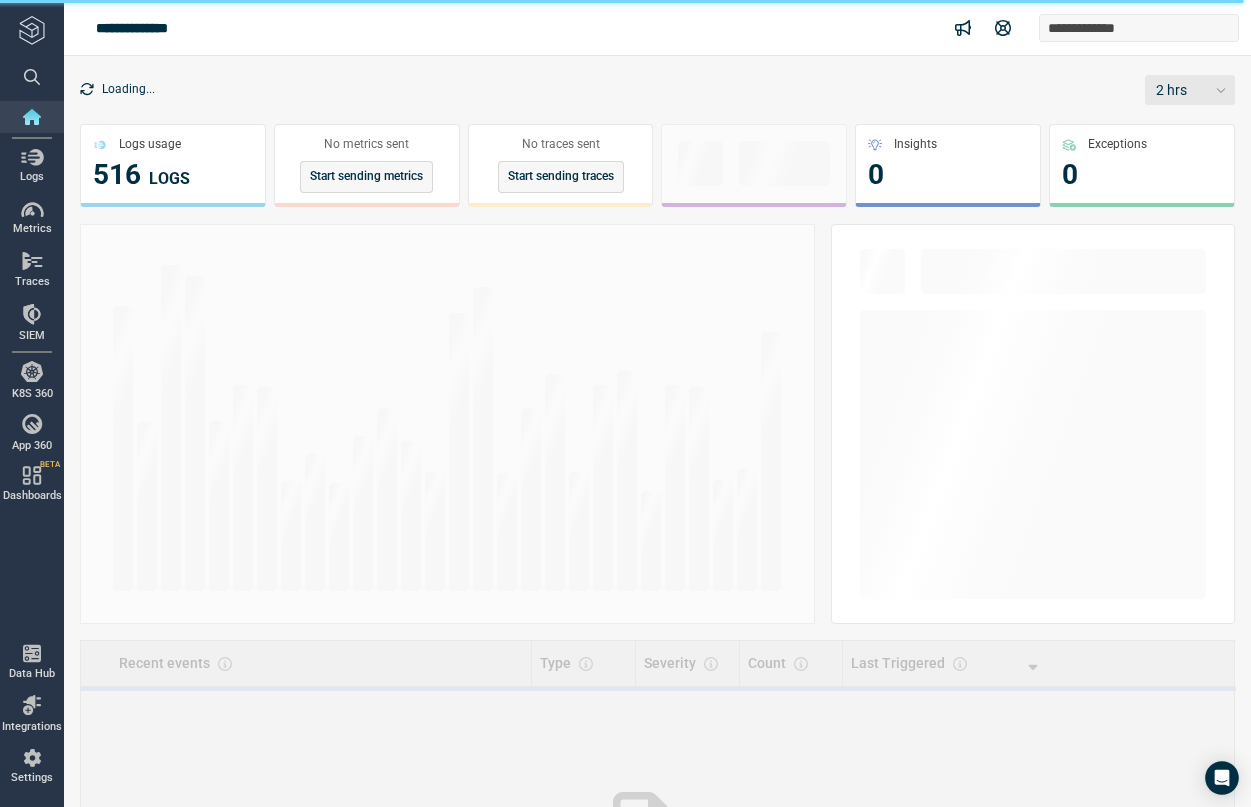 scroll, scrollTop: 0, scrollLeft: 0, axis: both 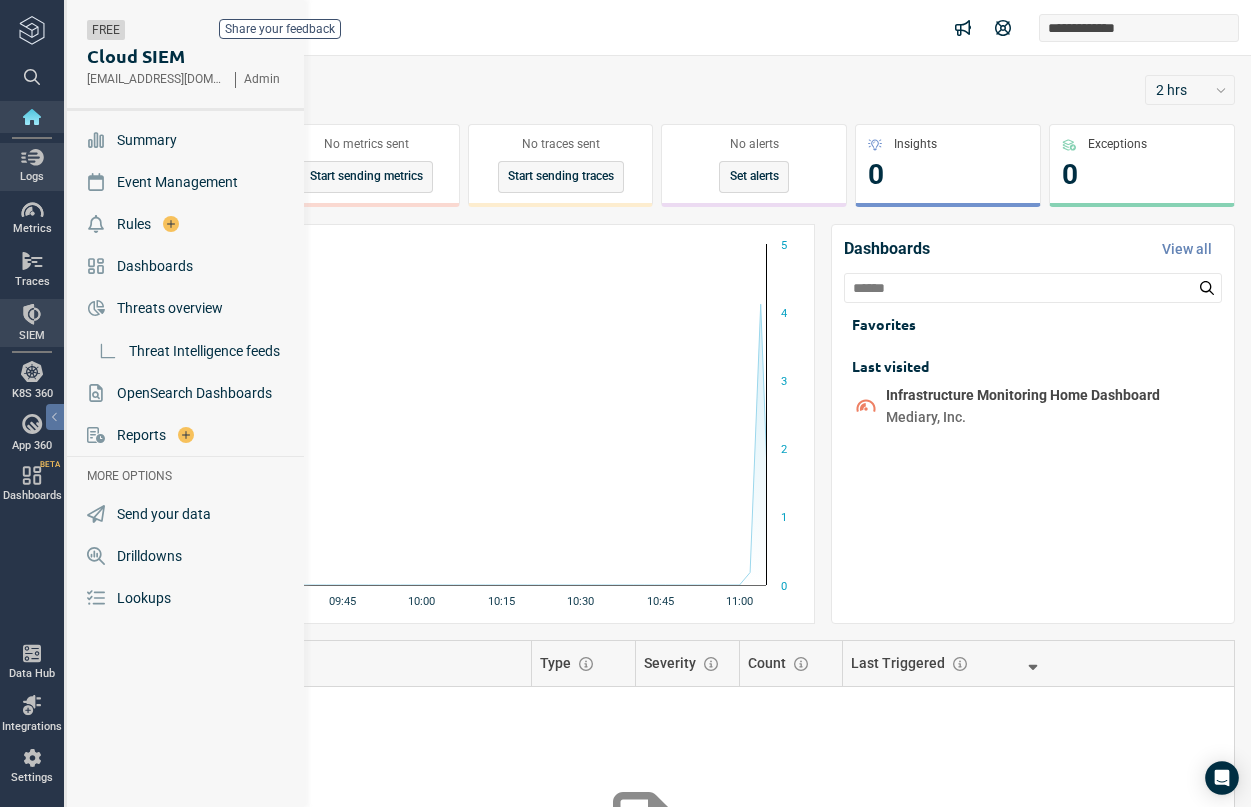 click at bounding box center (32, 157) 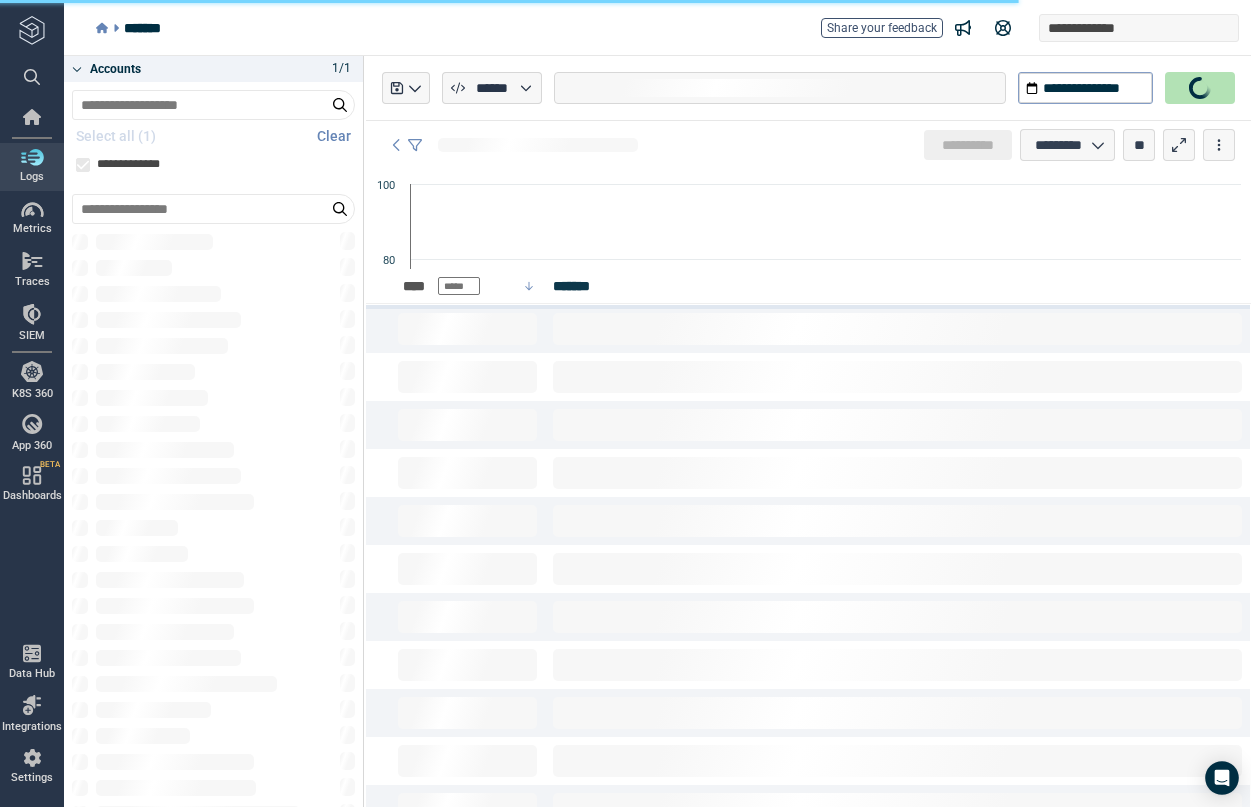 type on "*" 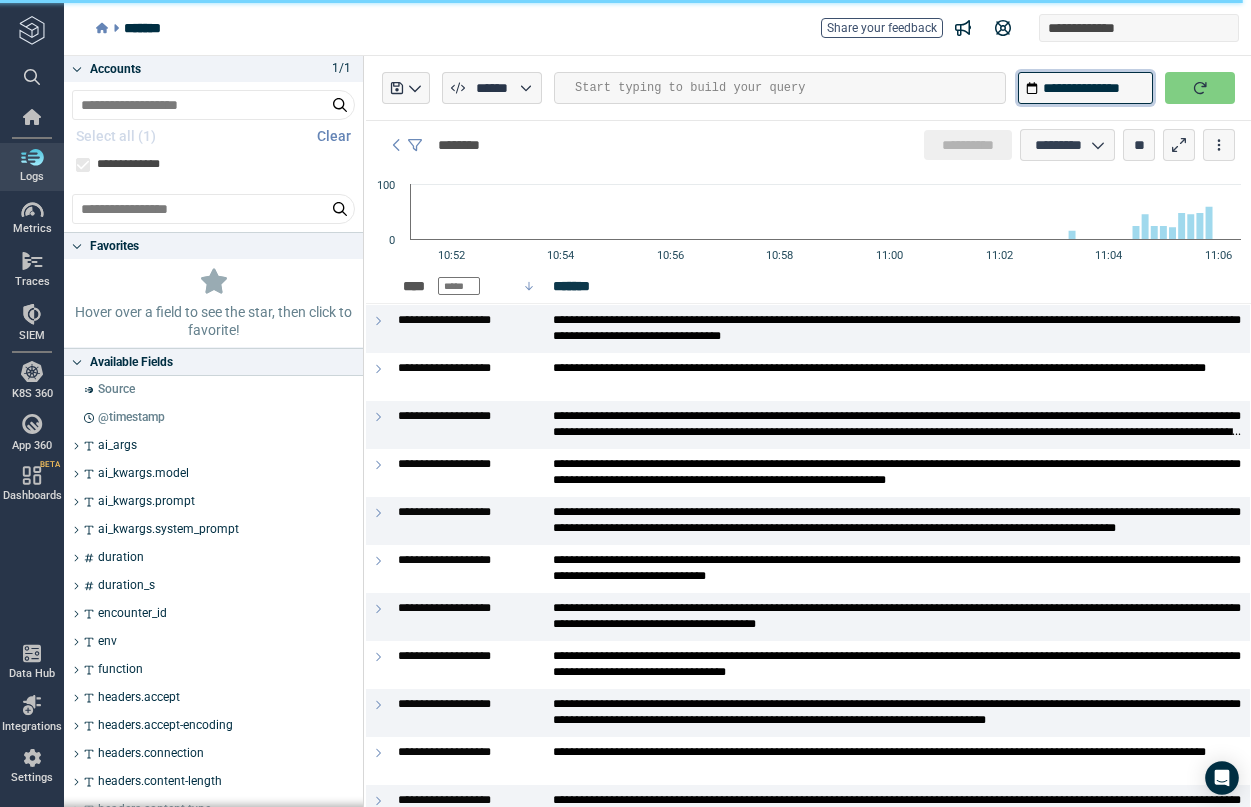click on "**********" at bounding box center [1085, 88] 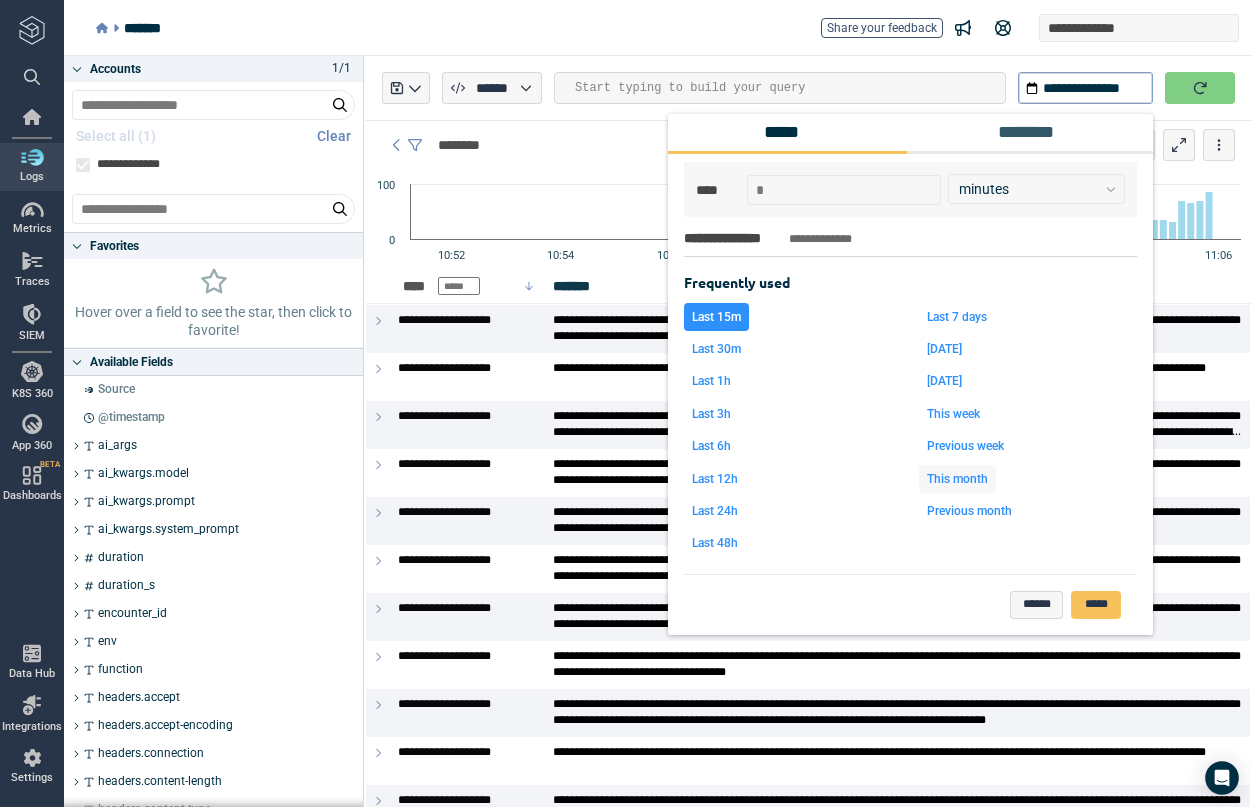 click on "This month" at bounding box center (957, 479) 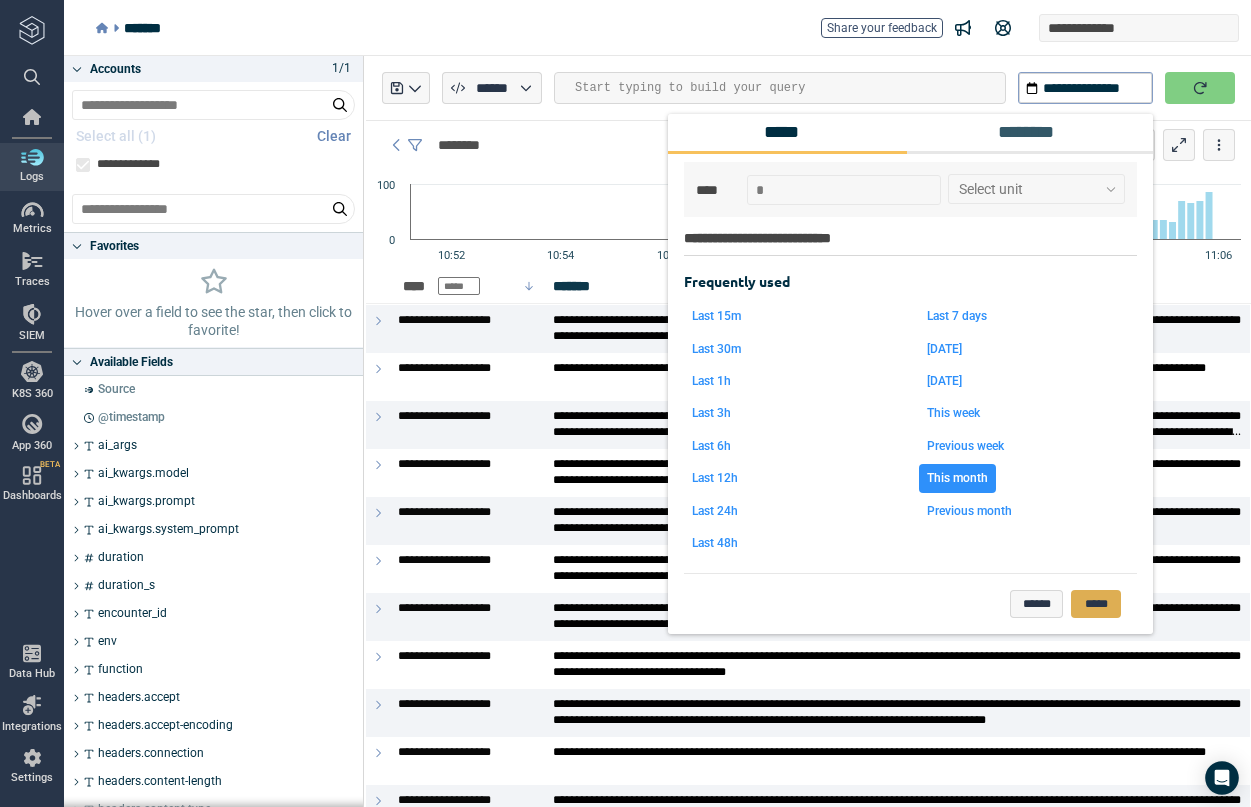 click on "*****" at bounding box center [1096, 605] 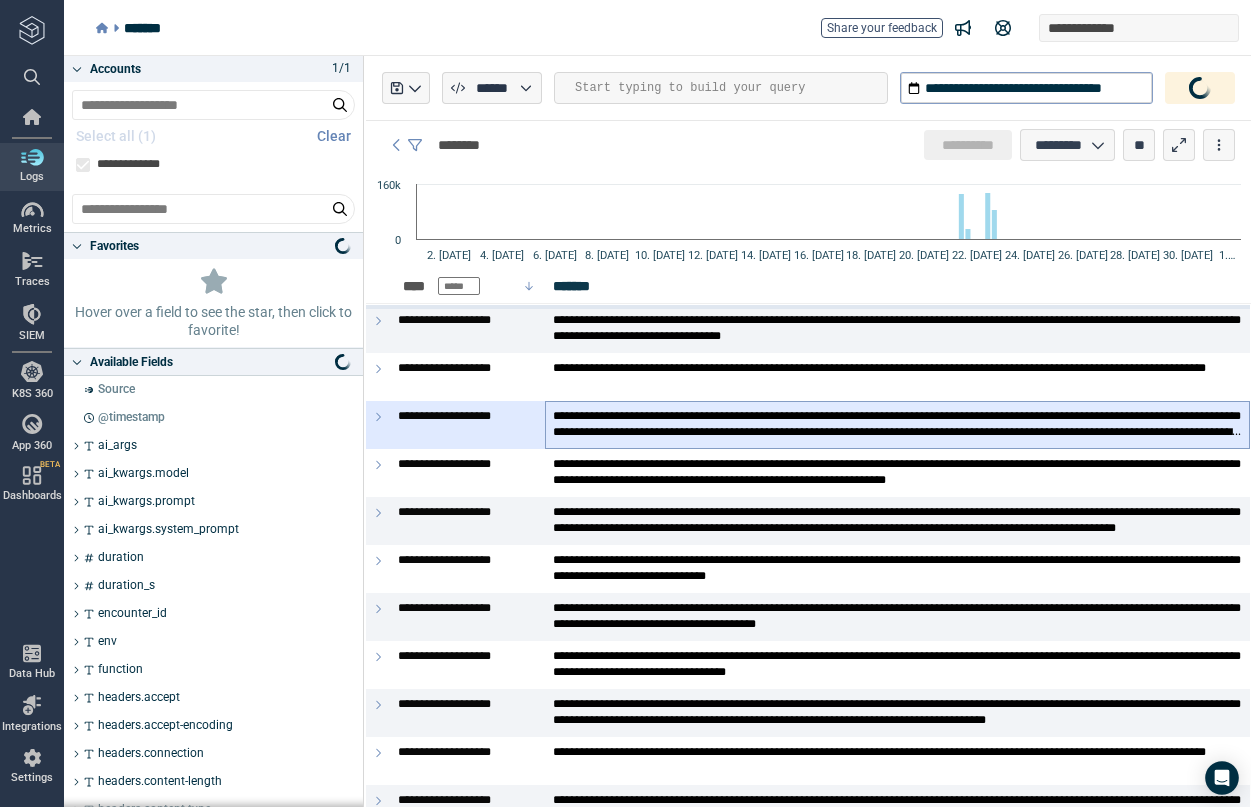 type on "*" 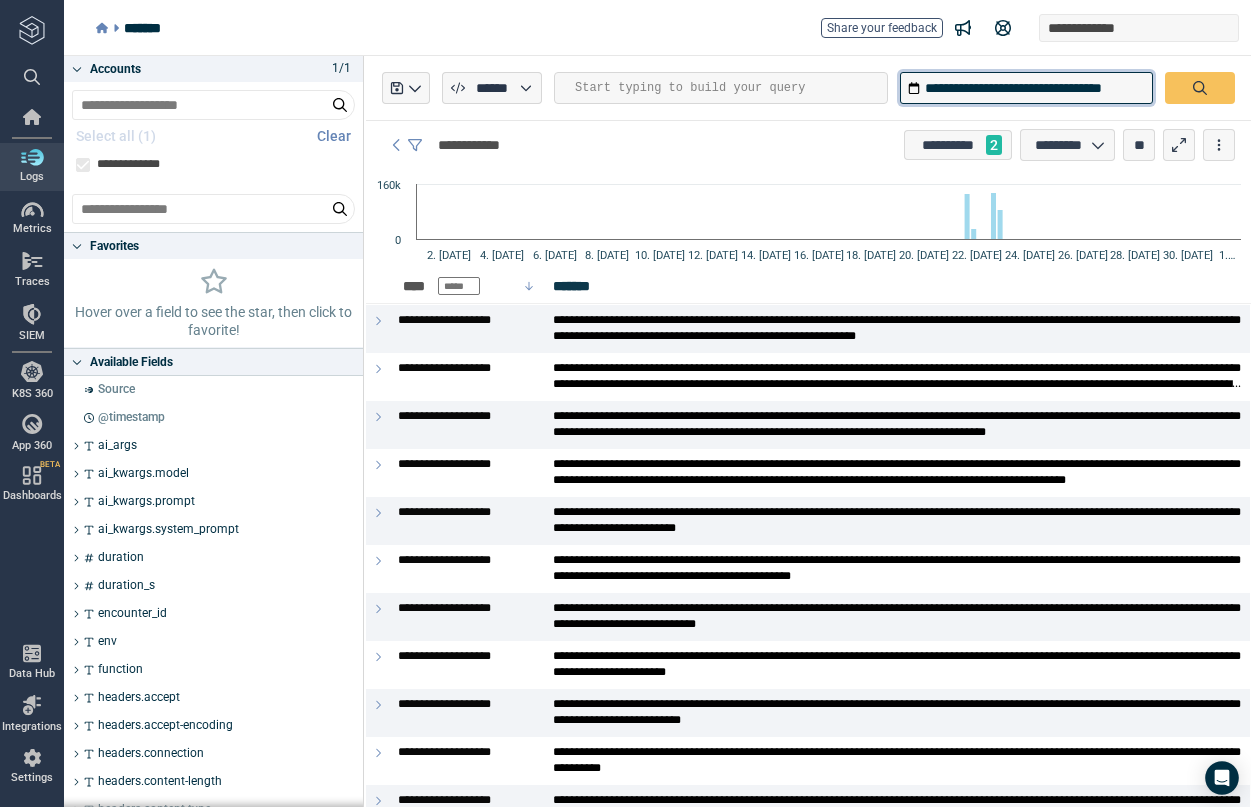 click on "**********" at bounding box center [1026, 88] 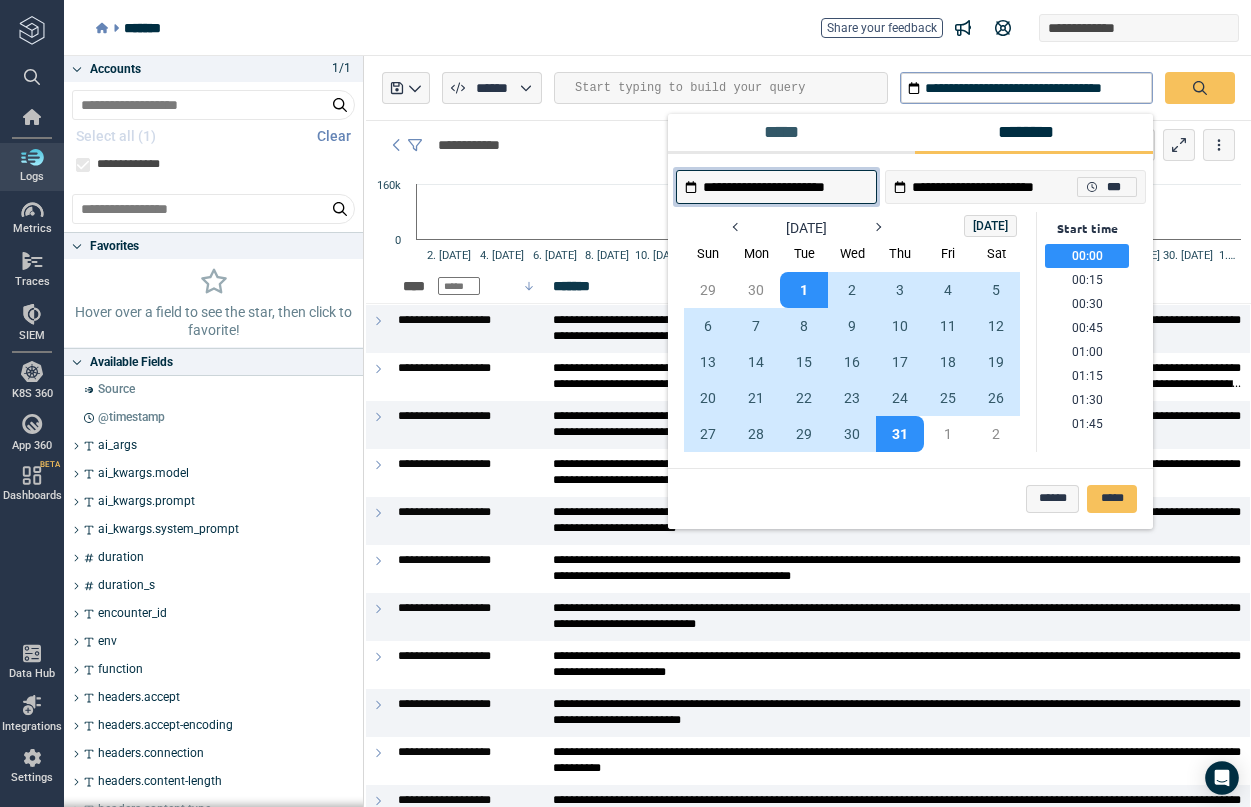 click on "1" at bounding box center [804, 290] 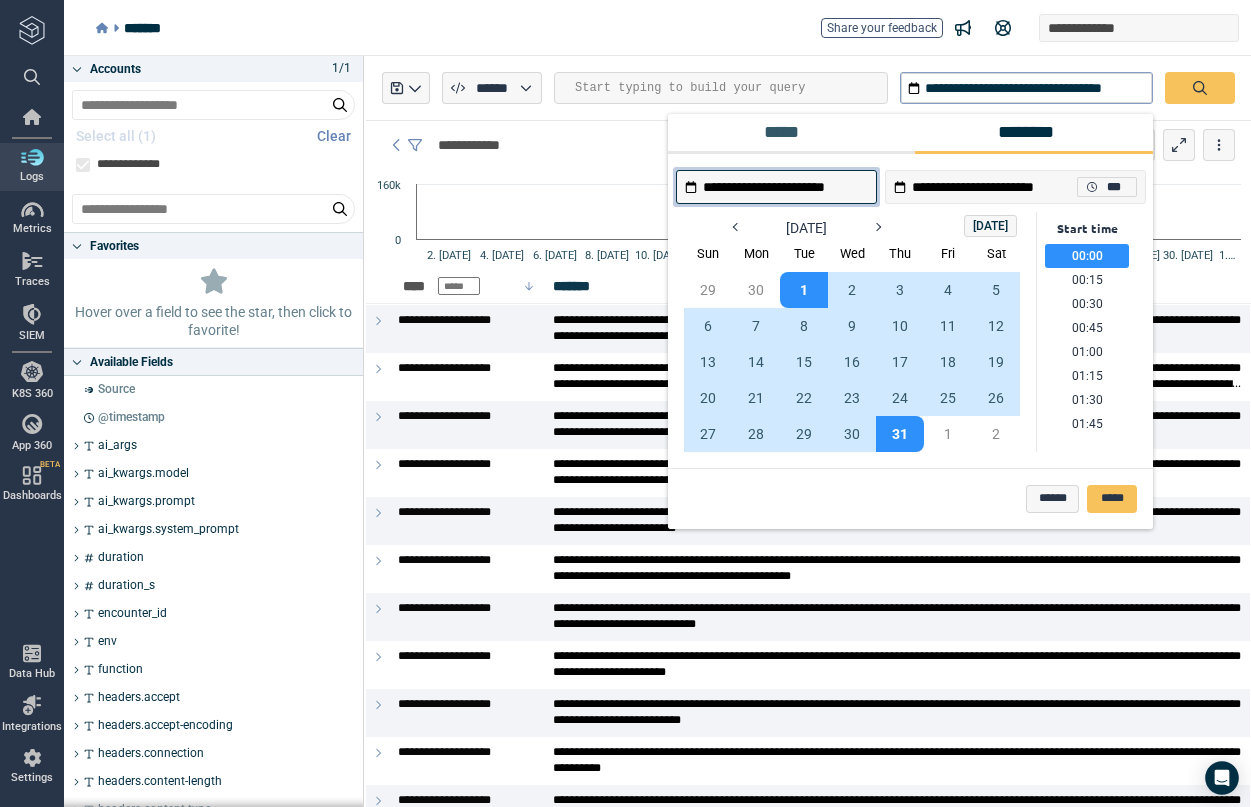 click on "1" at bounding box center (804, 290) 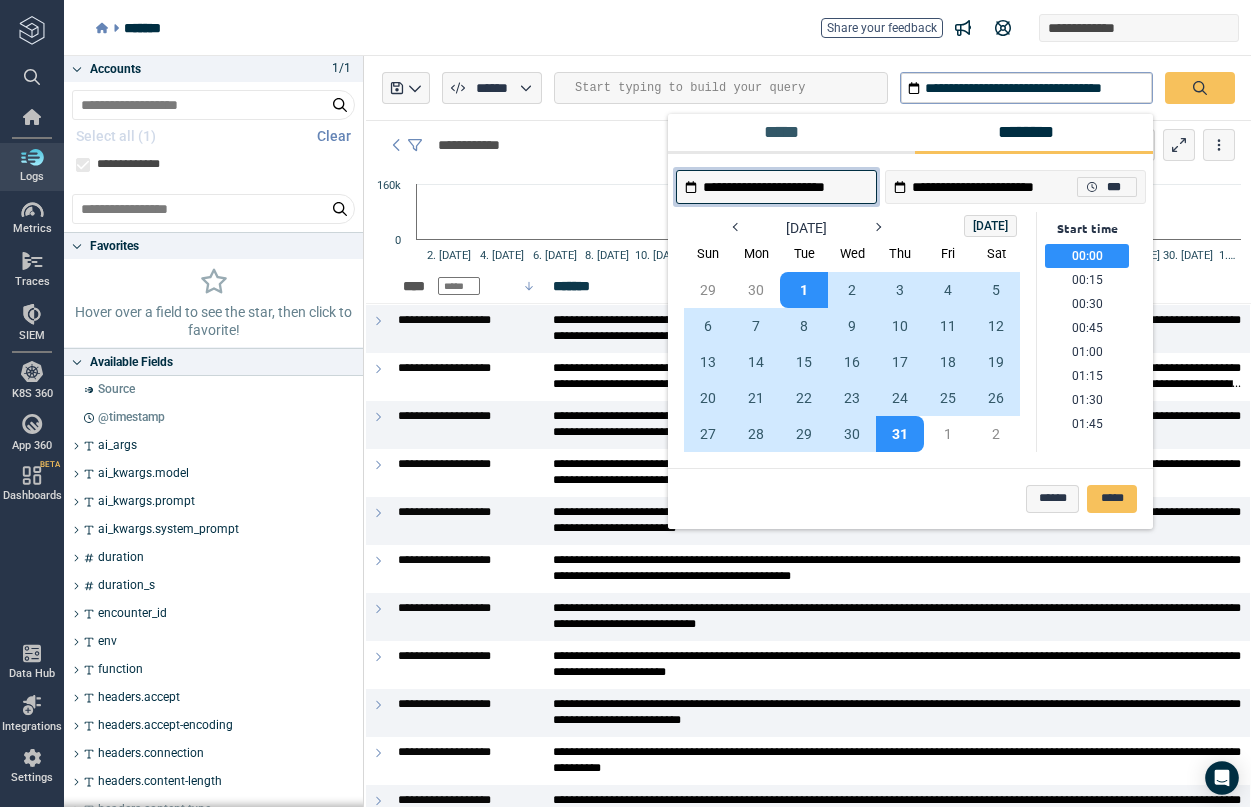 click on "1" at bounding box center [804, 290] 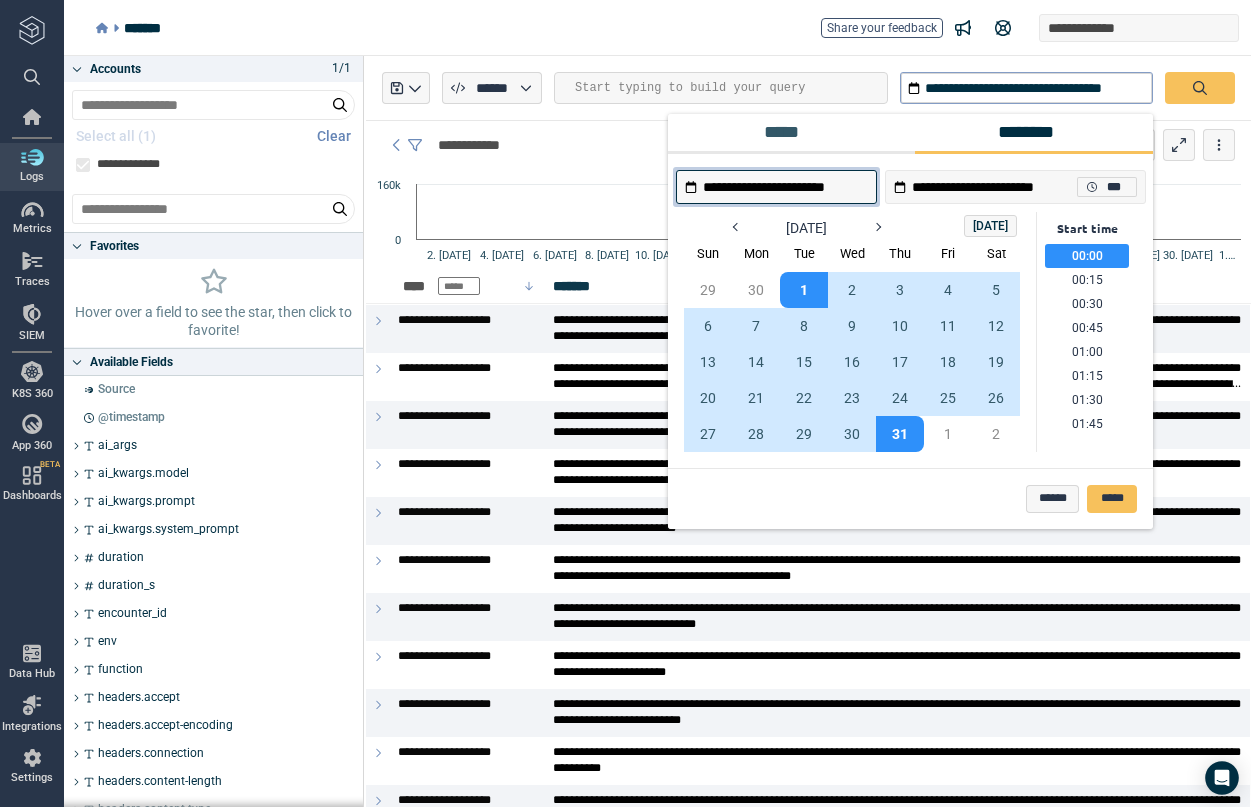 click on "**********" at bounding box center [785, 187] 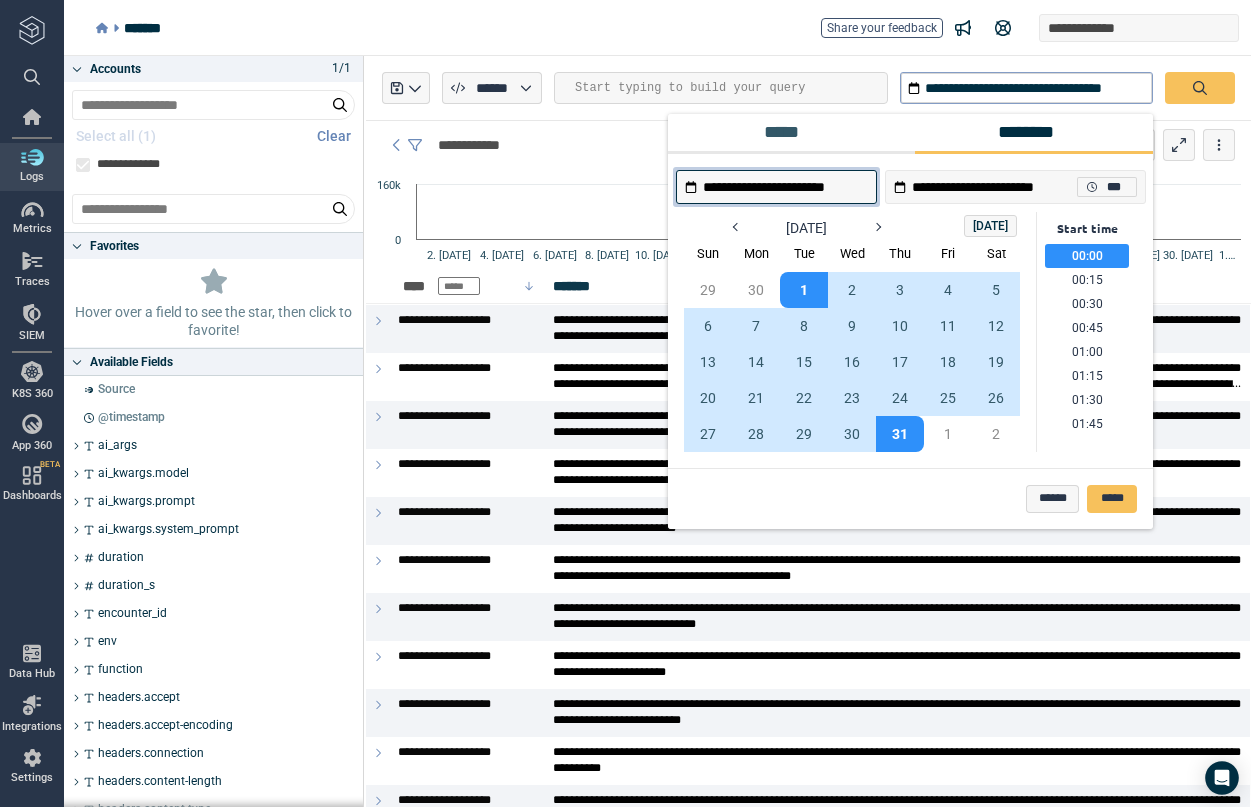 click on "**********" at bounding box center [1015, 187] 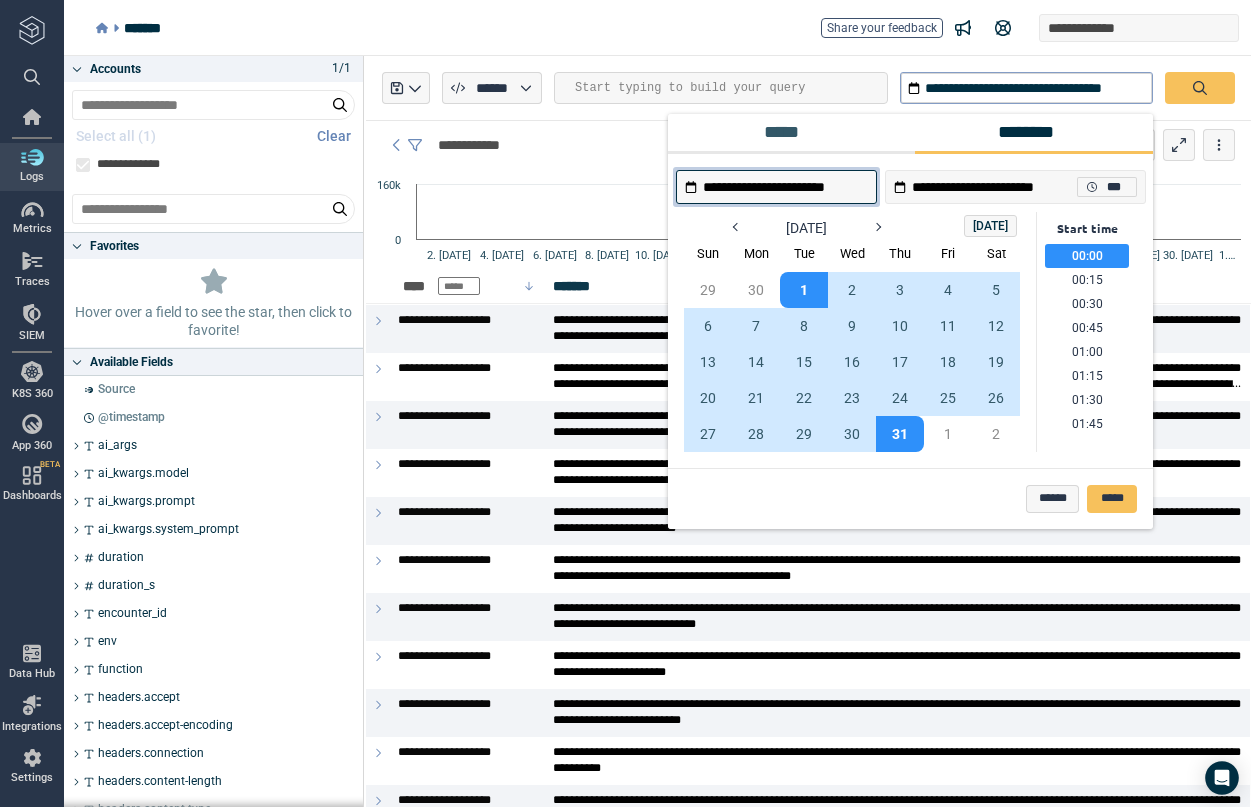 click on "**********" at bounding box center (994, 187) 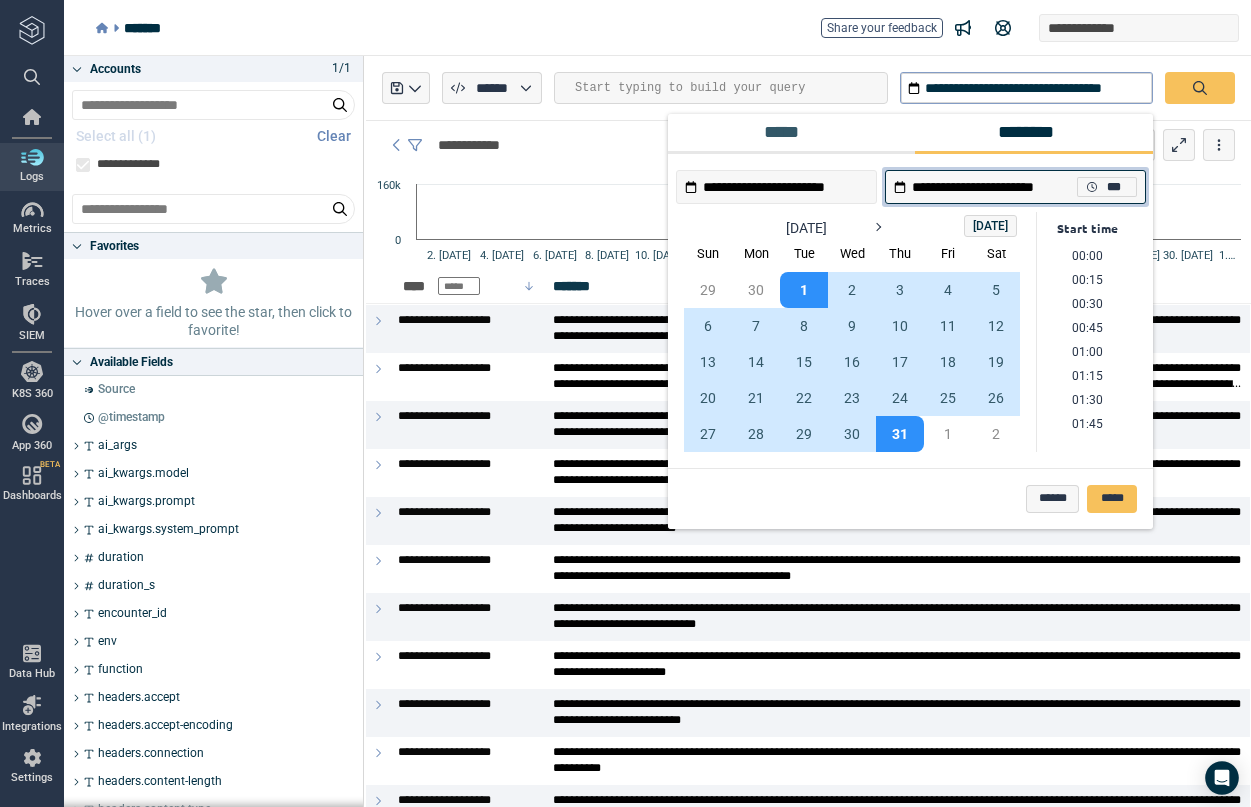 scroll, scrollTop: 2112, scrollLeft: 0, axis: vertical 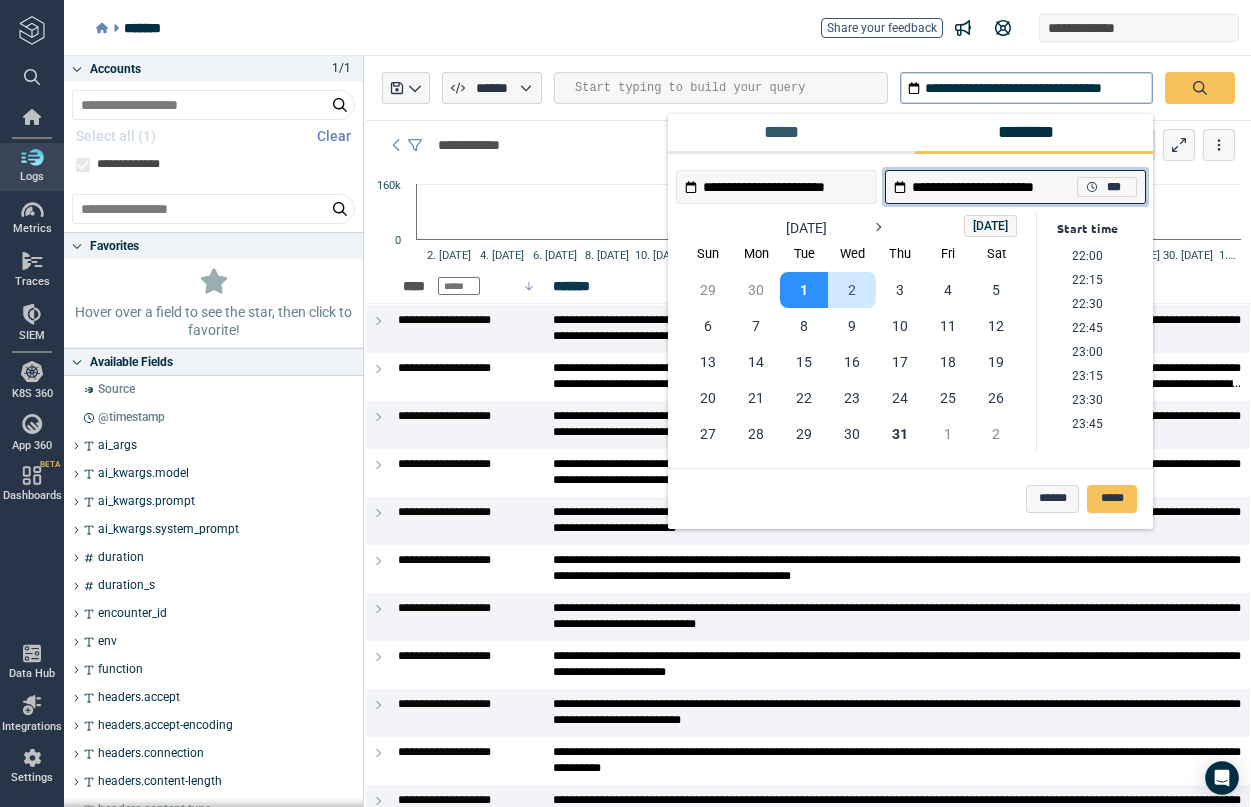 click on "2" at bounding box center (852, 290) 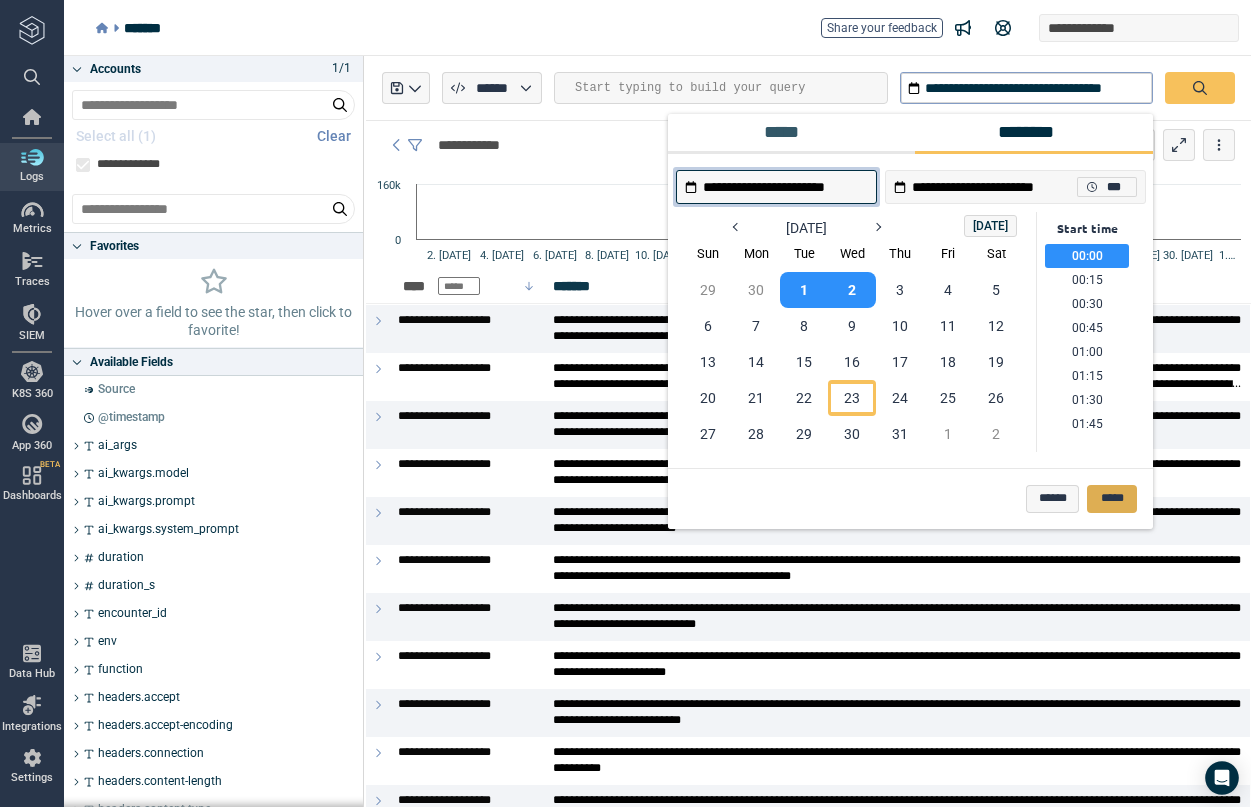 click on "*****" at bounding box center [1112, 499] 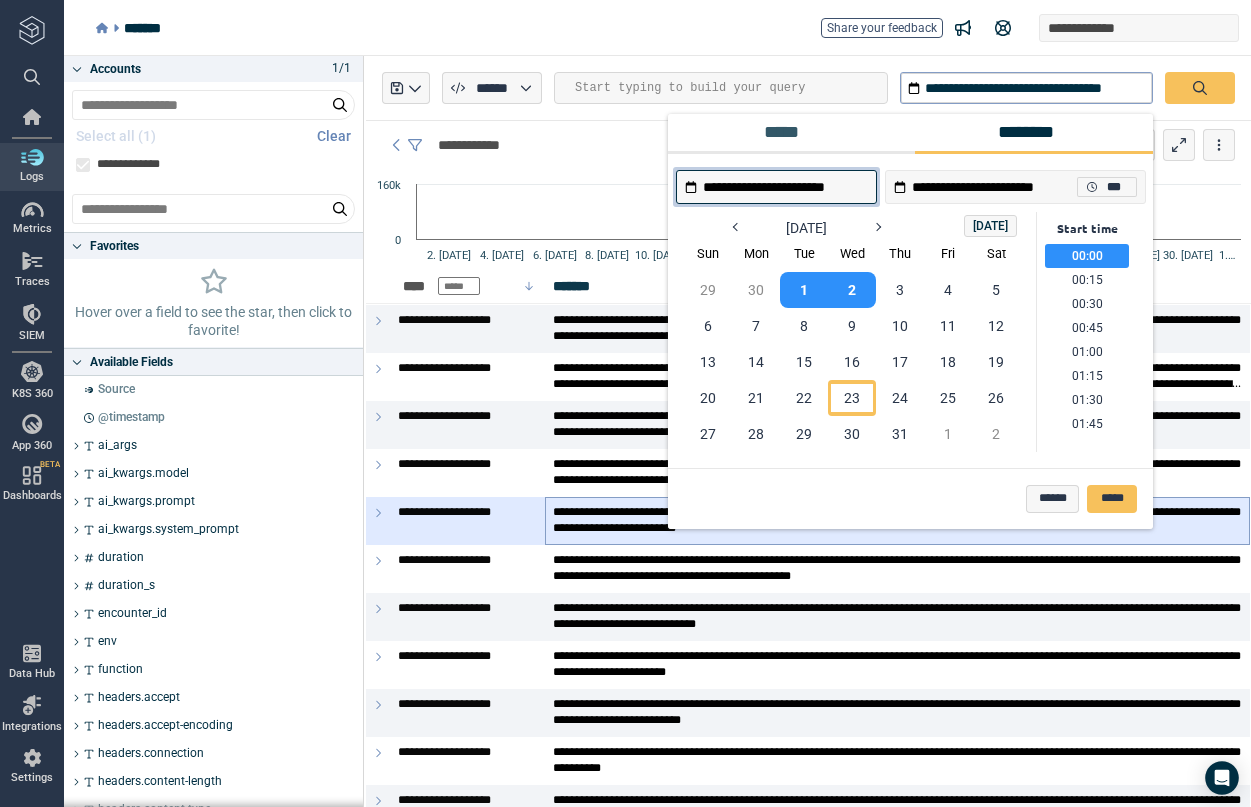 type on "*" 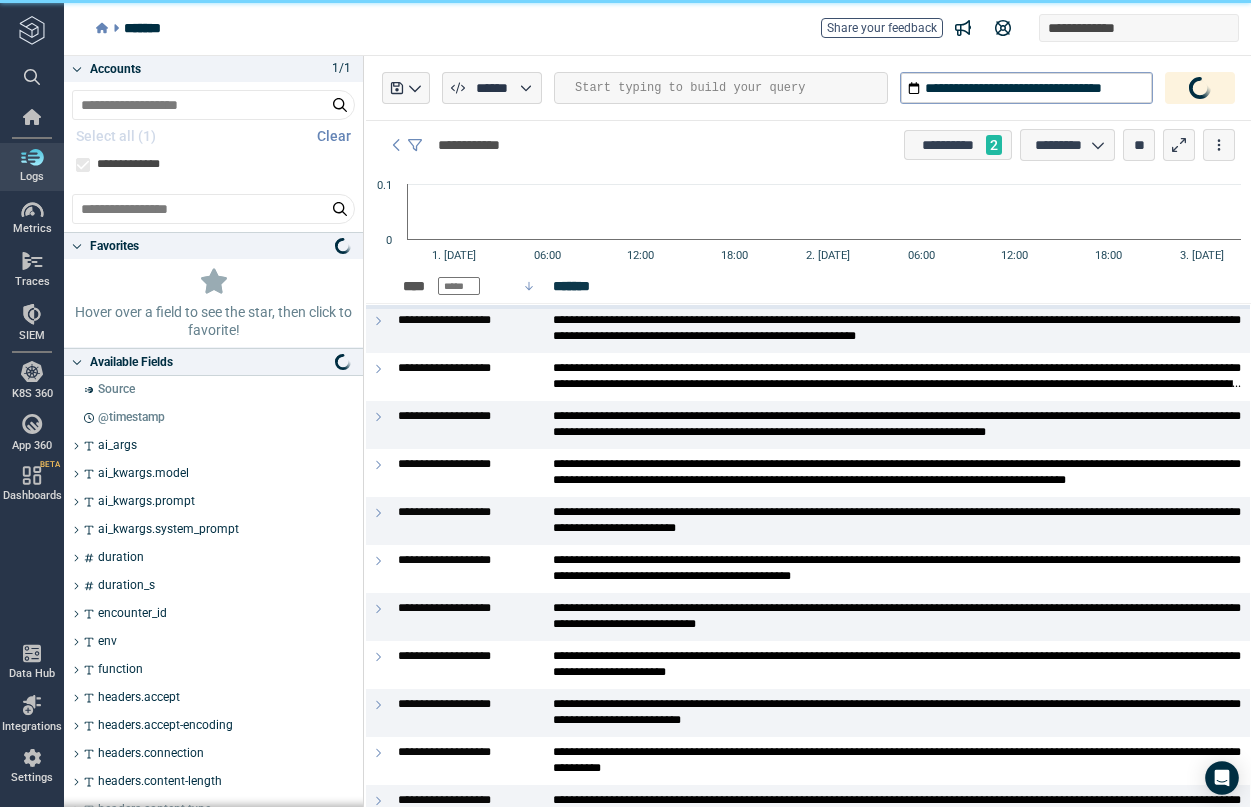 type on "*" 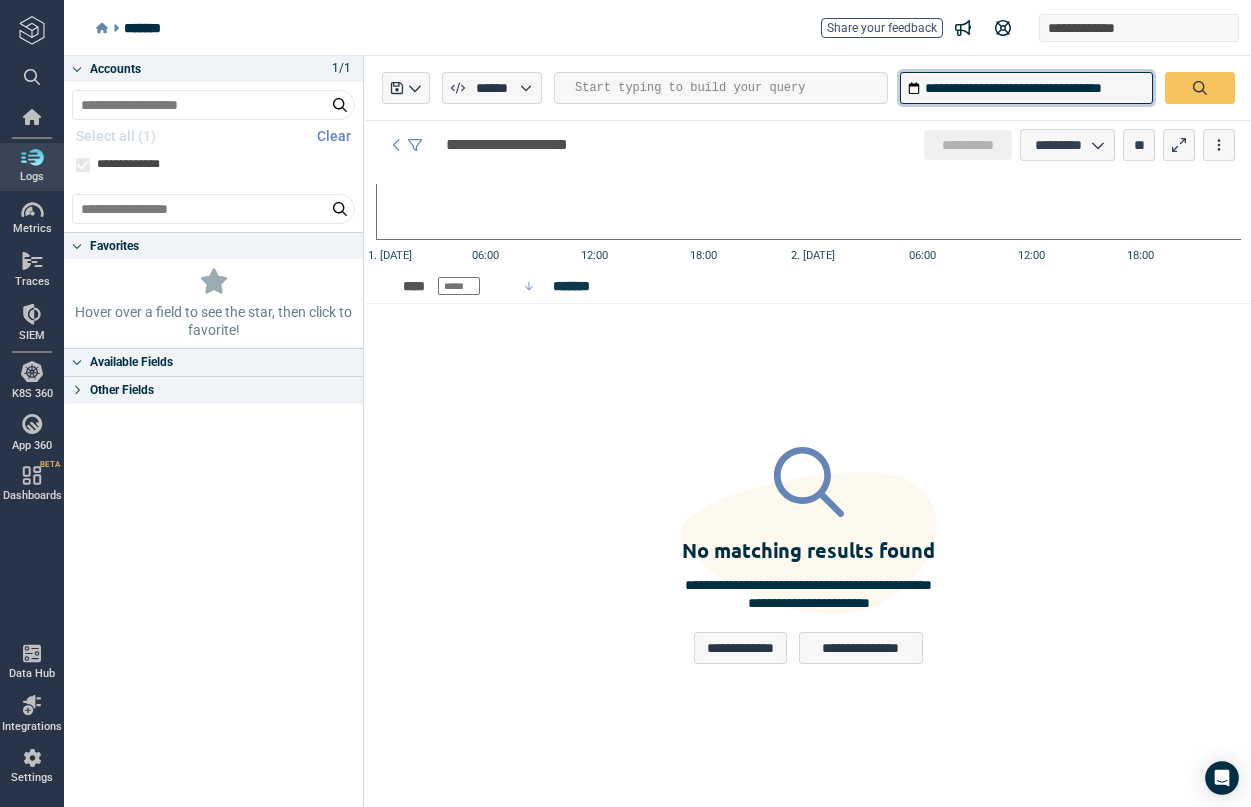click on "**********" at bounding box center (1026, 88) 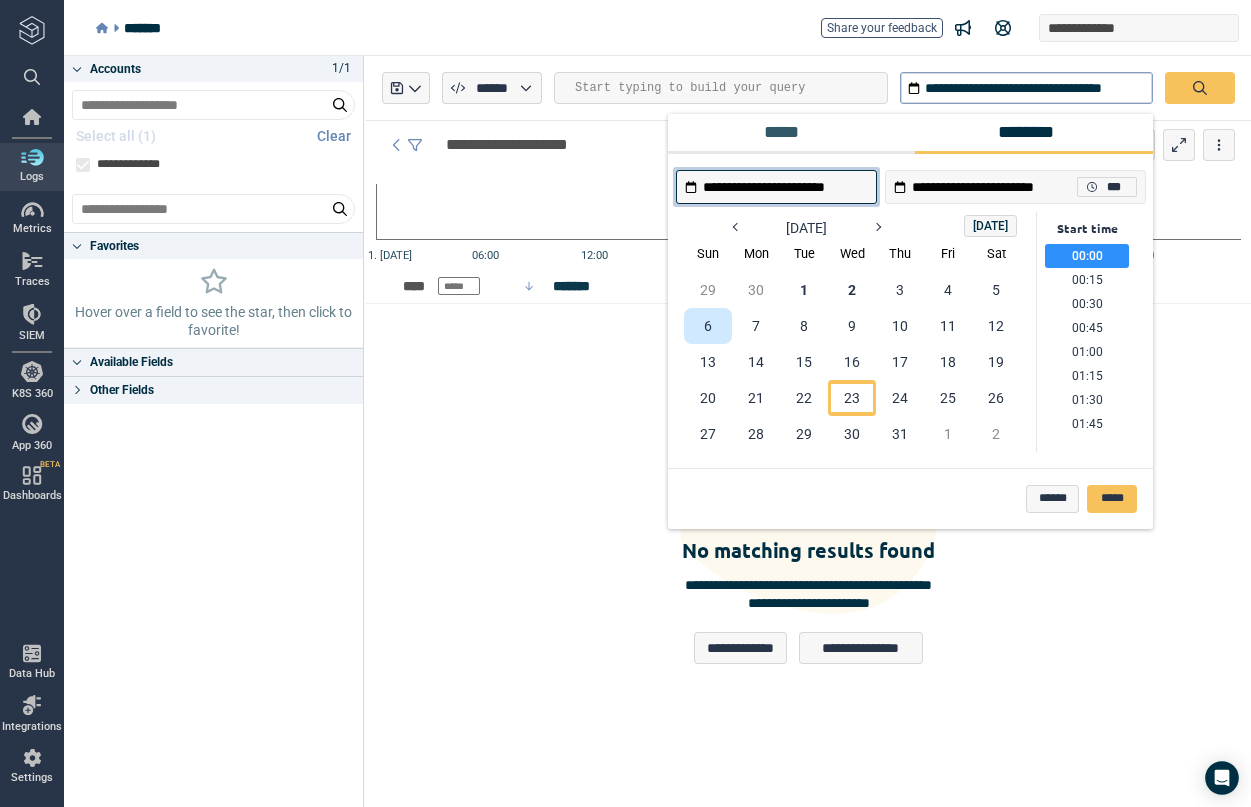 click on "6" at bounding box center [708, 326] 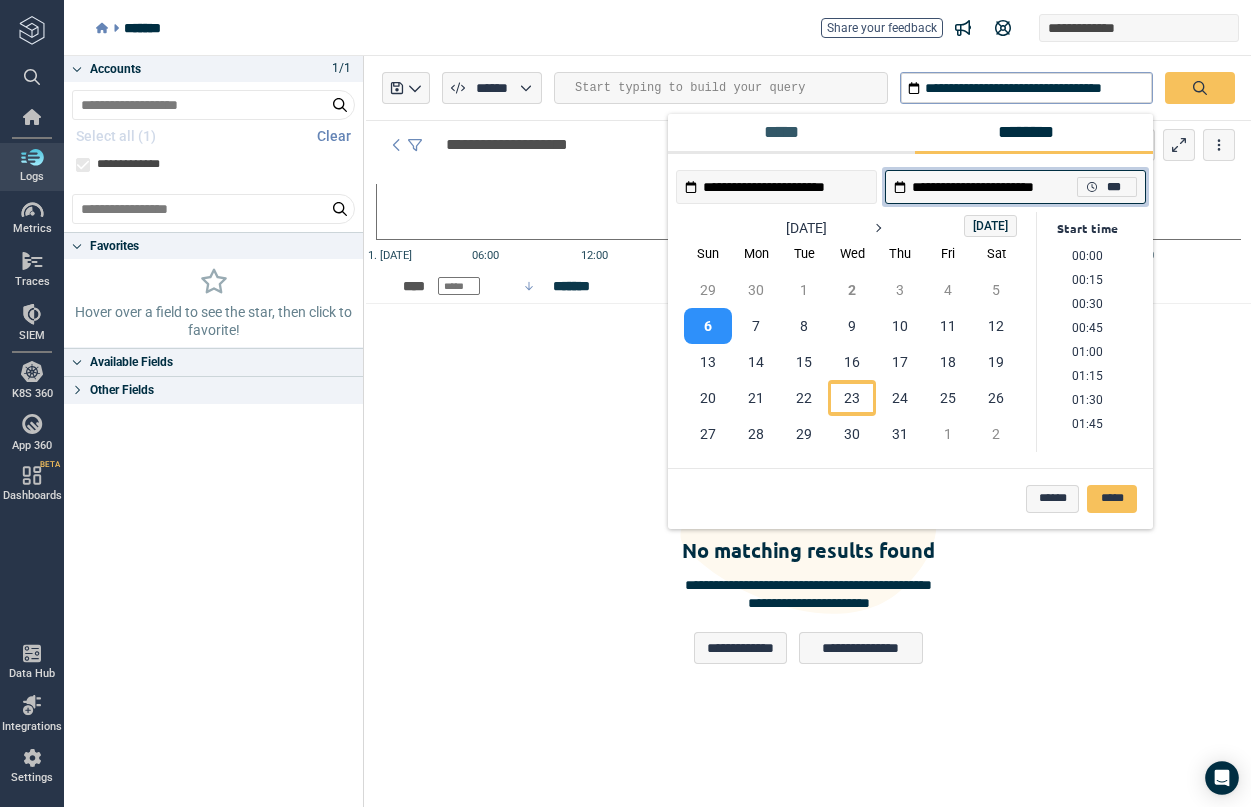 type on "**********" 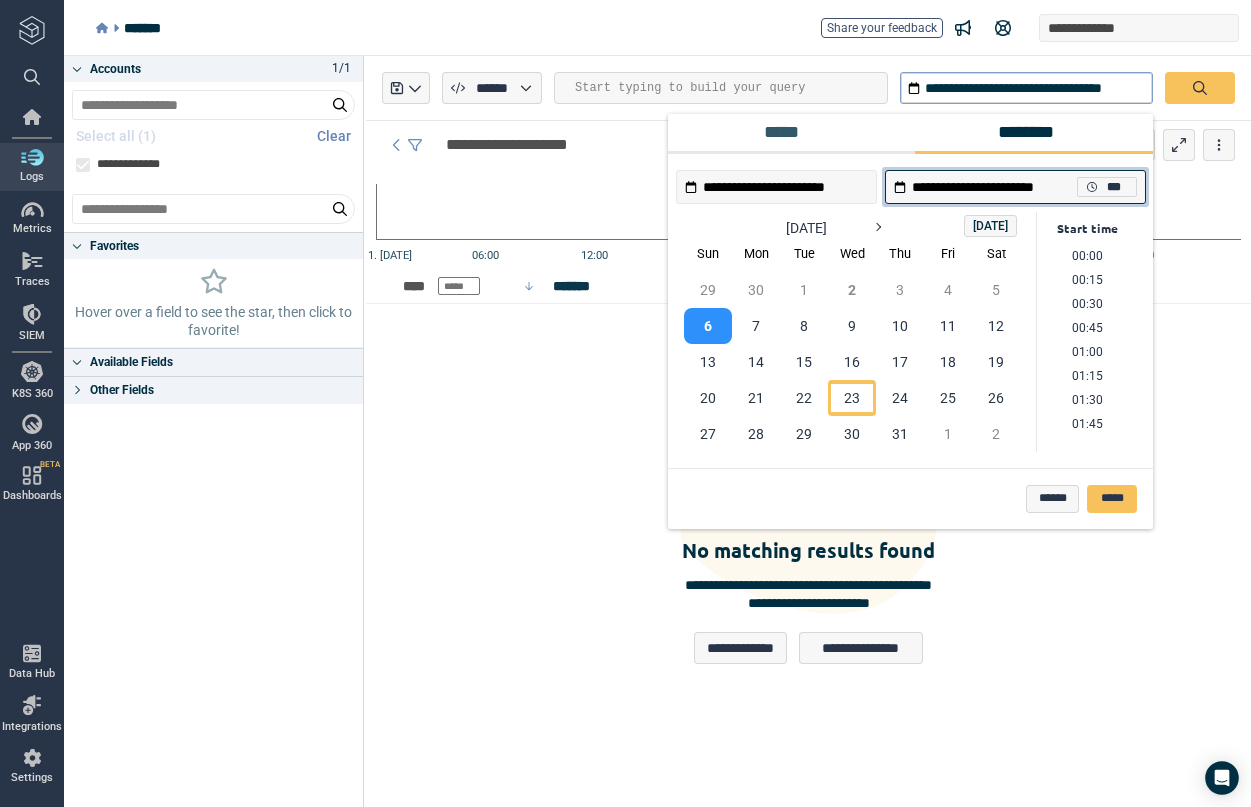 scroll, scrollTop: 2112, scrollLeft: 0, axis: vertical 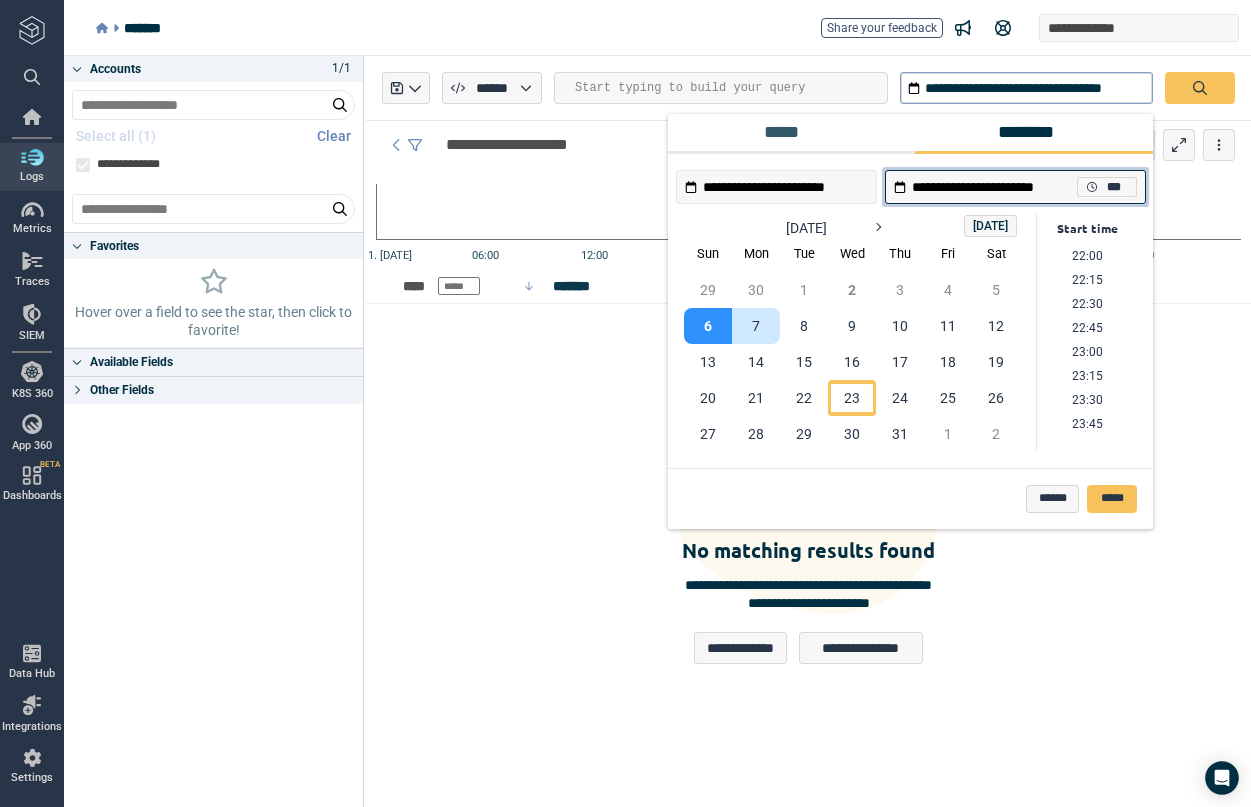 click on "7" at bounding box center [756, 326] 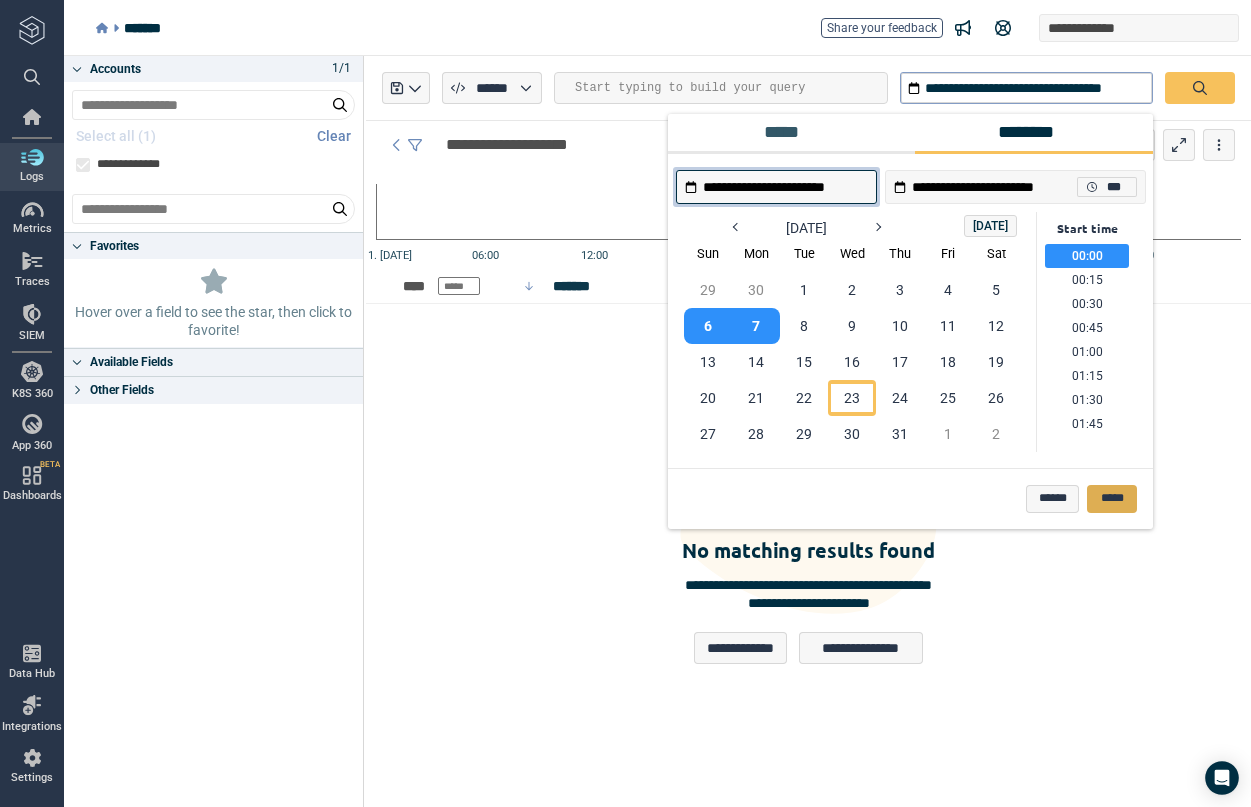 click on "*****" at bounding box center [1112, 499] 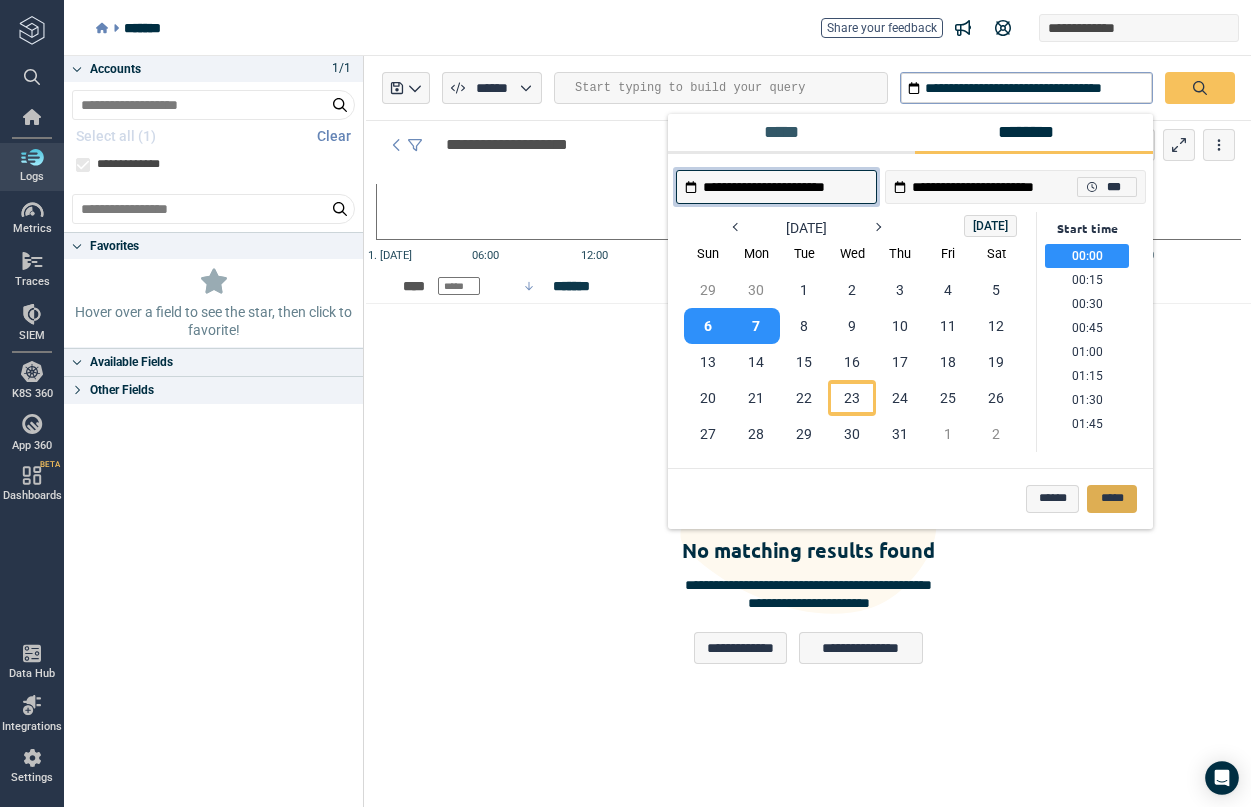 type on "*" 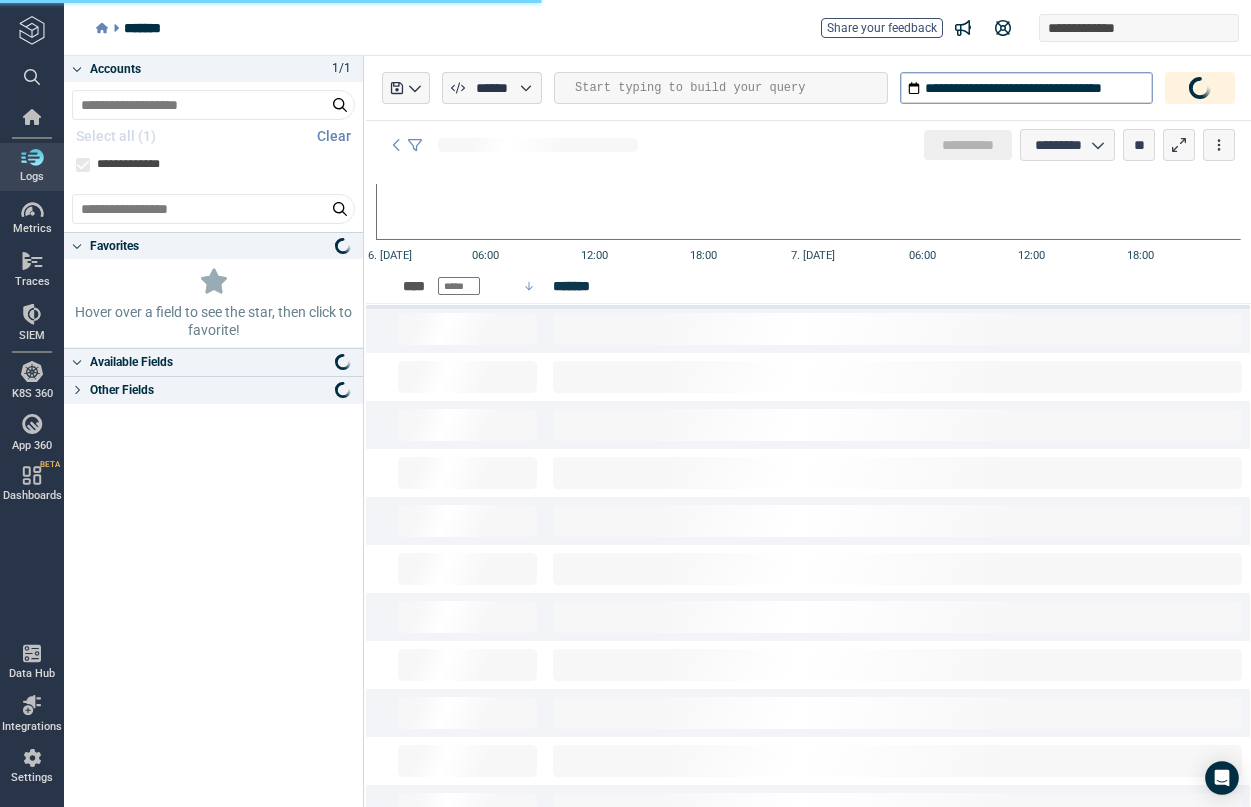 type on "*" 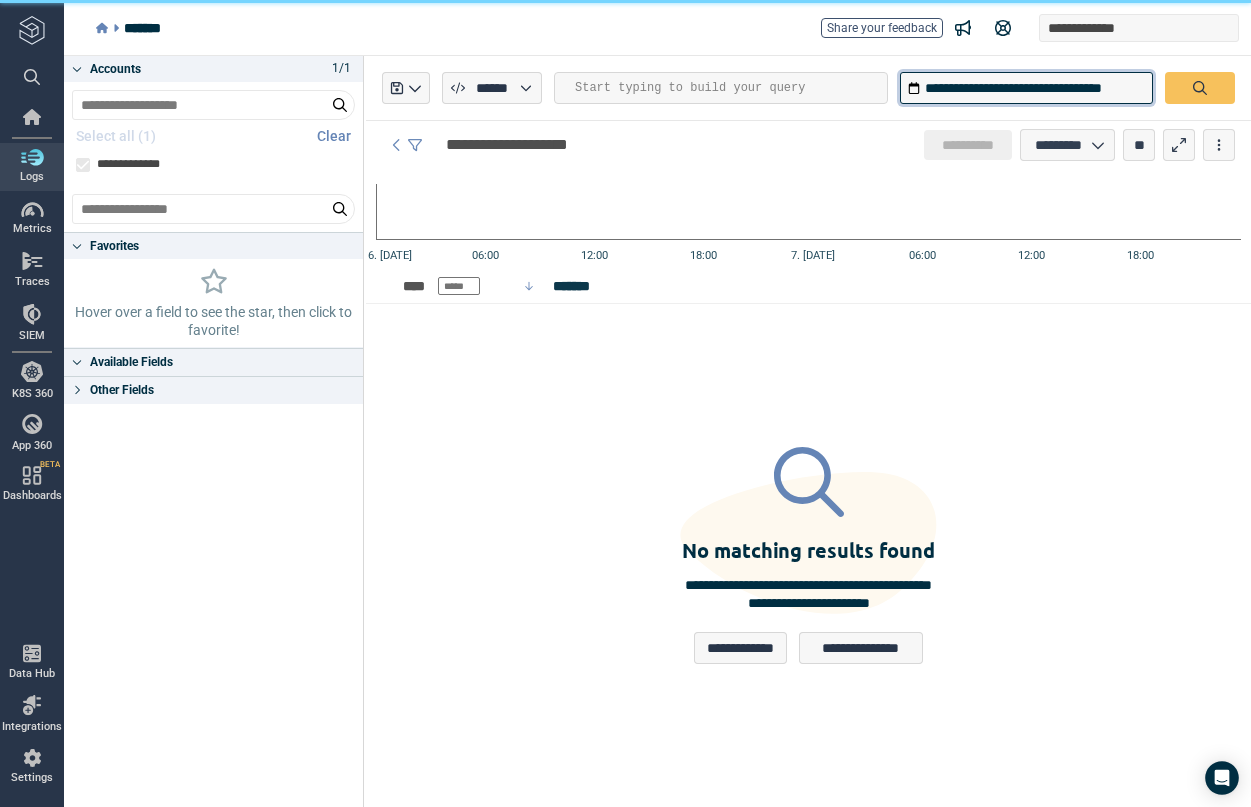 click on "**********" at bounding box center (1026, 88) 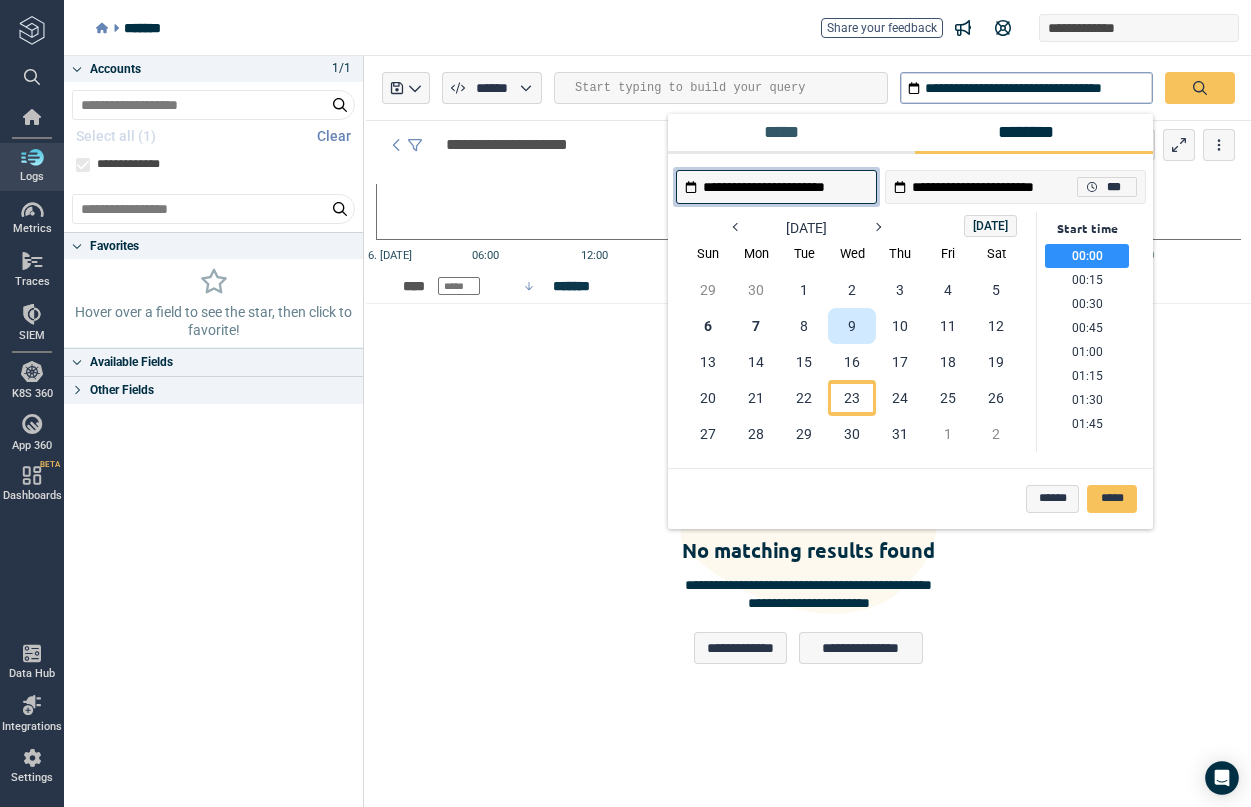 click on "9" at bounding box center [852, 326] 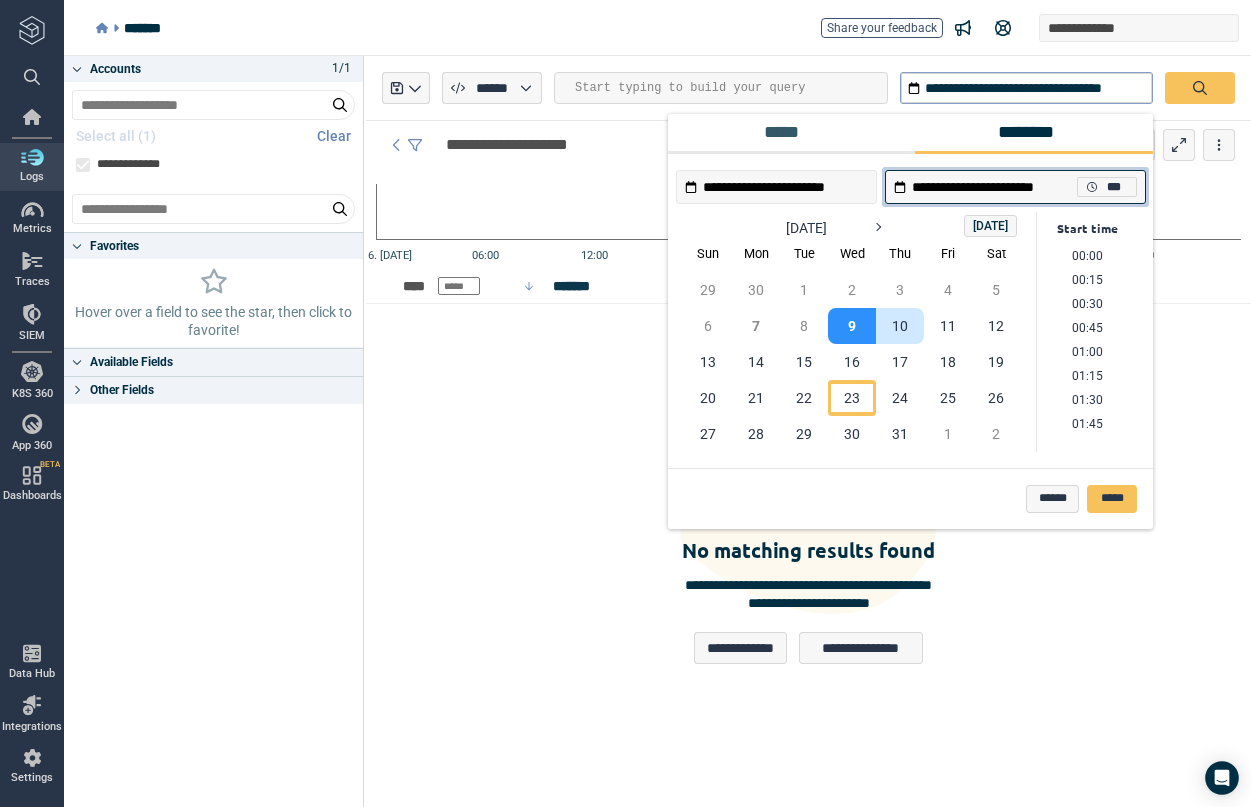 scroll, scrollTop: 2112, scrollLeft: 0, axis: vertical 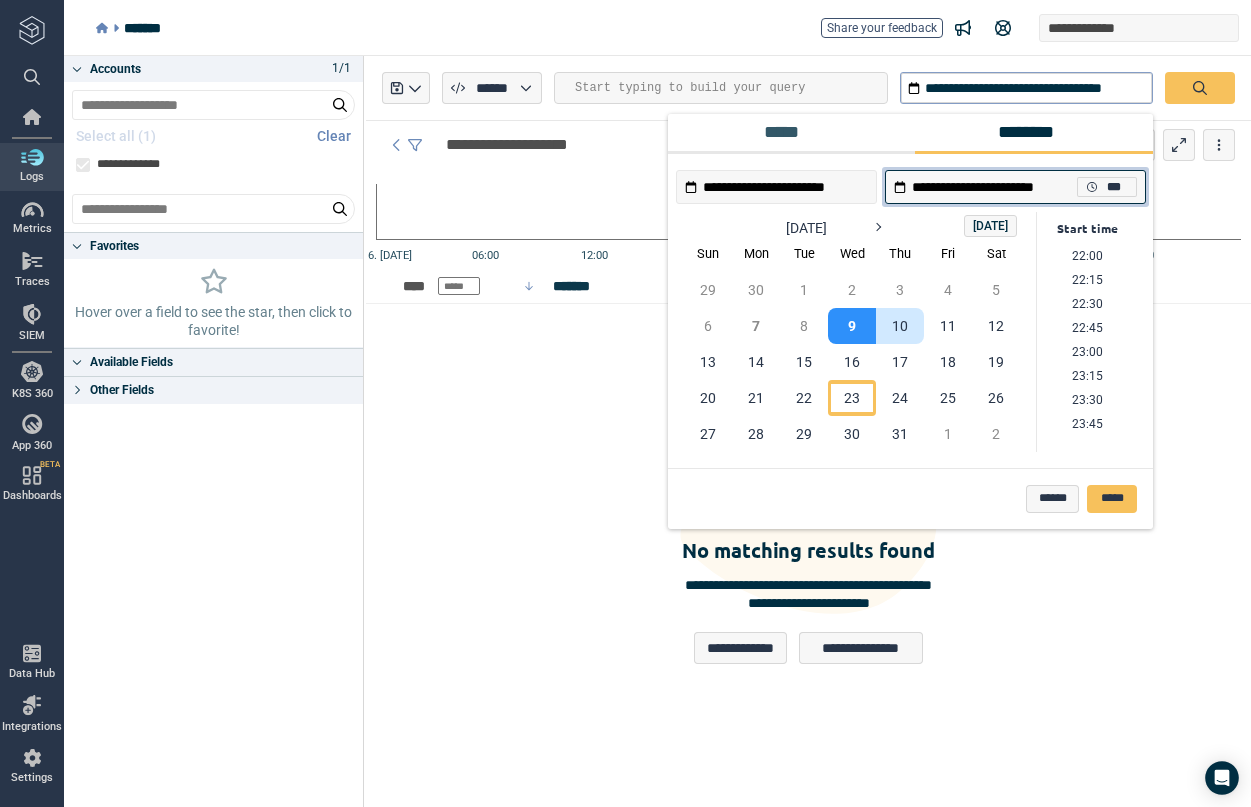 click on "10" at bounding box center [900, 326] 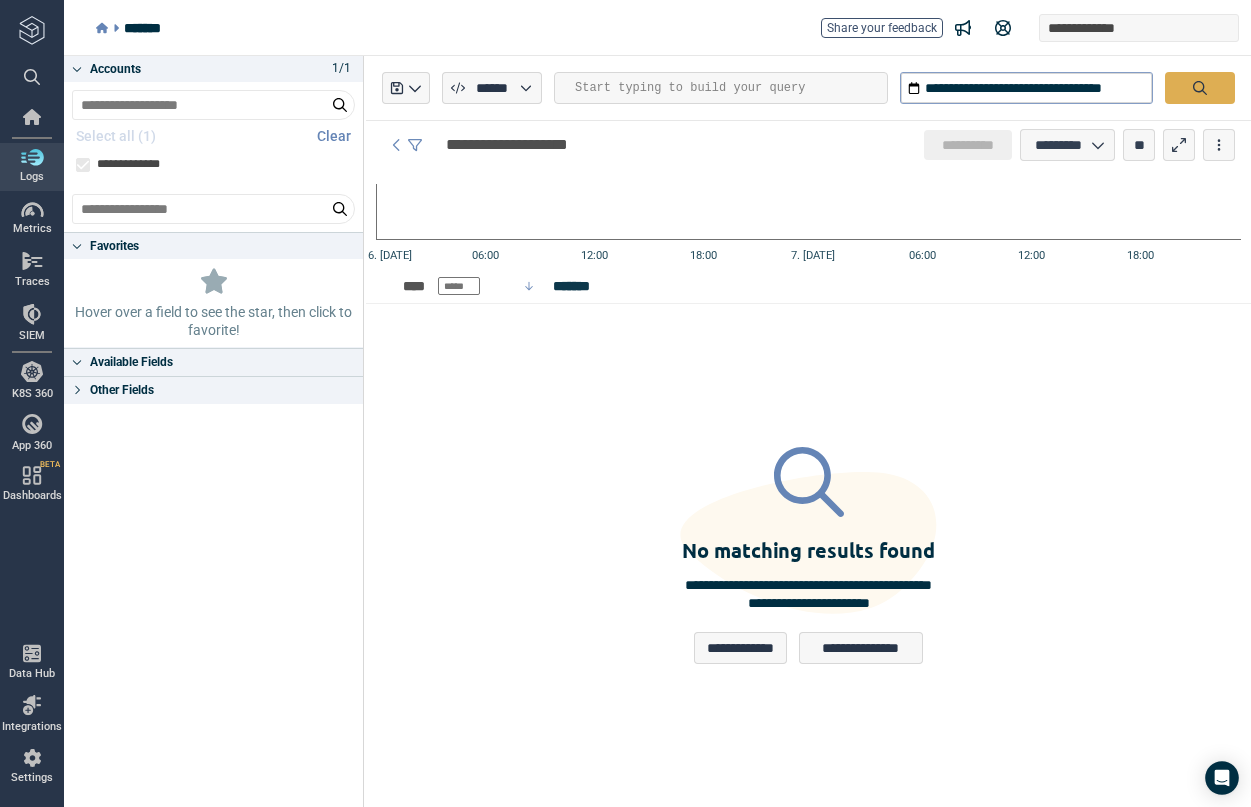 click at bounding box center (1200, 88) 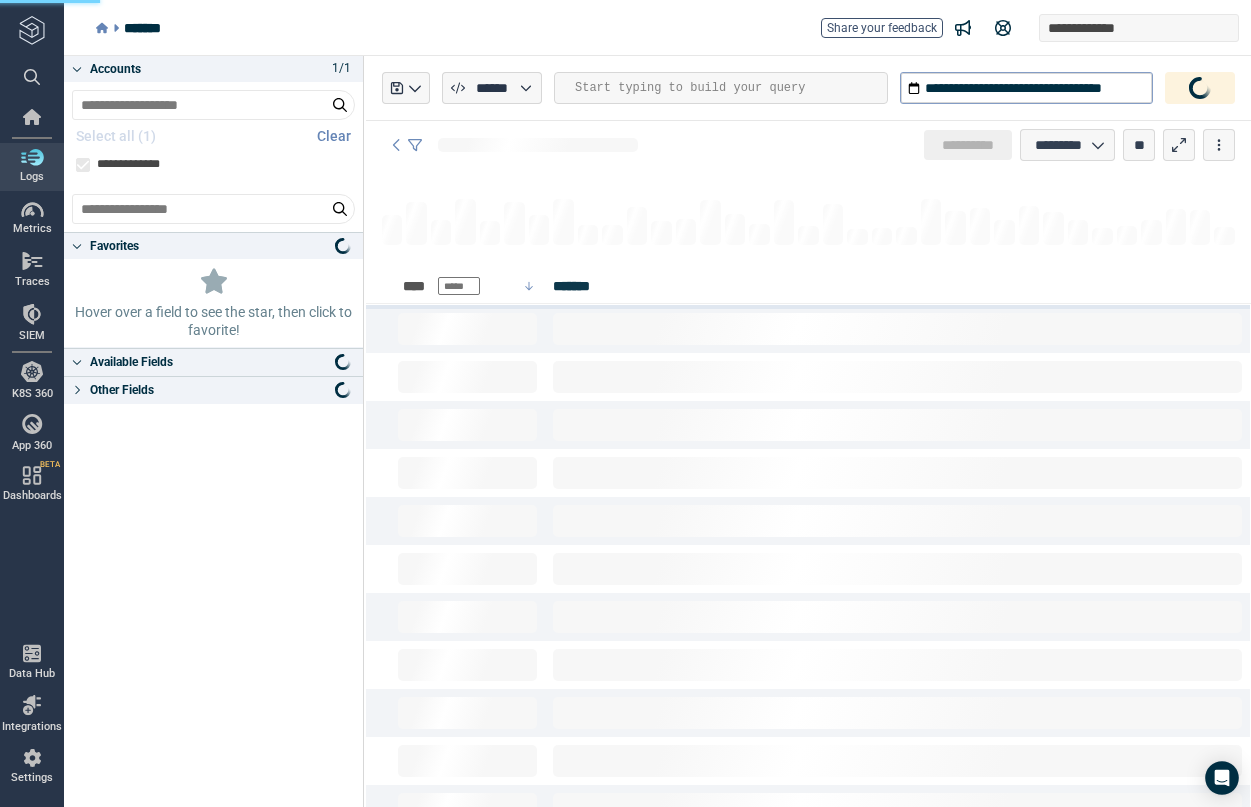 type on "*" 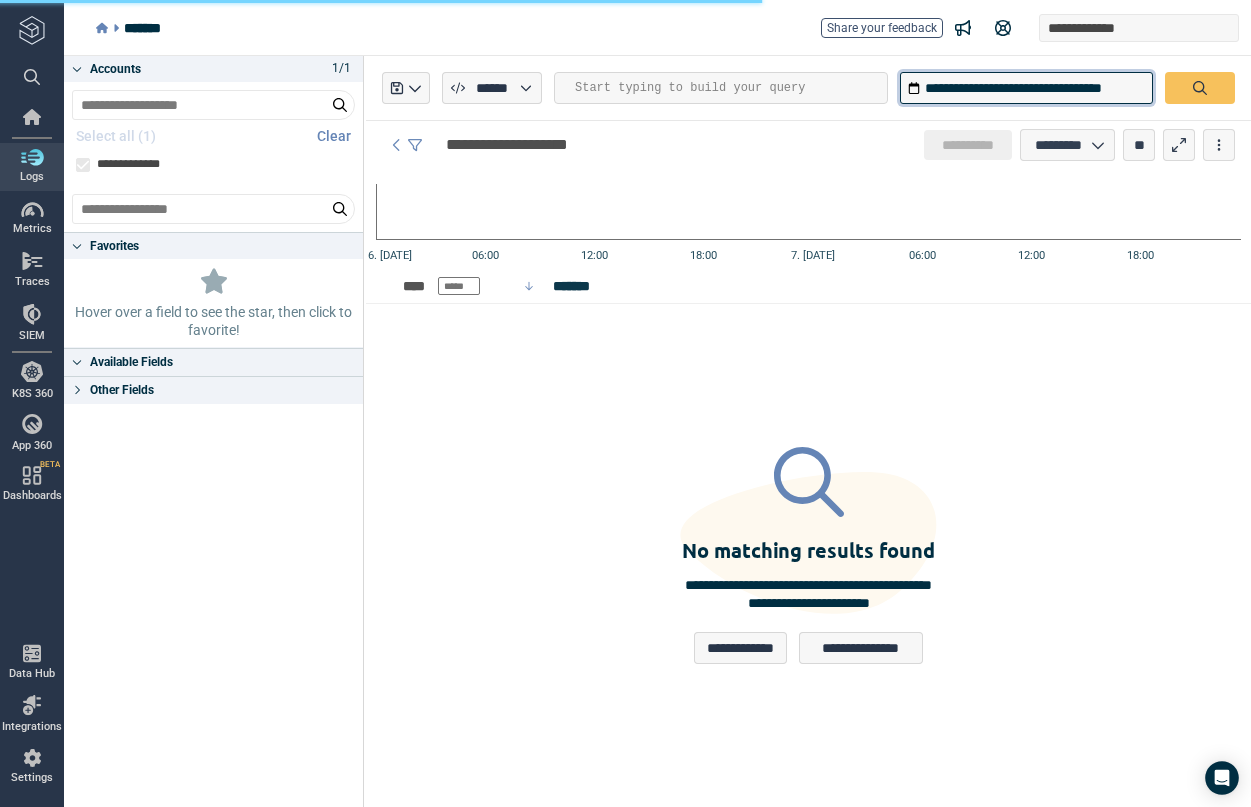click on "**********" at bounding box center [1026, 88] 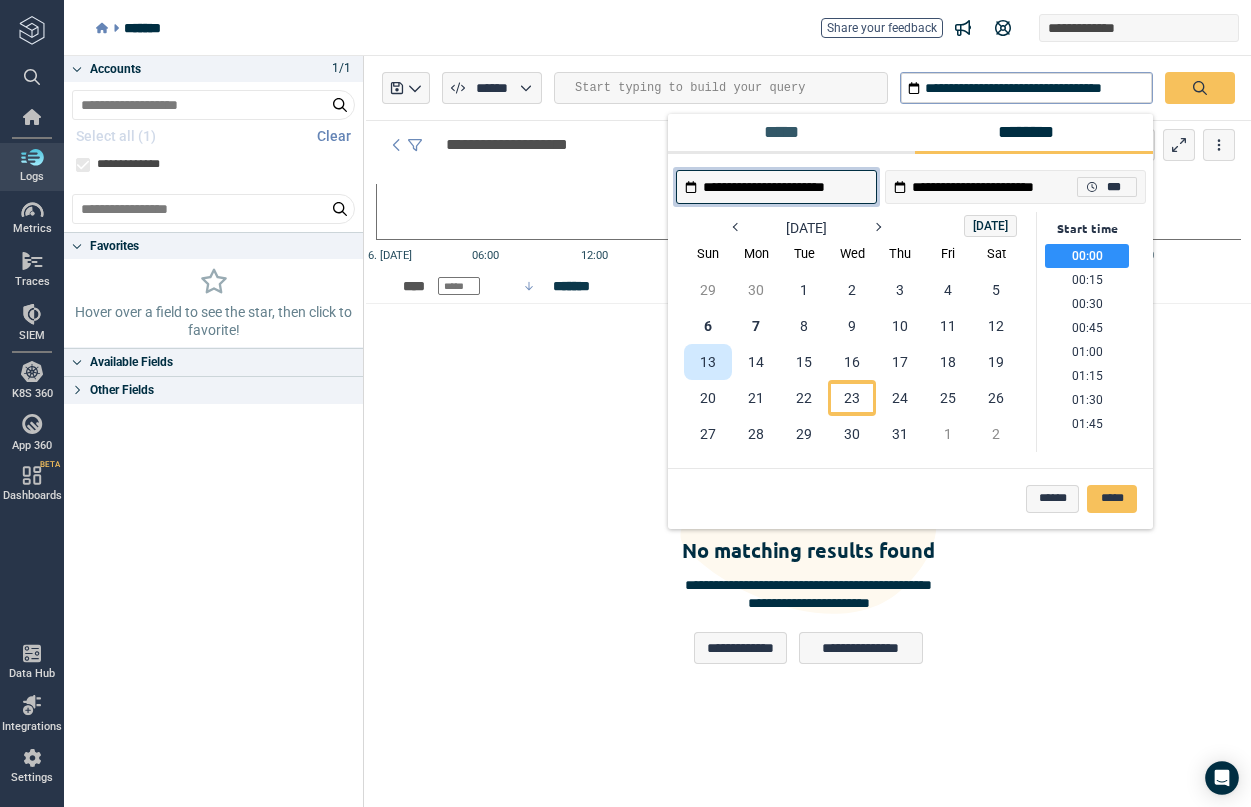 click on "13" at bounding box center [708, 362] 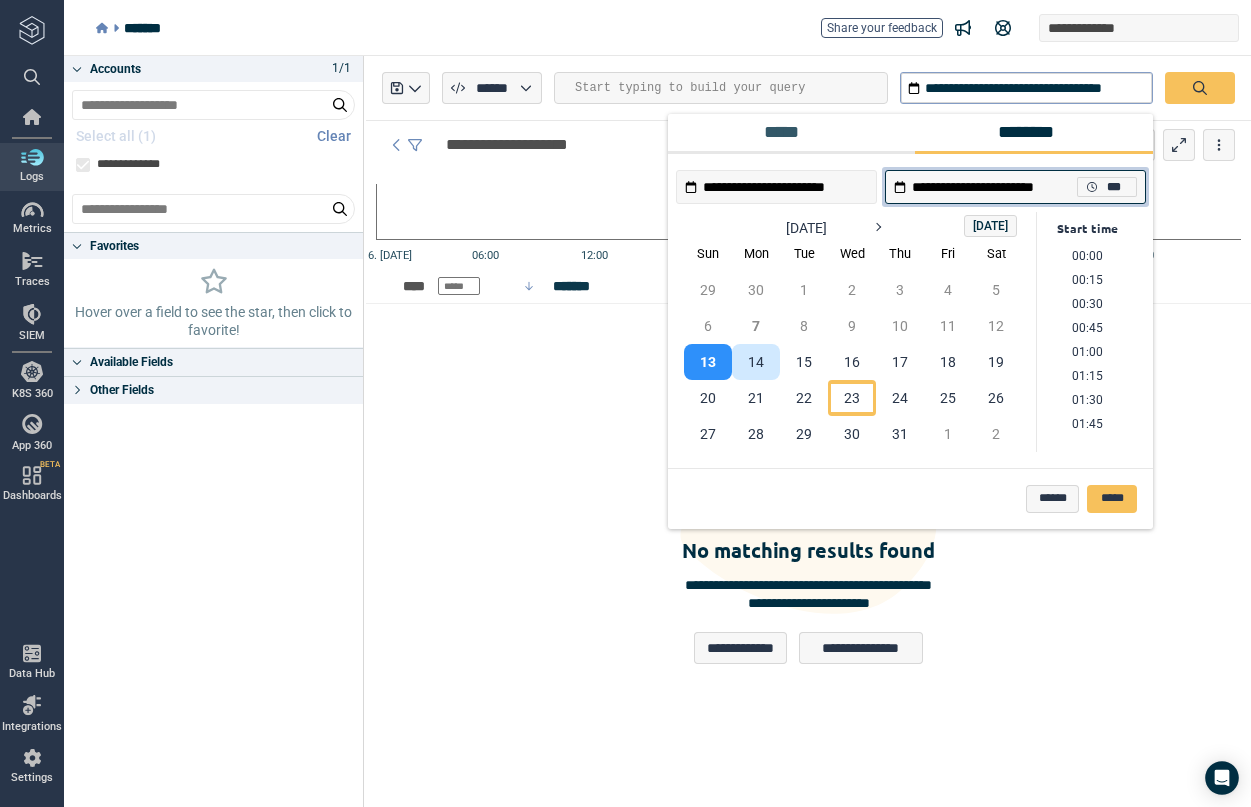 scroll, scrollTop: 2112, scrollLeft: 0, axis: vertical 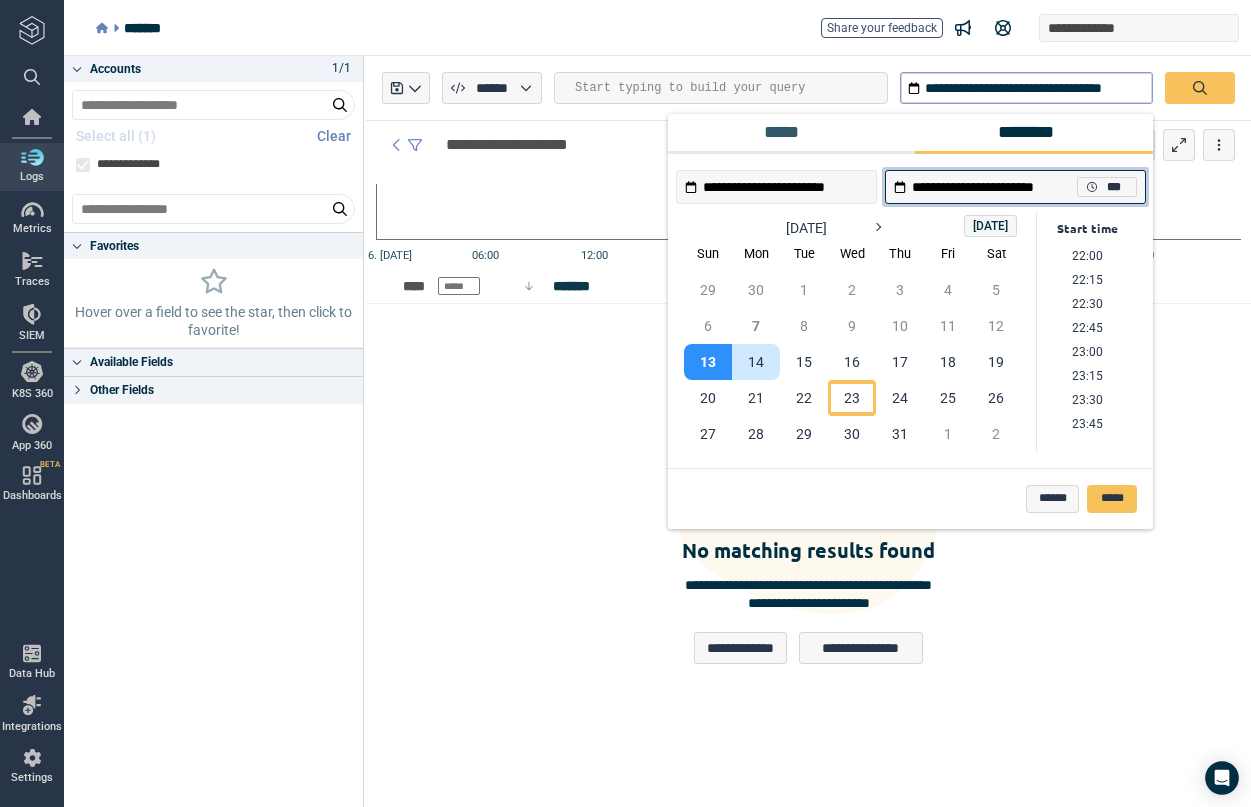 click on "14" at bounding box center (756, 362) 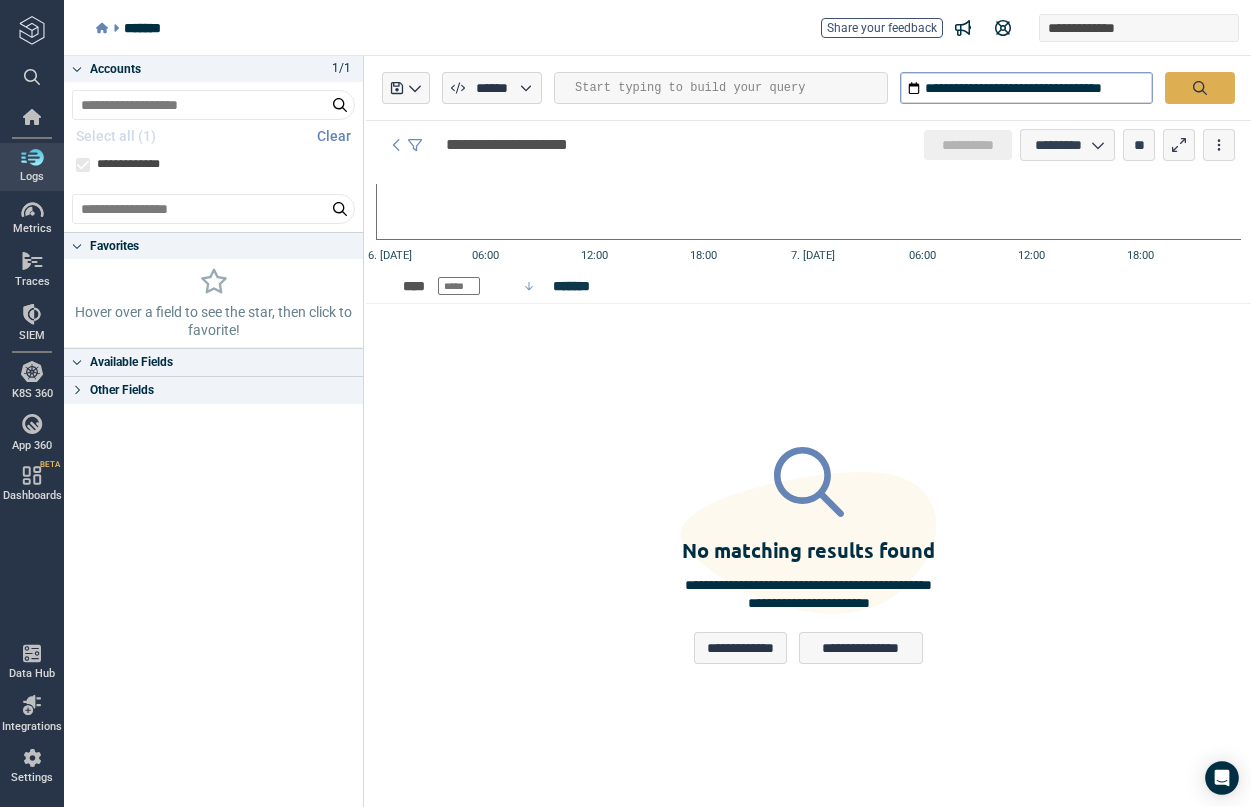 click at bounding box center [1200, 88] 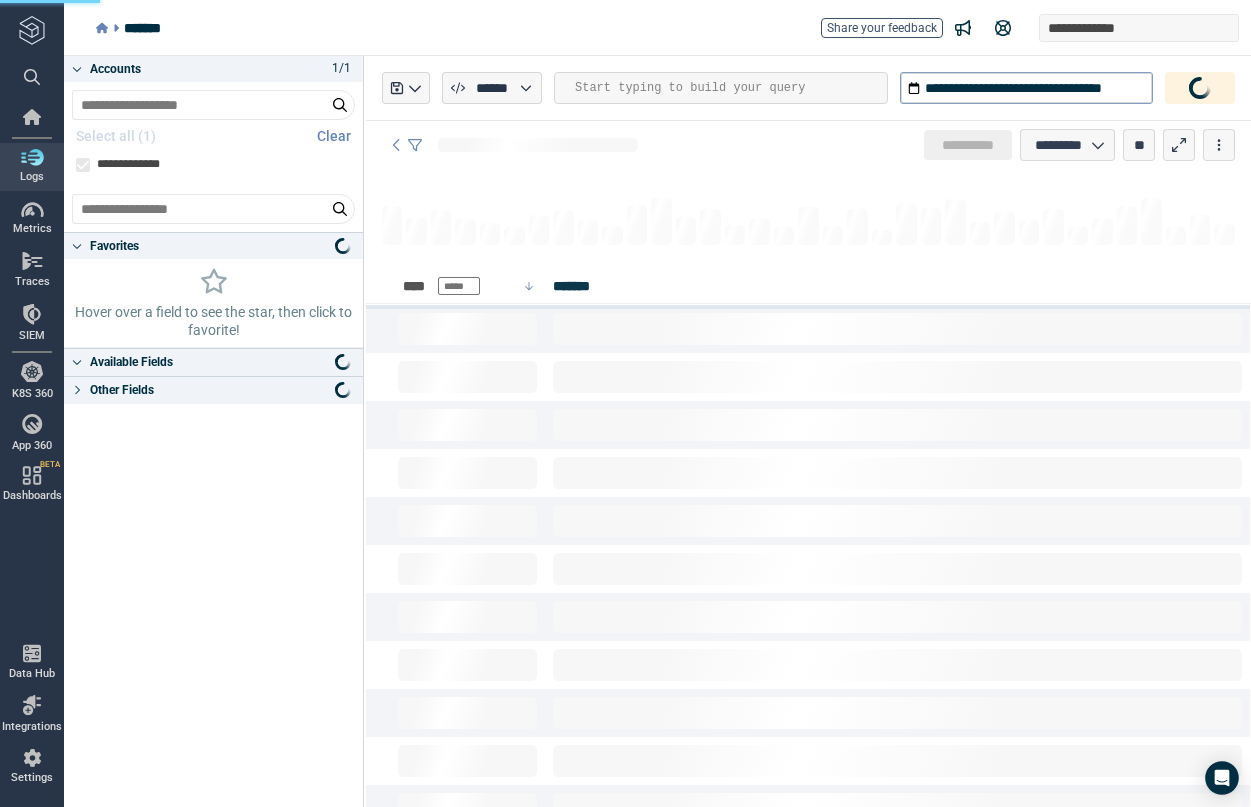 type on "*" 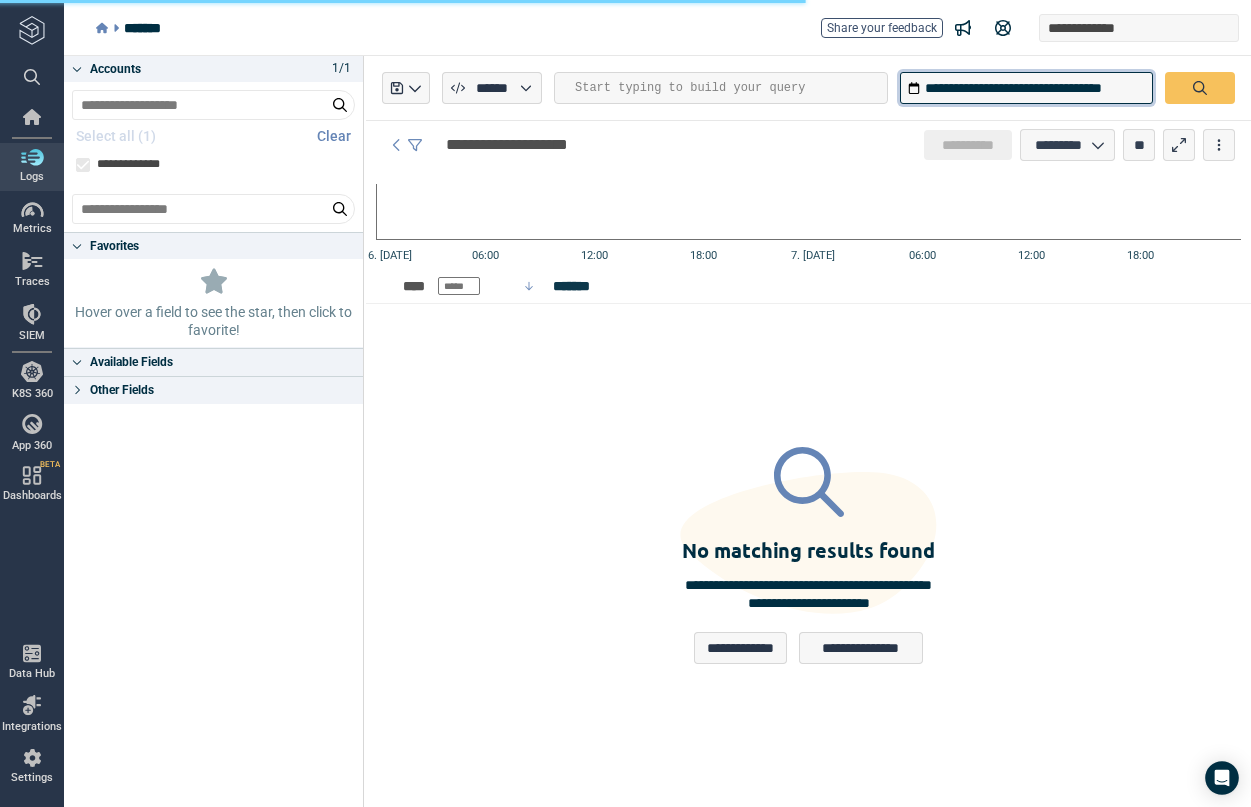 click on "**********" at bounding box center [1026, 88] 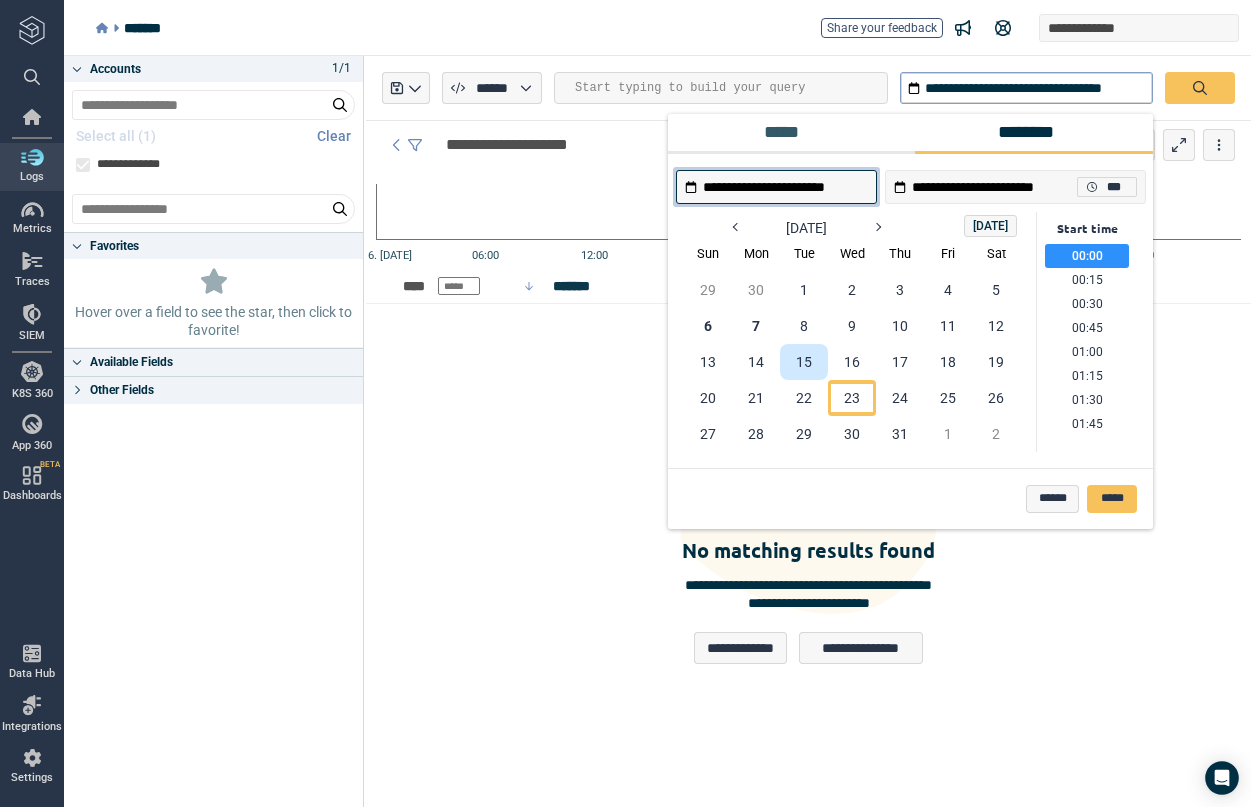 click on "15" at bounding box center (804, 362) 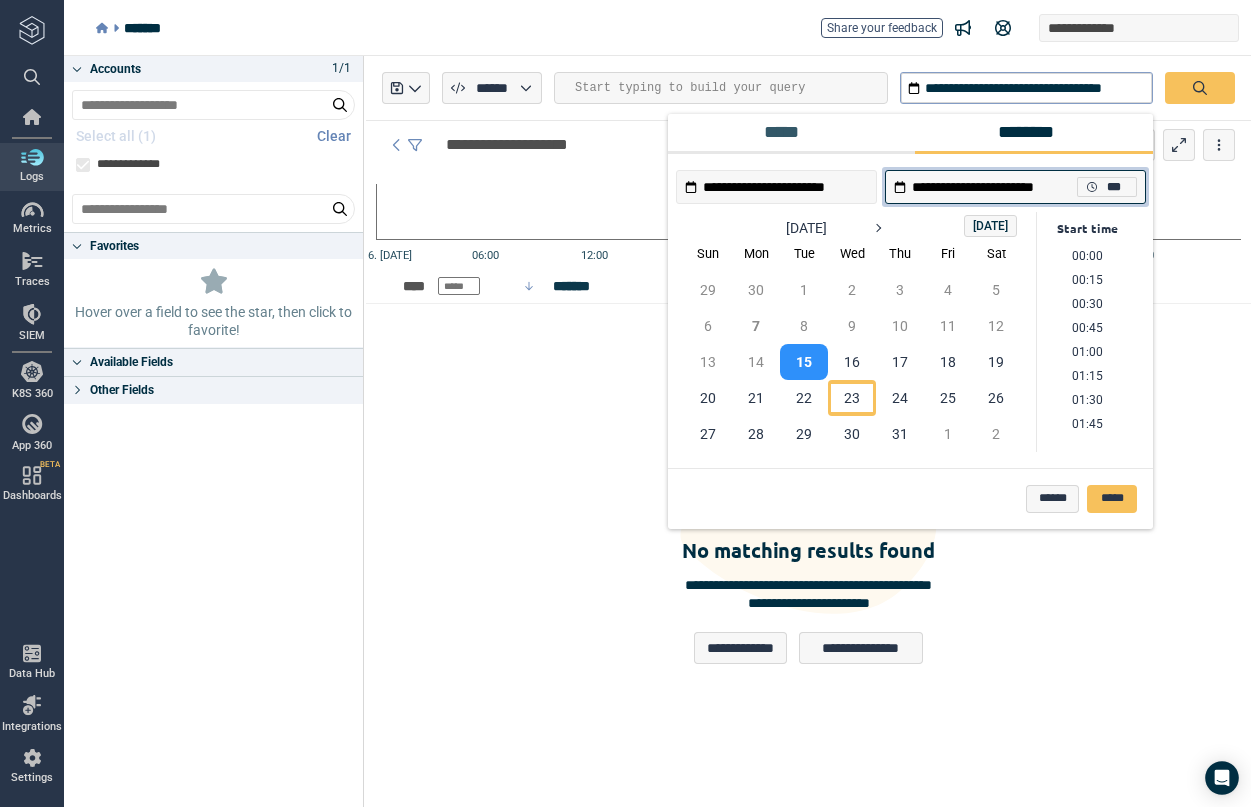 type on "**********" 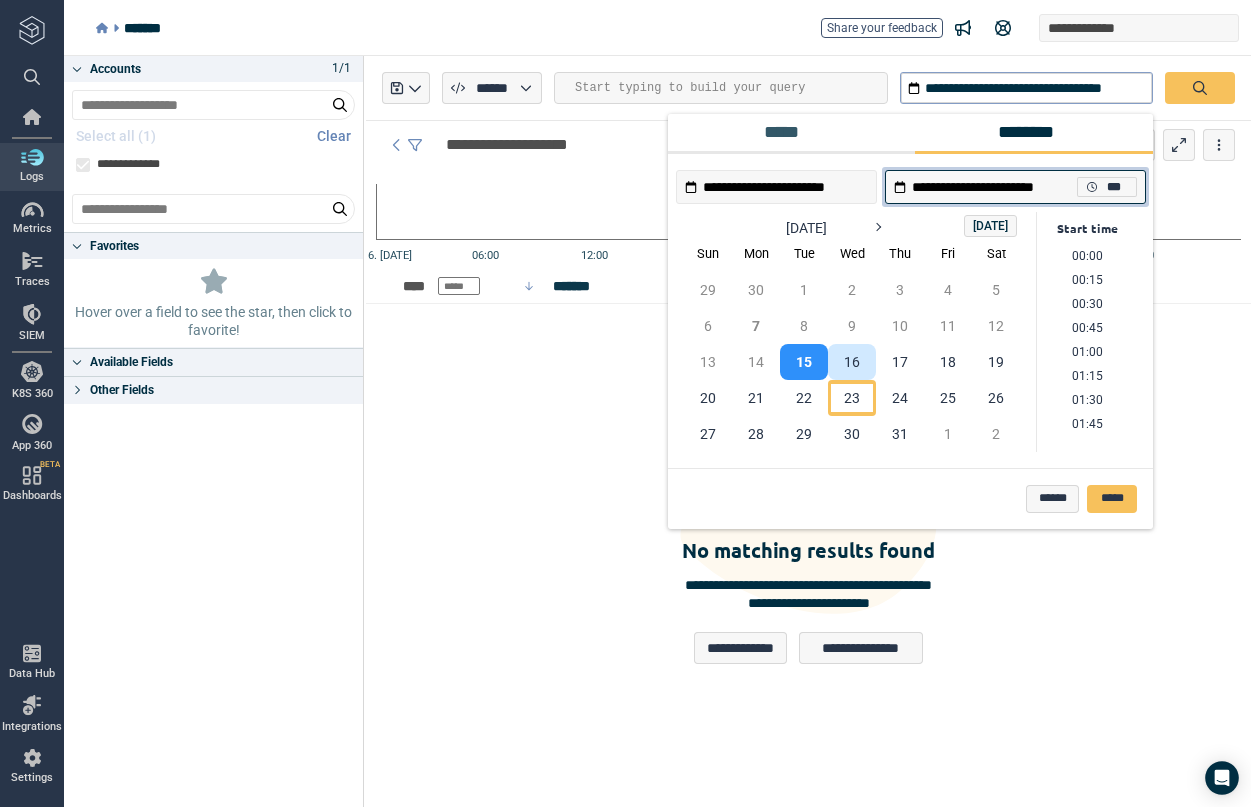 scroll, scrollTop: 2112, scrollLeft: 0, axis: vertical 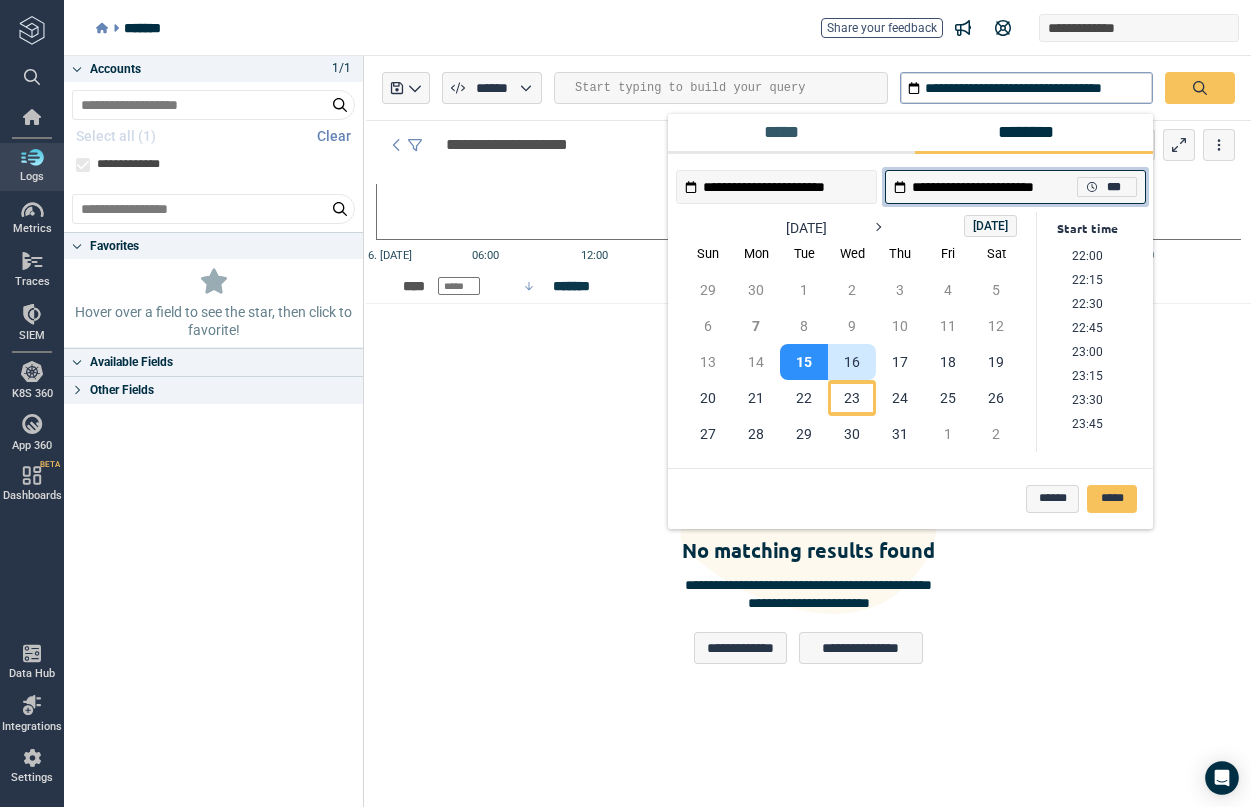 click on "16" at bounding box center [852, 362] 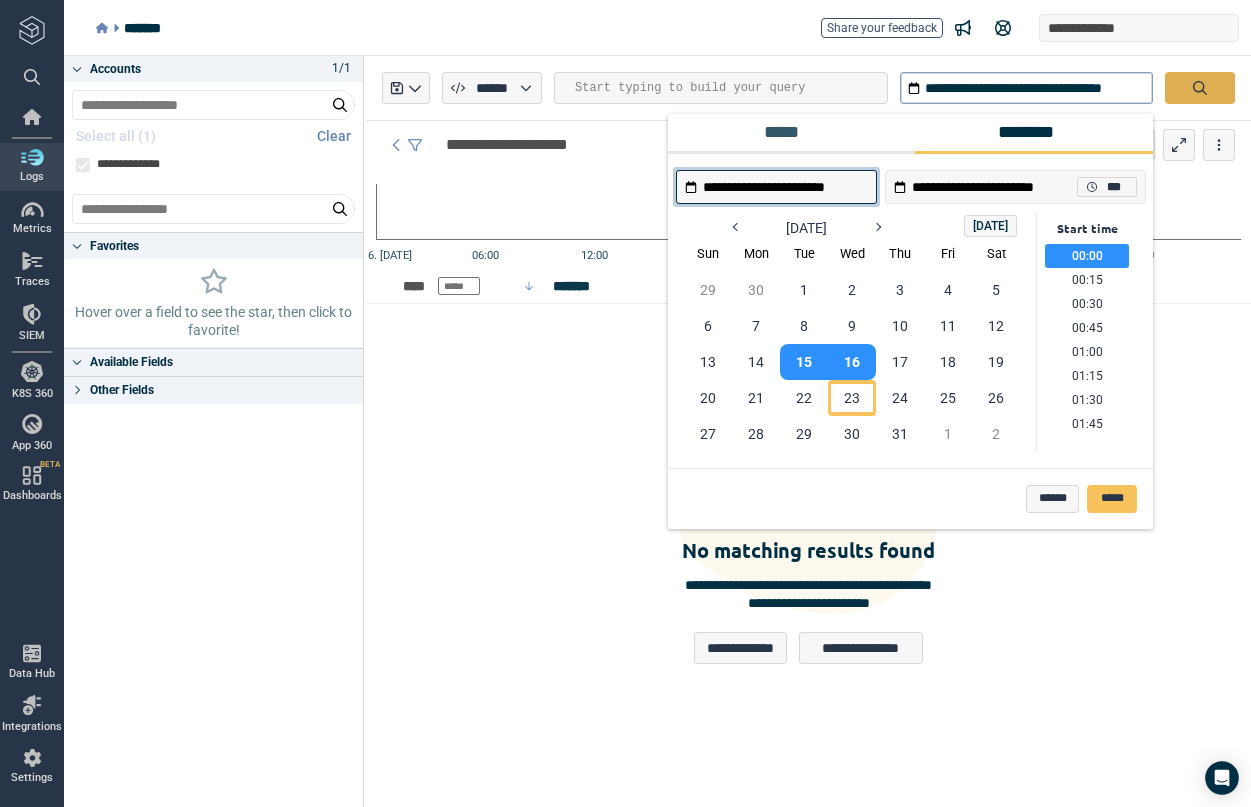 click at bounding box center (1200, 88) 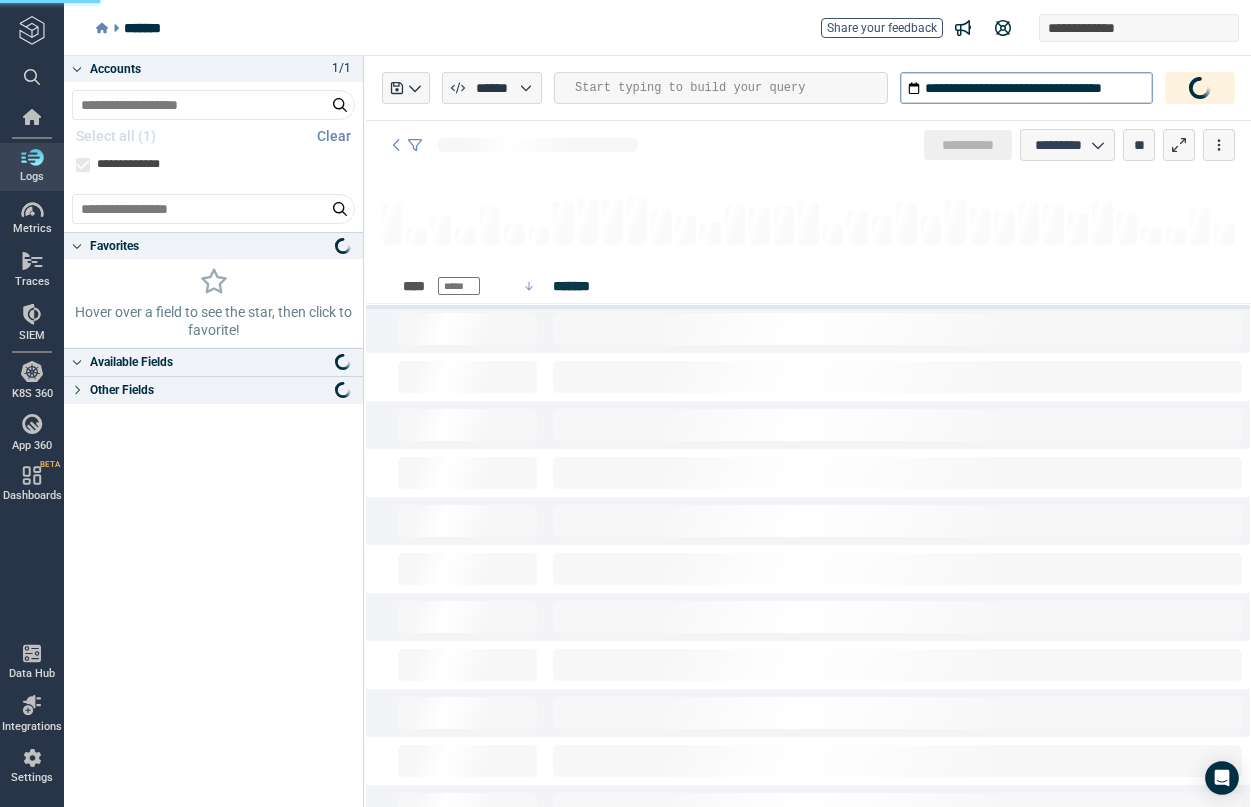 type on "*" 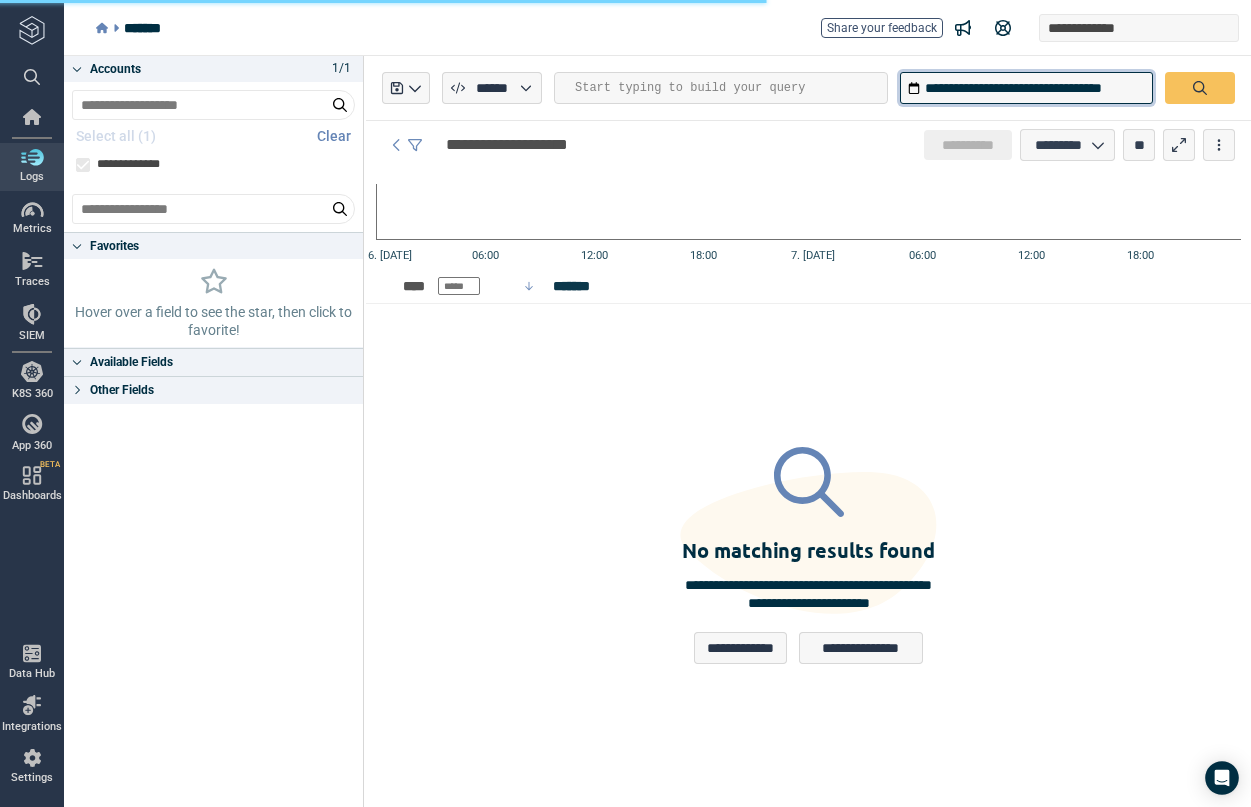 click on "**********" at bounding box center (1026, 88) 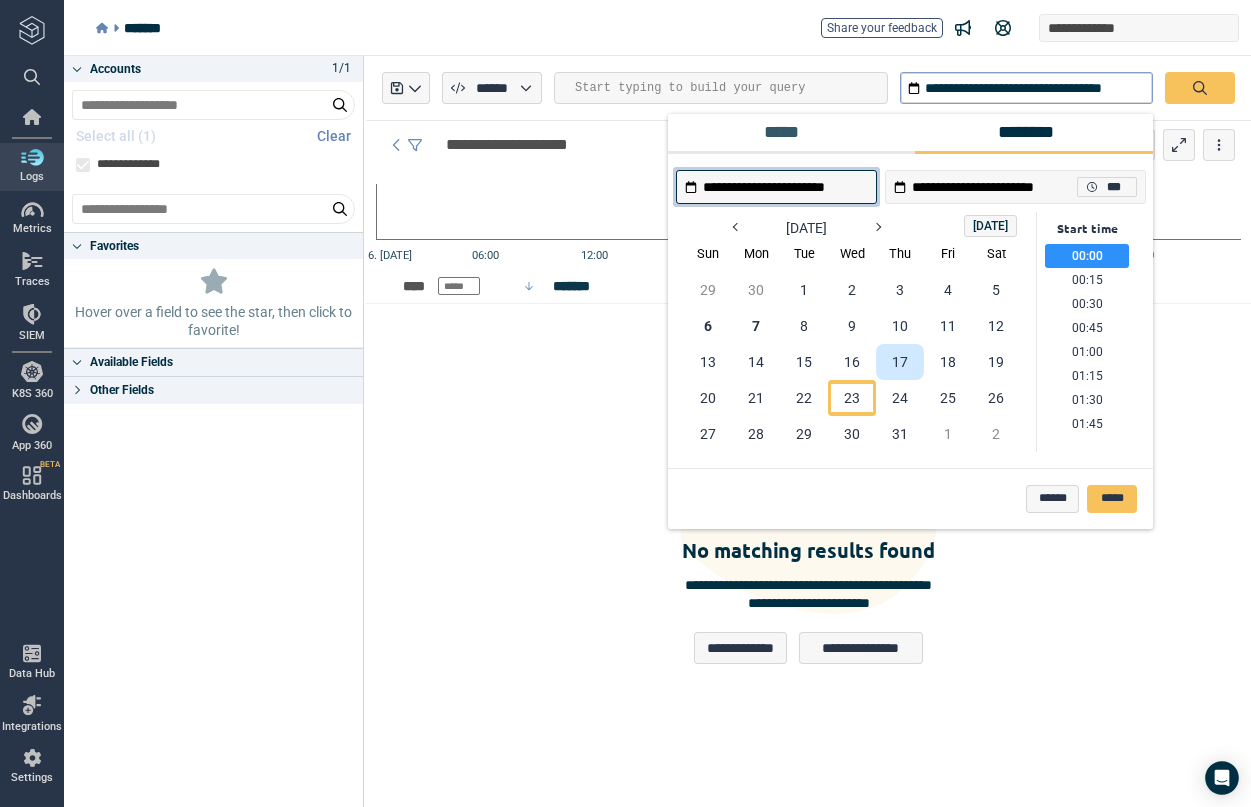 click on "17" at bounding box center (900, 362) 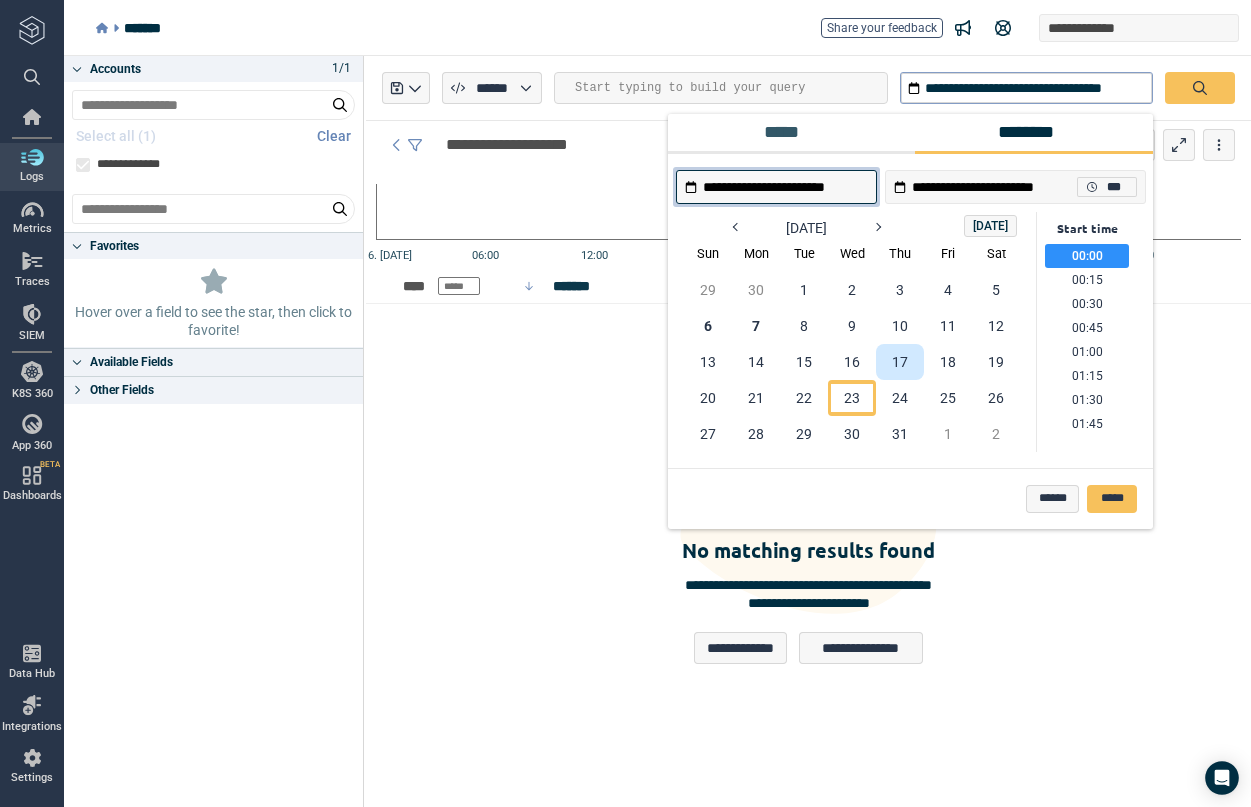 type on "**********" 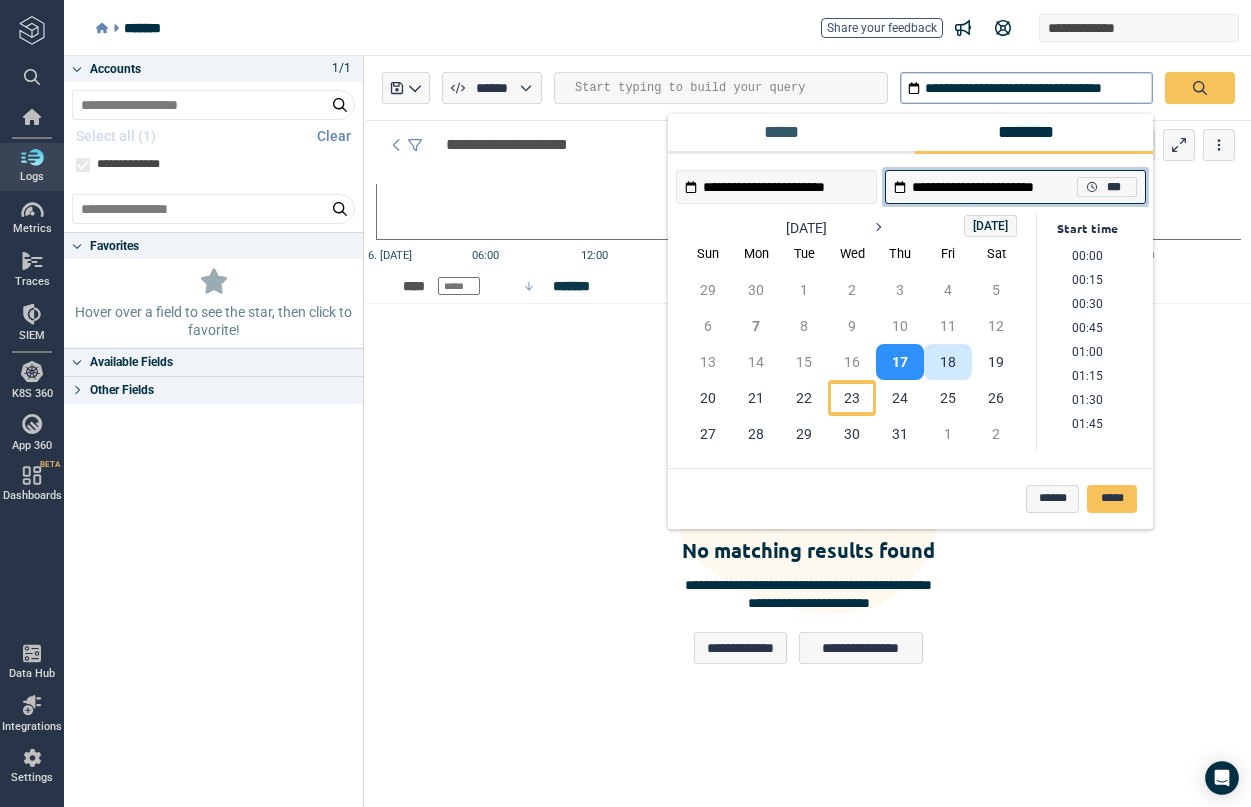 scroll, scrollTop: 2112, scrollLeft: 0, axis: vertical 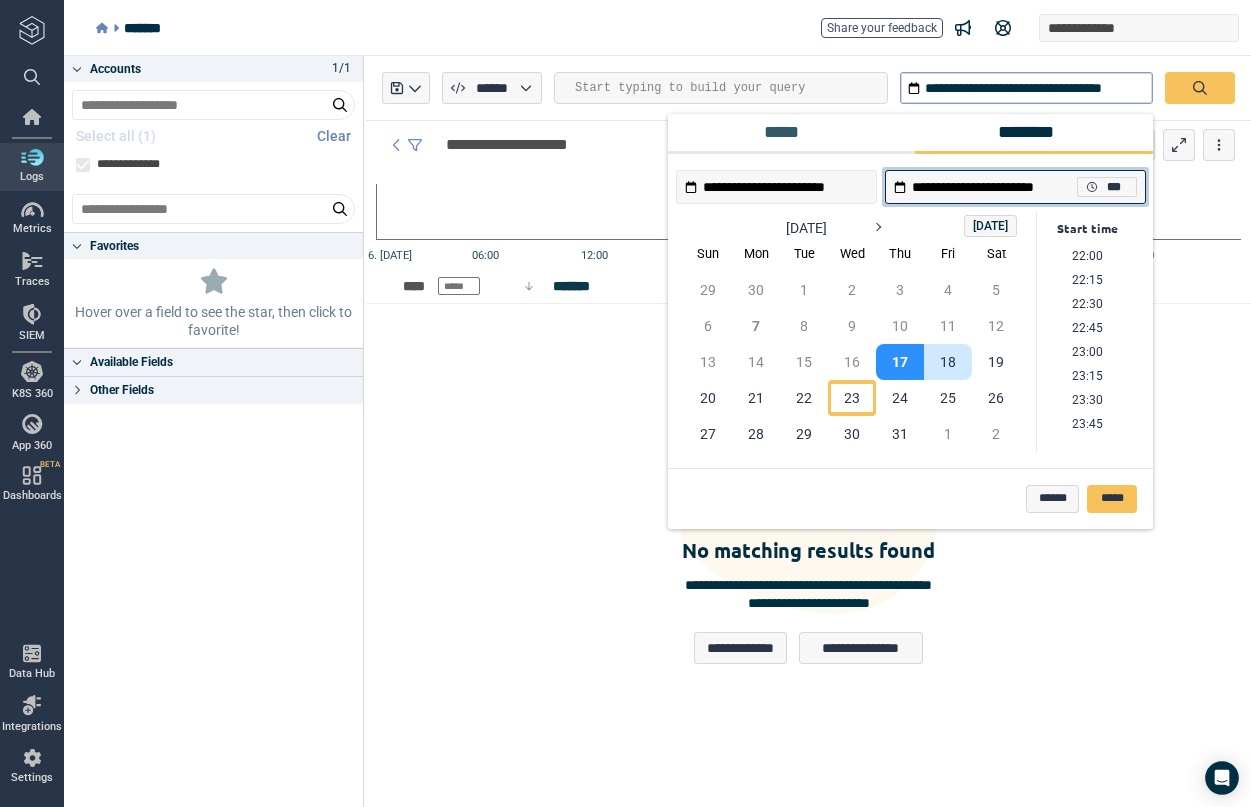 click on "18" at bounding box center (948, 362) 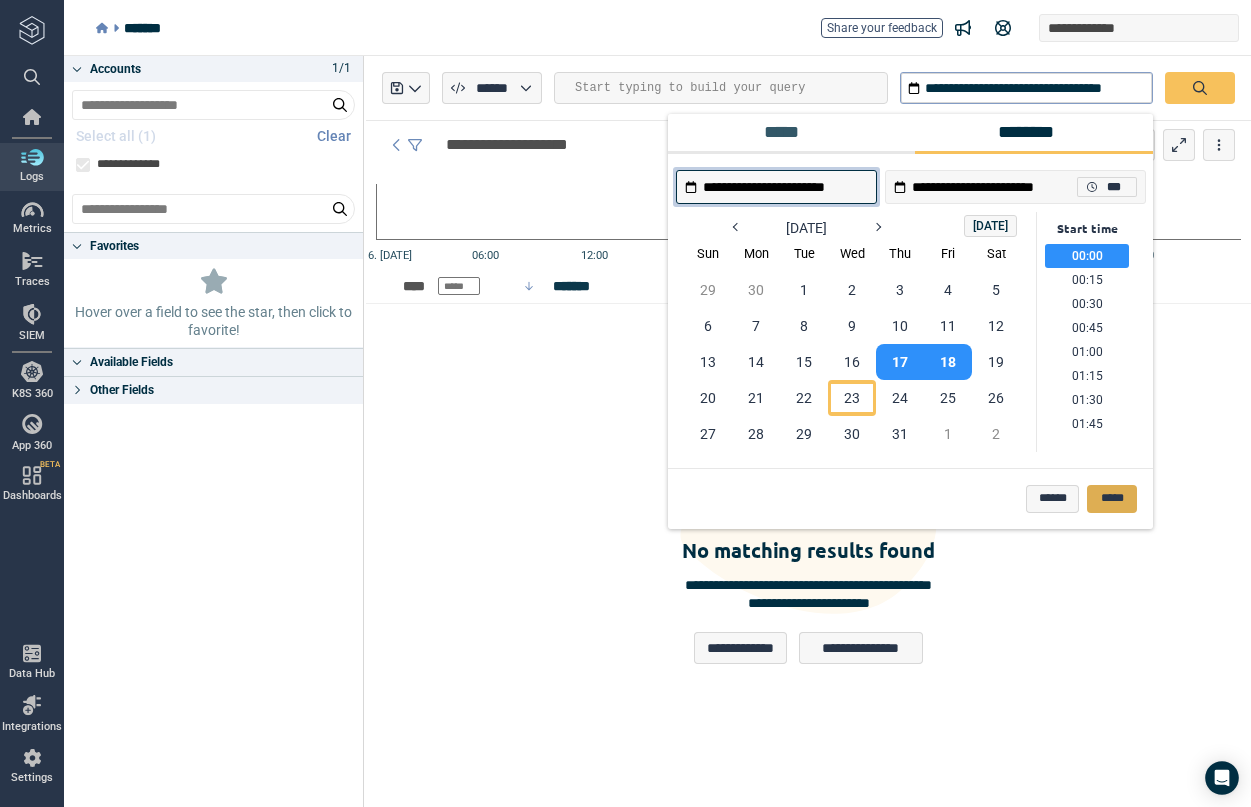 click on "*****" at bounding box center (1112, 499) 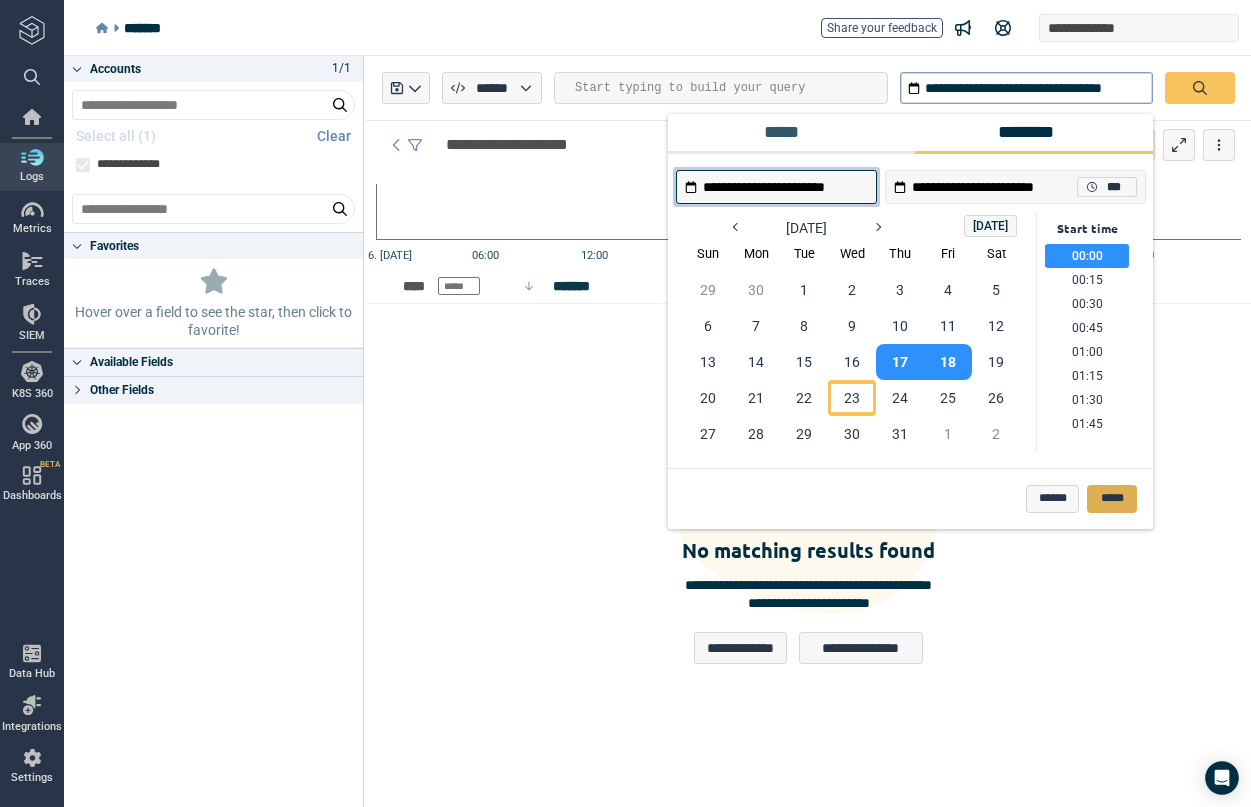 type on "*" 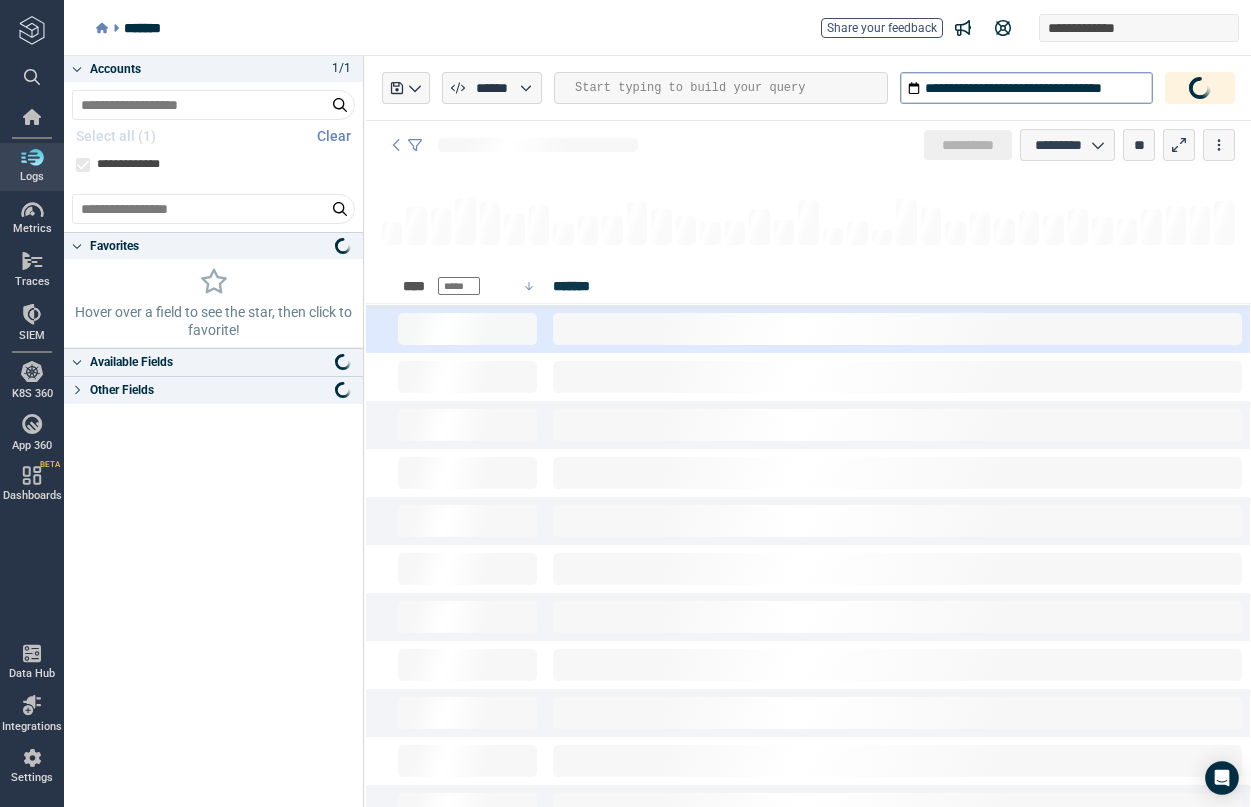 type on "*" 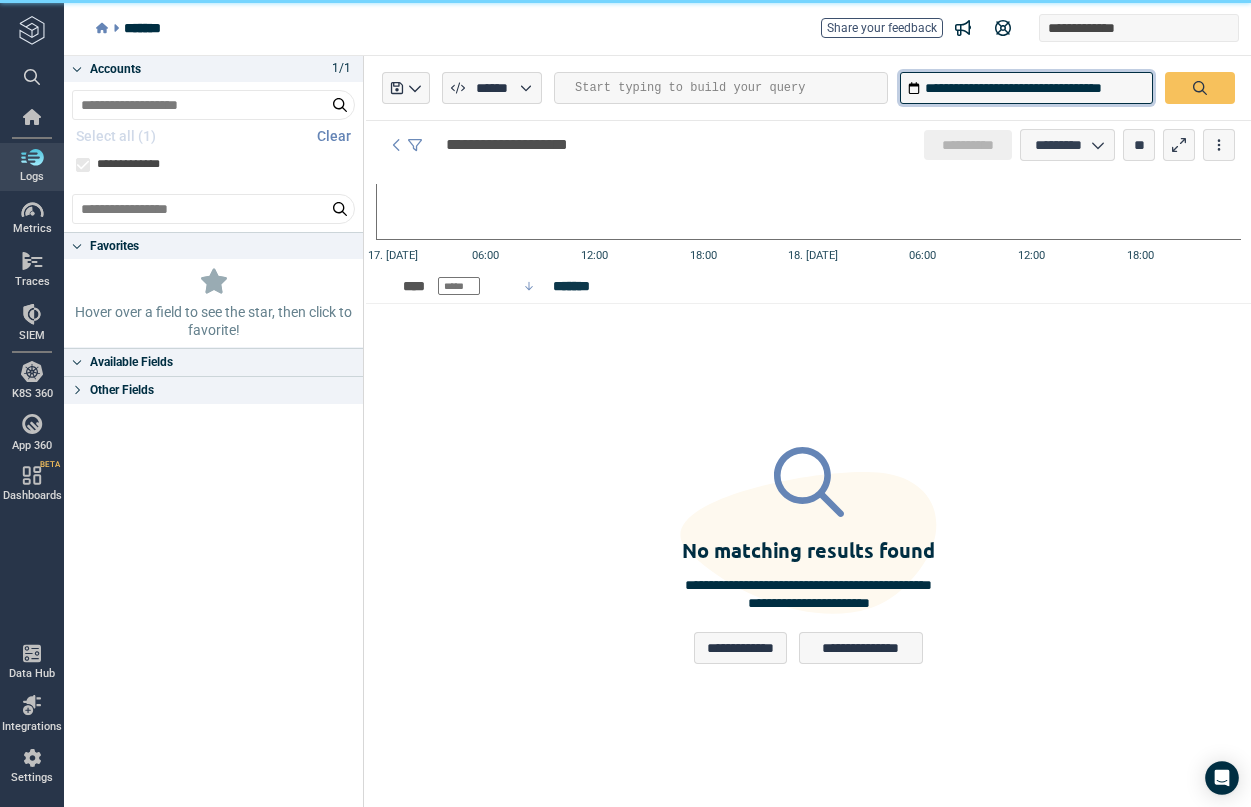 click on "**********" at bounding box center (1026, 88) 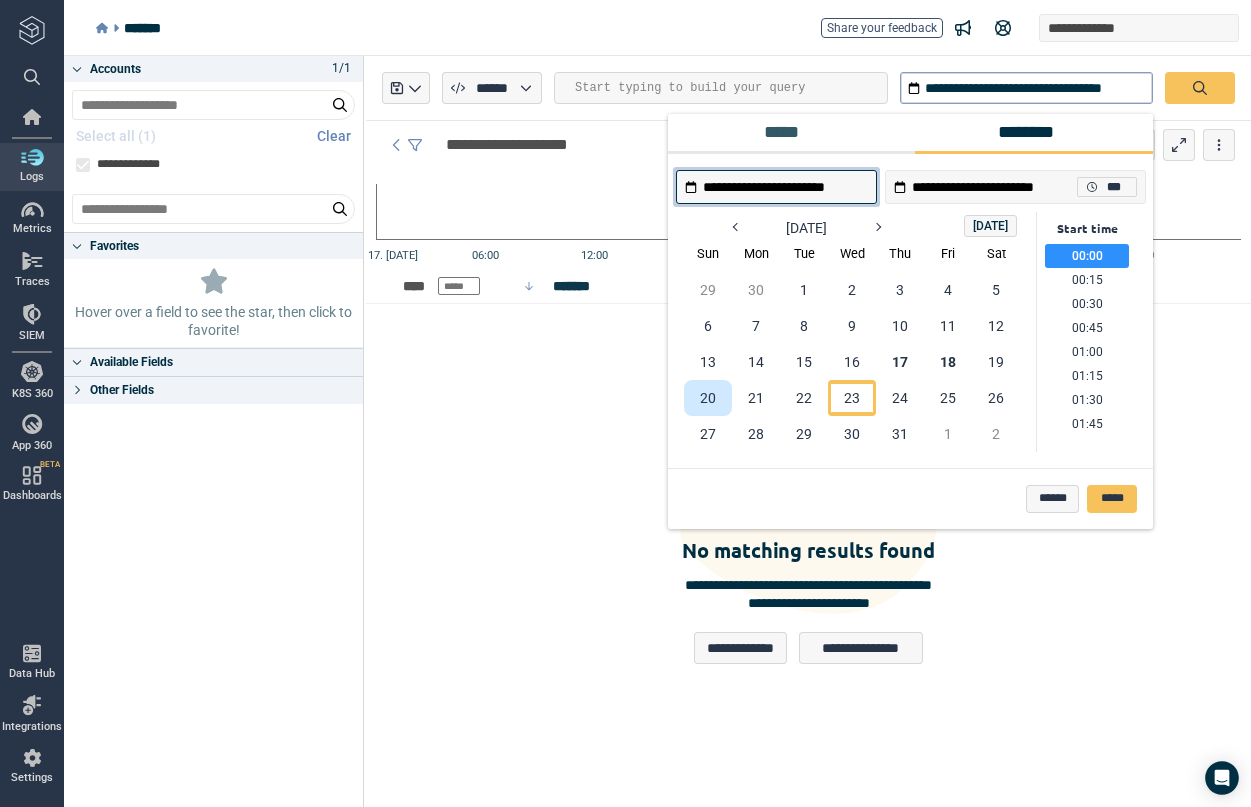 click on "20" at bounding box center (708, 398) 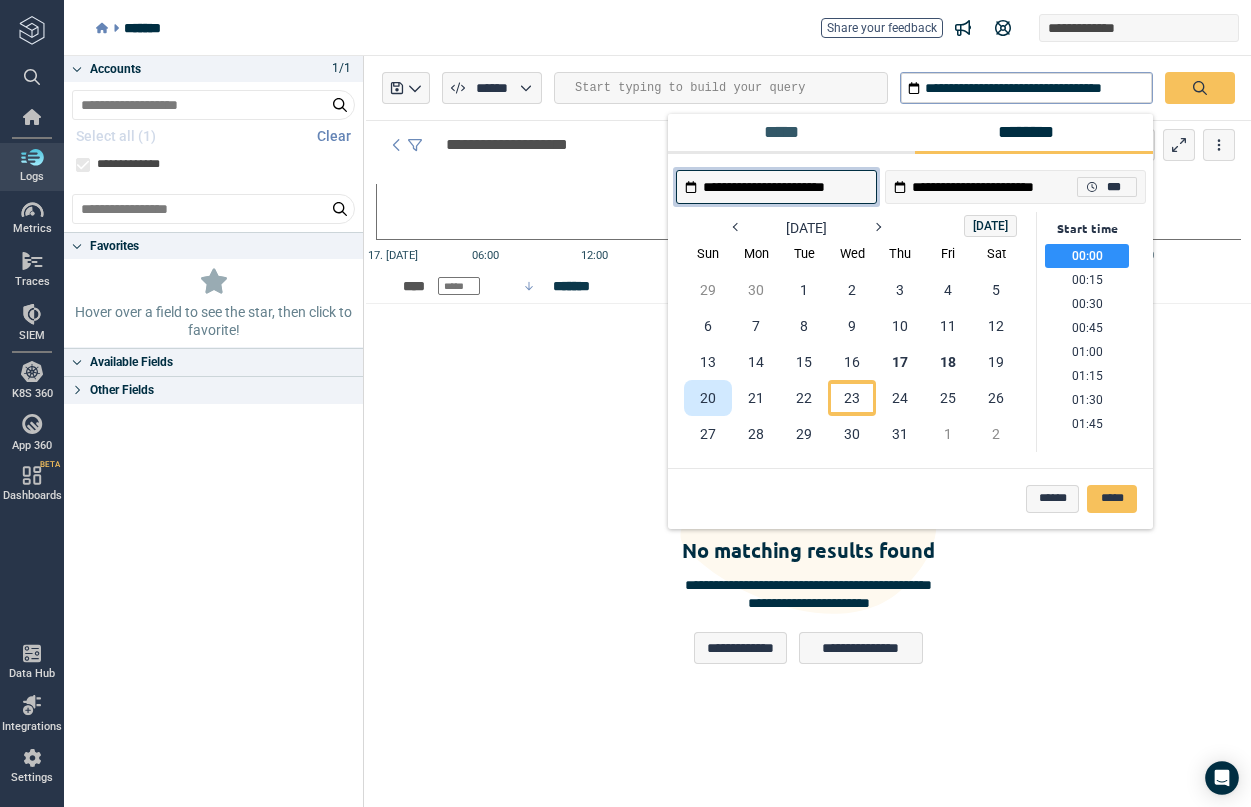 type on "**********" 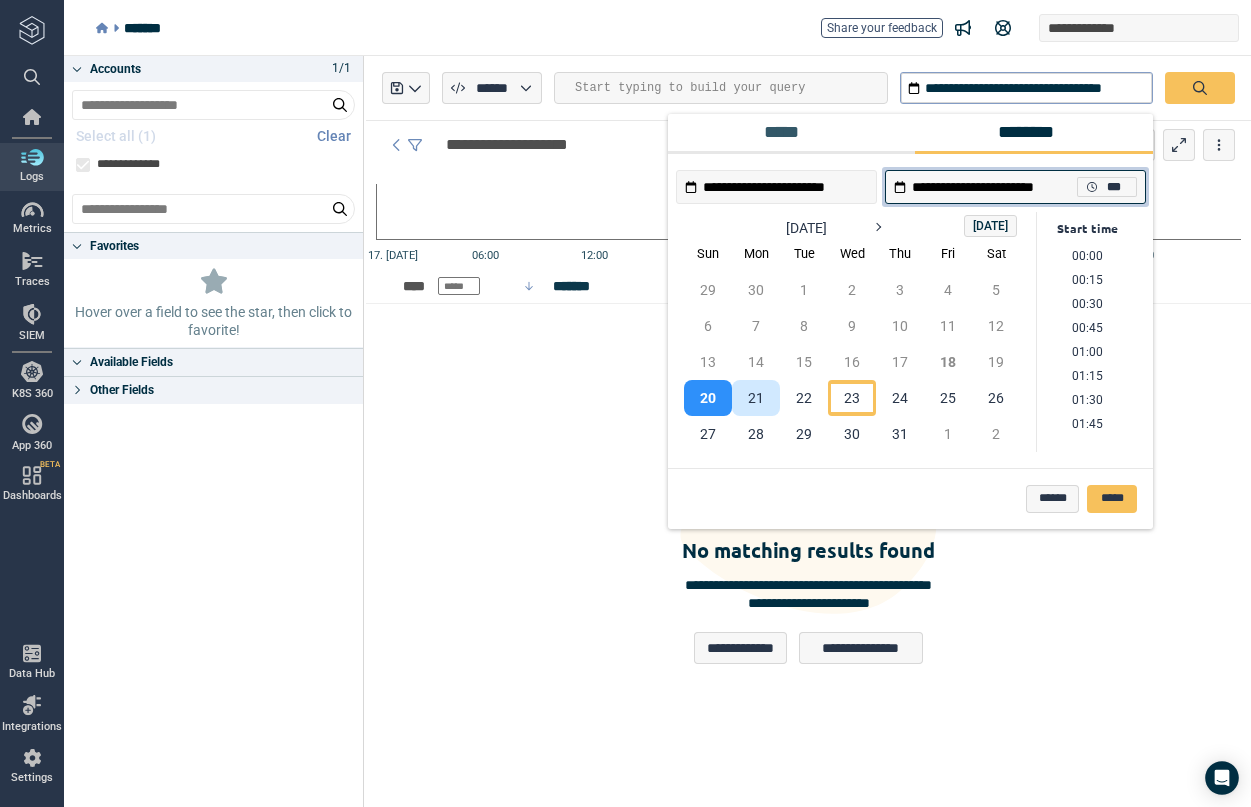 scroll, scrollTop: 2112, scrollLeft: 0, axis: vertical 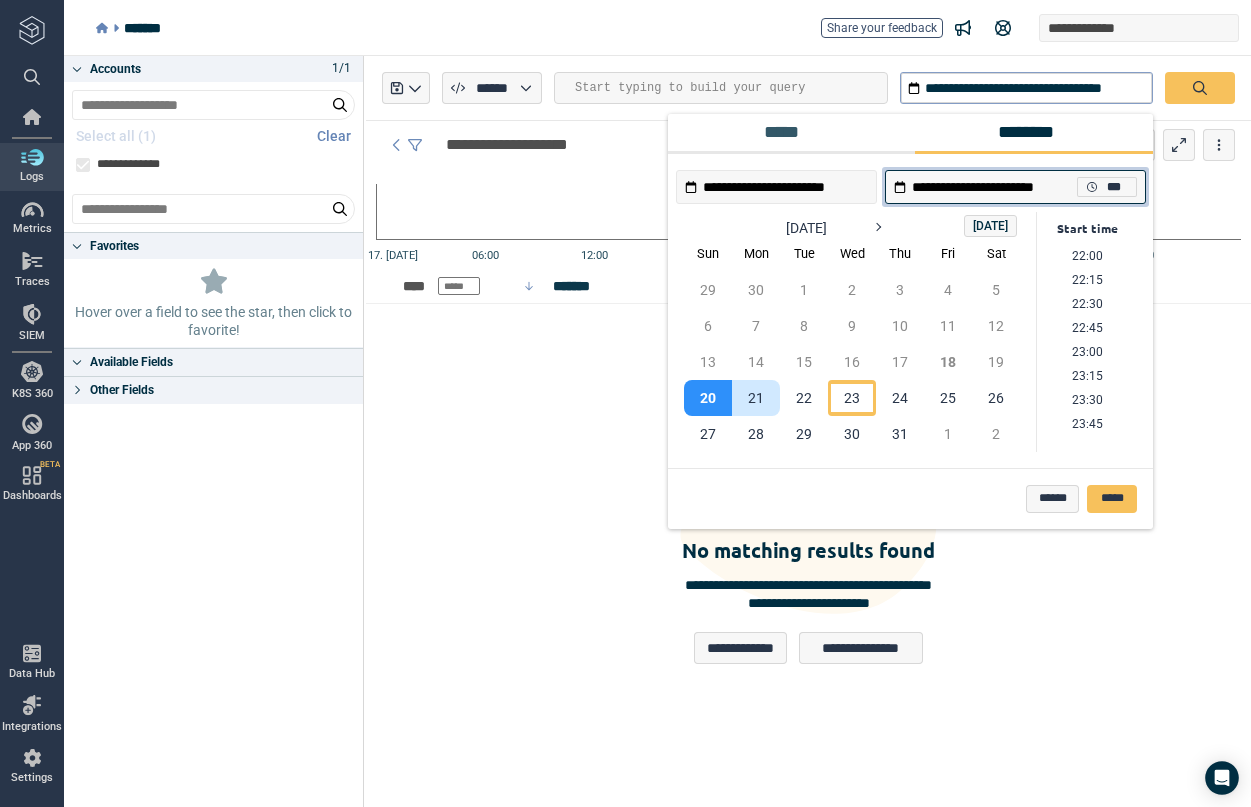 click on "21" at bounding box center (756, 398) 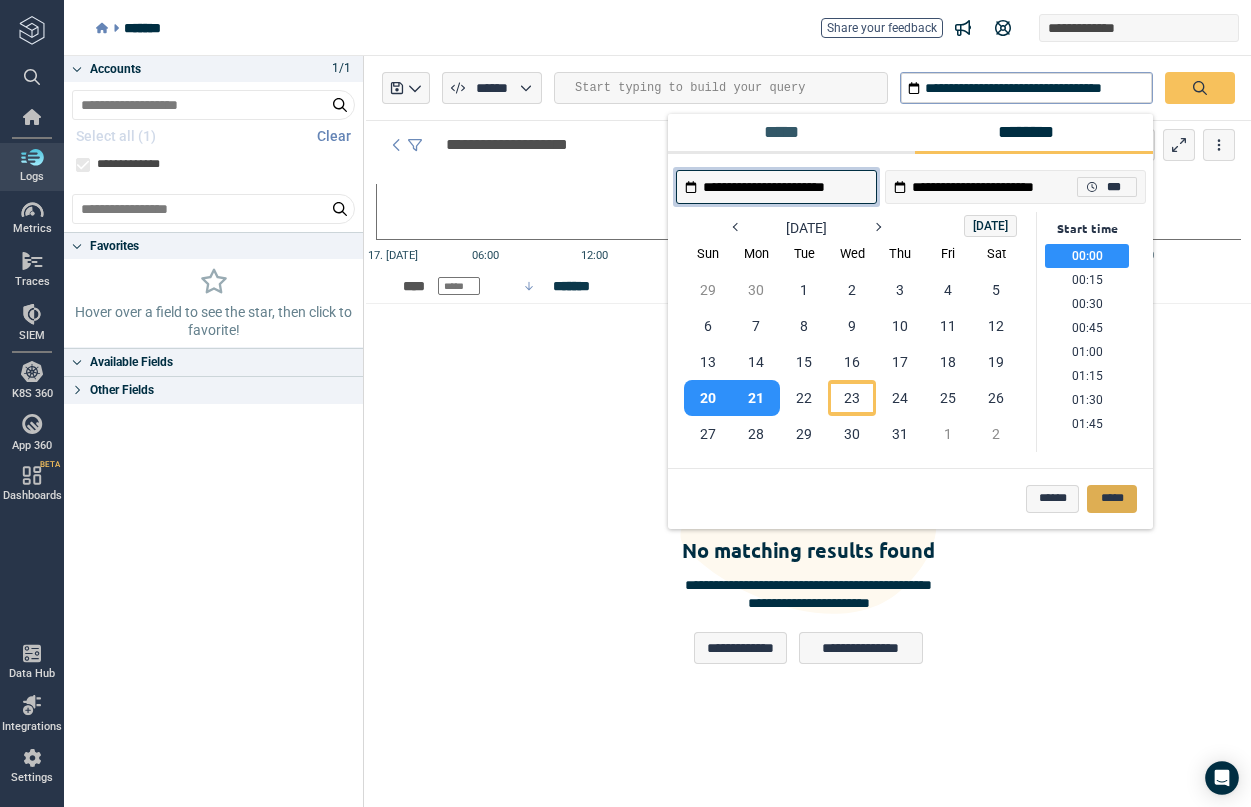 click on "*****" at bounding box center [1112, 499] 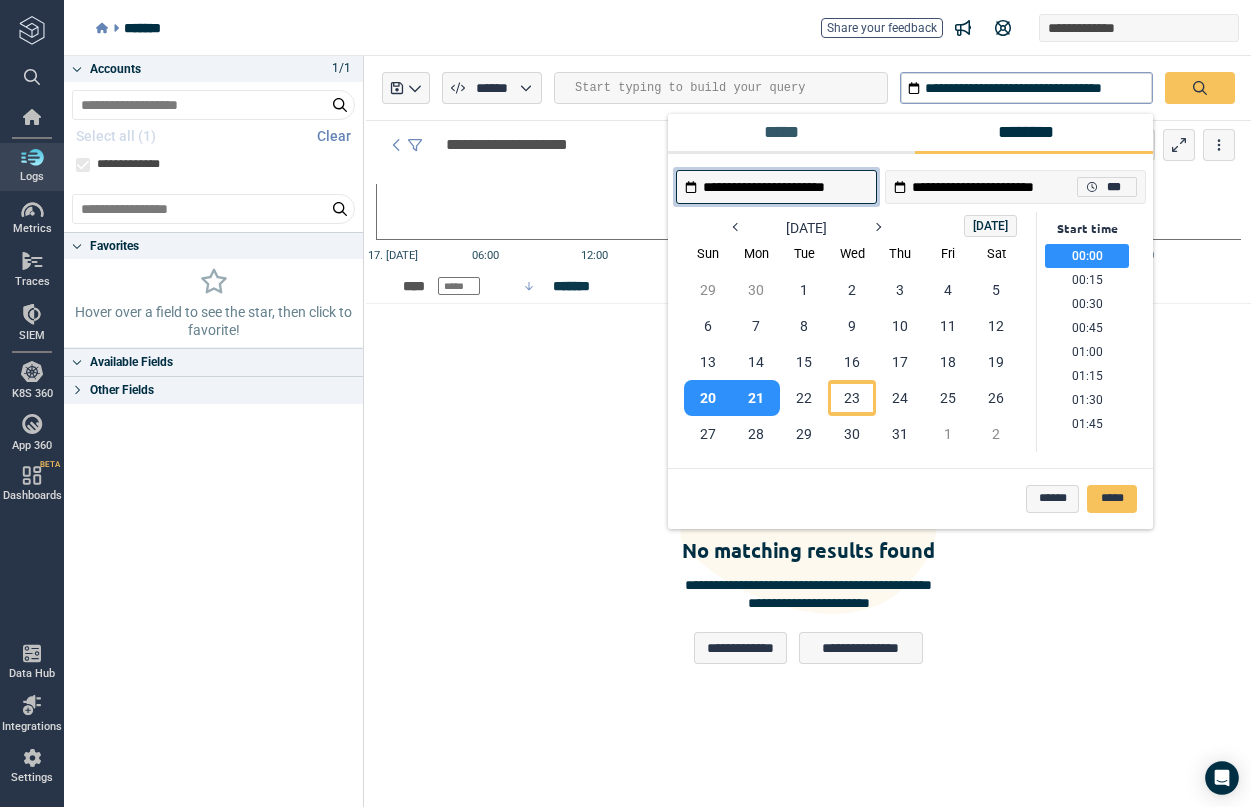 type on "*" 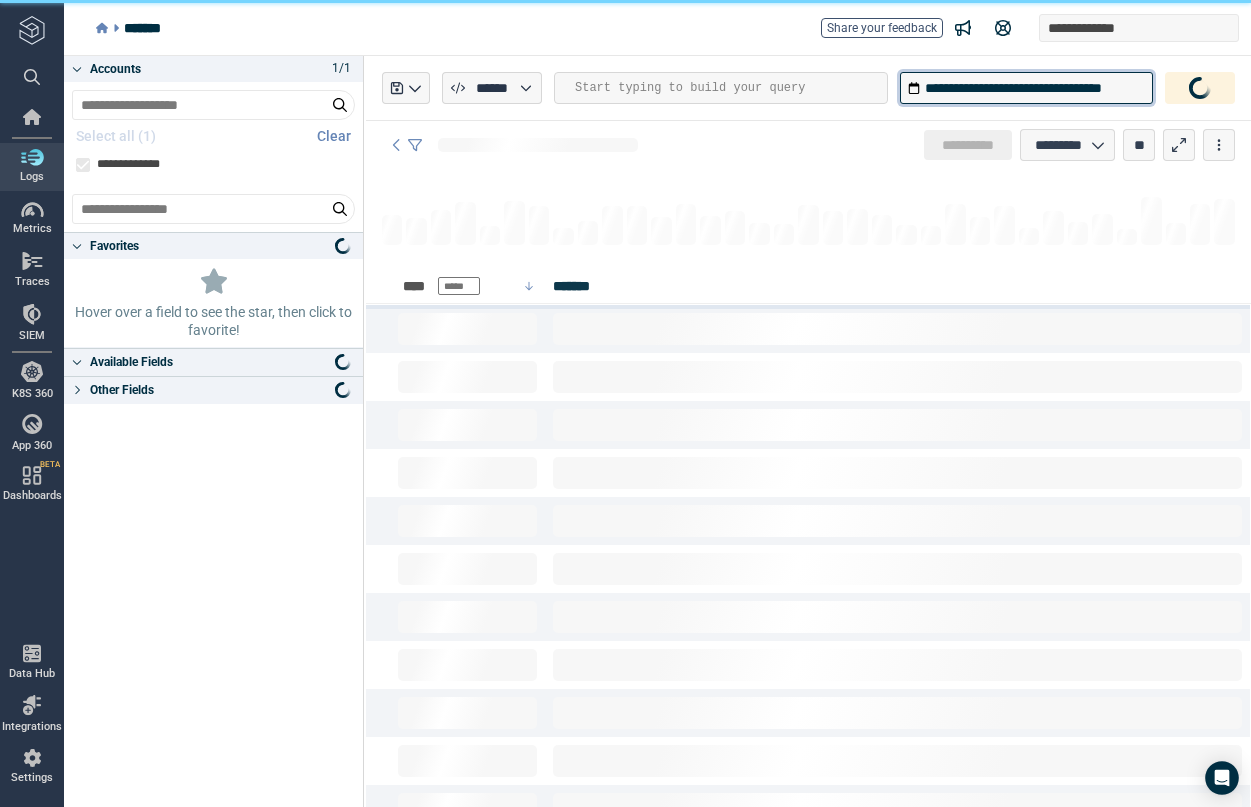 click on "**********" at bounding box center (1026, 88) 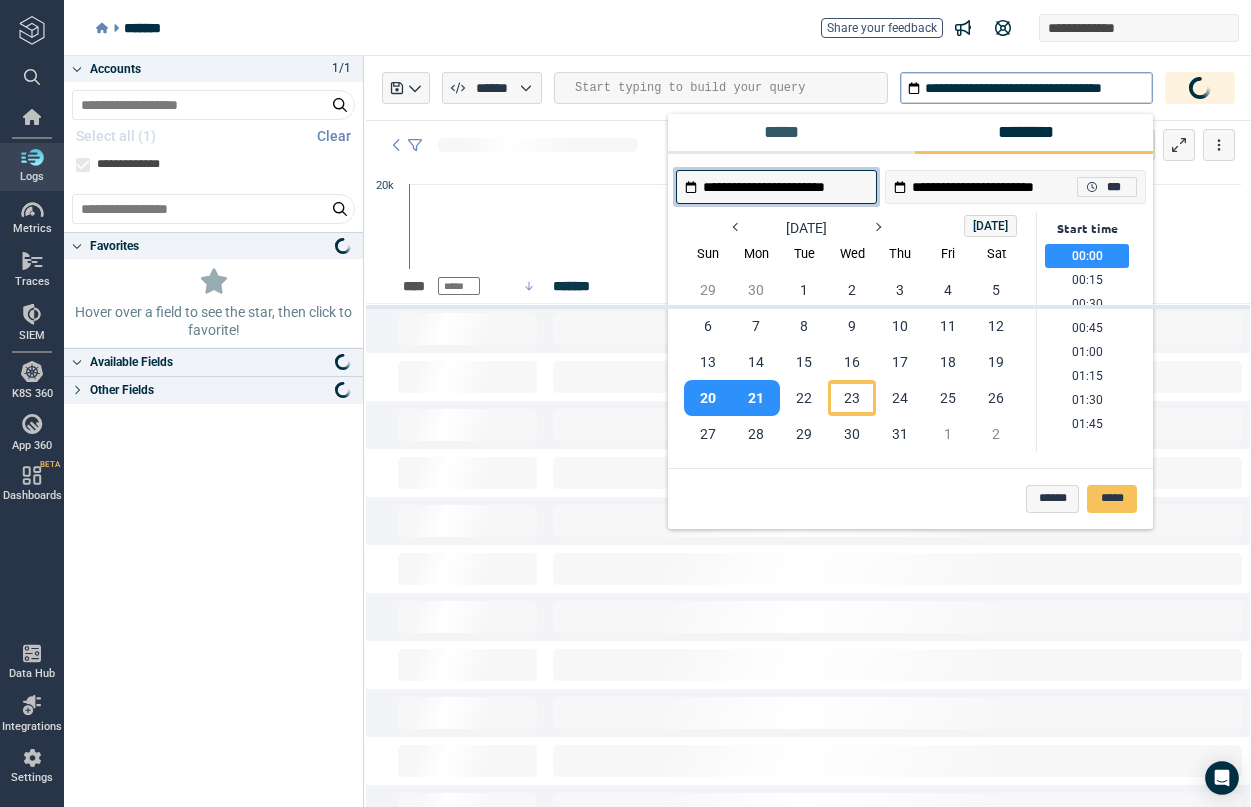 type on "*" 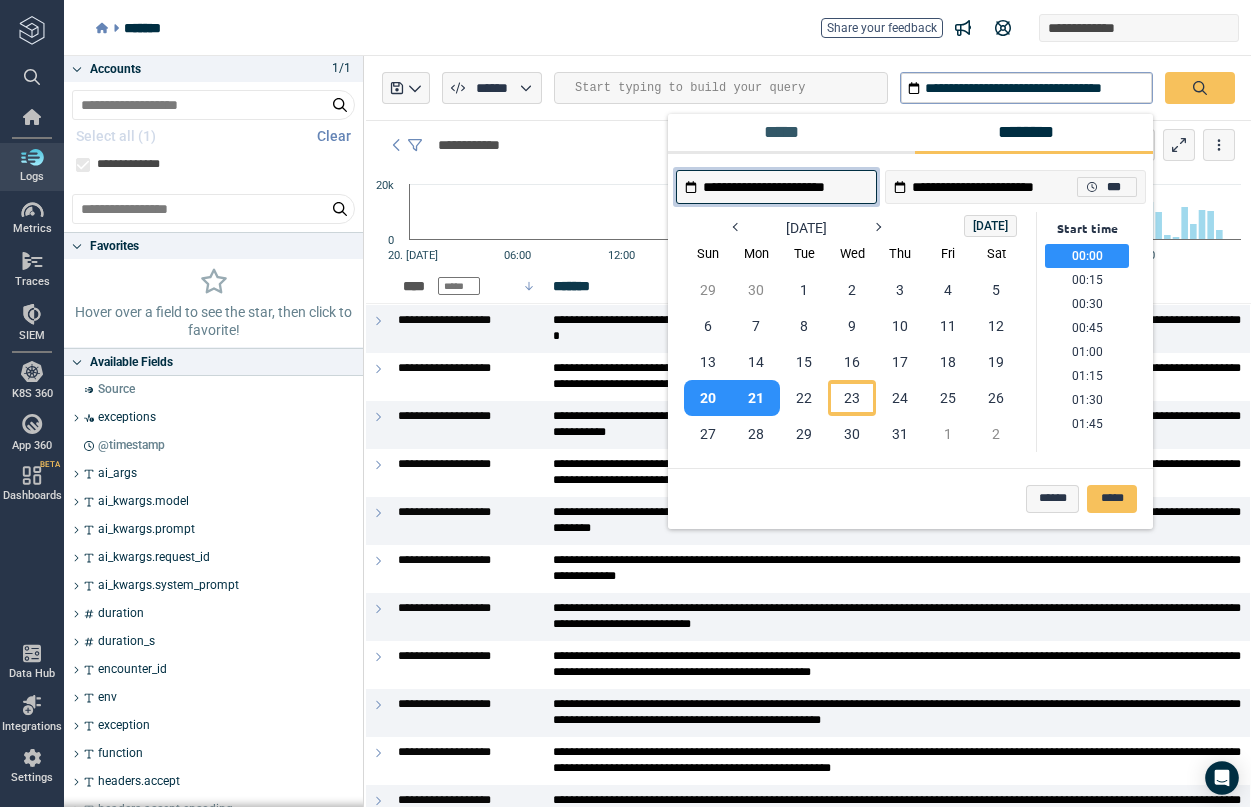 click on "20" at bounding box center (708, 398) 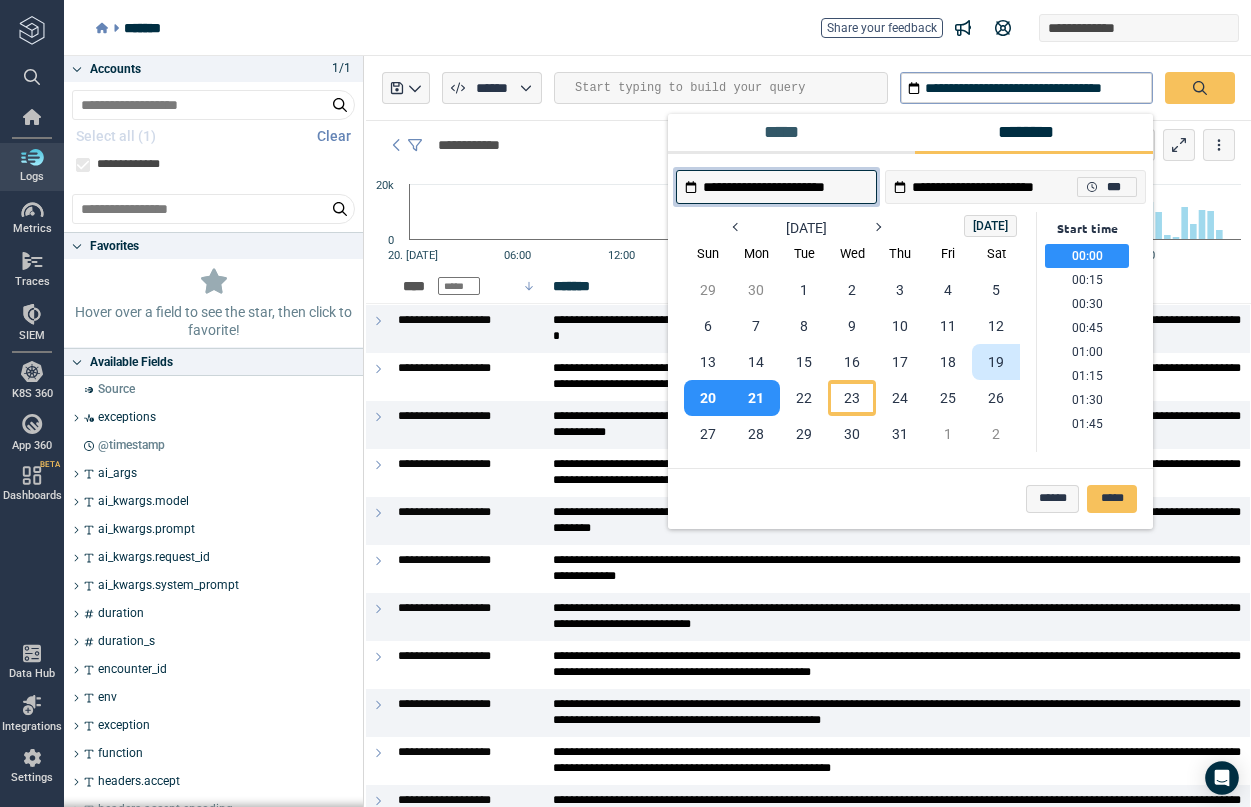 click on "19" at bounding box center [996, 362] 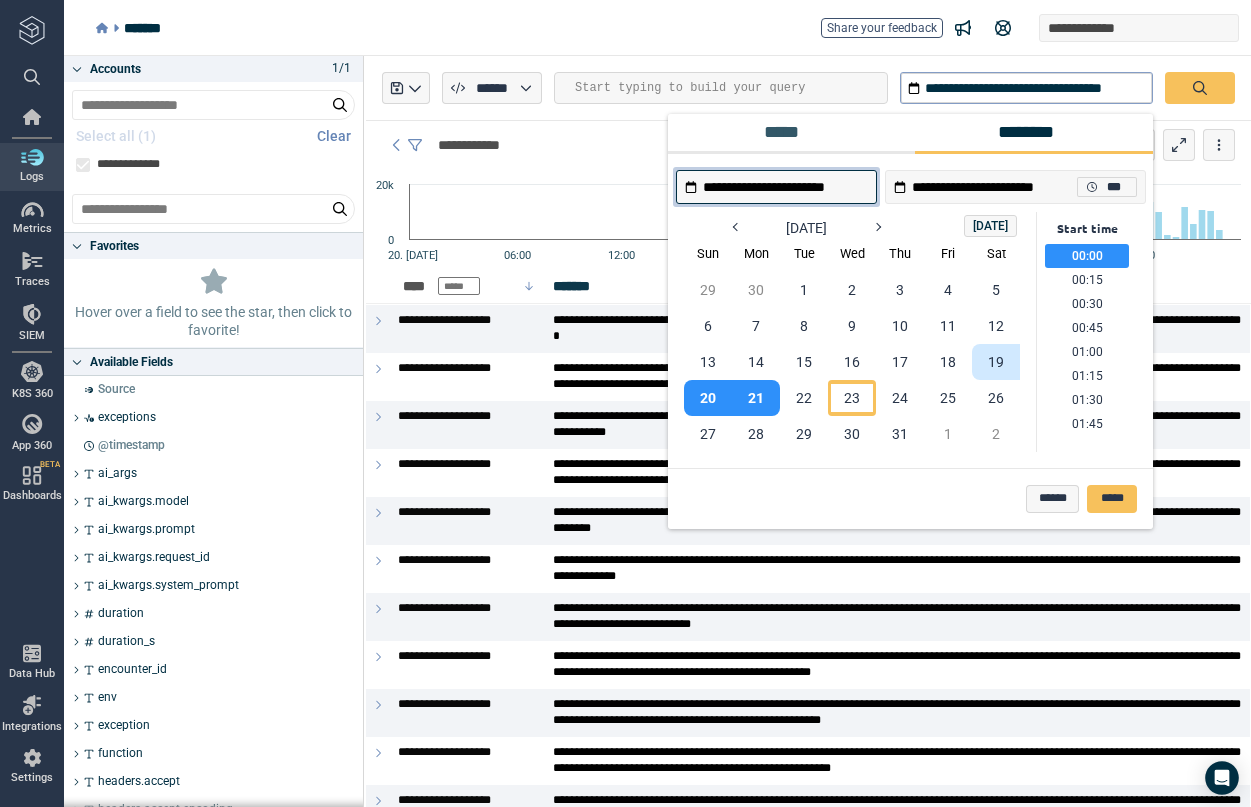 type on "**********" 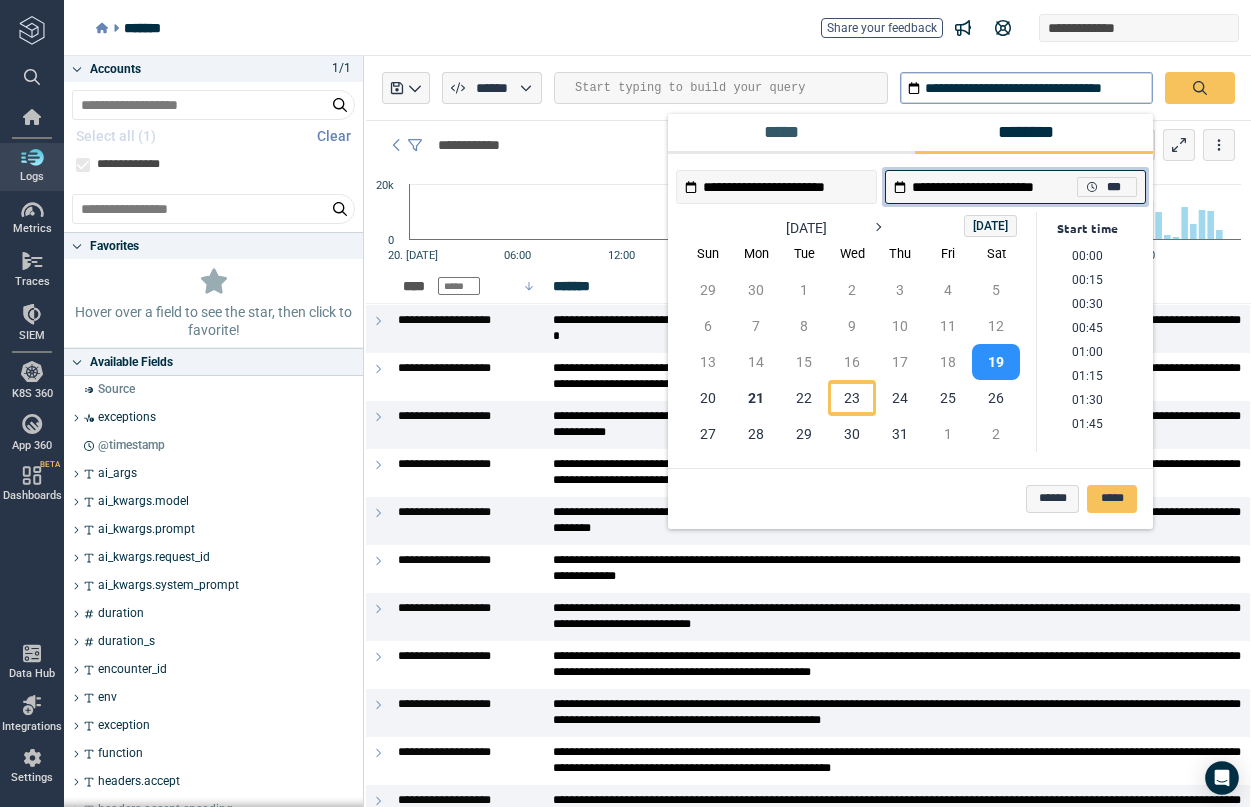 scroll, scrollTop: 2112, scrollLeft: 0, axis: vertical 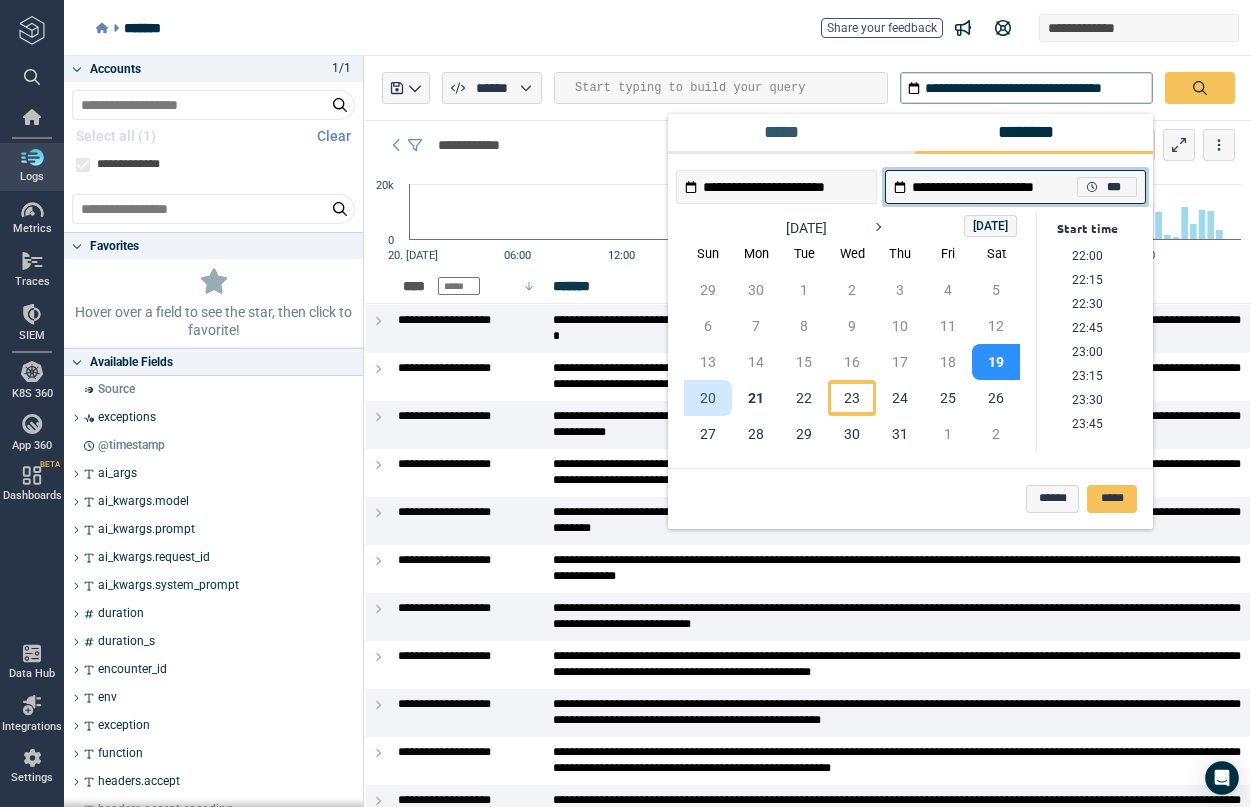 click on "20" at bounding box center [708, 398] 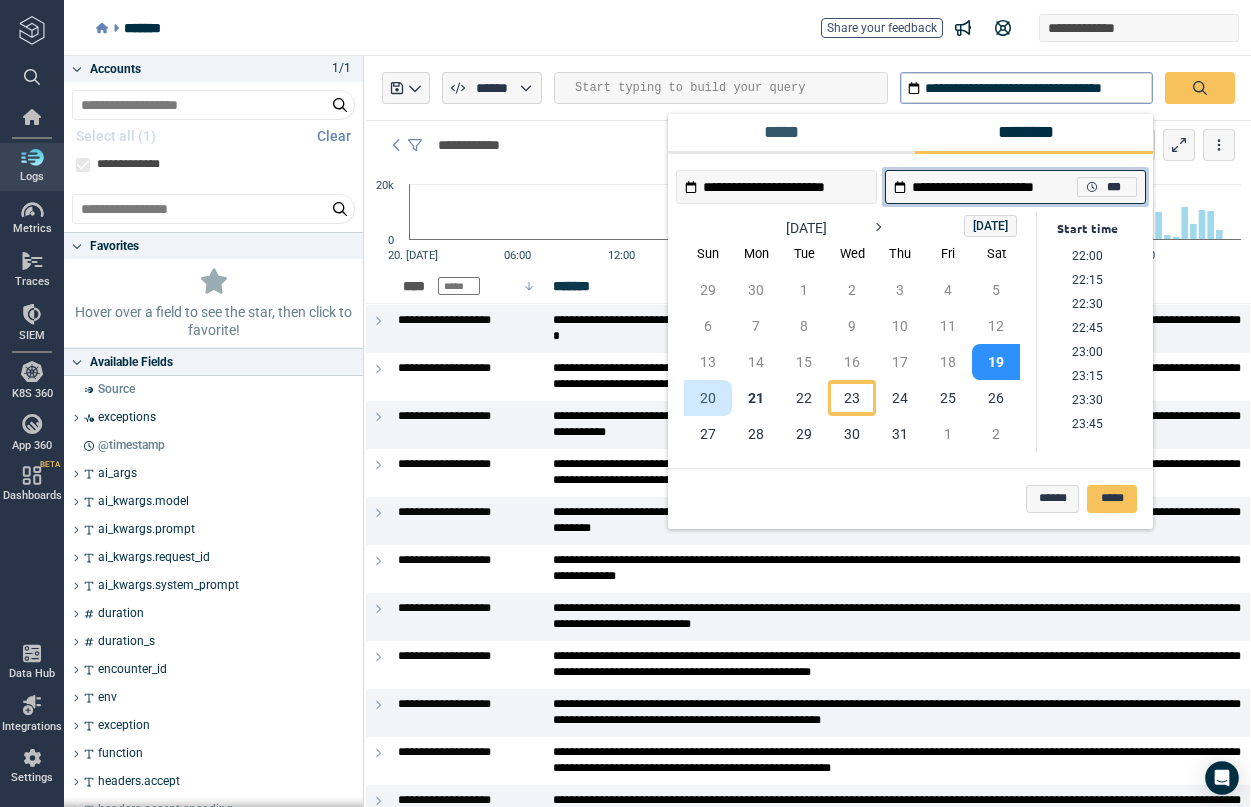 type on "**********" 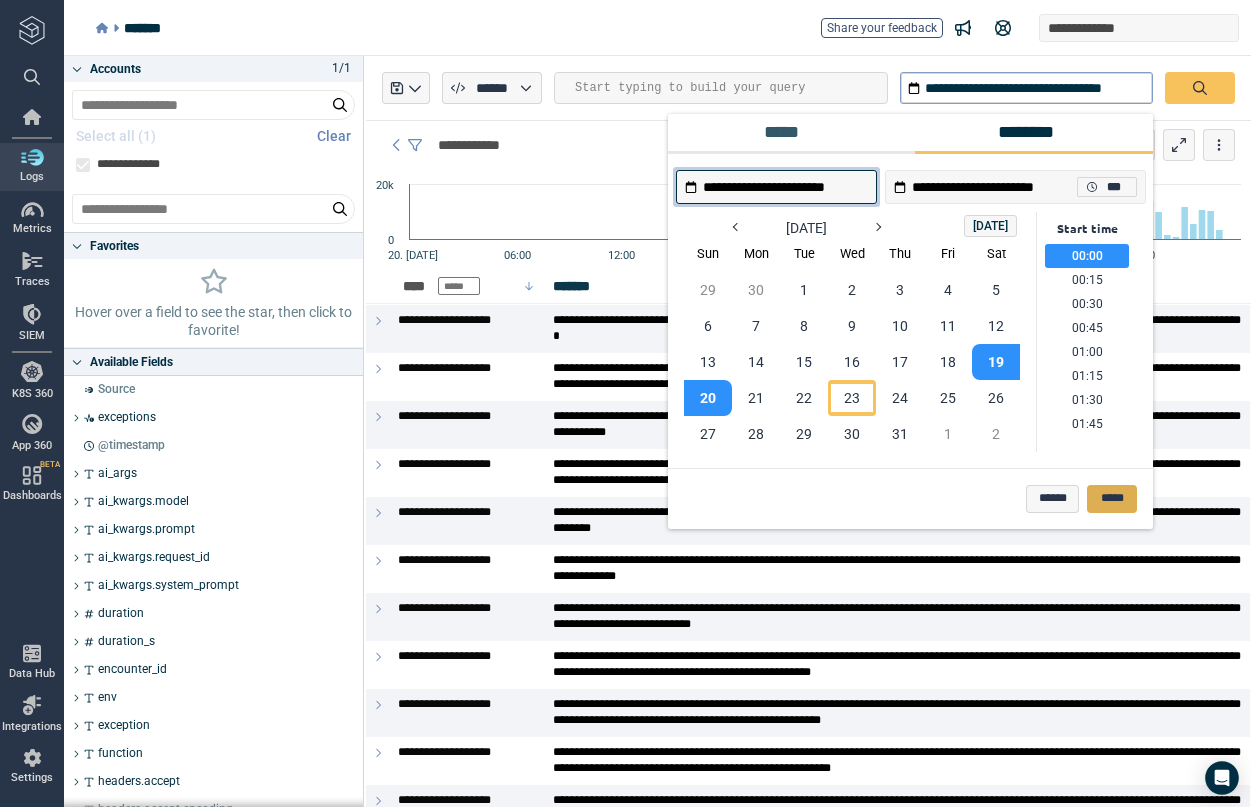 click on "*****" at bounding box center [1112, 499] 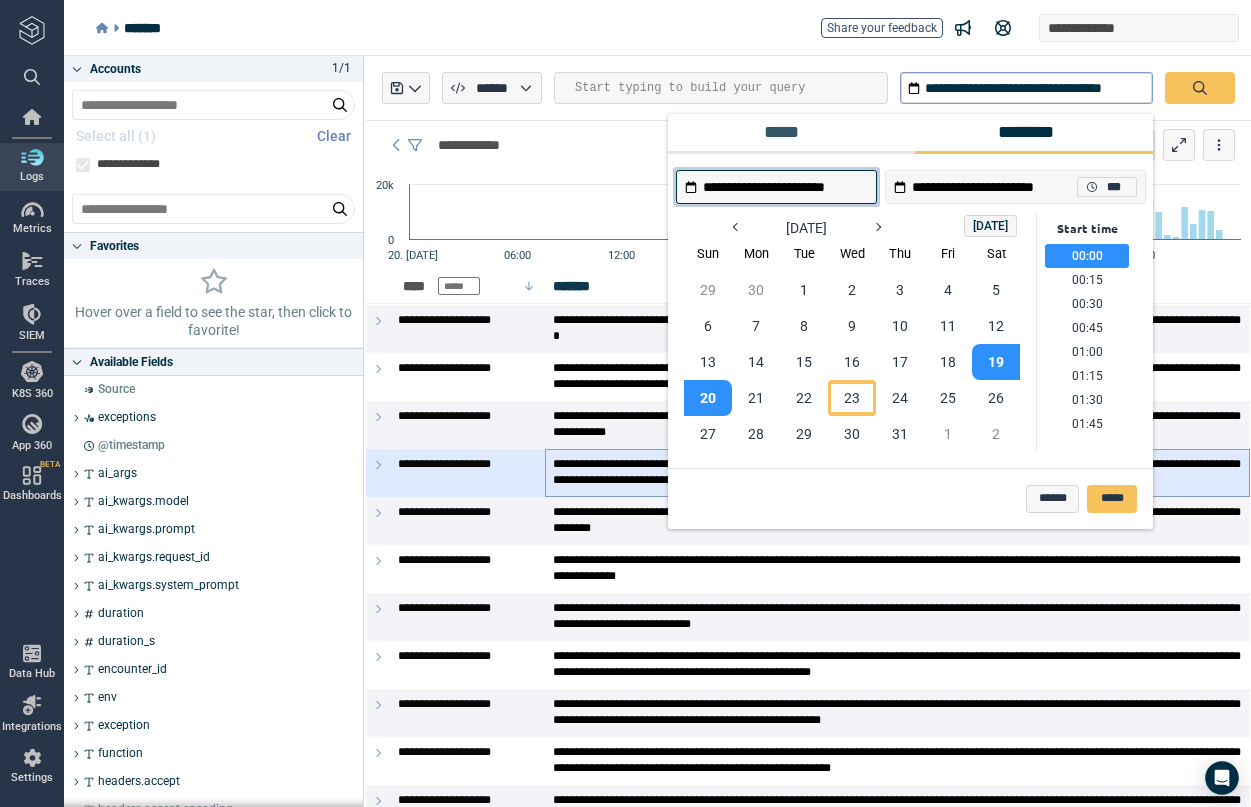 type on "*" 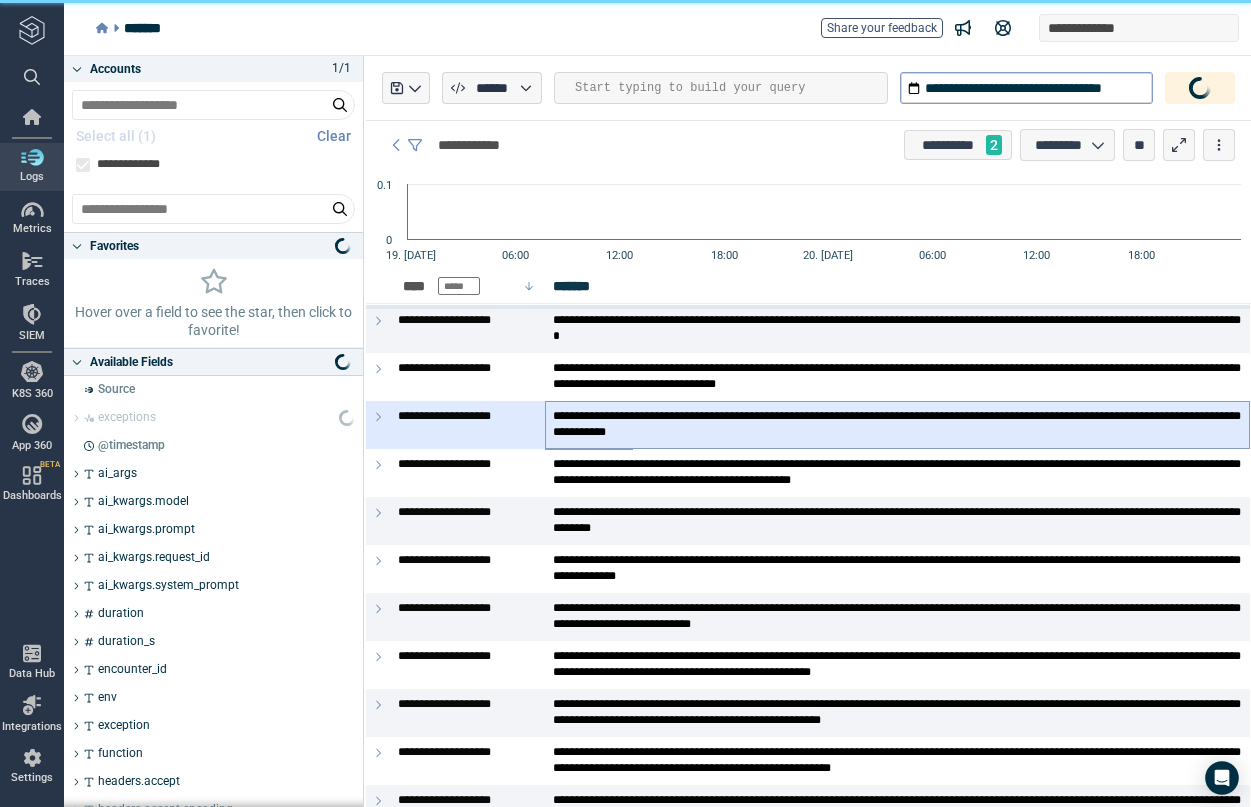 type on "*" 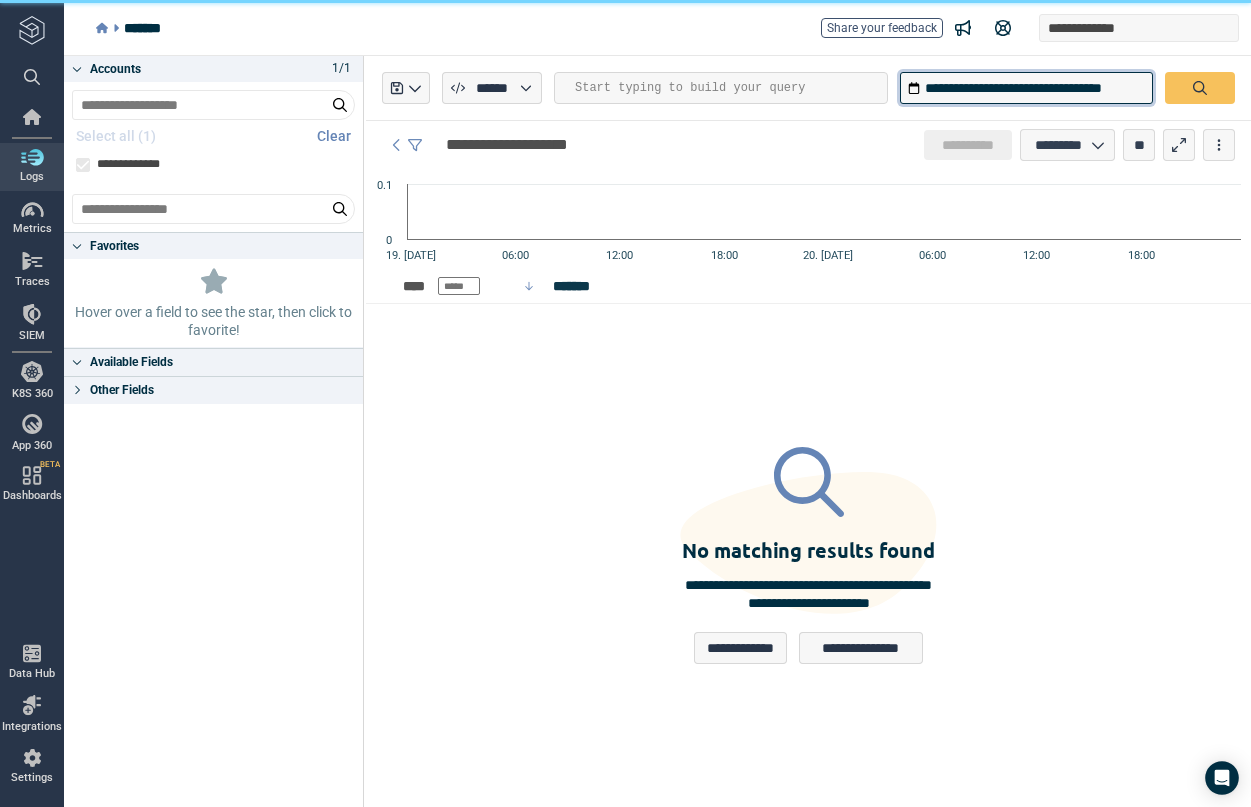 click on "**********" at bounding box center [1026, 88] 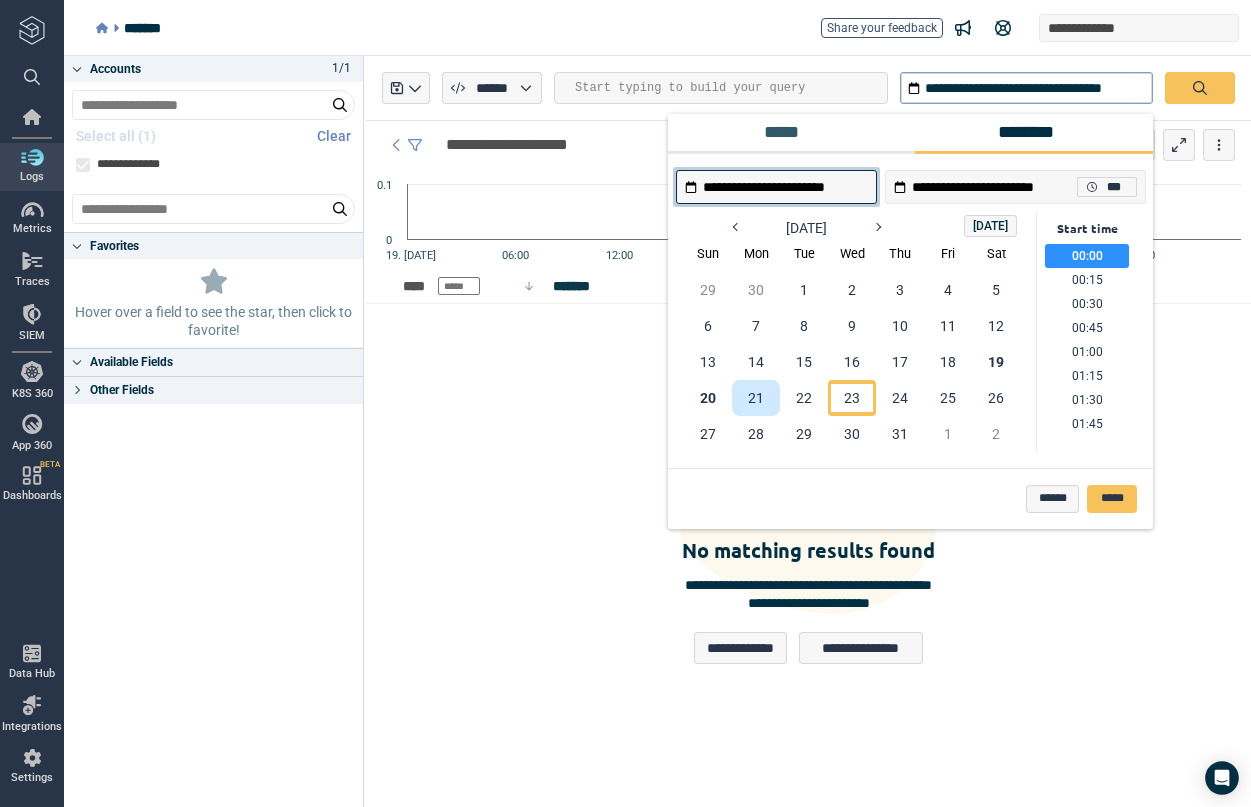 click on "21" at bounding box center (756, 398) 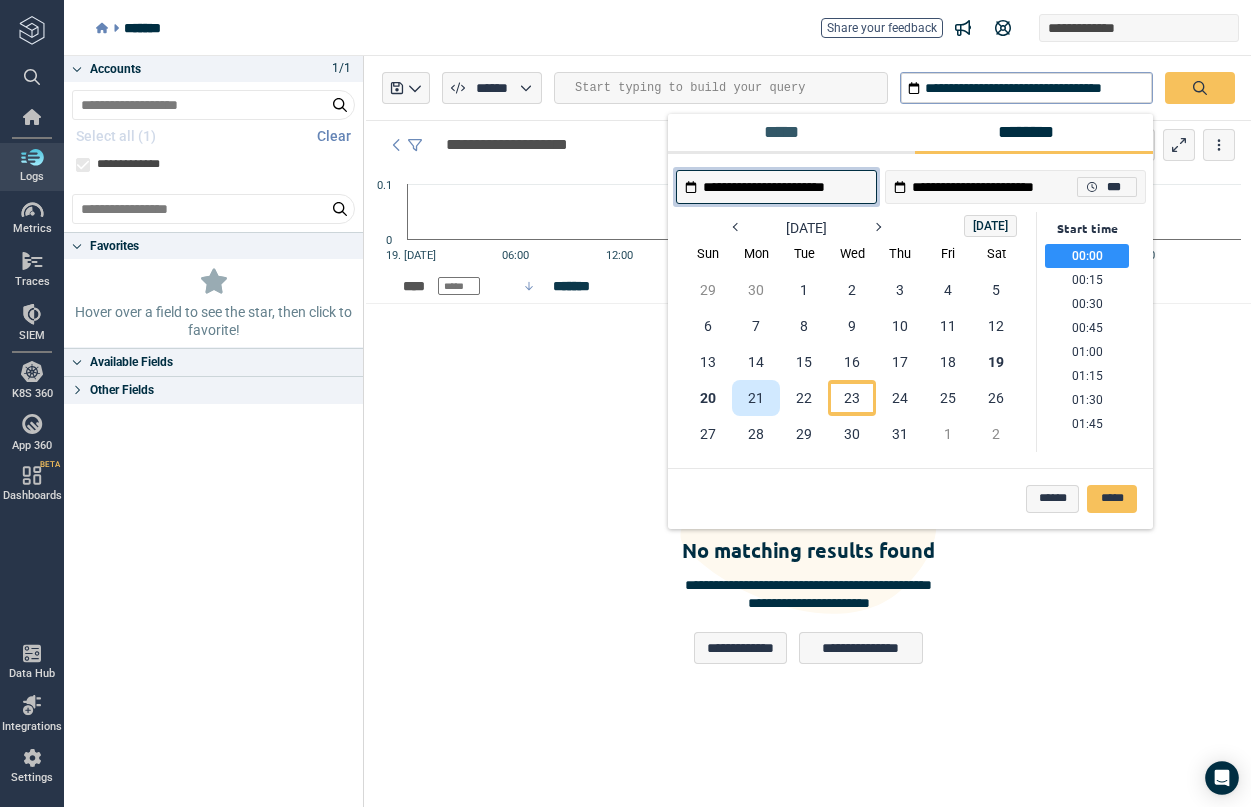 type on "**********" 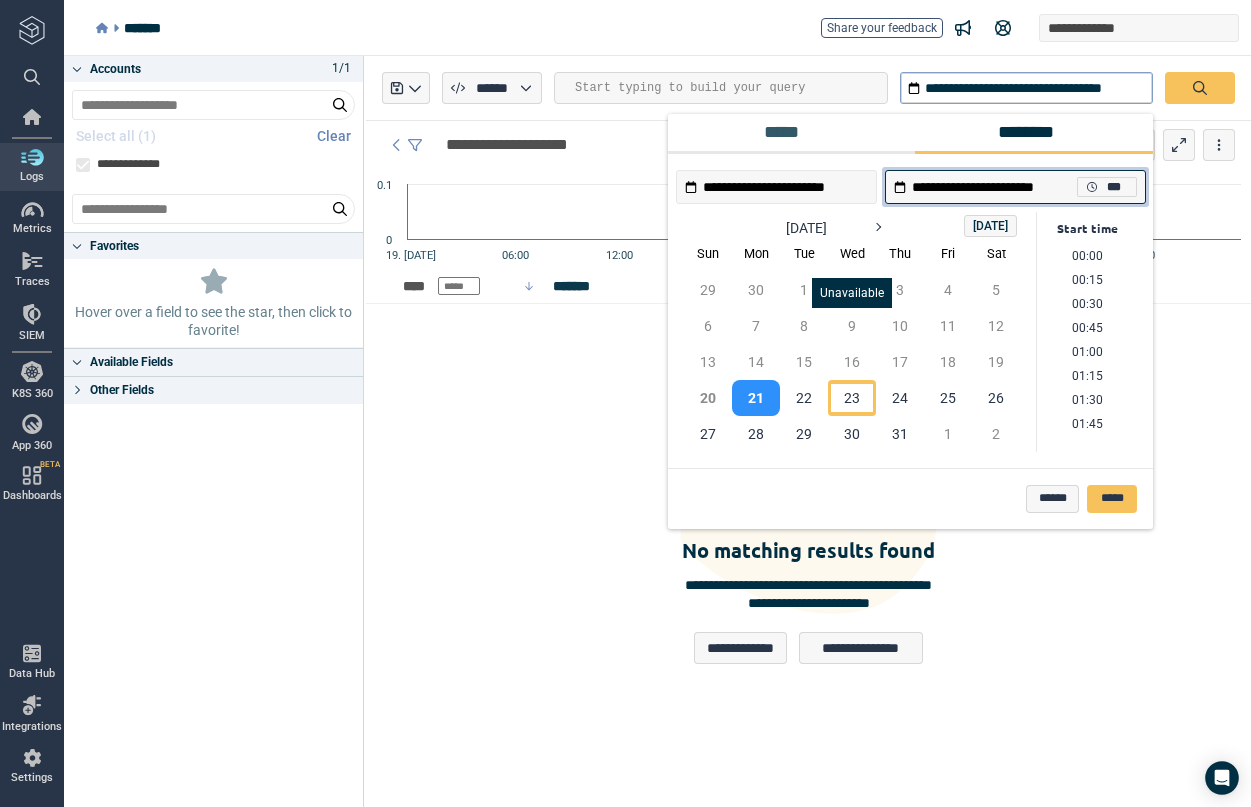 scroll, scrollTop: 2112, scrollLeft: 0, axis: vertical 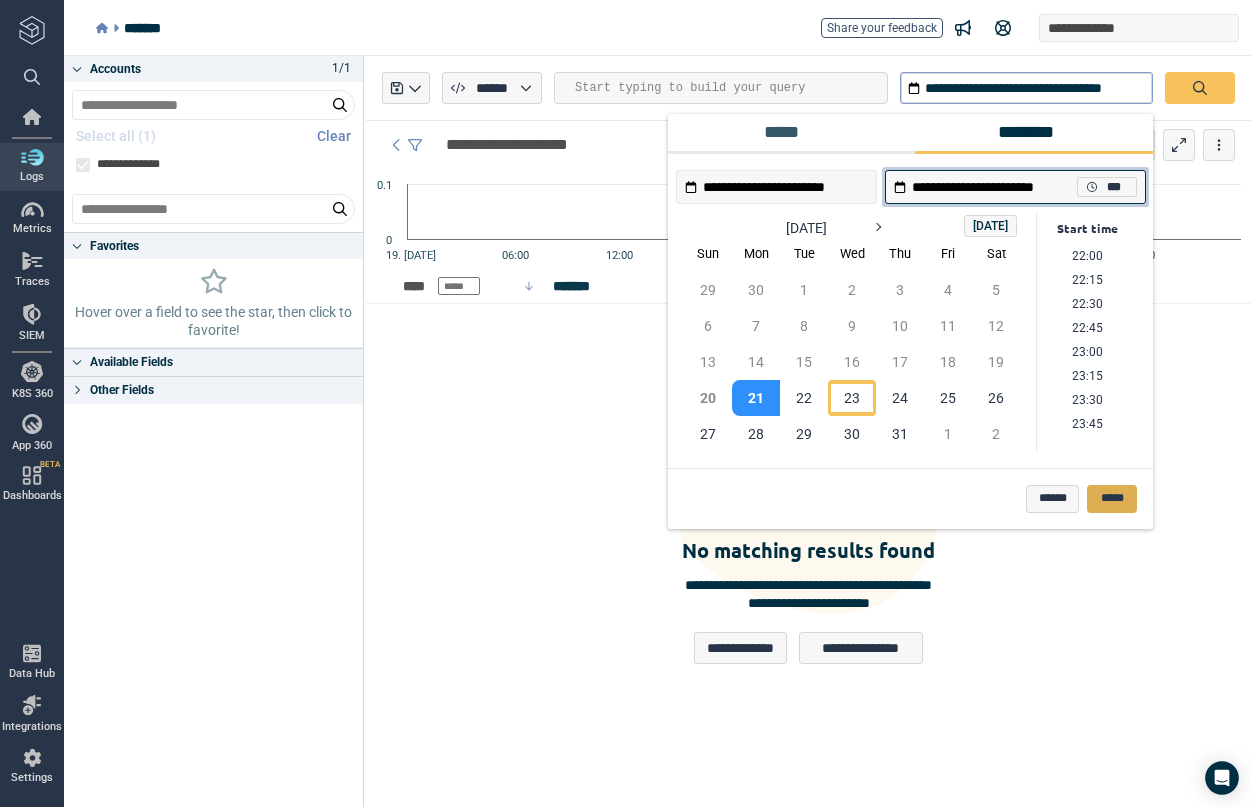 click on "*****" at bounding box center (1112, 499) 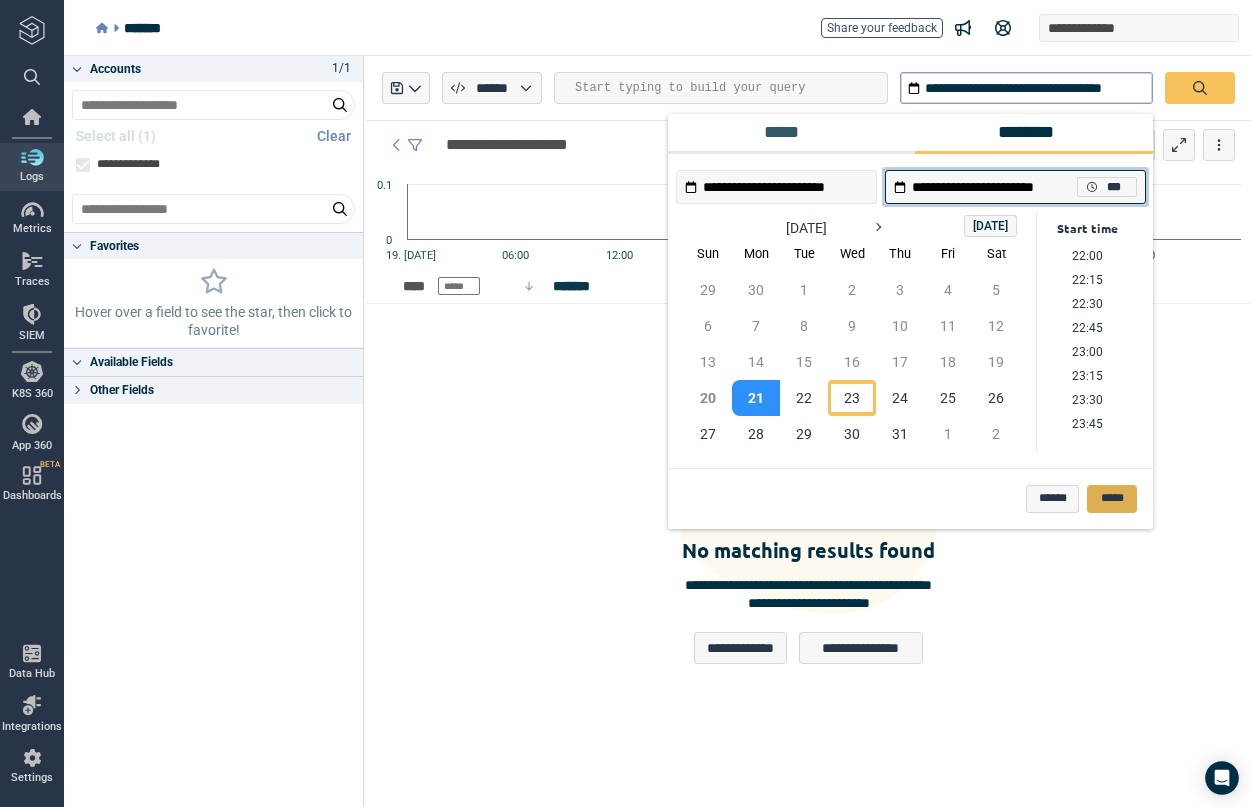 type on "*" 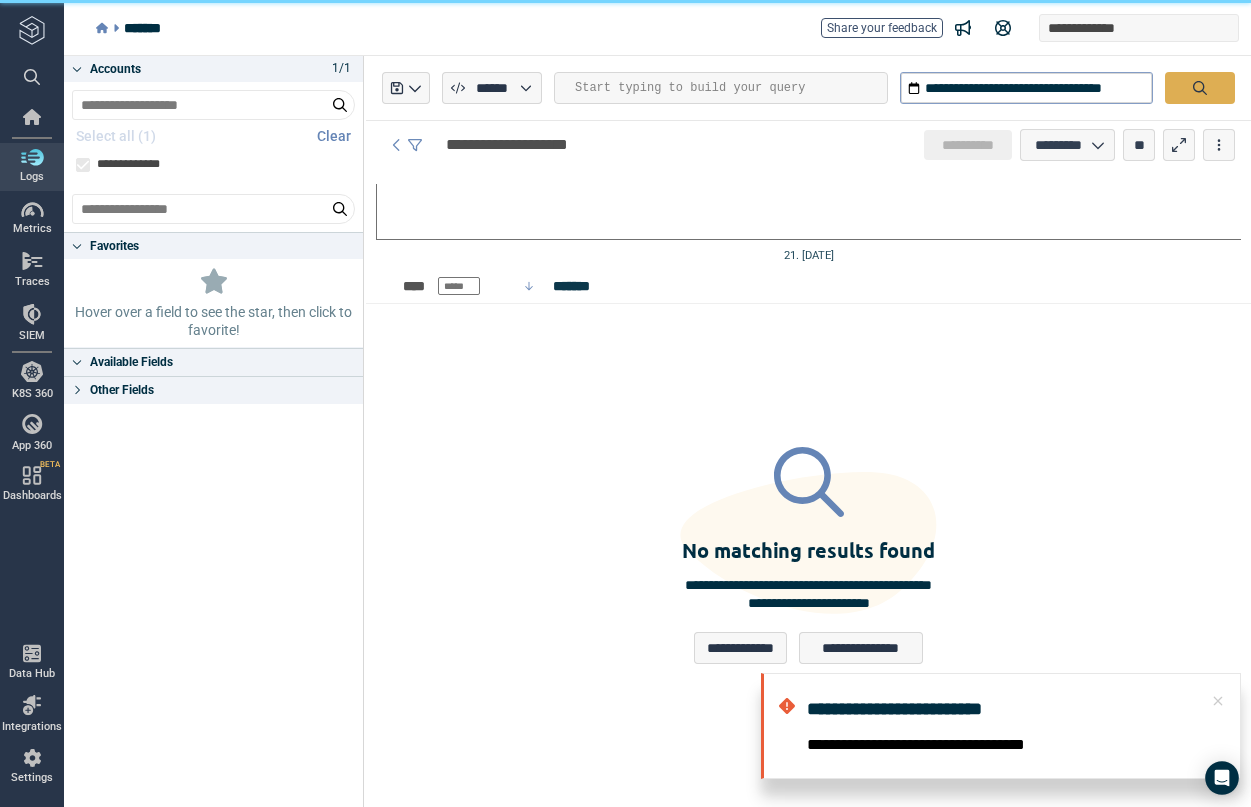 click at bounding box center (1200, 88) 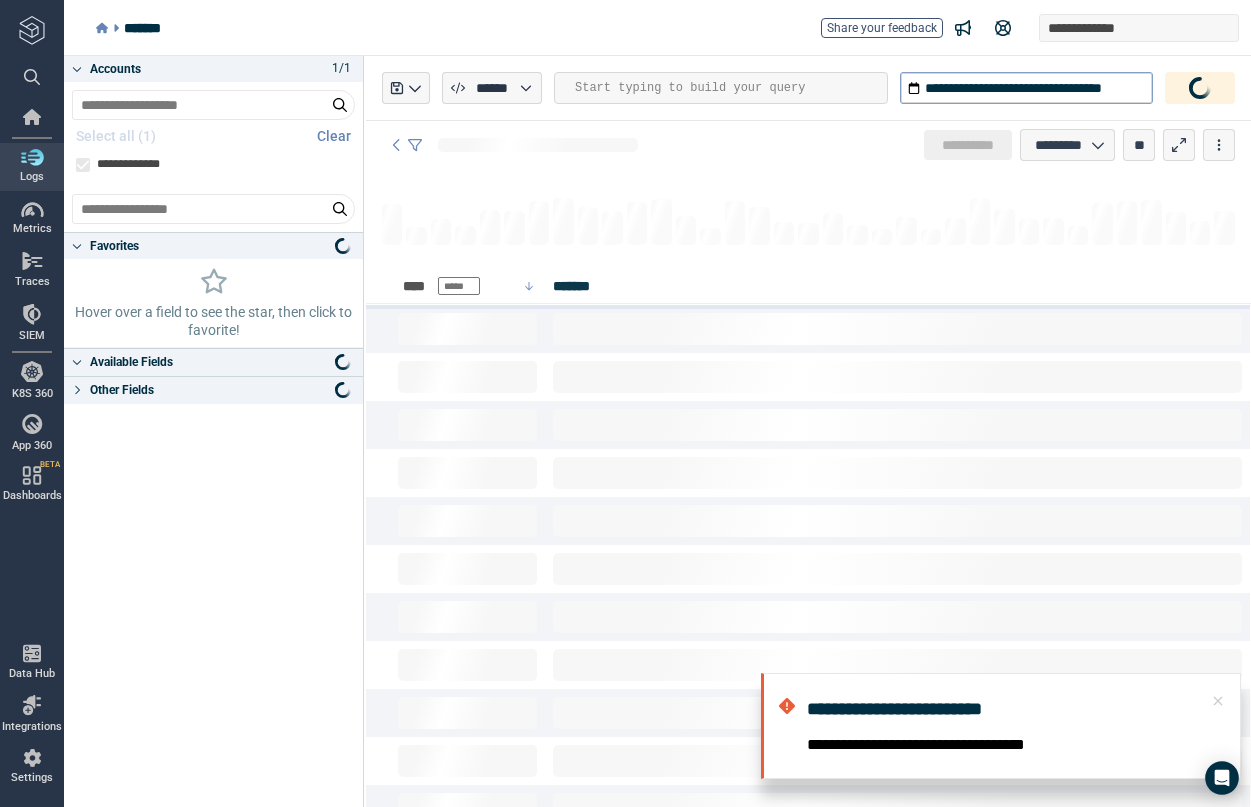 type on "*" 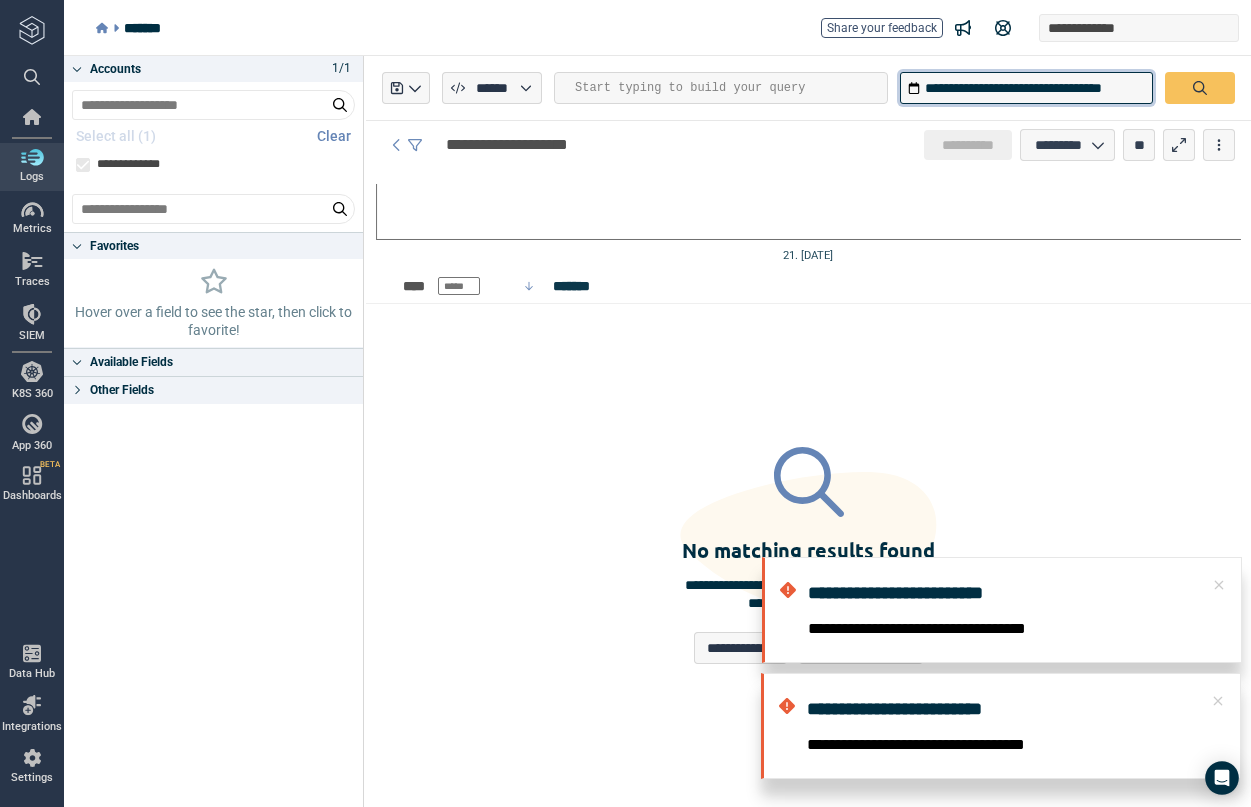 click on "**********" at bounding box center [1026, 88] 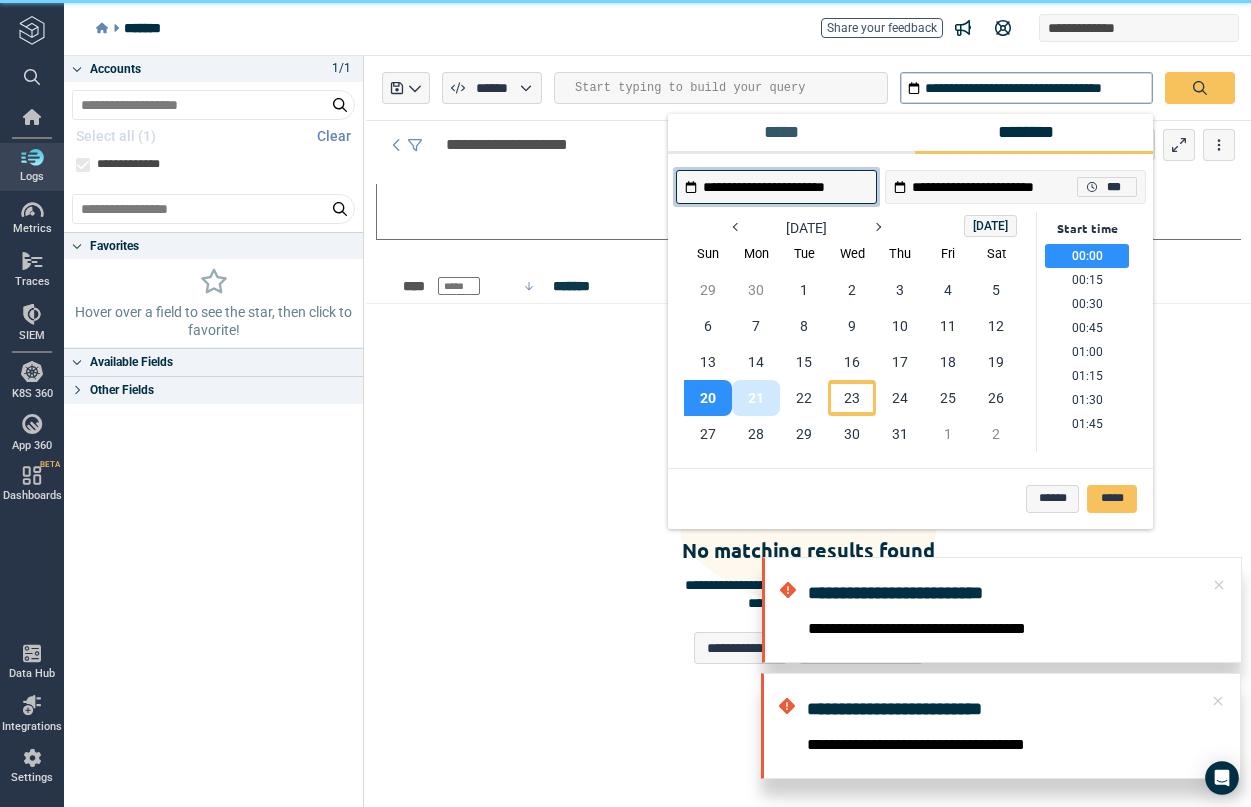 click on "21" at bounding box center [756, 398] 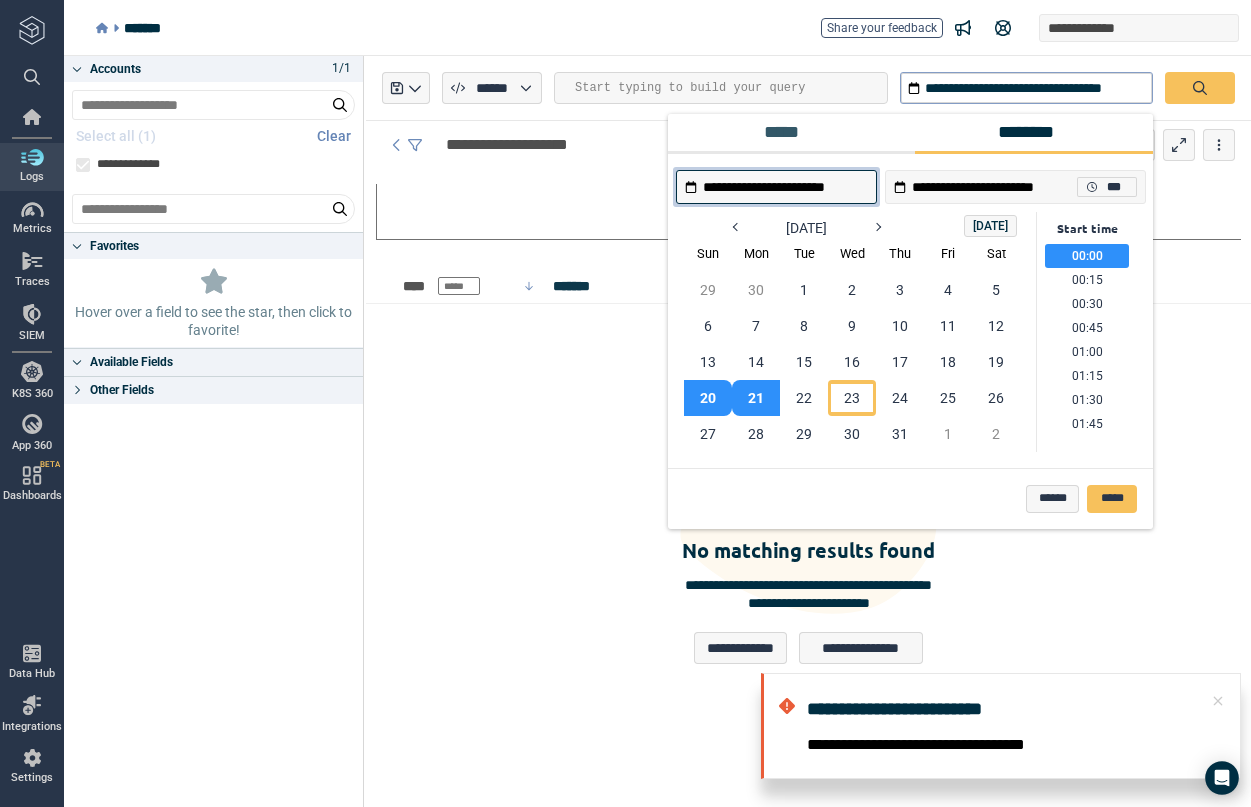 click on "**********" at bounding box center [994, 187] 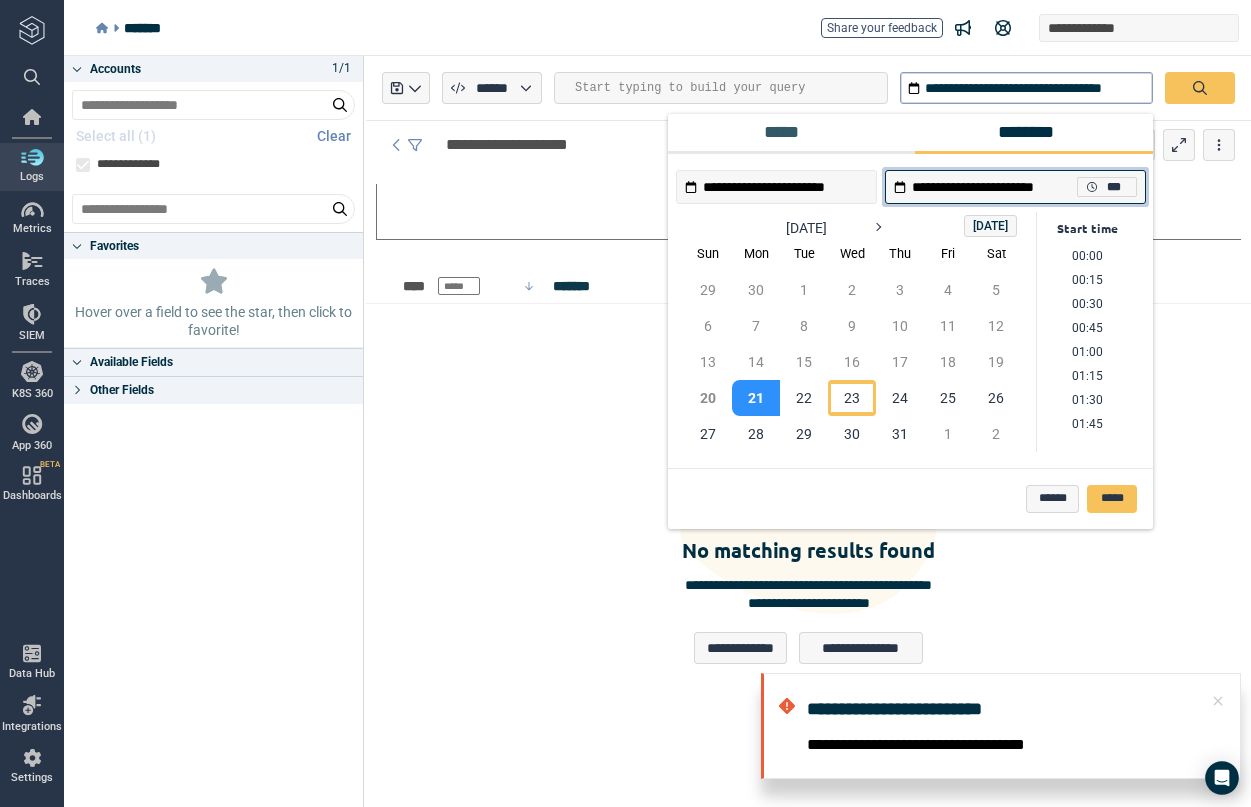 scroll, scrollTop: 2112, scrollLeft: 0, axis: vertical 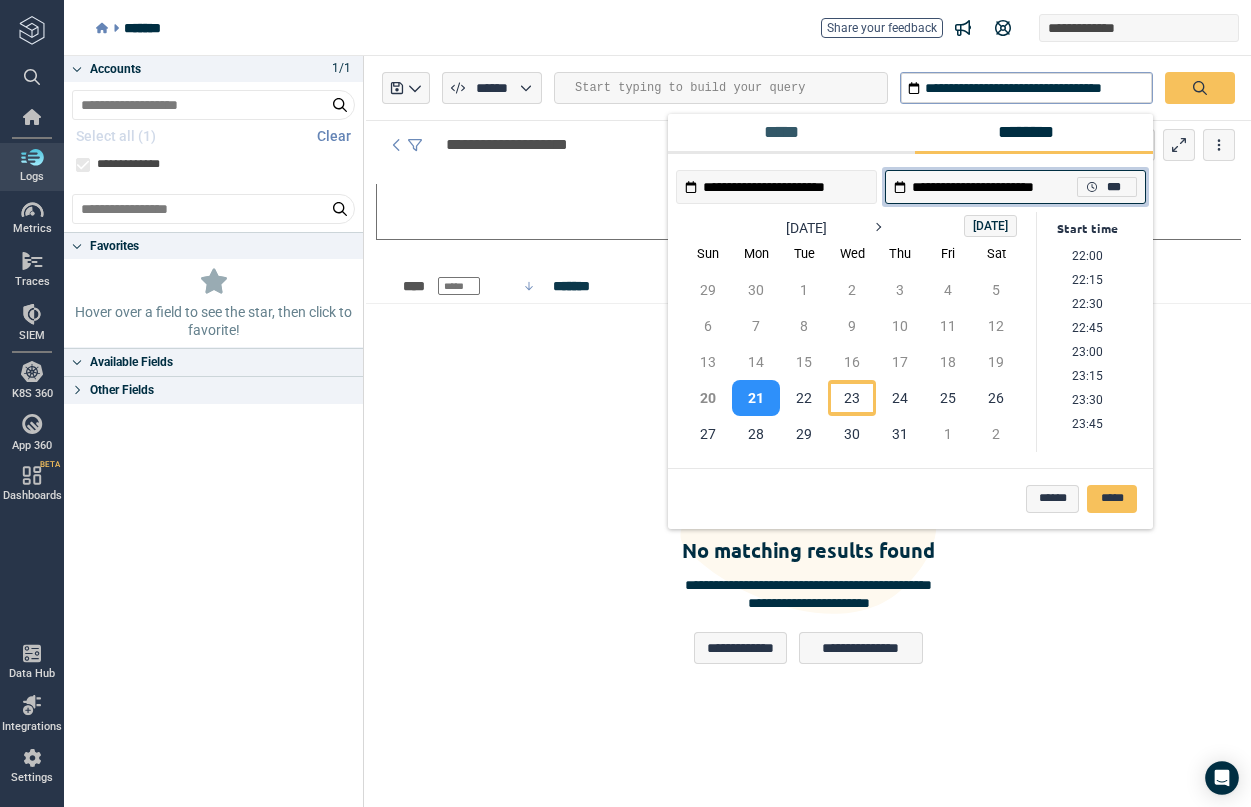 click on "21" at bounding box center [756, 398] 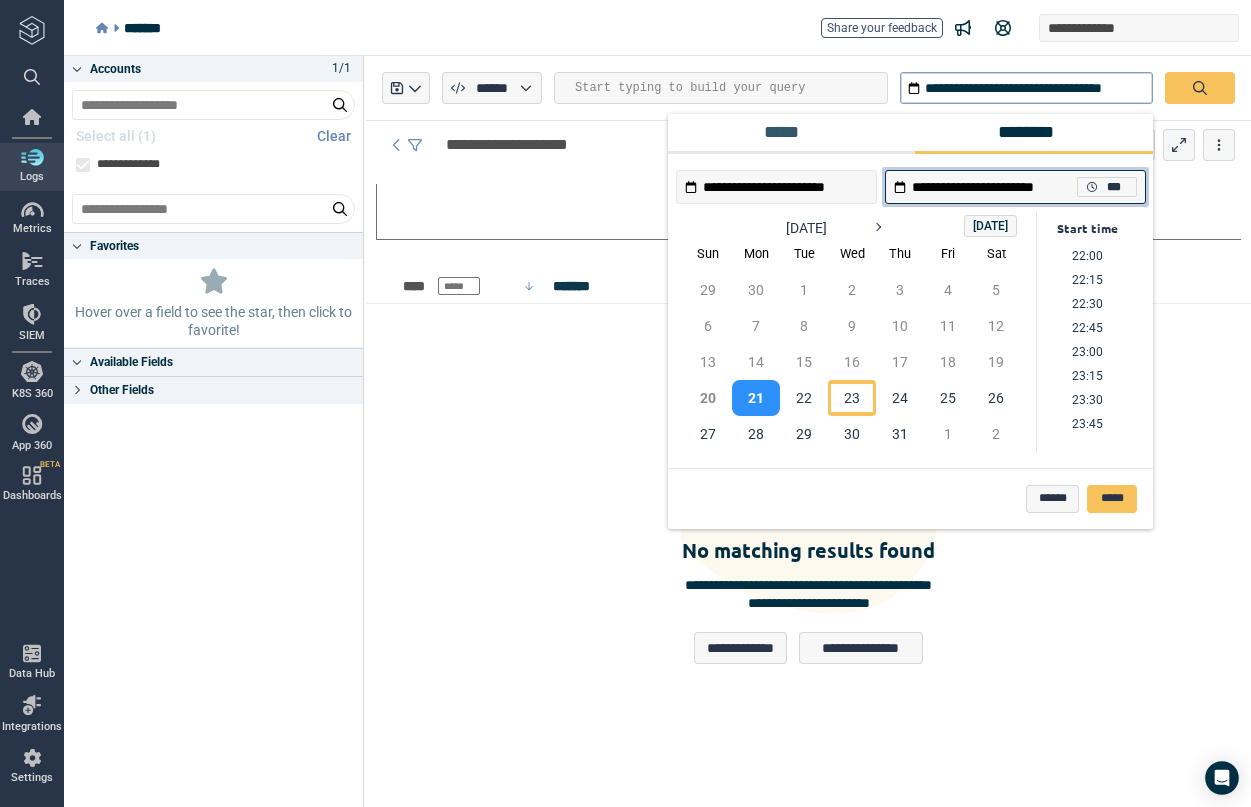 type on "**********" 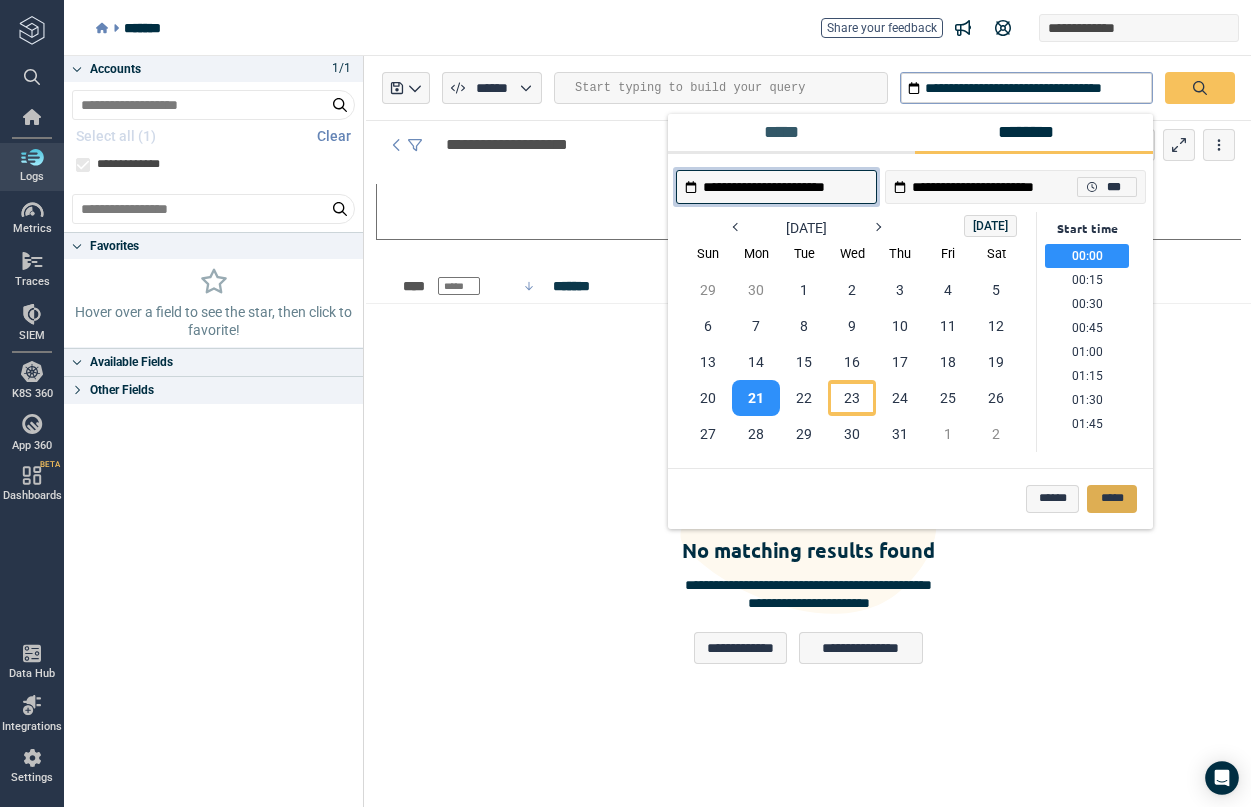click on "*****" at bounding box center [1112, 499] 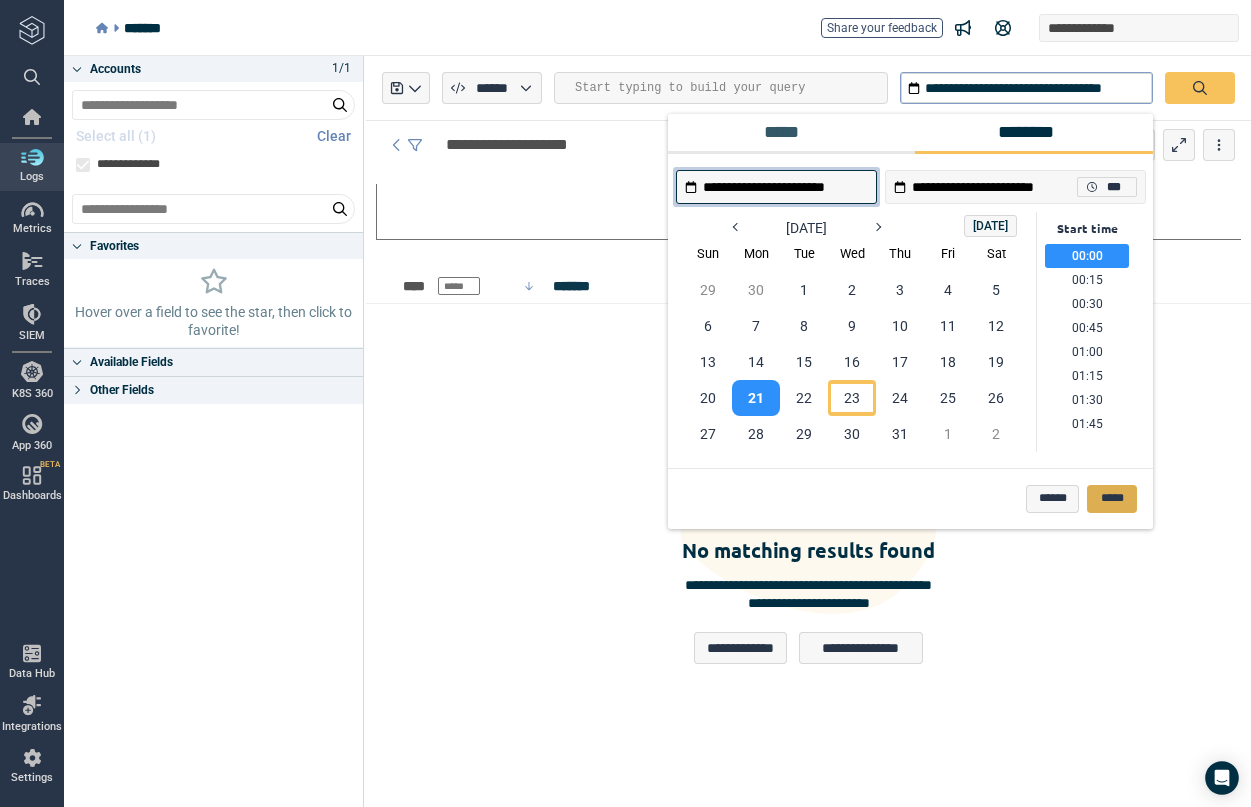 type on "*" 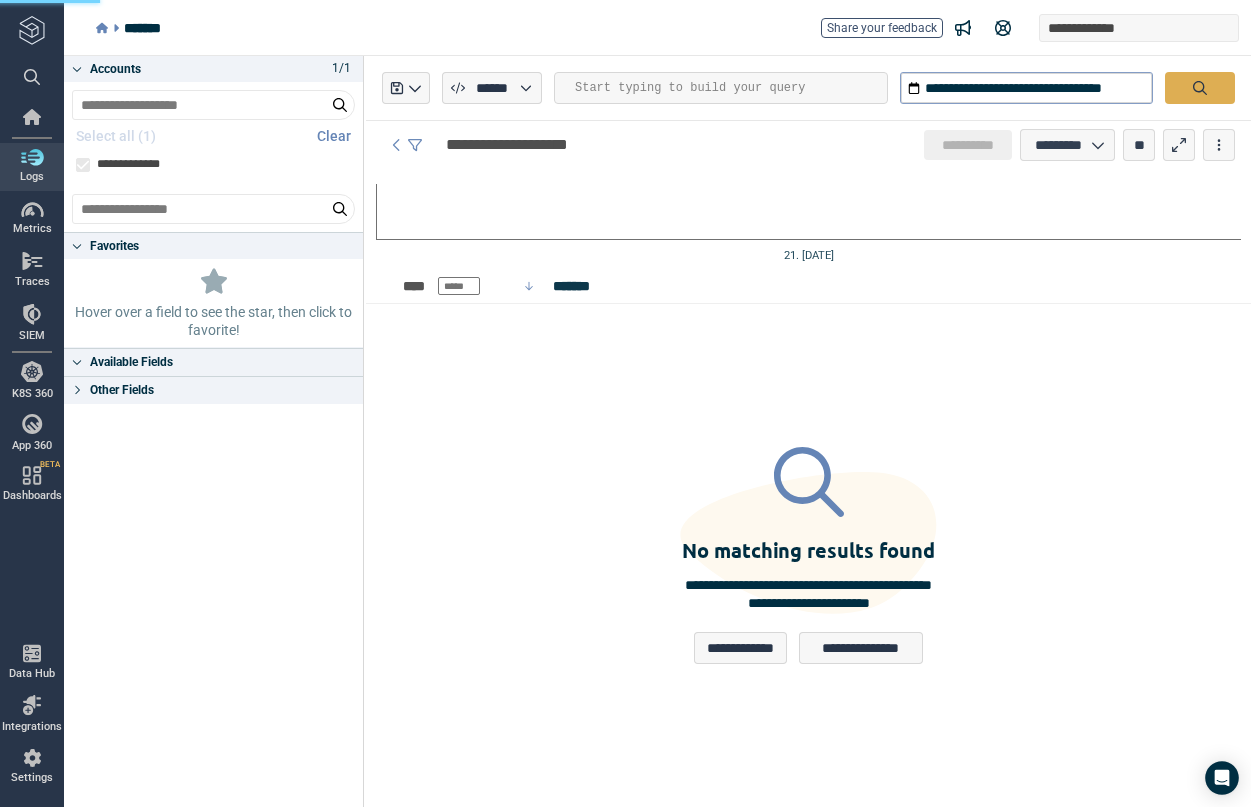 click 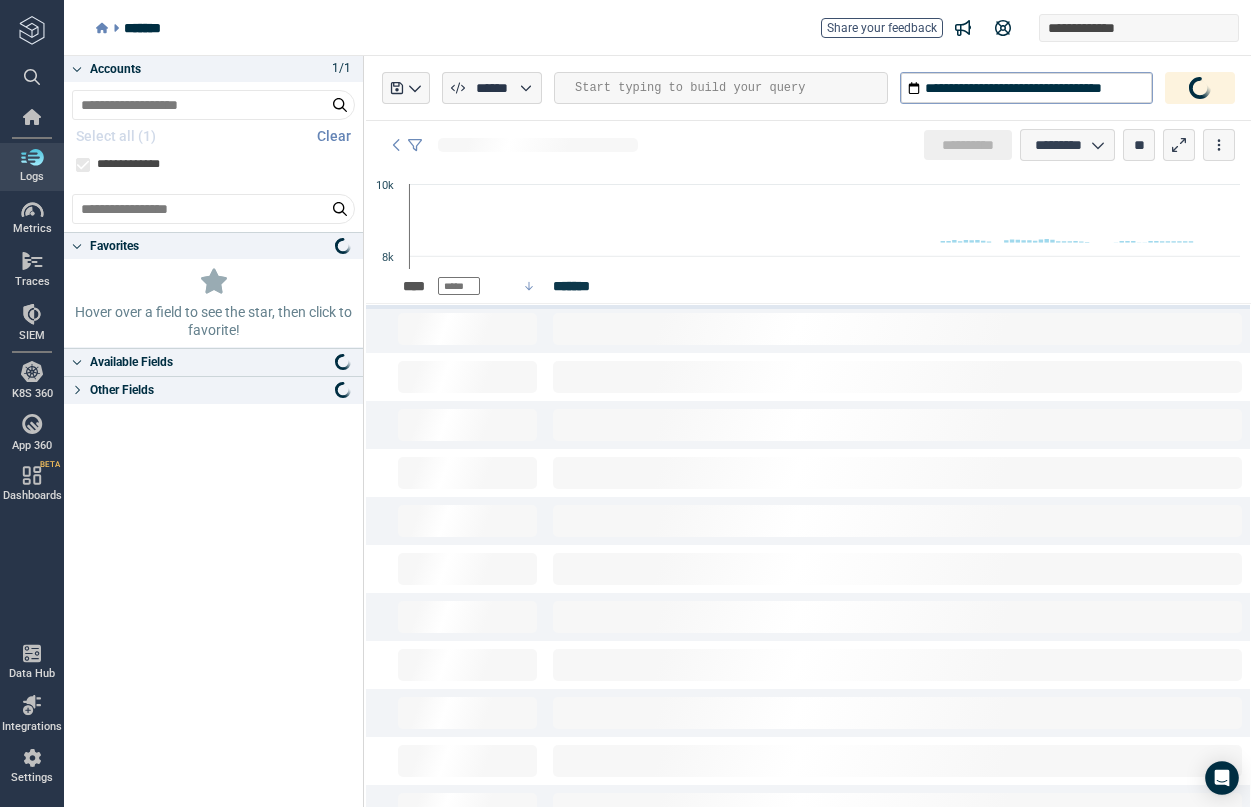type on "*" 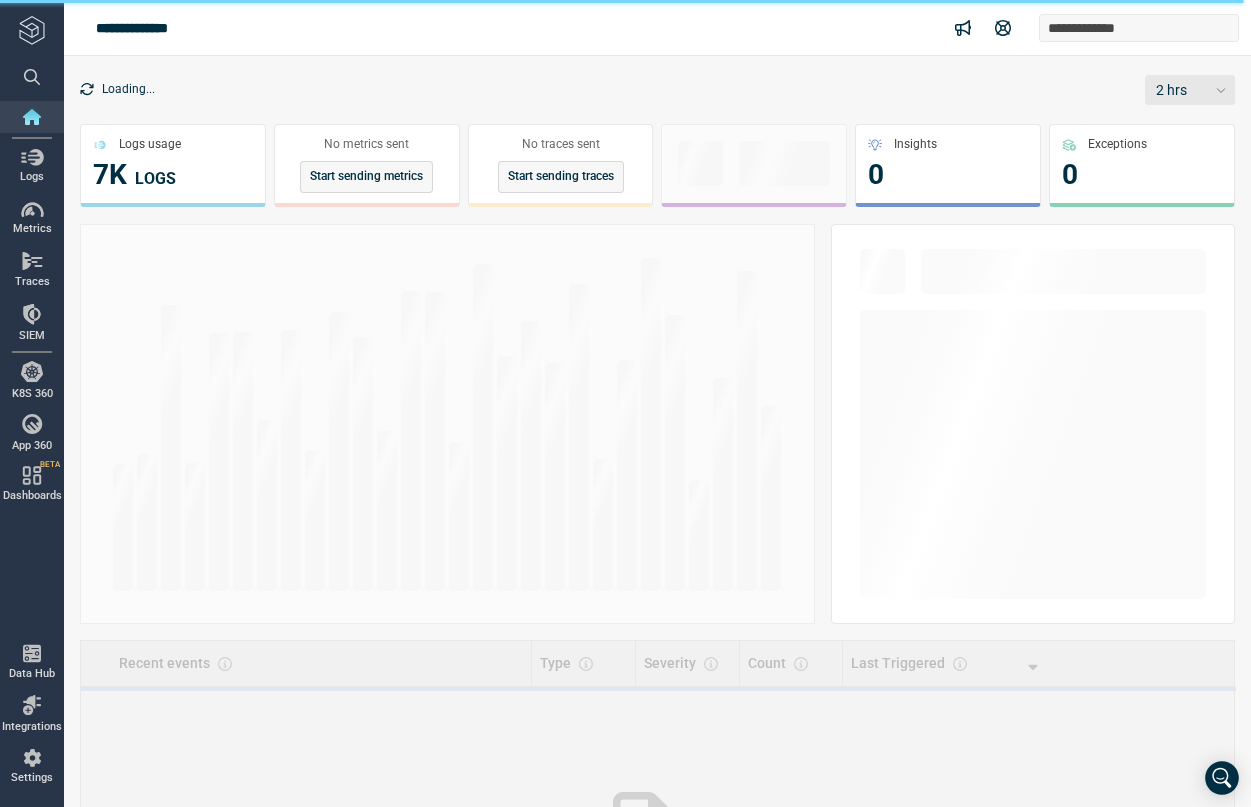 scroll, scrollTop: 0, scrollLeft: 0, axis: both 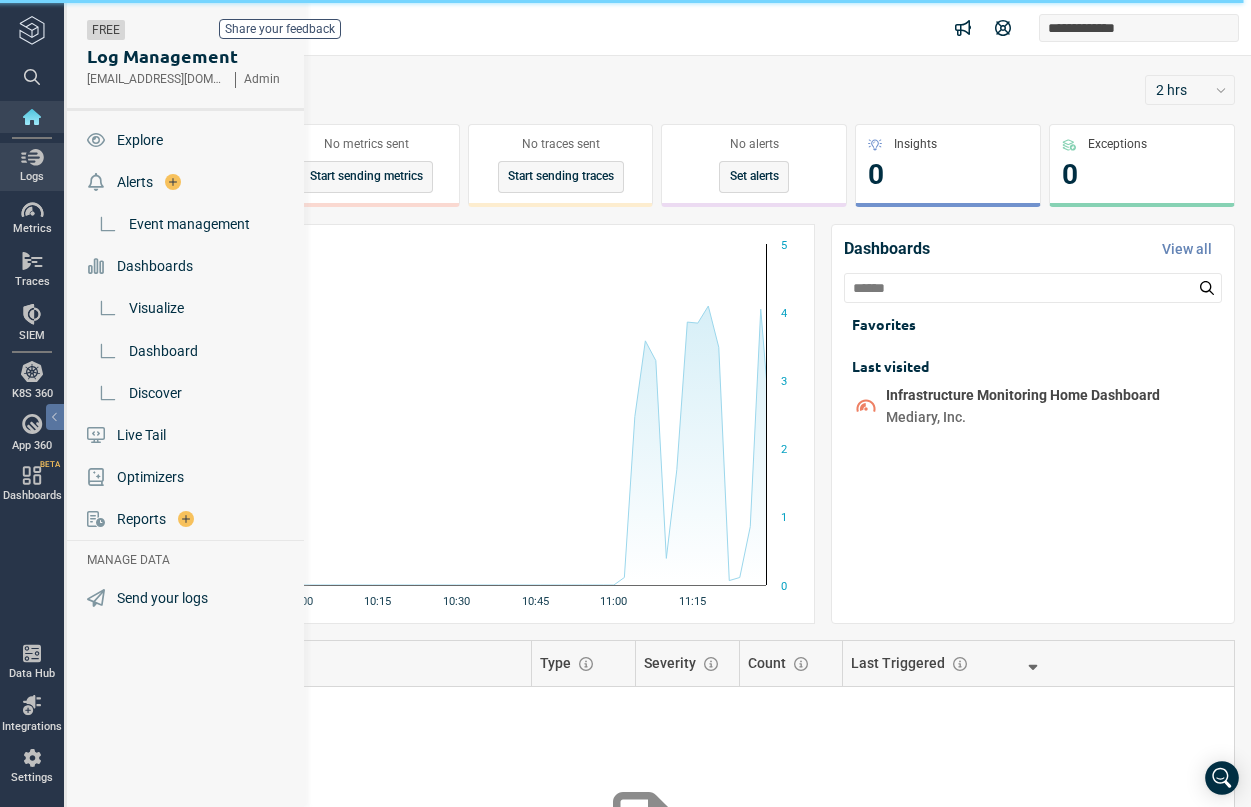 click at bounding box center (32, 157) 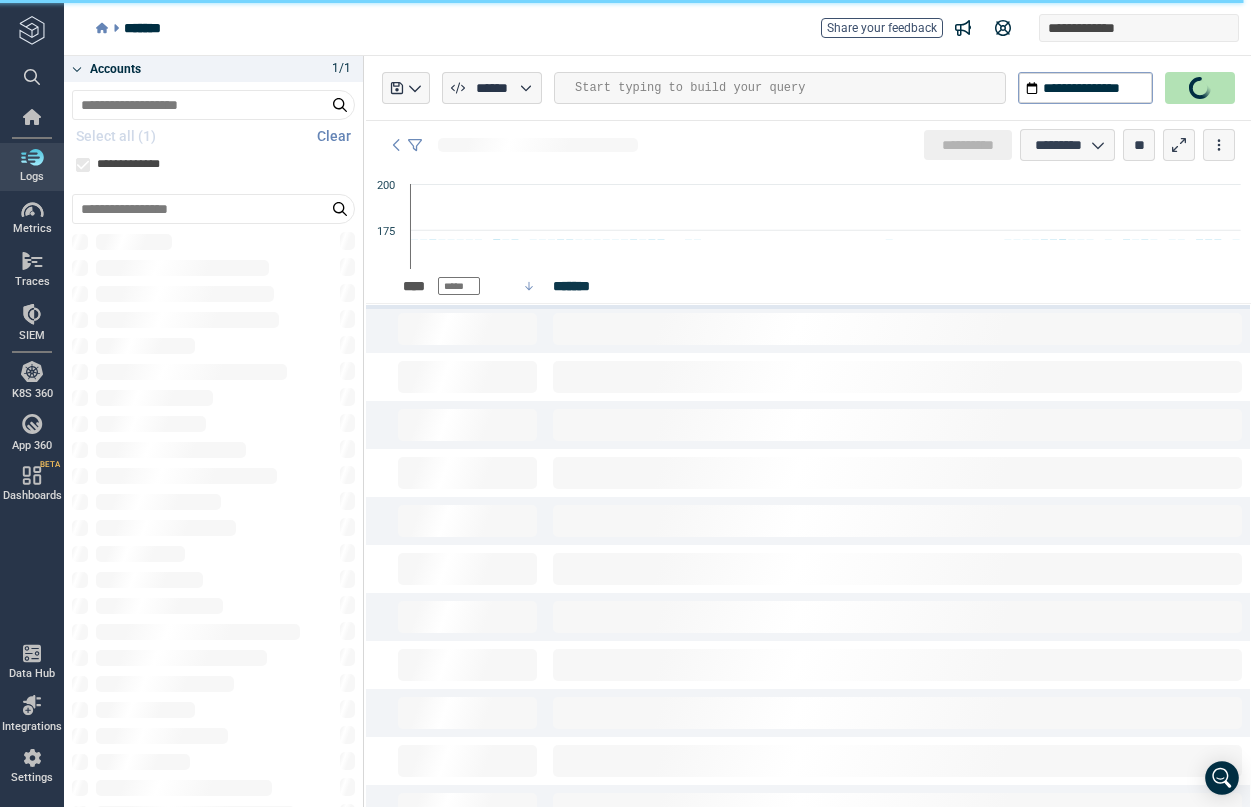 type on "*" 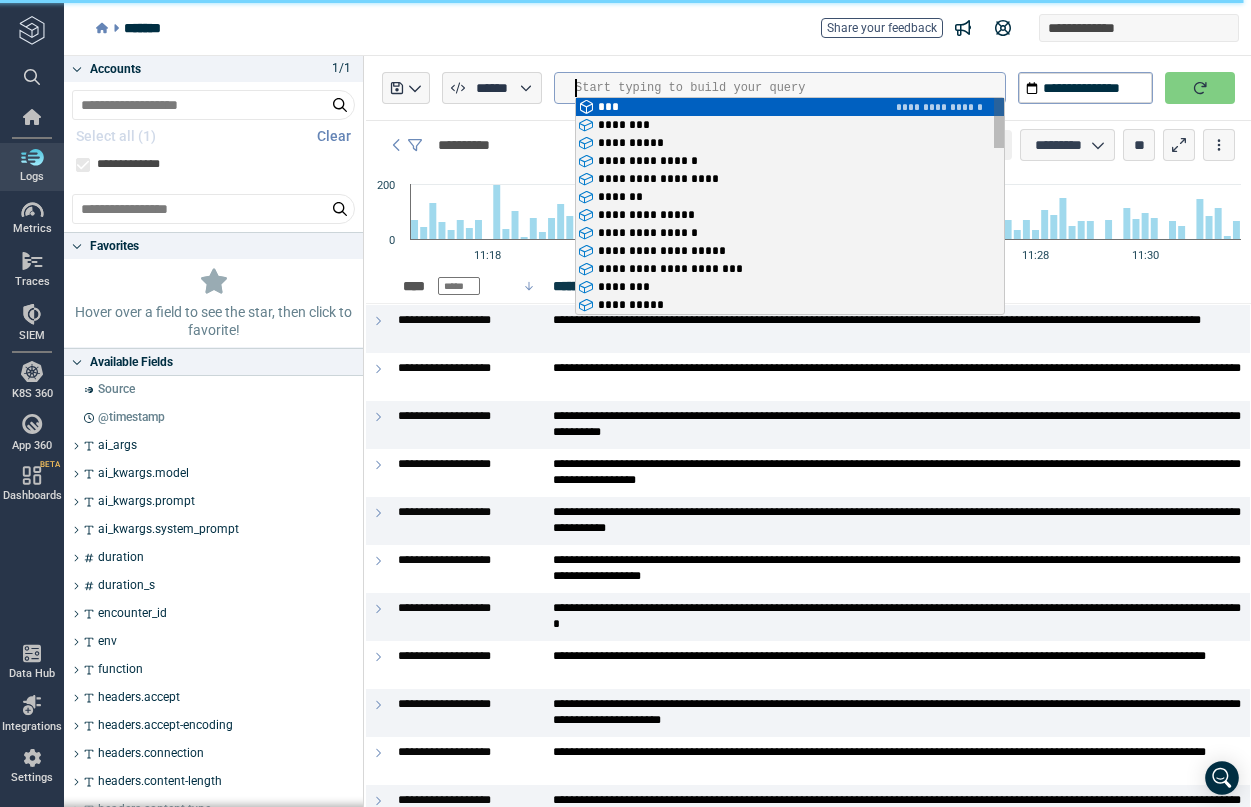 click at bounding box center (790, 88) 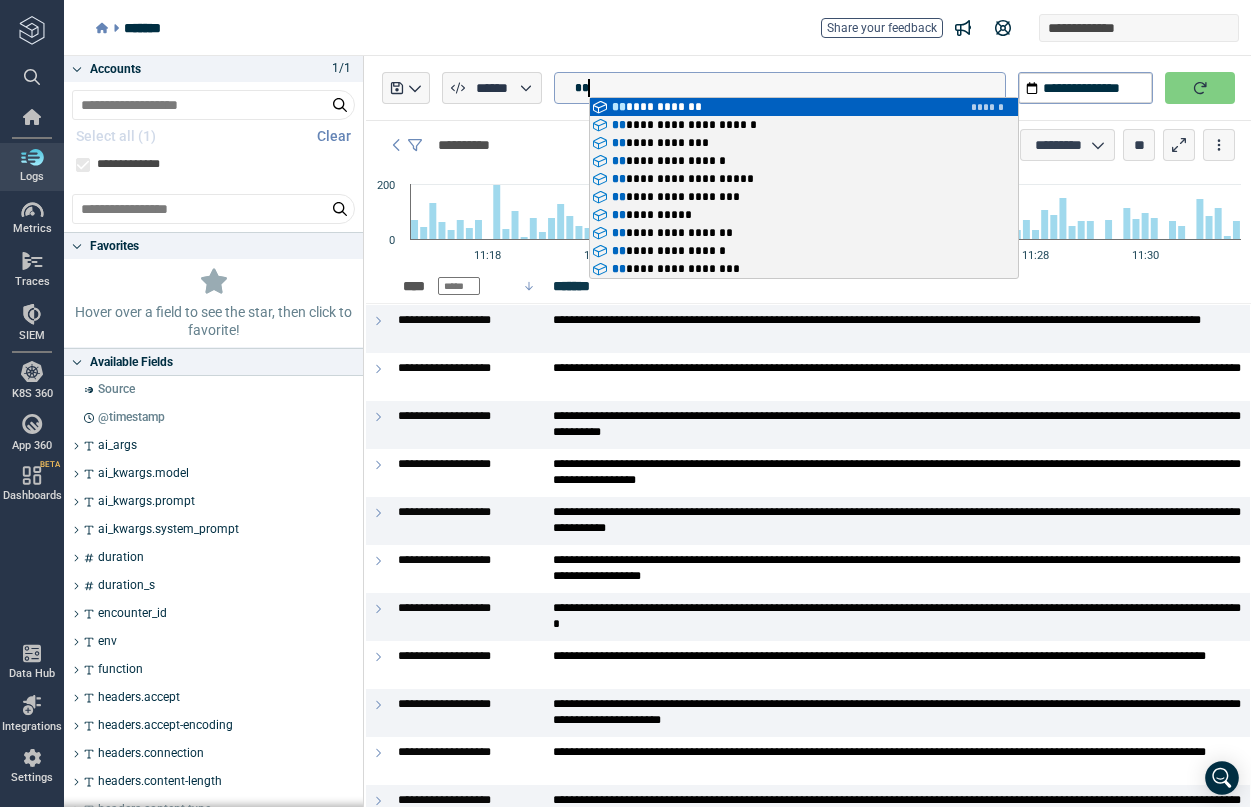 type on "*" 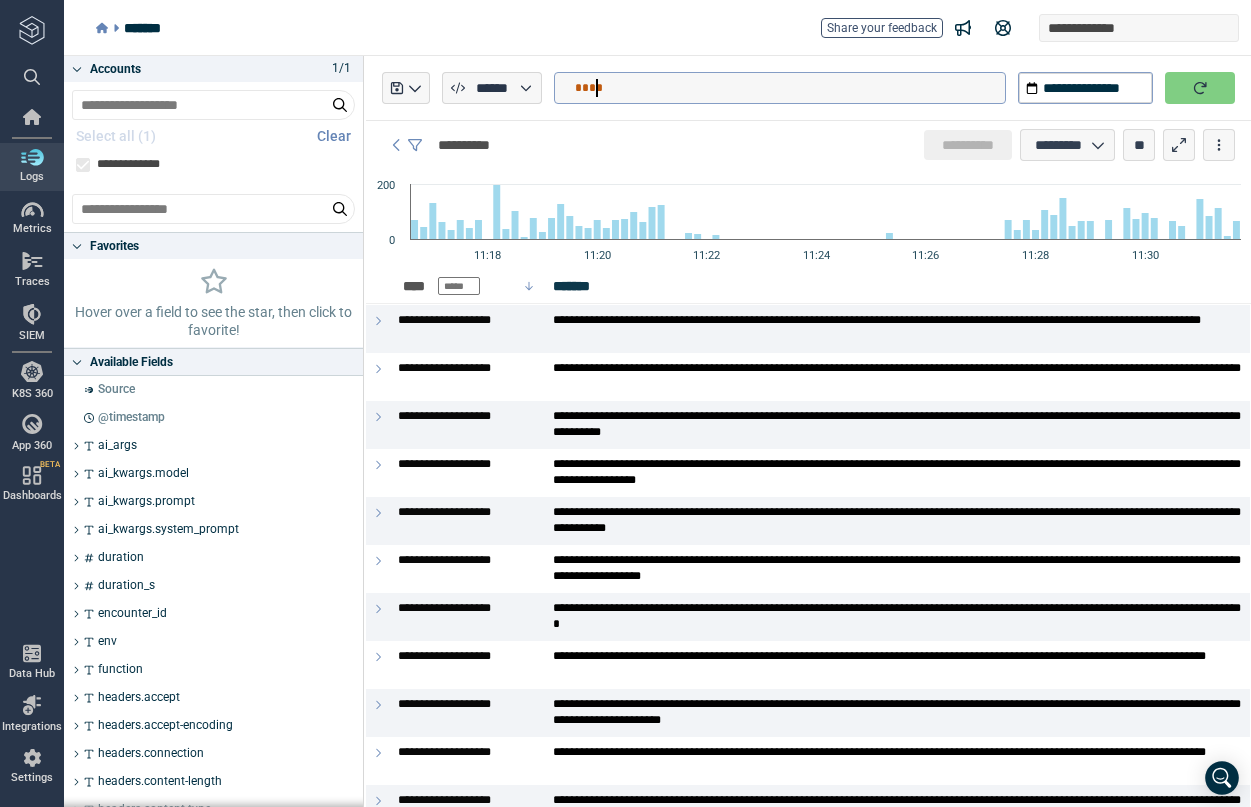 type on "*****" 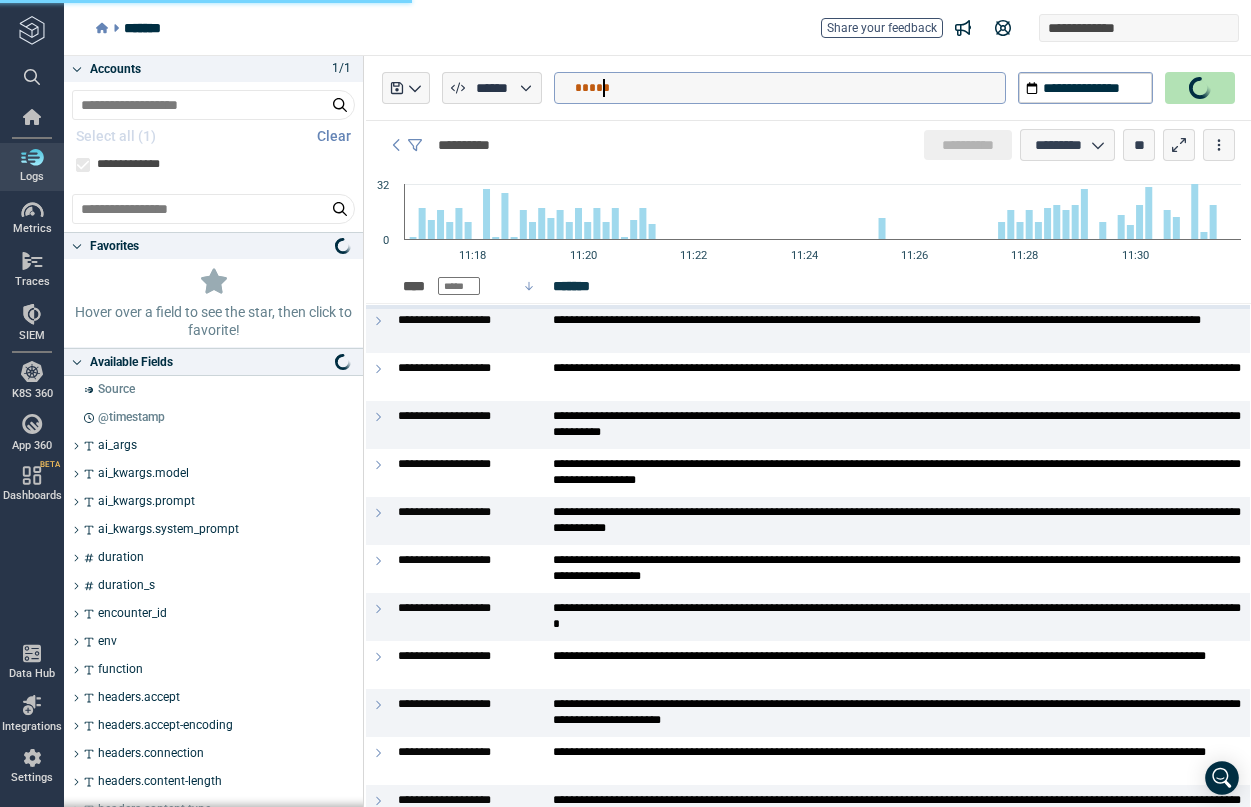 type on "*" 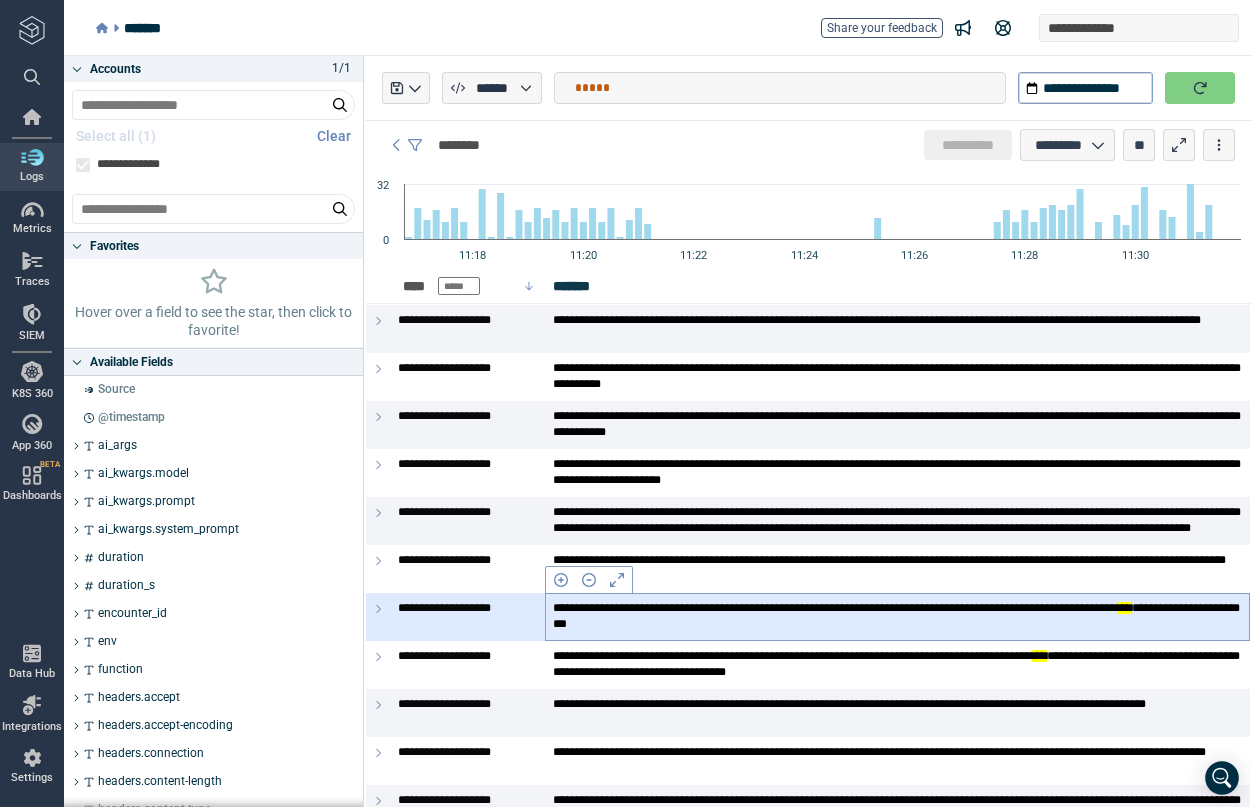 click on "**********" at bounding box center [897, 617] 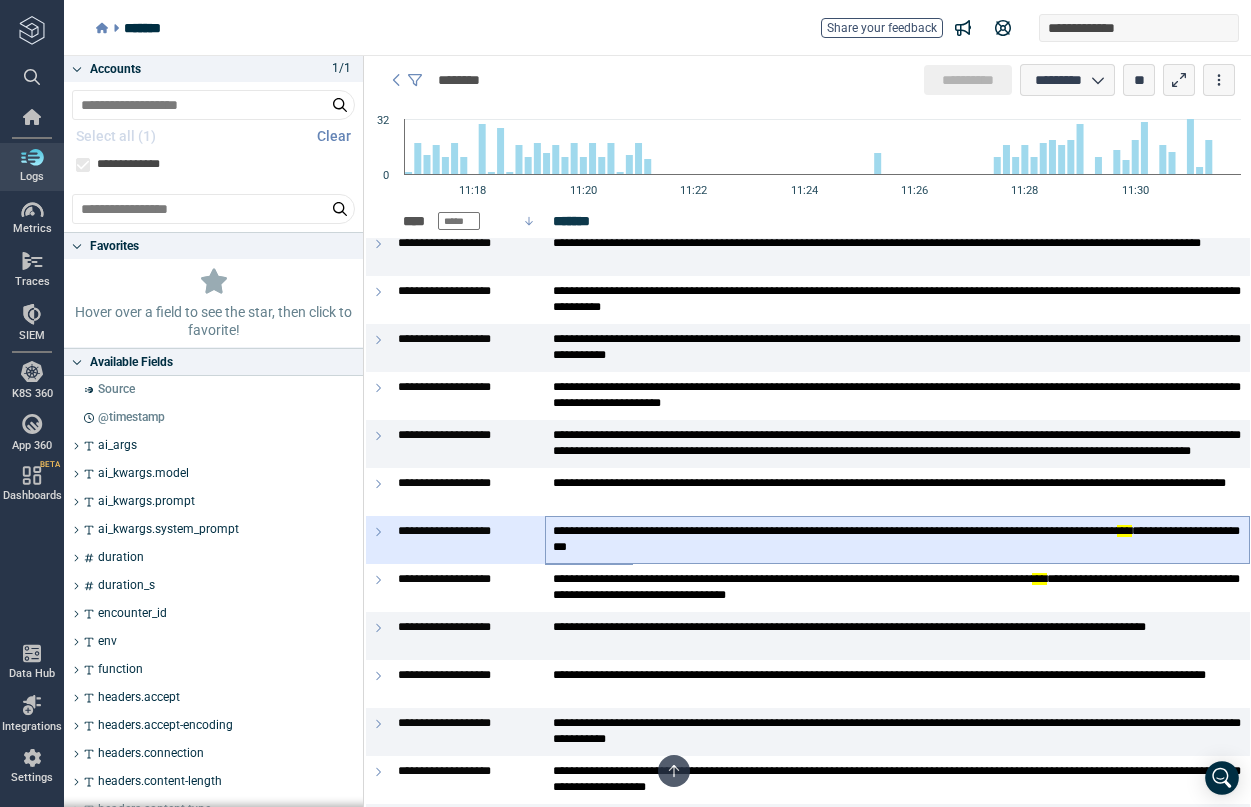 scroll, scrollTop: 88, scrollLeft: 0, axis: vertical 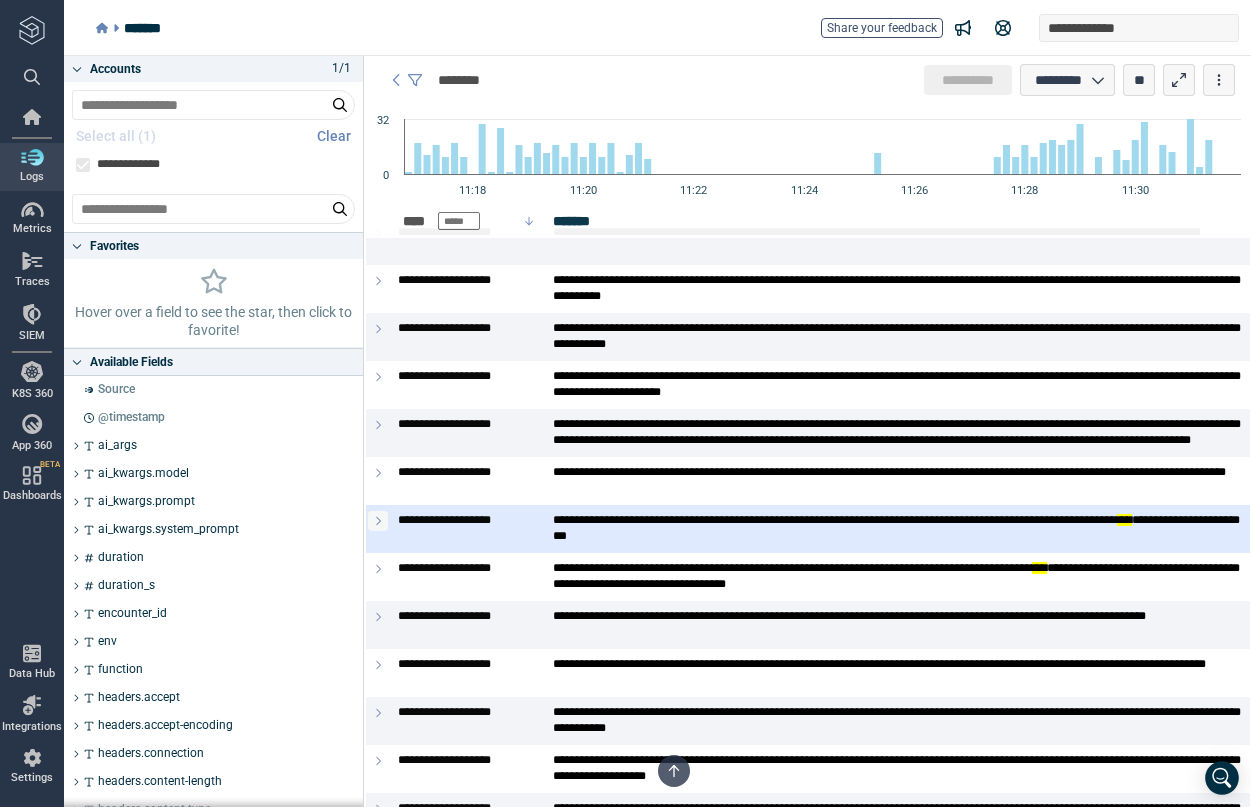 click at bounding box center (378, 521) 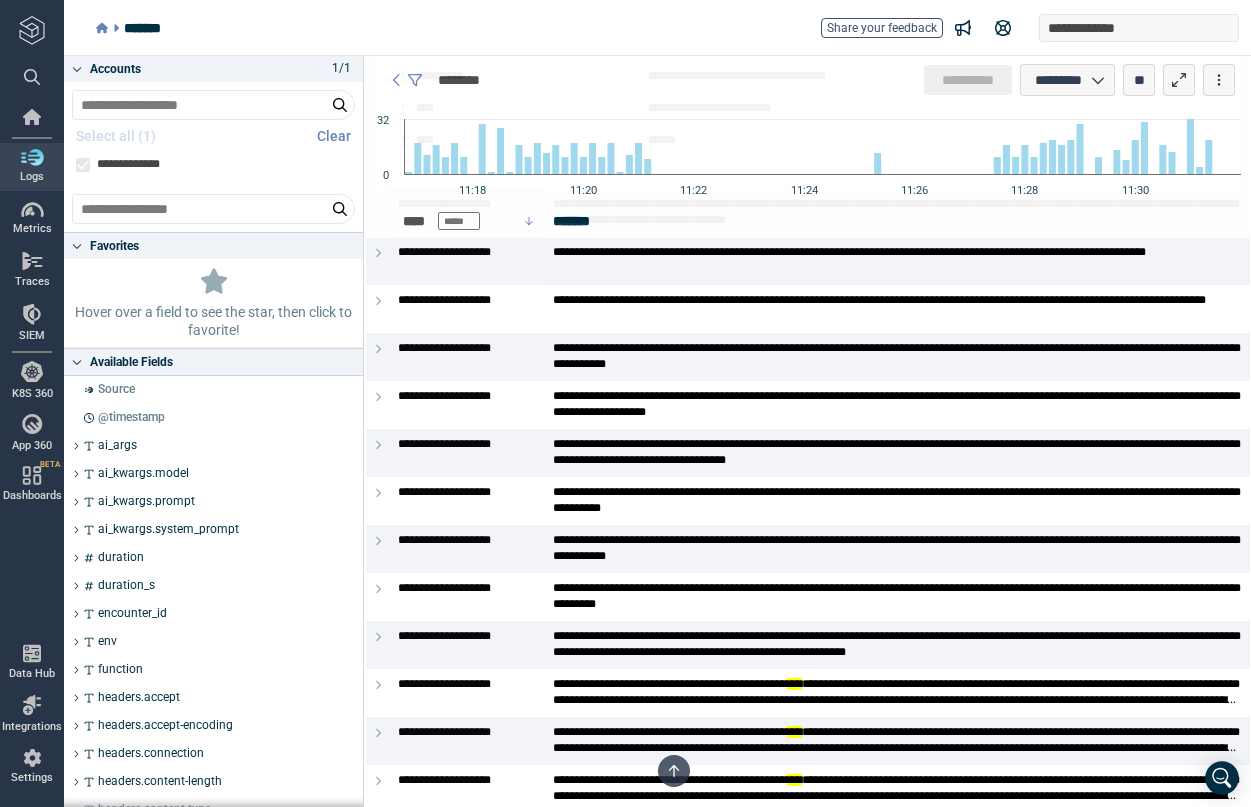 scroll, scrollTop: 1146, scrollLeft: 0, axis: vertical 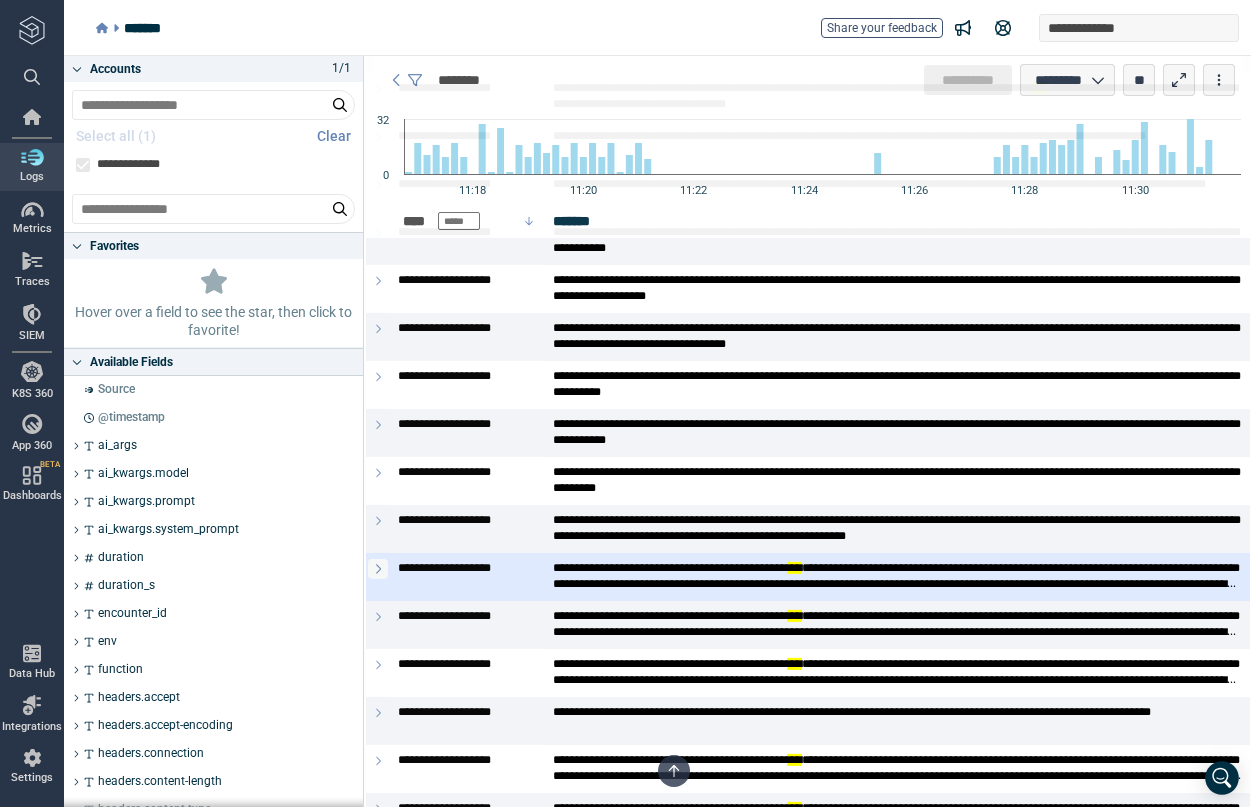 click 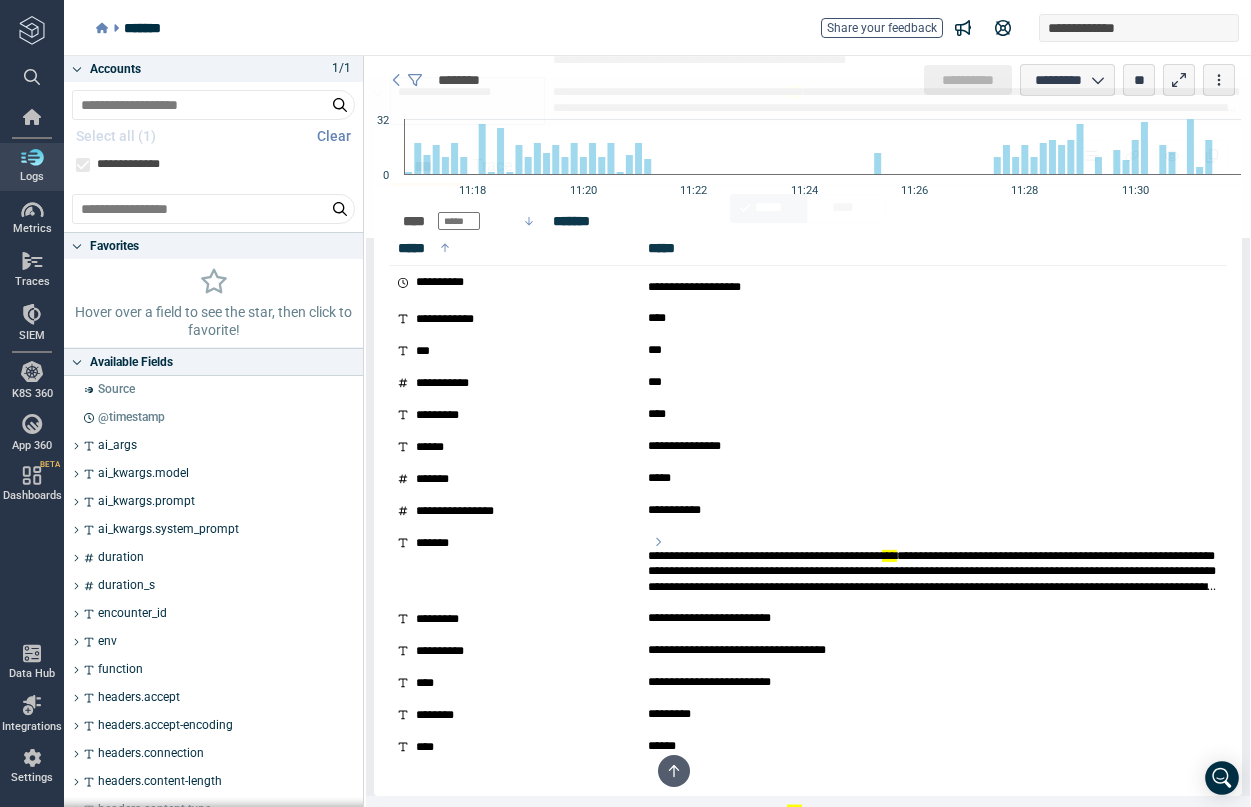 scroll, scrollTop: 1632, scrollLeft: 0, axis: vertical 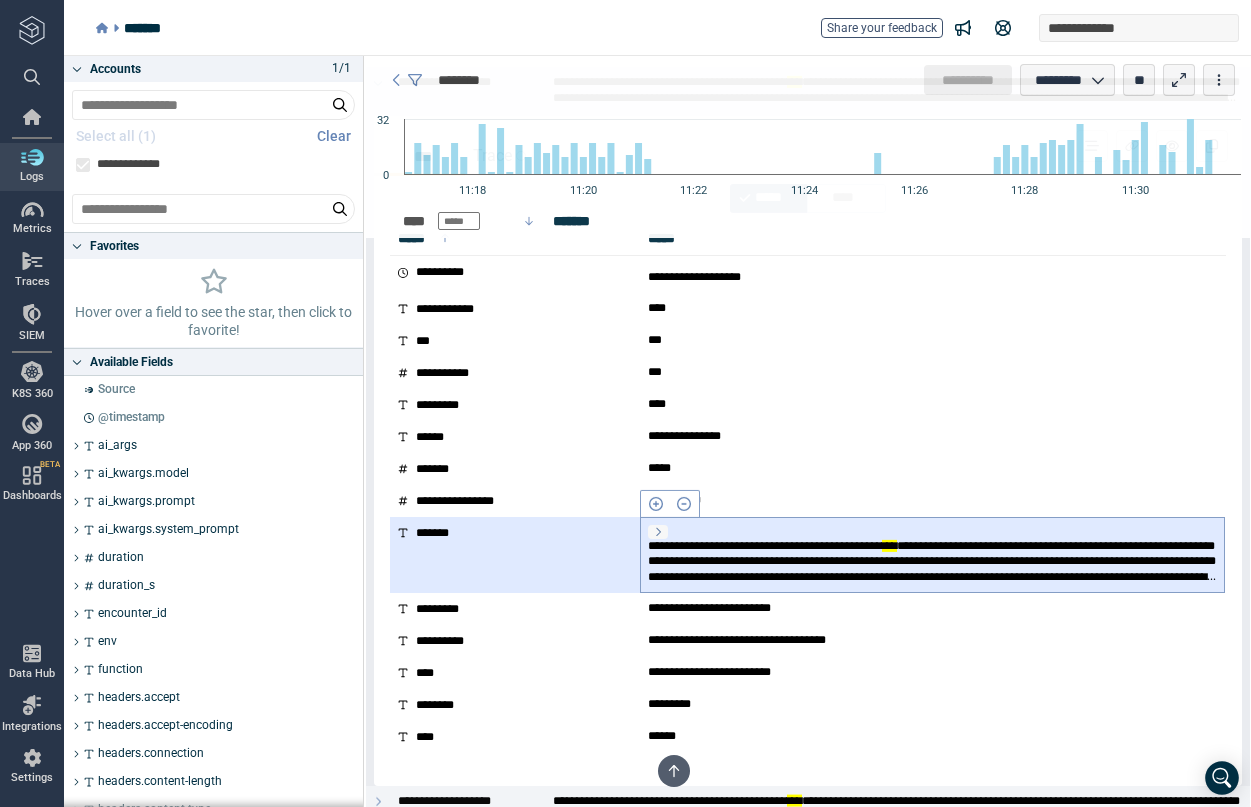 click 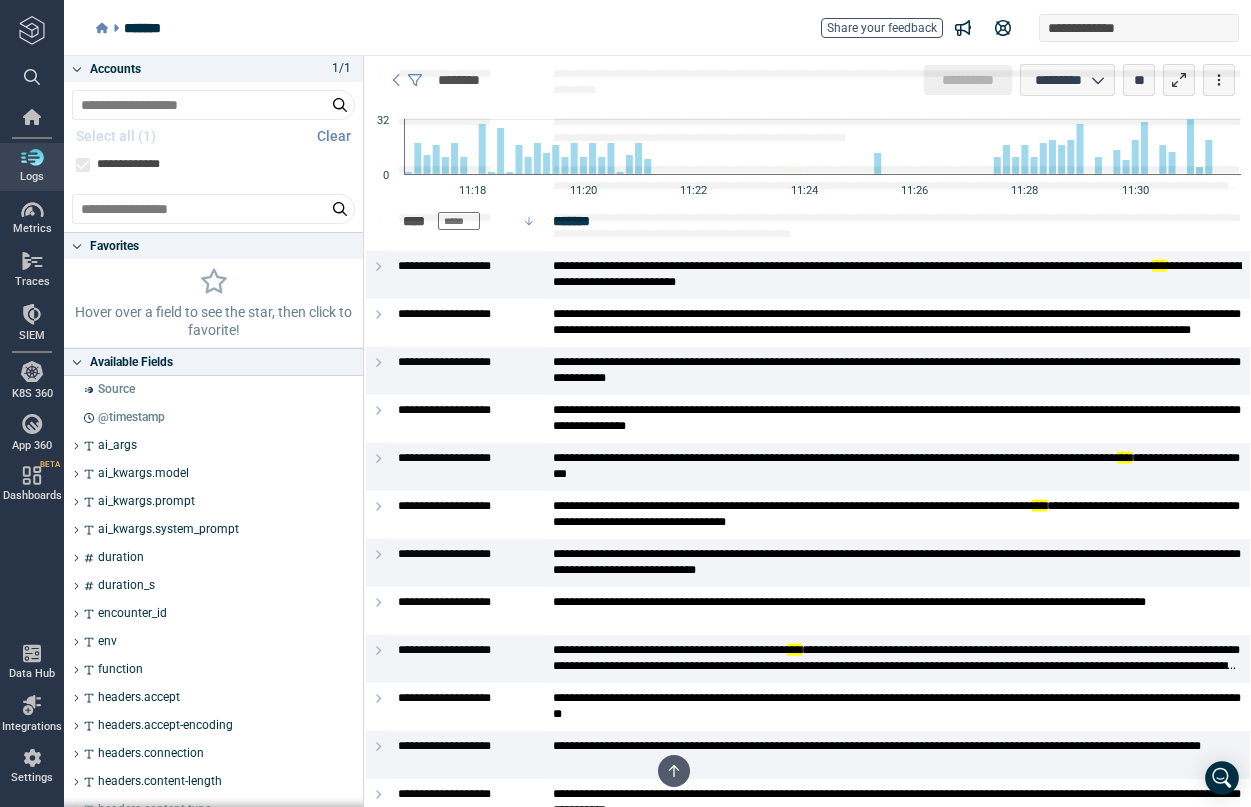 scroll, scrollTop: 6321, scrollLeft: 0, axis: vertical 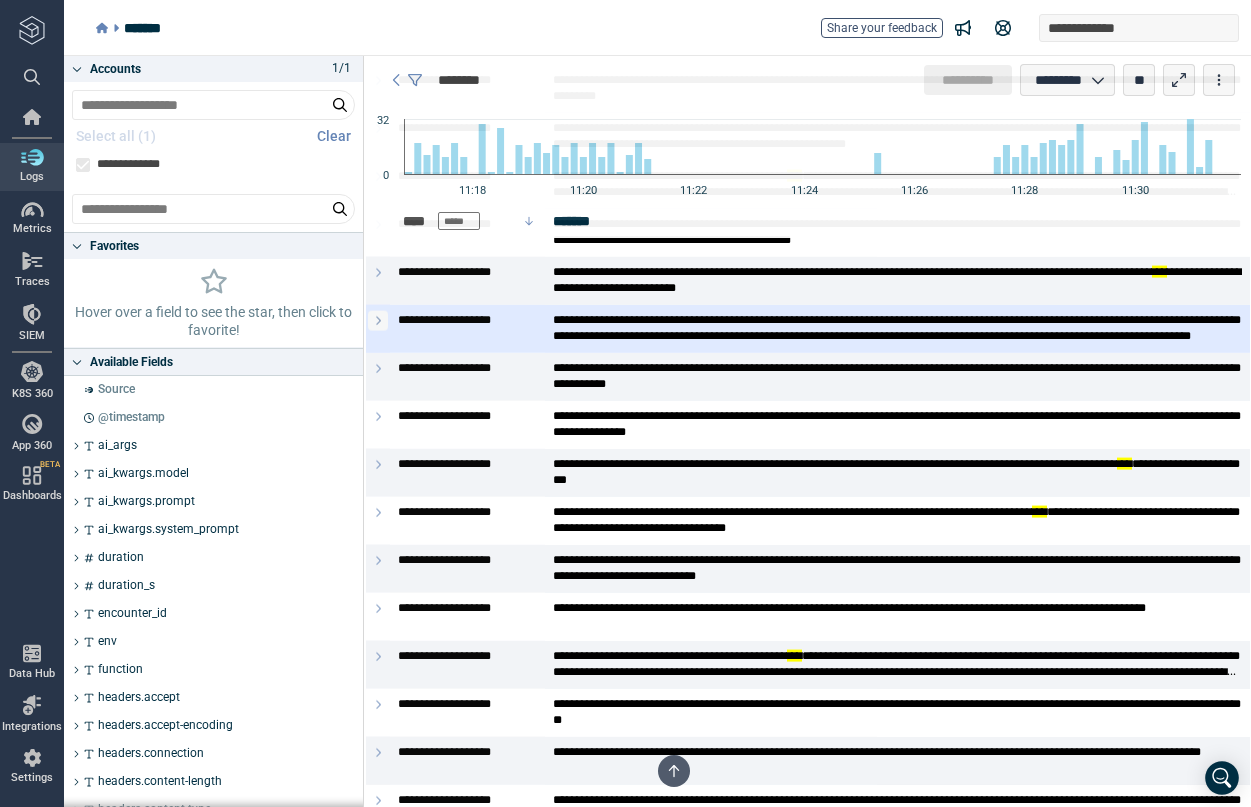 click at bounding box center (378, 321) 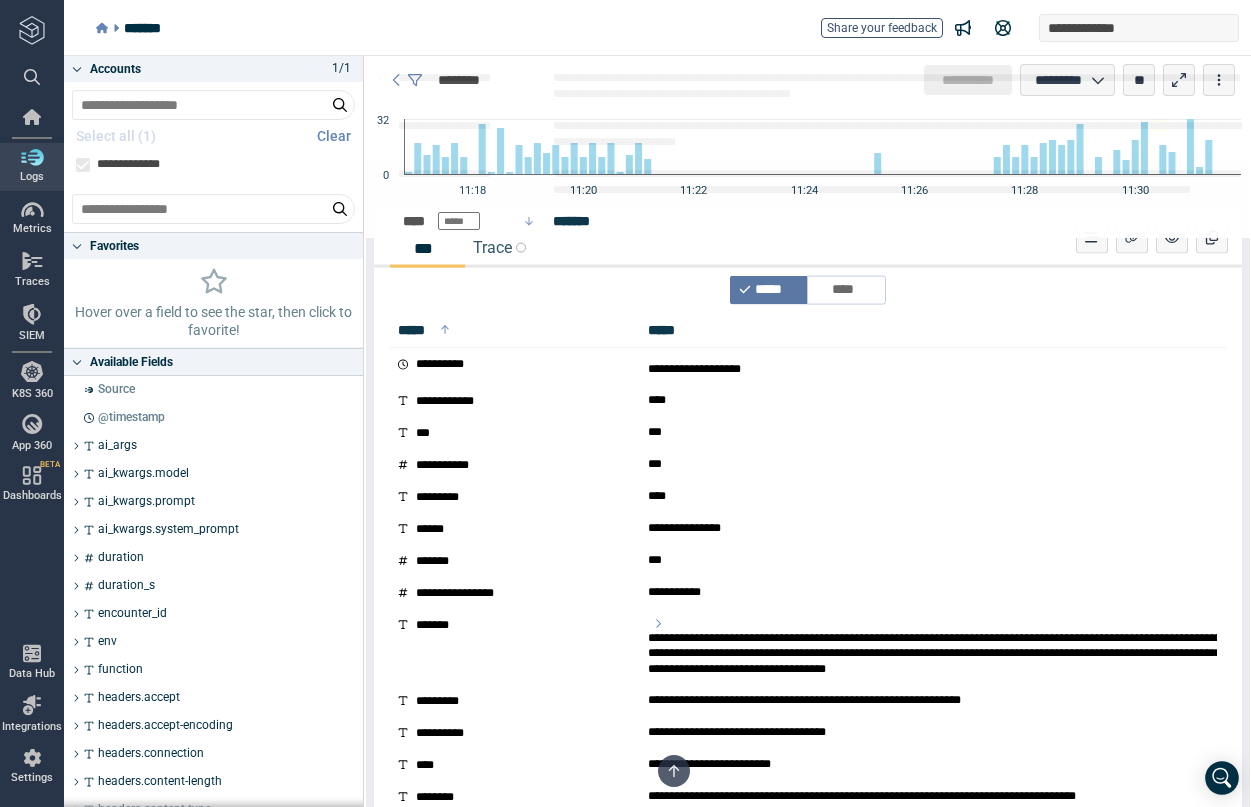 scroll, scrollTop: 6578, scrollLeft: 0, axis: vertical 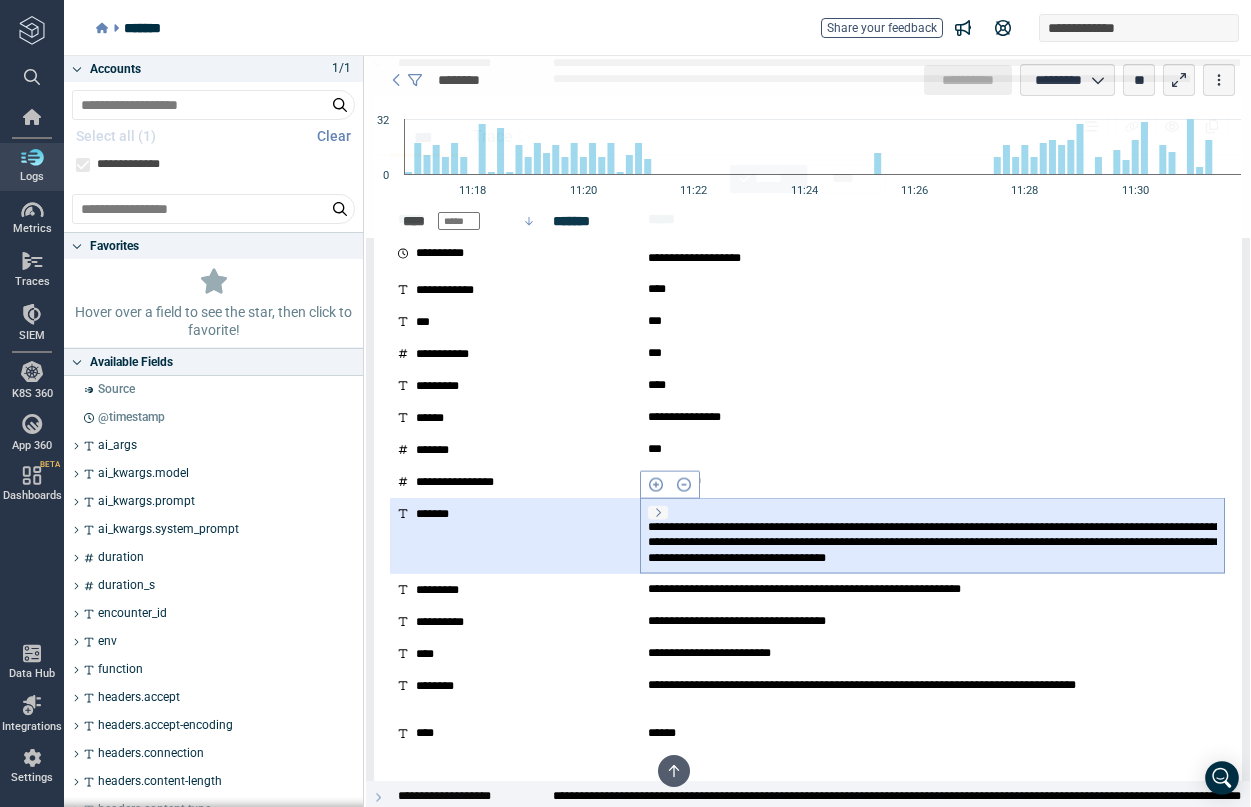 click 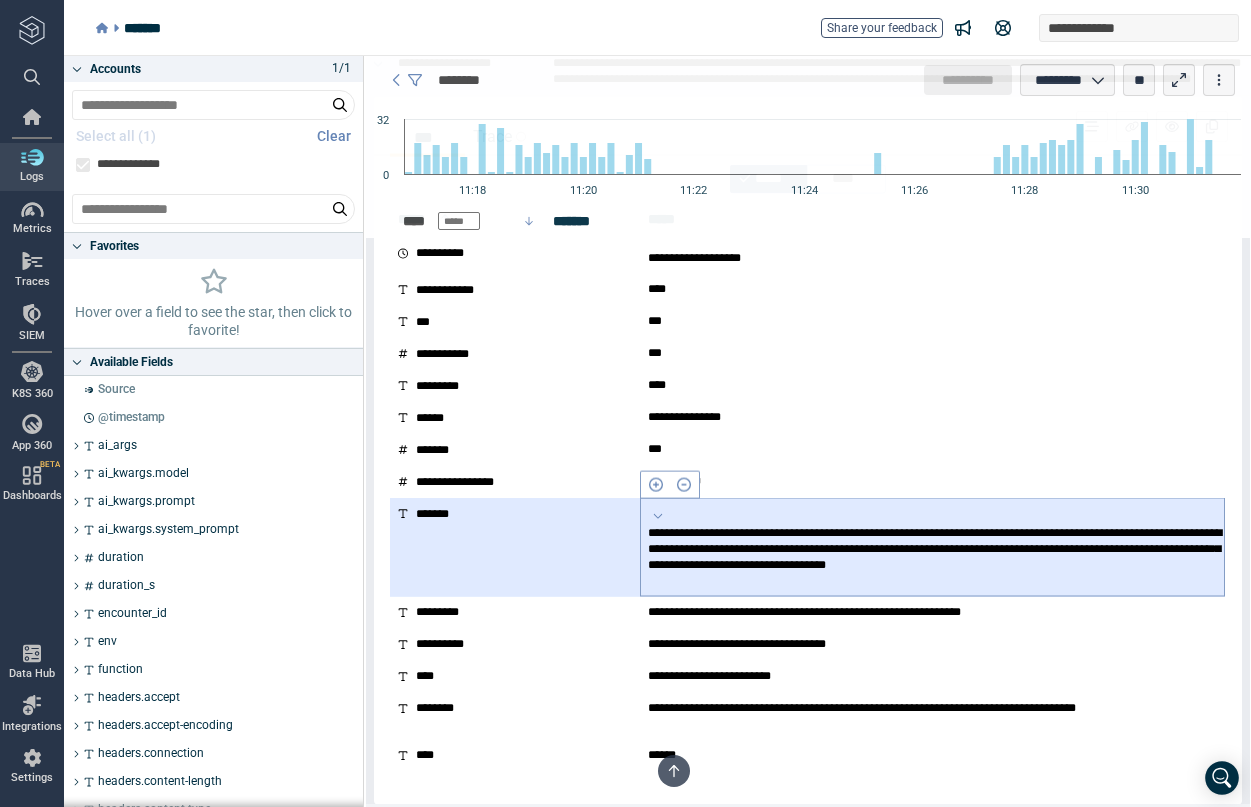 click on "**********" at bounding box center (932, 557) 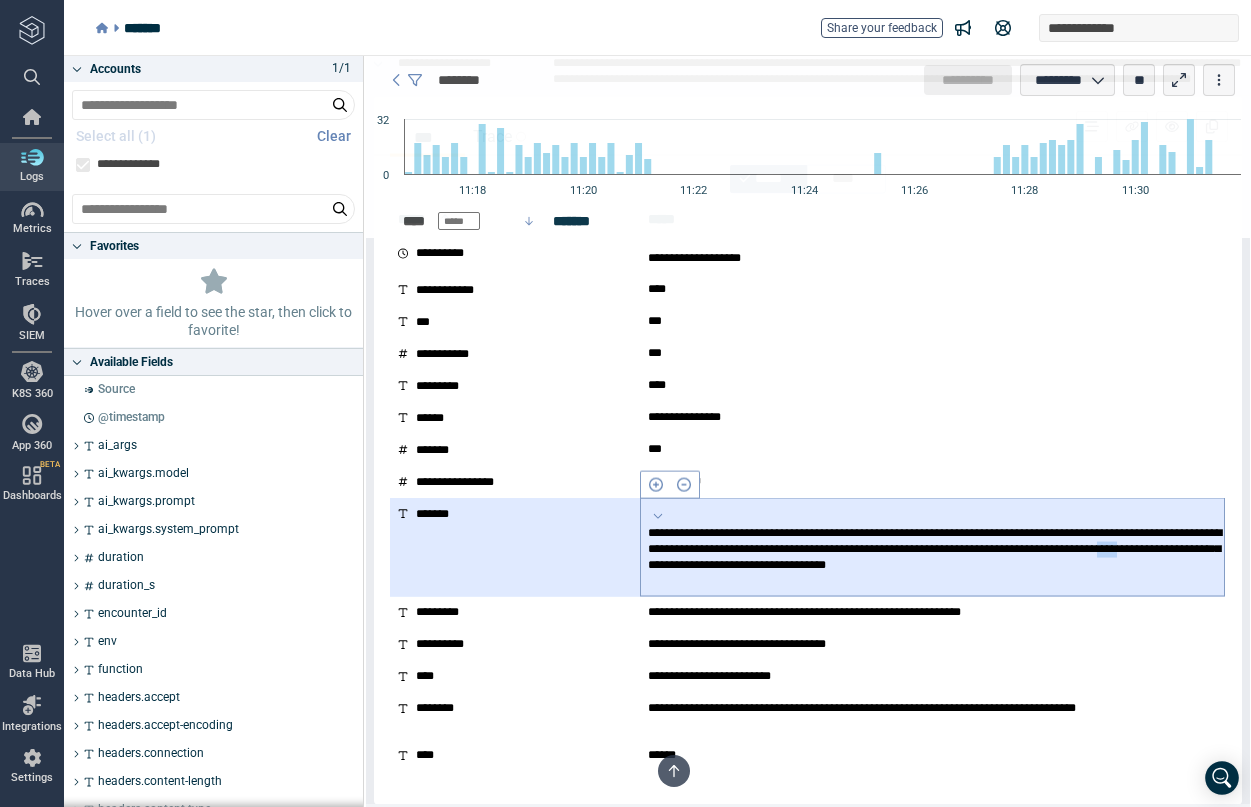 click on "**********" at bounding box center [932, 557] 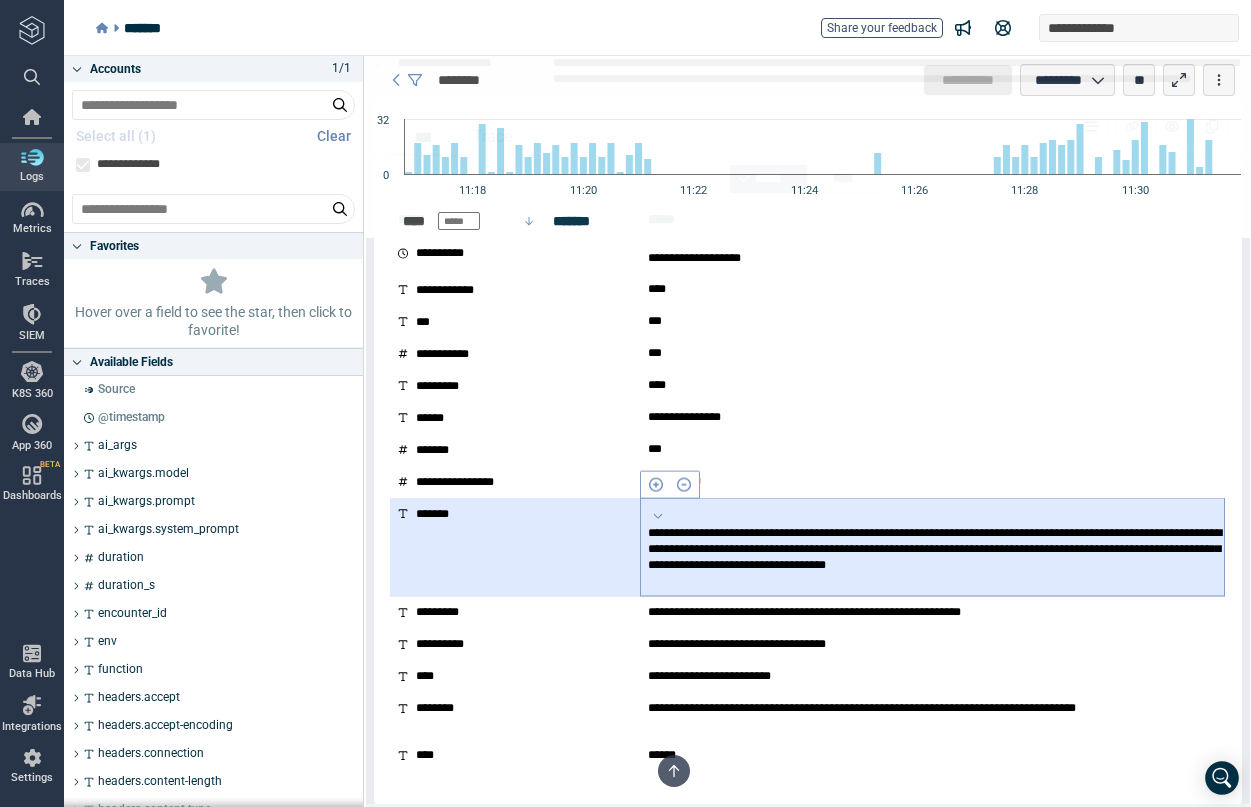 click on "**********" at bounding box center [932, 557] 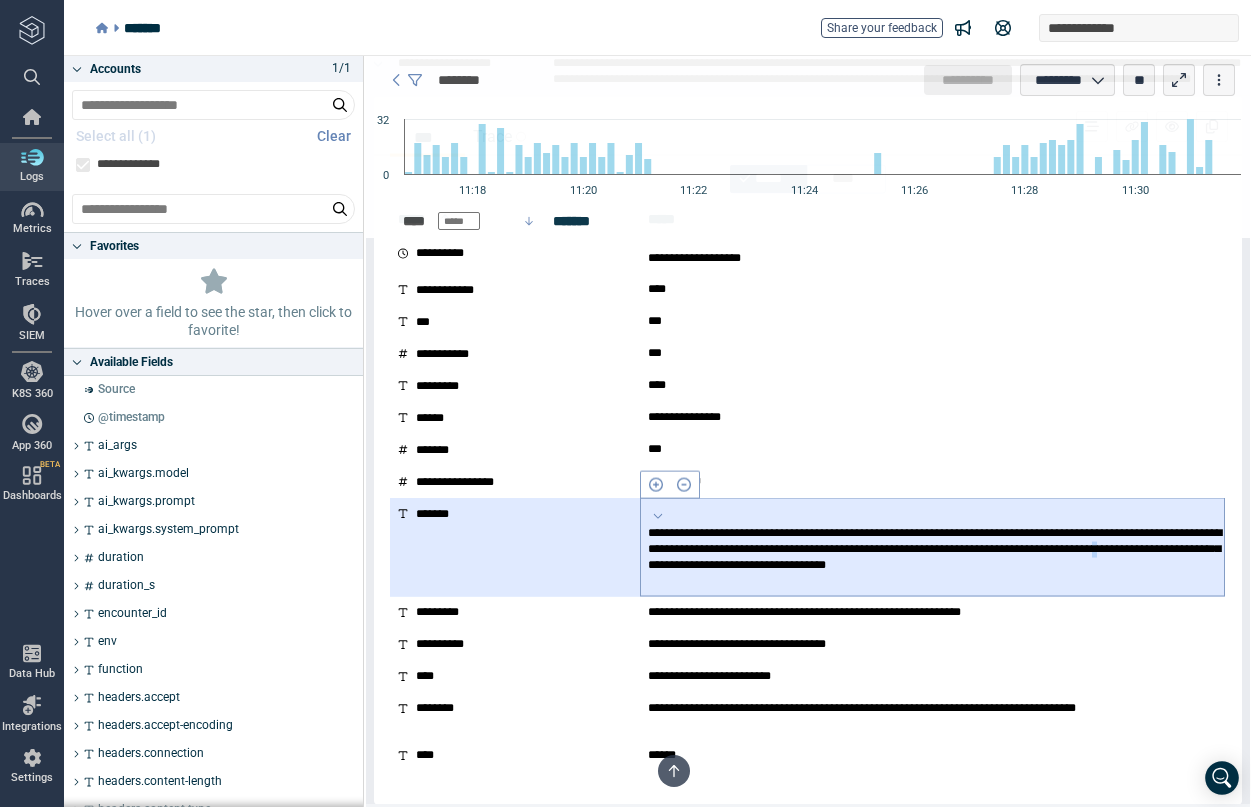 click on "**********" at bounding box center (932, 557) 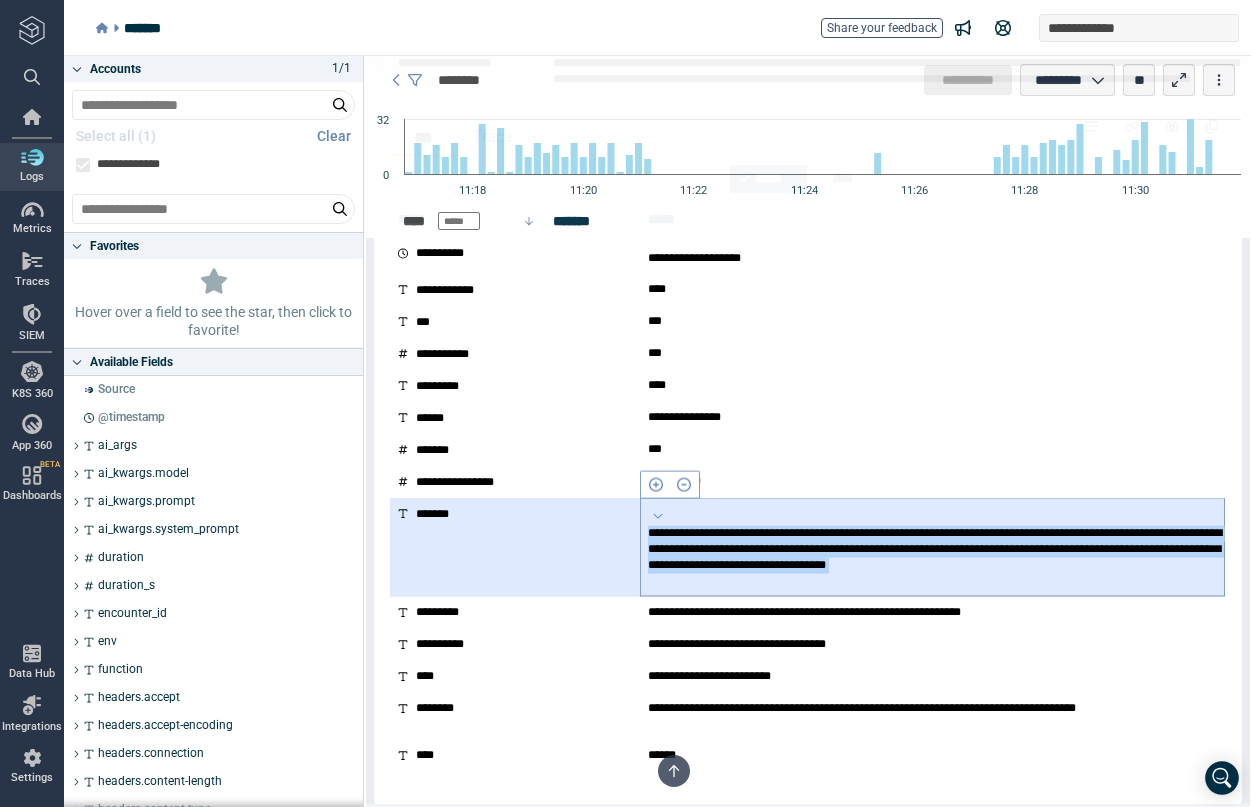 click on "**********" at bounding box center [932, 557] 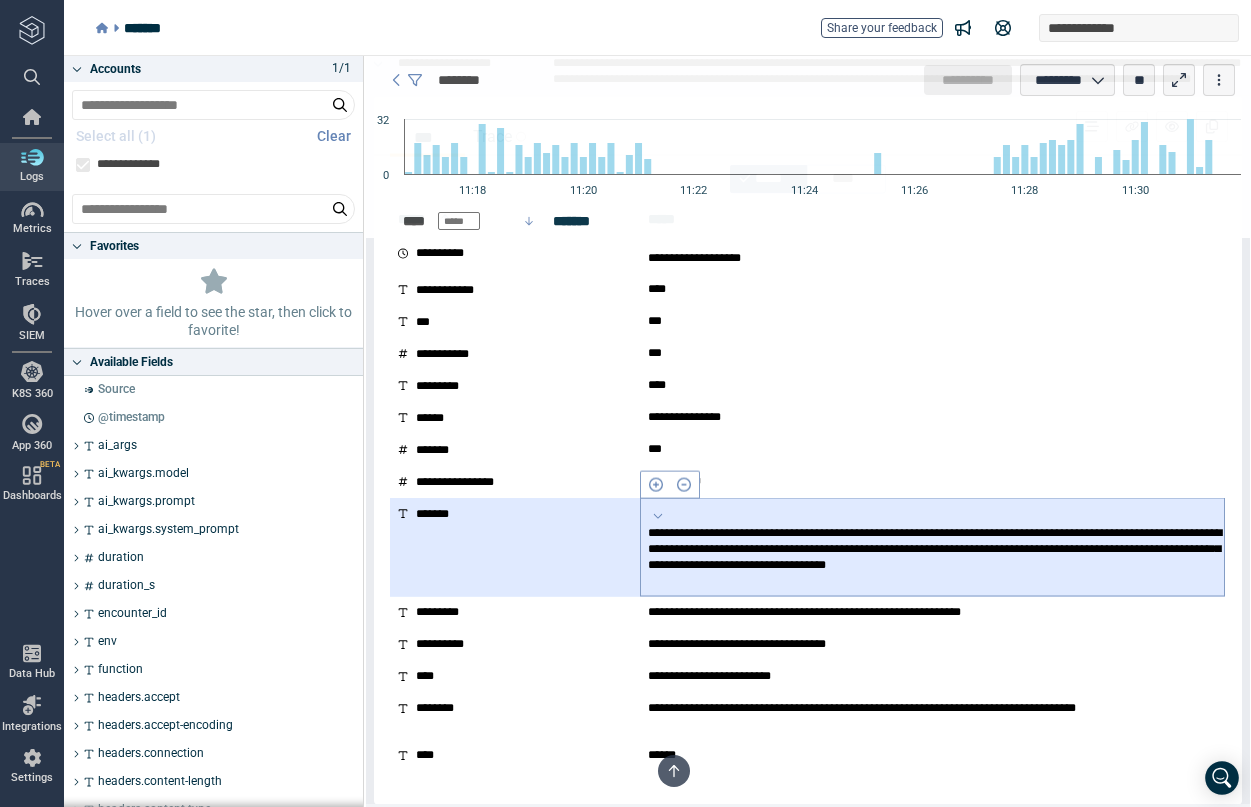 click on "**********" at bounding box center (932, 557) 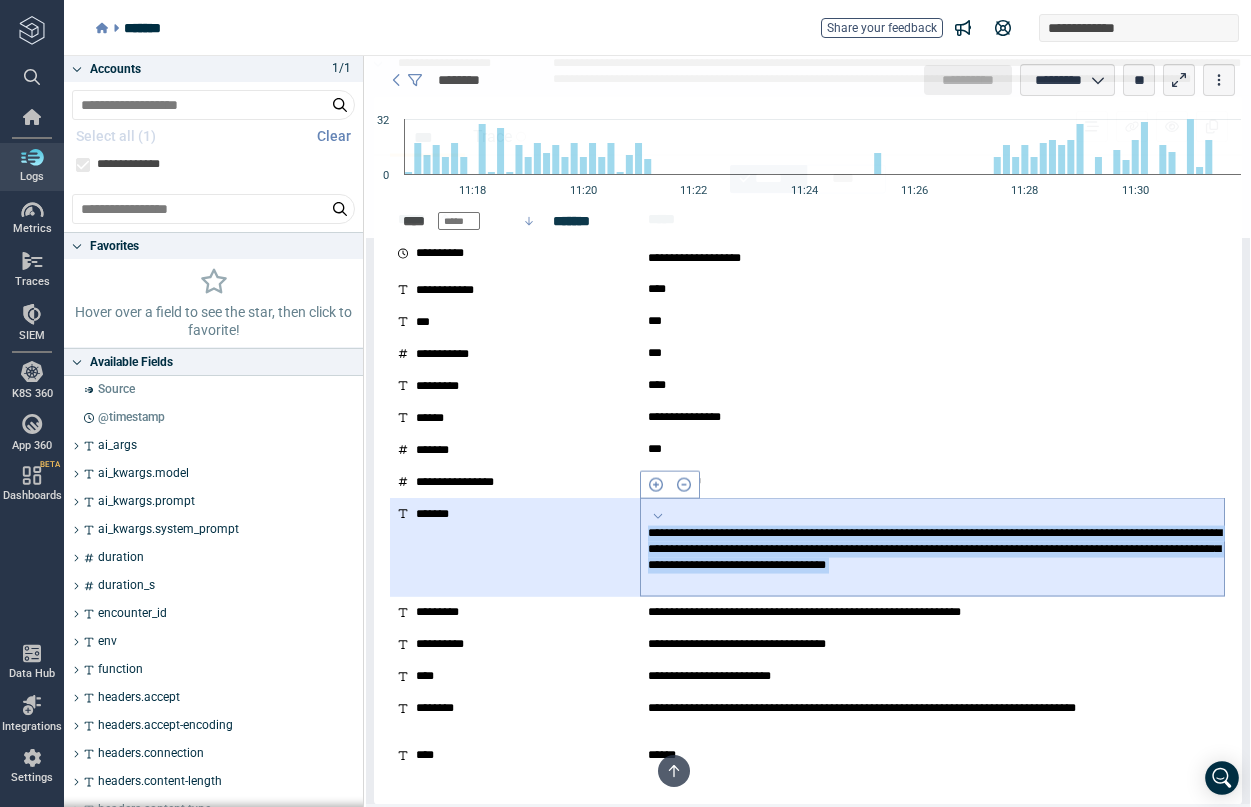 drag, startPoint x: 1075, startPoint y: 590, endPoint x: 1020, endPoint y: 536, distance: 77.07788 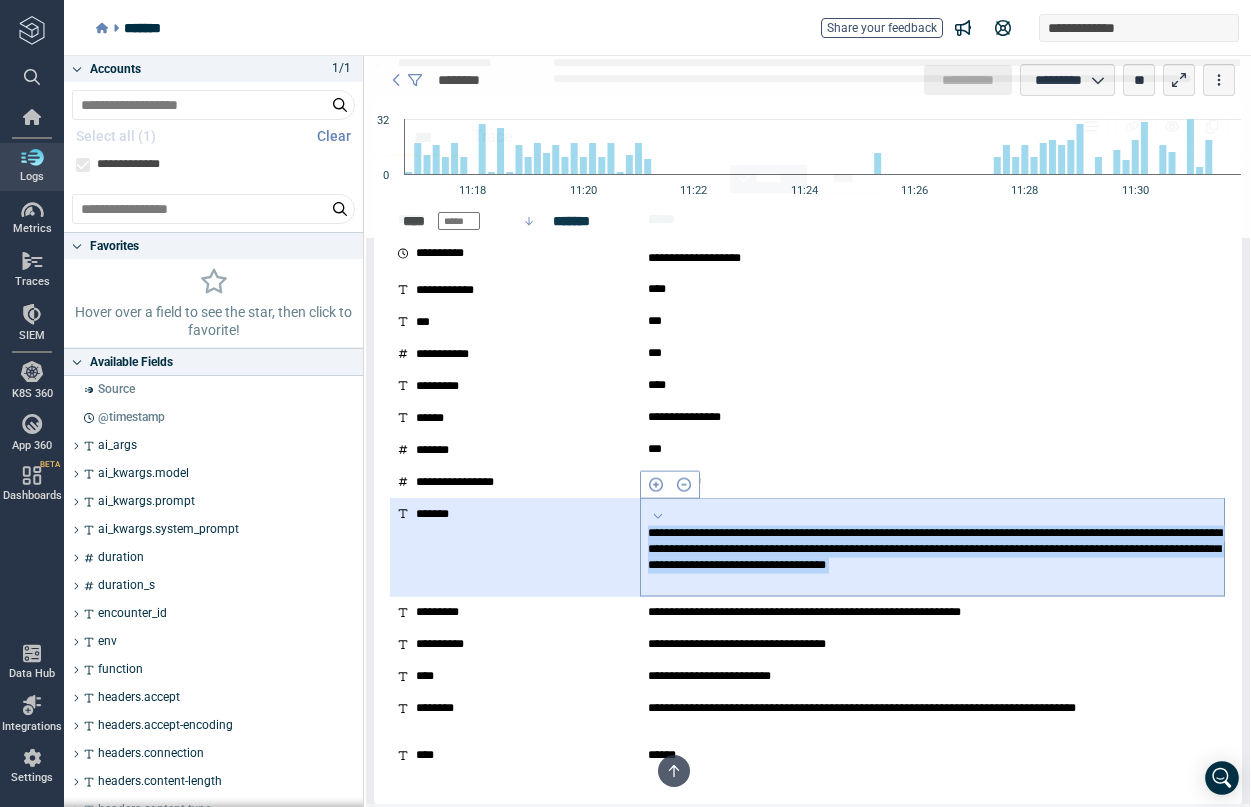 click on "**********" at bounding box center [932, 547] 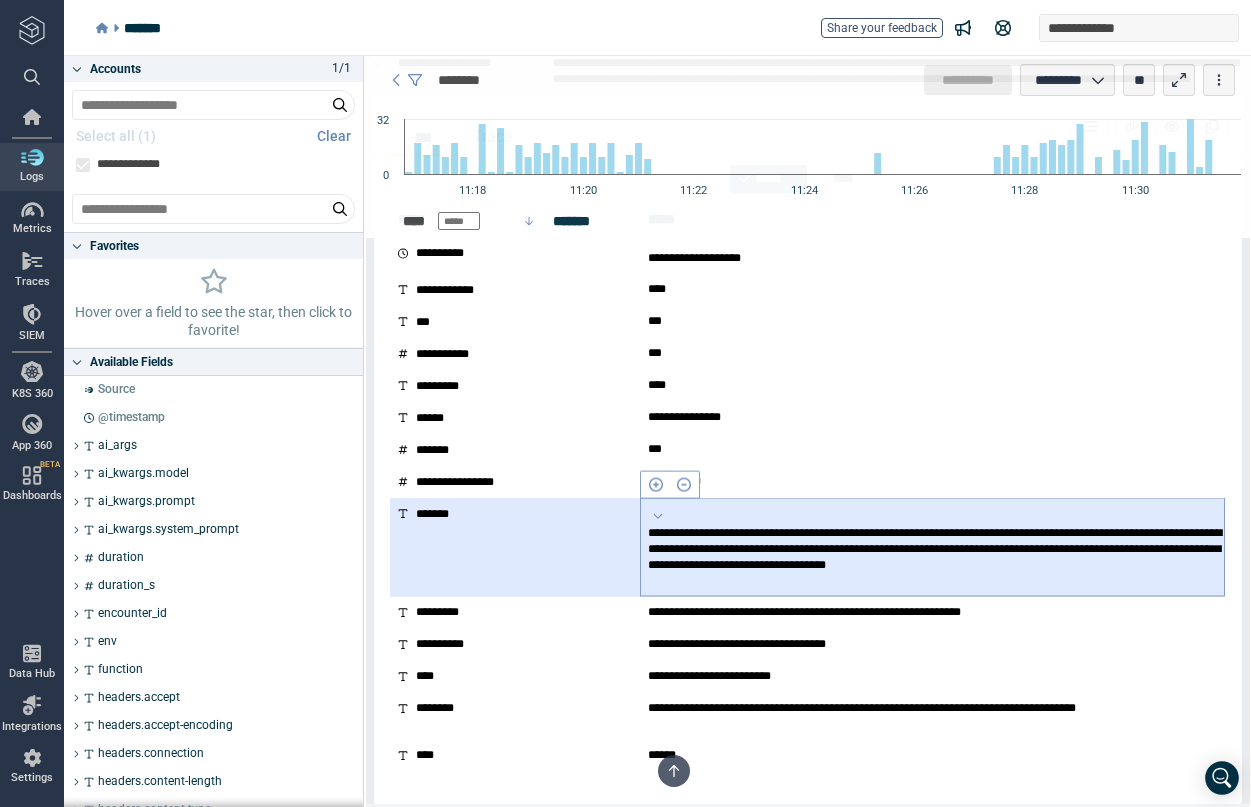 click on "**********" at bounding box center (932, 557) 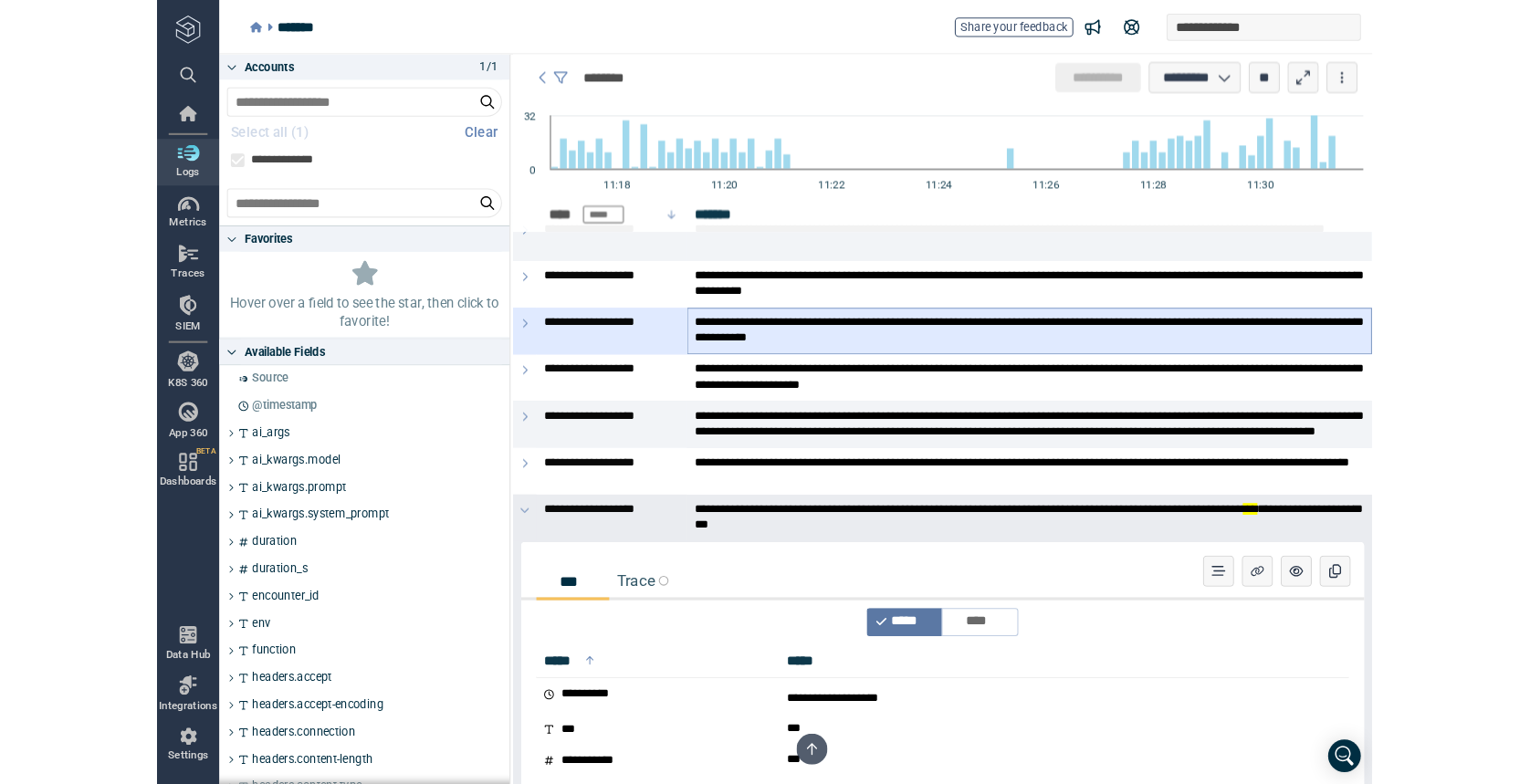 scroll, scrollTop: 0, scrollLeft: 0, axis: both 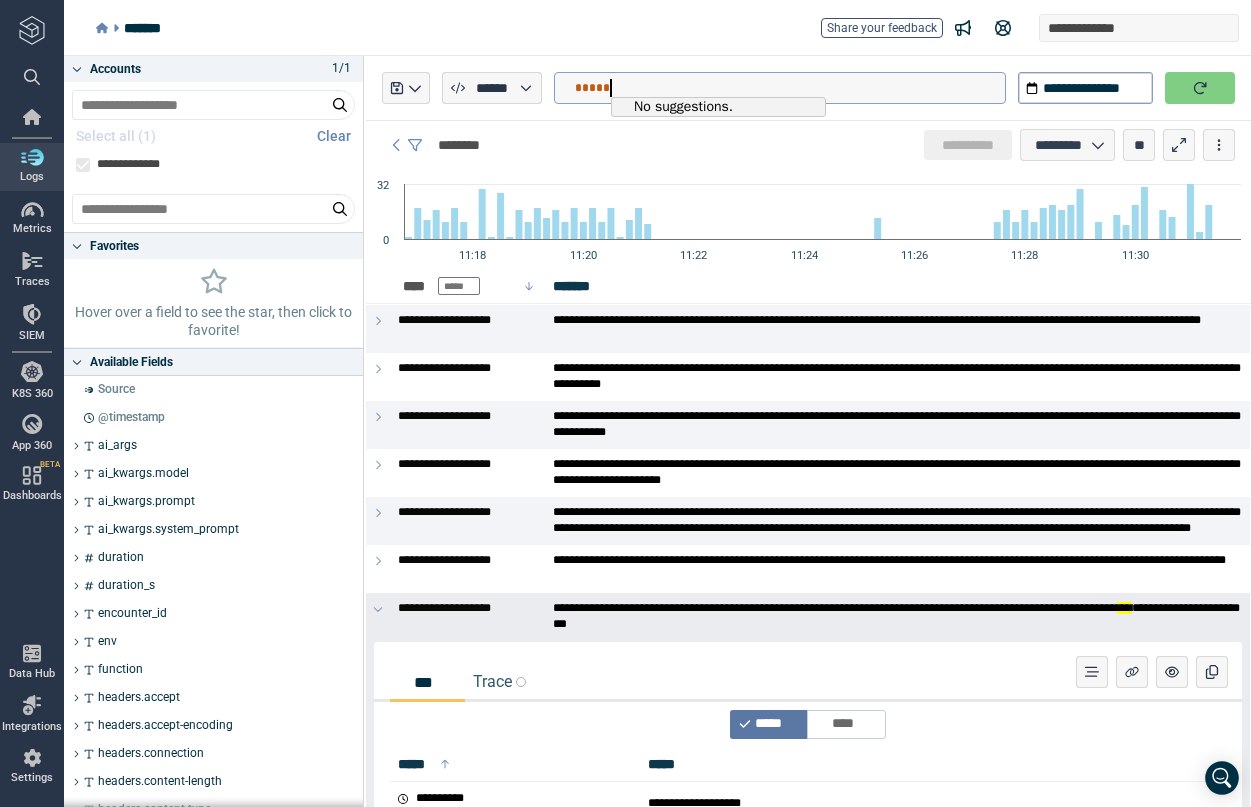 click on "*****" at bounding box center [790, 88] 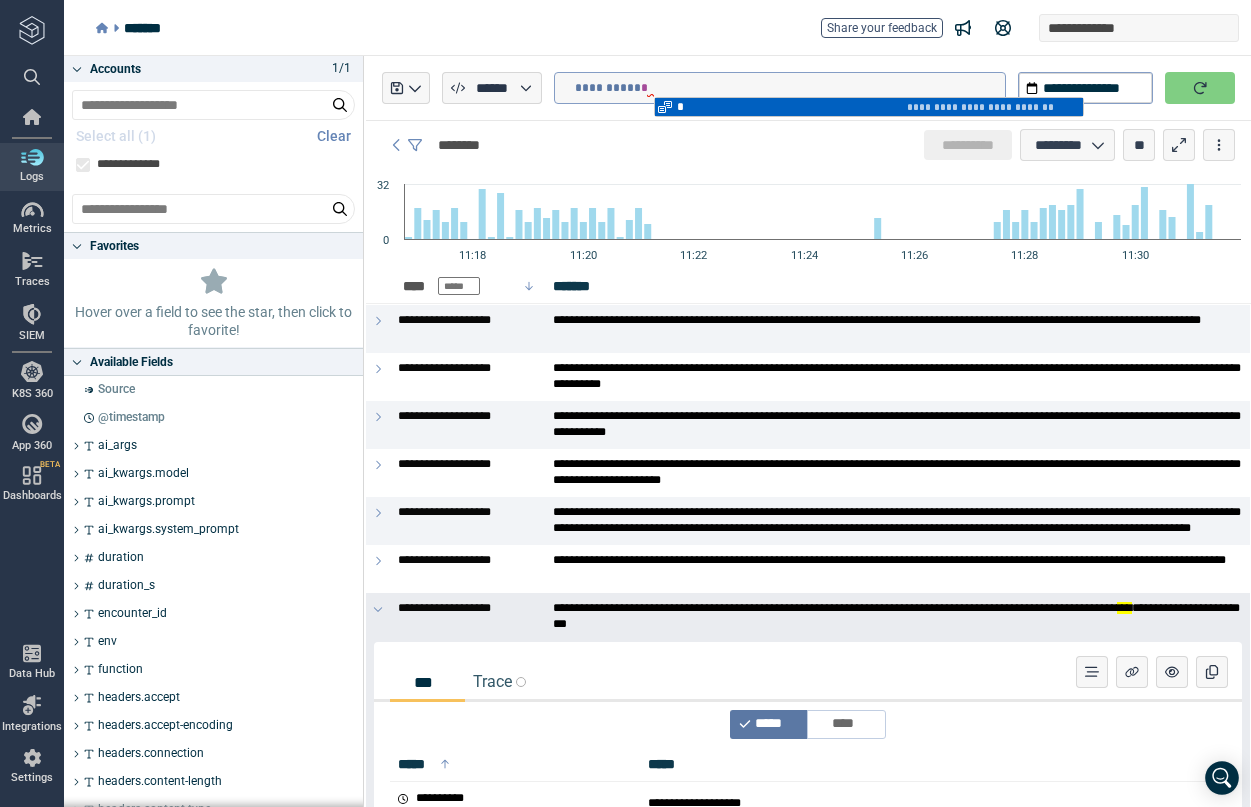 type on "**********" 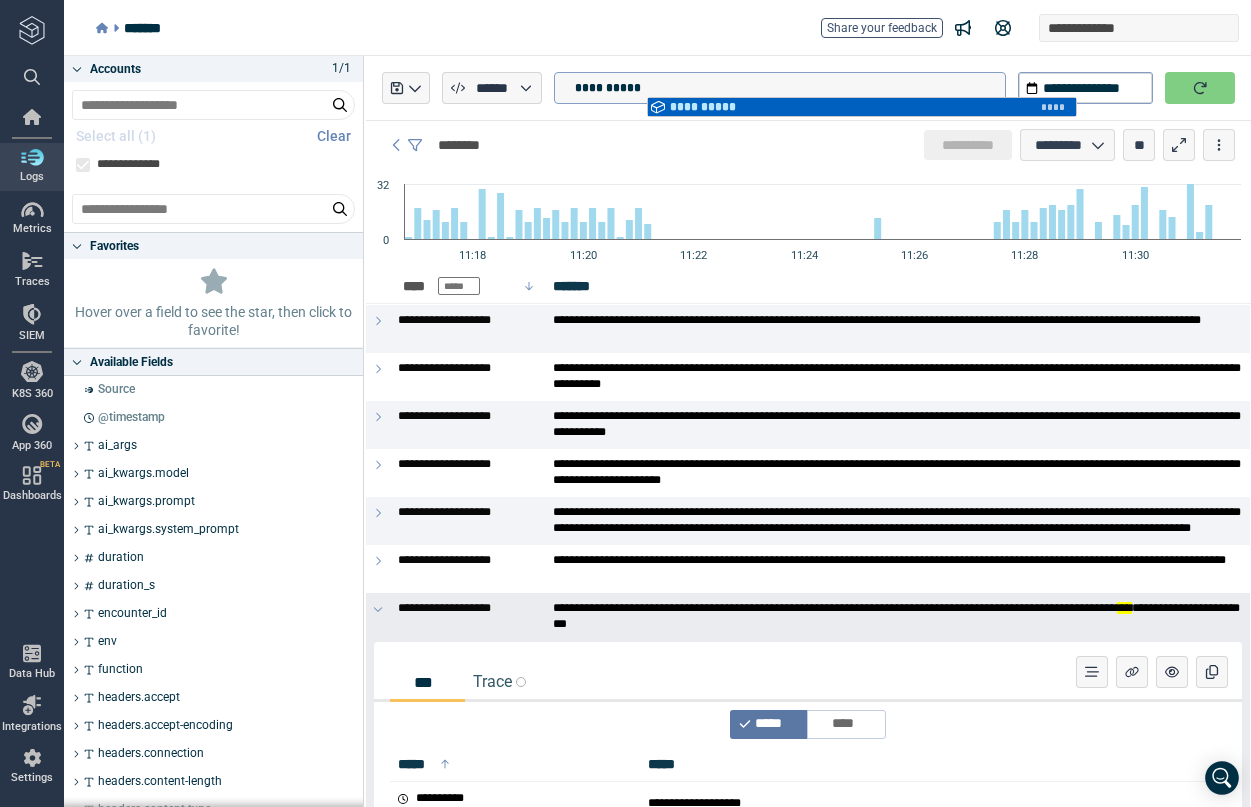 click on "**********" at bounding box center (790, 88) 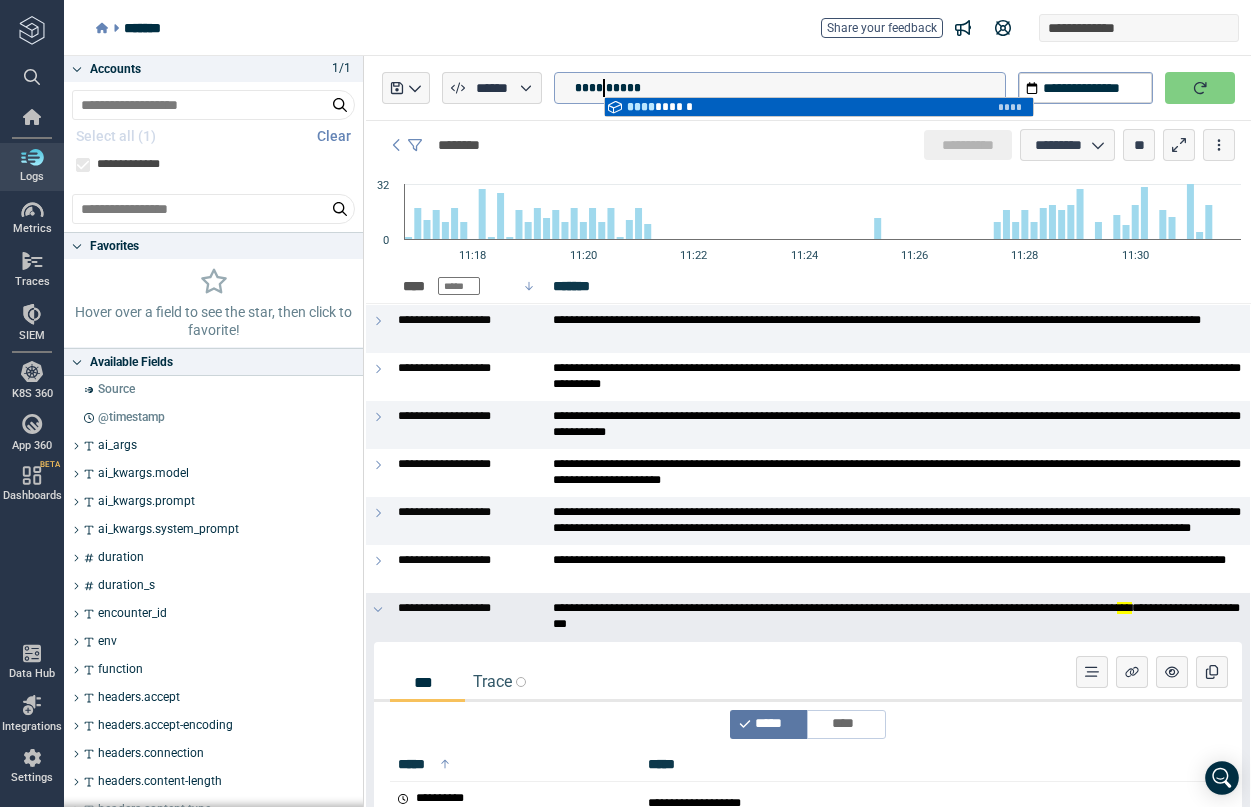 click on "**********" at bounding box center [790, 88] 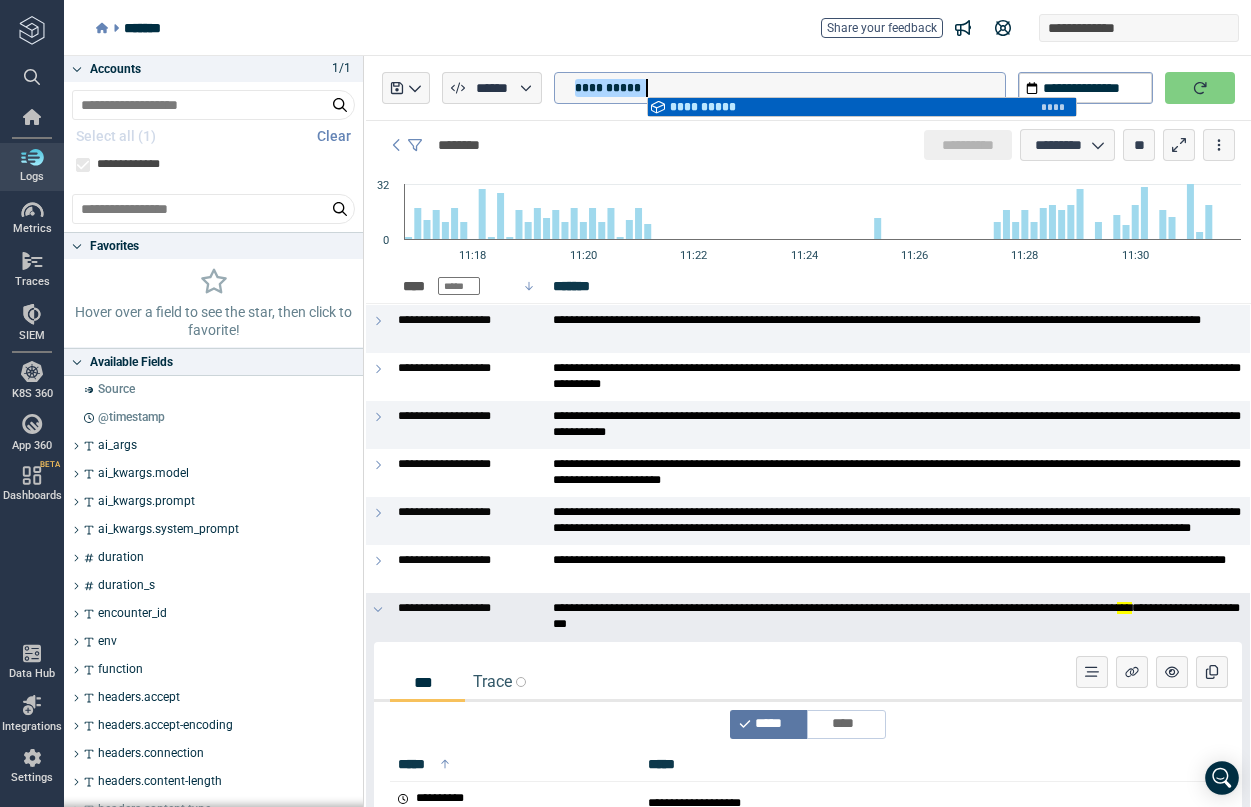 click on "**********" at bounding box center (790, 88) 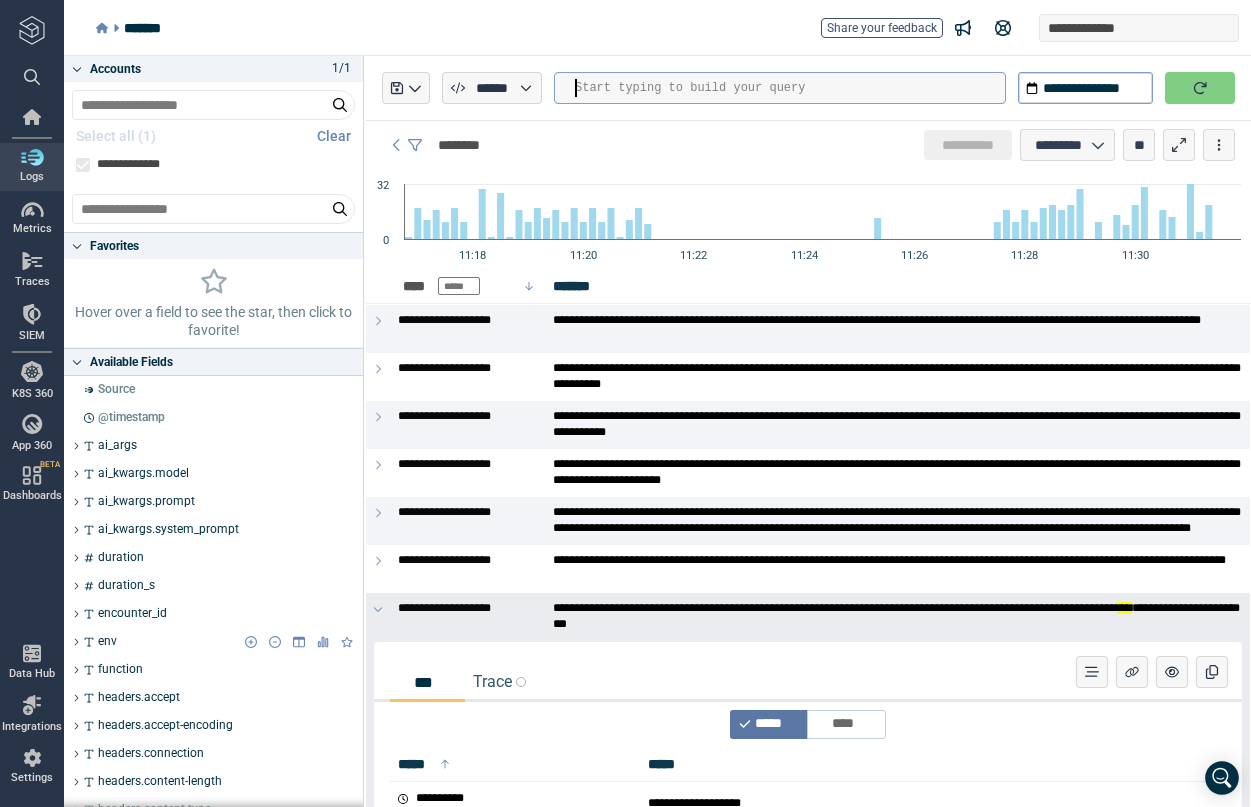 type 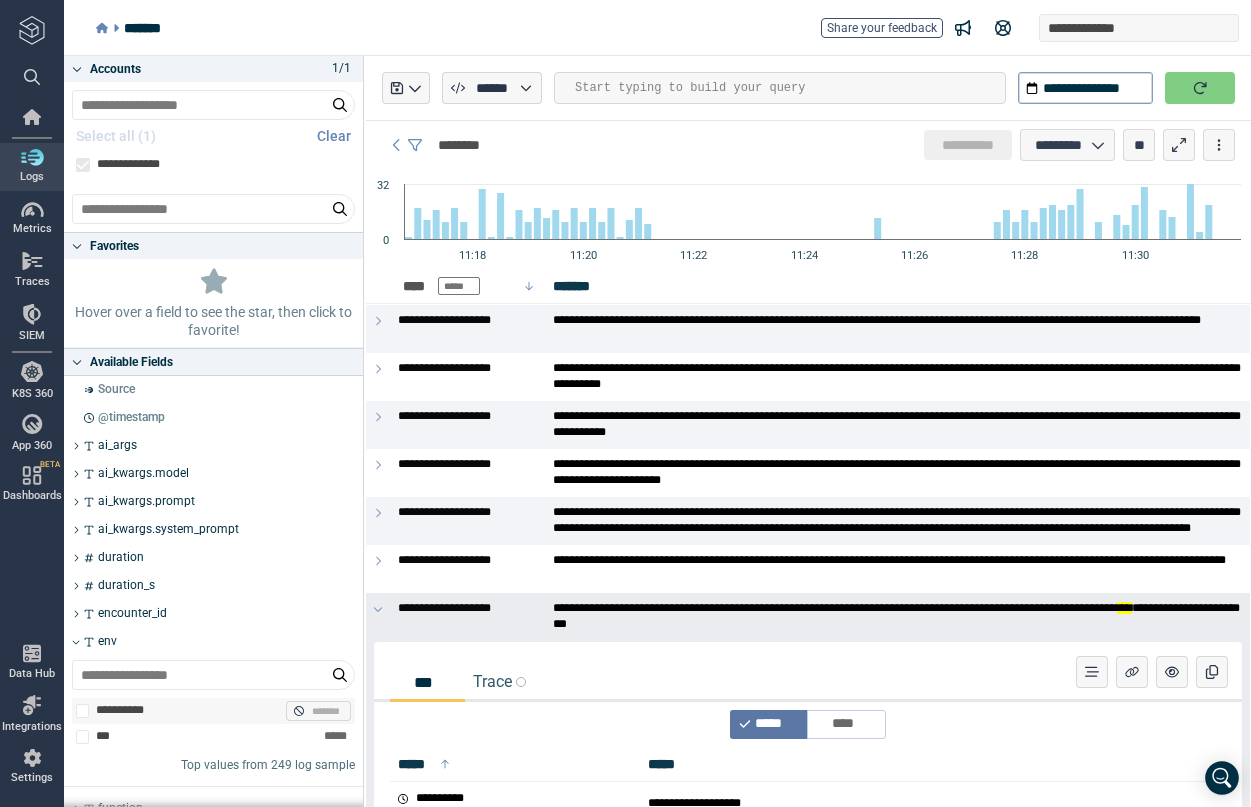 click on "**********" at bounding box center [125, 711] 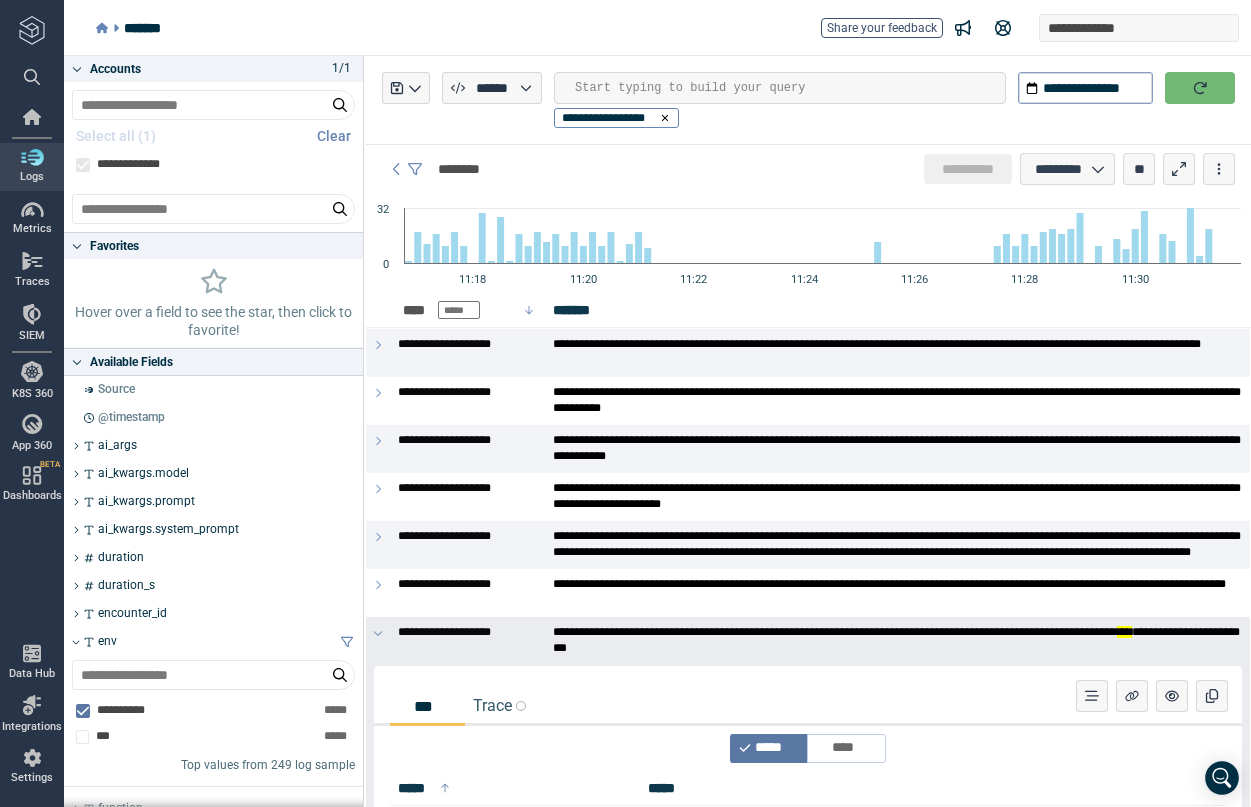 click 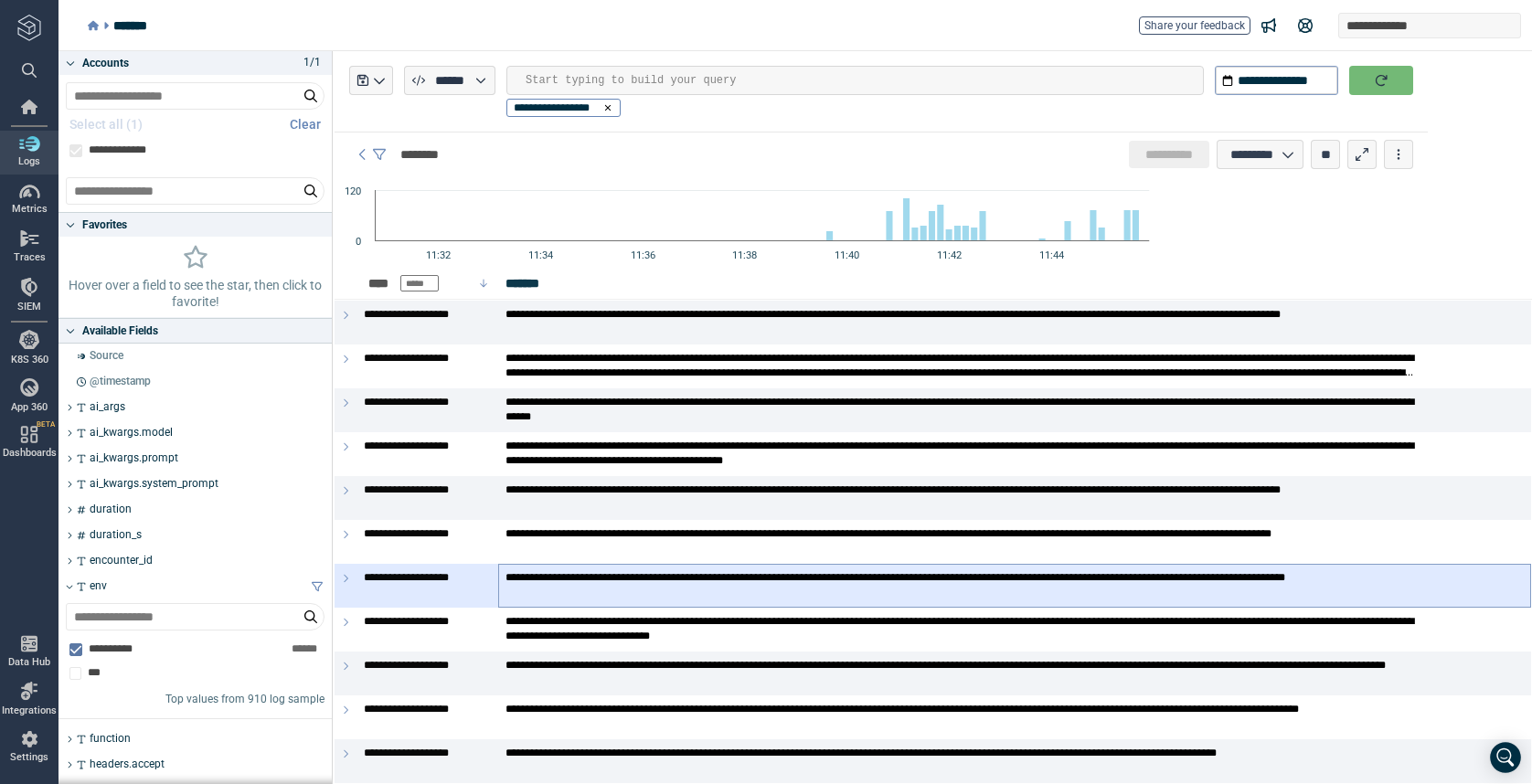 type on "*" 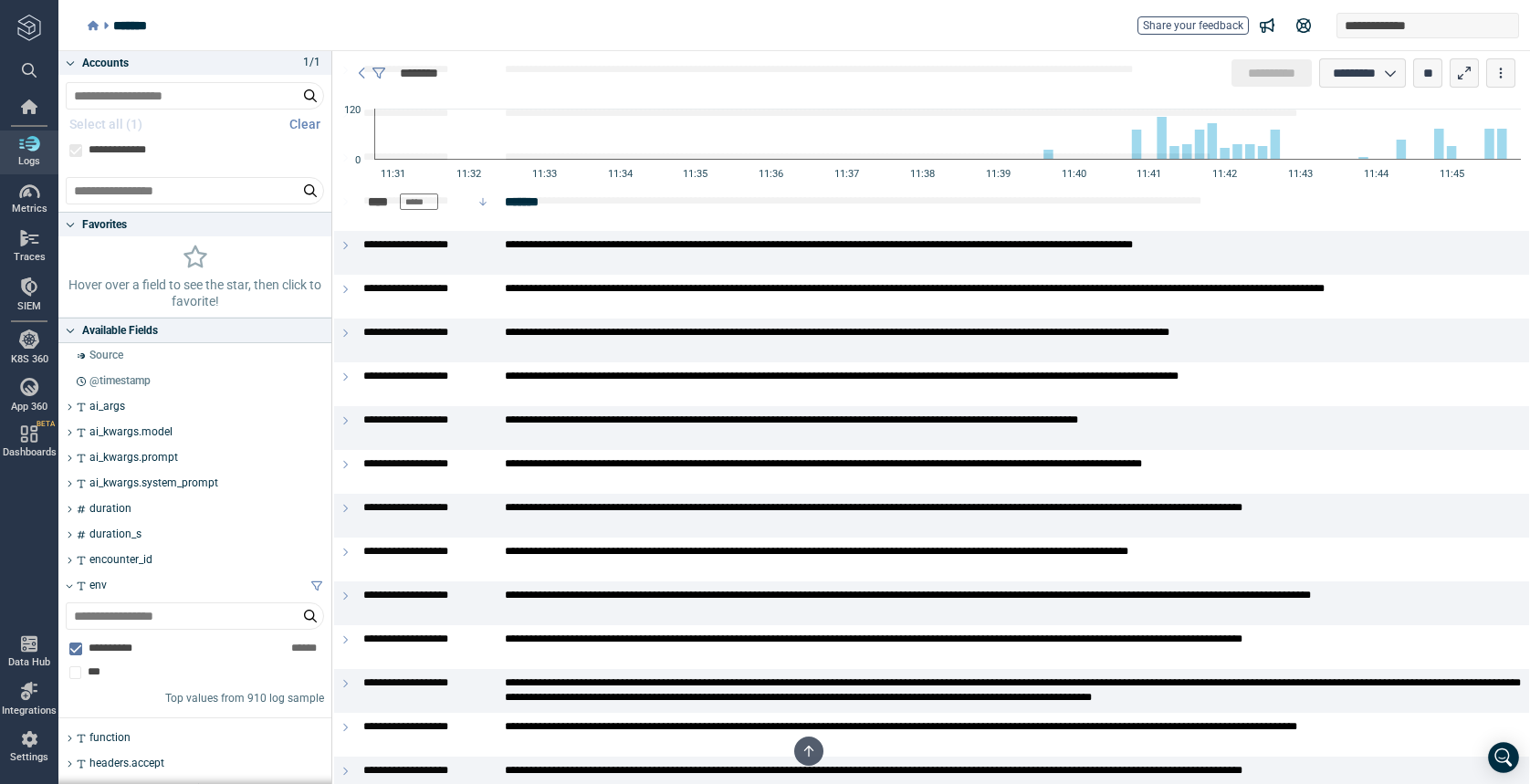scroll, scrollTop: 0, scrollLeft: 0, axis: both 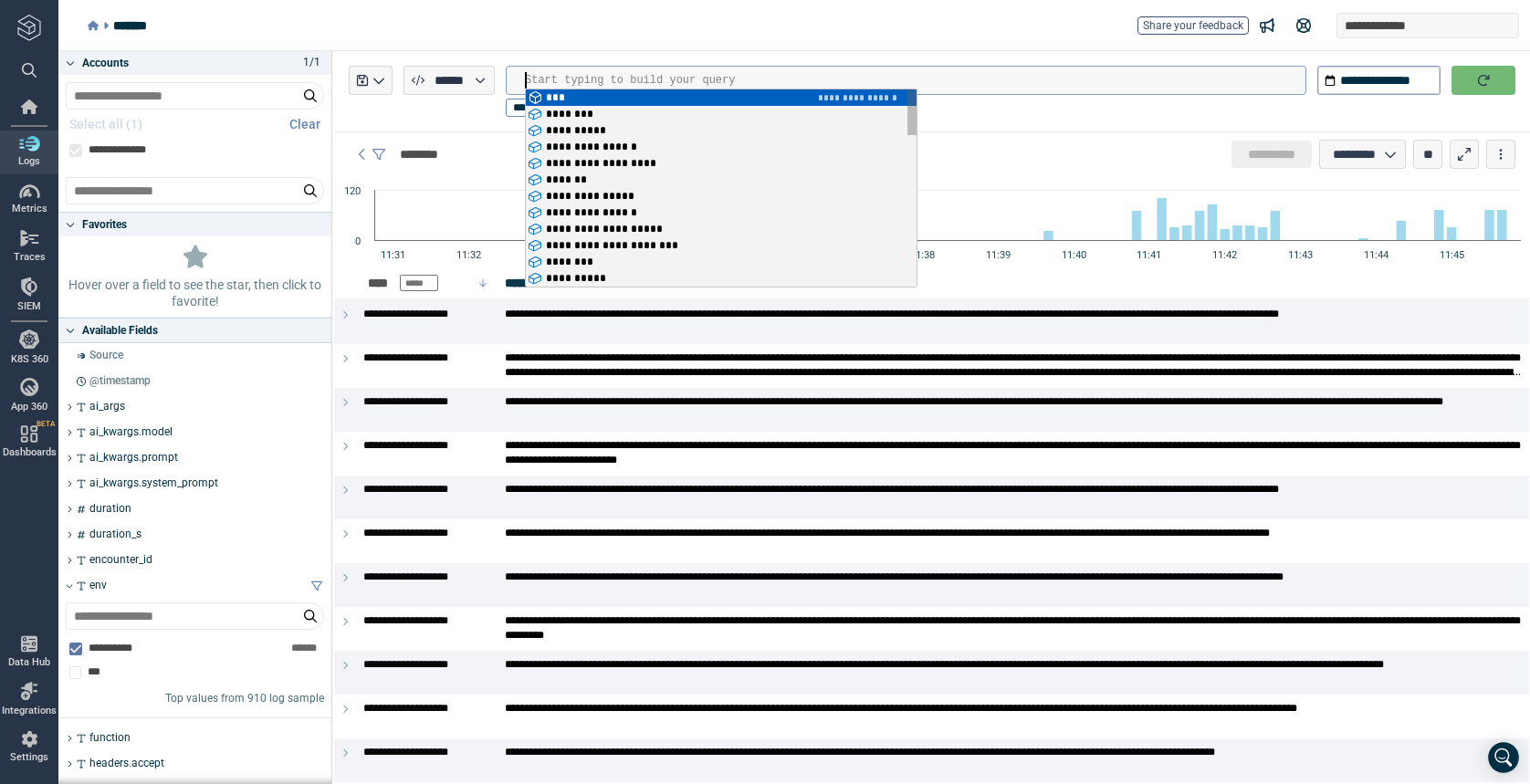 click at bounding box center (915, 80) 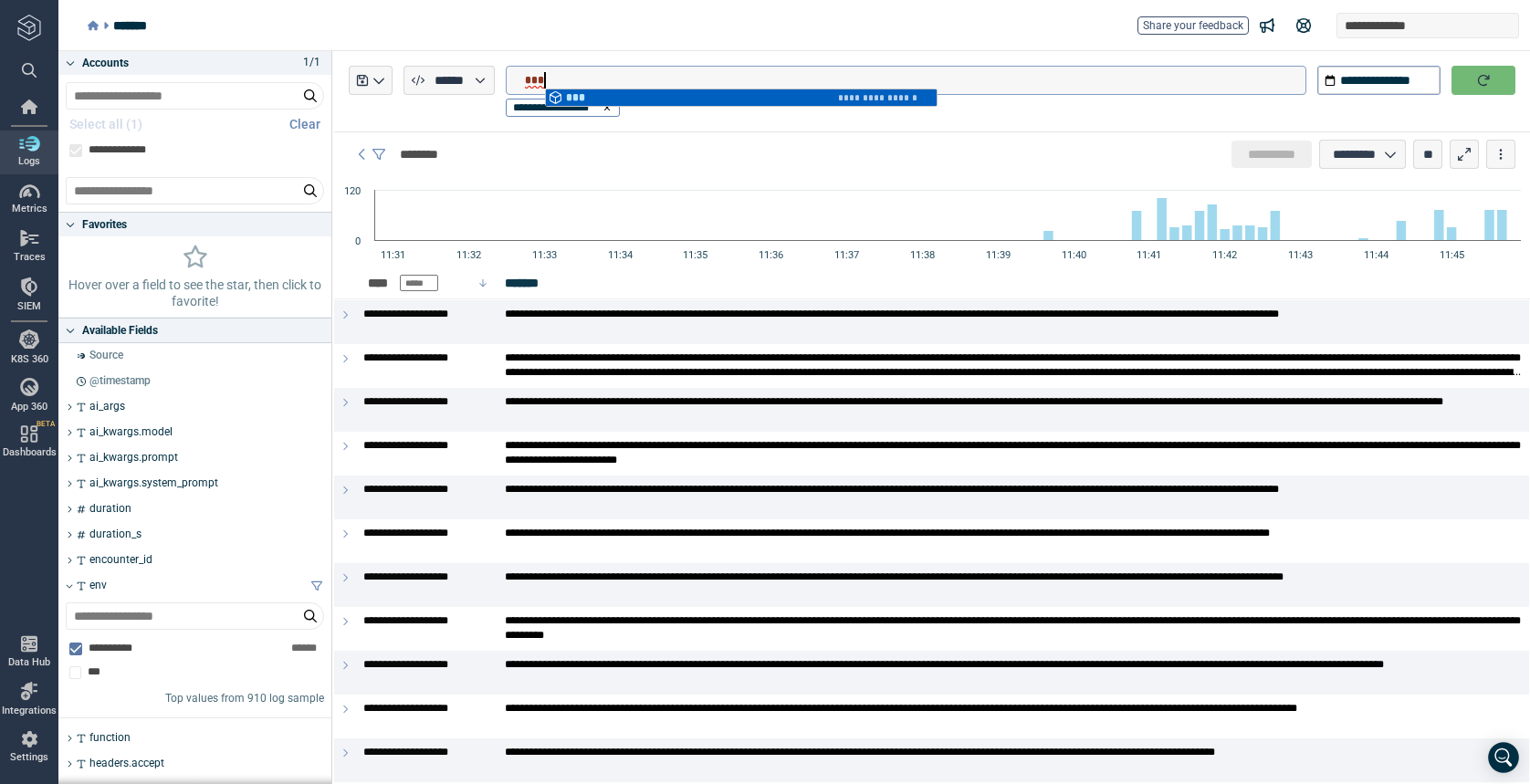 type on "*" 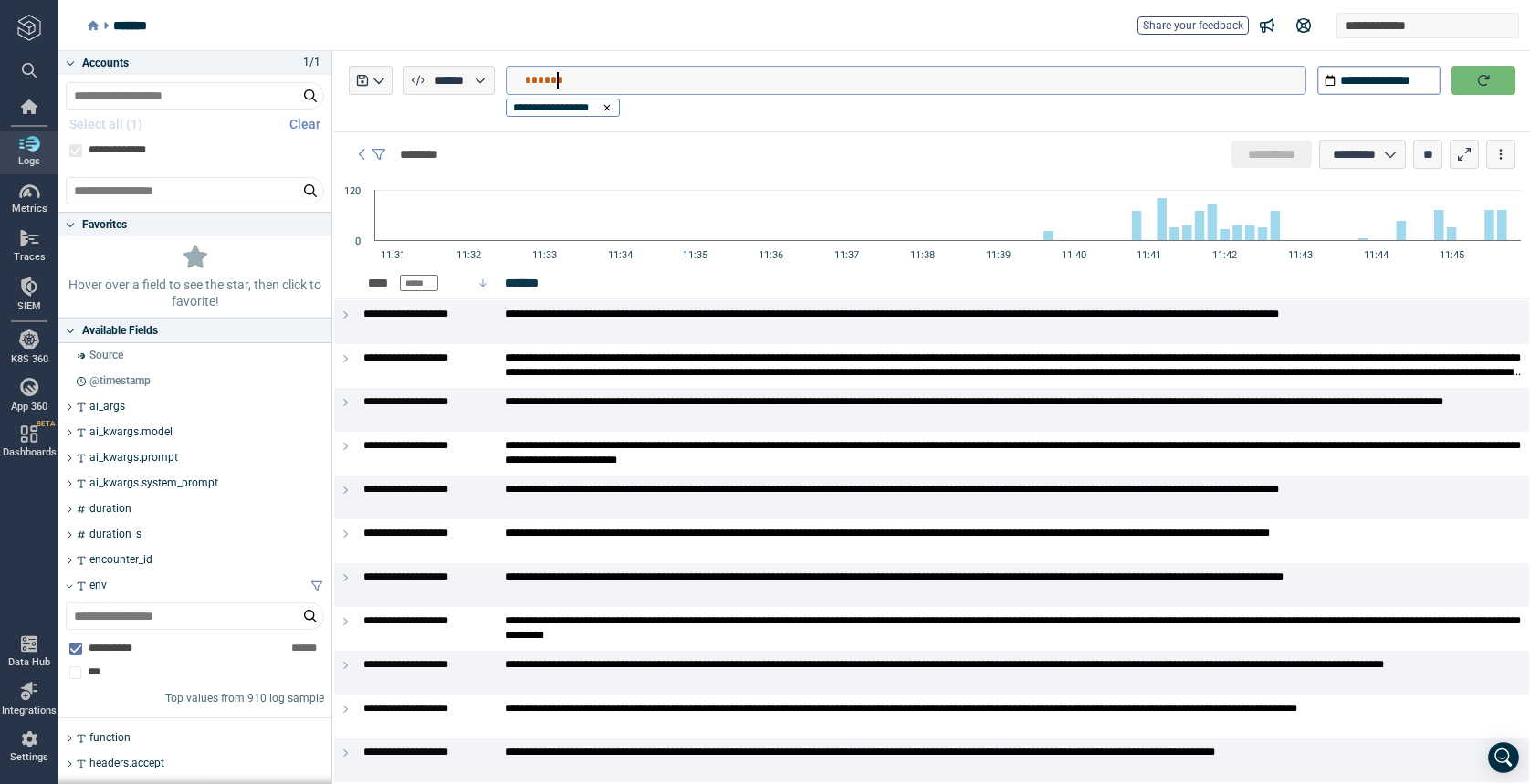 type on "*******" 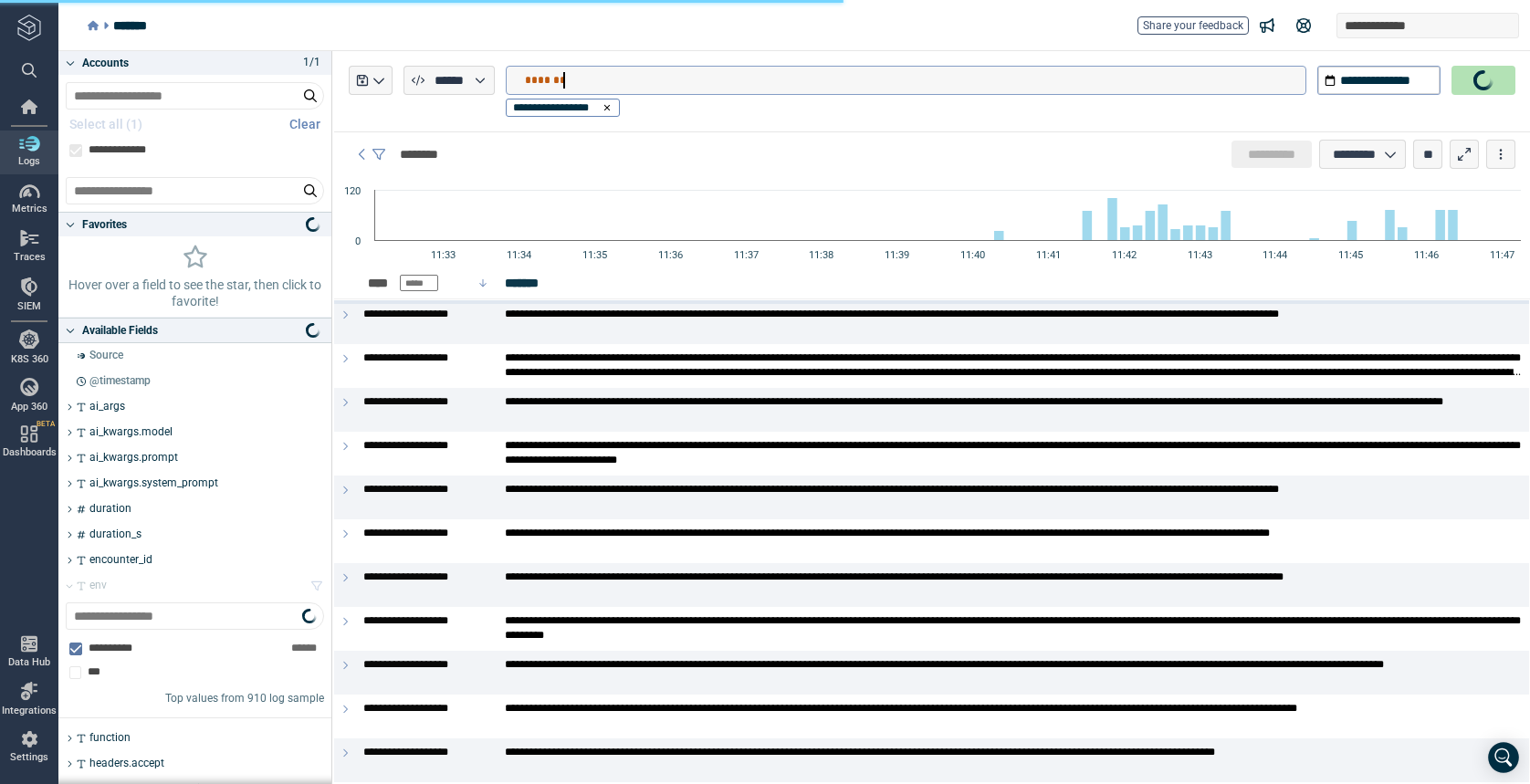 type on "*" 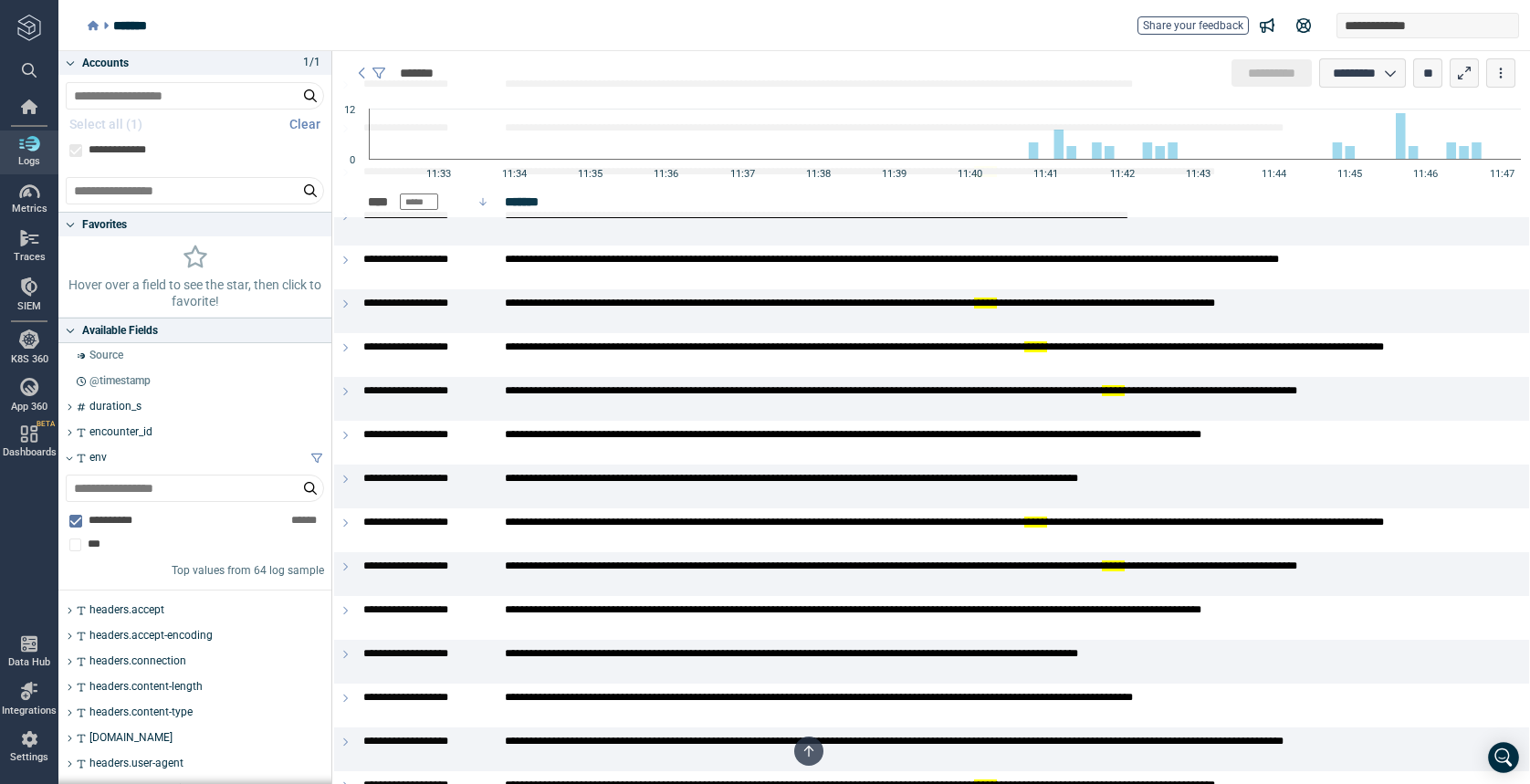 scroll, scrollTop: 737, scrollLeft: 0, axis: vertical 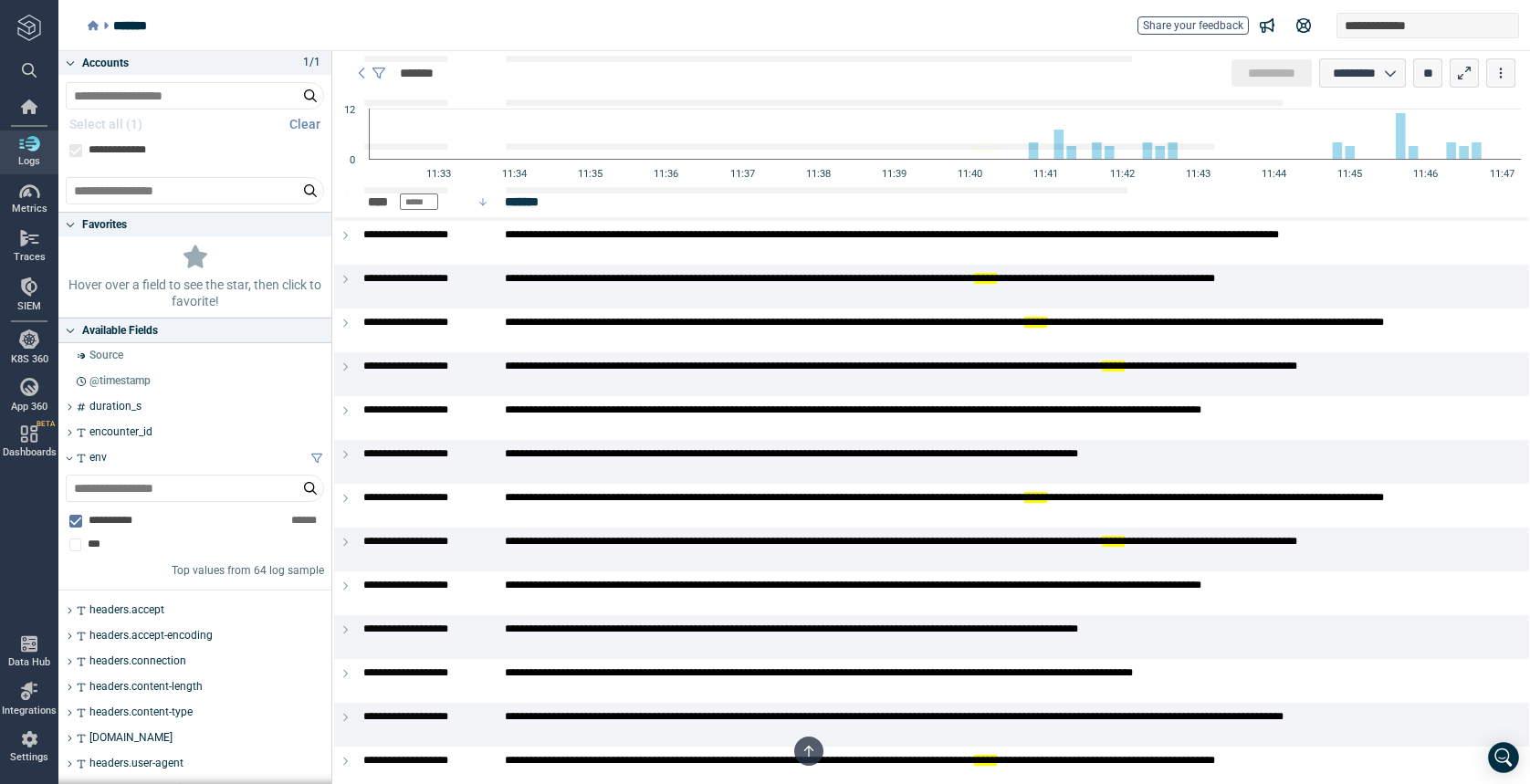 type on "*******" 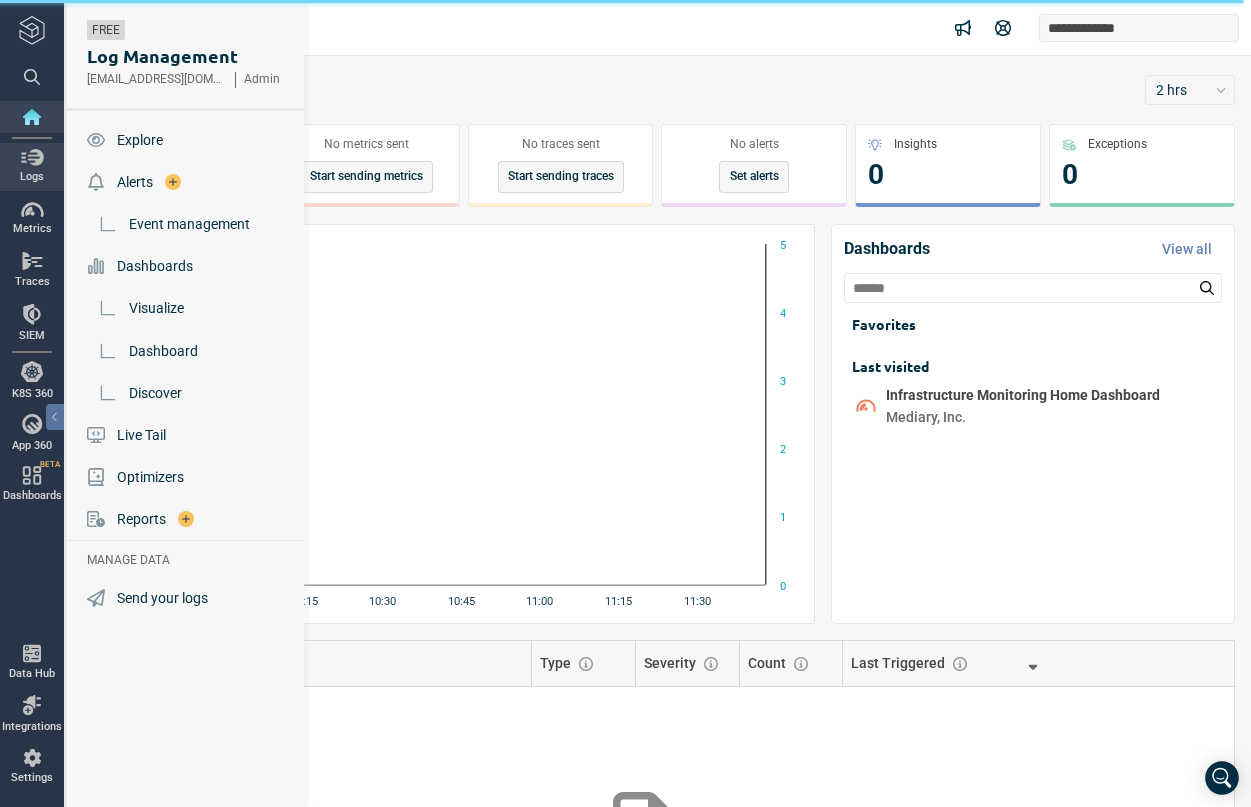 scroll, scrollTop: 0, scrollLeft: 0, axis: both 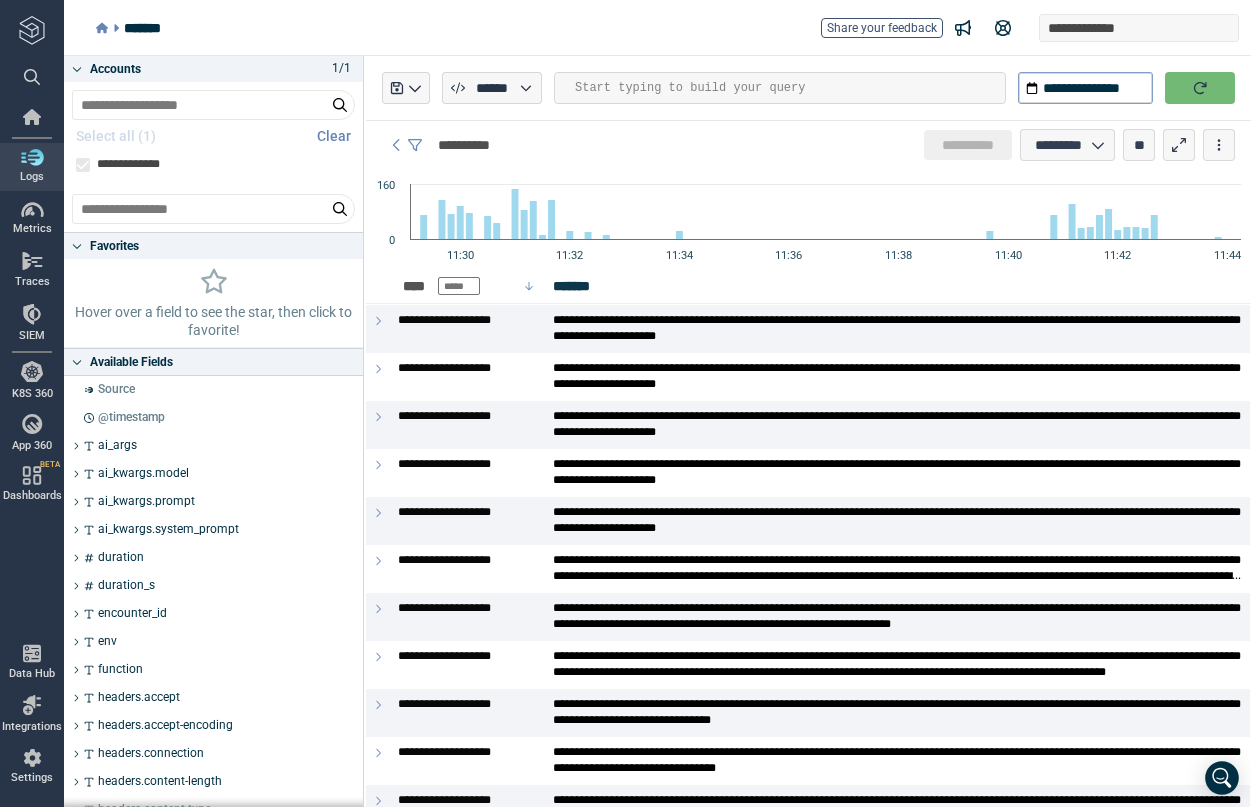 click at bounding box center [1200, 88] 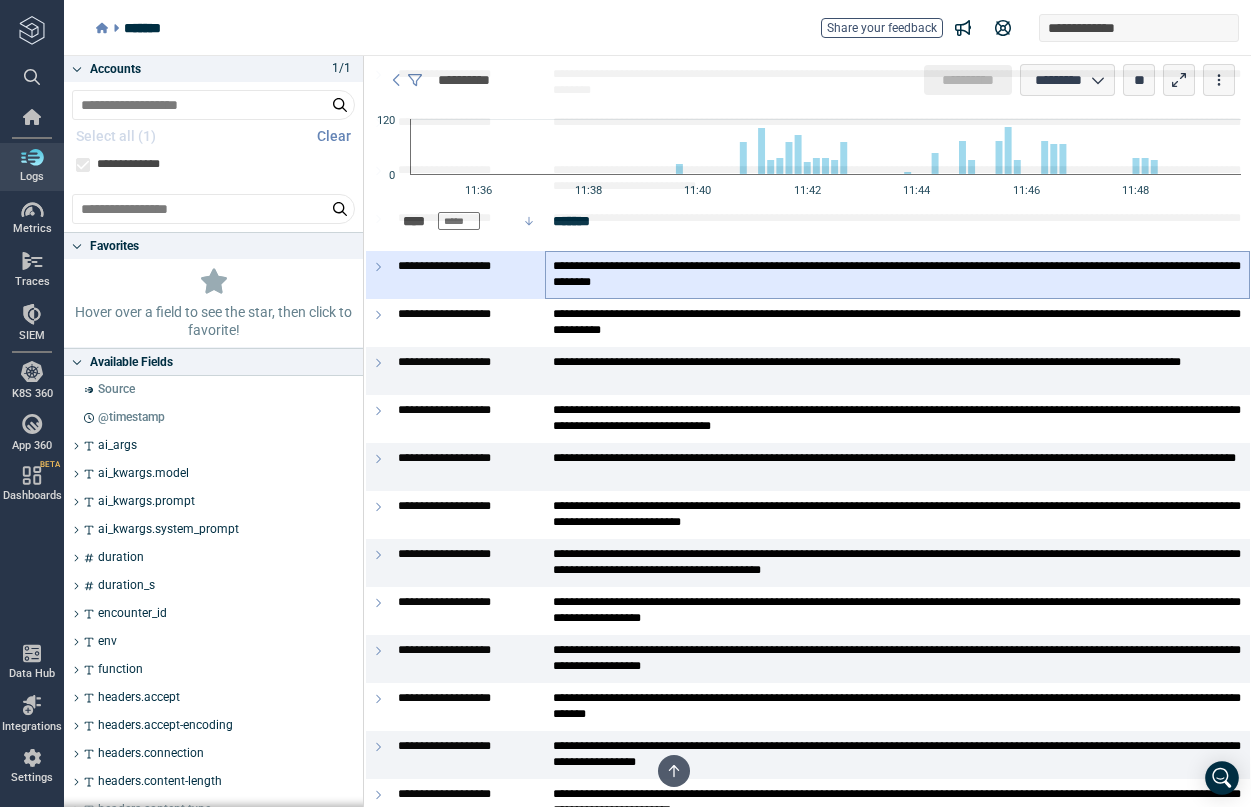scroll, scrollTop: 0, scrollLeft: 0, axis: both 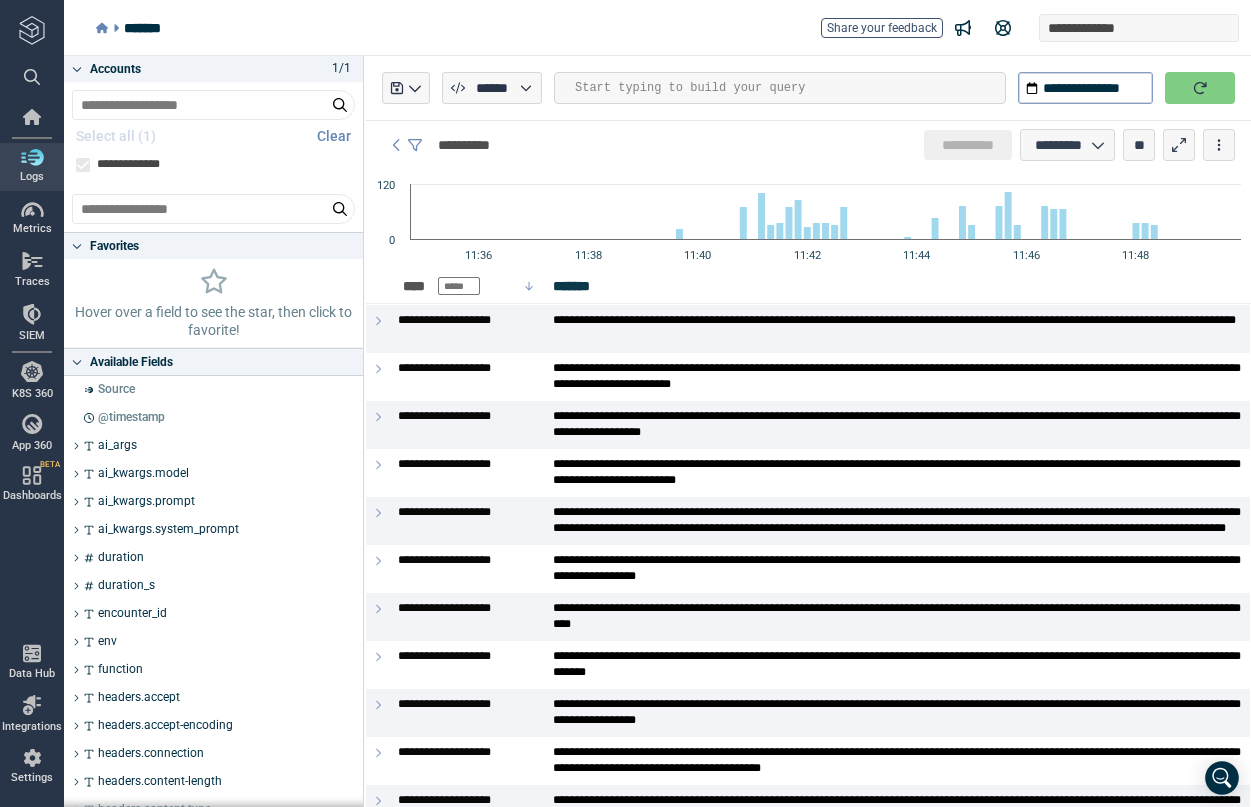 click at bounding box center (790, 88) 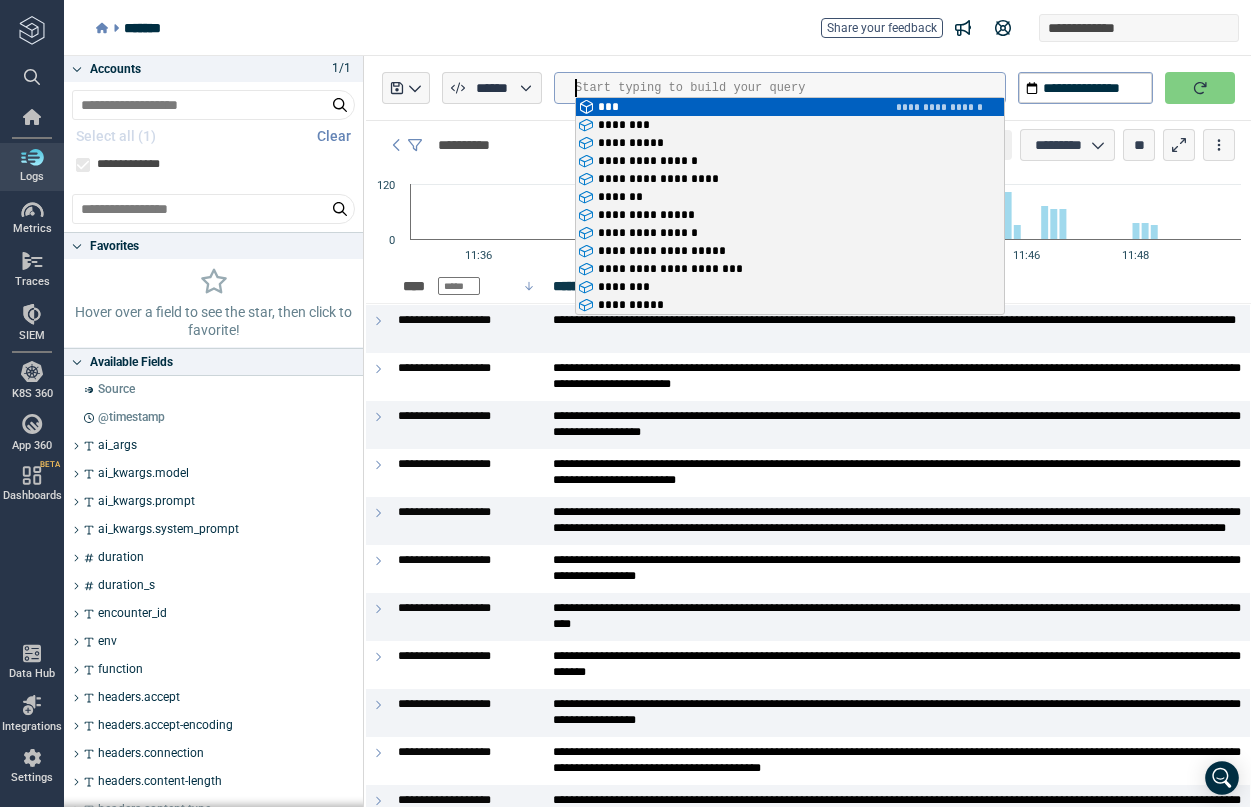 click on "**********" at bounding box center [808, 145] 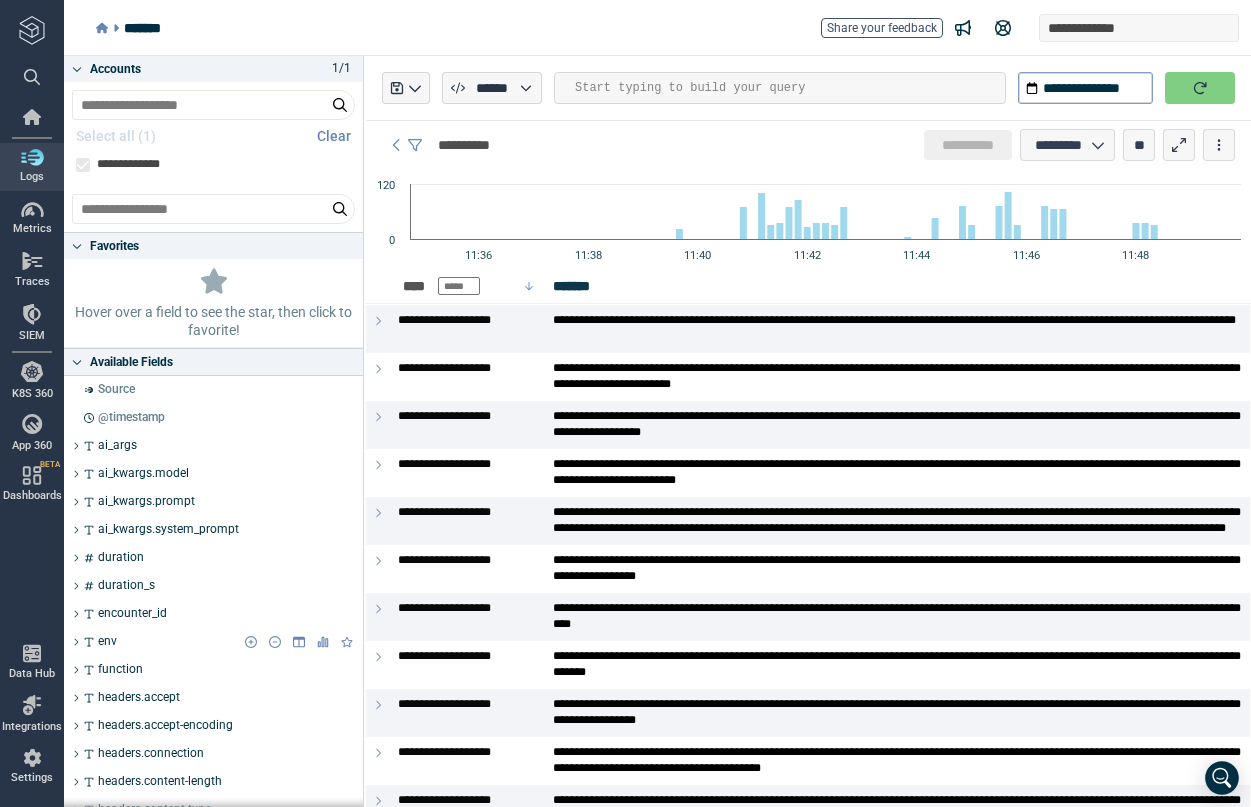 click on "env" at bounding box center [107, 642] 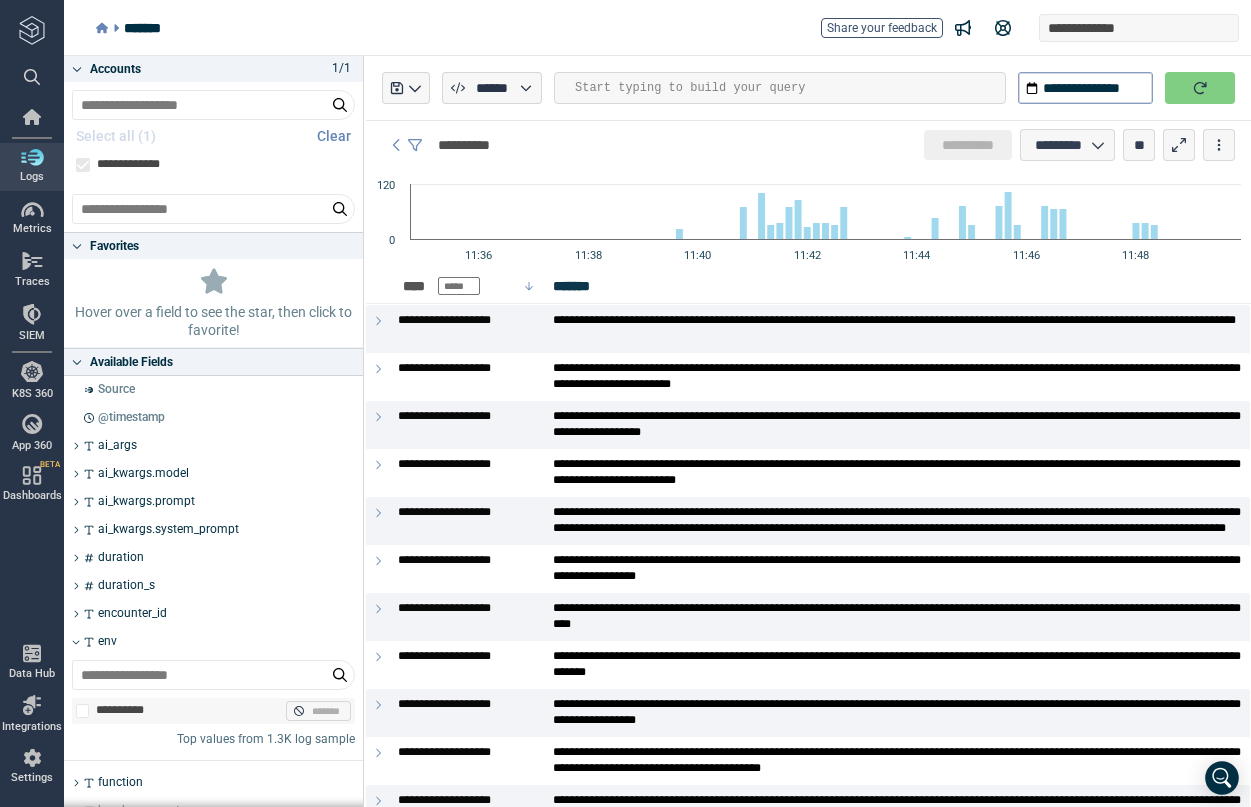 click on "**********" at bounding box center (125, 711) 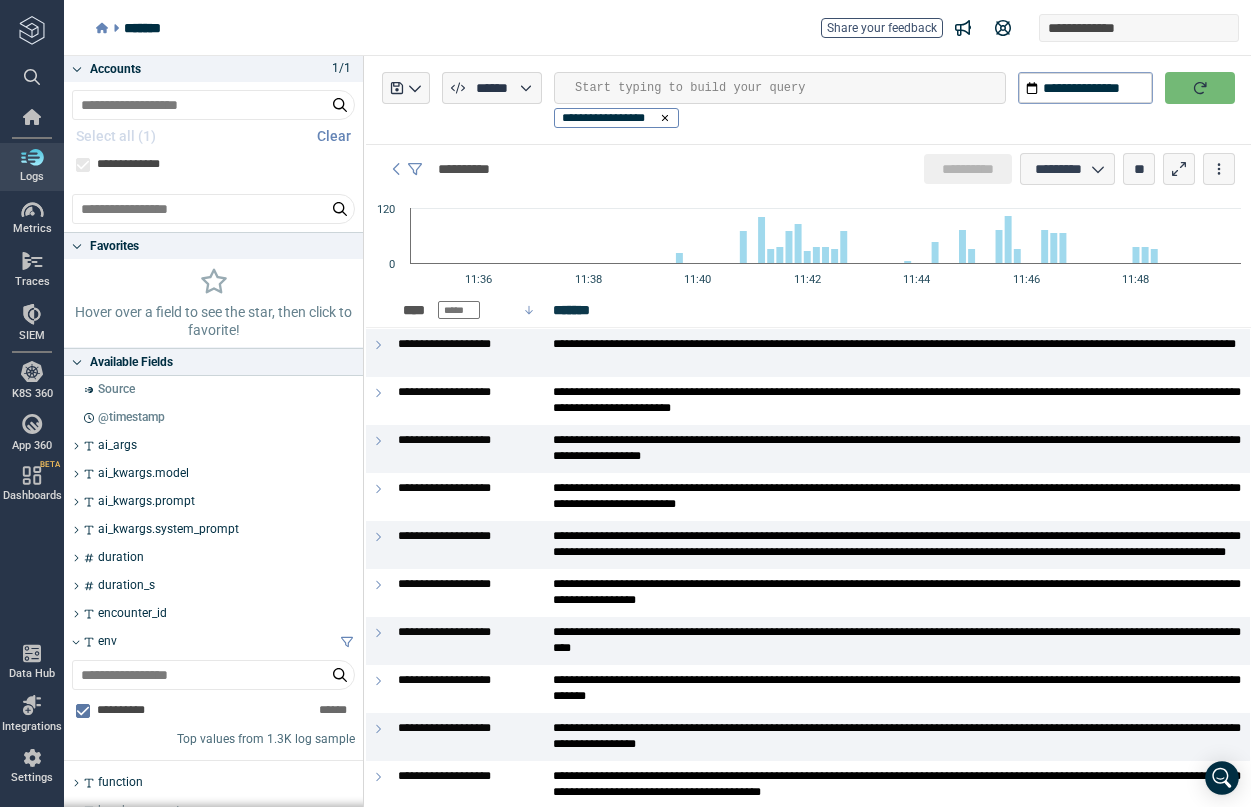 click 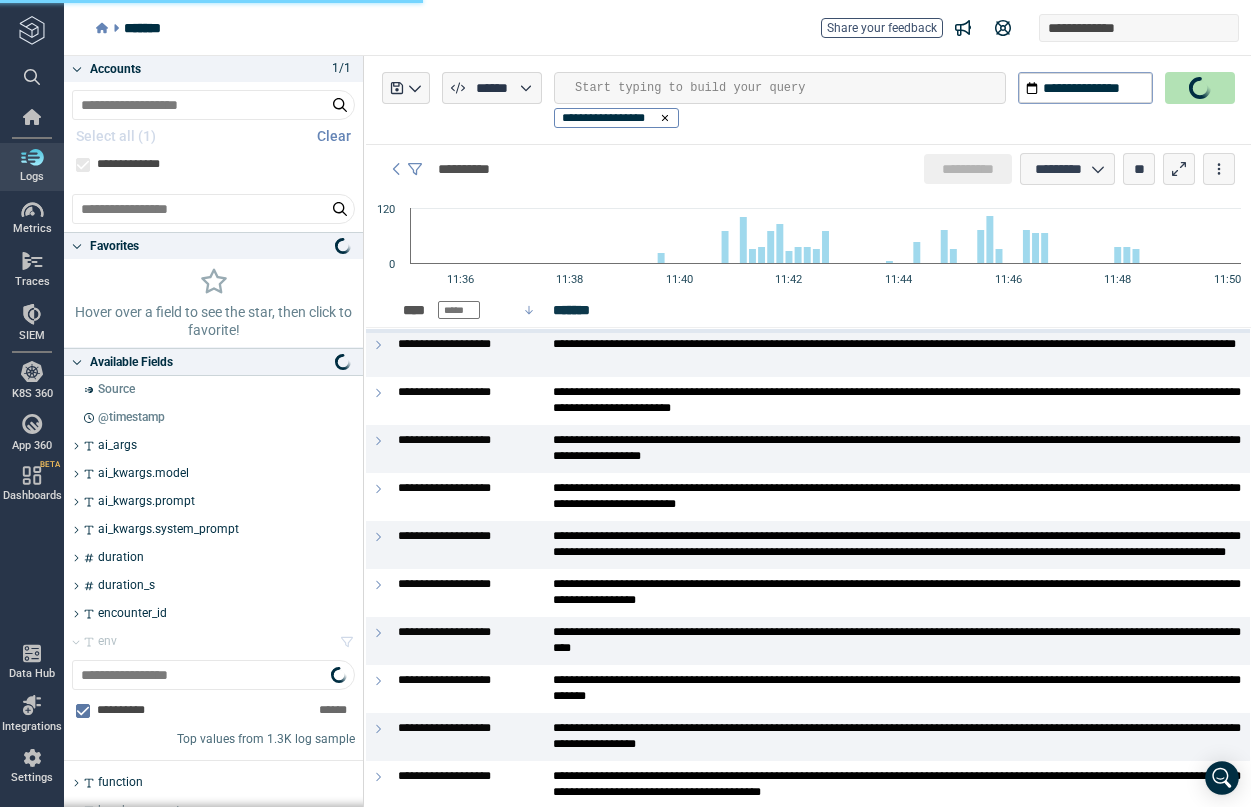 type on "*" 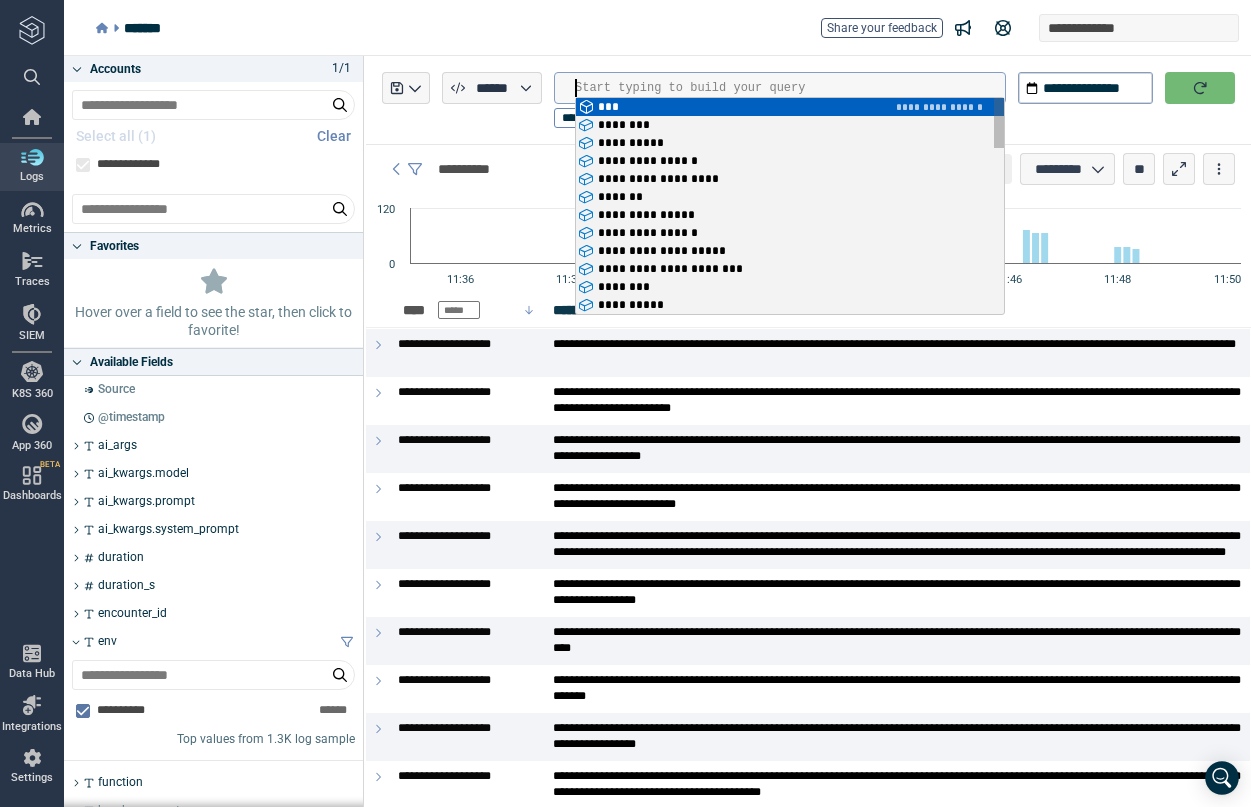click at bounding box center (790, 88) 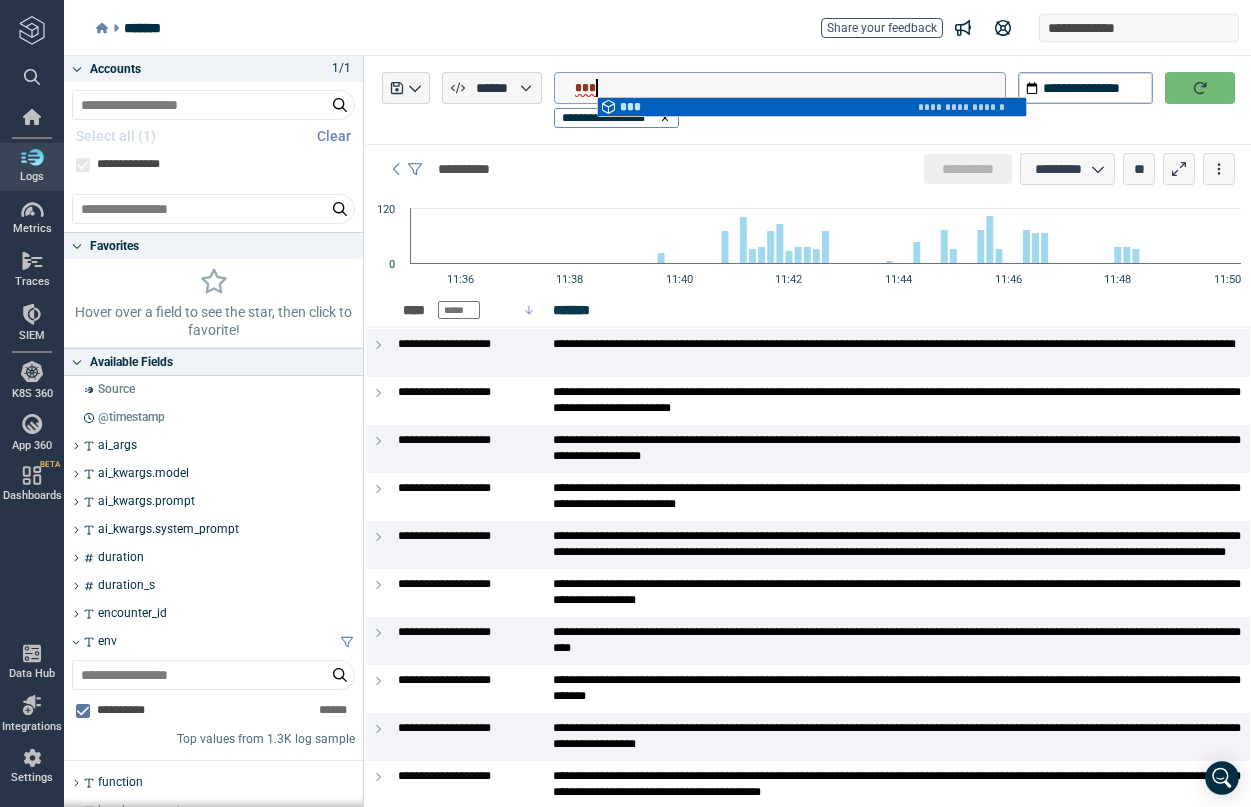 type on "*" 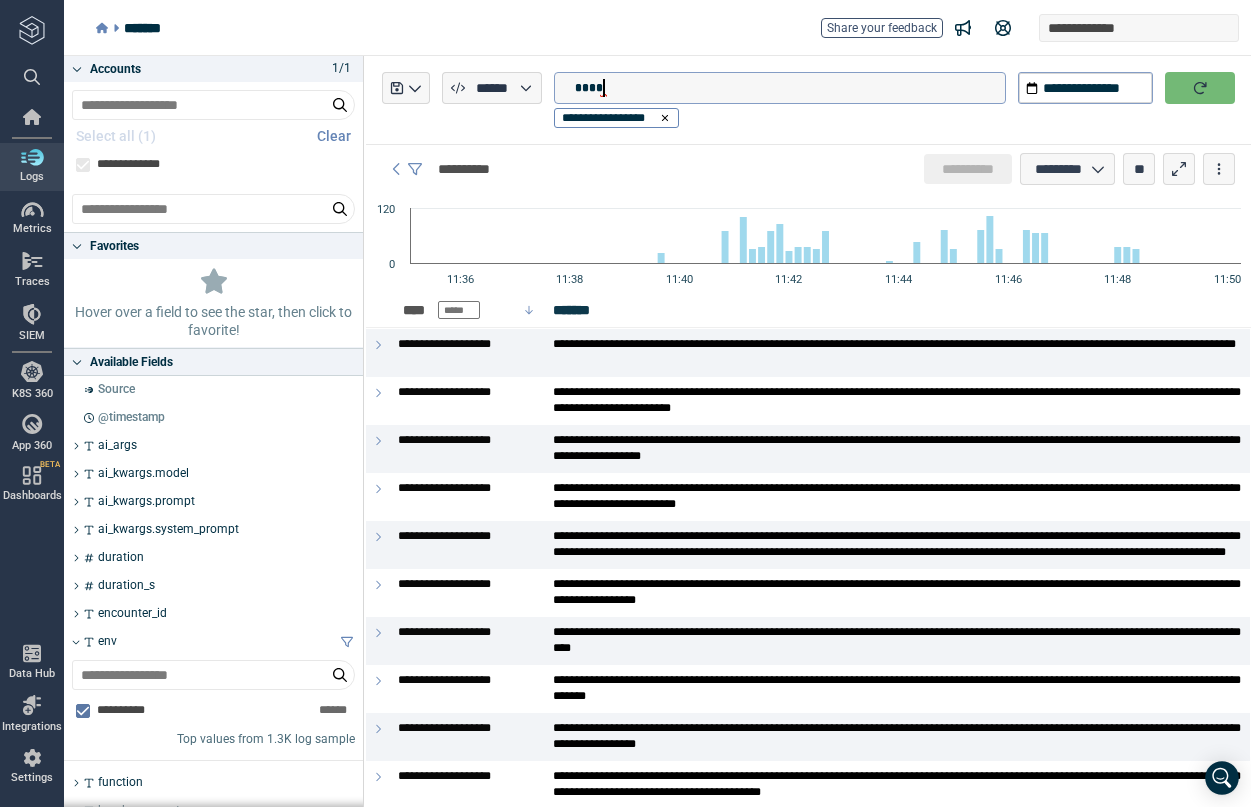type on "*****" 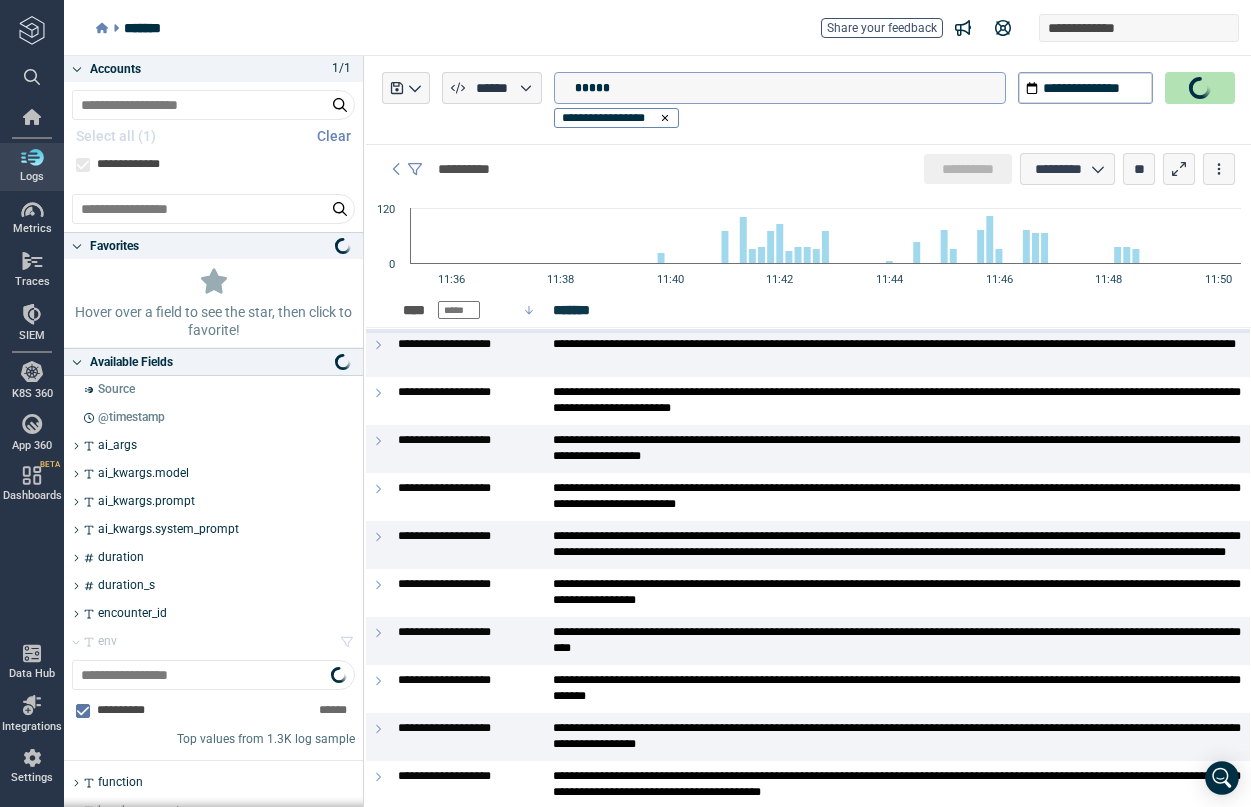 type on "*" 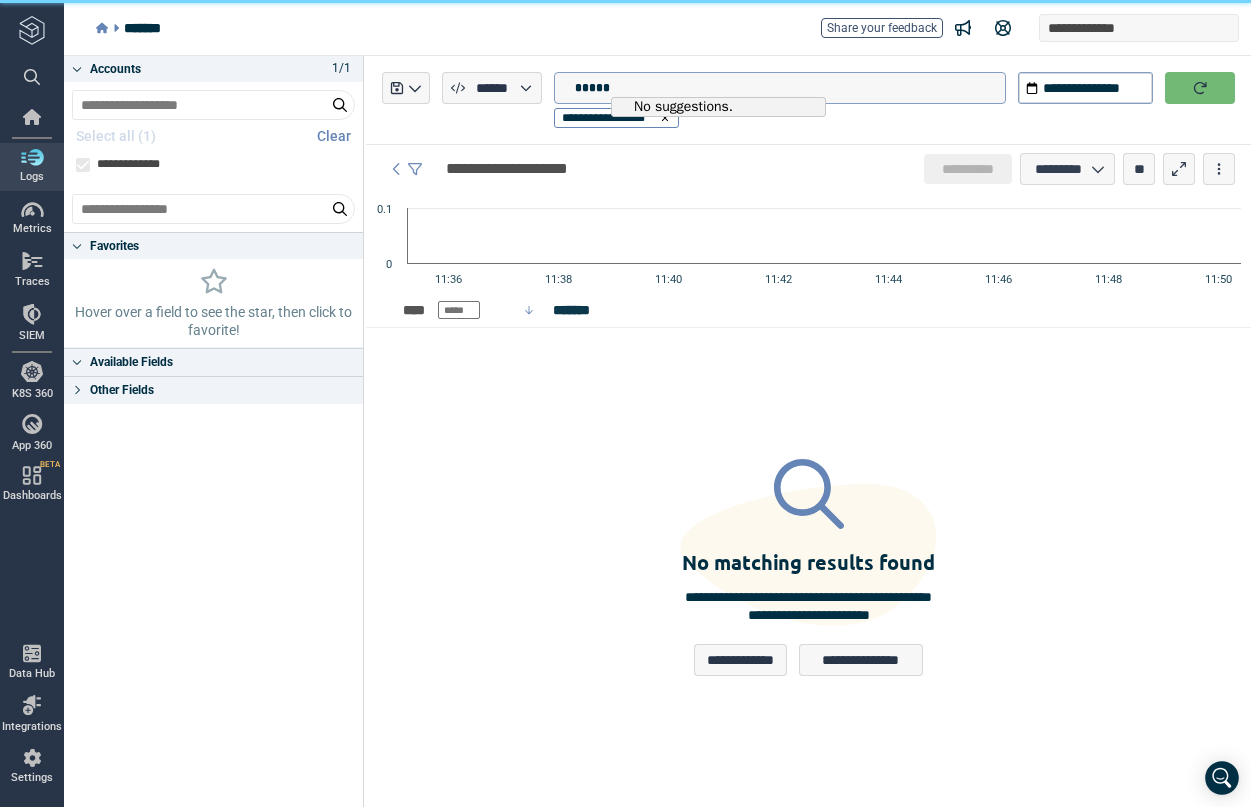 click on "*****" at bounding box center (790, 88) 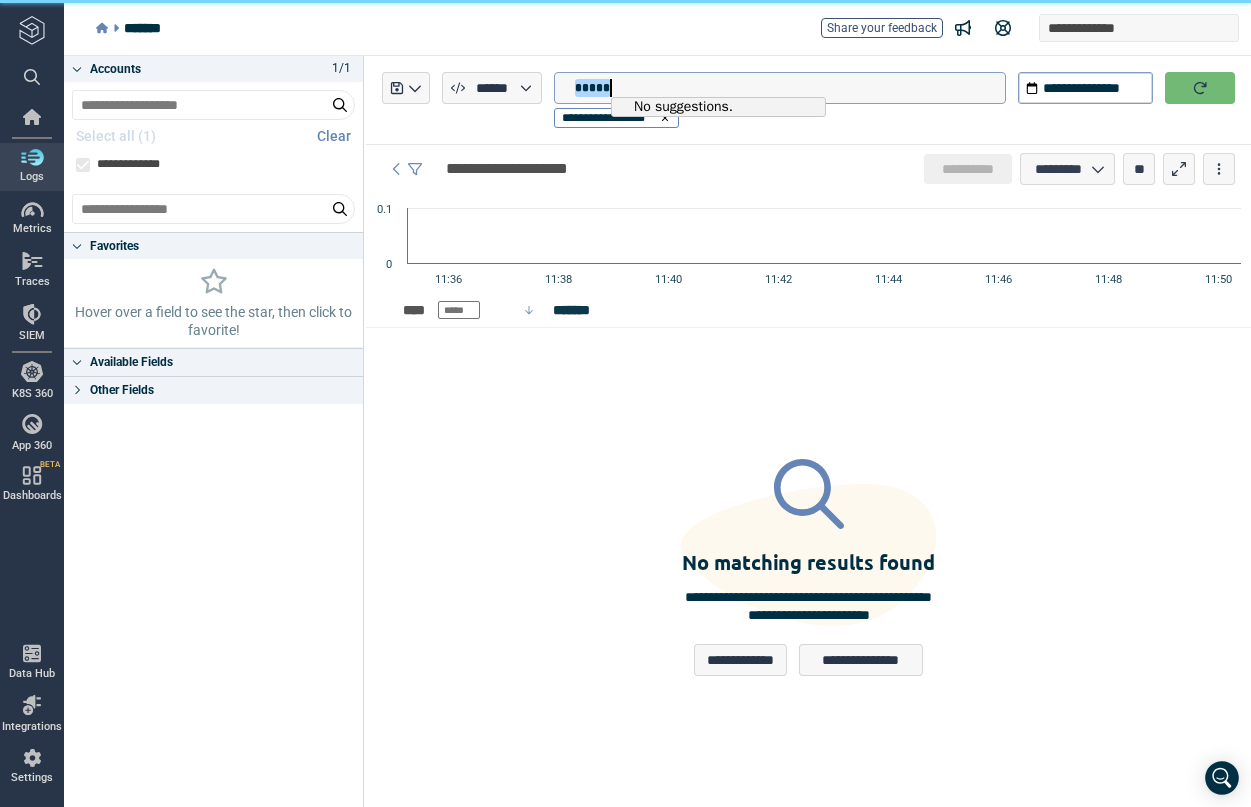 click on "*****" at bounding box center [790, 88] 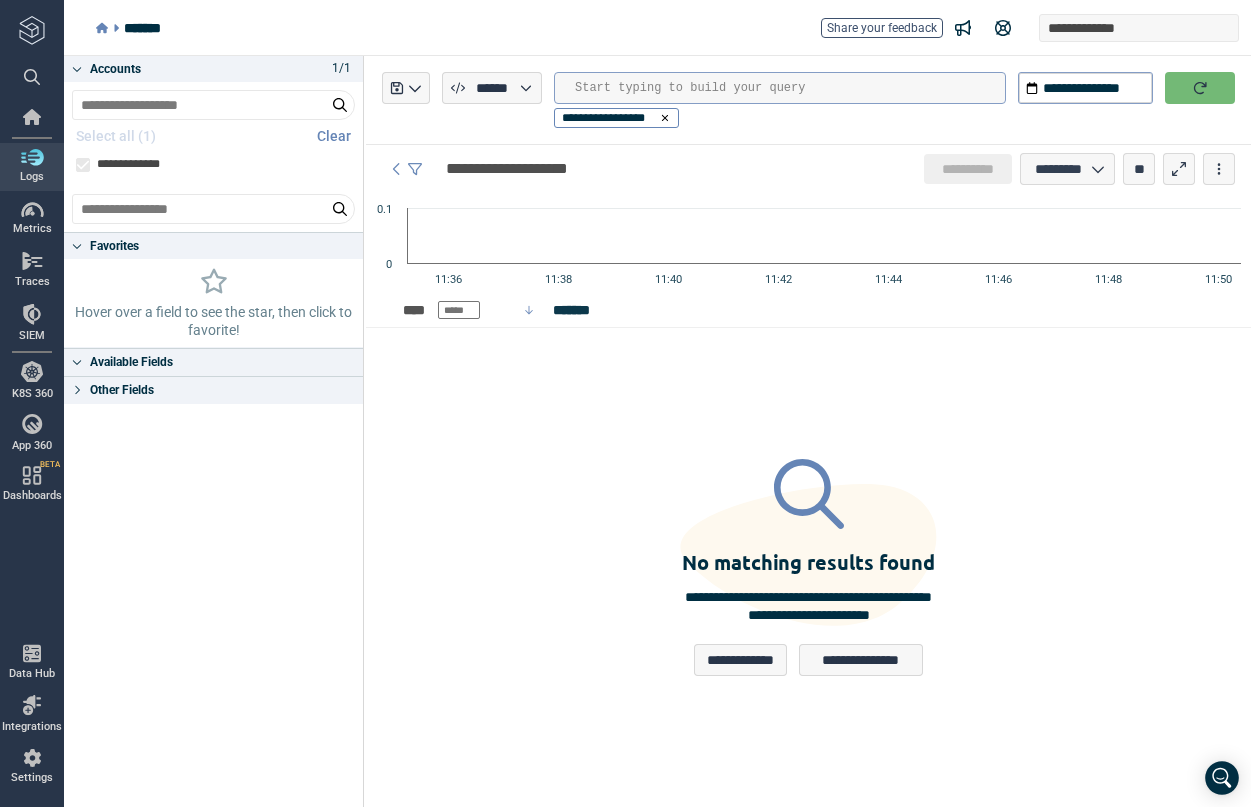 type on "*" 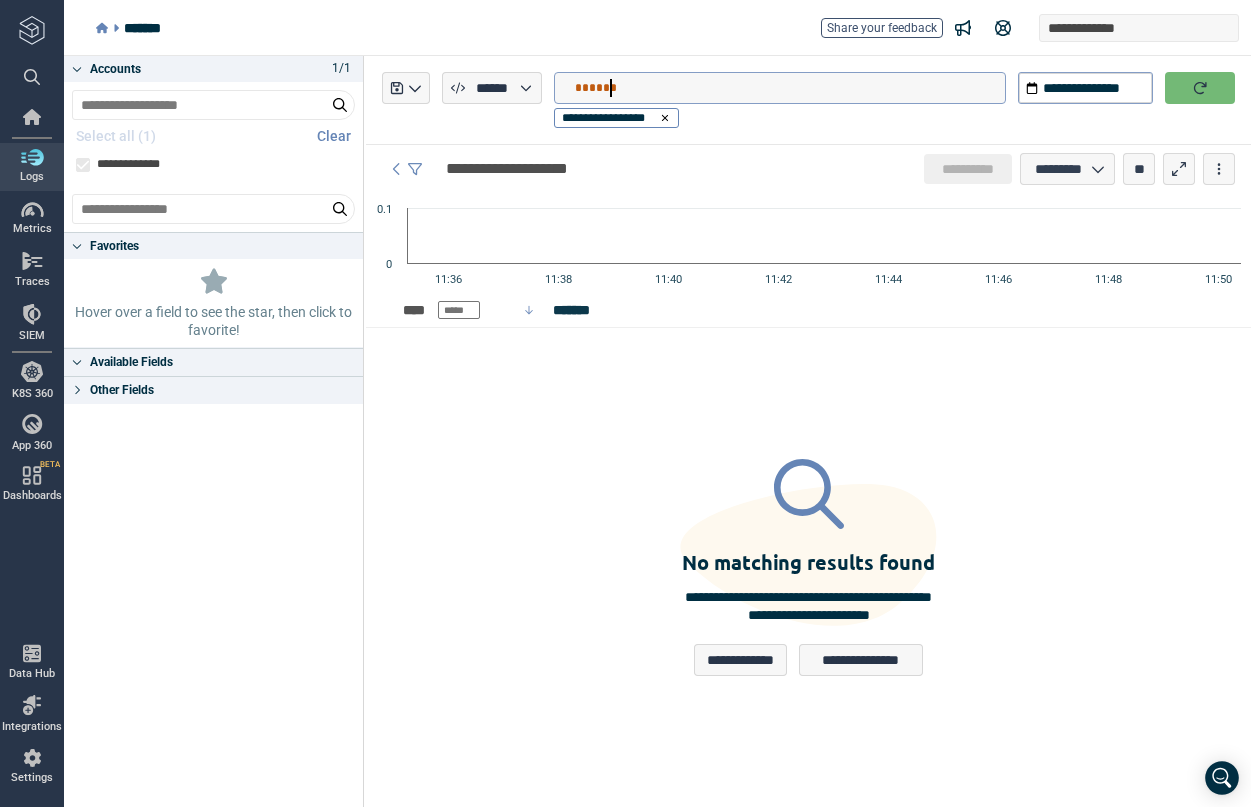 type on "*******" 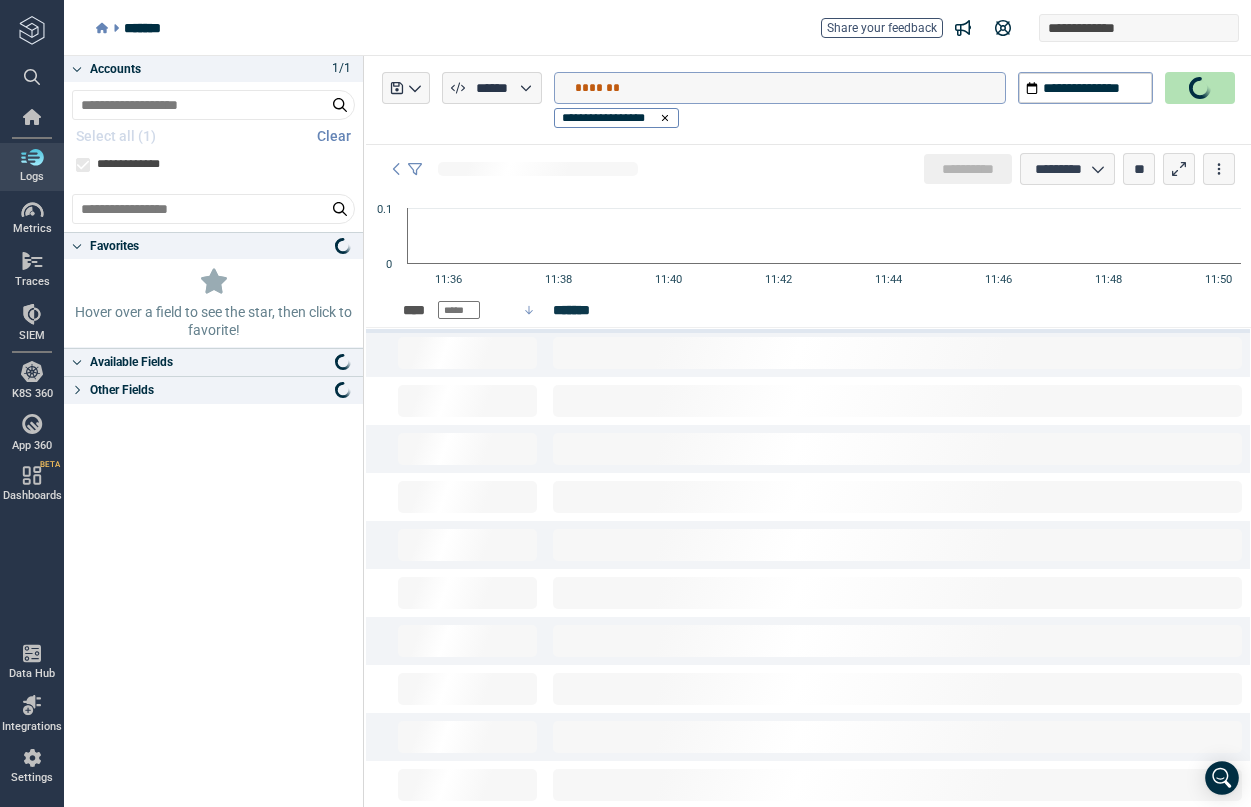 type on "*" 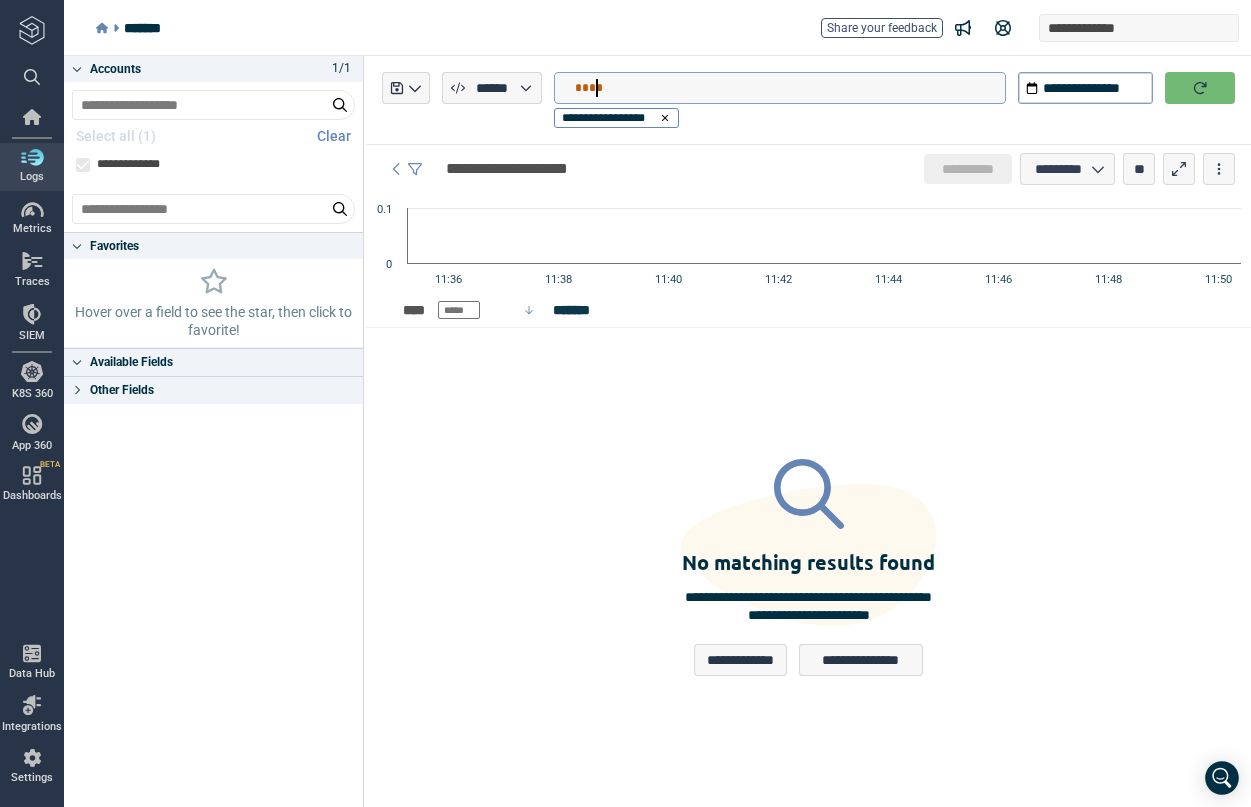 type on "**" 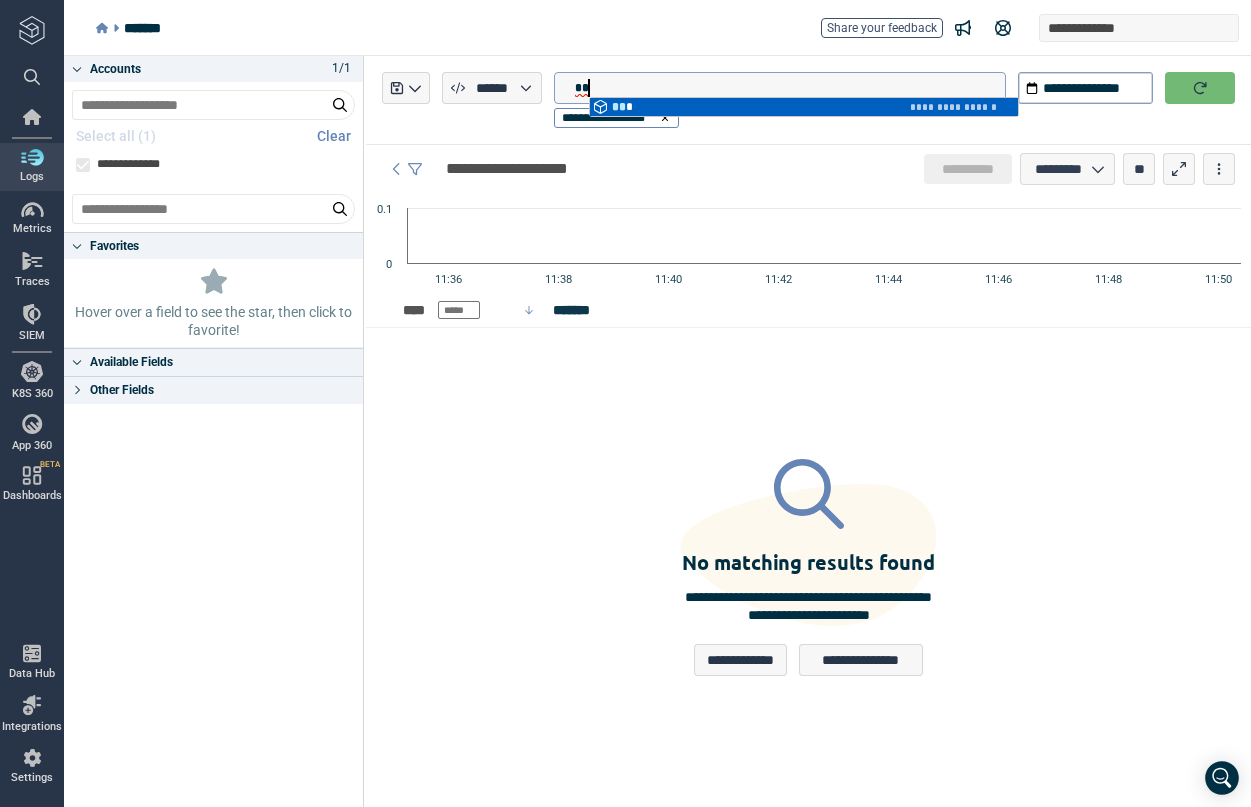 type on "*" 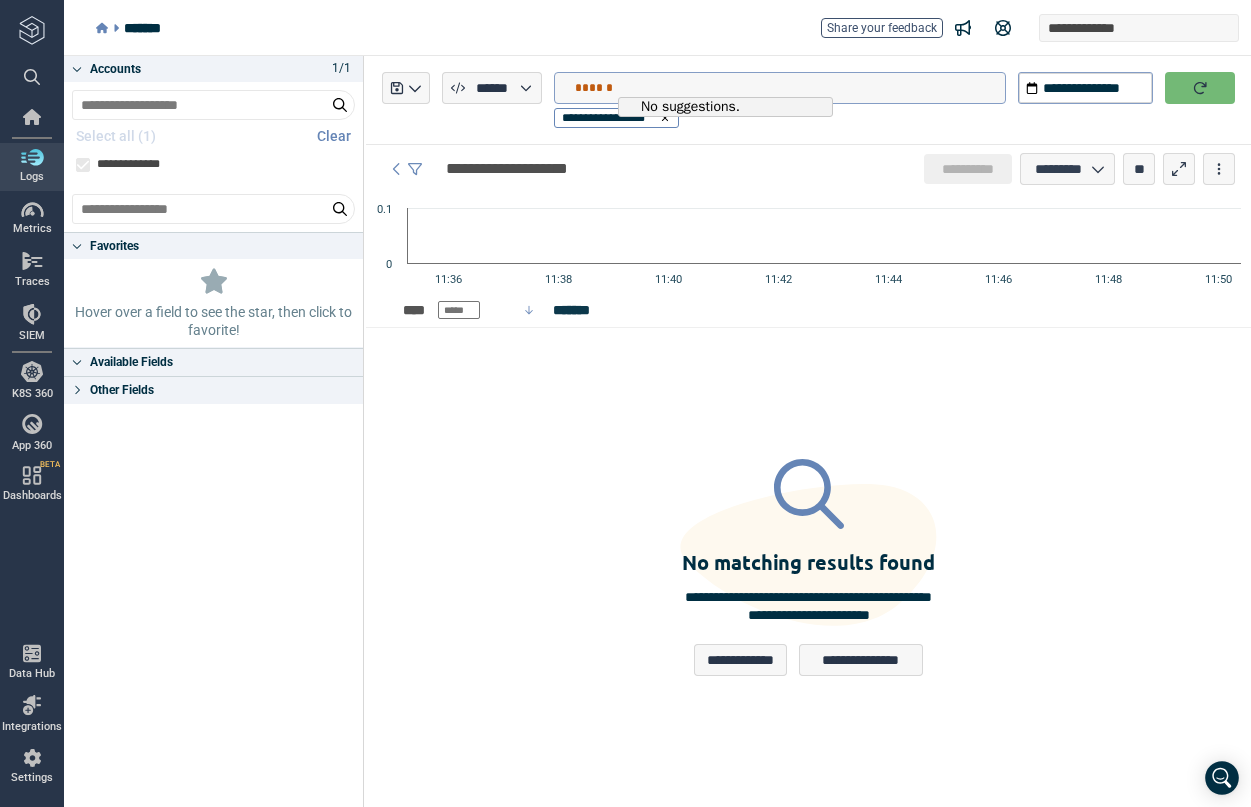 type on "******" 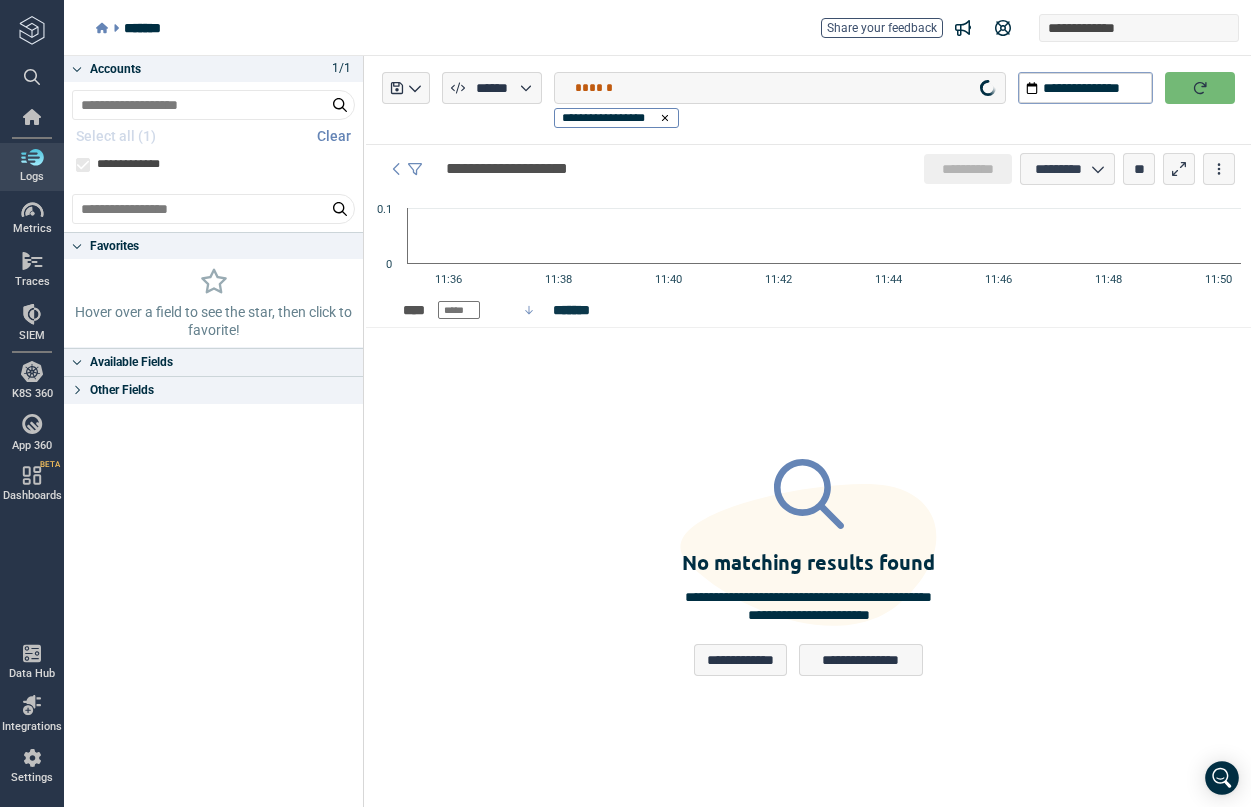 click at bounding box center [1200, 88] 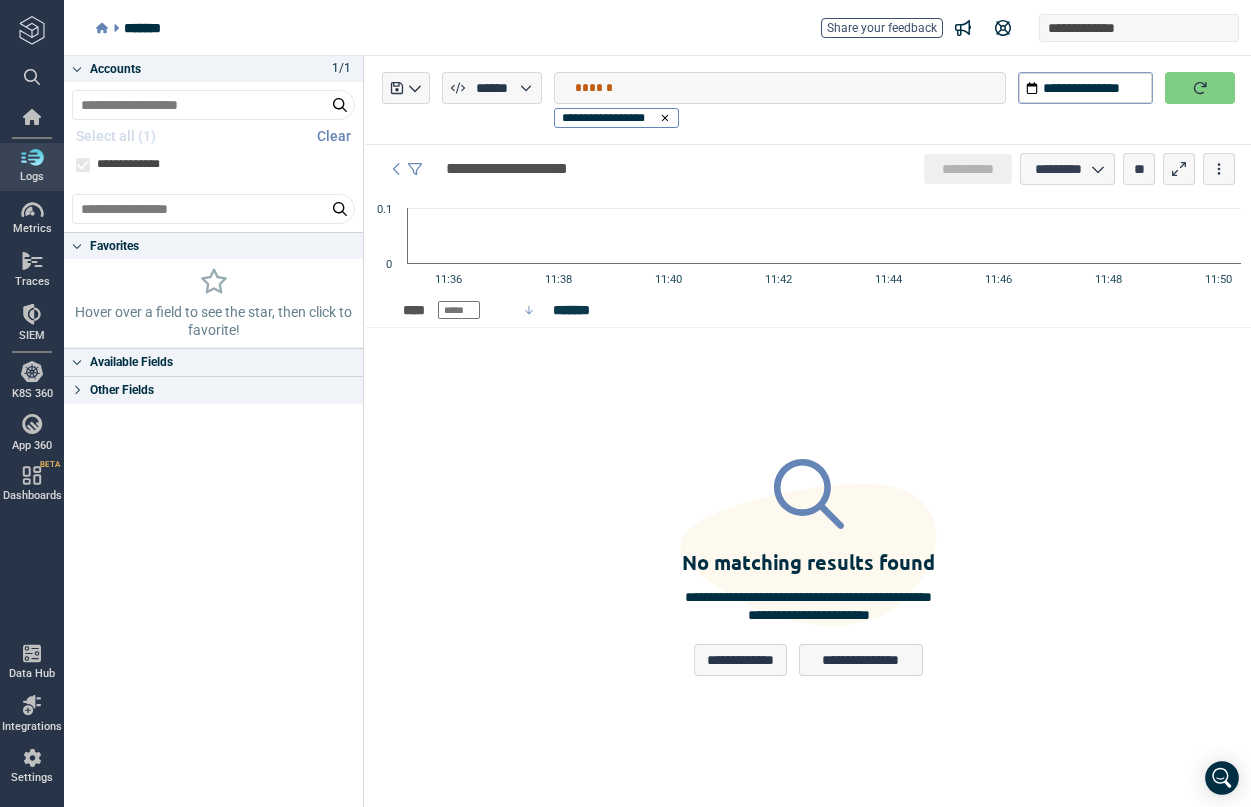 click 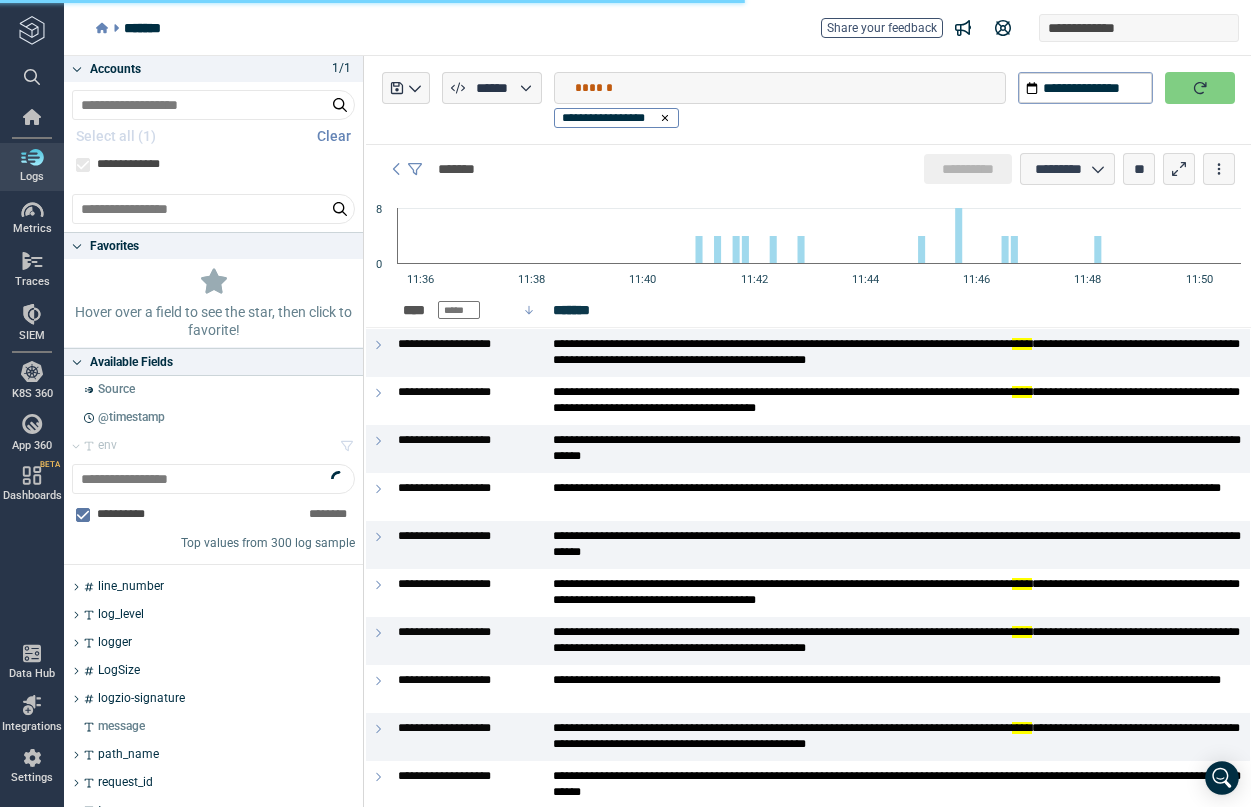 type on "*" 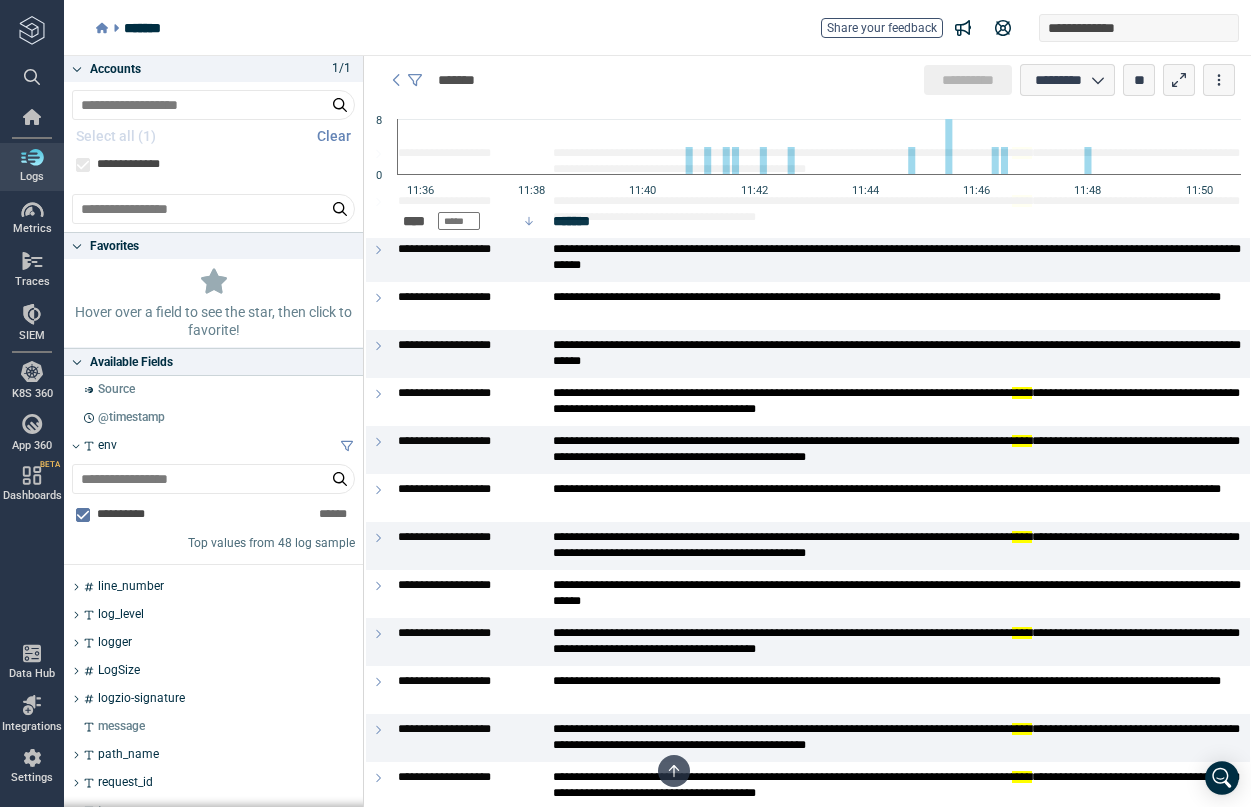 scroll, scrollTop: 0, scrollLeft: 0, axis: both 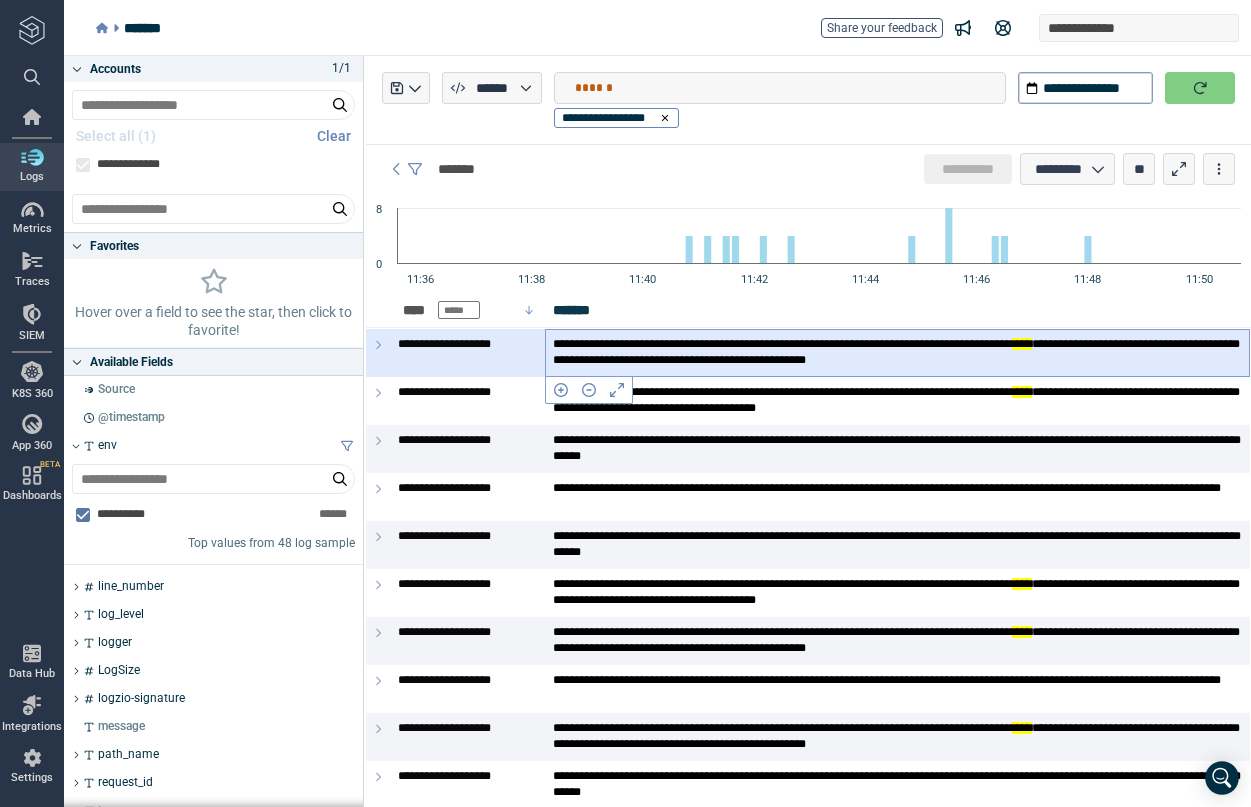 click on "**********" at bounding box center (897, 352) 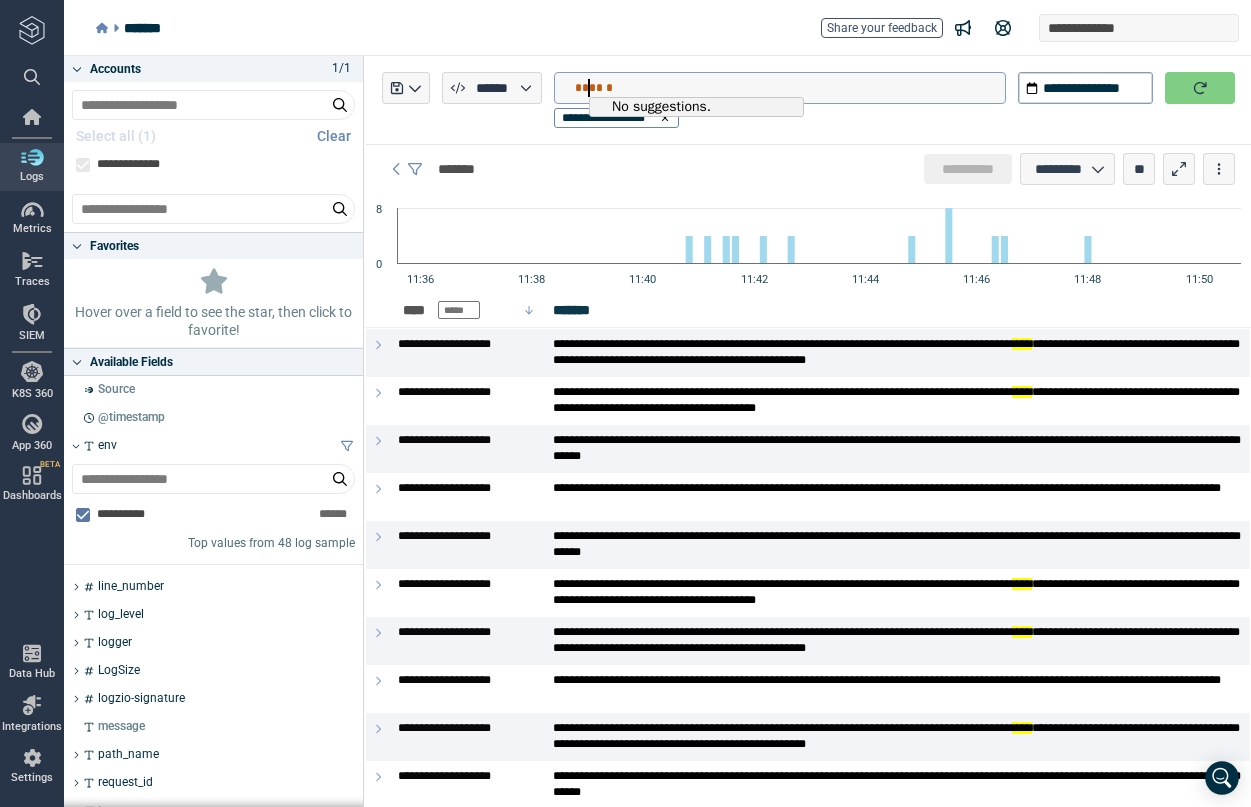click on "******" at bounding box center (790, 88) 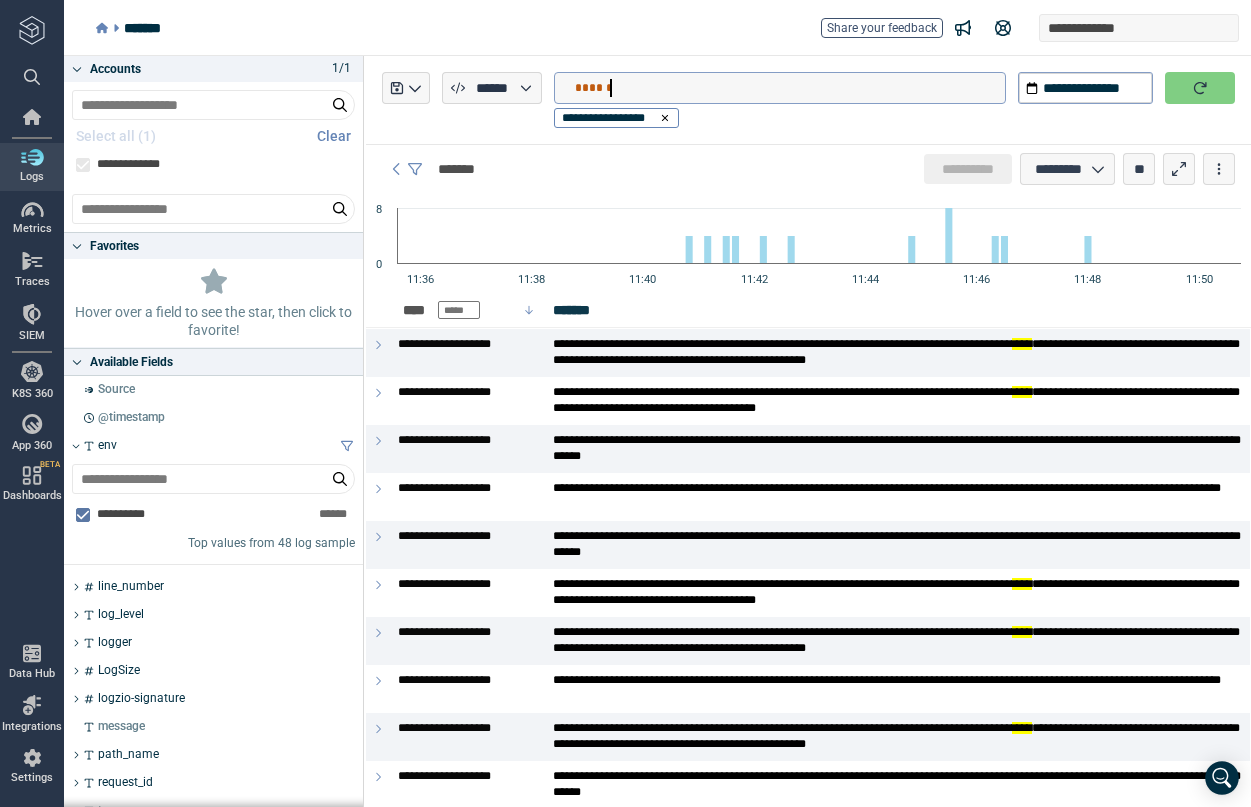 click on "******" at bounding box center [790, 88] 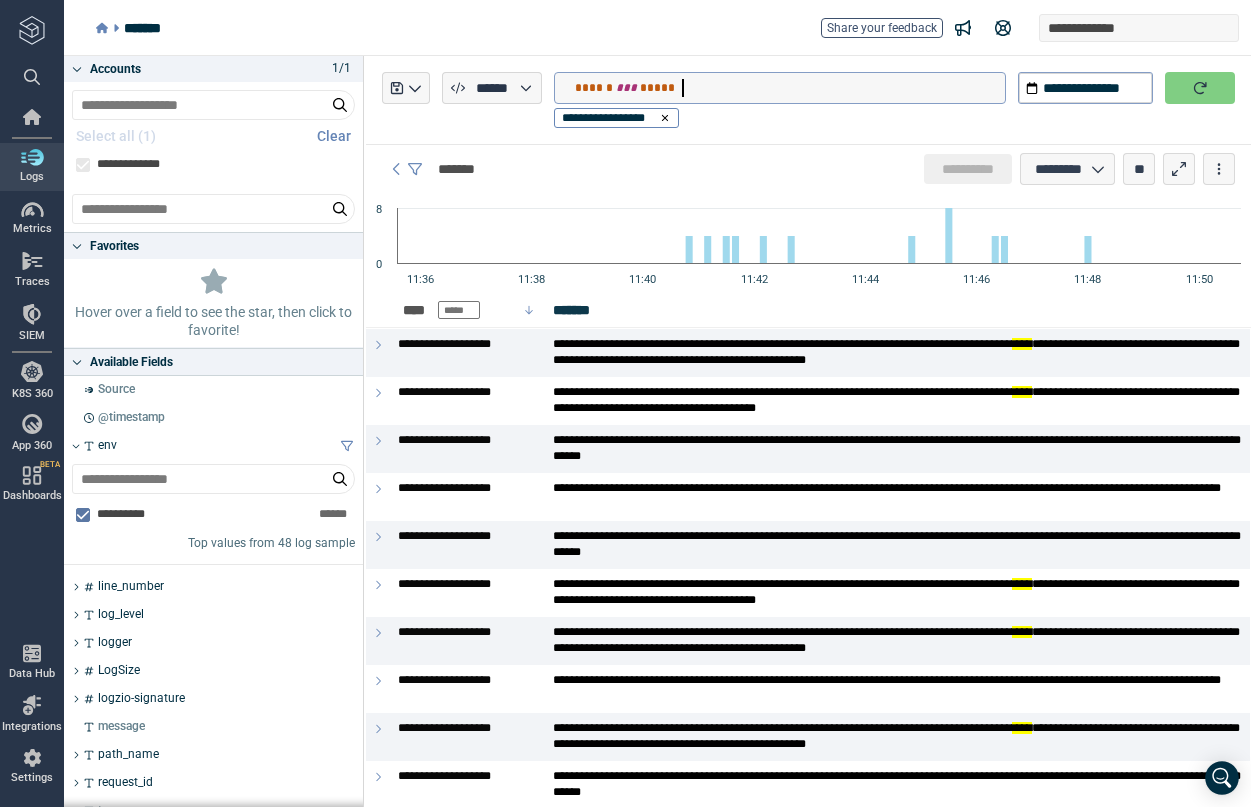 type on "**********" 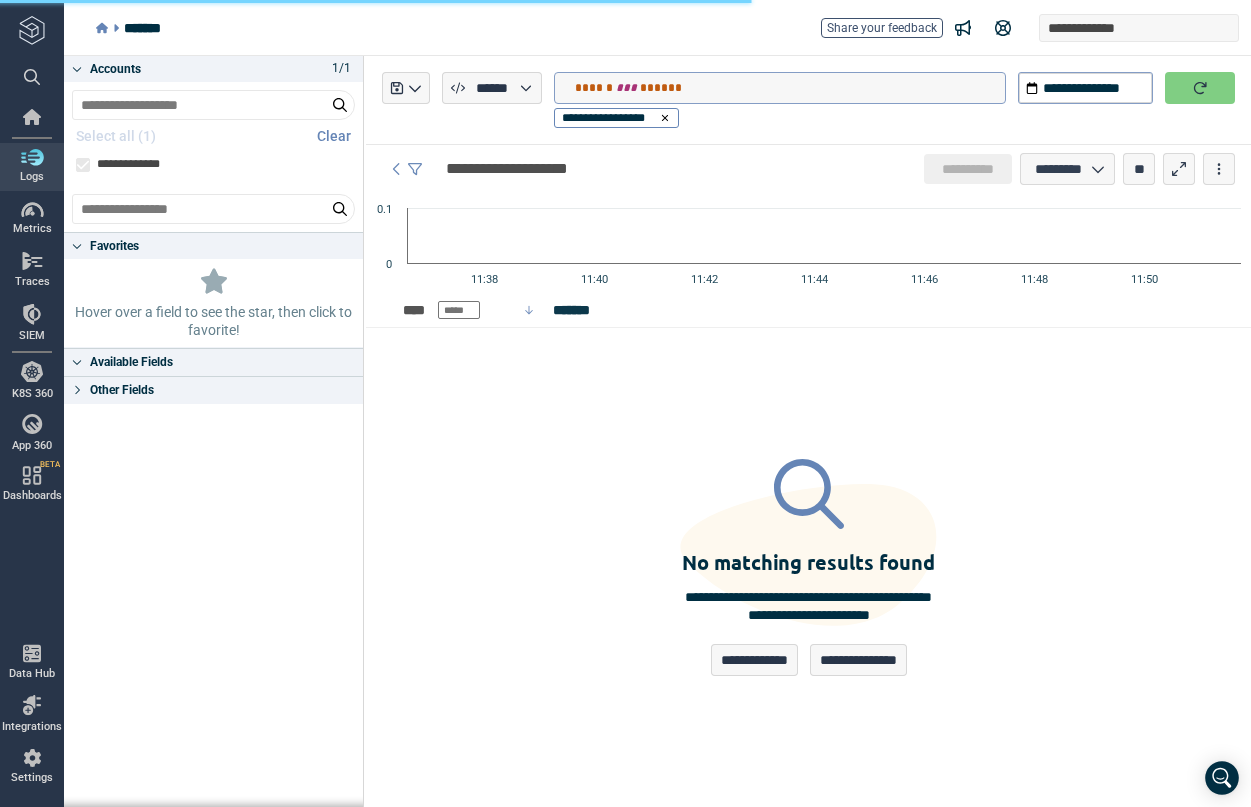 type on "*" 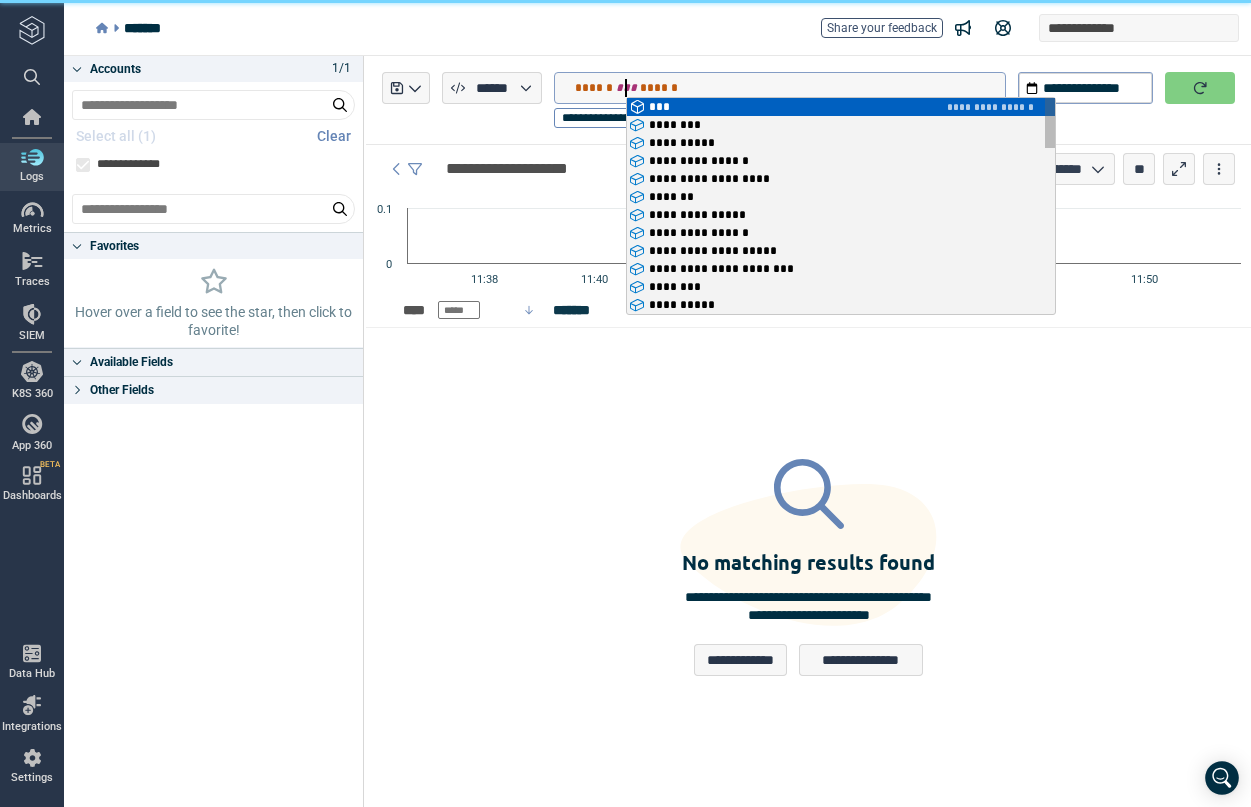 click on "****** *** ******" at bounding box center [790, 88] 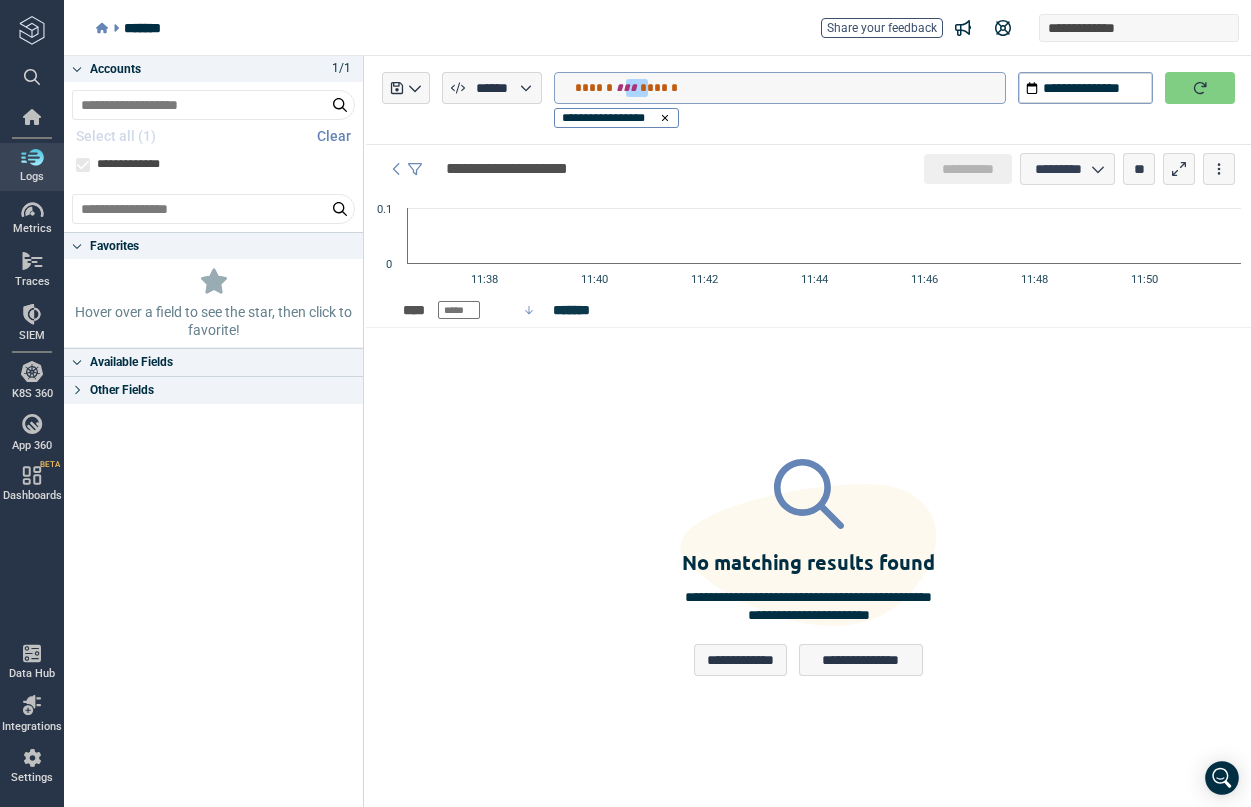 click on "****** *** ******" at bounding box center (790, 88) 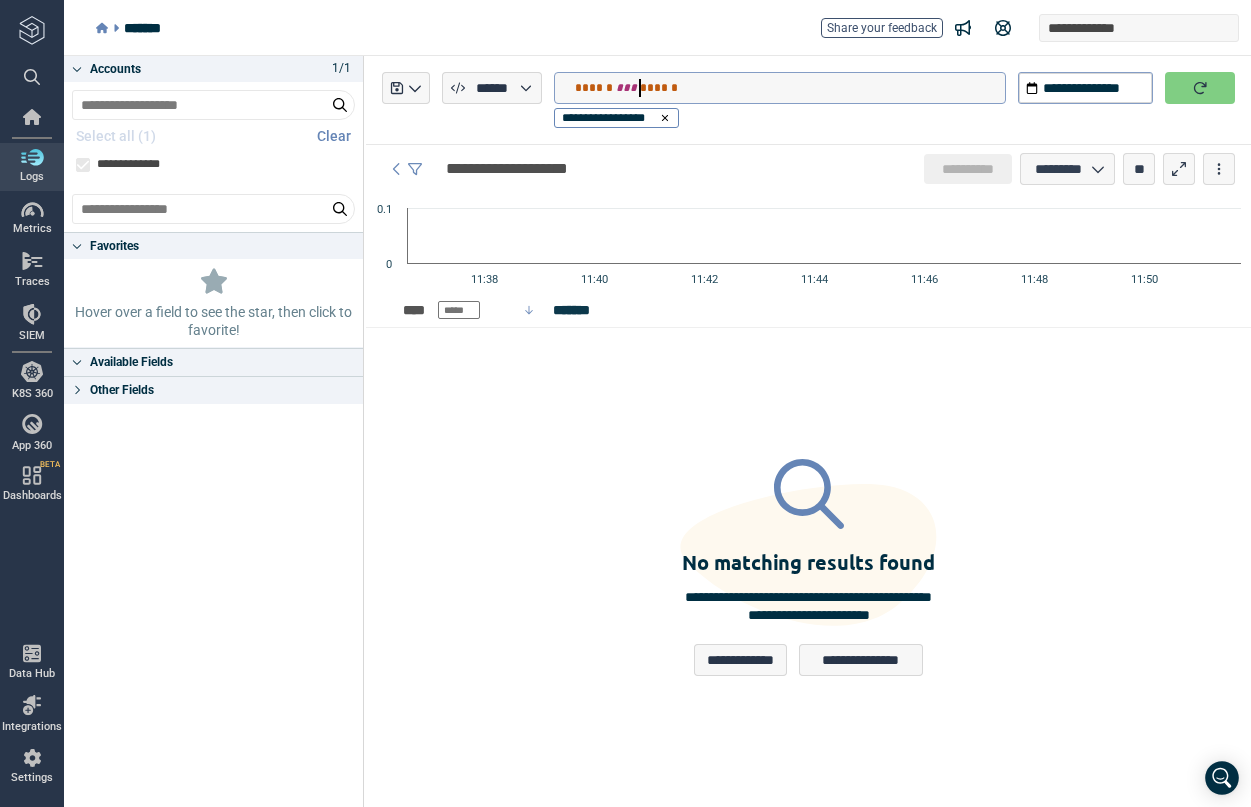 click on "****** *** ******" at bounding box center [790, 88] 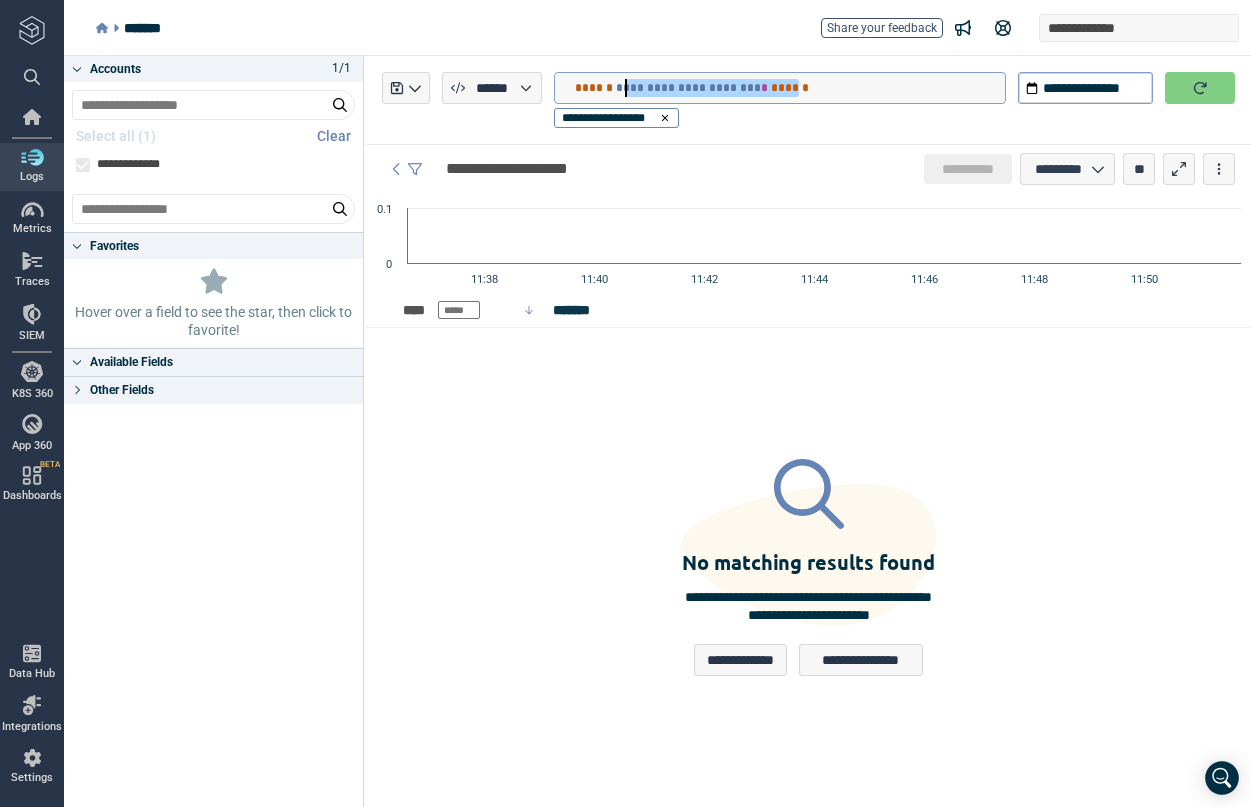 drag, startPoint x: 797, startPoint y: 90, endPoint x: 622, endPoint y: 92, distance: 175.01143 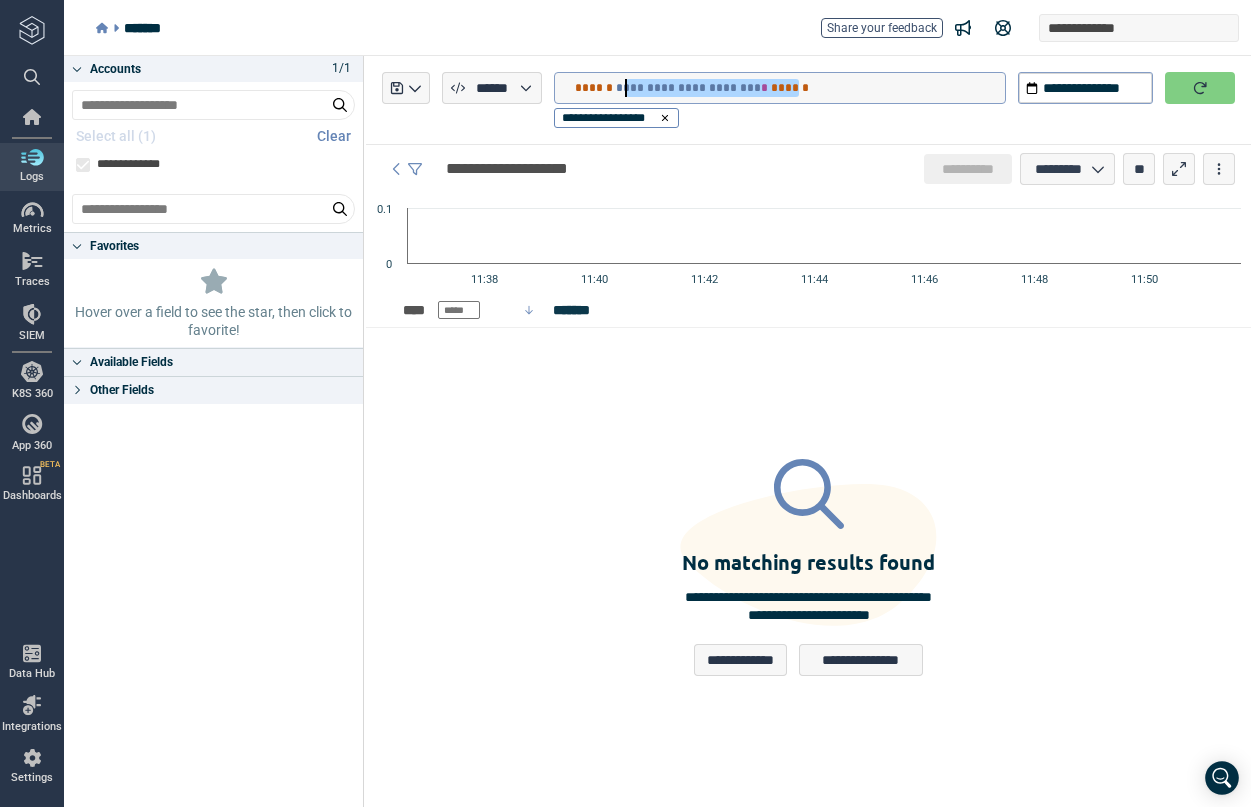 click on "**********" at bounding box center (790, 88) 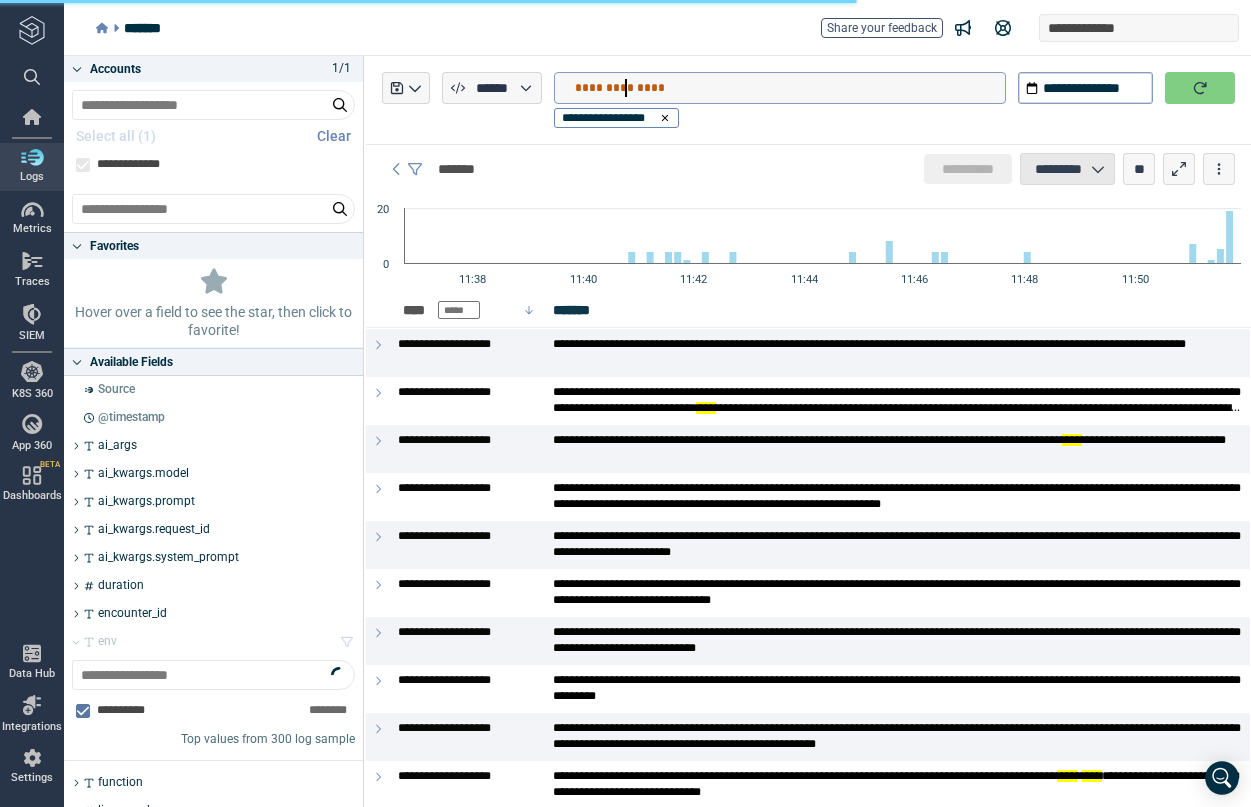 type on "*" 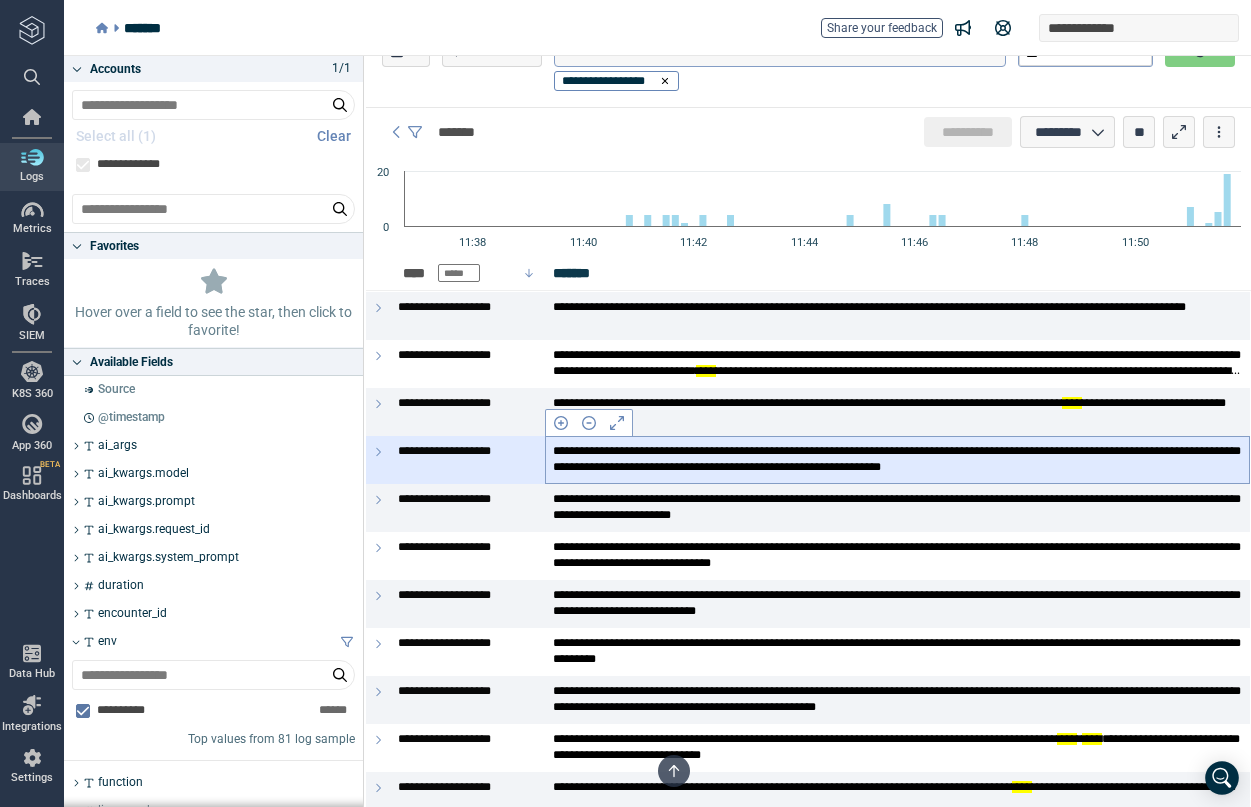 scroll, scrollTop: 55, scrollLeft: 0, axis: vertical 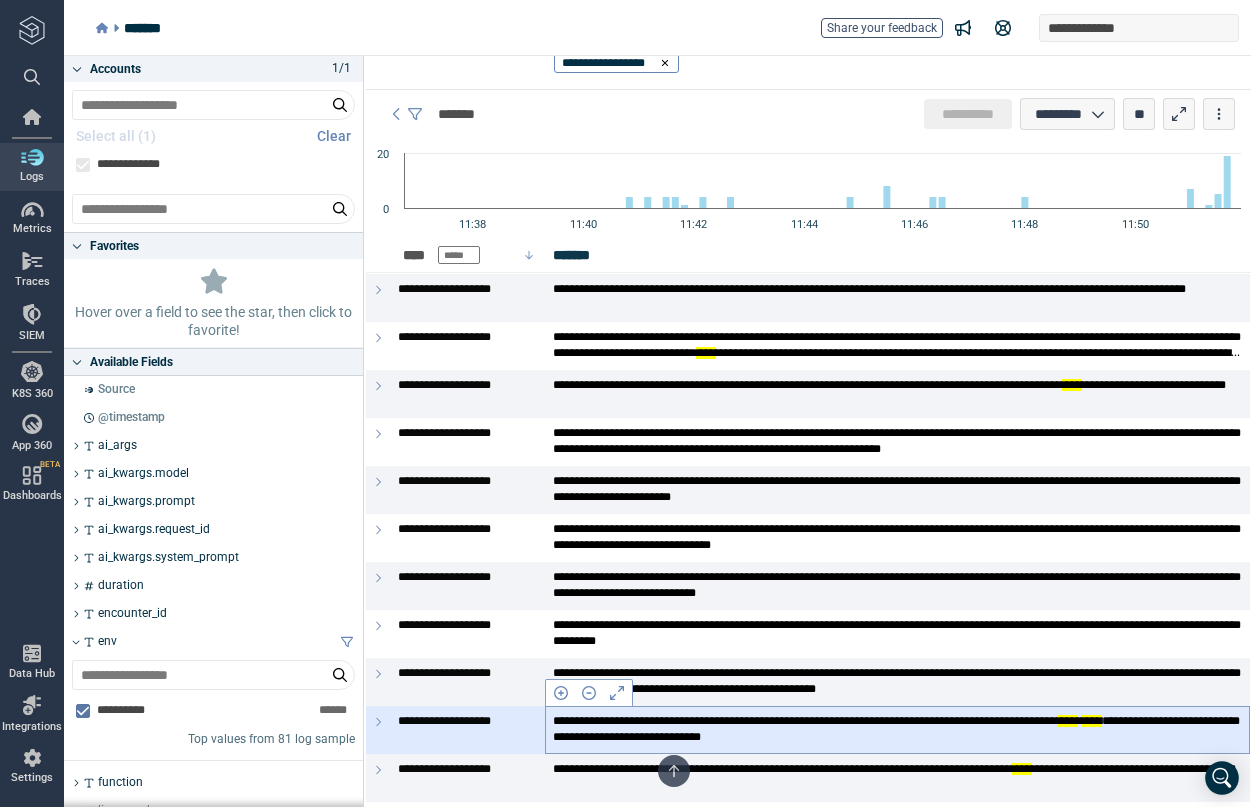 type on "**********" 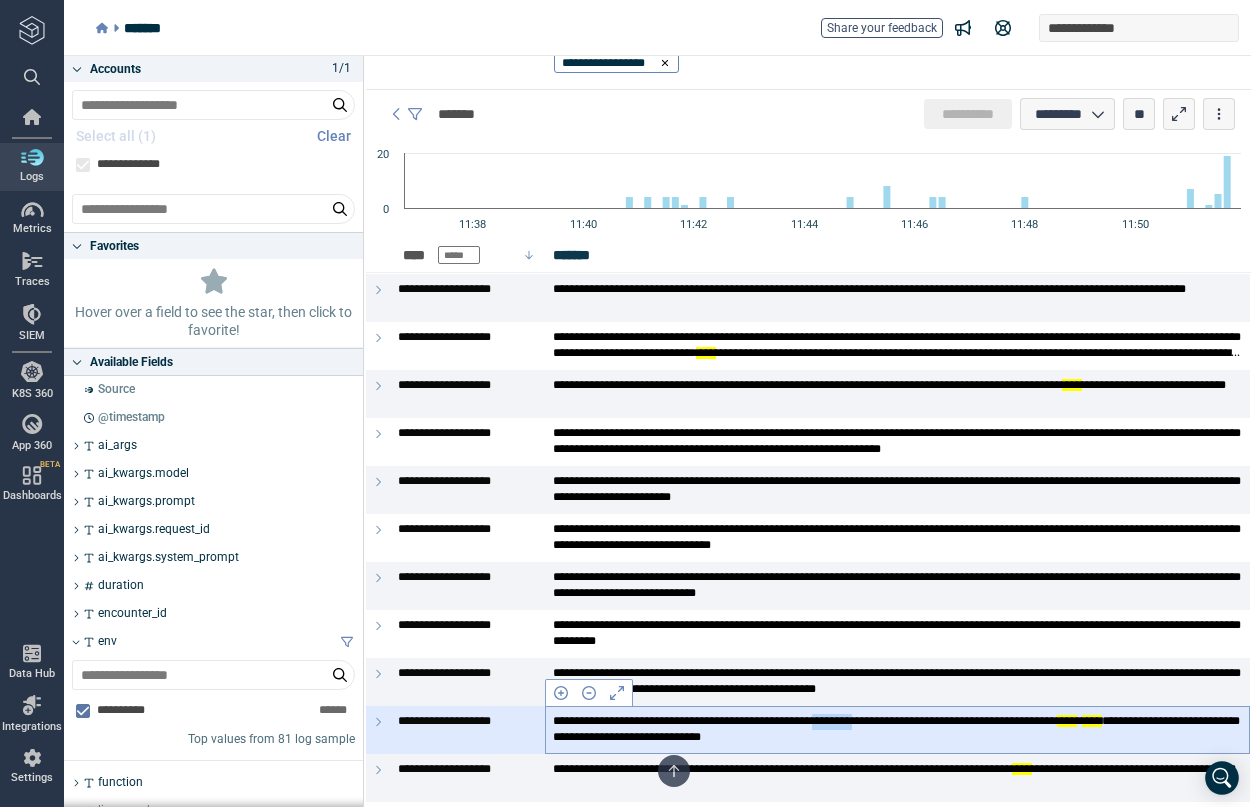 click on "**********" at bounding box center [897, 729] 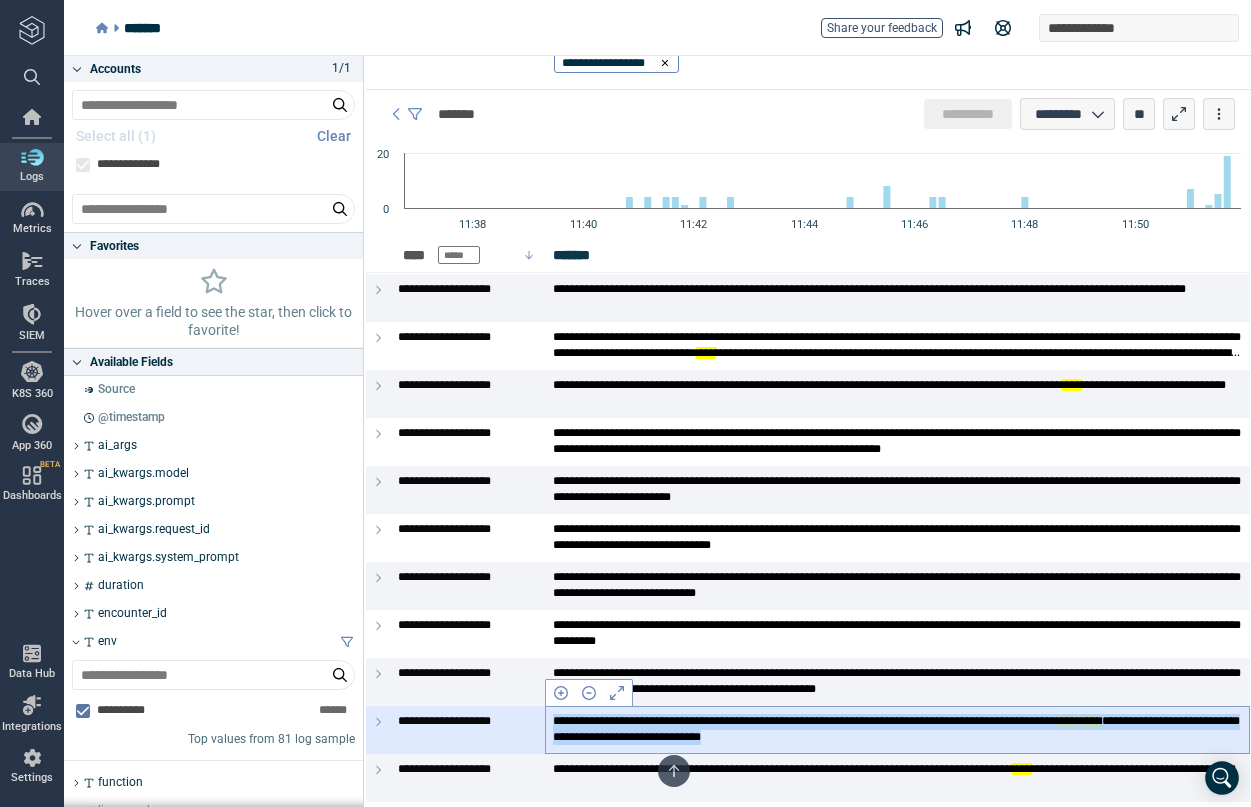 click on "**********" at bounding box center (897, 729) 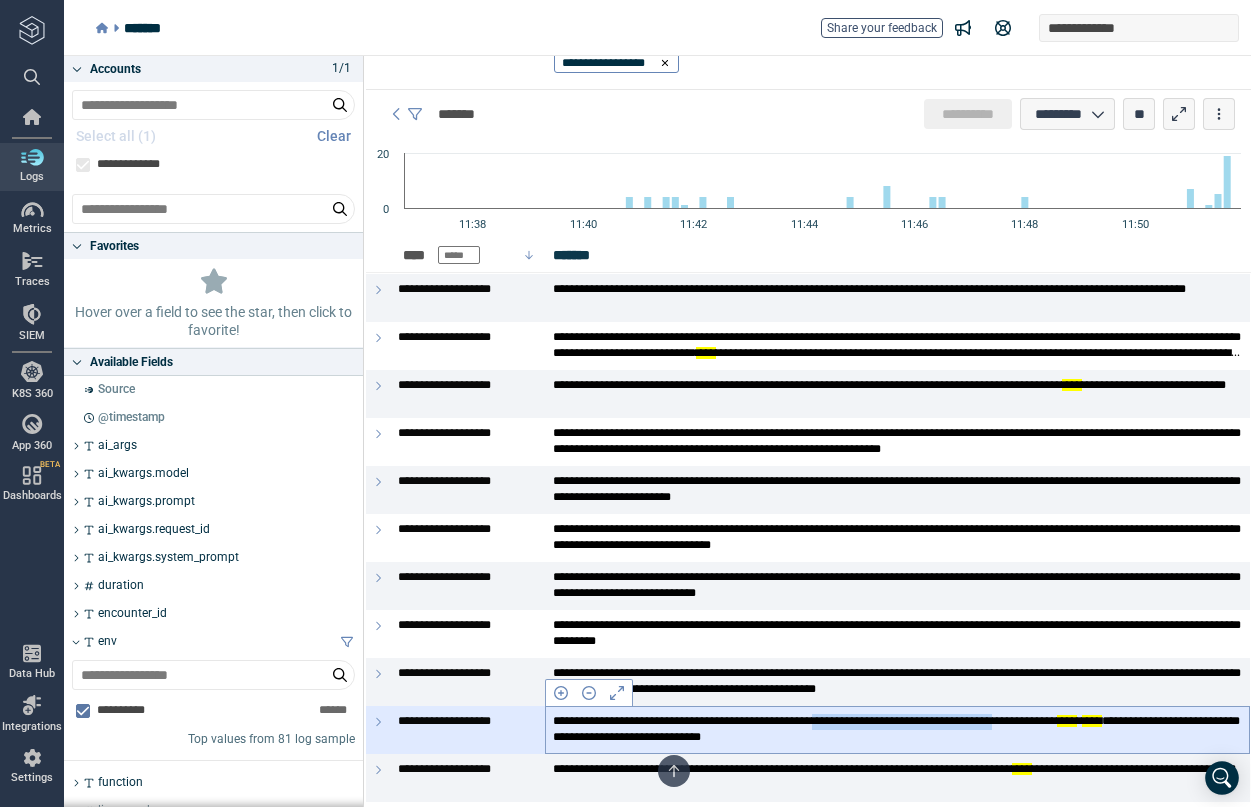 drag, startPoint x: 1184, startPoint y: 723, endPoint x: 928, endPoint y: 720, distance: 256.01758 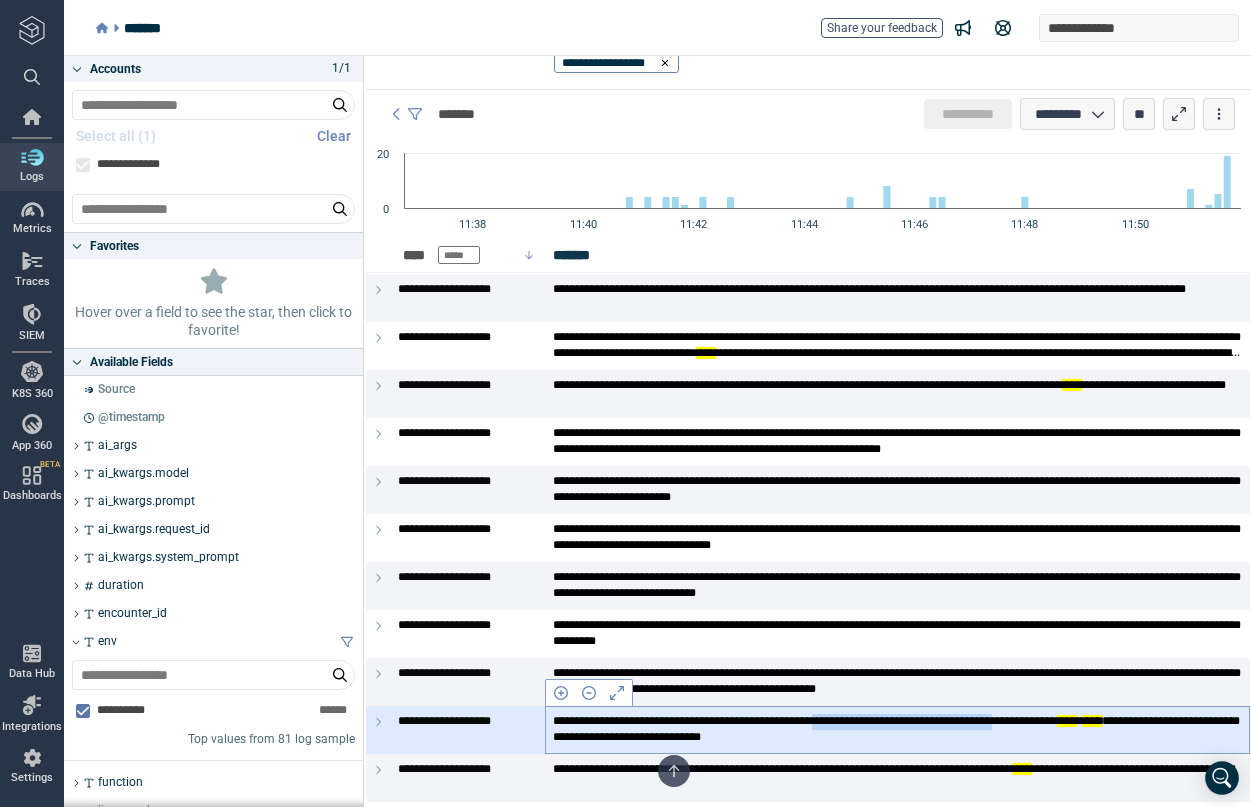 click on "**********" at bounding box center [897, 729] 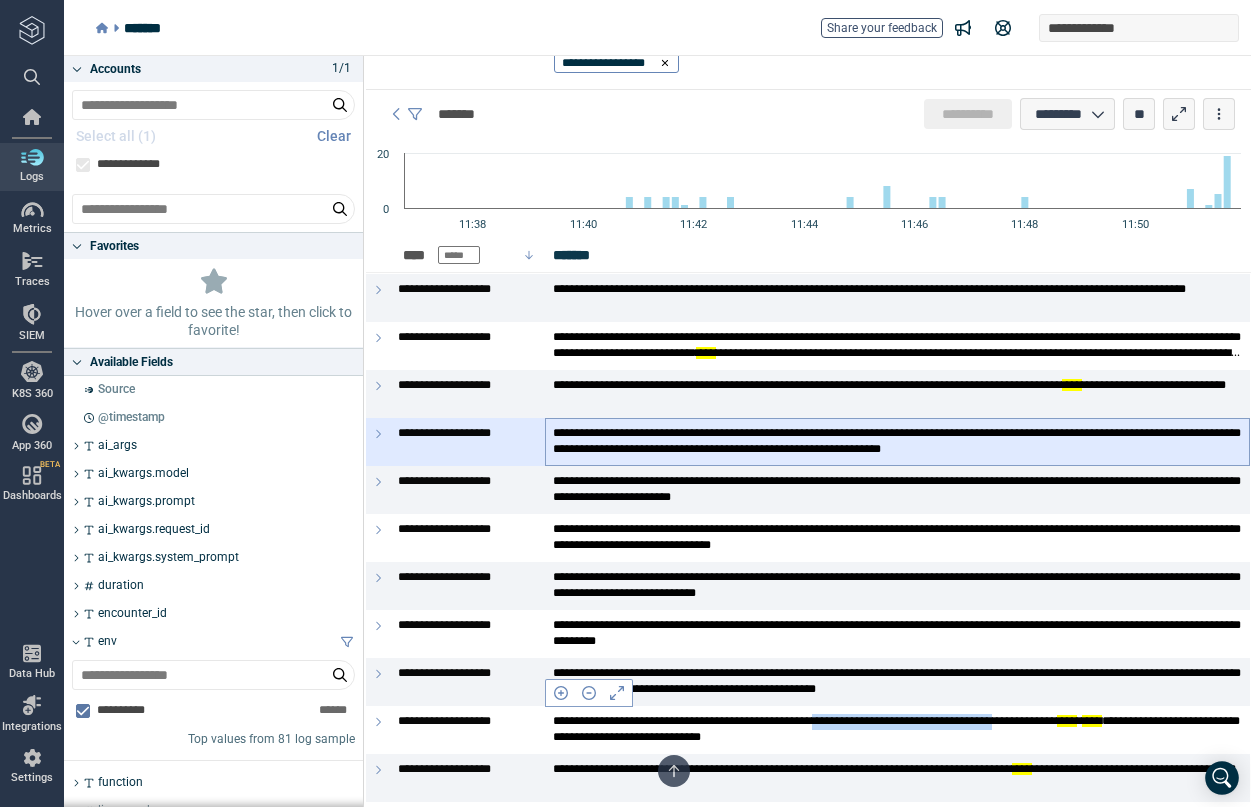 copy on "**********" 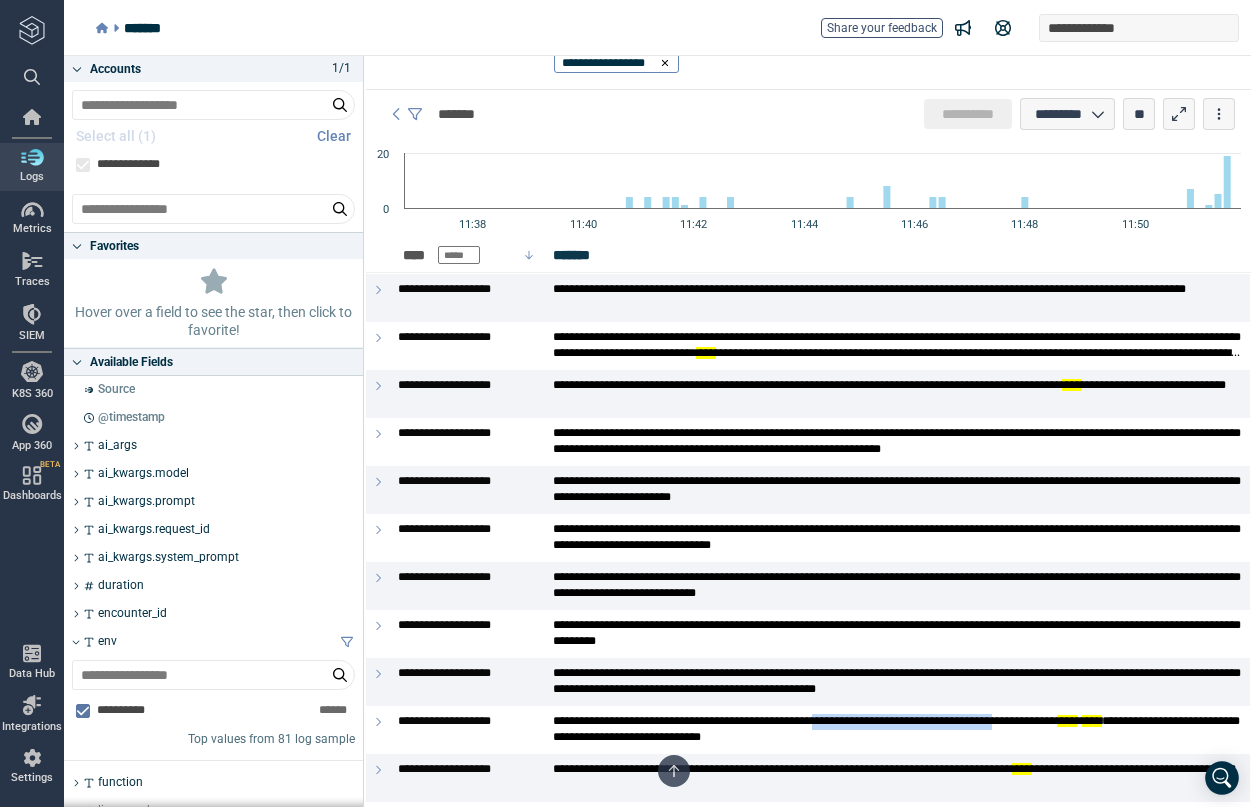 scroll, scrollTop: 0, scrollLeft: 0, axis: both 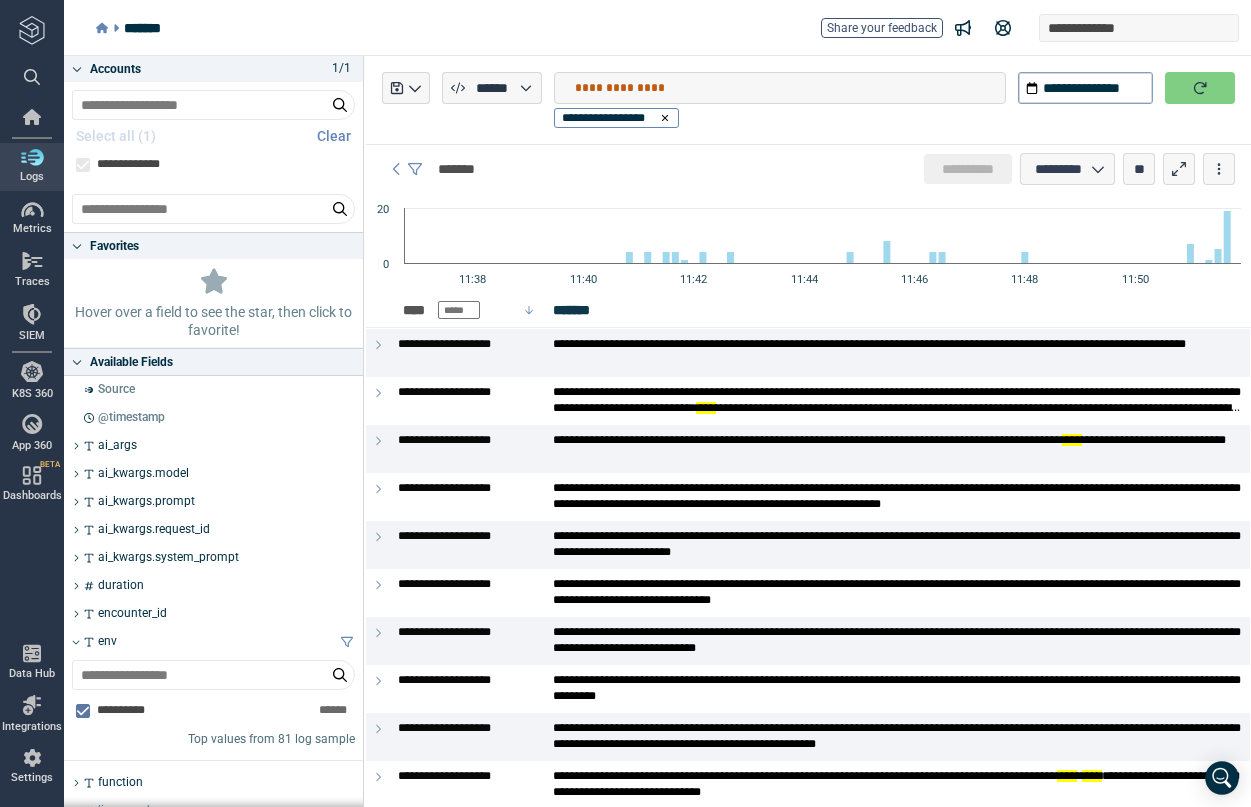 click on "**********" at bounding box center (790, 88) 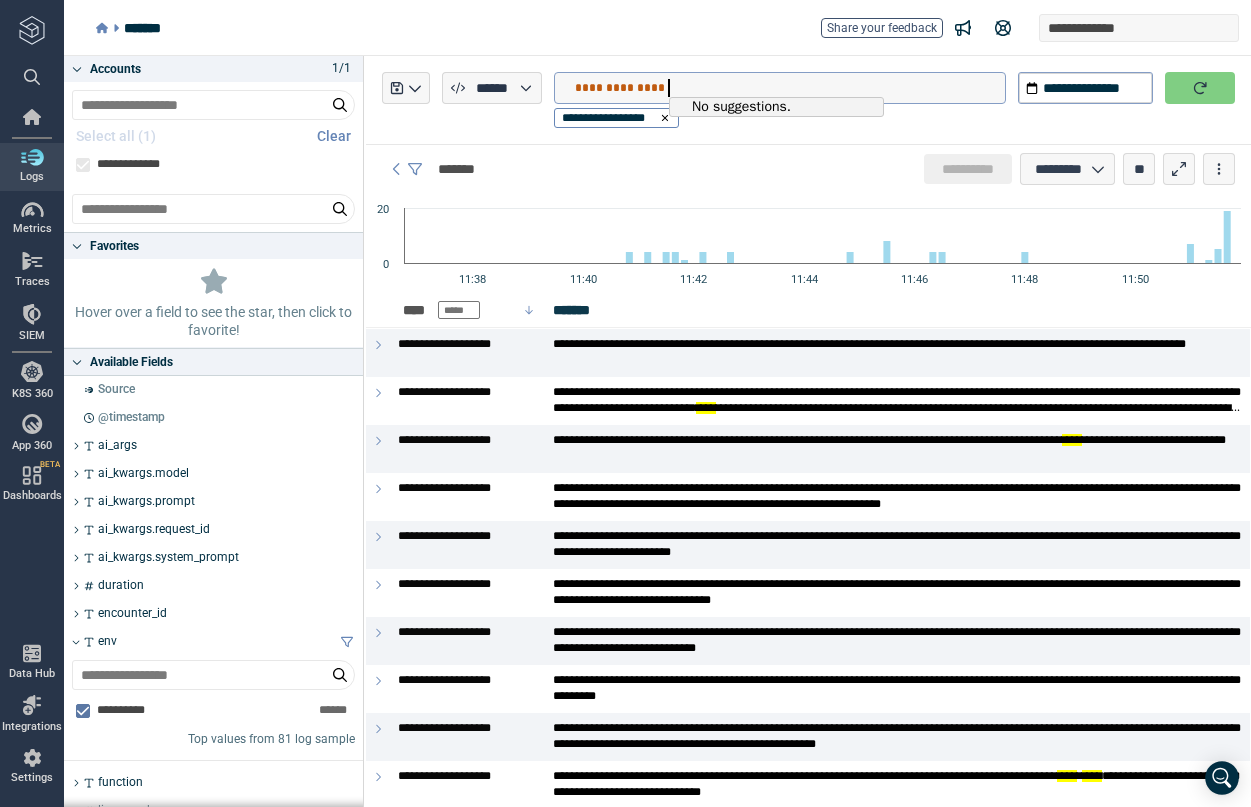 click on "**********" at bounding box center (790, 88) 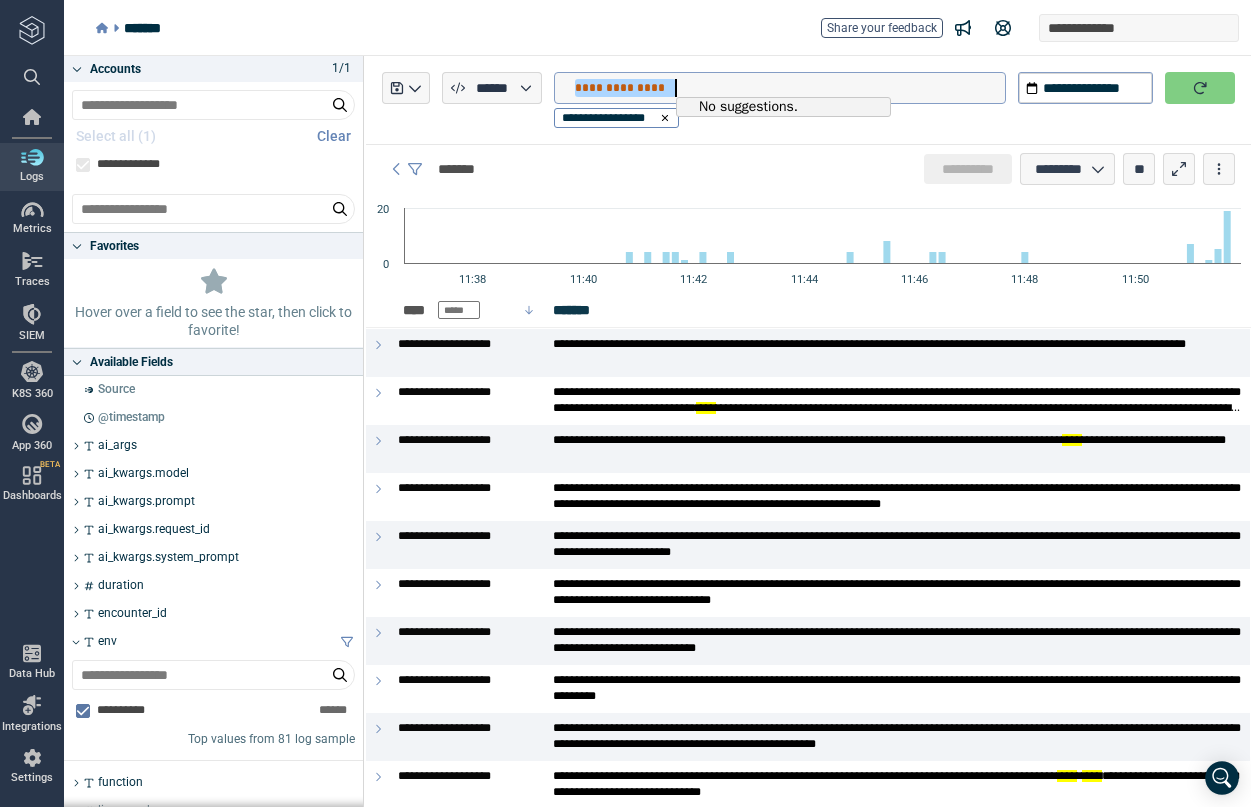 type 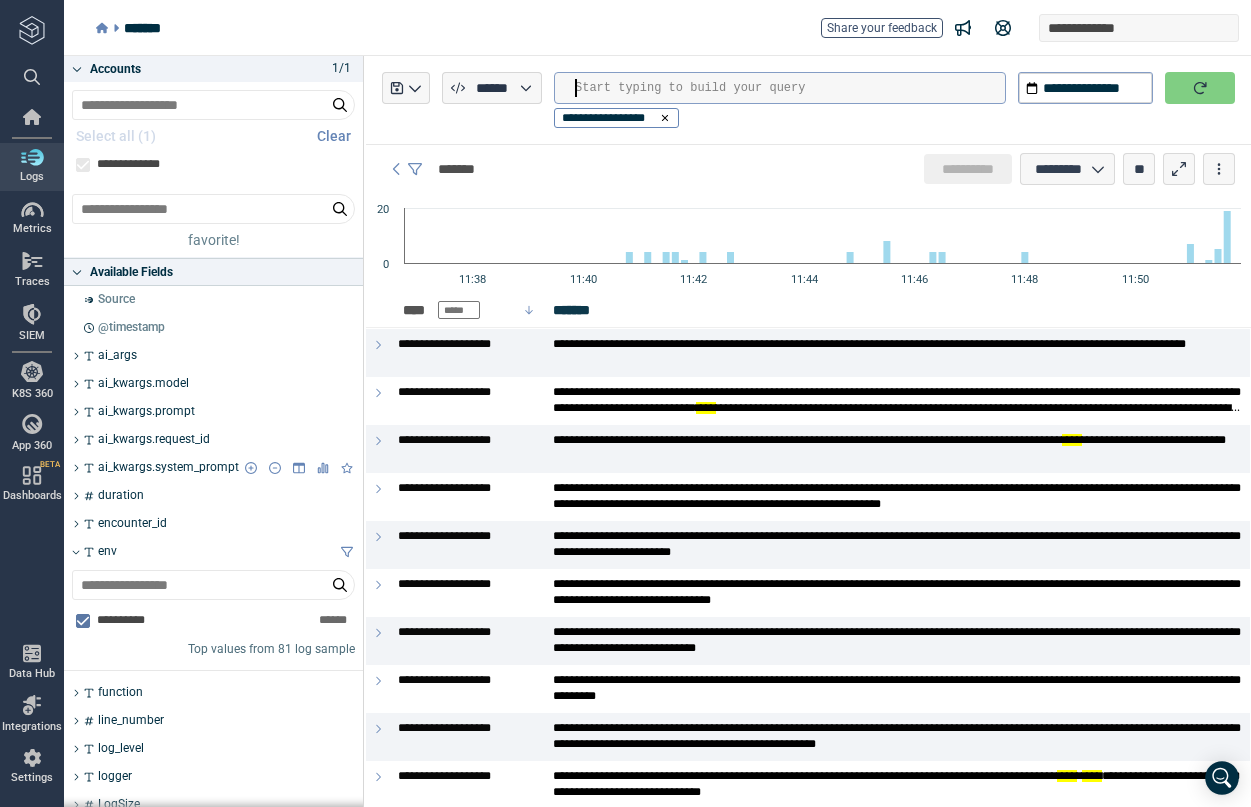 scroll, scrollTop: 60, scrollLeft: 0, axis: vertical 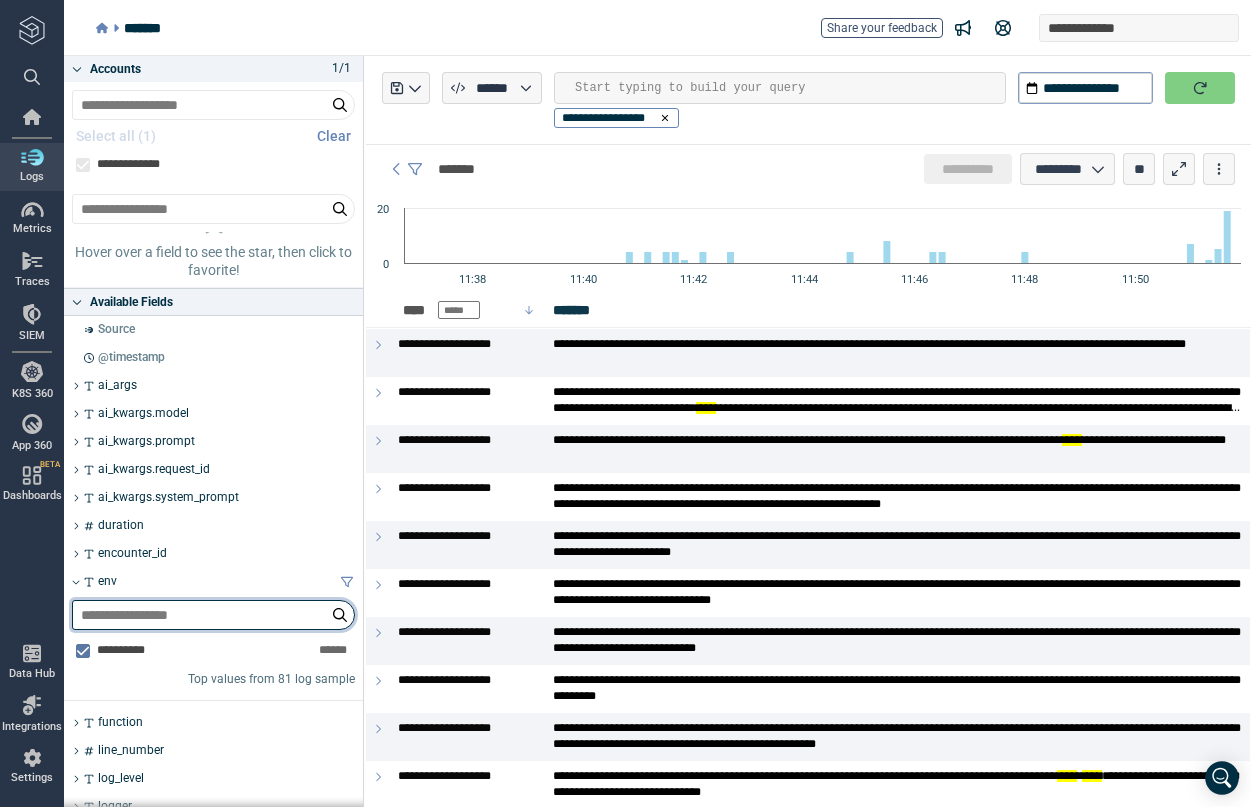 click at bounding box center [213, 615] 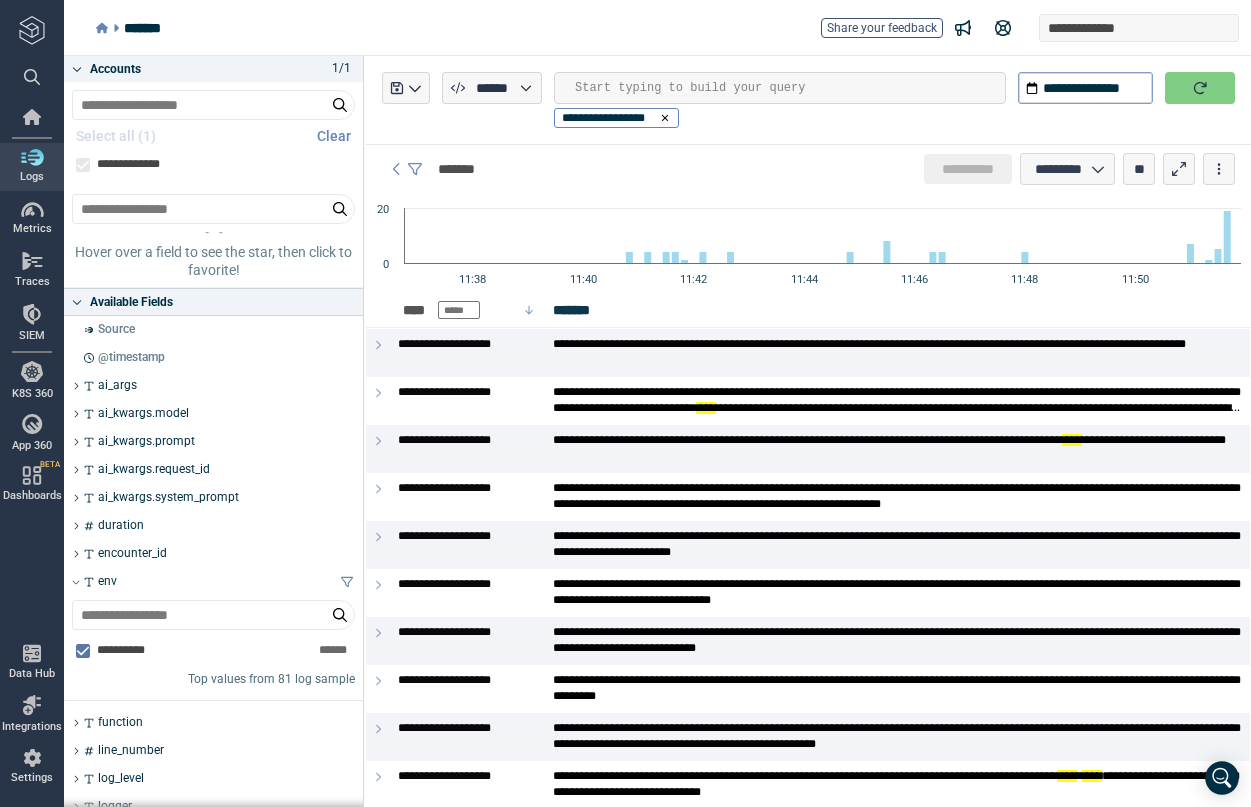 click 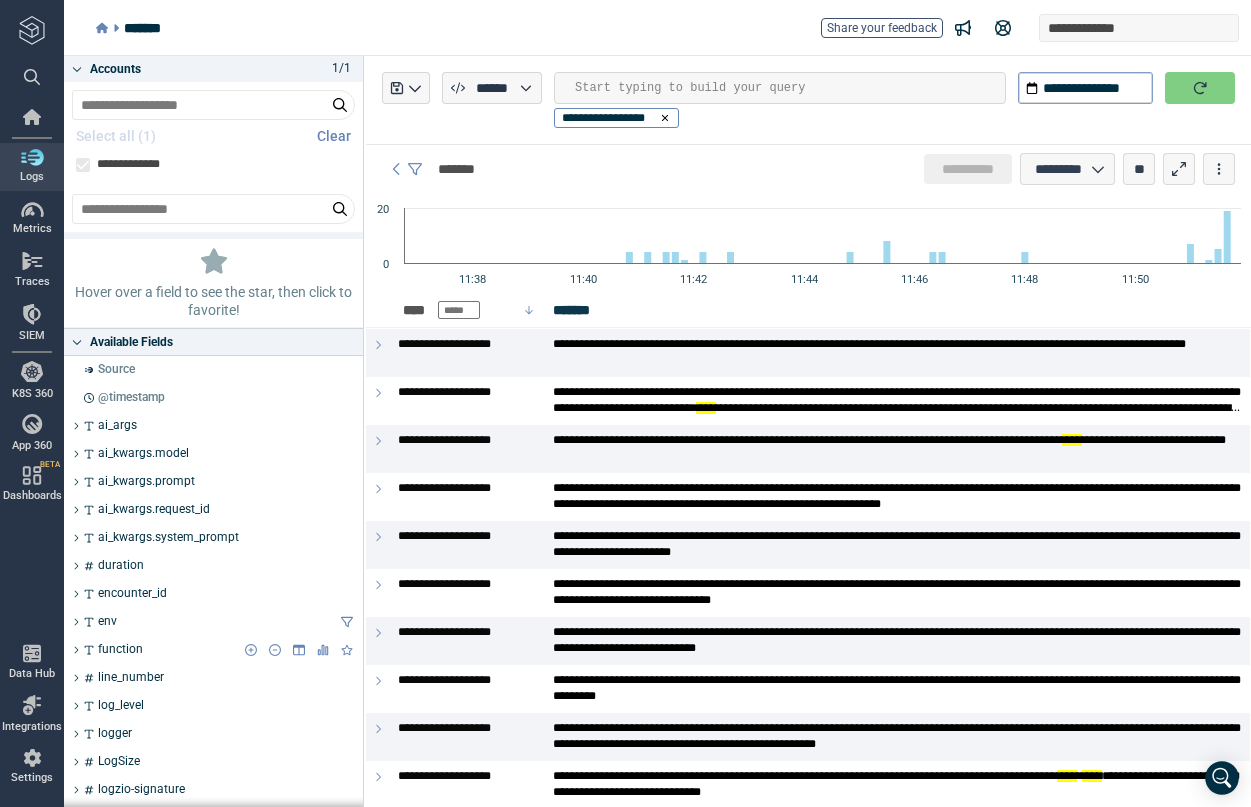 scroll, scrollTop: 0, scrollLeft: 0, axis: both 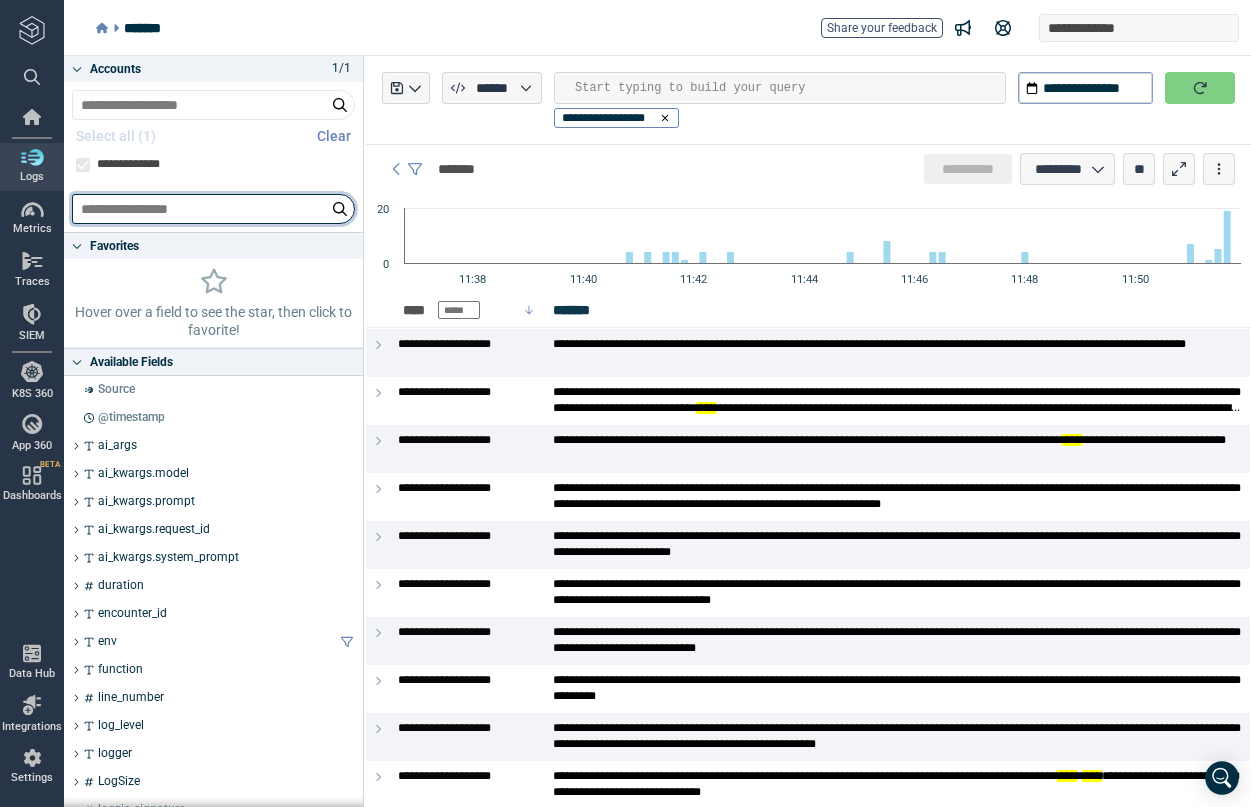 click at bounding box center [213, 209] 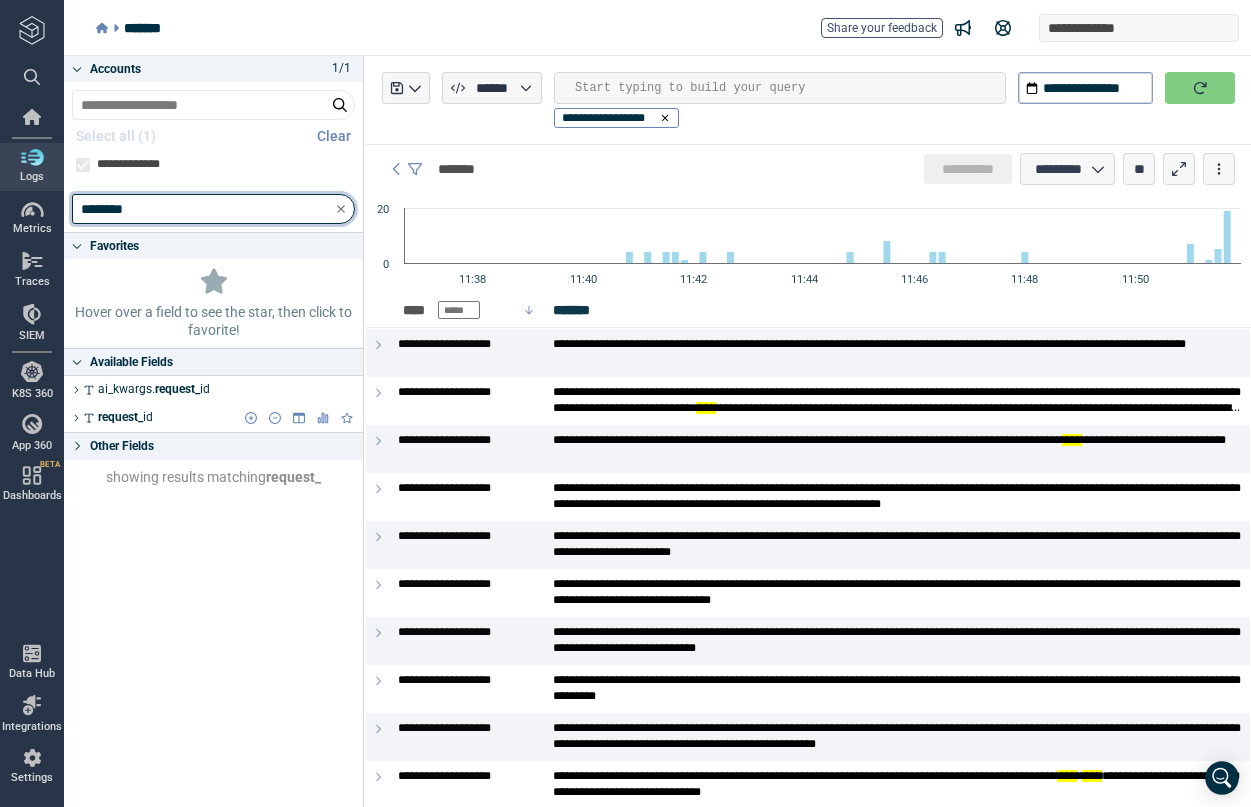 type on "********" 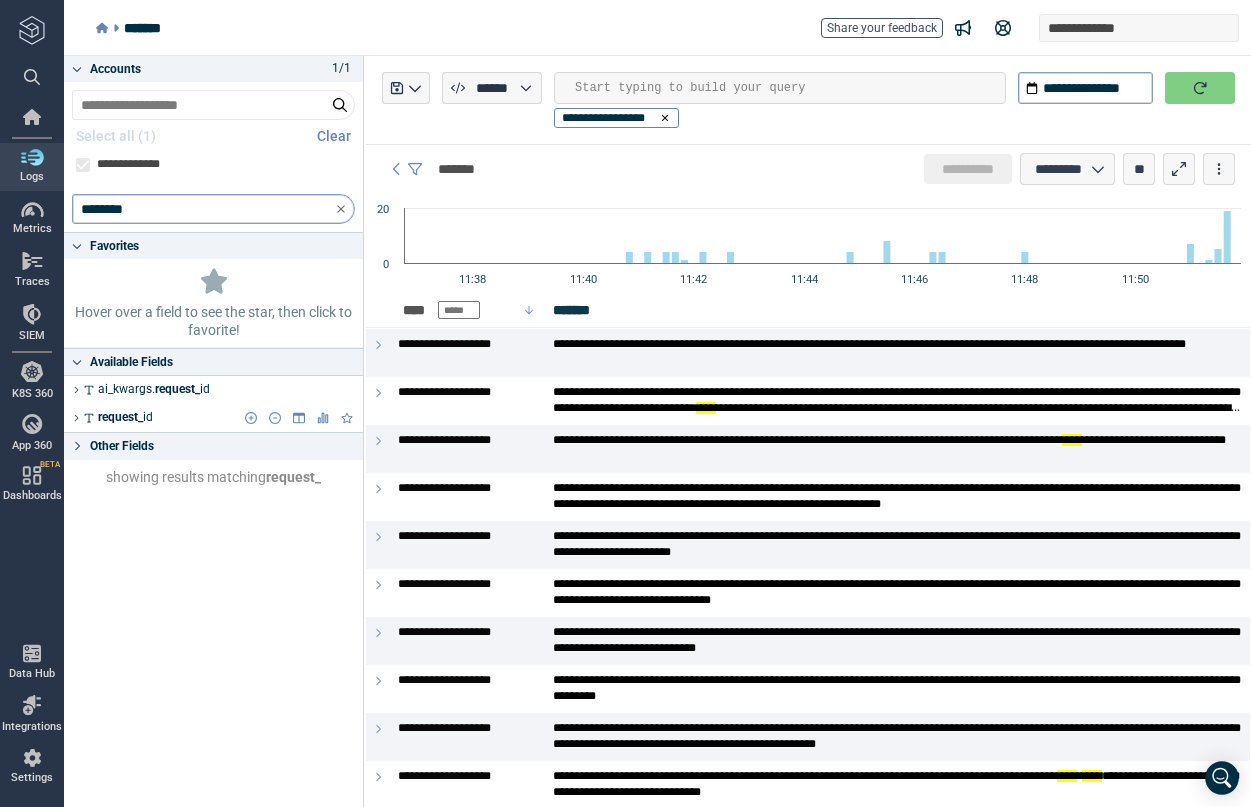 click 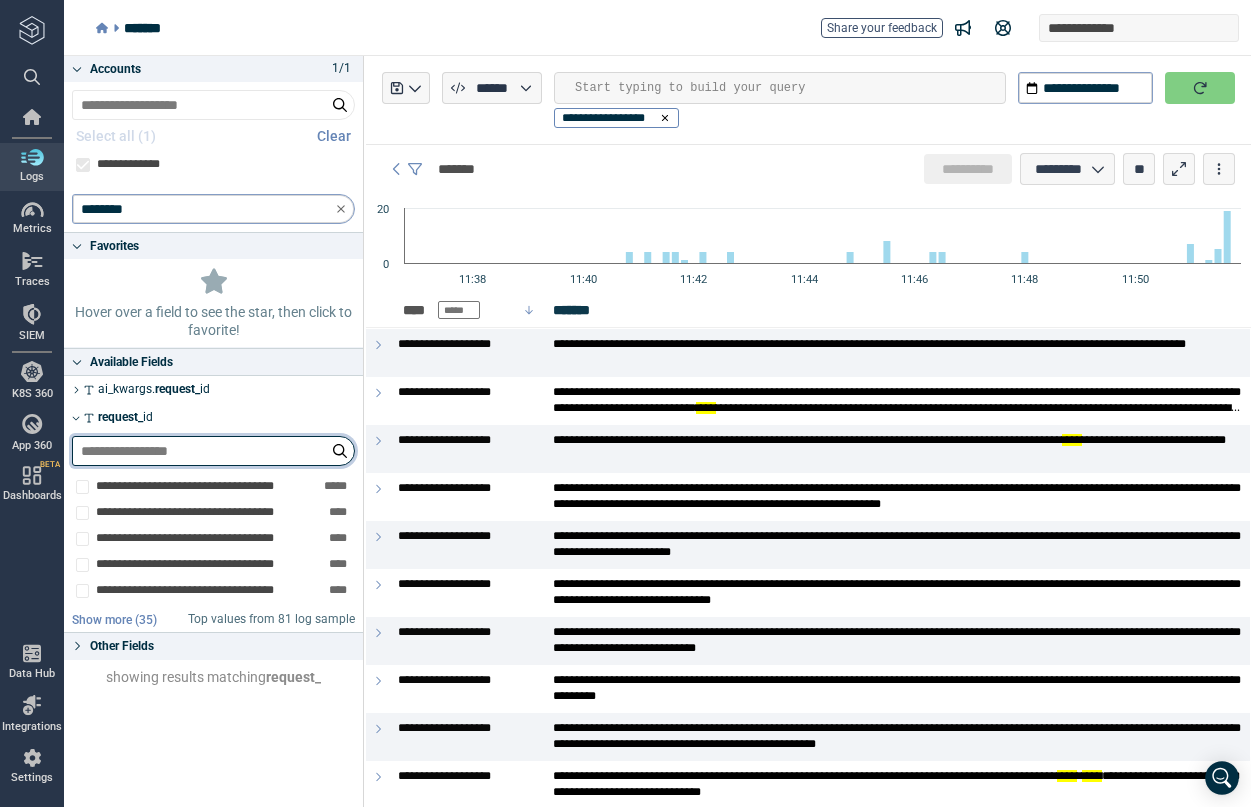 click at bounding box center (213, 451) 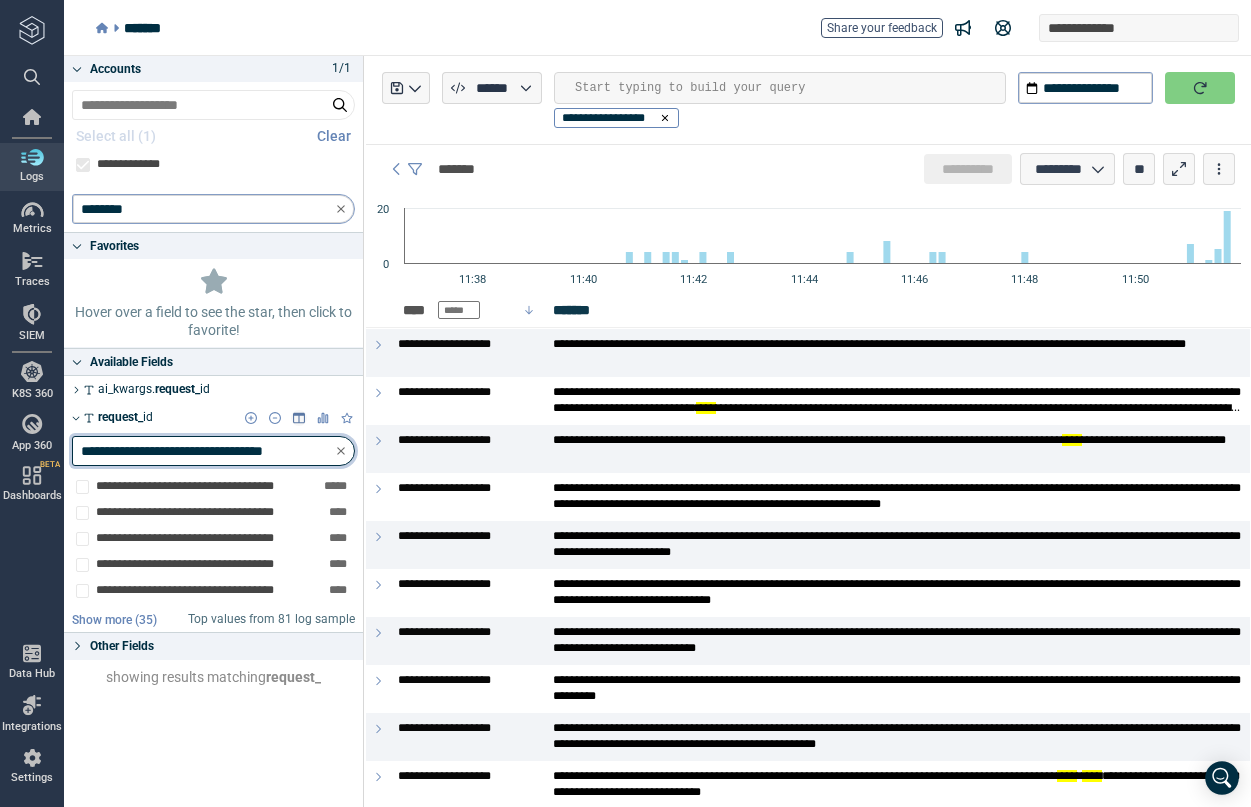 scroll, scrollTop: 0, scrollLeft: 10, axis: horizontal 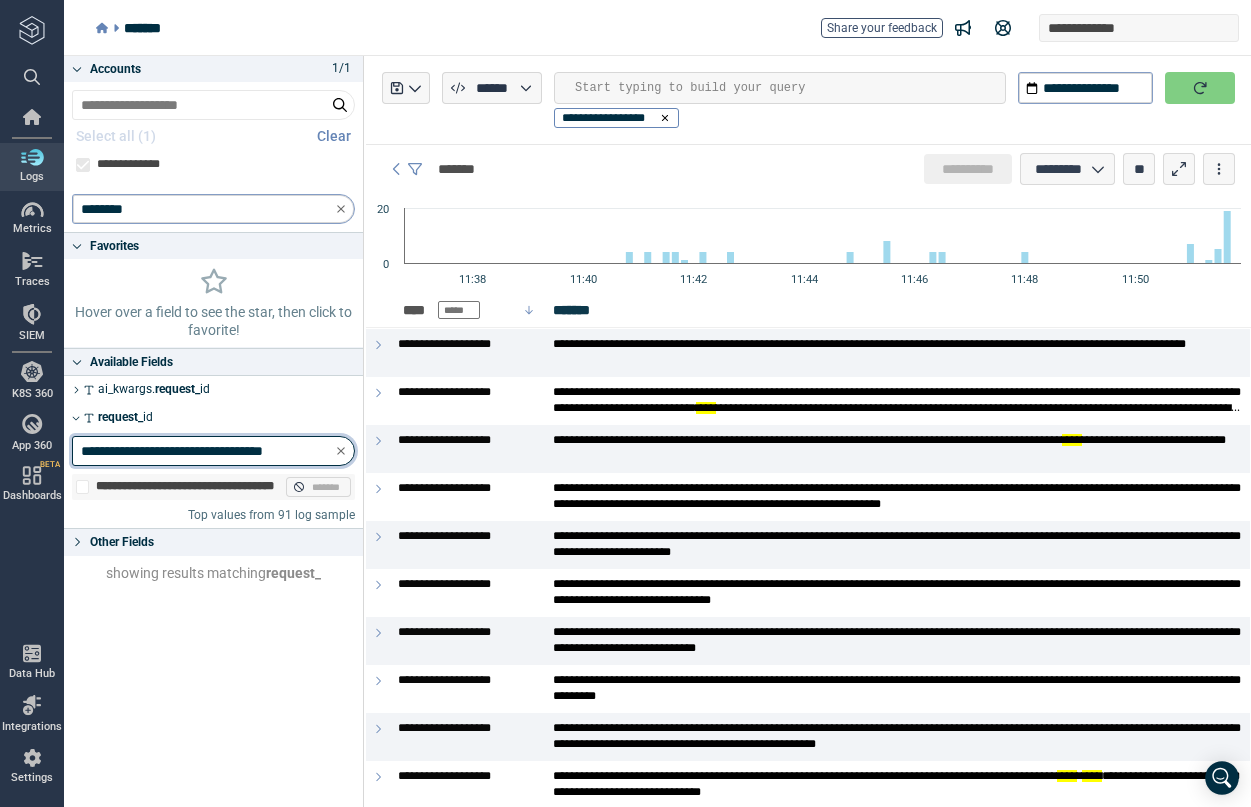 type on "**********" 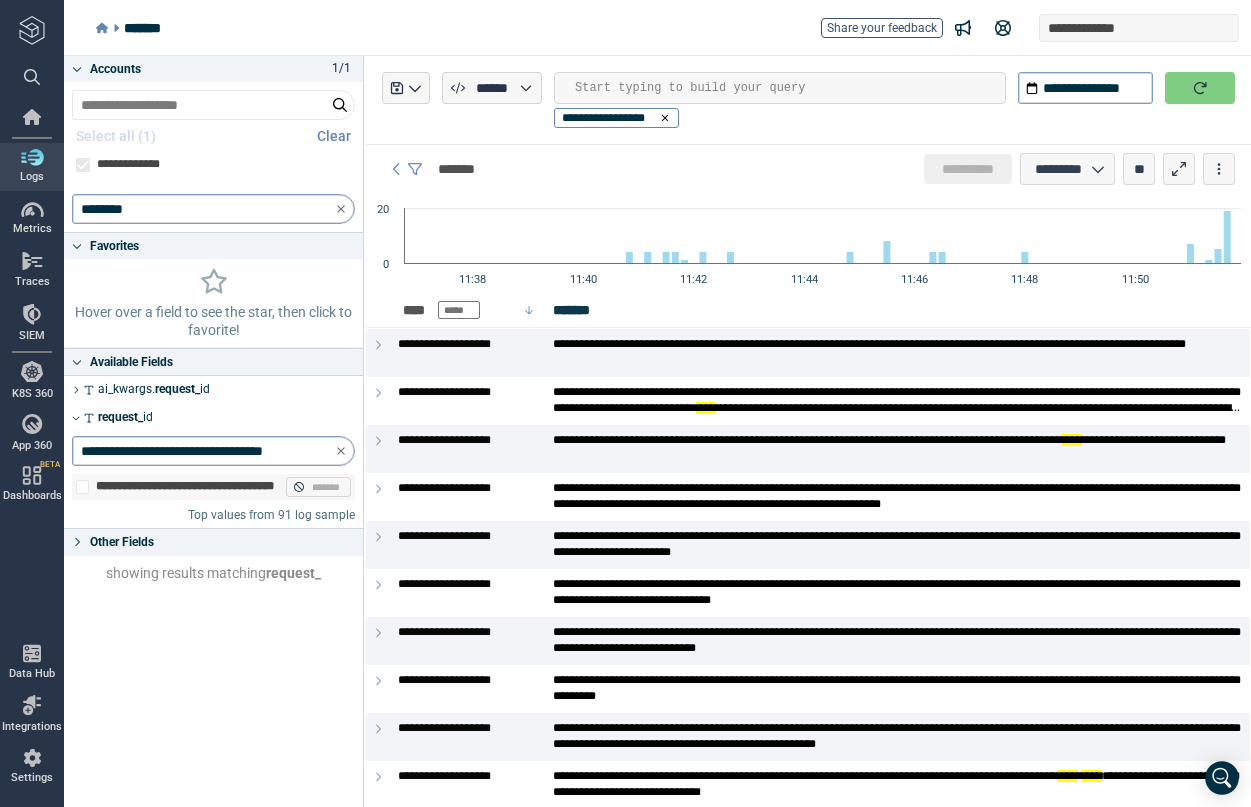 scroll, scrollTop: 0, scrollLeft: 0, axis: both 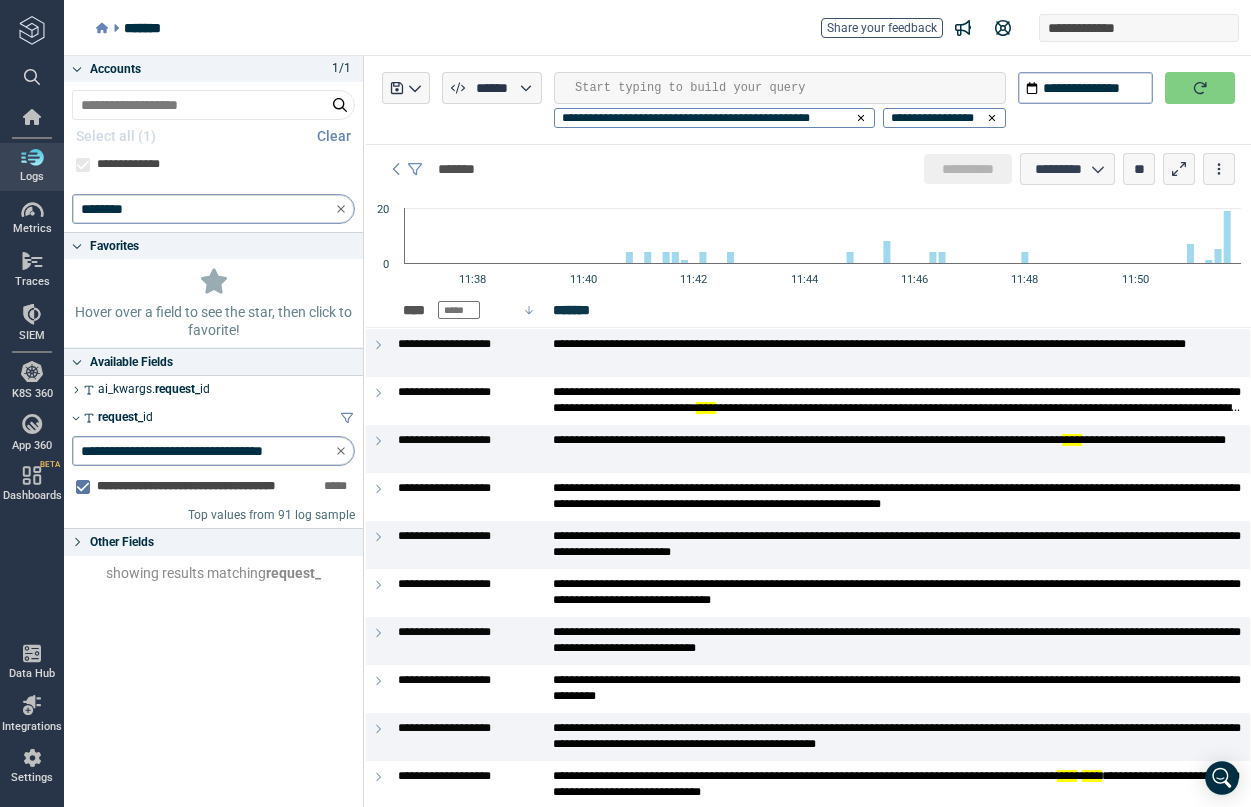 click 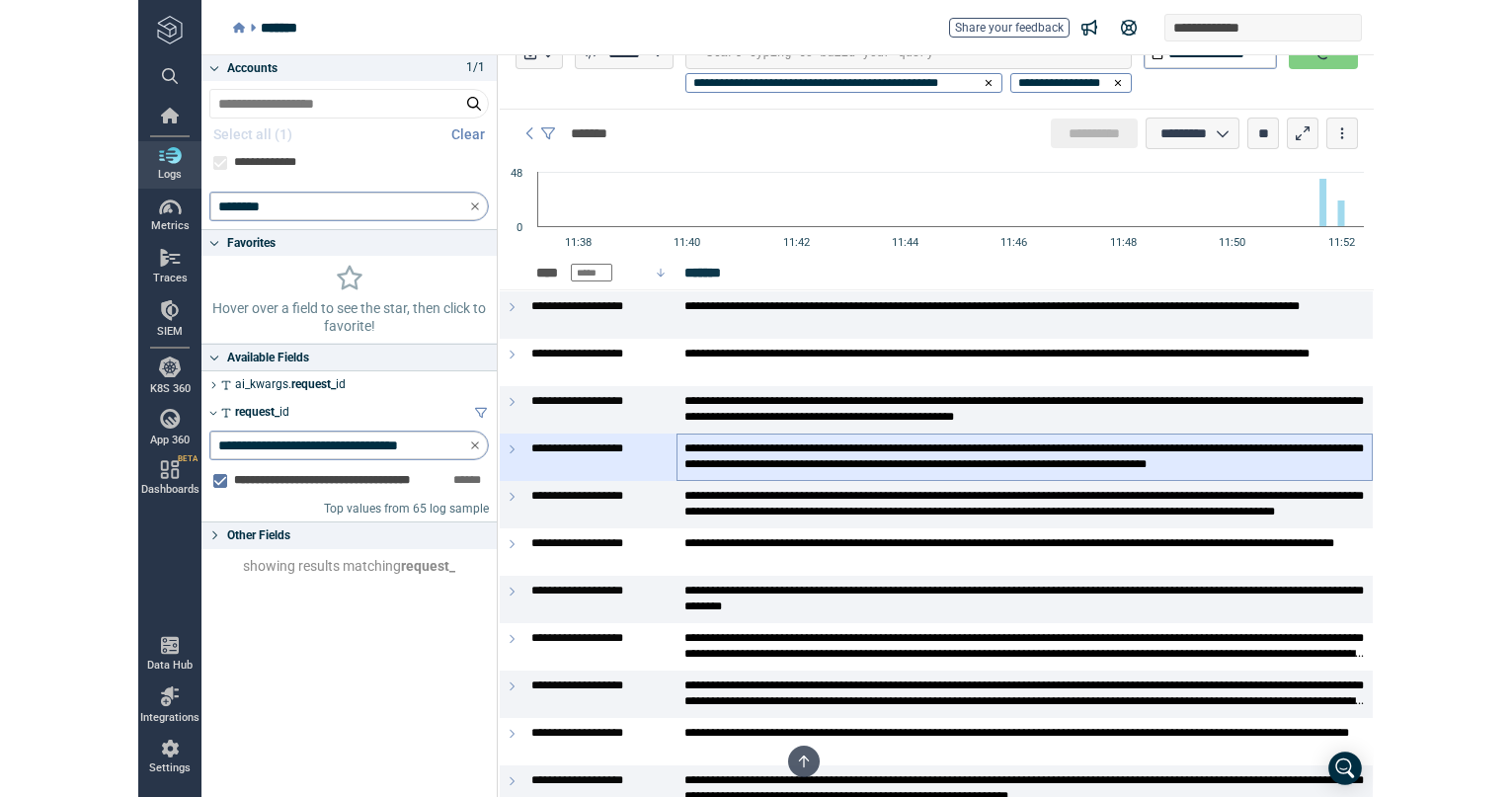 scroll, scrollTop: 0, scrollLeft: 0, axis: both 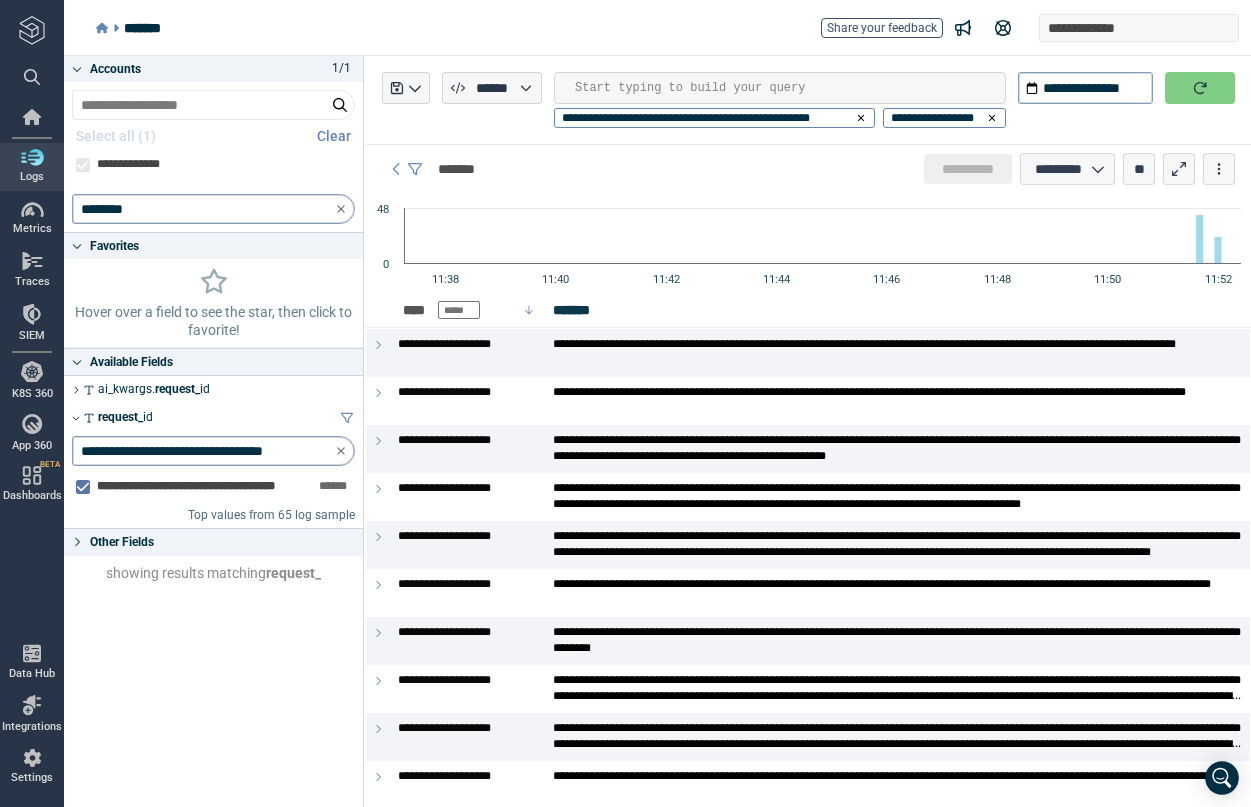 click on "Start typing to build your query No suggestions. Insert (Tab) Show More (⌃Space)" at bounding box center (780, 88) 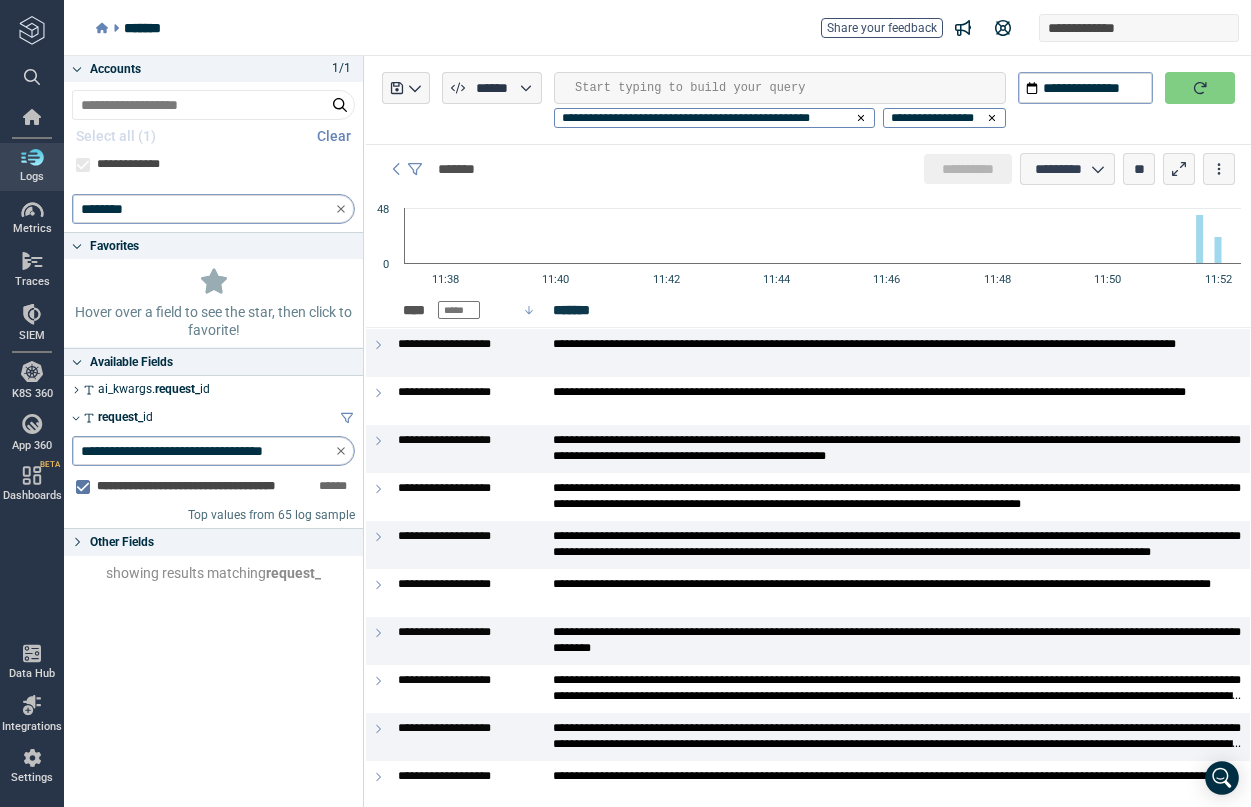 click on "**********" at bounding box center [808, 100] 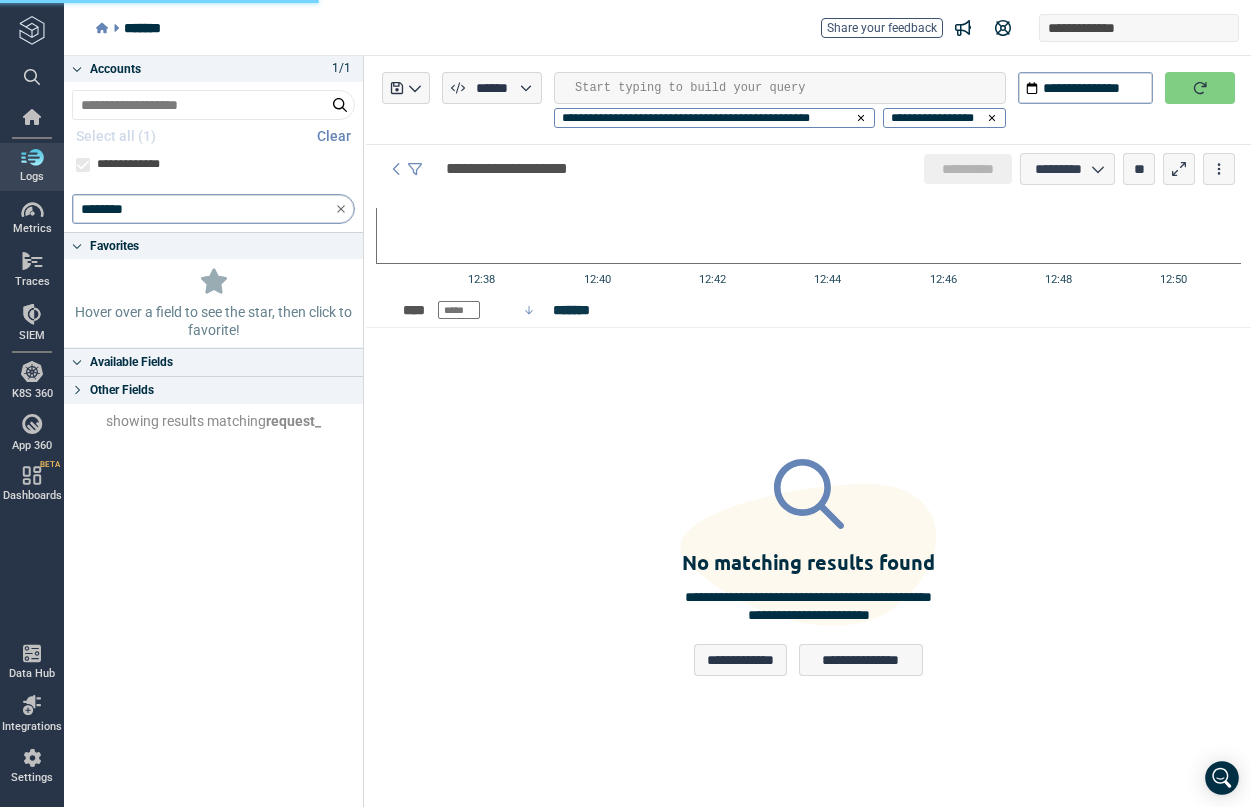 type on "*" 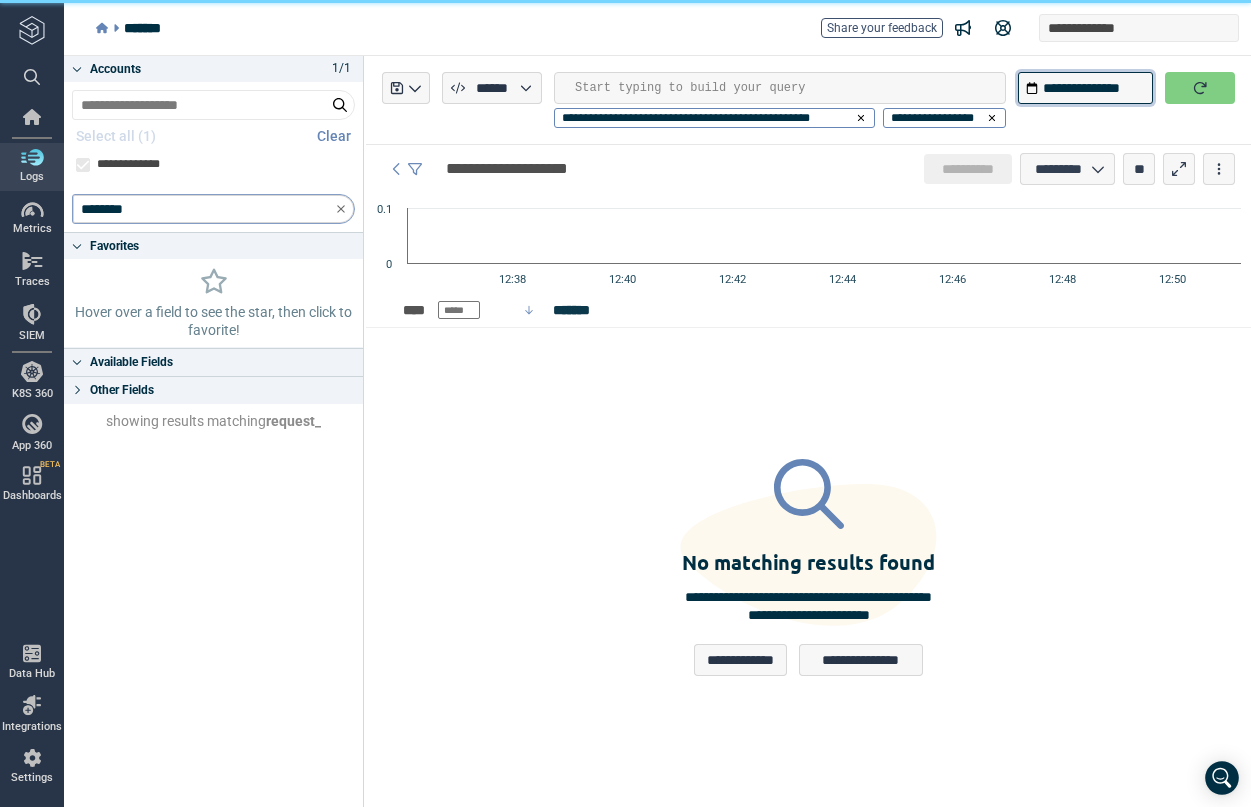 click on "**********" at bounding box center [1085, 88] 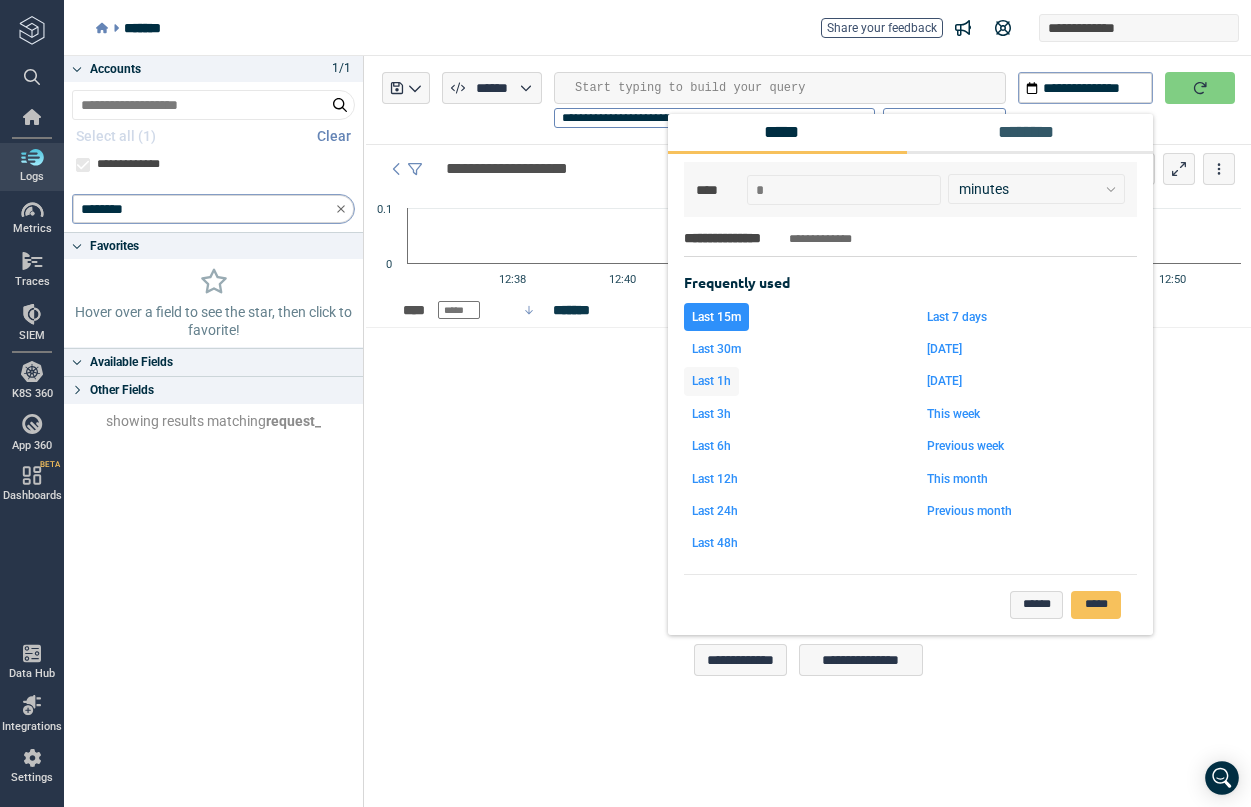 click on "Last 1h" at bounding box center (711, 381) 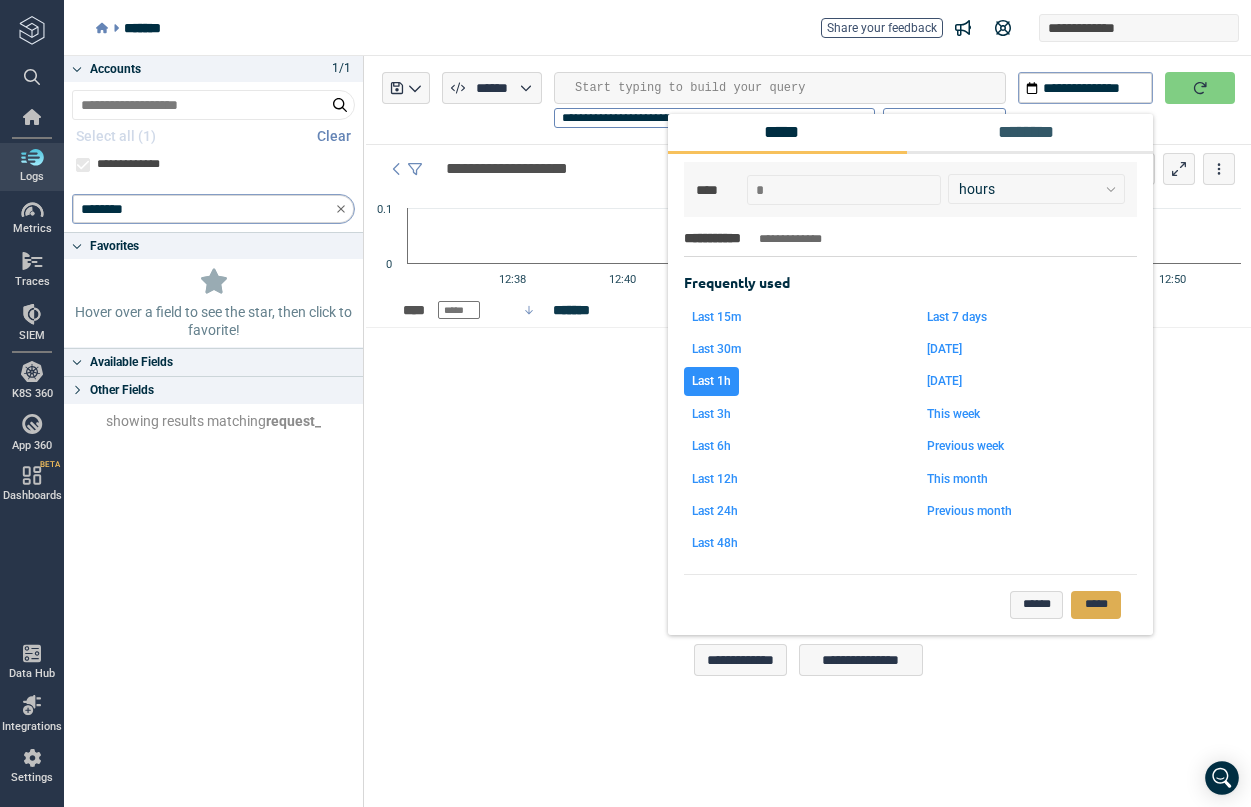 click on "*****" at bounding box center [1096, 605] 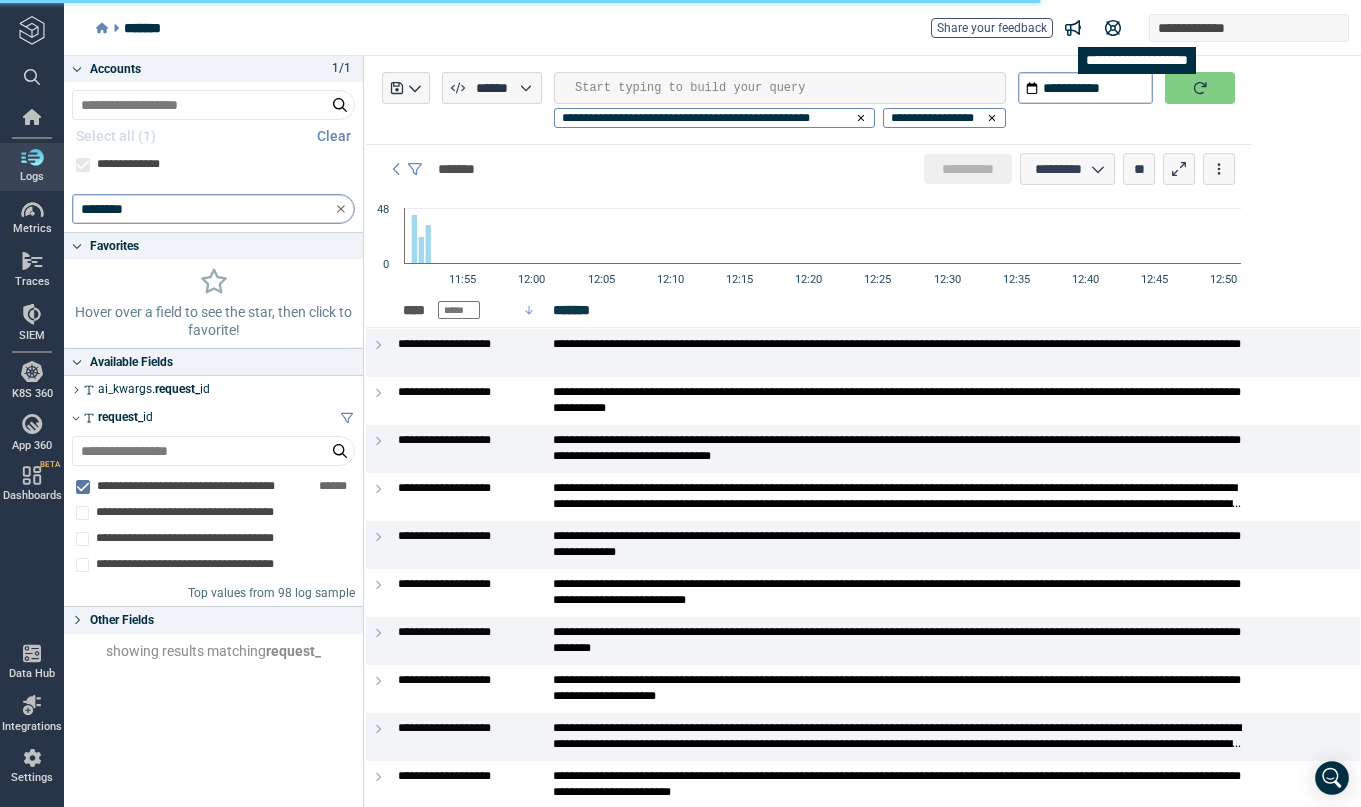 type on "*" 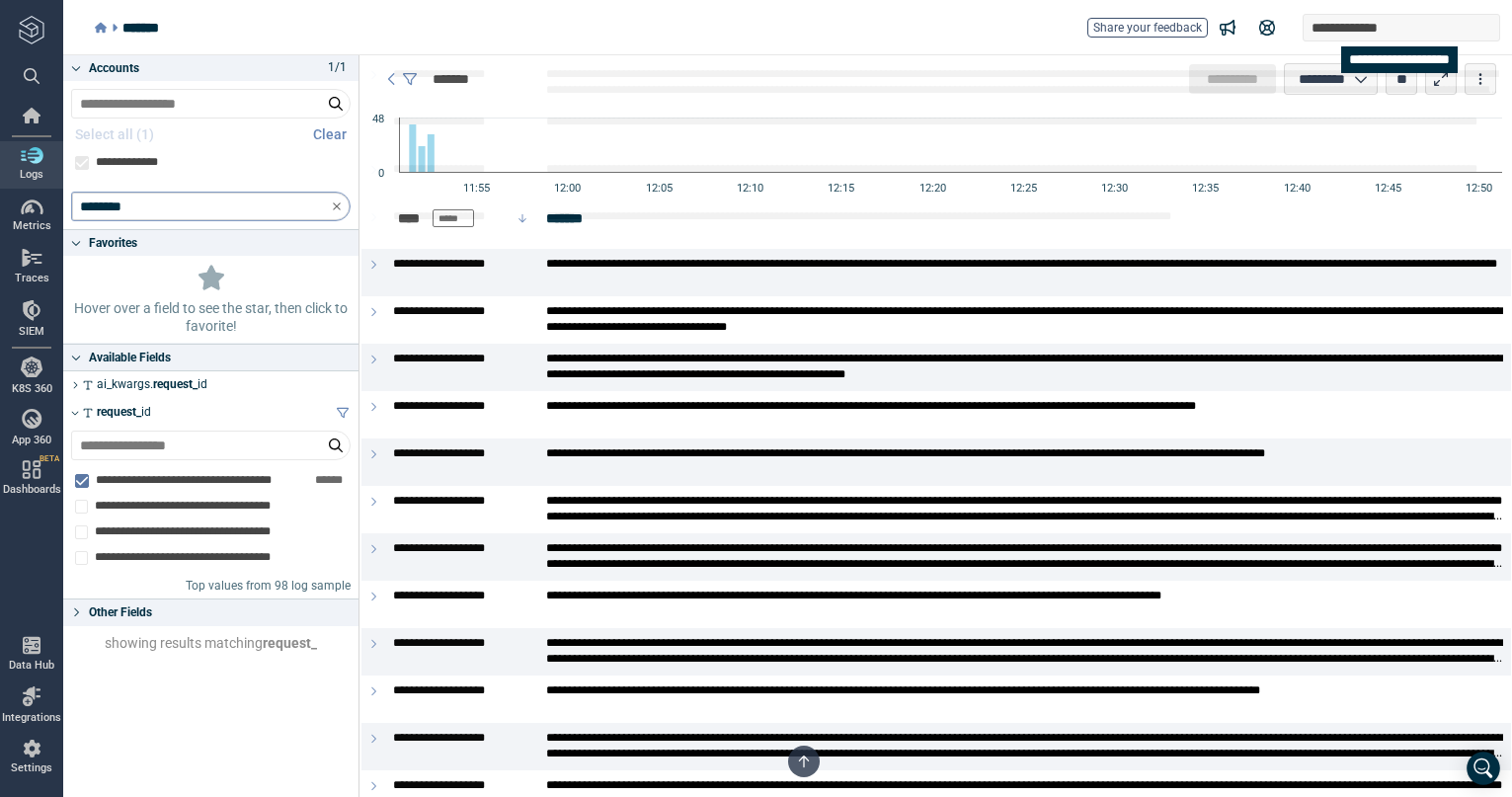 scroll, scrollTop: 0, scrollLeft: 0, axis: both 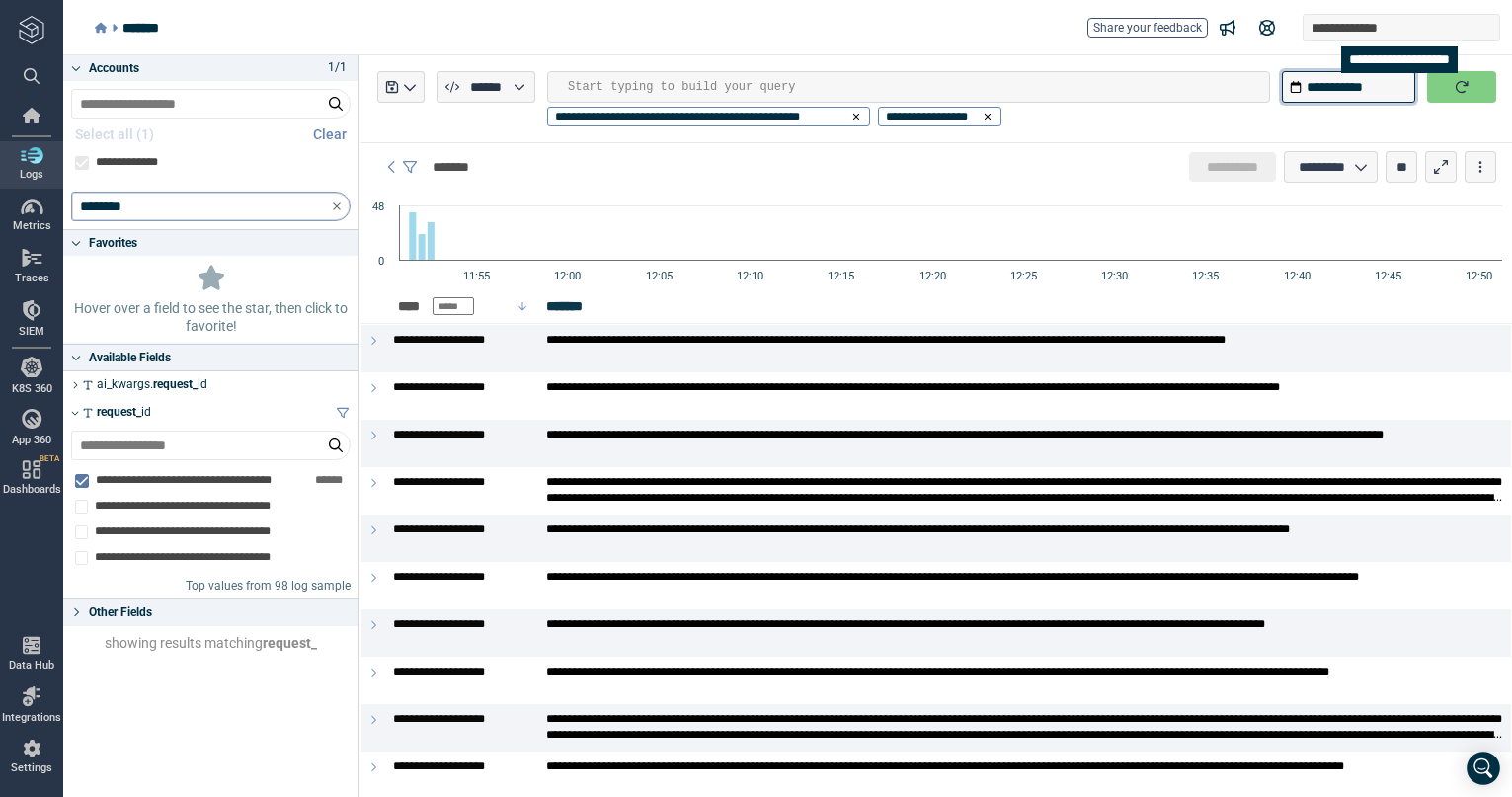click on "**********" at bounding box center (1348, 87) 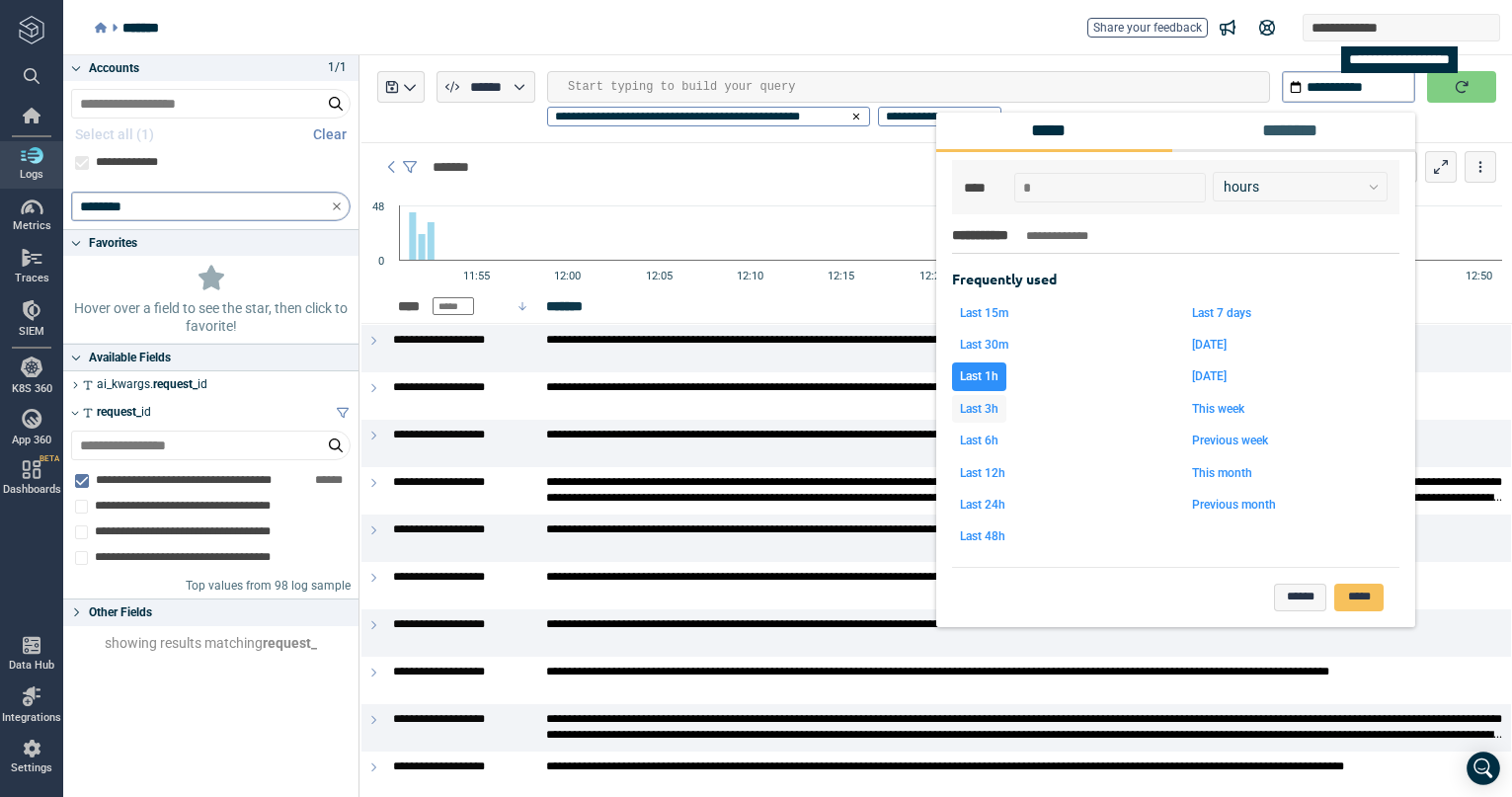 click on "Last 3h" at bounding box center (979, 409) 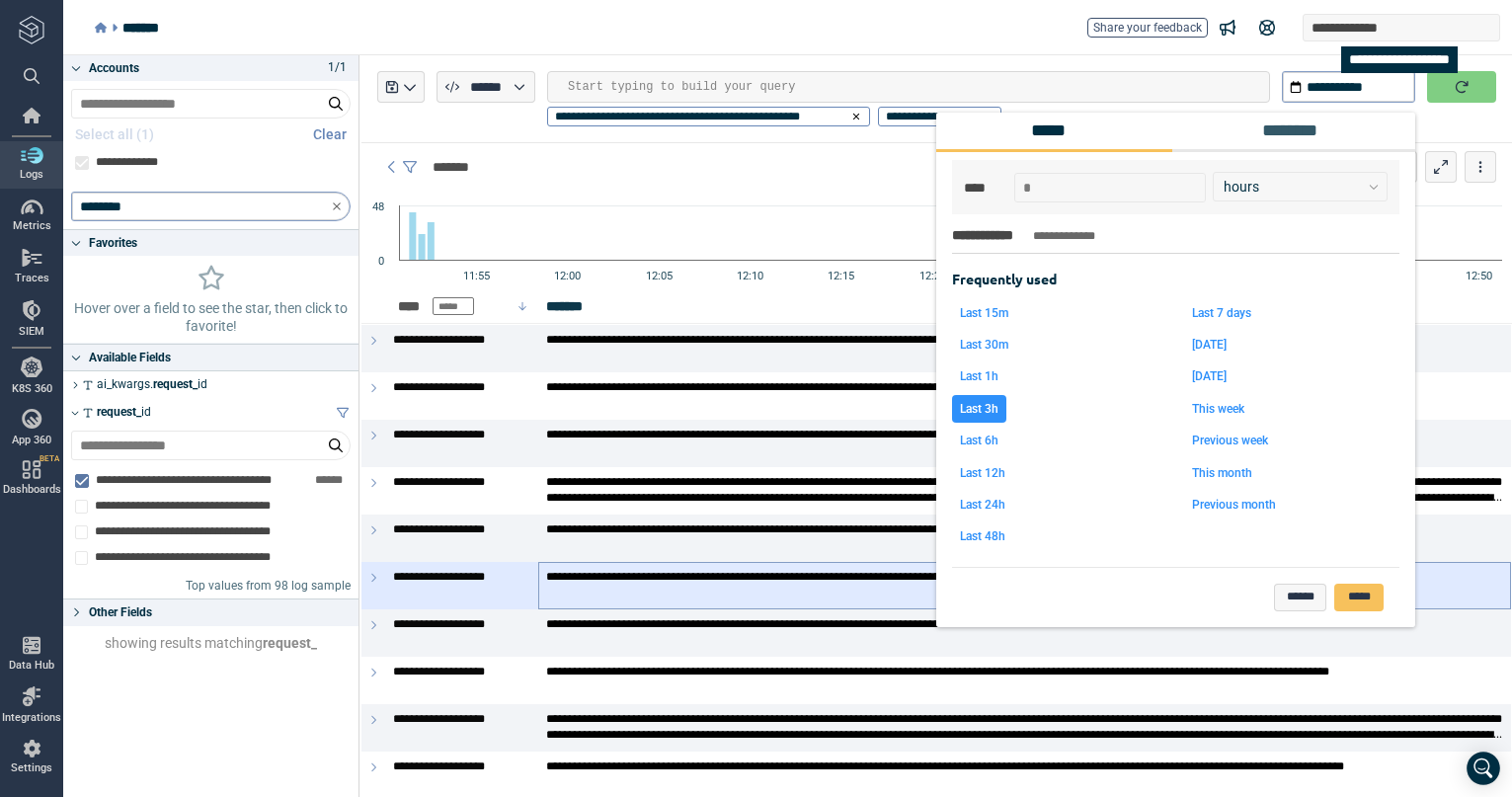 click on "*****" at bounding box center (1359, 598) 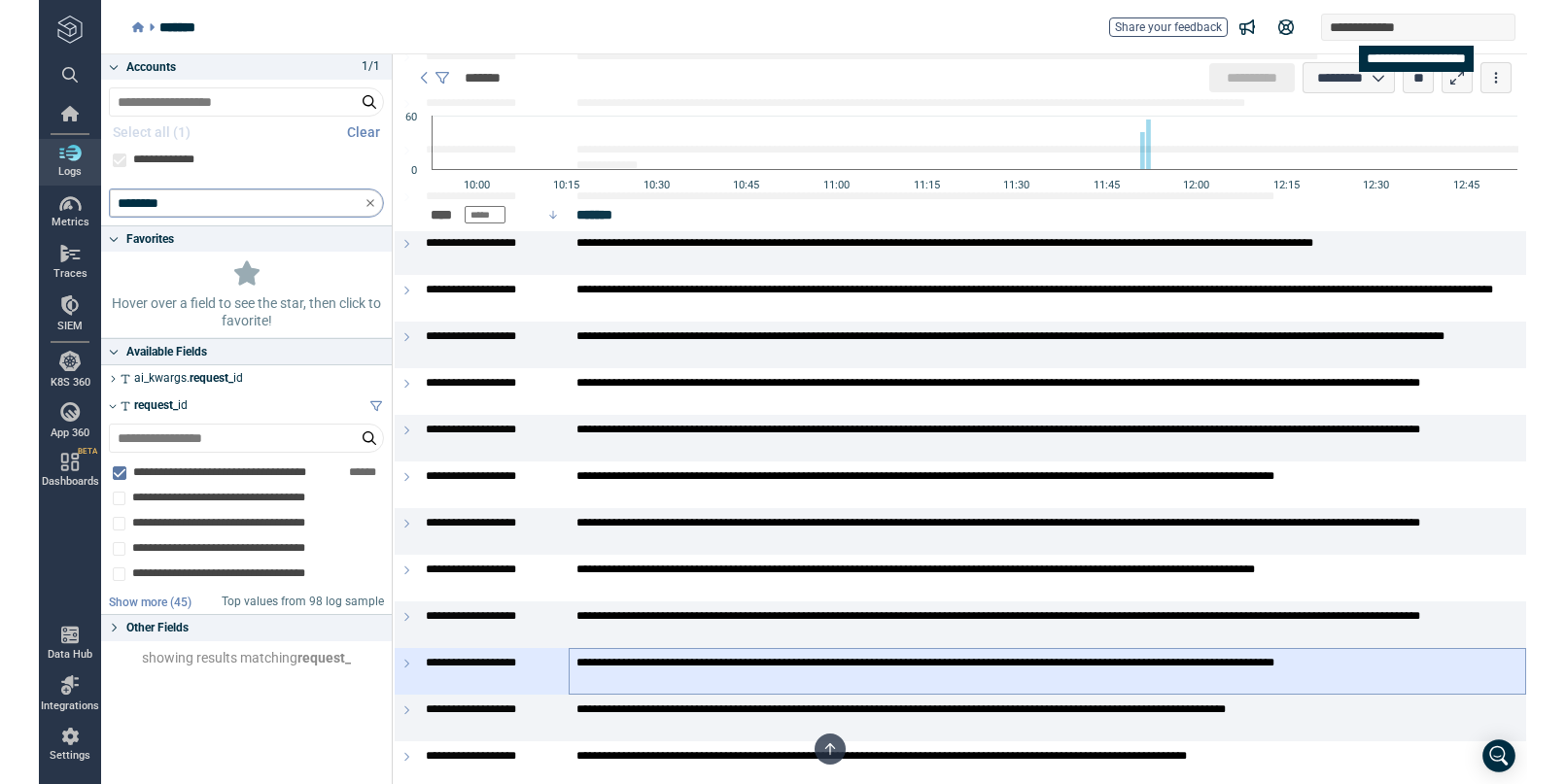 scroll, scrollTop: 4107, scrollLeft: 0, axis: vertical 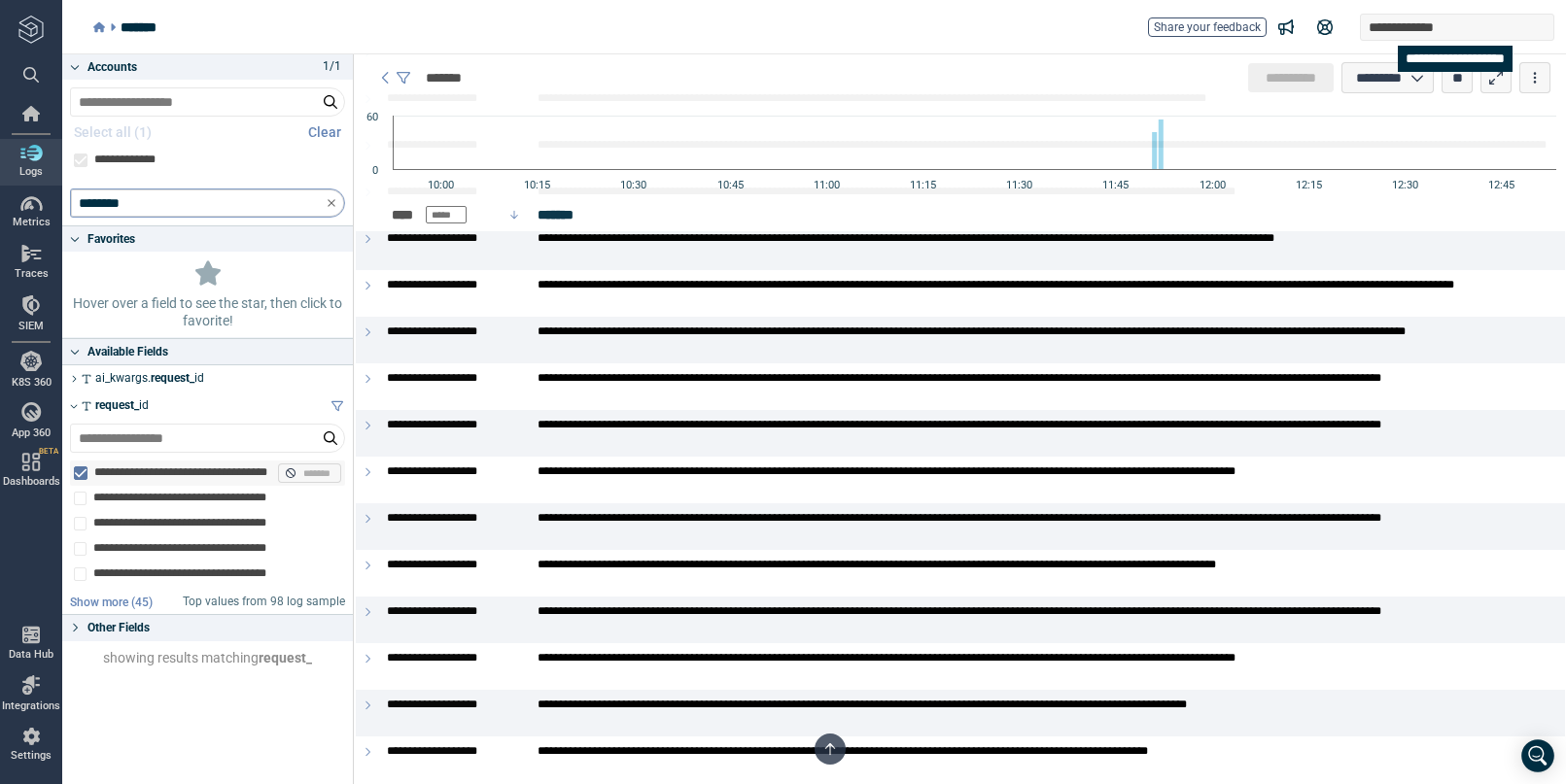 click on "**********" at bounding box center [182, 473] 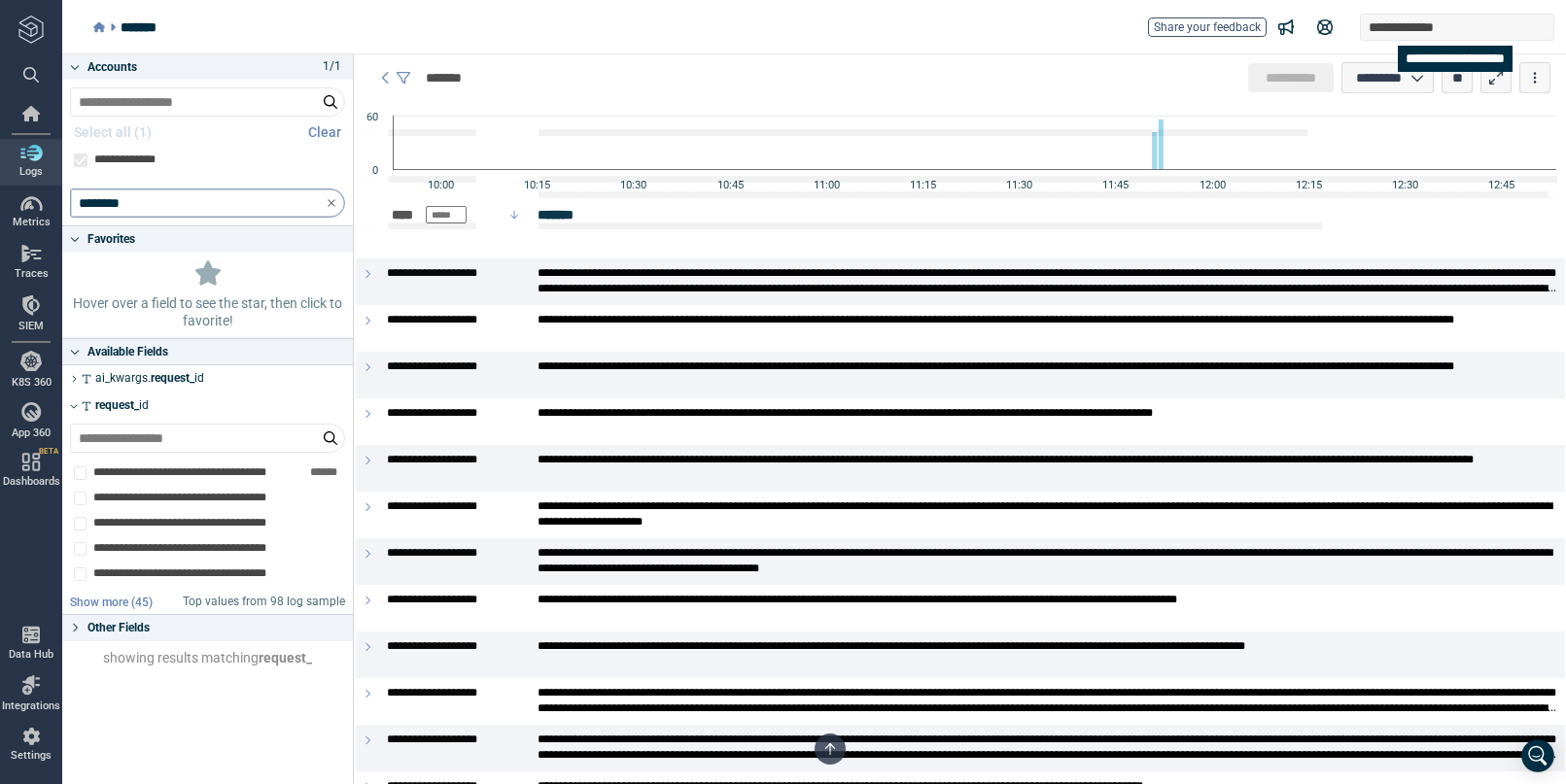 scroll, scrollTop: 0, scrollLeft: 0, axis: both 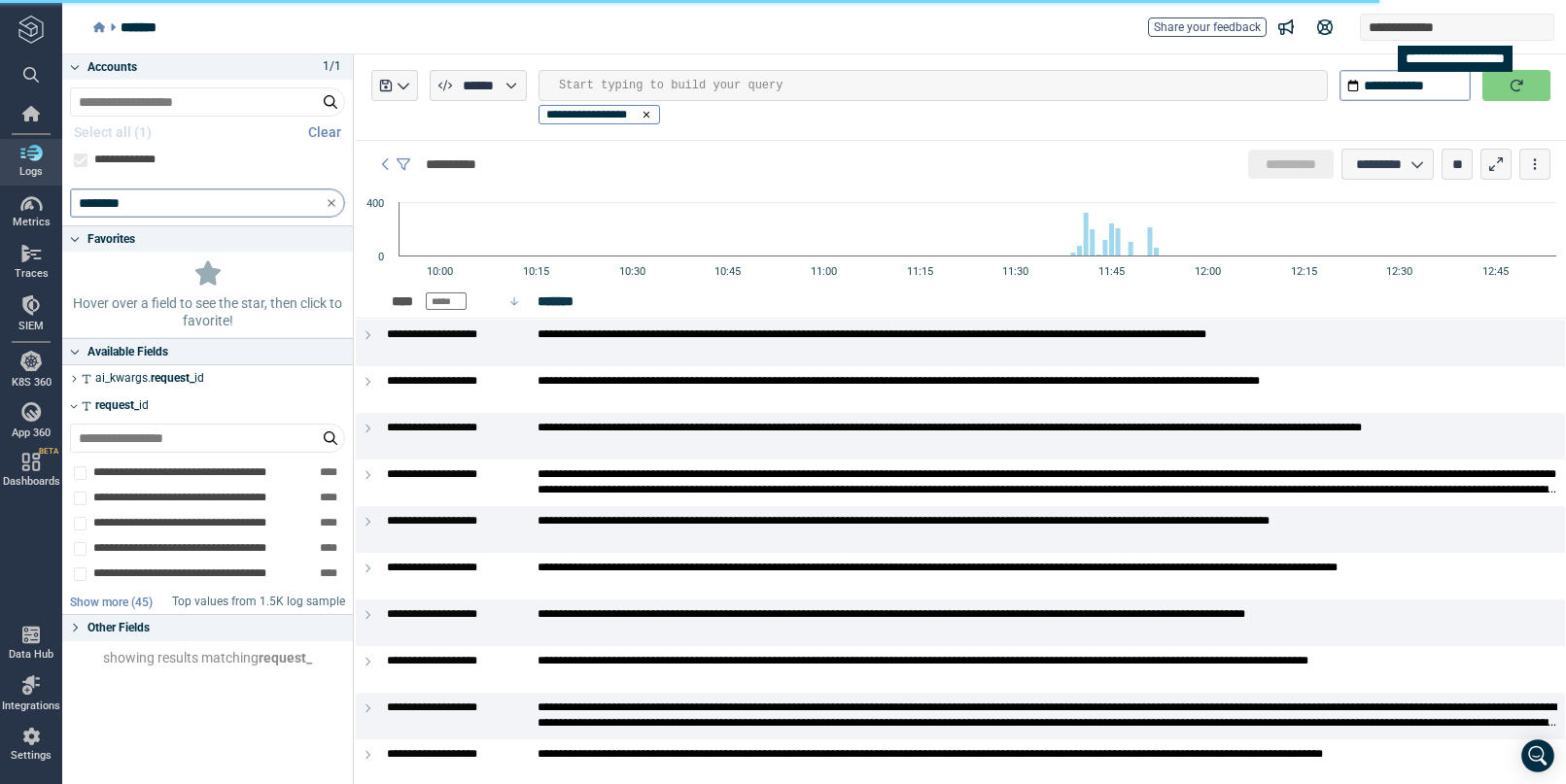 click at bounding box center (1516, 85) 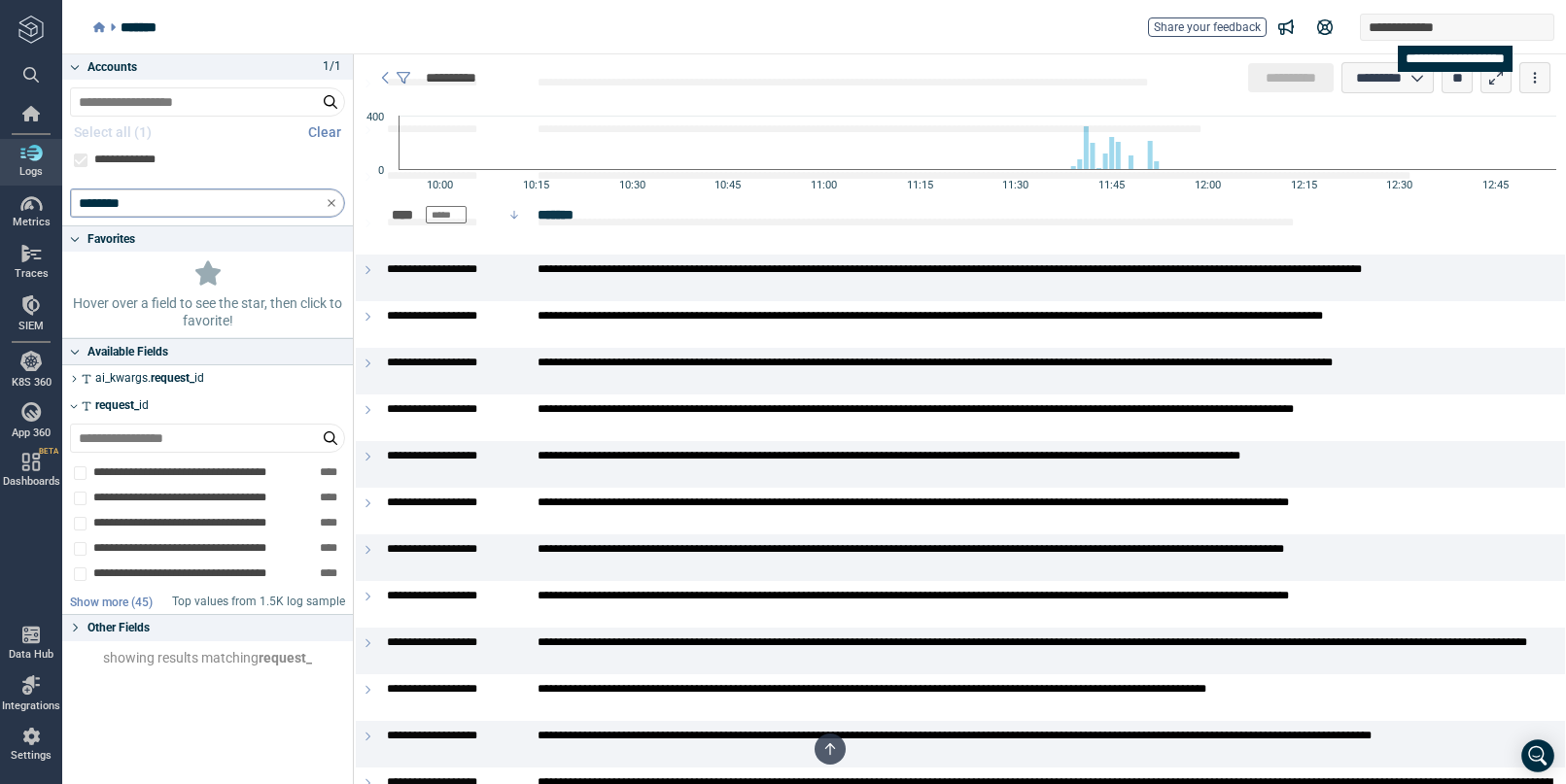 scroll, scrollTop: 18190, scrollLeft: 0, axis: vertical 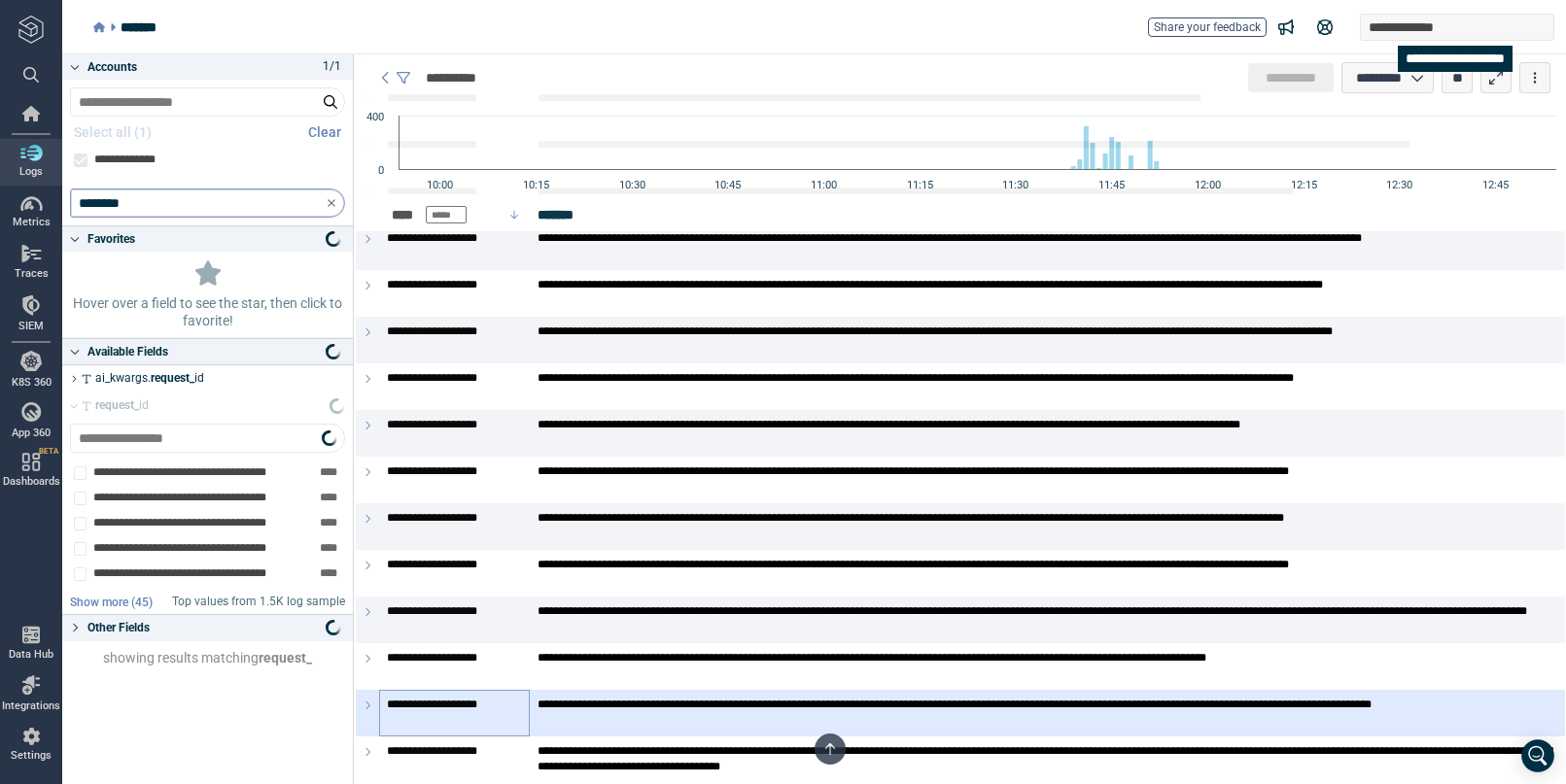 type on "*" 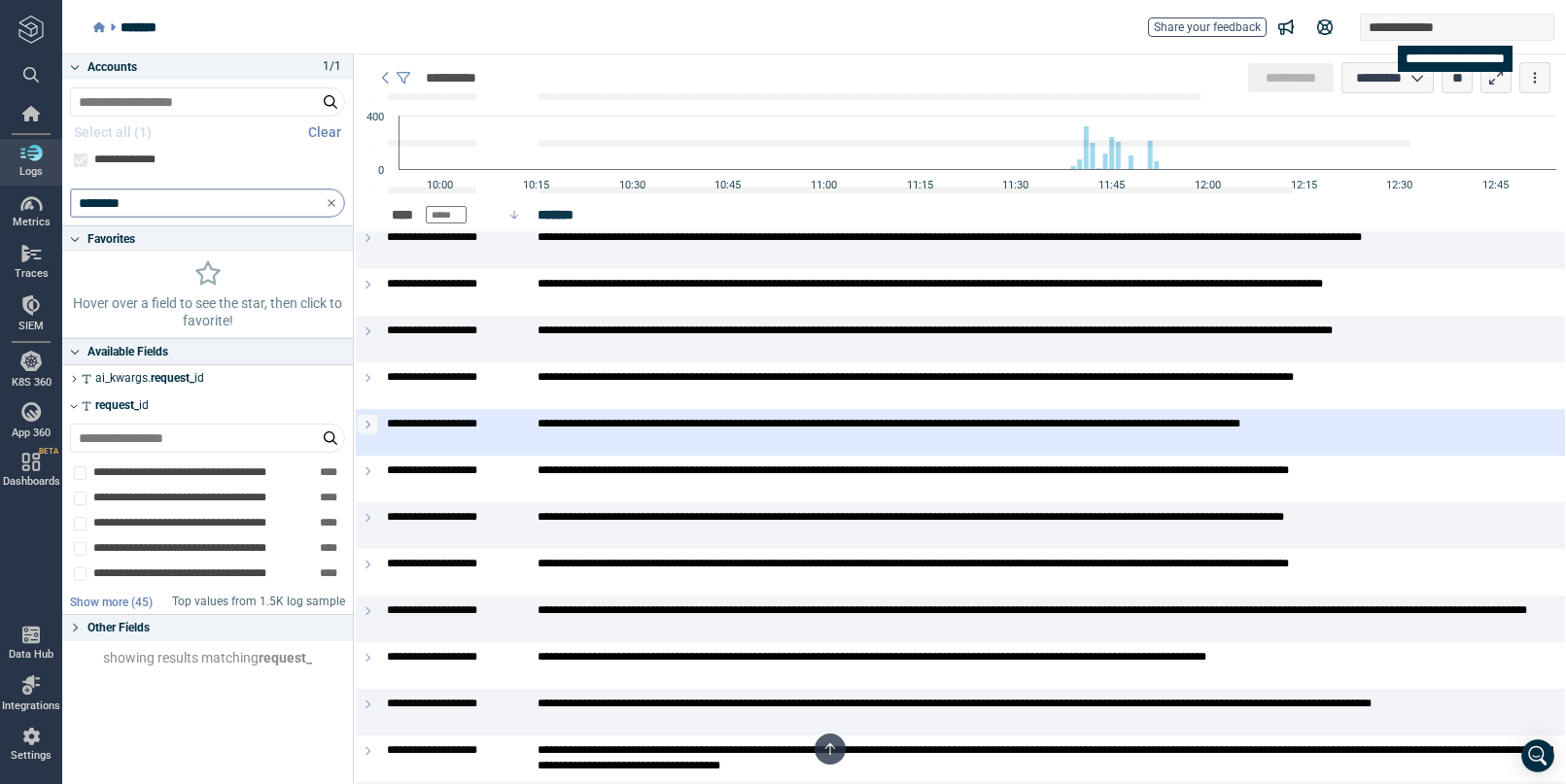 click at bounding box center [367, 425] 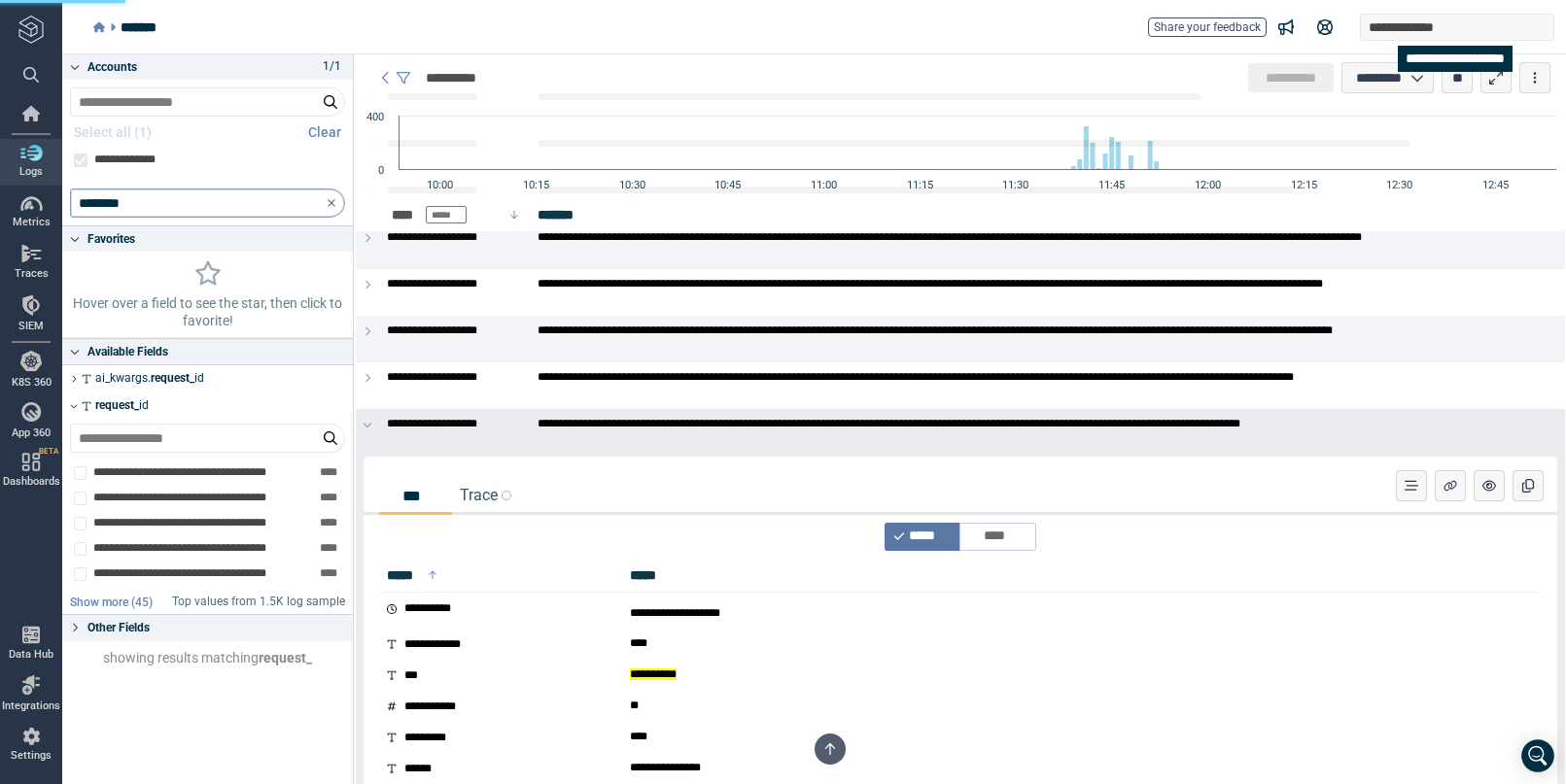 scroll, scrollTop: 18243, scrollLeft: 0, axis: vertical 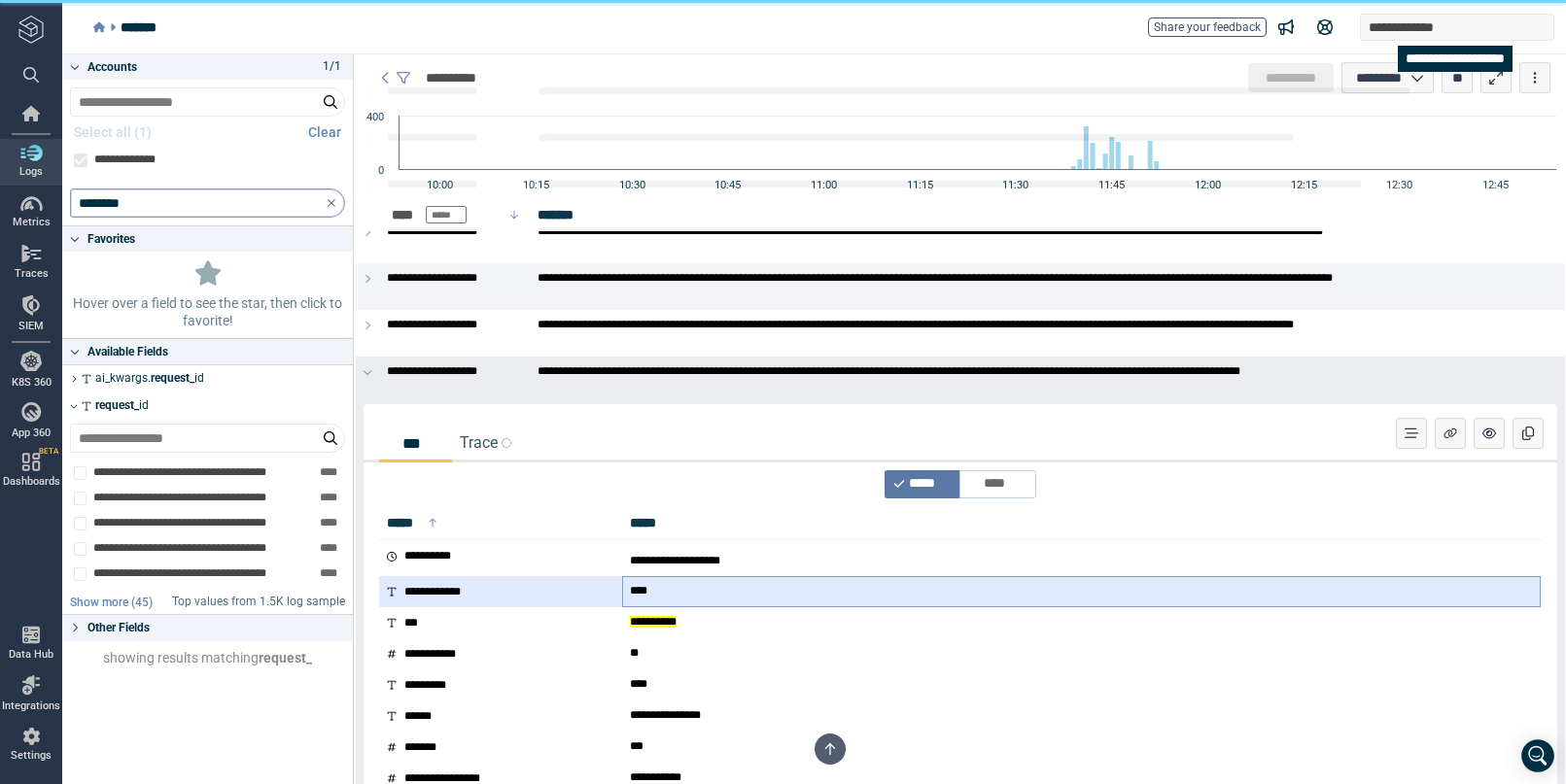 click on "****" at bounding box center (644, 592) 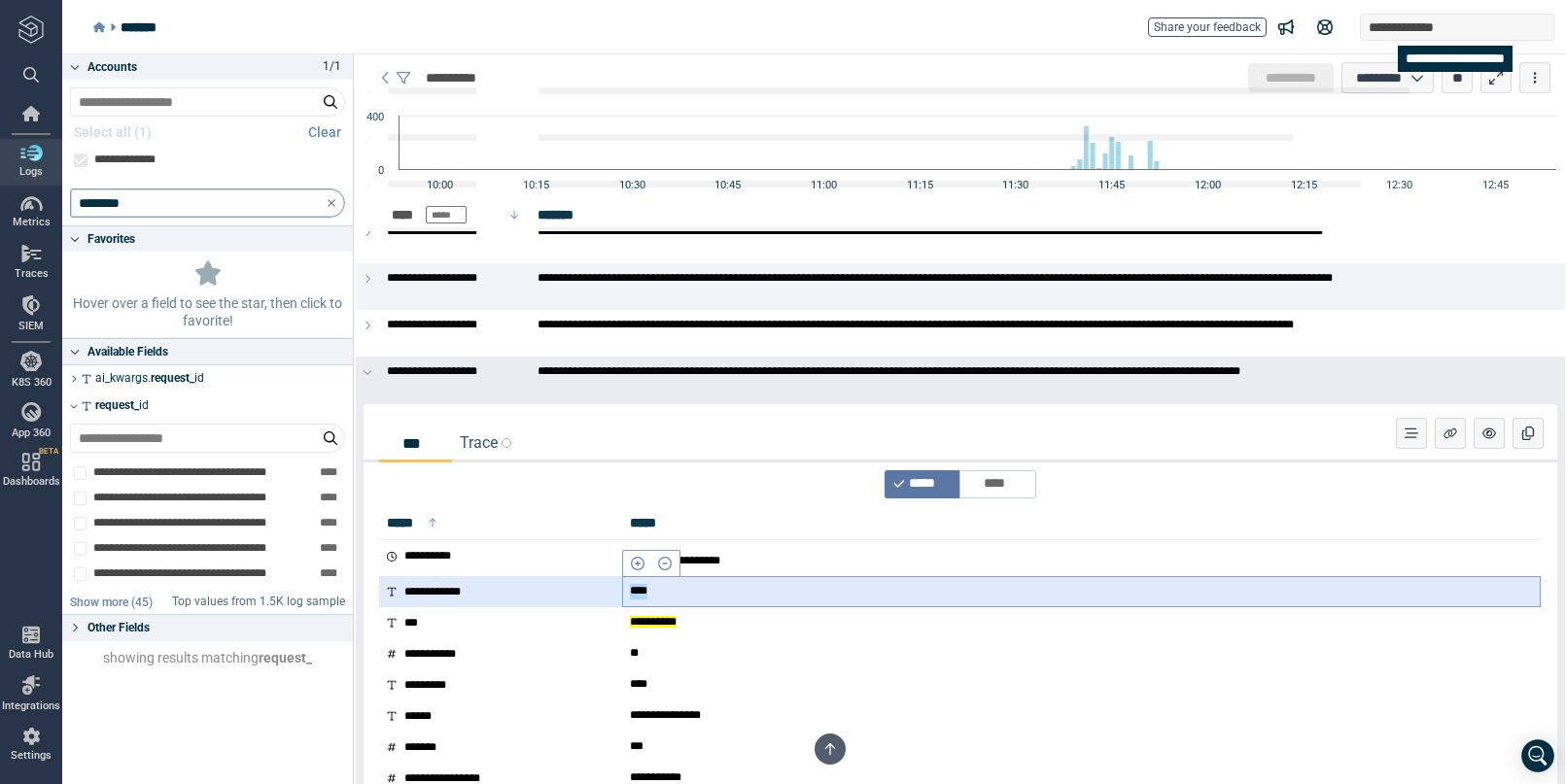 click on "****" at bounding box center (644, 592) 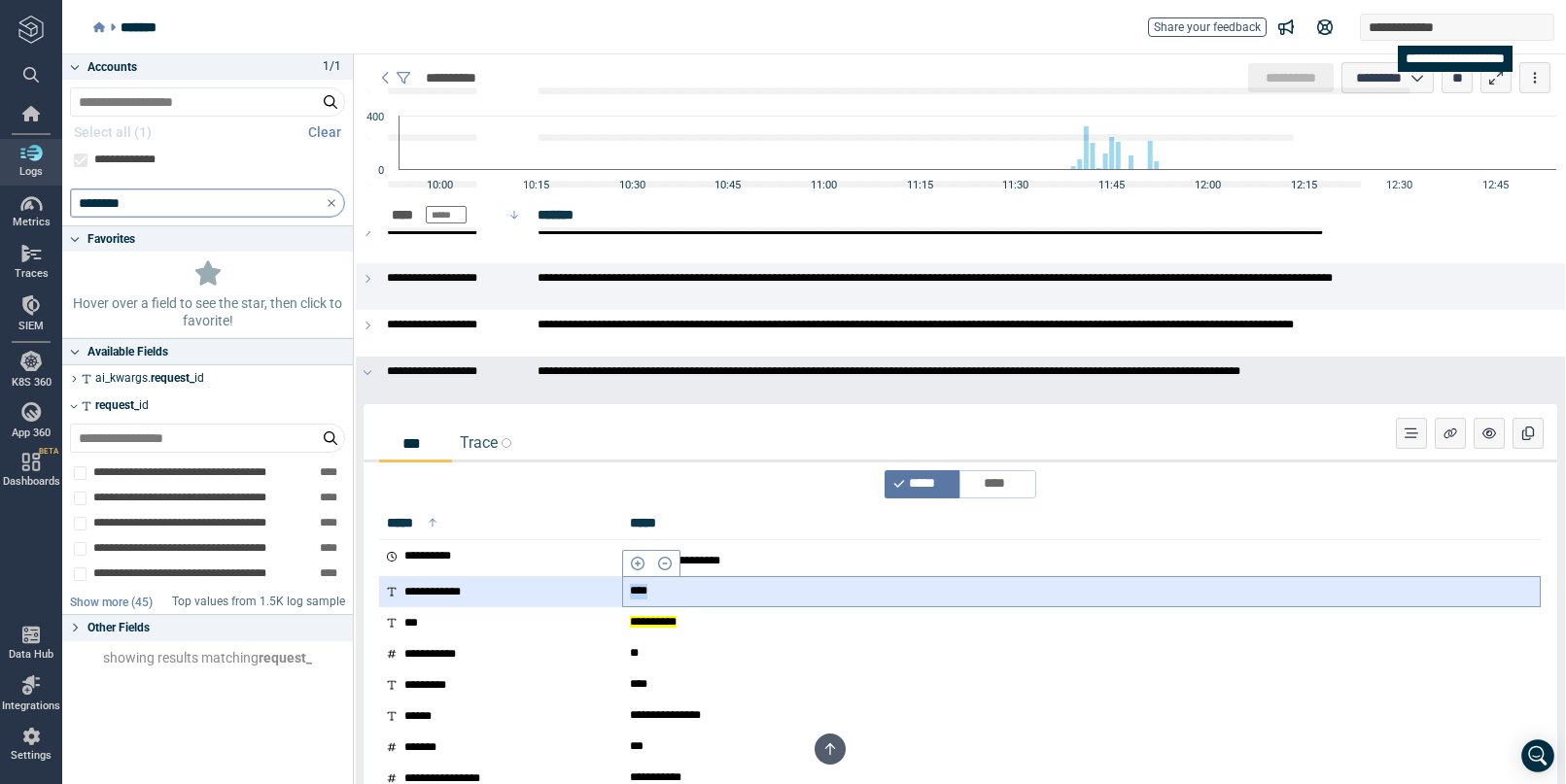 copy on "****" 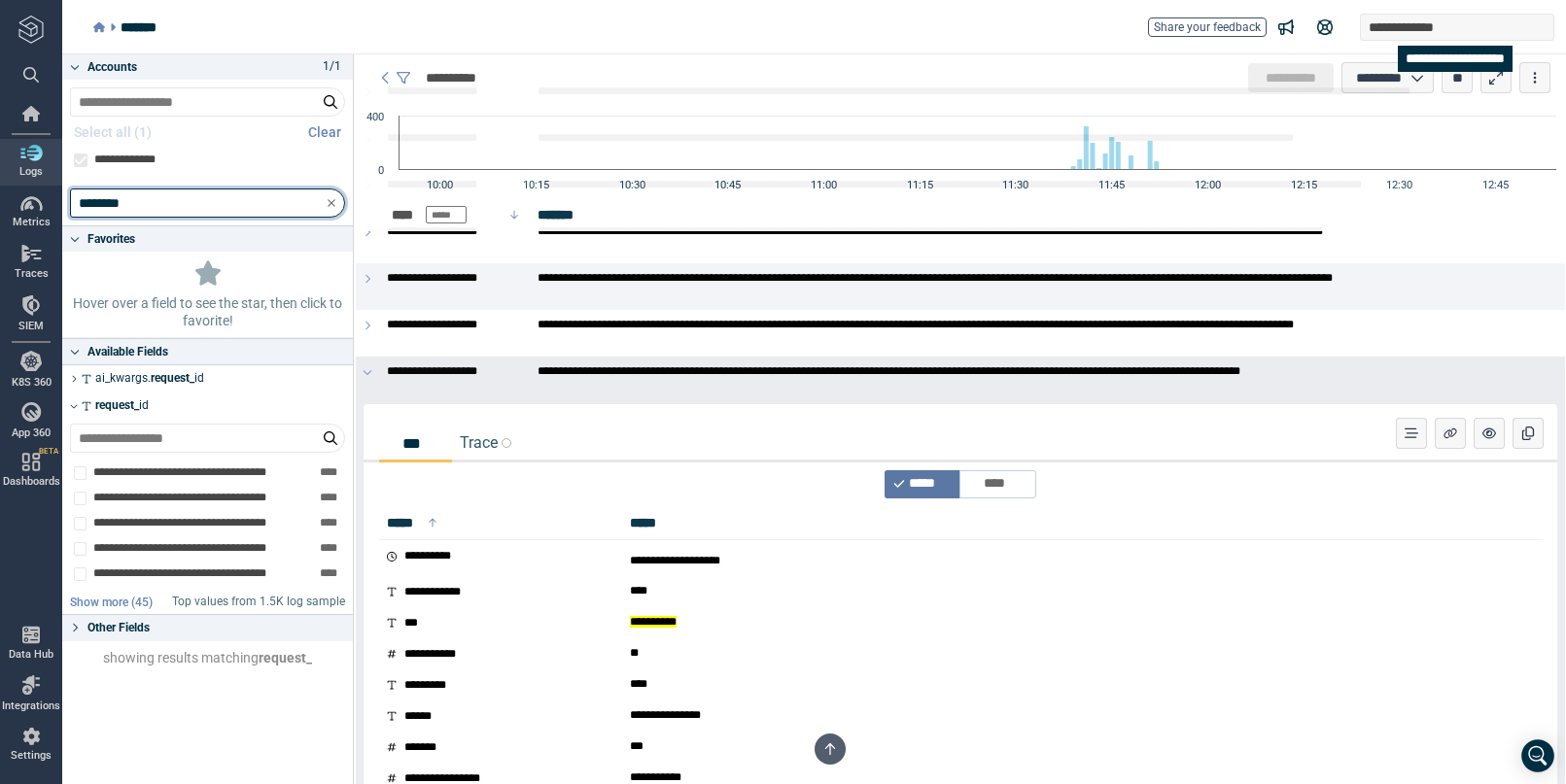 click on "********" at bounding box center [207, 203] 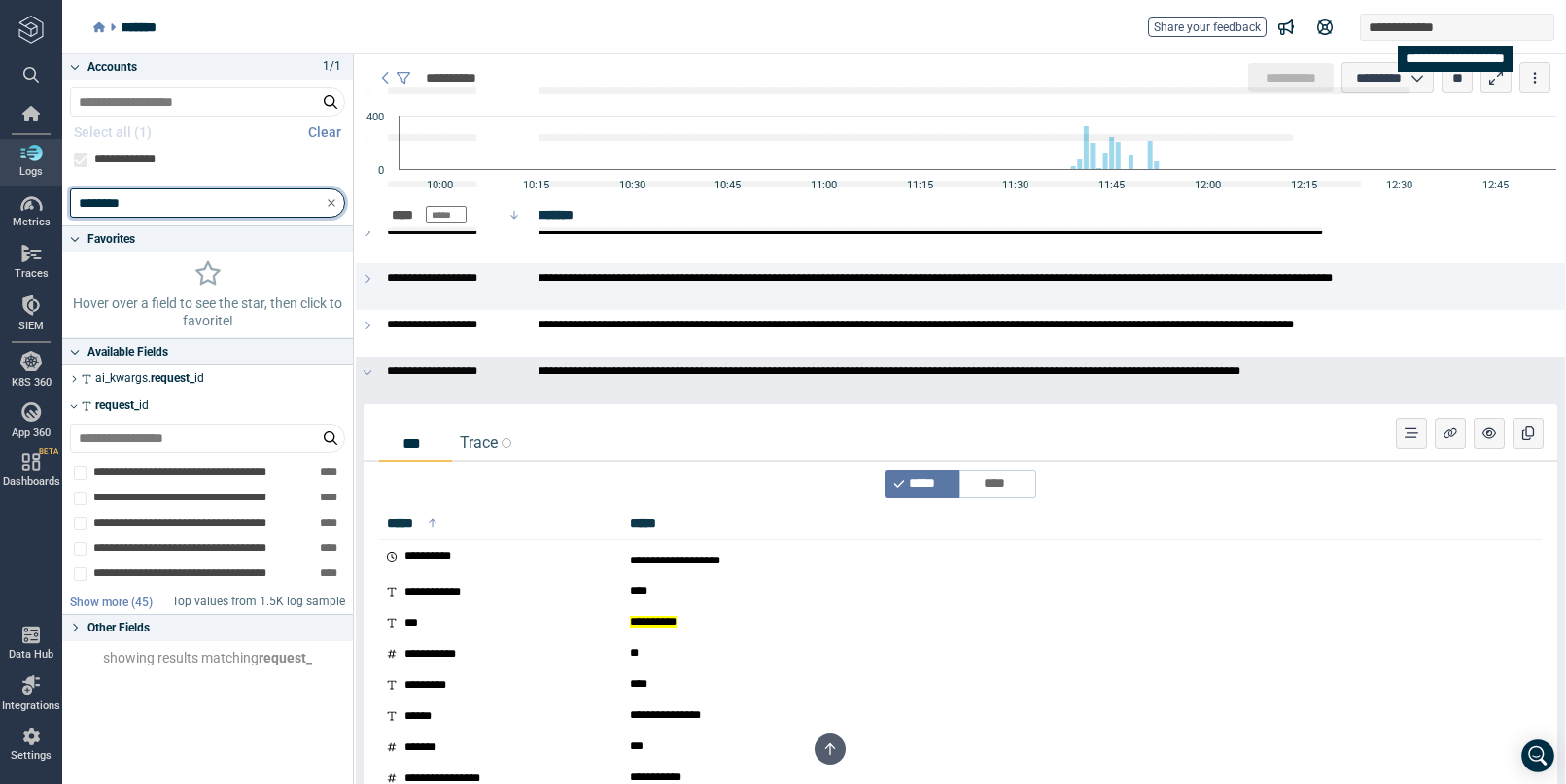 click on "********" at bounding box center (207, 203) 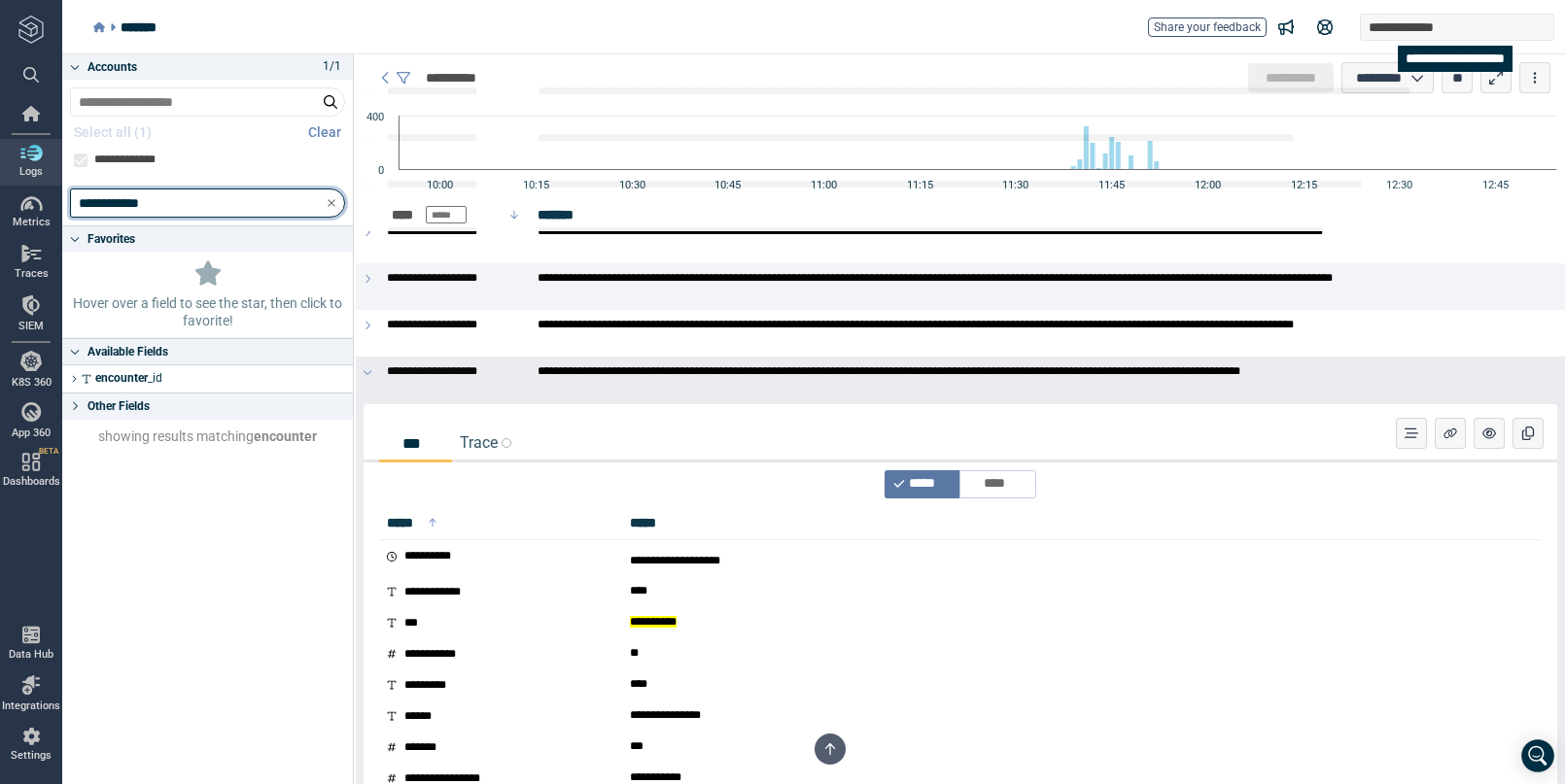 type on "**********" 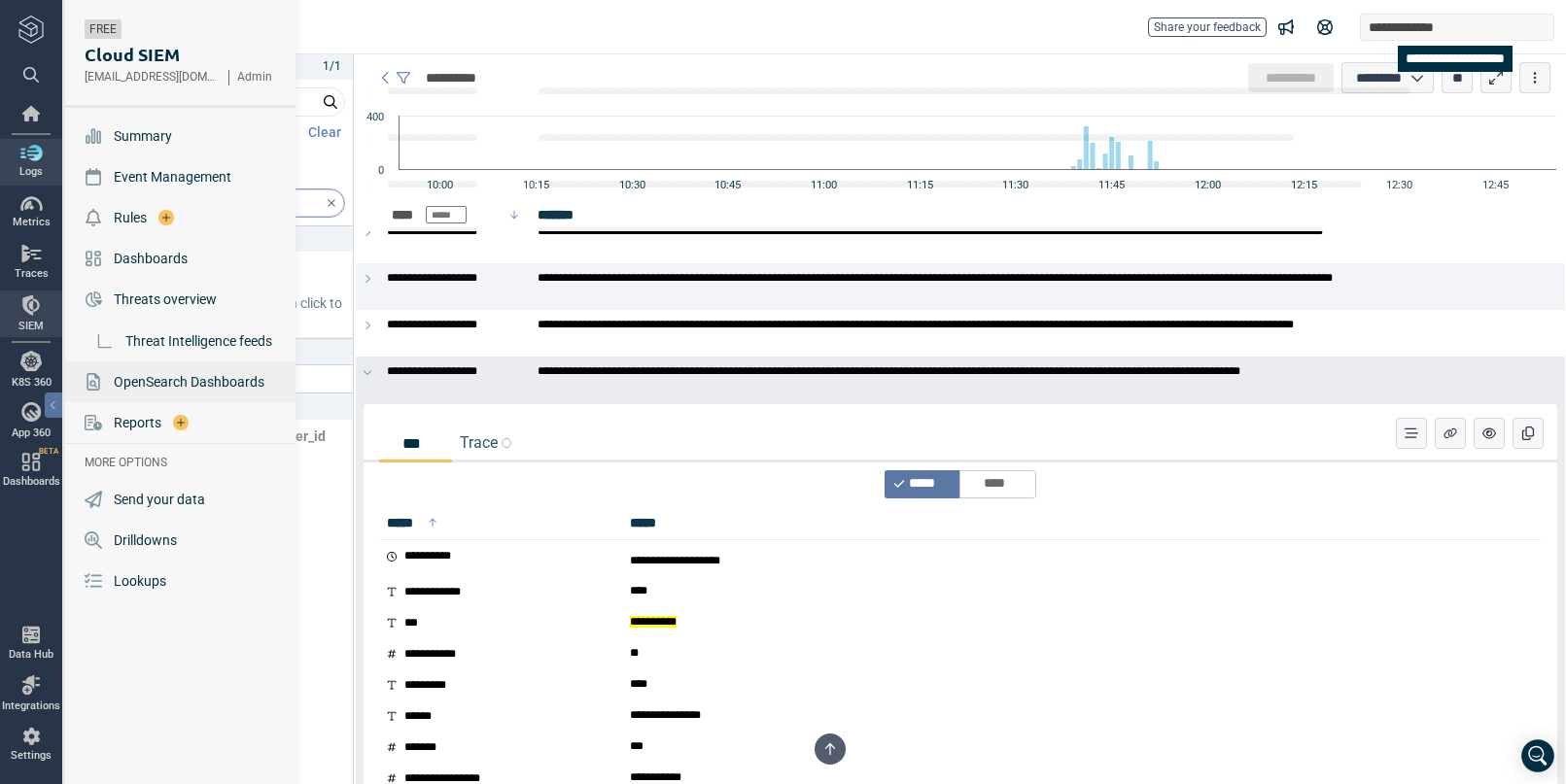 click on "OpenSearch Dashboards" at bounding box center (182, 382) 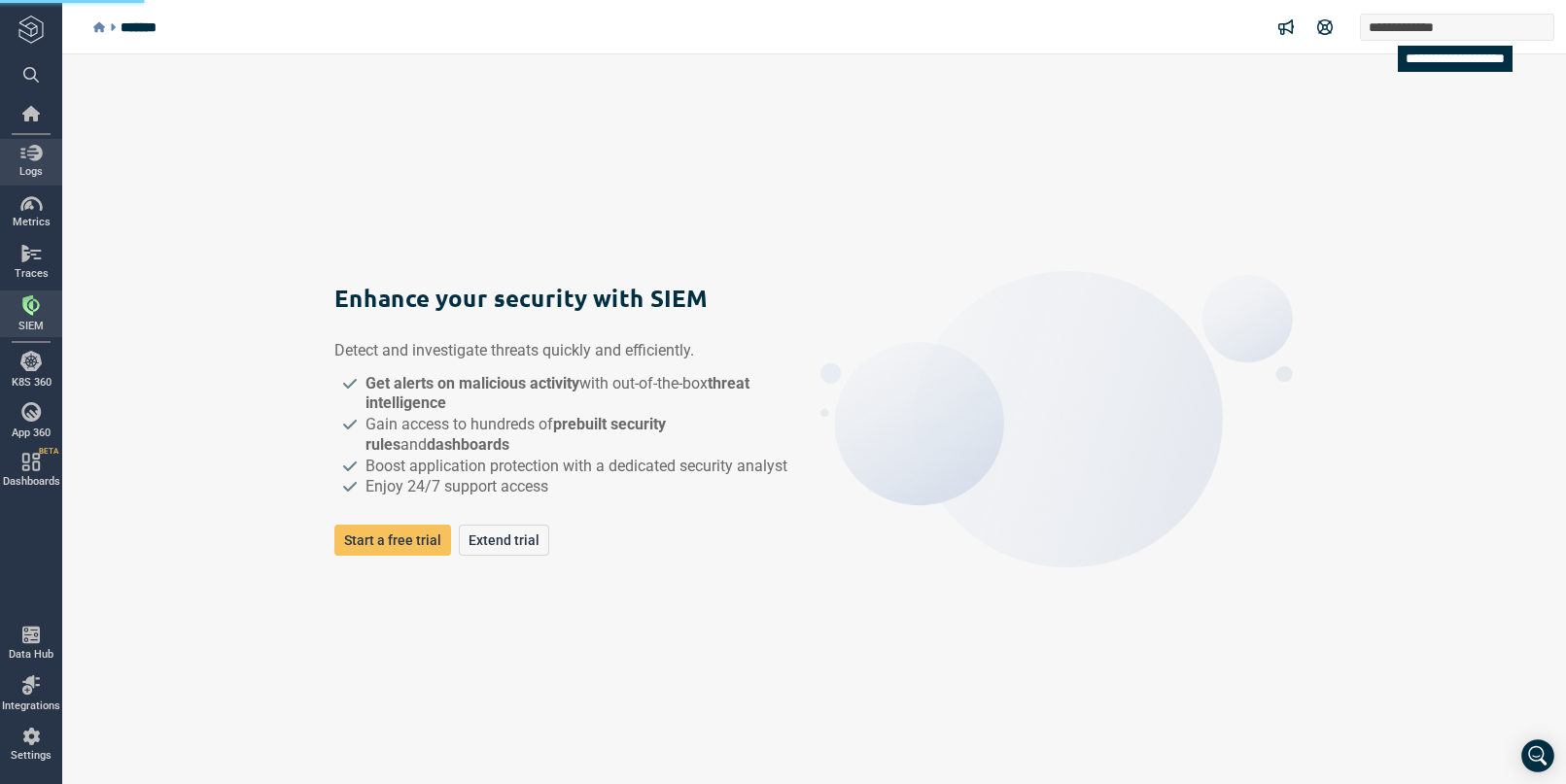 click on "Logs" at bounding box center [31, 161] 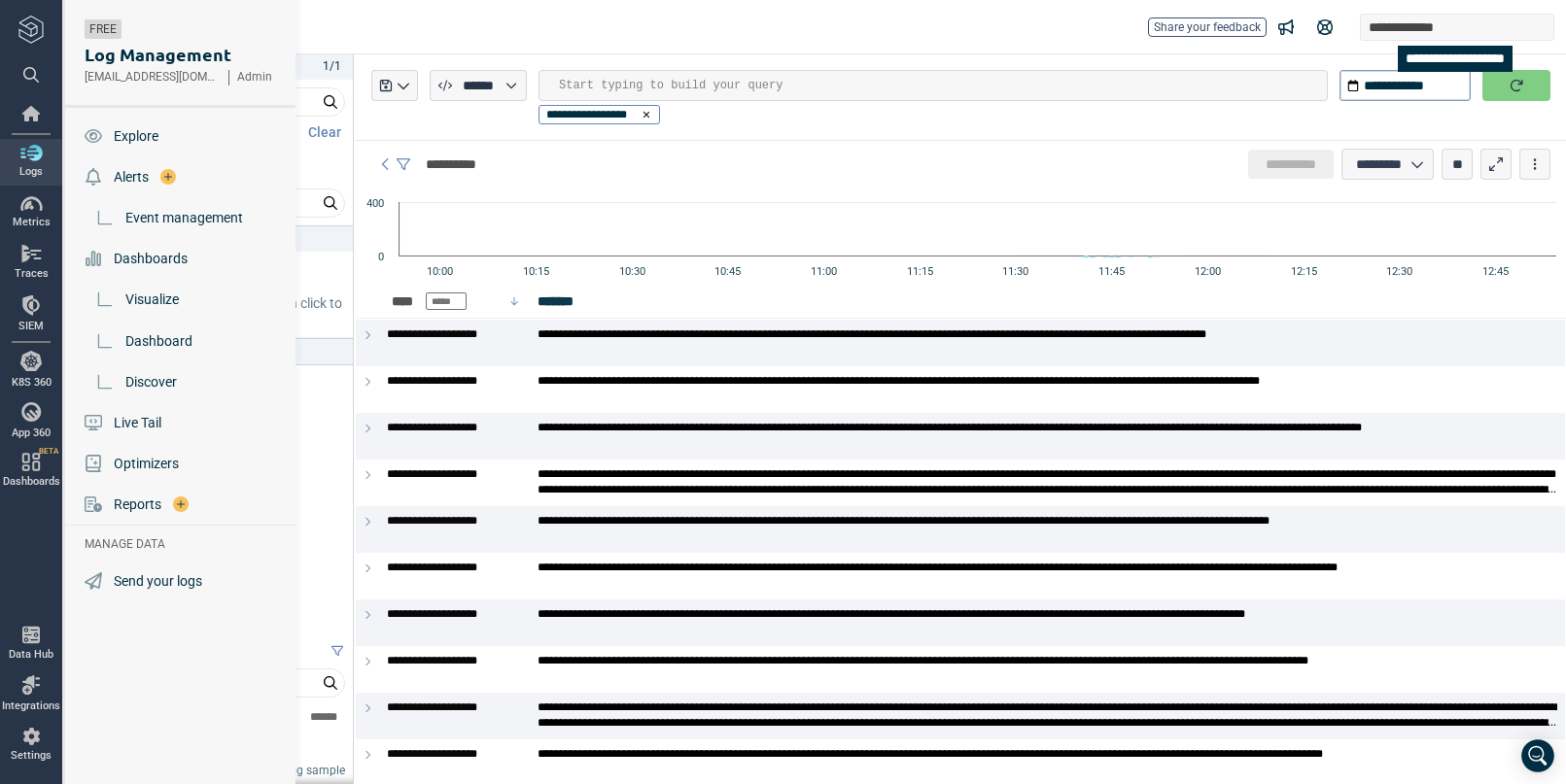 type on "*" 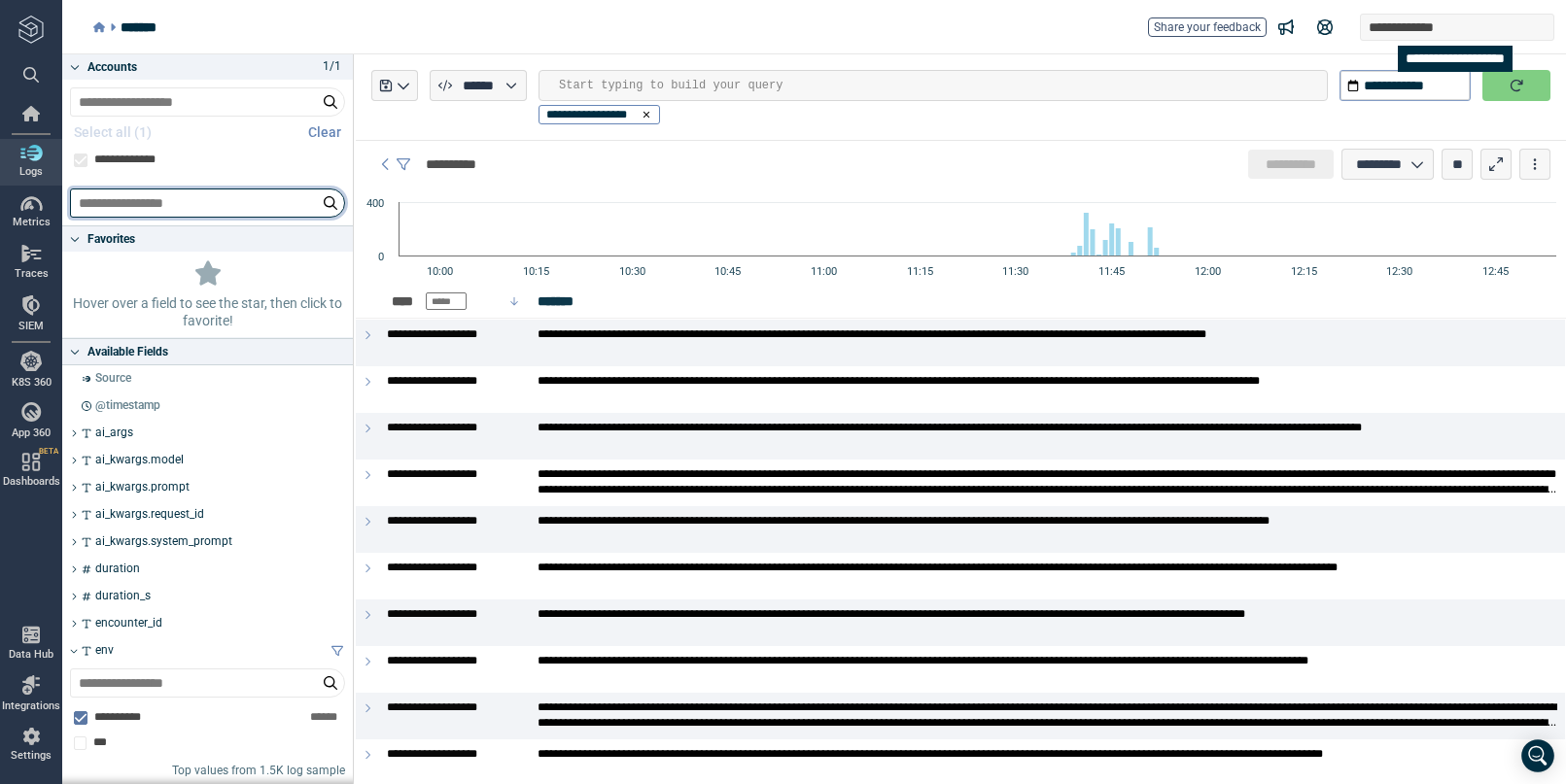 click at bounding box center (207, 203) 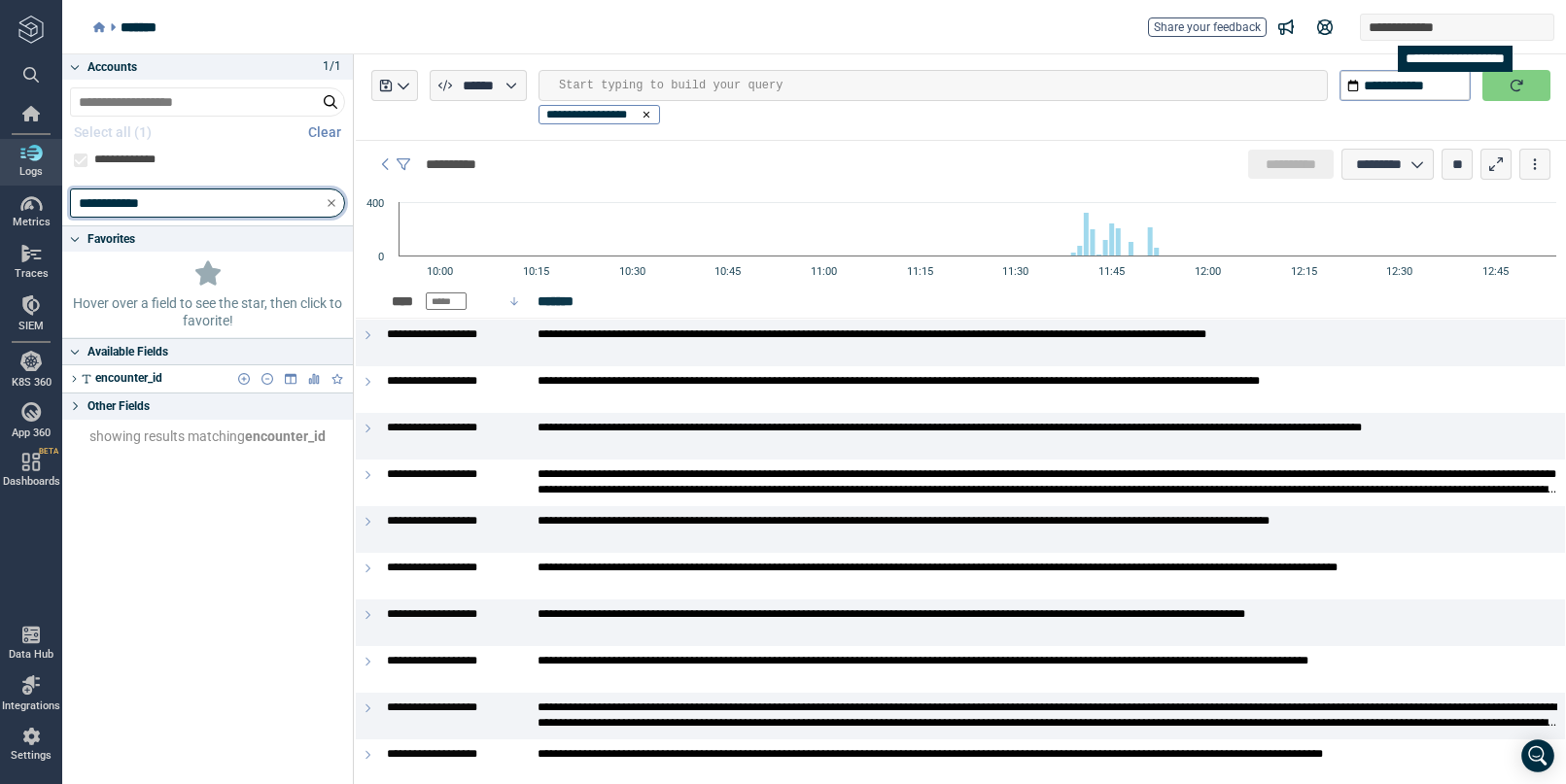 type on "**********" 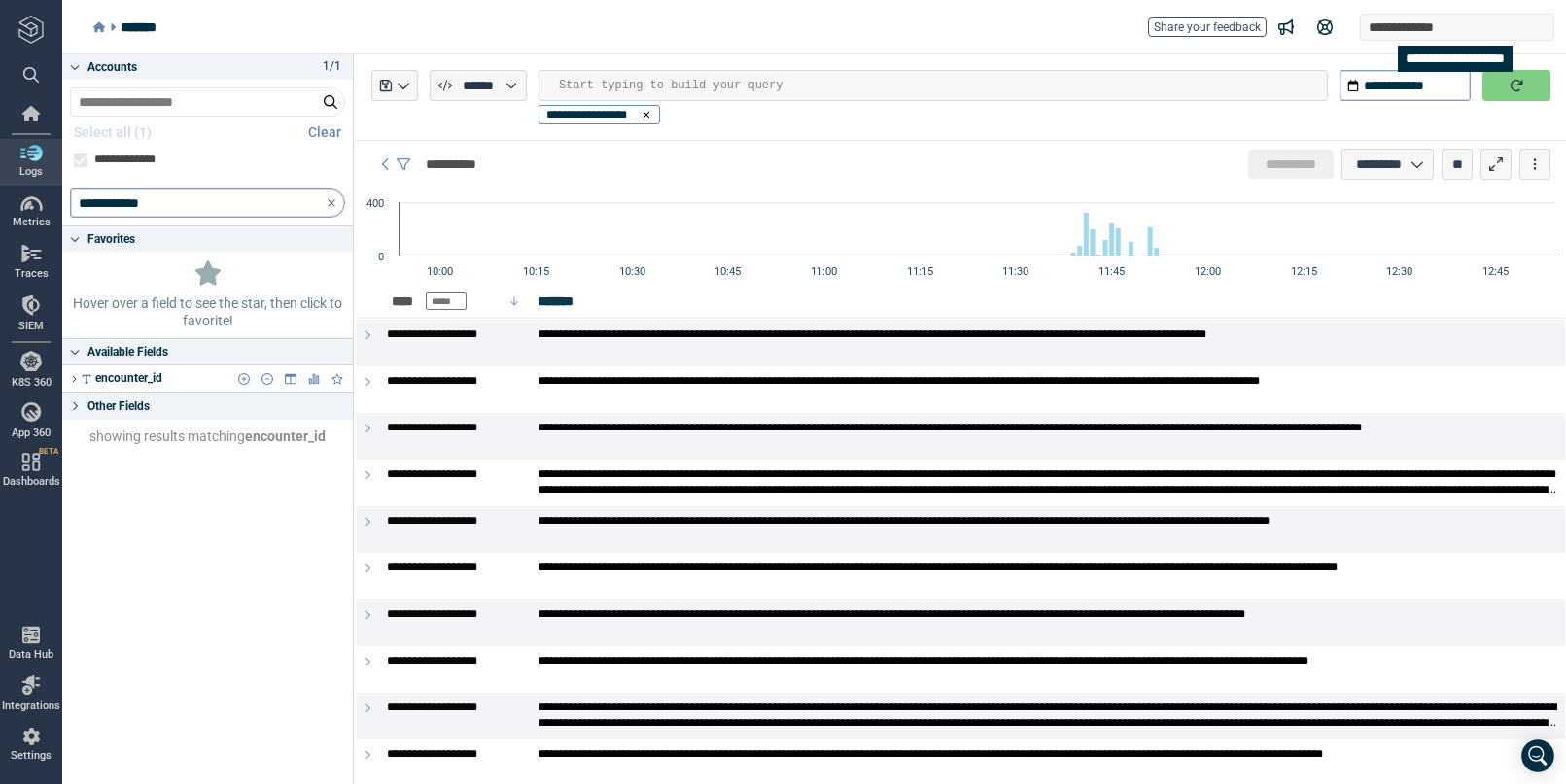 click on "encounter_id" at bounding box center [128, 378] 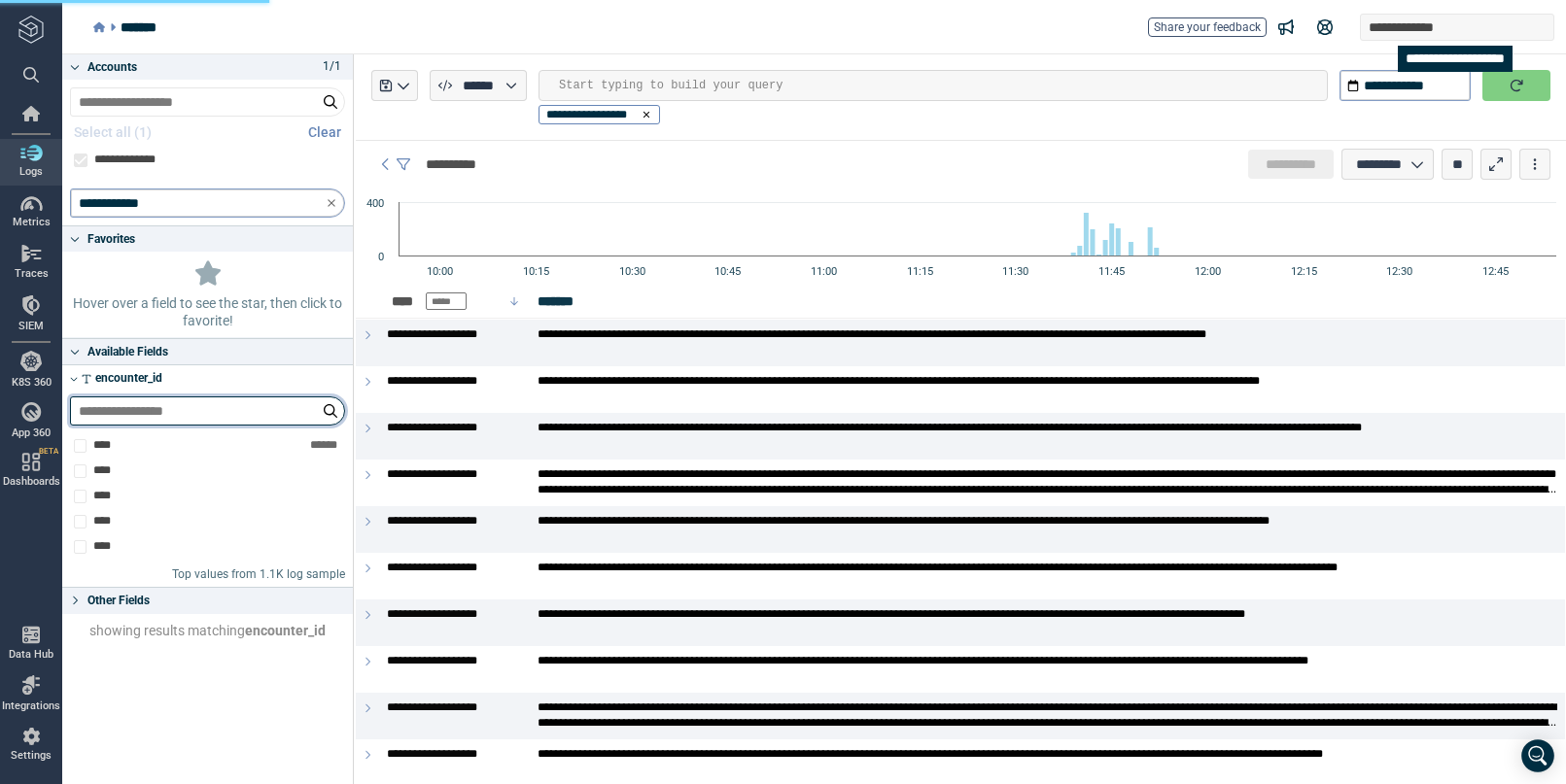 click at bounding box center (207, 411) 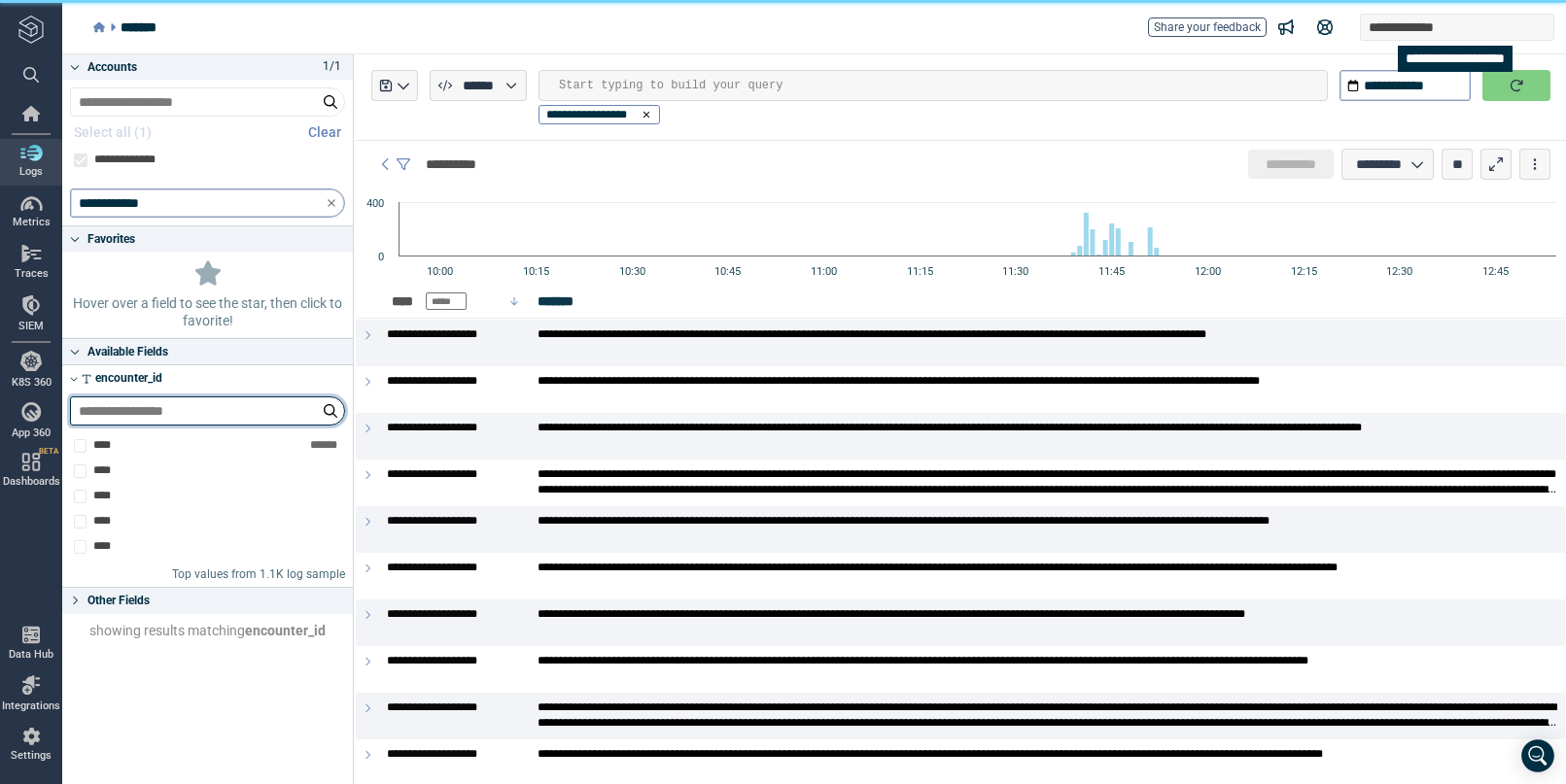 paste on "****" 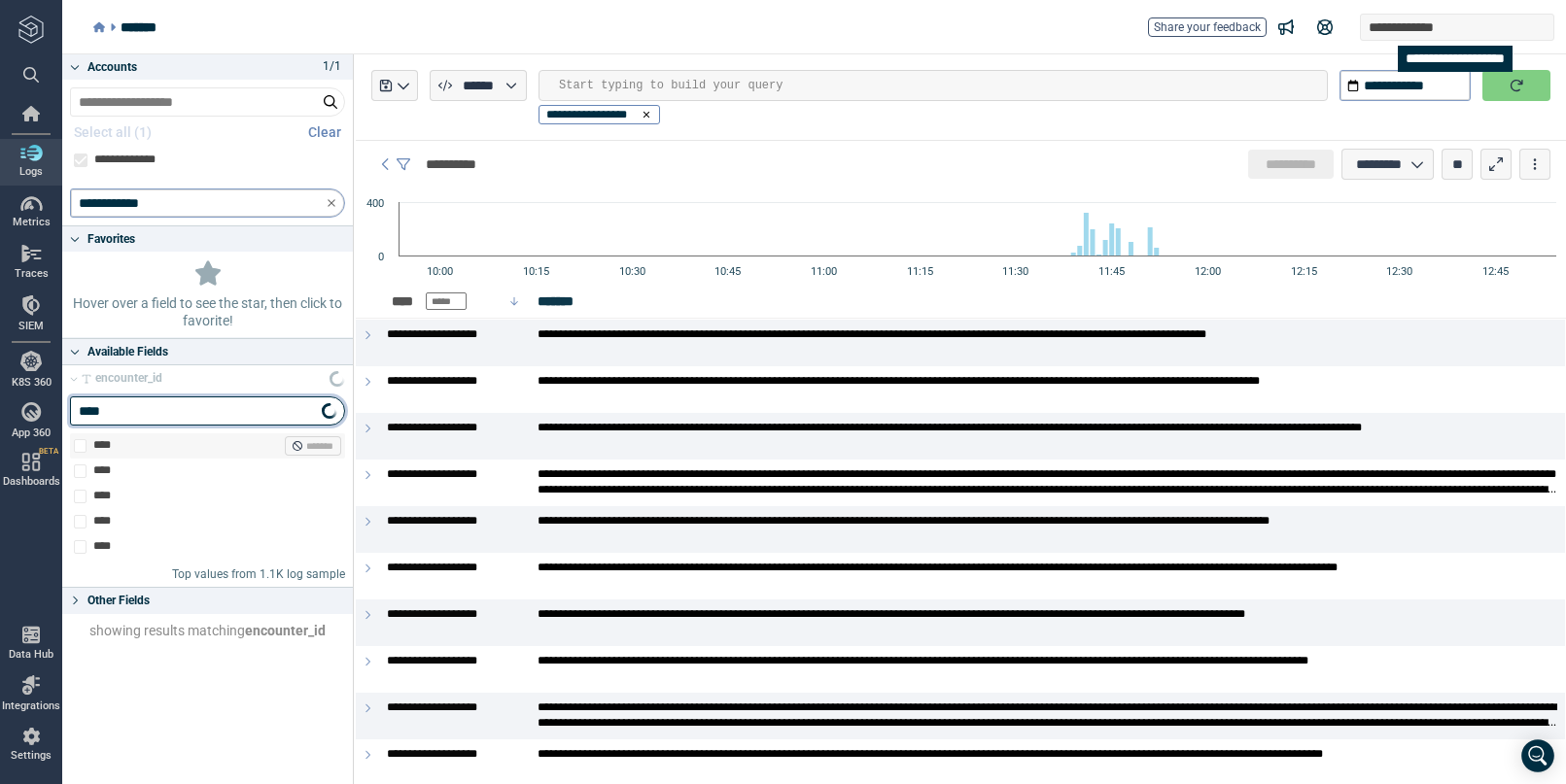 type on "****" 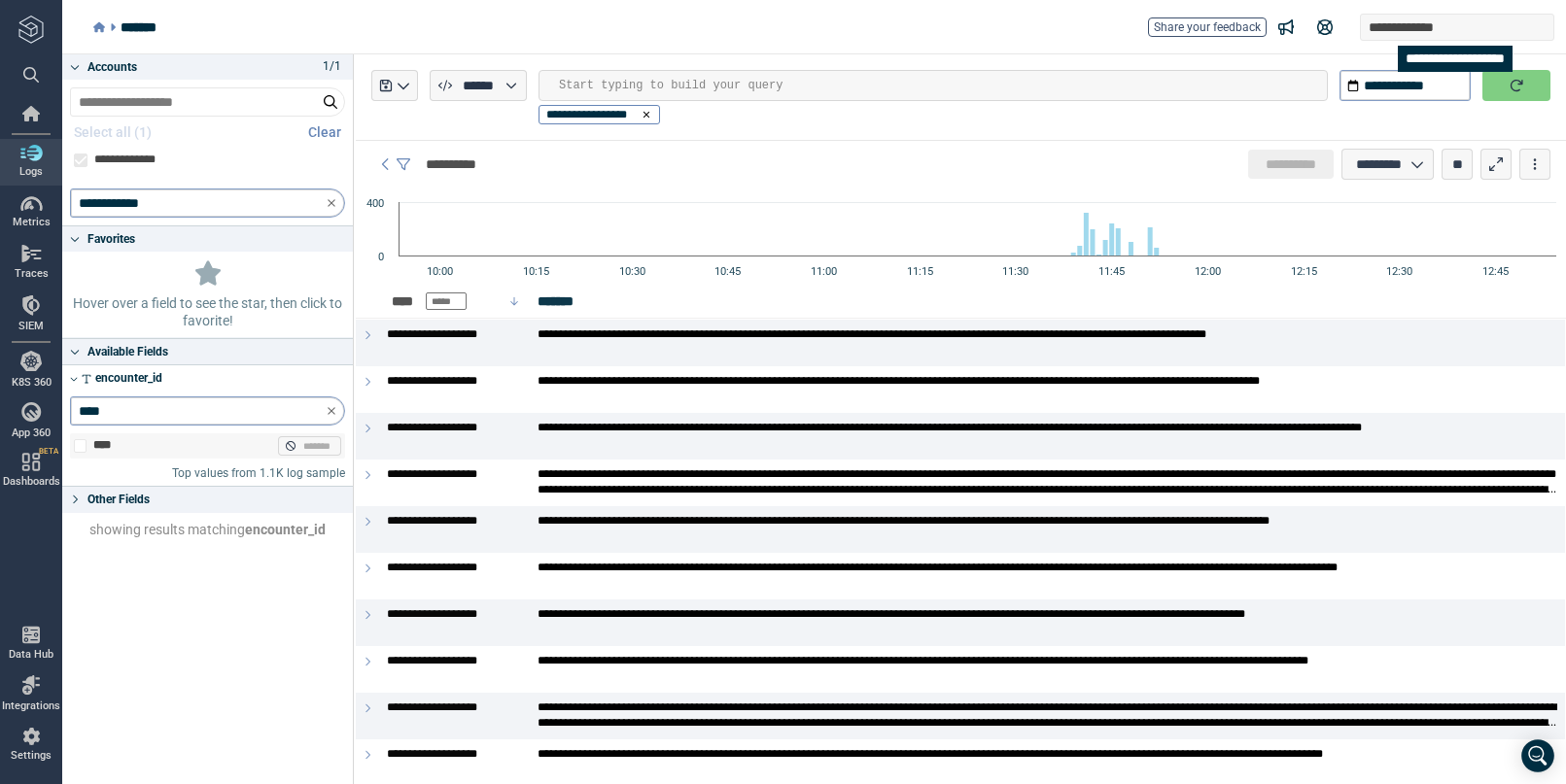 click on "****" at bounding box center [102, 445] 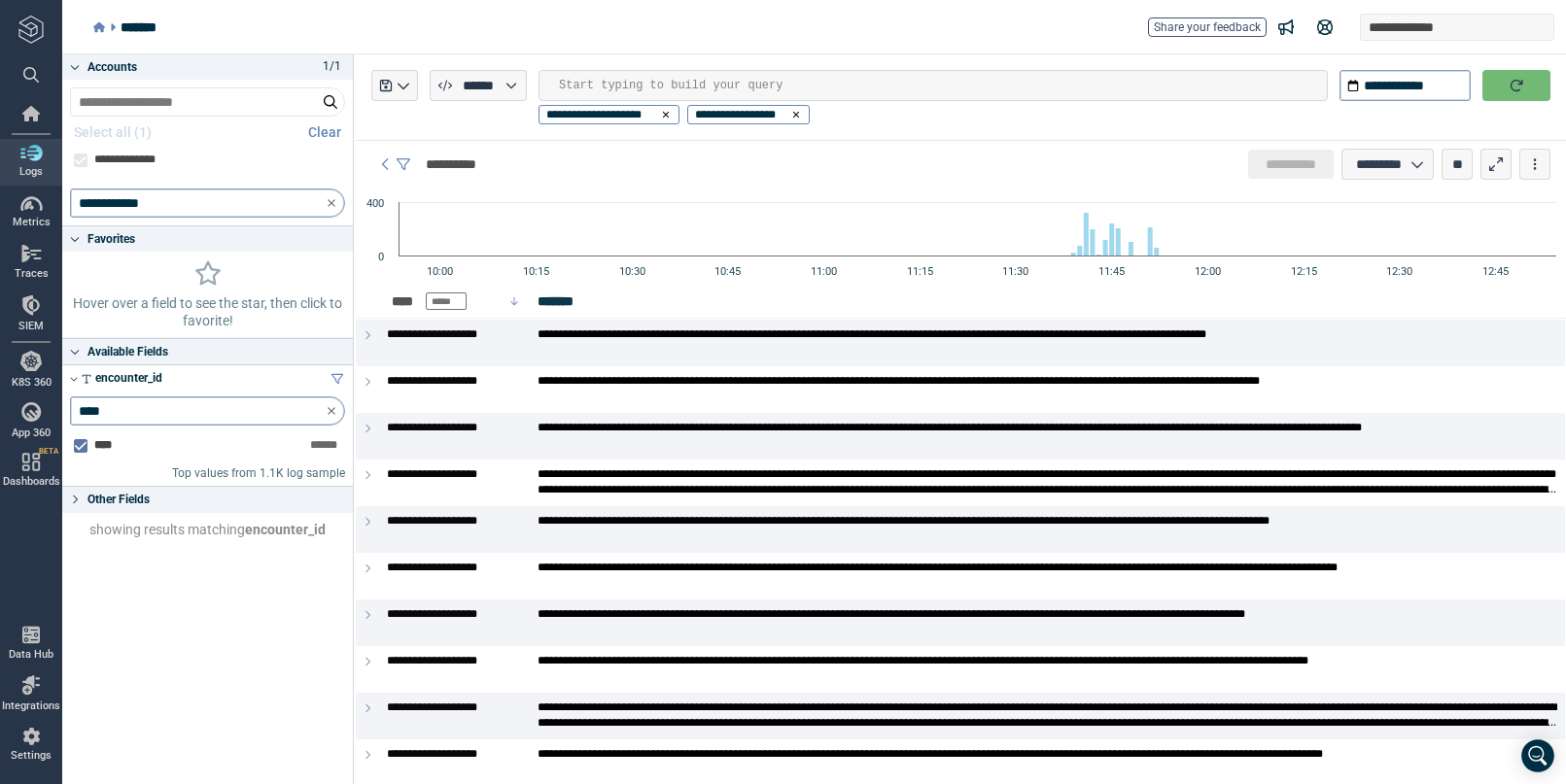 click at bounding box center [1516, 85] 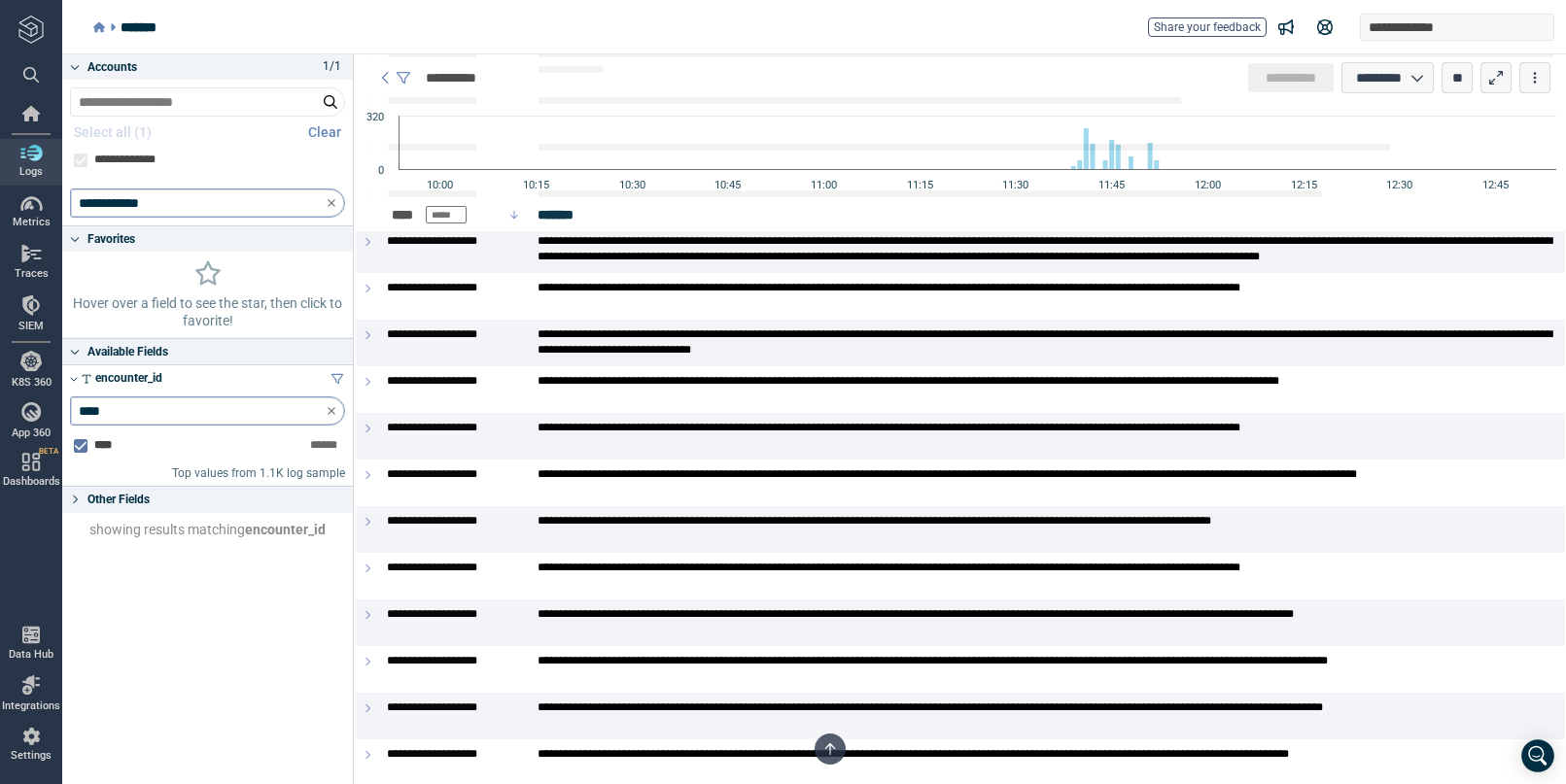 scroll, scrollTop: 13527, scrollLeft: 0, axis: vertical 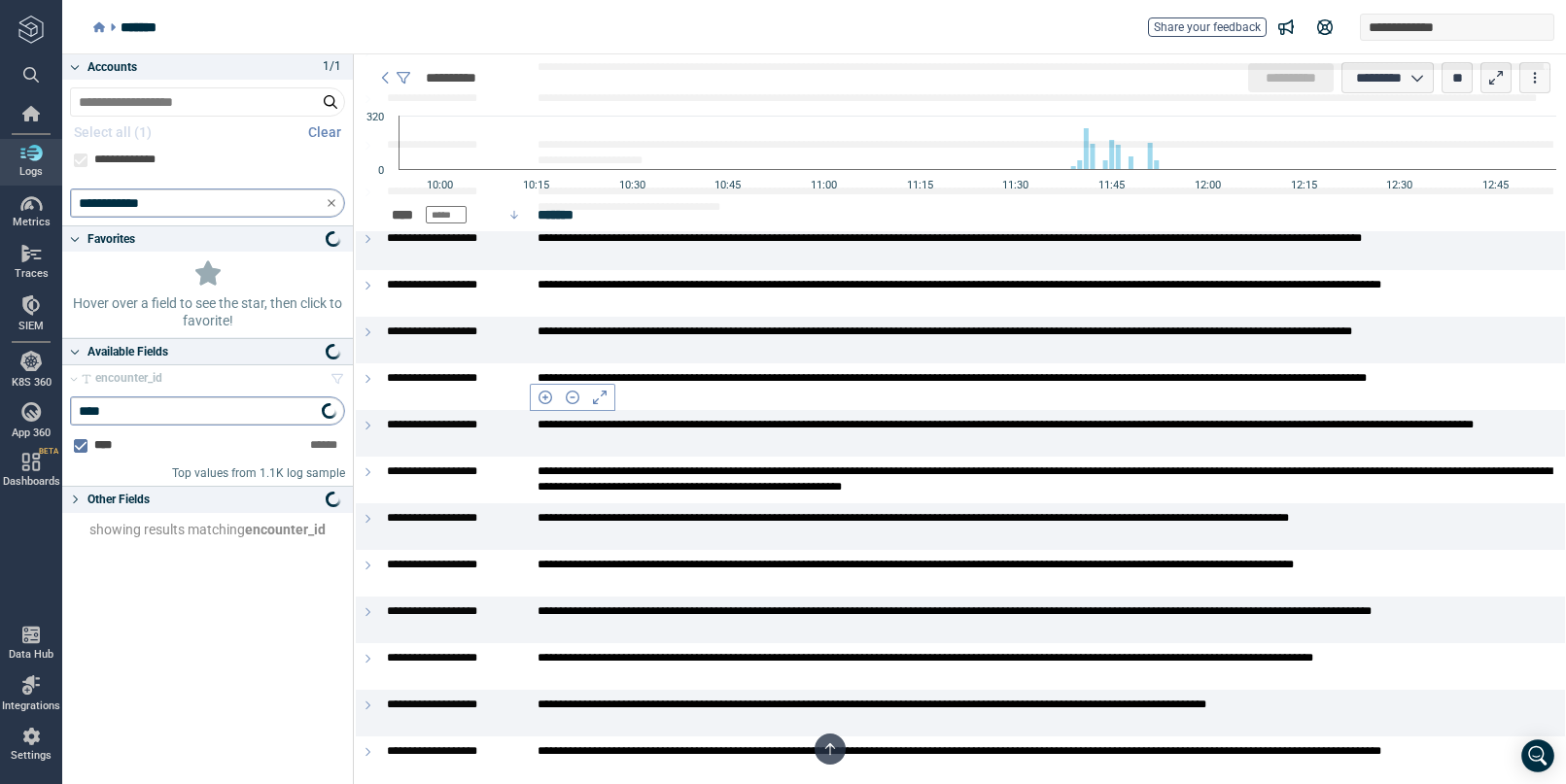 type on "*" 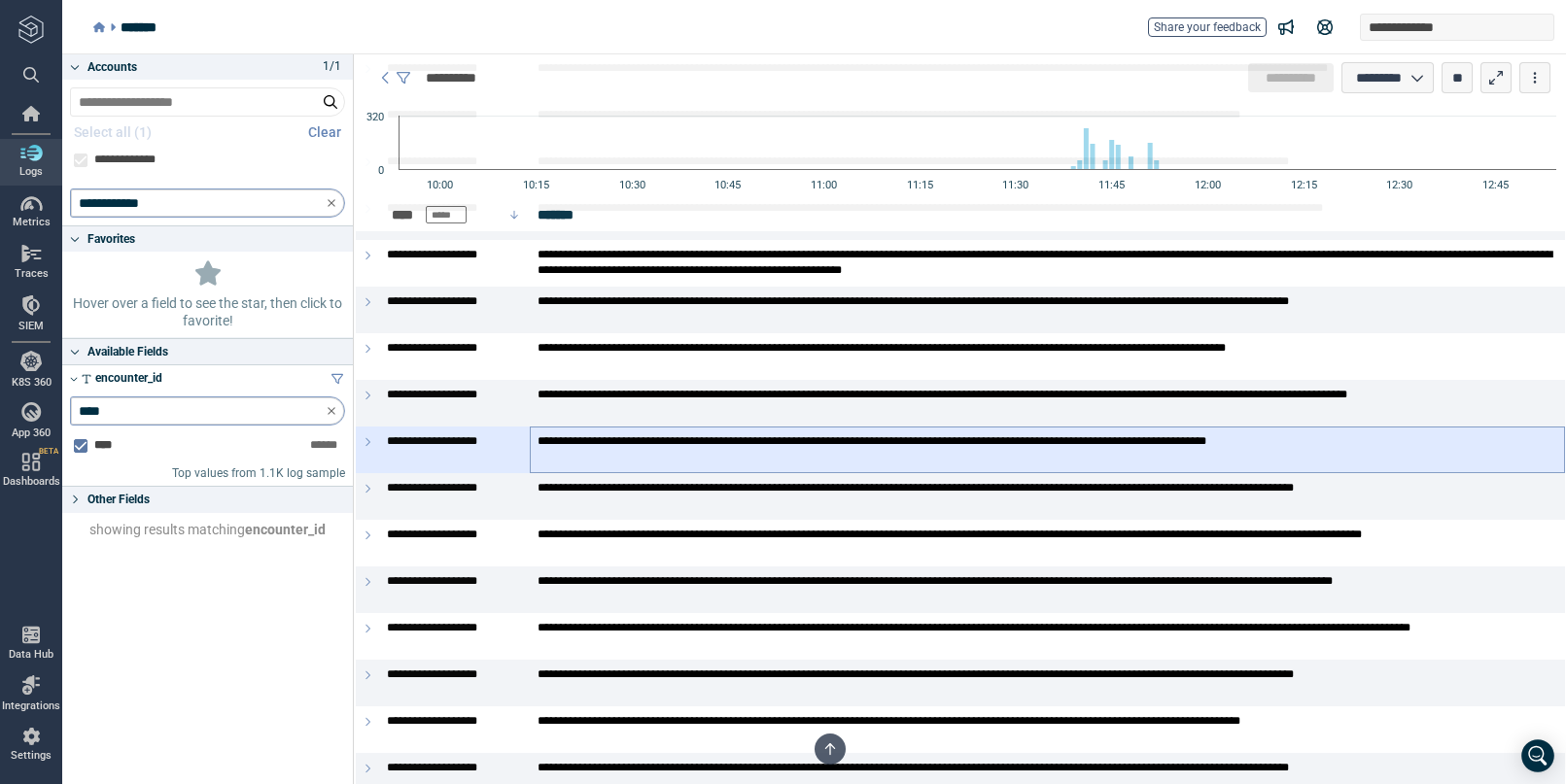 scroll, scrollTop: 21636, scrollLeft: 0, axis: vertical 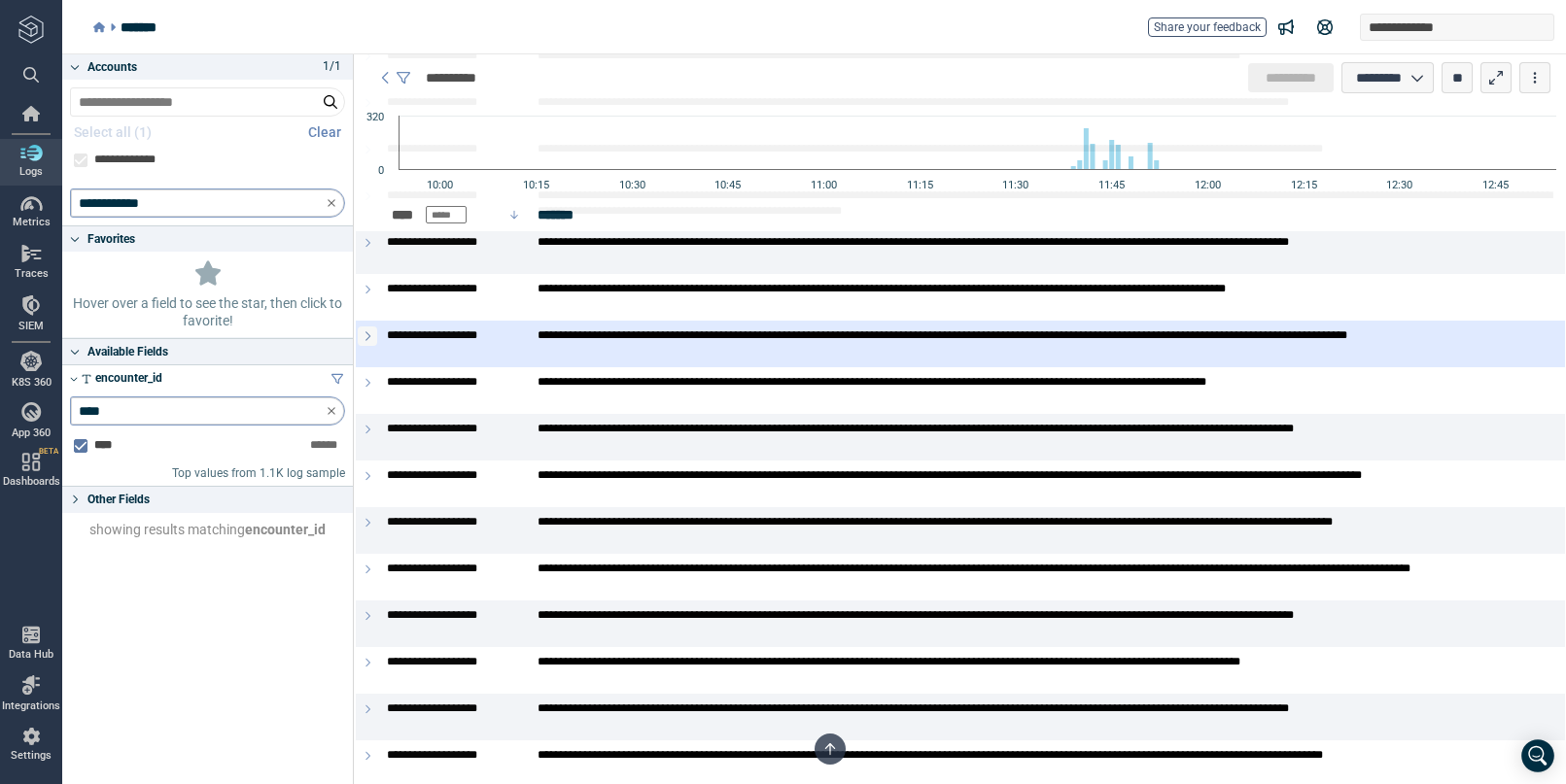 click 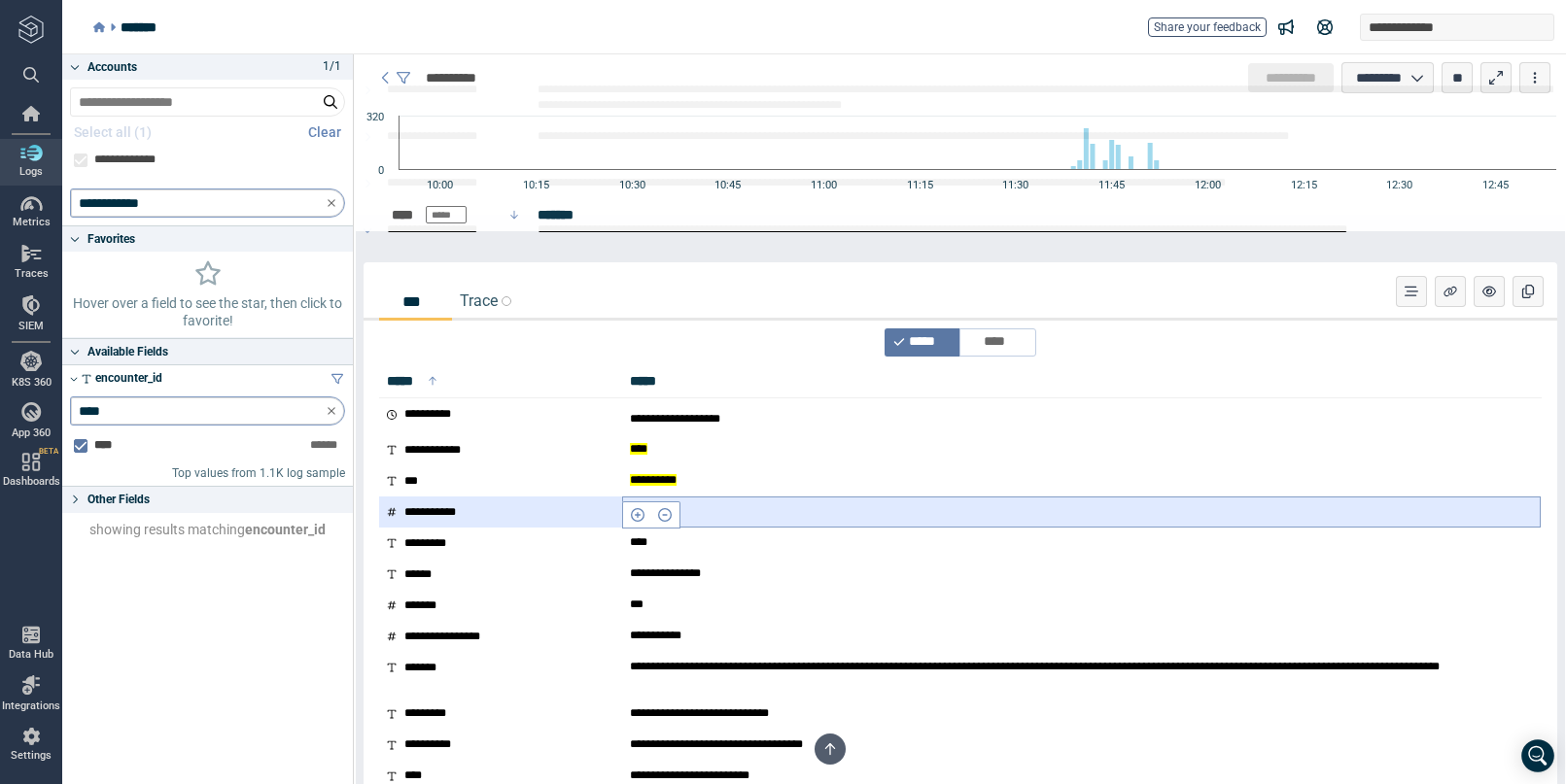 scroll, scrollTop: 21744, scrollLeft: 0, axis: vertical 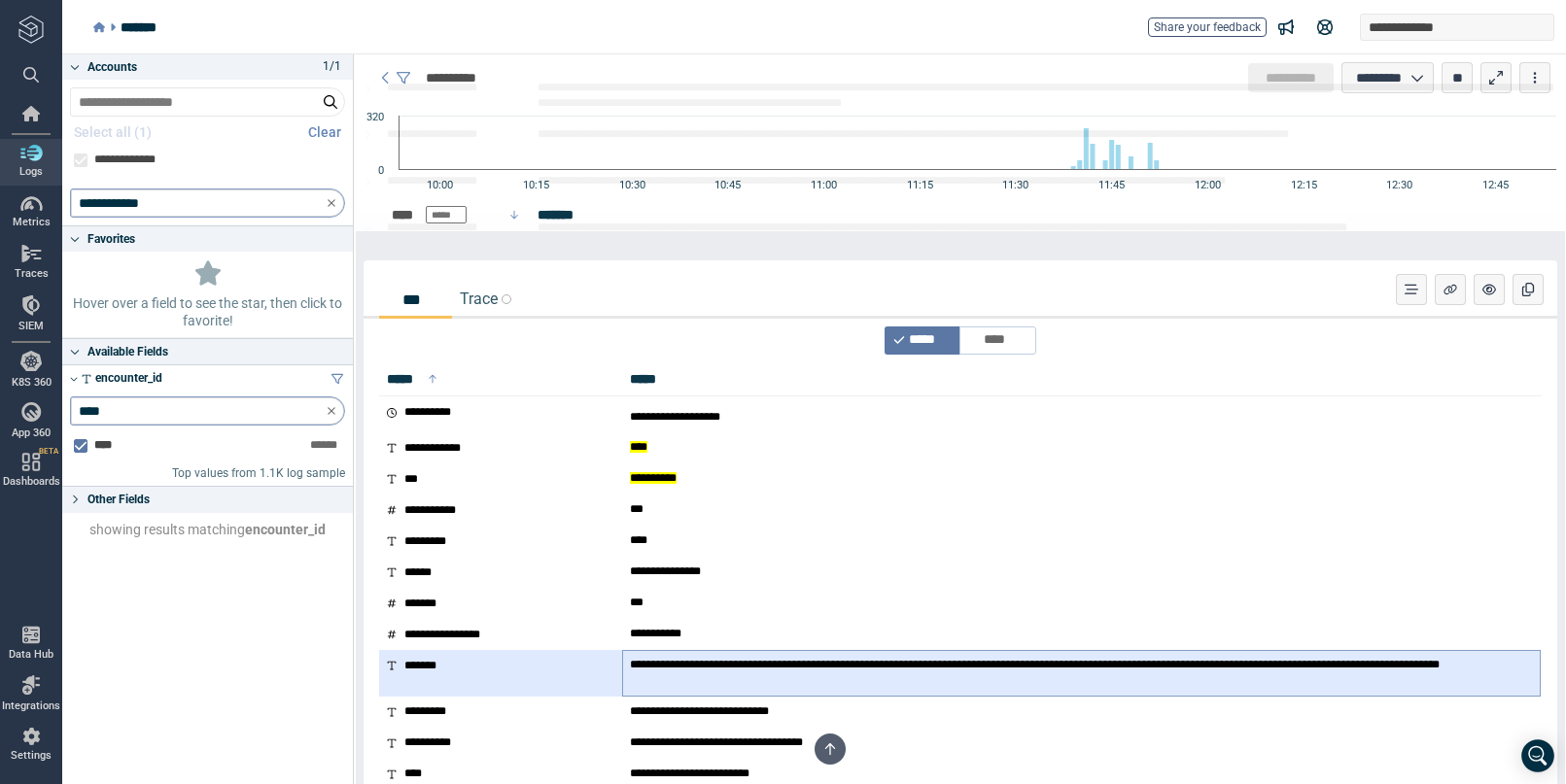 click on "**********" at bounding box center (1081, 672) 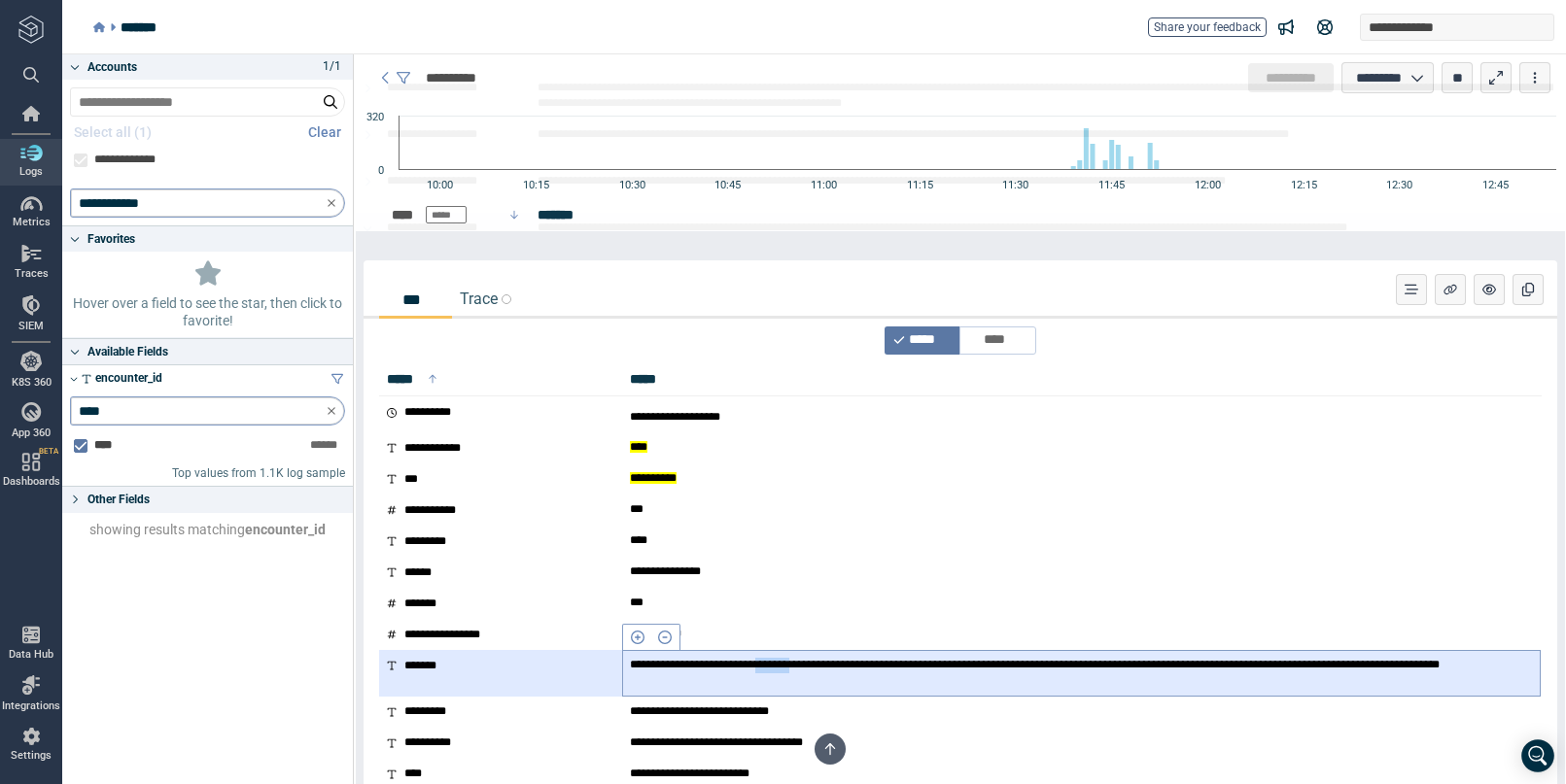 click on "**********" at bounding box center [1081, 672] 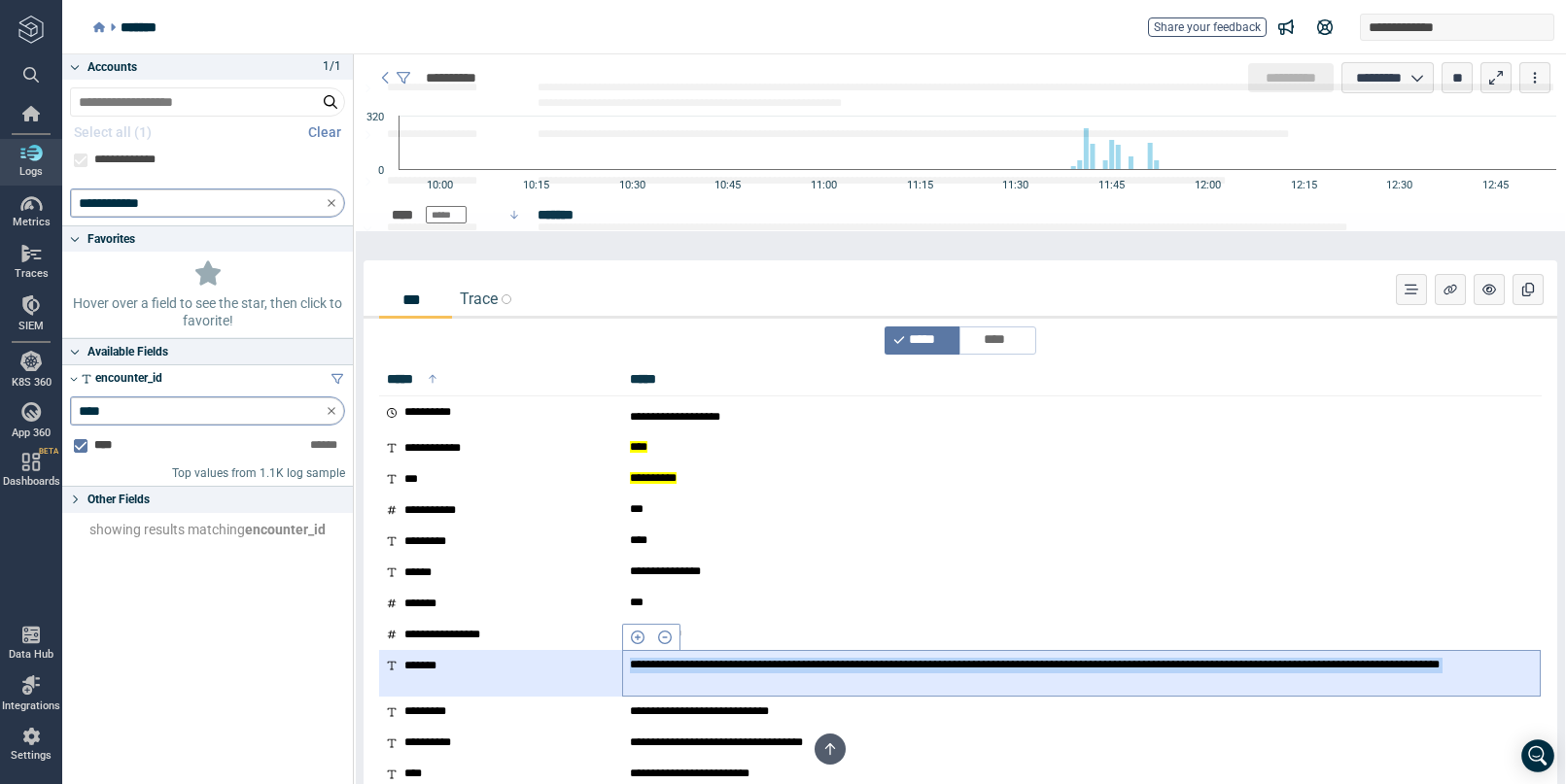 click on "**********" at bounding box center [1081, 672] 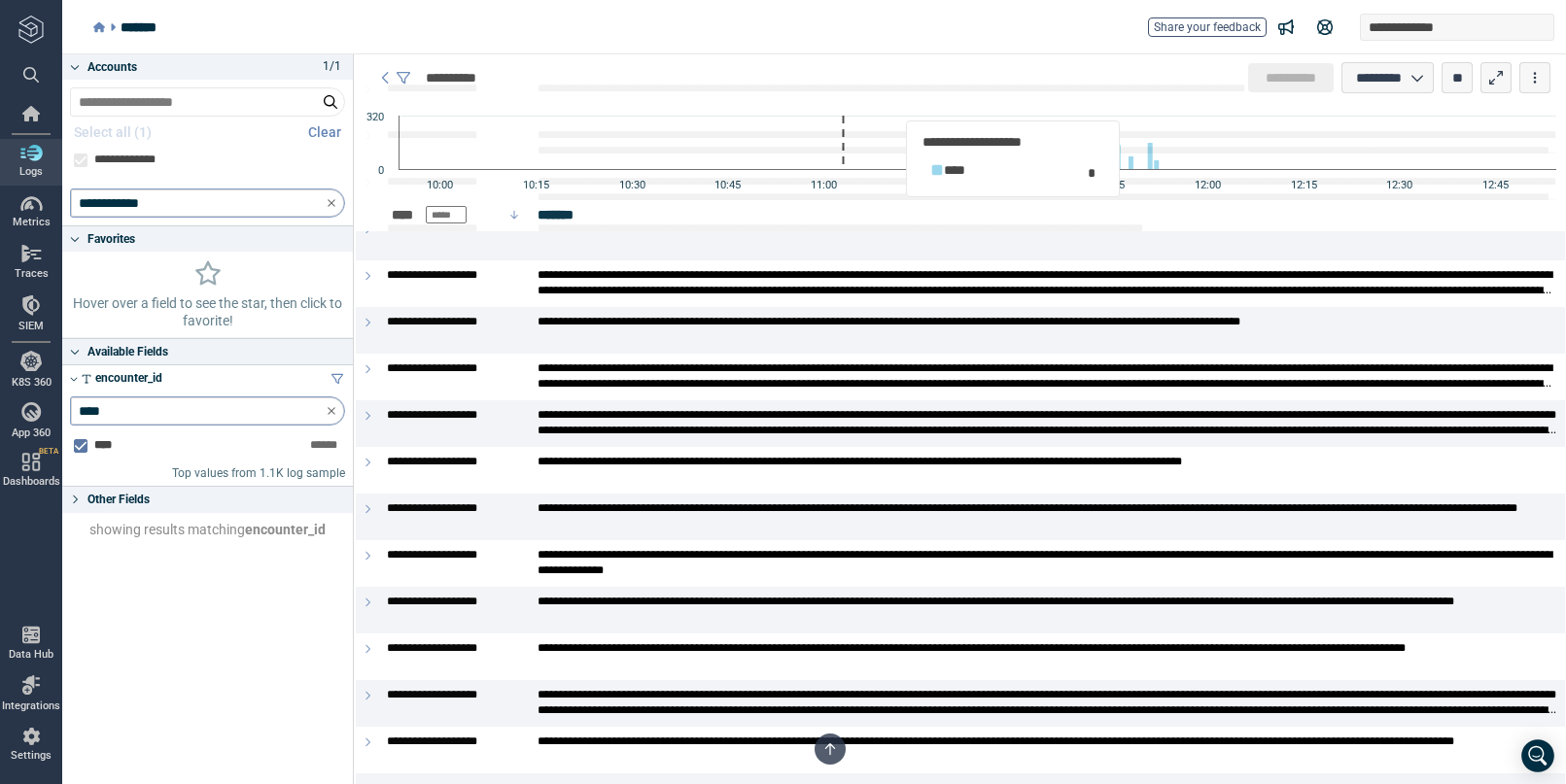 scroll, scrollTop: 0, scrollLeft: 0, axis: both 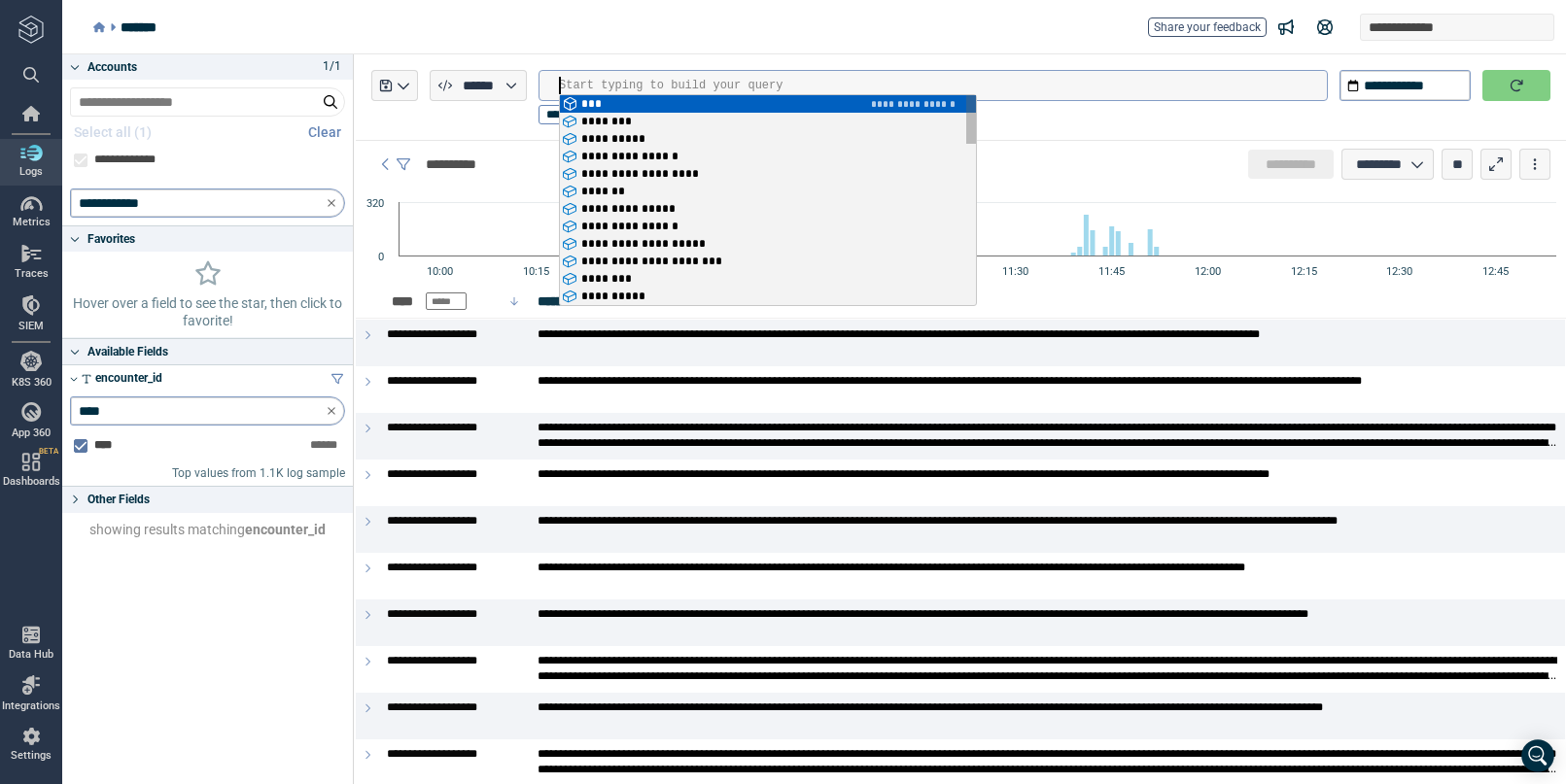 click at bounding box center (943, 85) 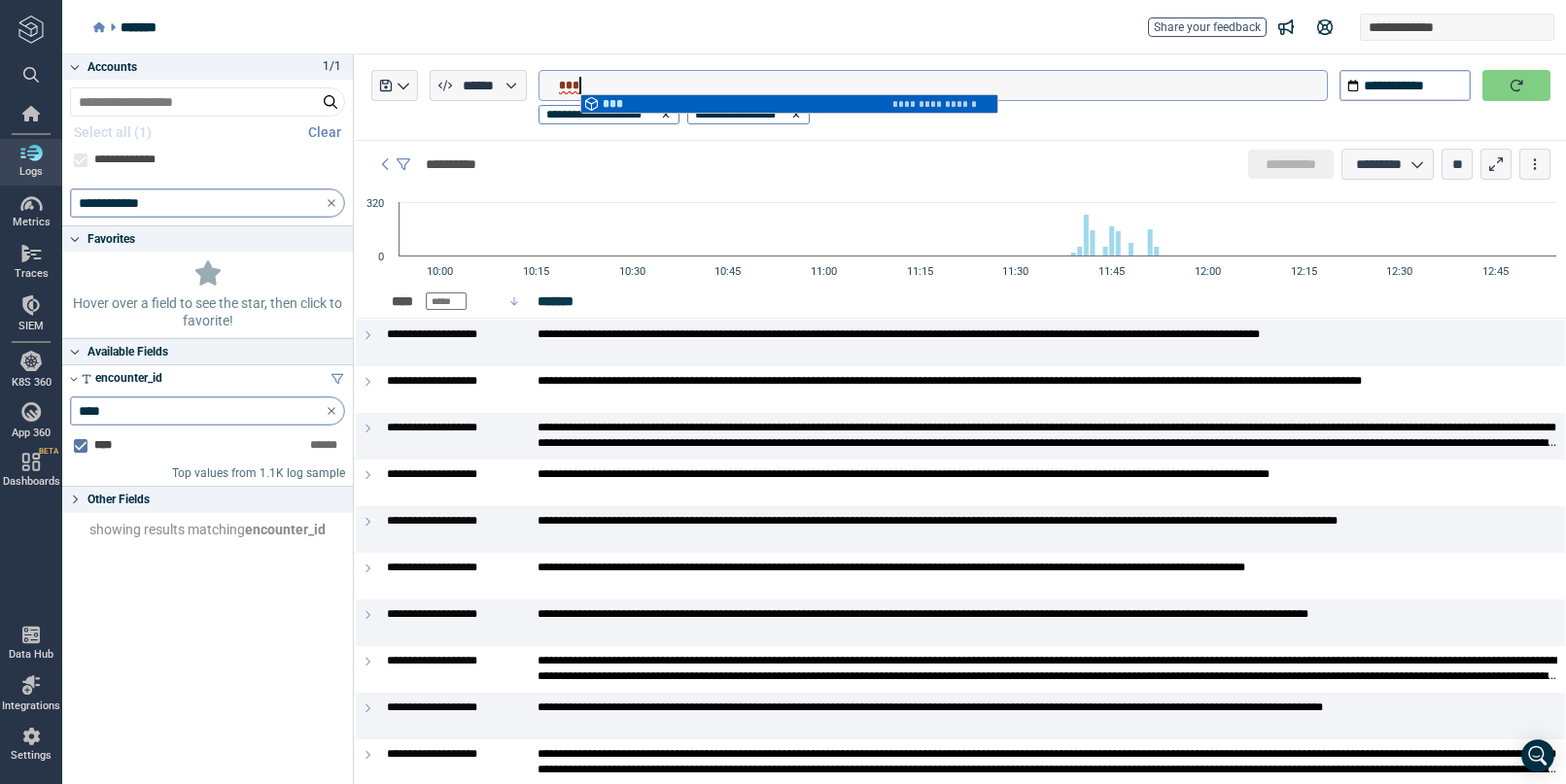 type on "*" 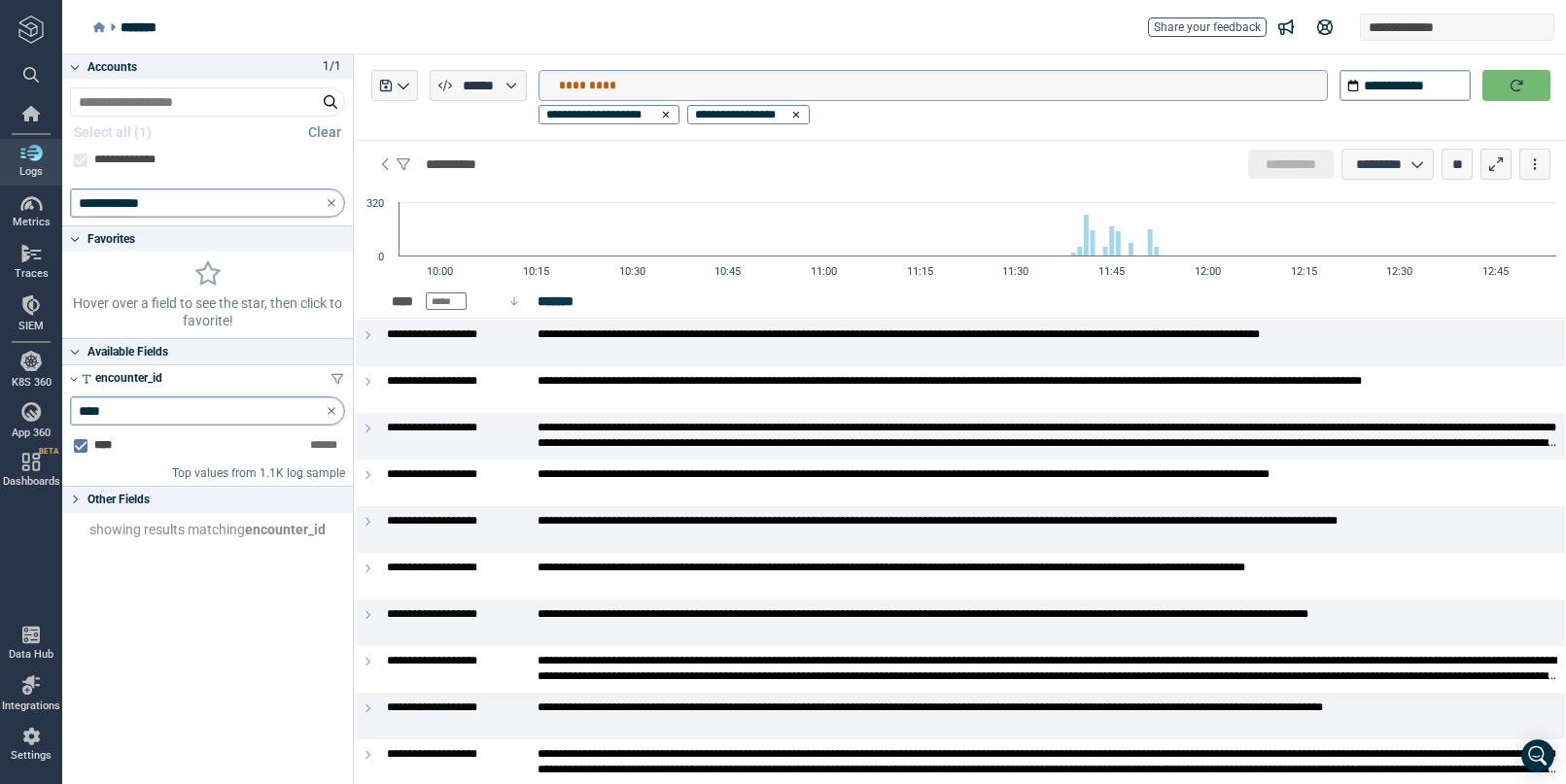 type on "*********" 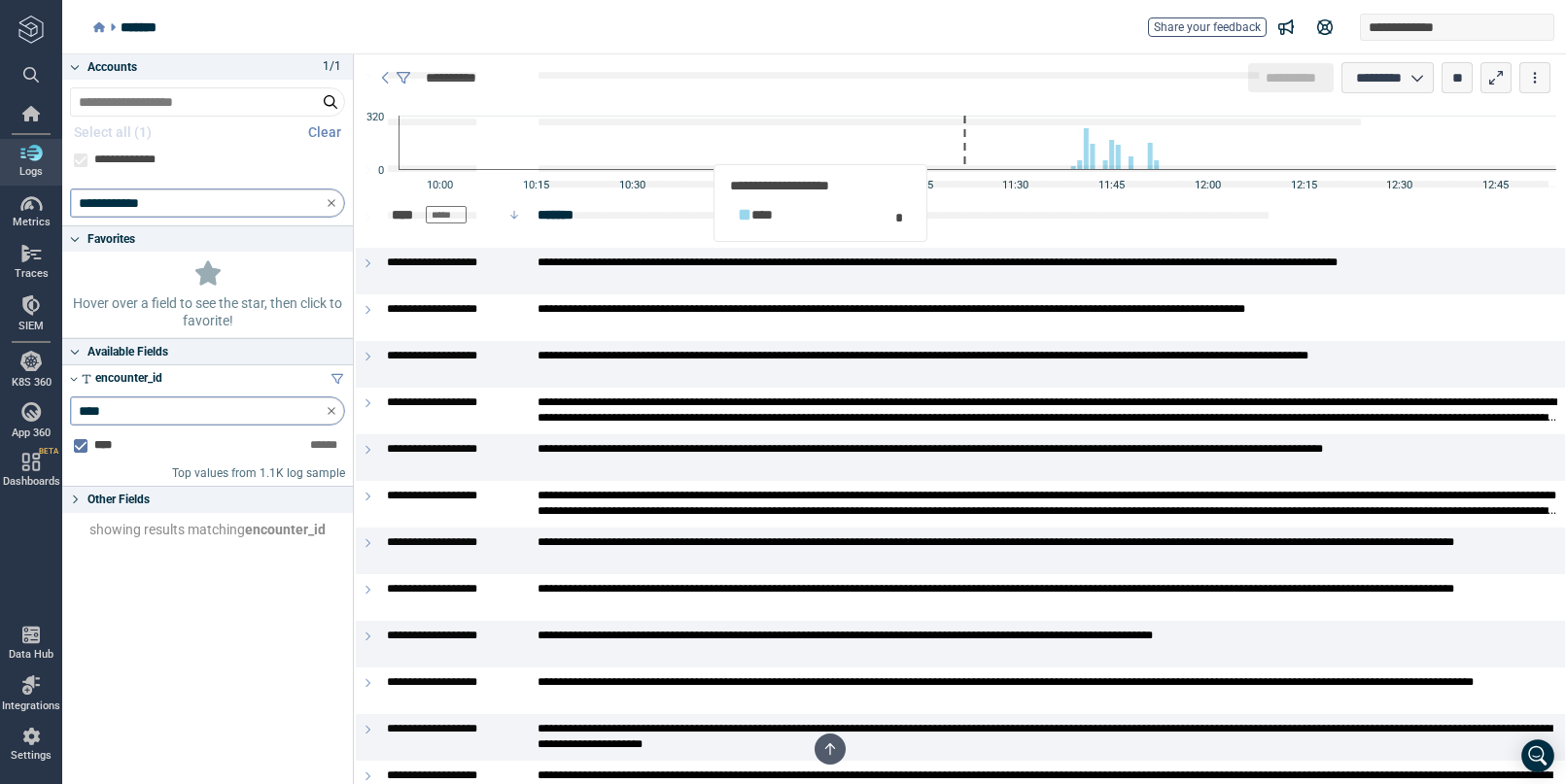 scroll, scrollTop: 0, scrollLeft: 0, axis: both 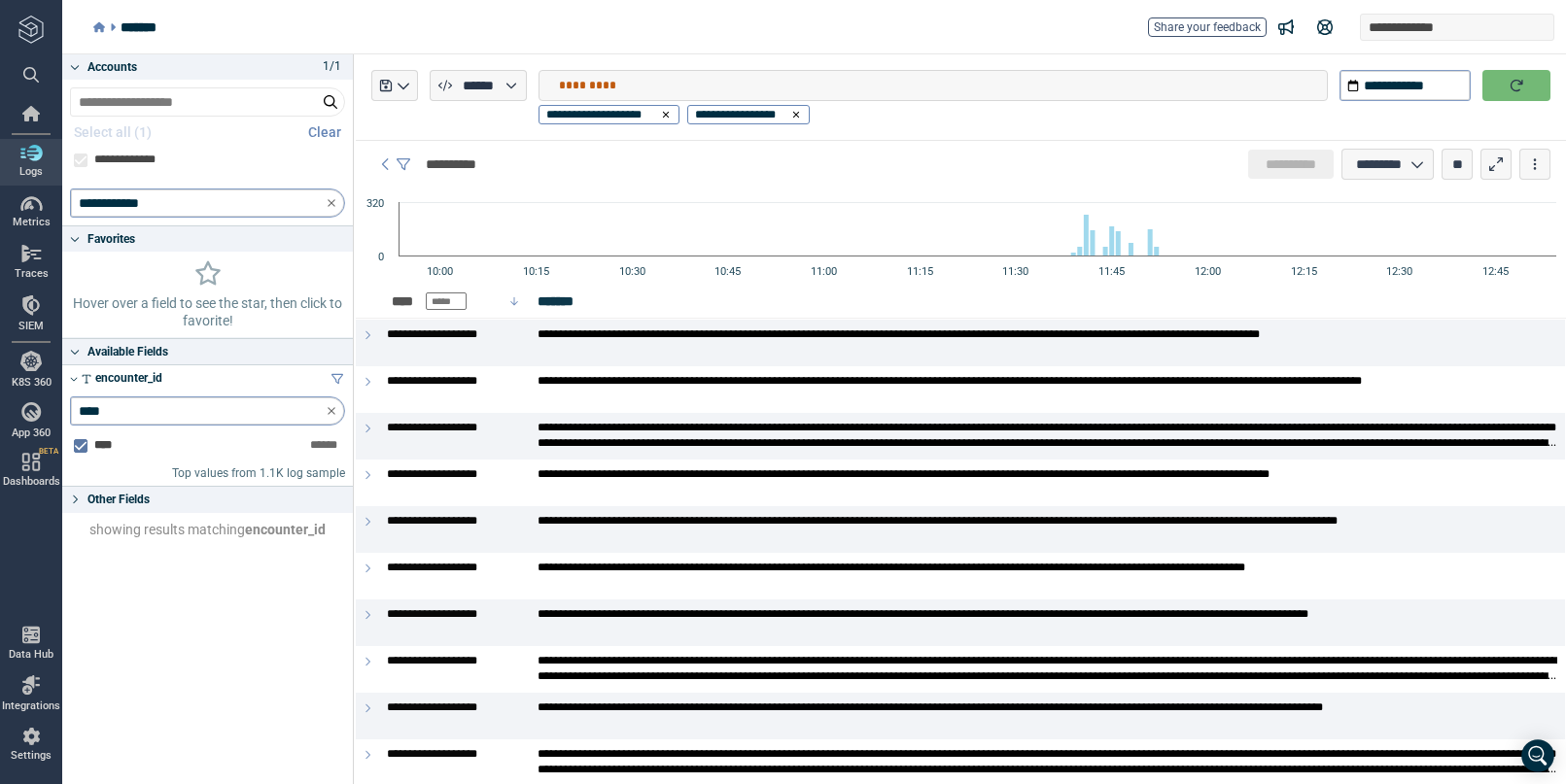 click 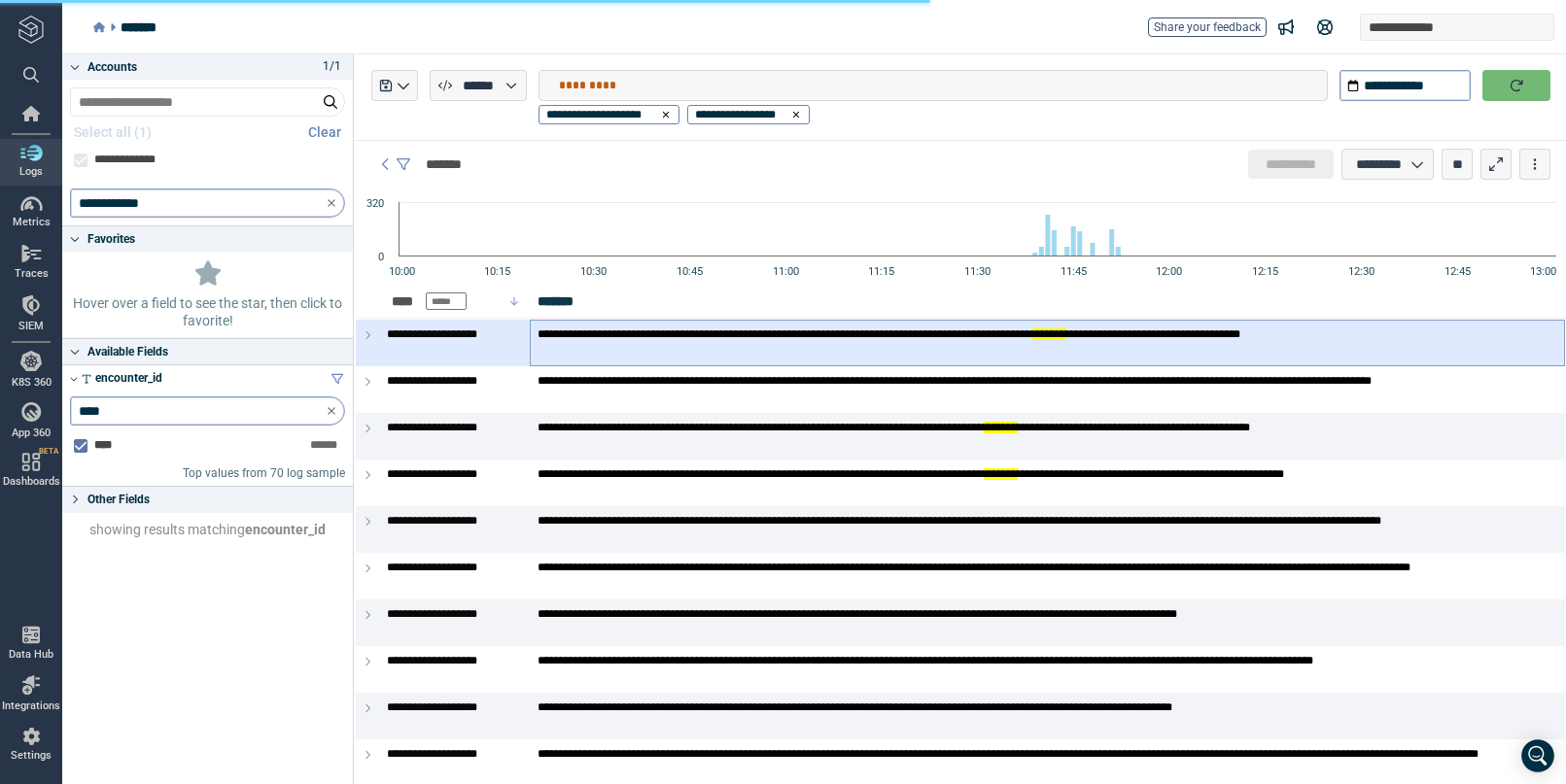 type on "*" 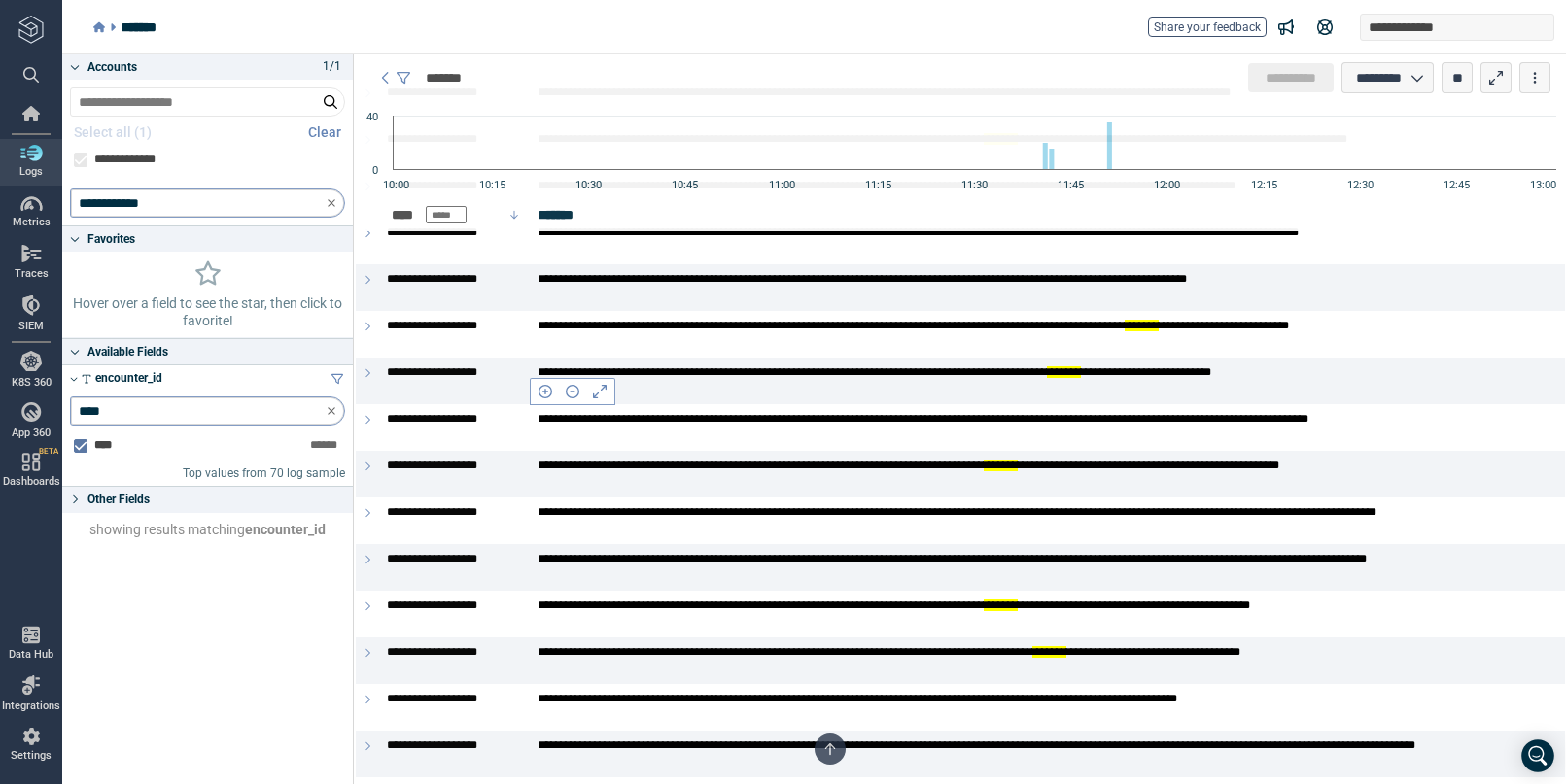 scroll, scrollTop: 0, scrollLeft: 0, axis: both 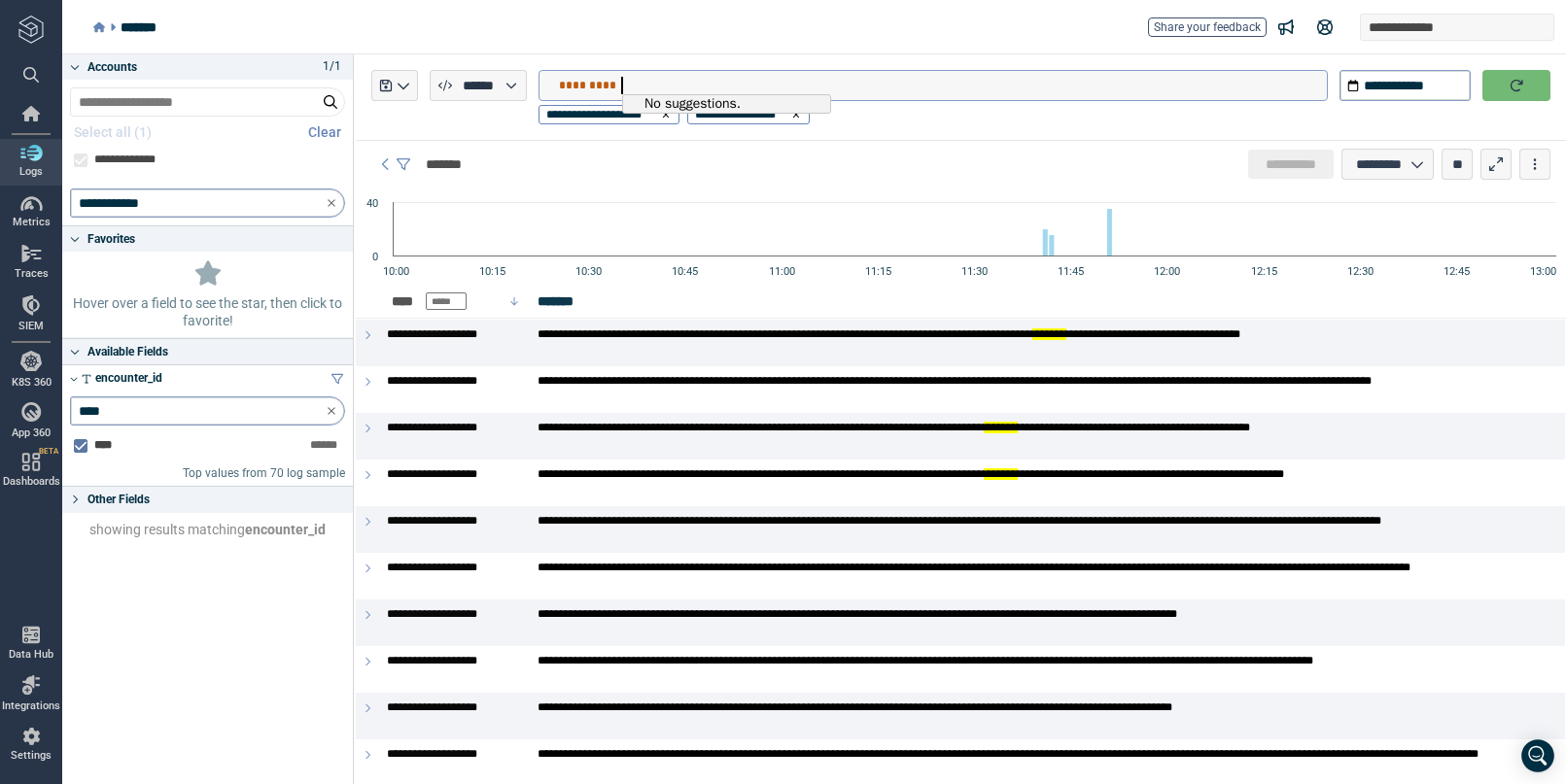 click on "*********" at bounding box center [943, 85] 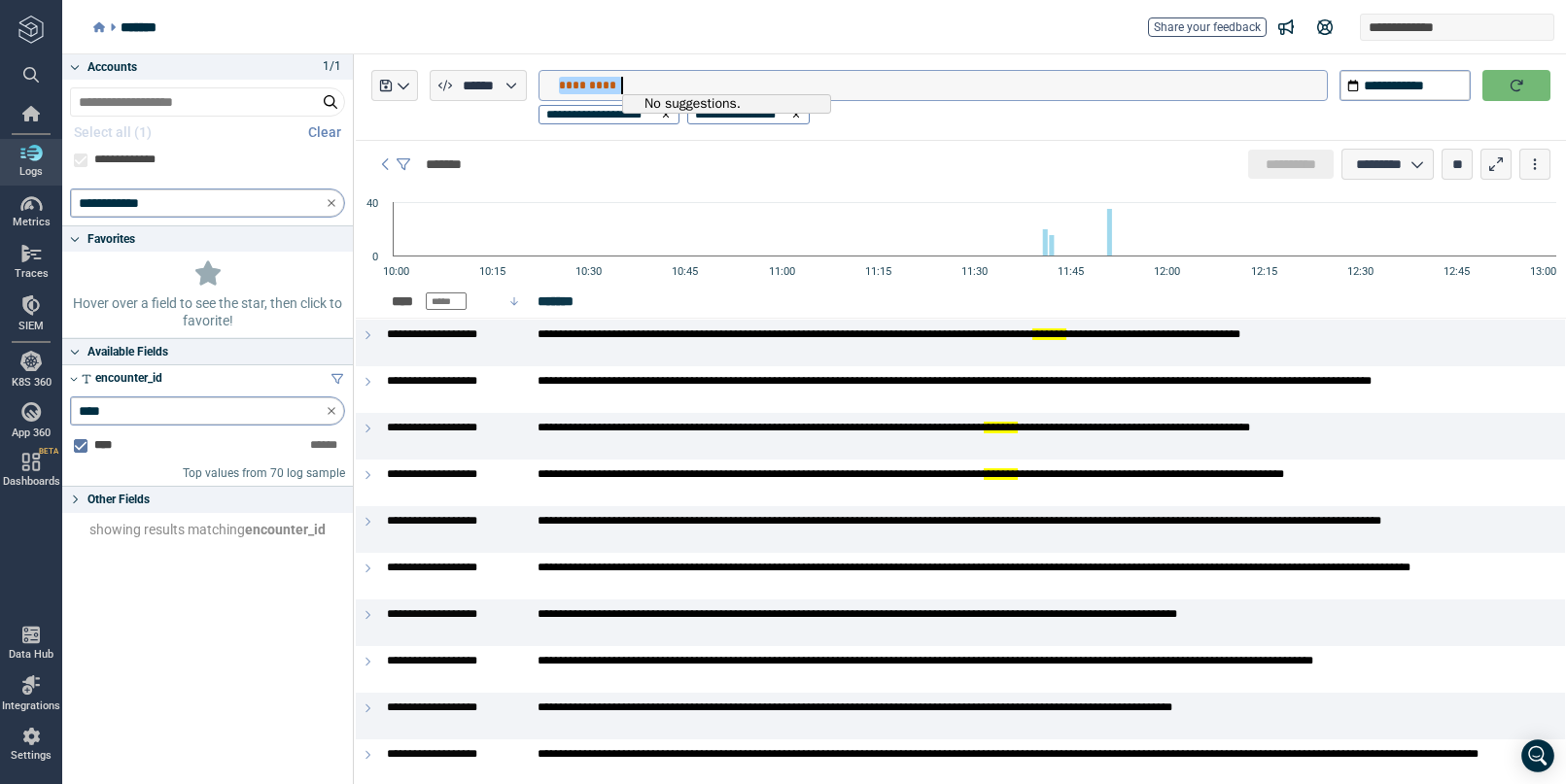 click on "*********" at bounding box center (943, 85) 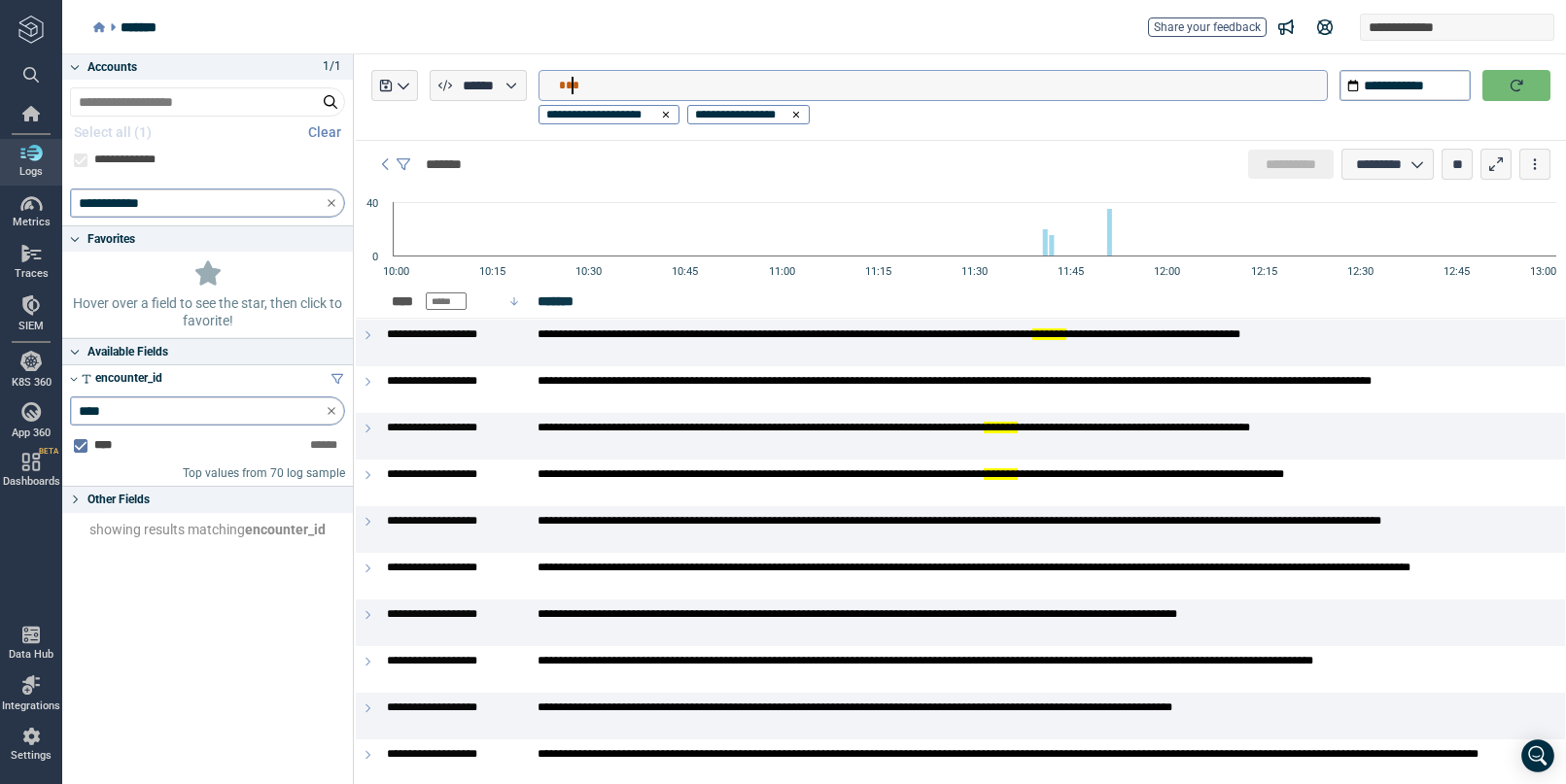 type on "******" 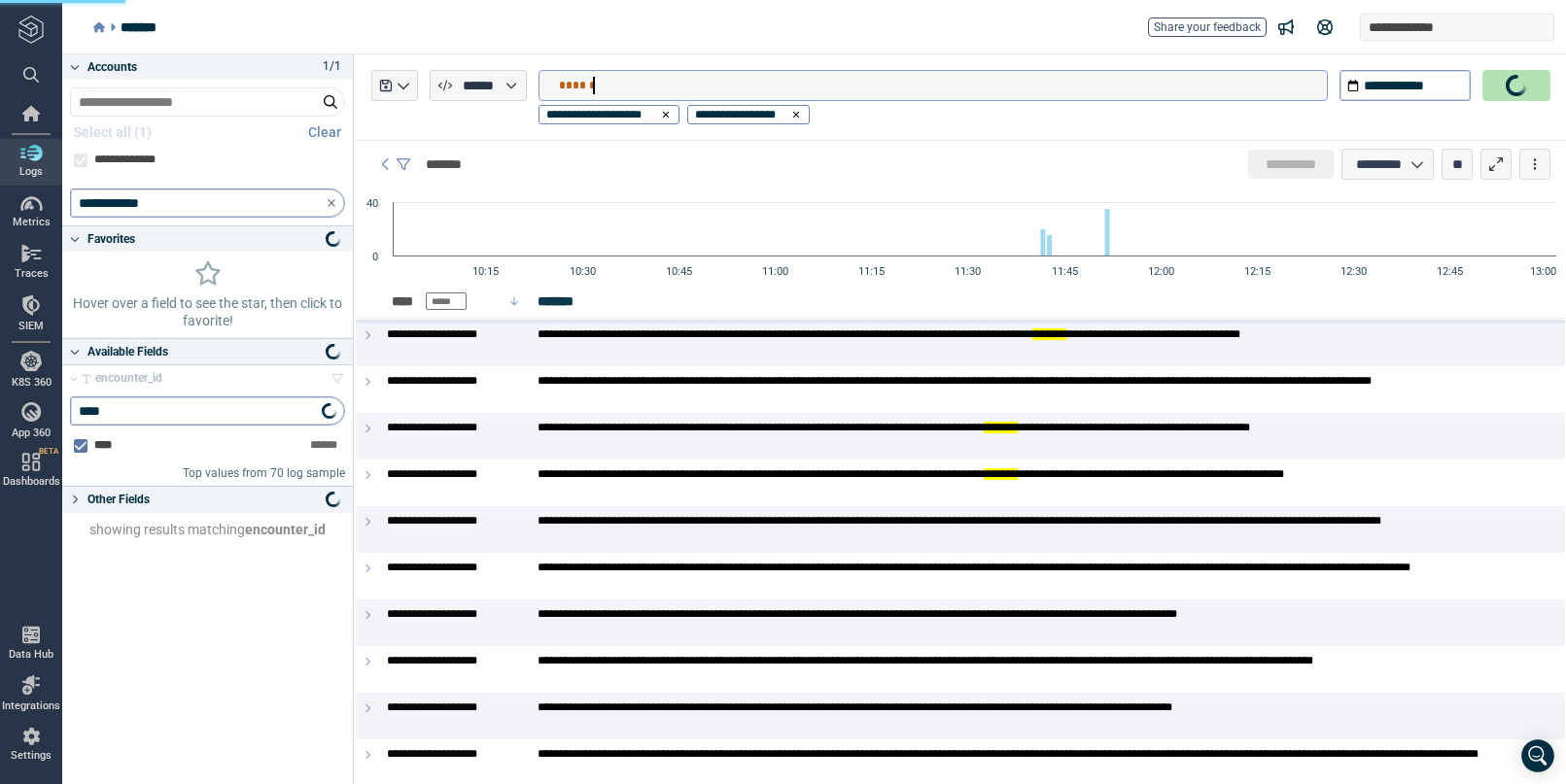 type on "*" 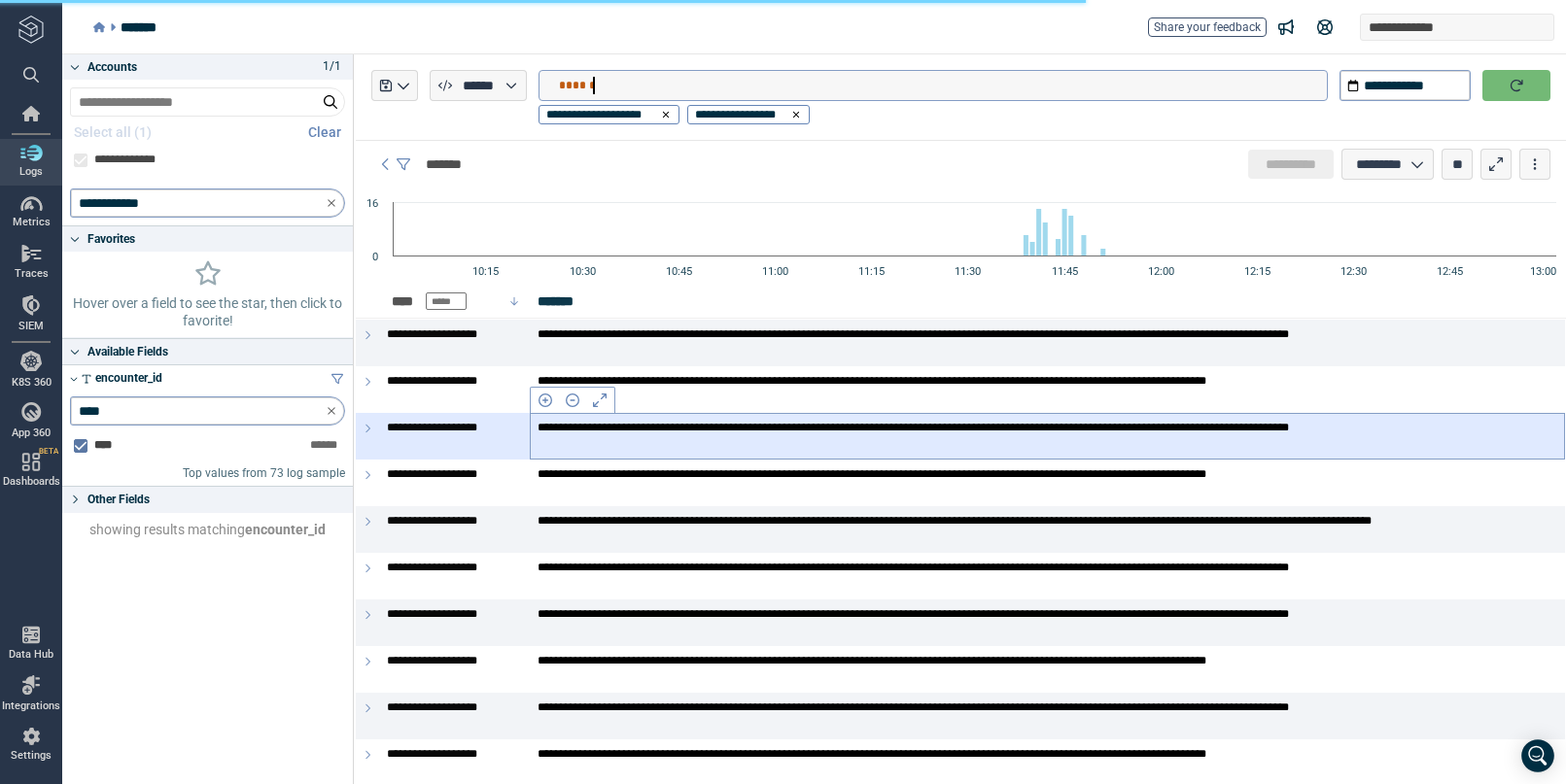 scroll, scrollTop: 10, scrollLeft: 0, axis: vertical 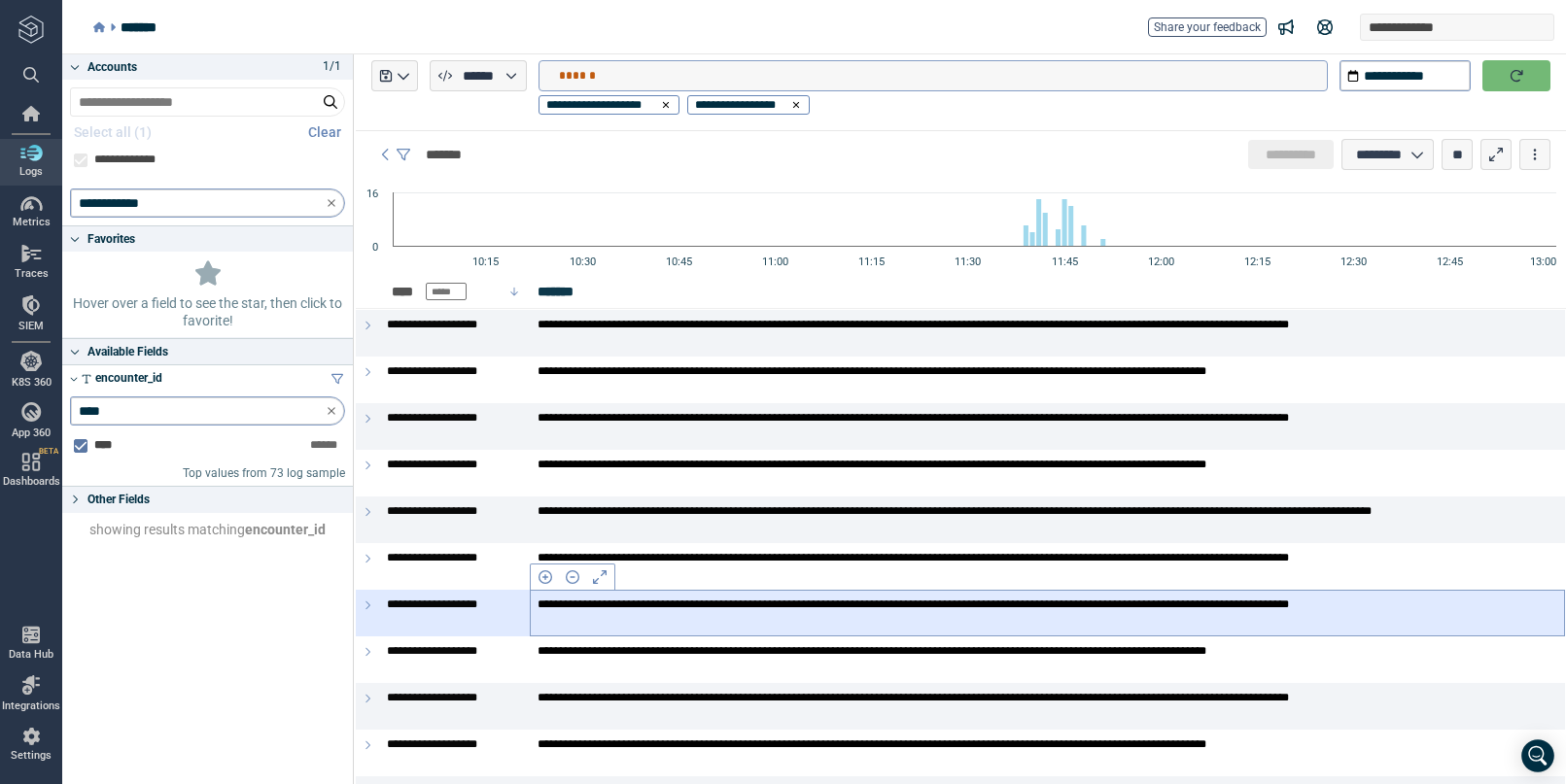 click on "**********" at bounding box center [1047, 612] 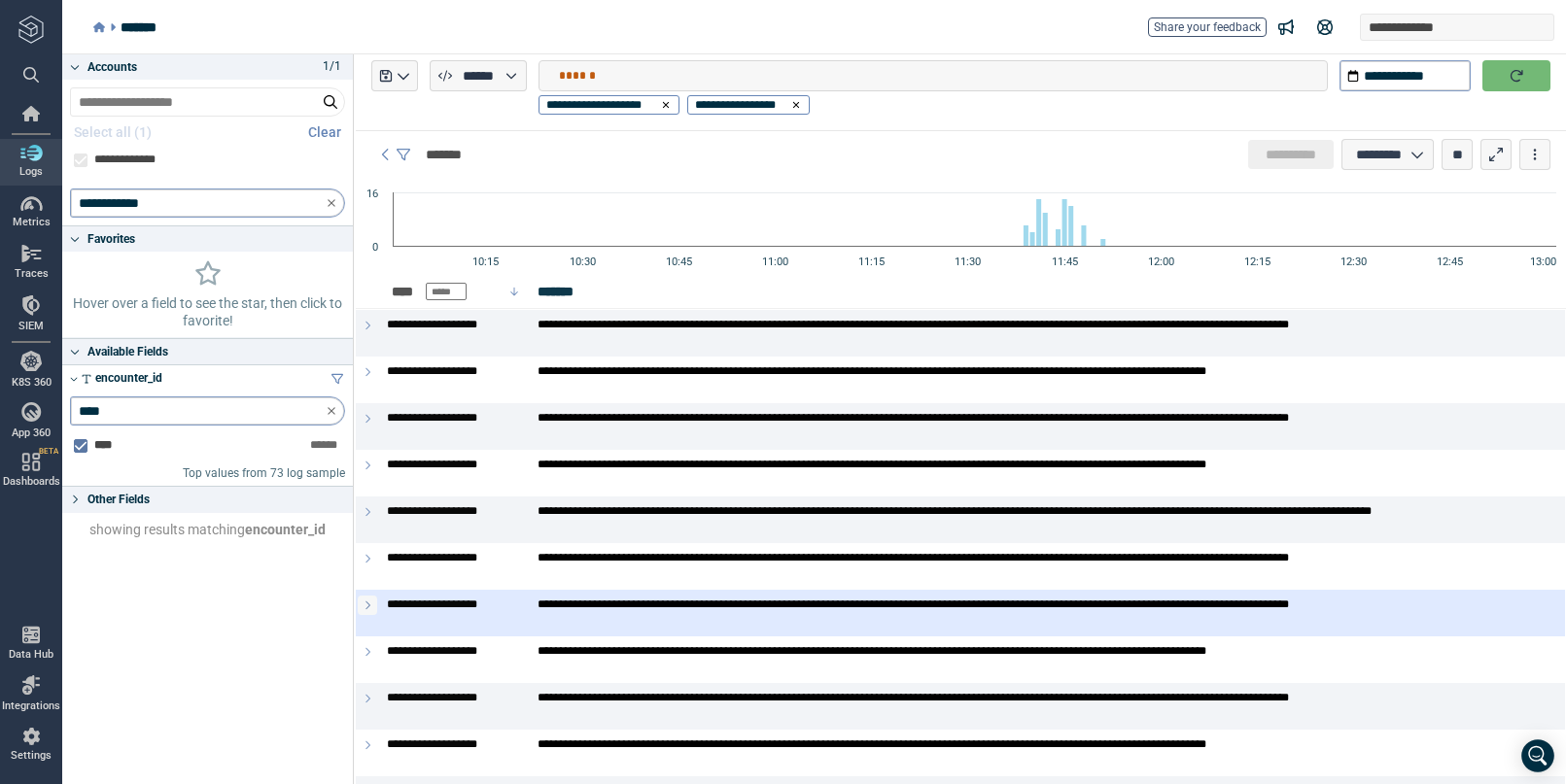 click at bounding box center (367, 605) 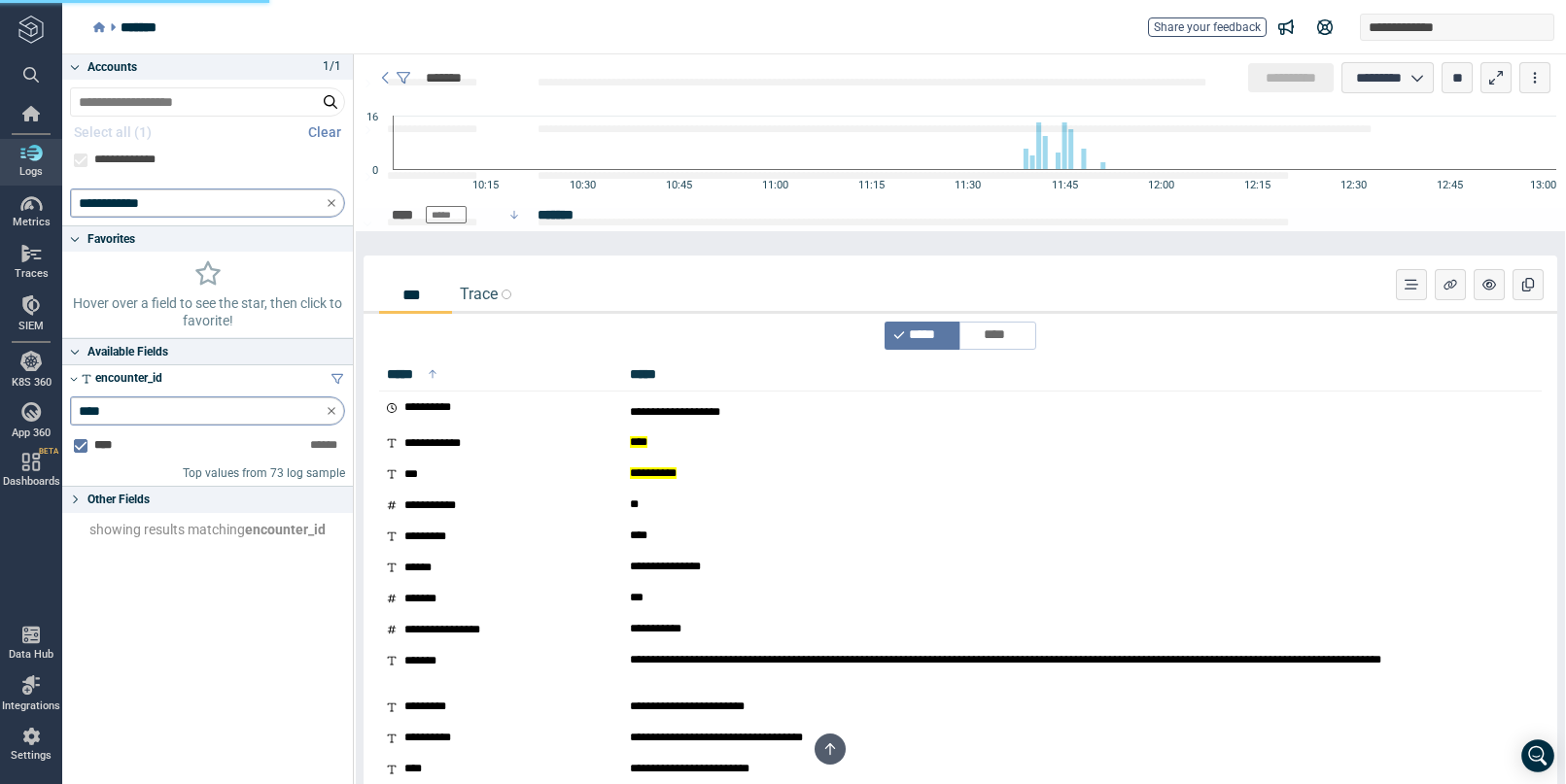 scroll, scrollTop: 393, scrollLeft: 0, axis: vertical 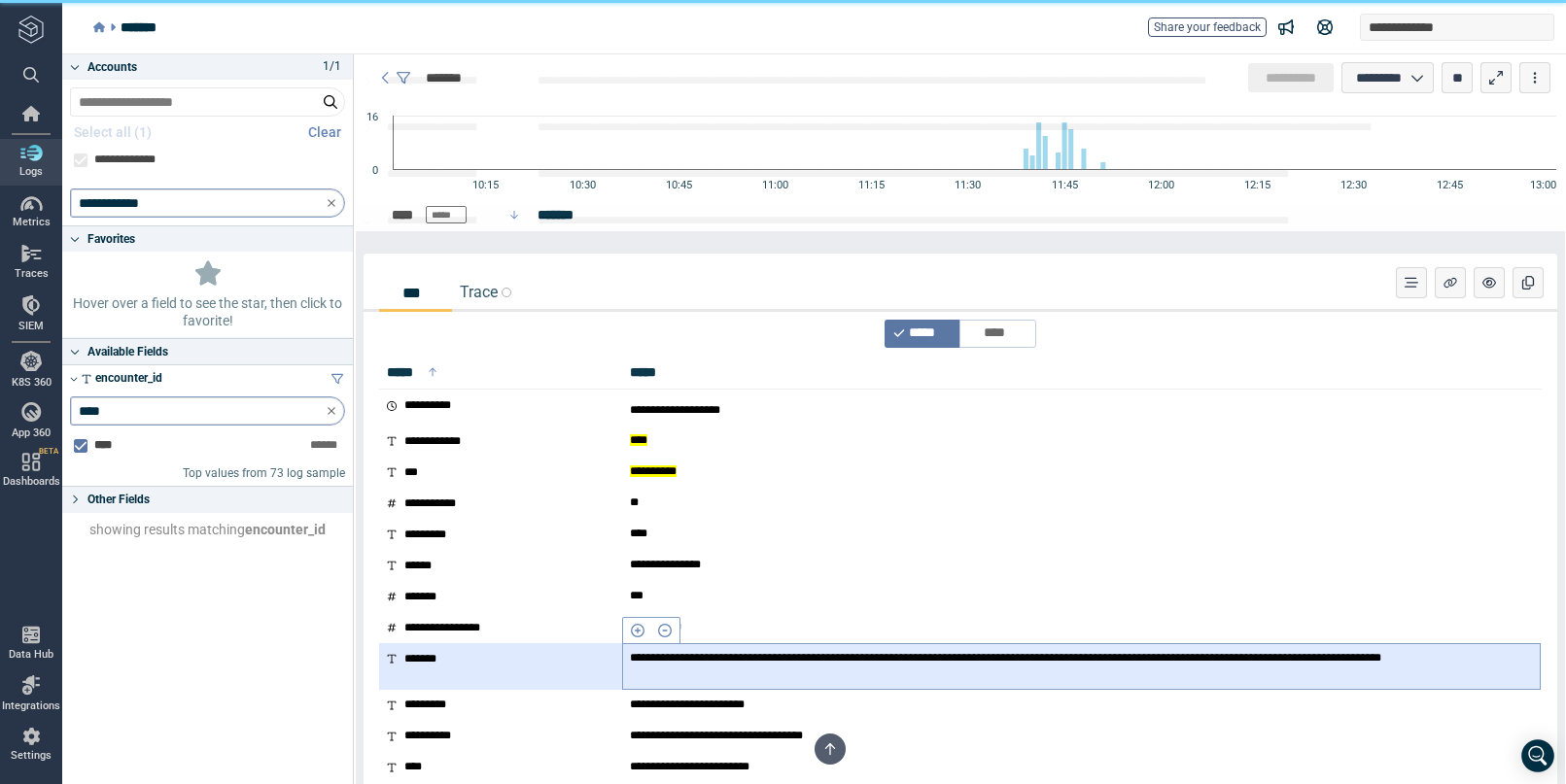 click on "**********" at bounding box center (1081, 665) 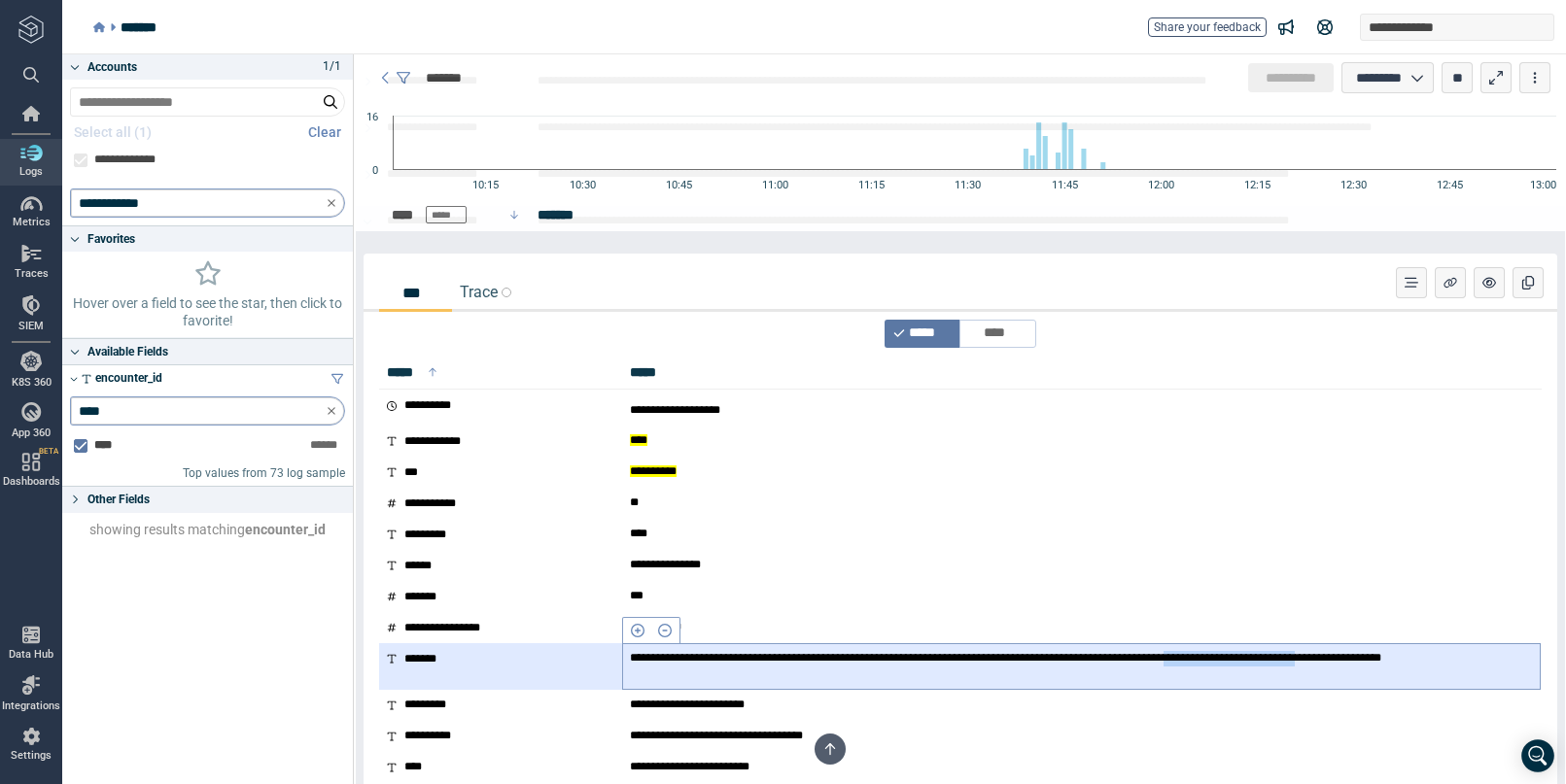 drag, startPoint x: 817, startPoint y: 675, endPoint x: 629, endPoint y: 672, distance: 188.02393 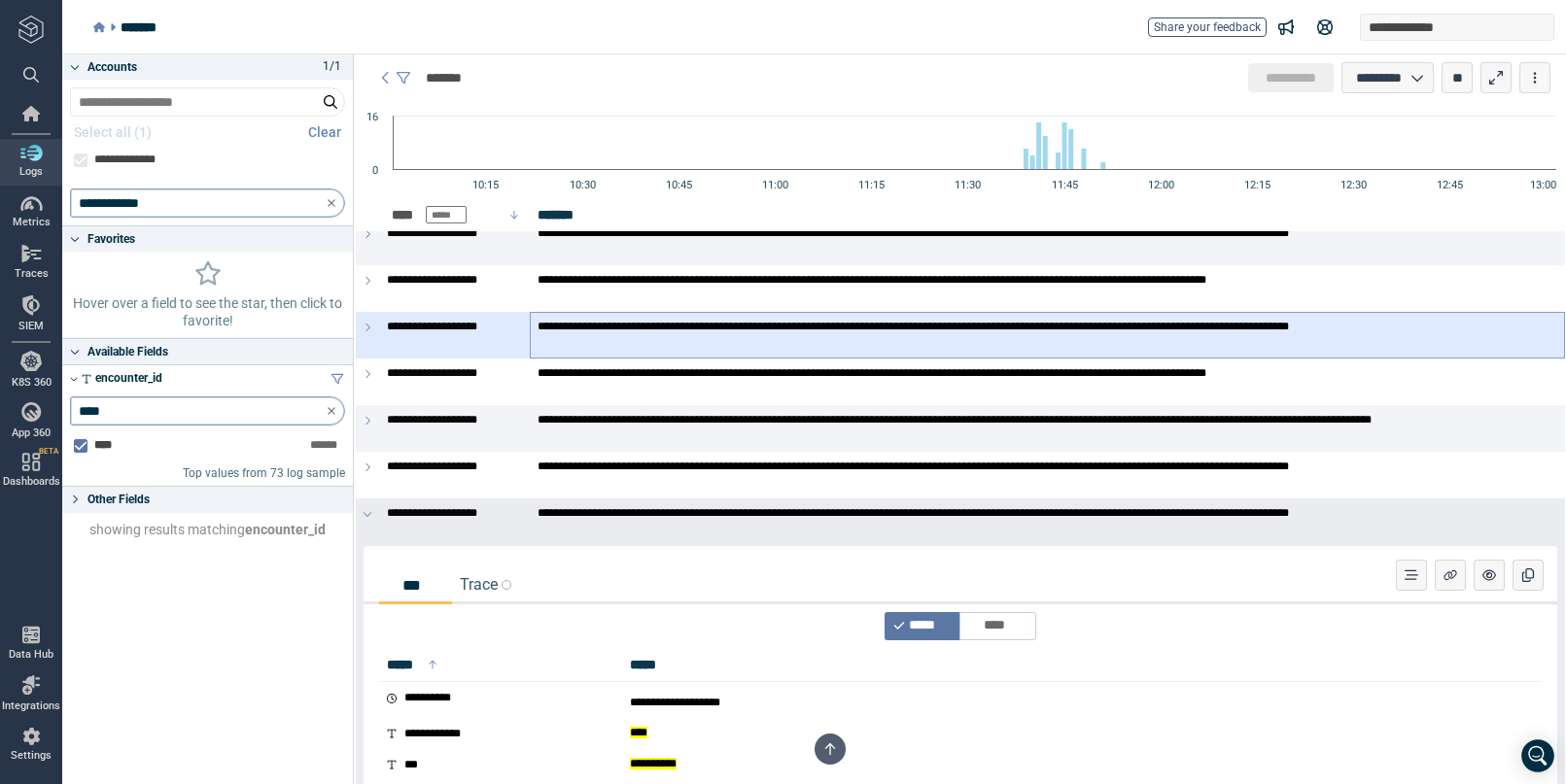 scroll, scrollTop: 0, scrollLeft: 0, axis: both 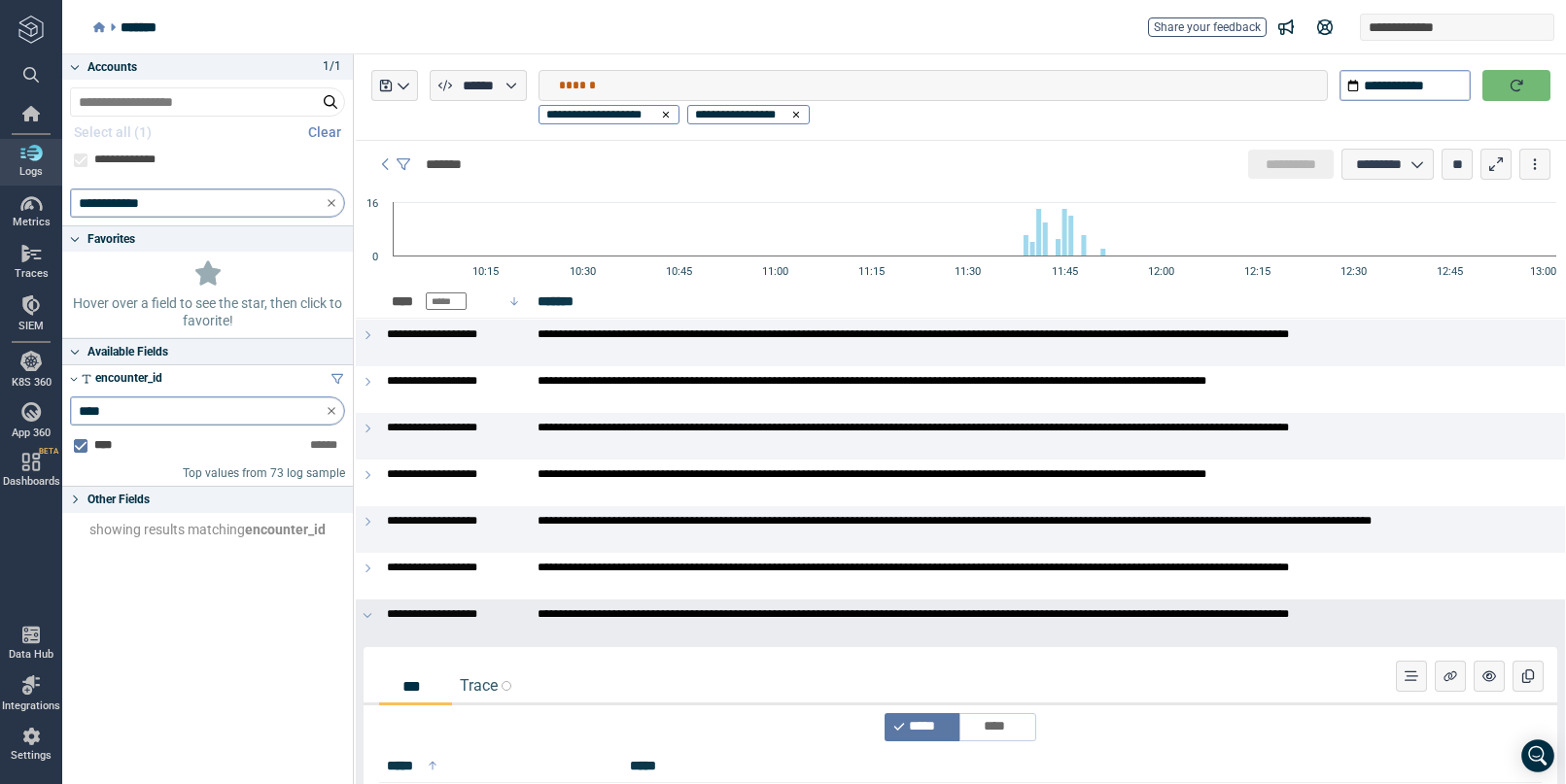 click on "******" at bounding box center [943, 85] 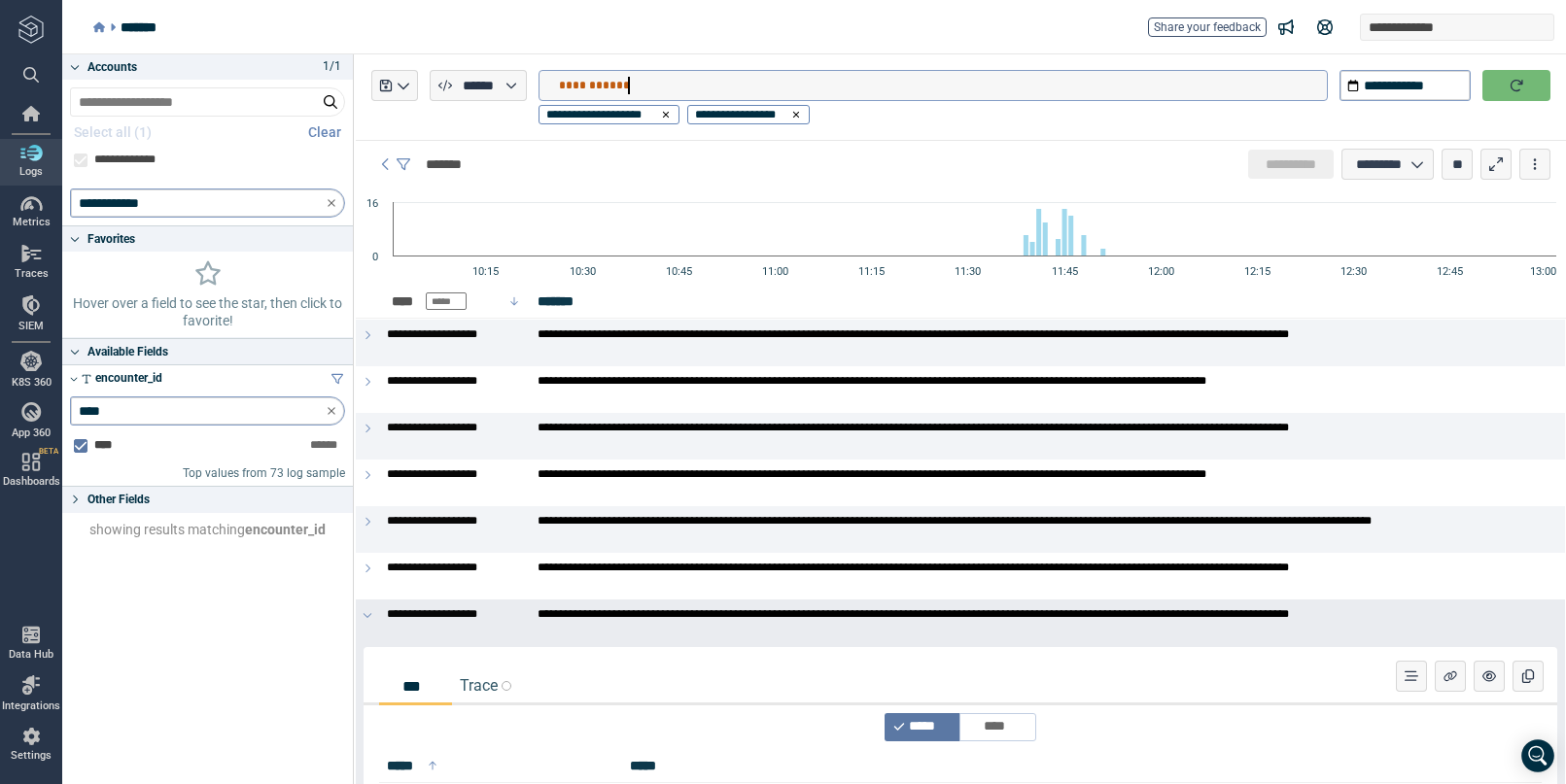 type on "**********" 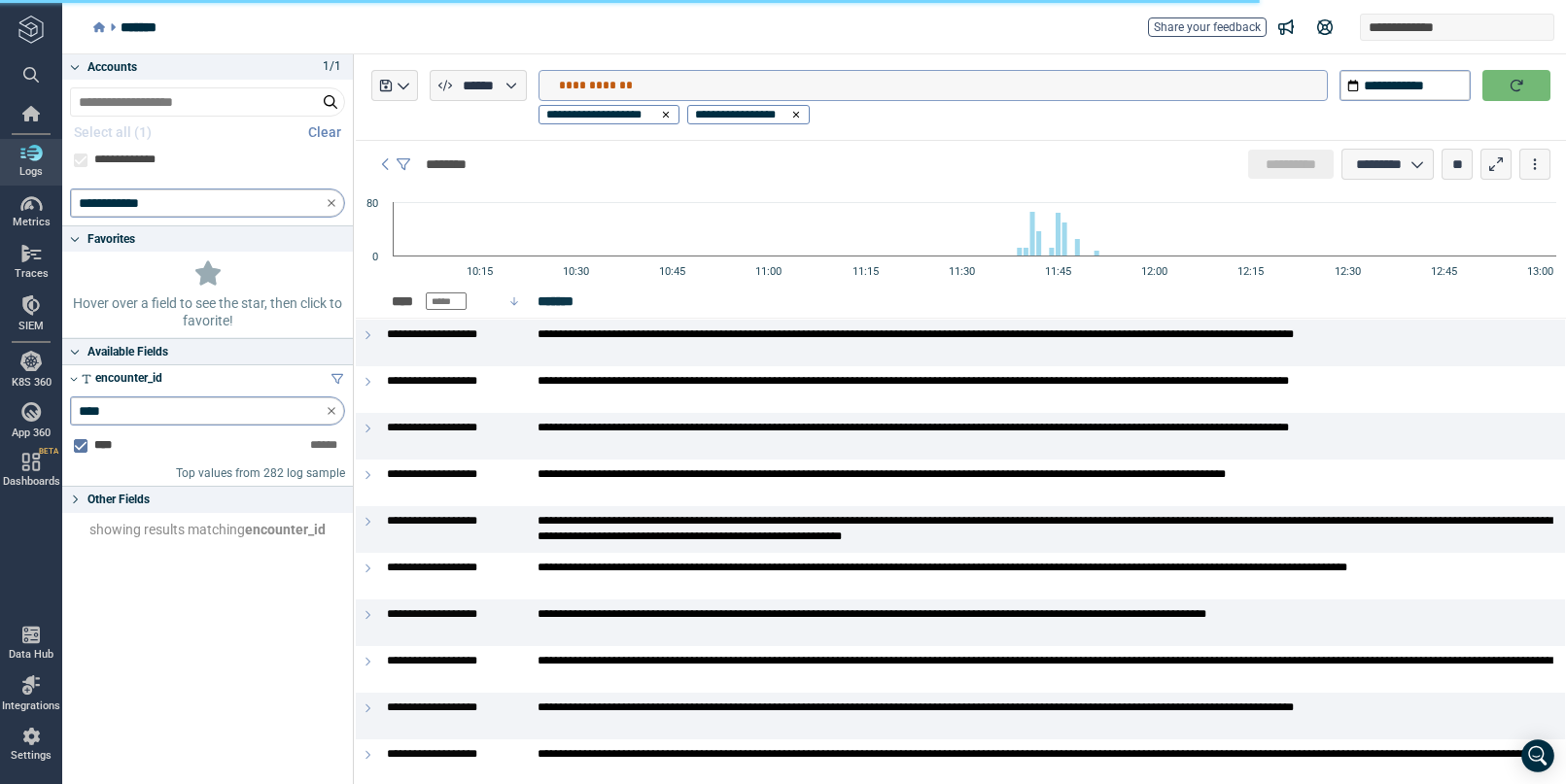 type on "*" 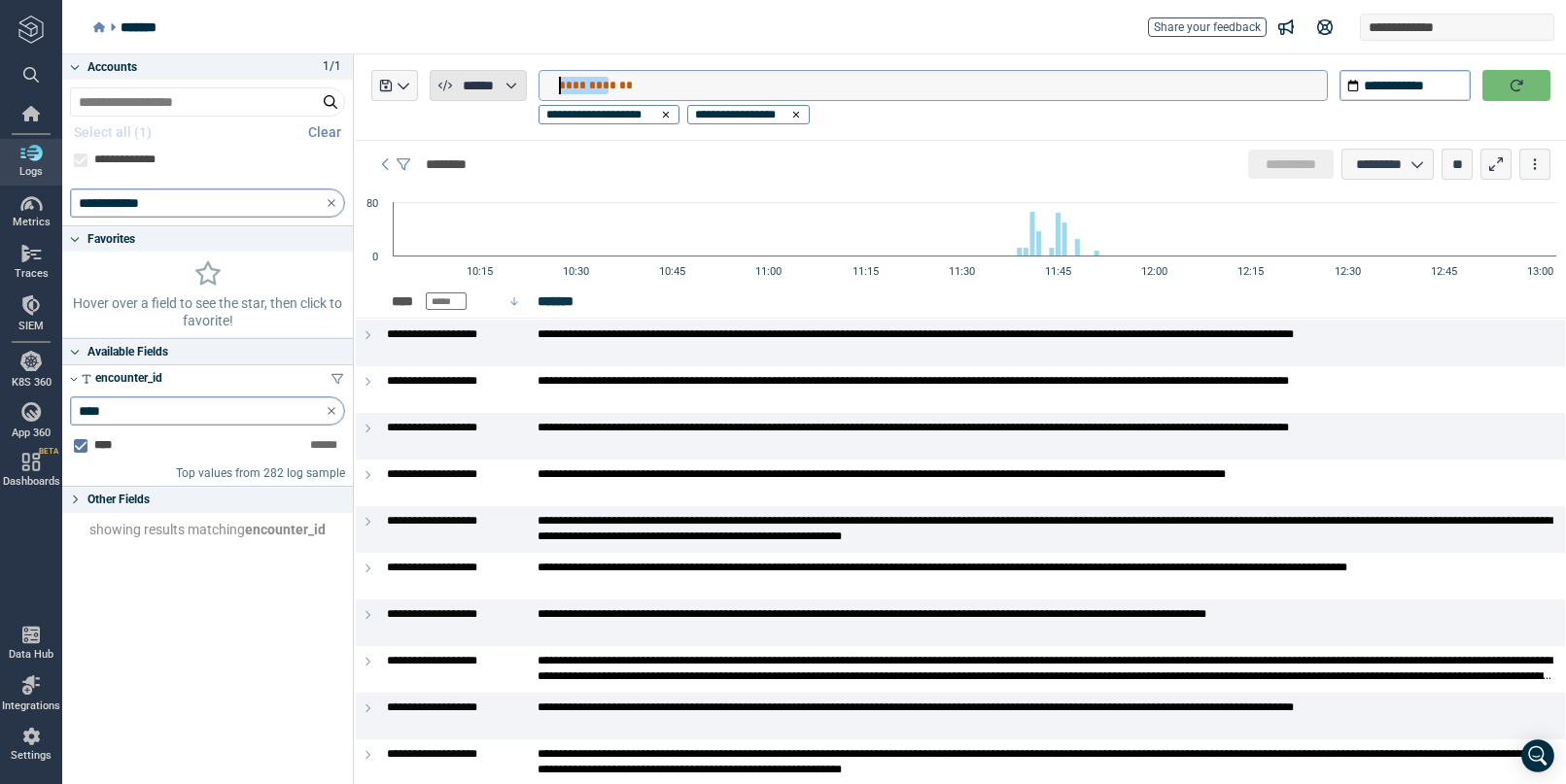 drag, startPoint x: 606, startPoint y: 85, endPoint x: 492, endPoint y: 84, distance: 114.00439 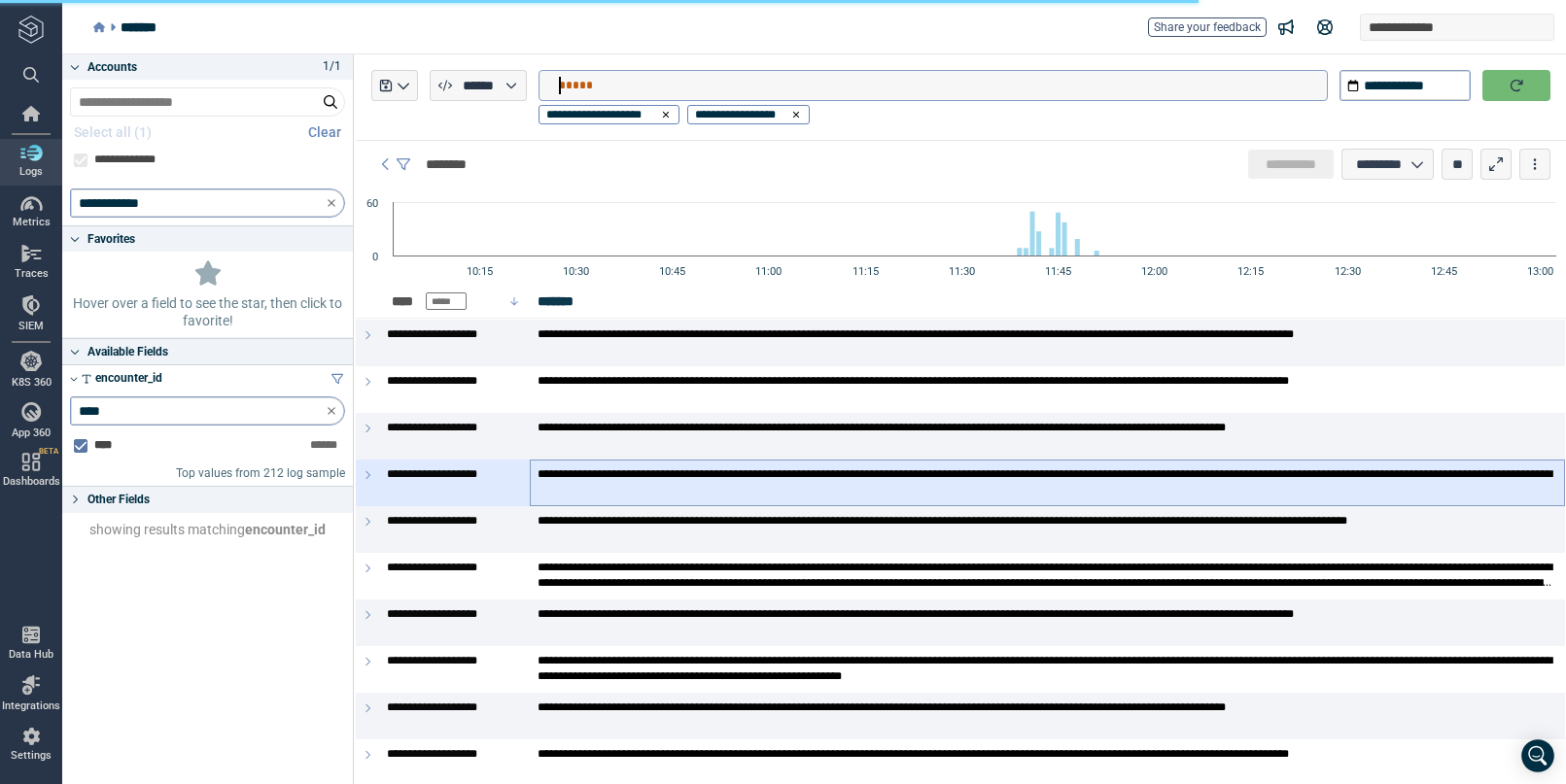 type on "*" 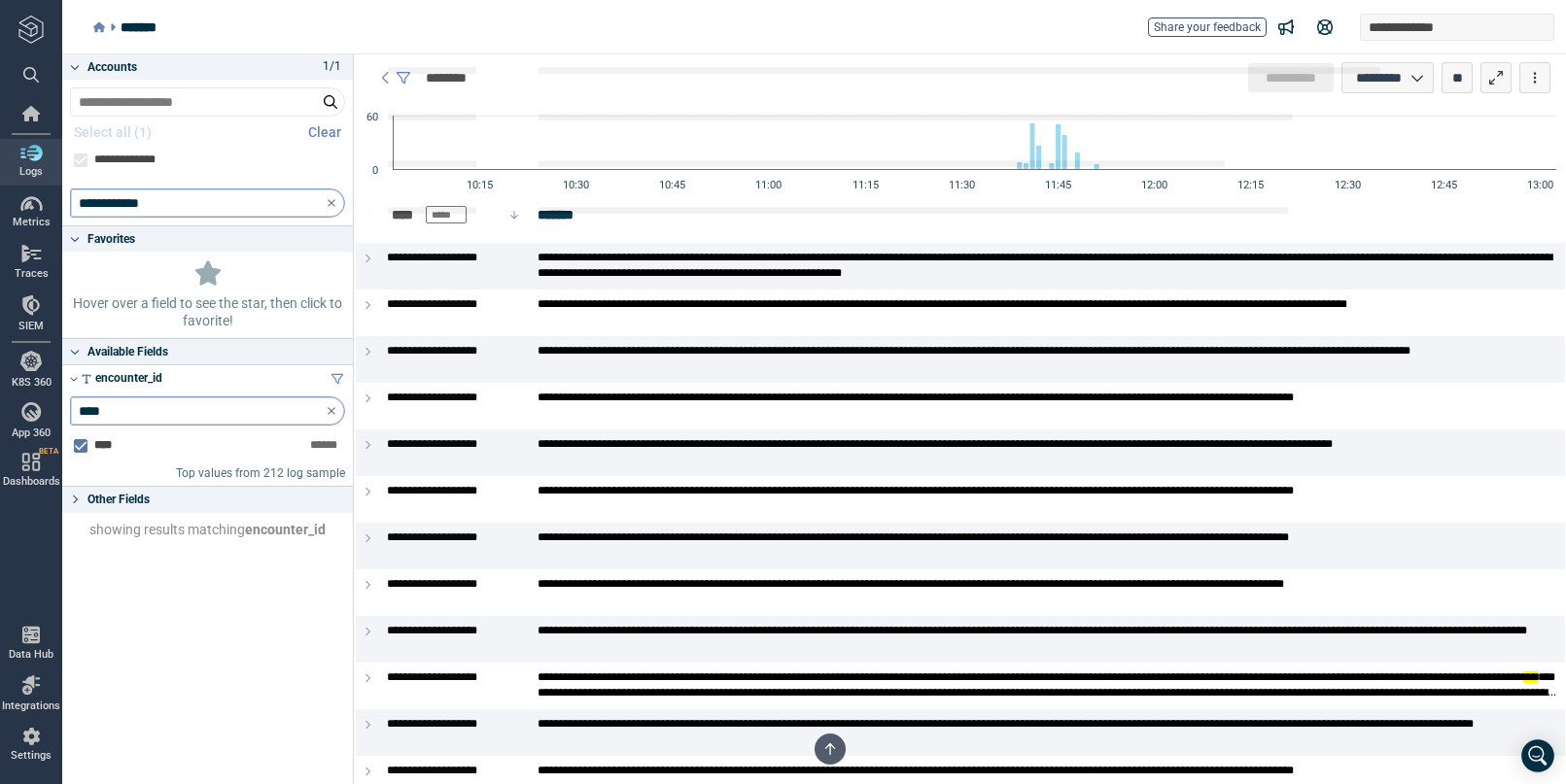 scroll, scrollTop: 1397, scrollLeft: 0, axis: vertical 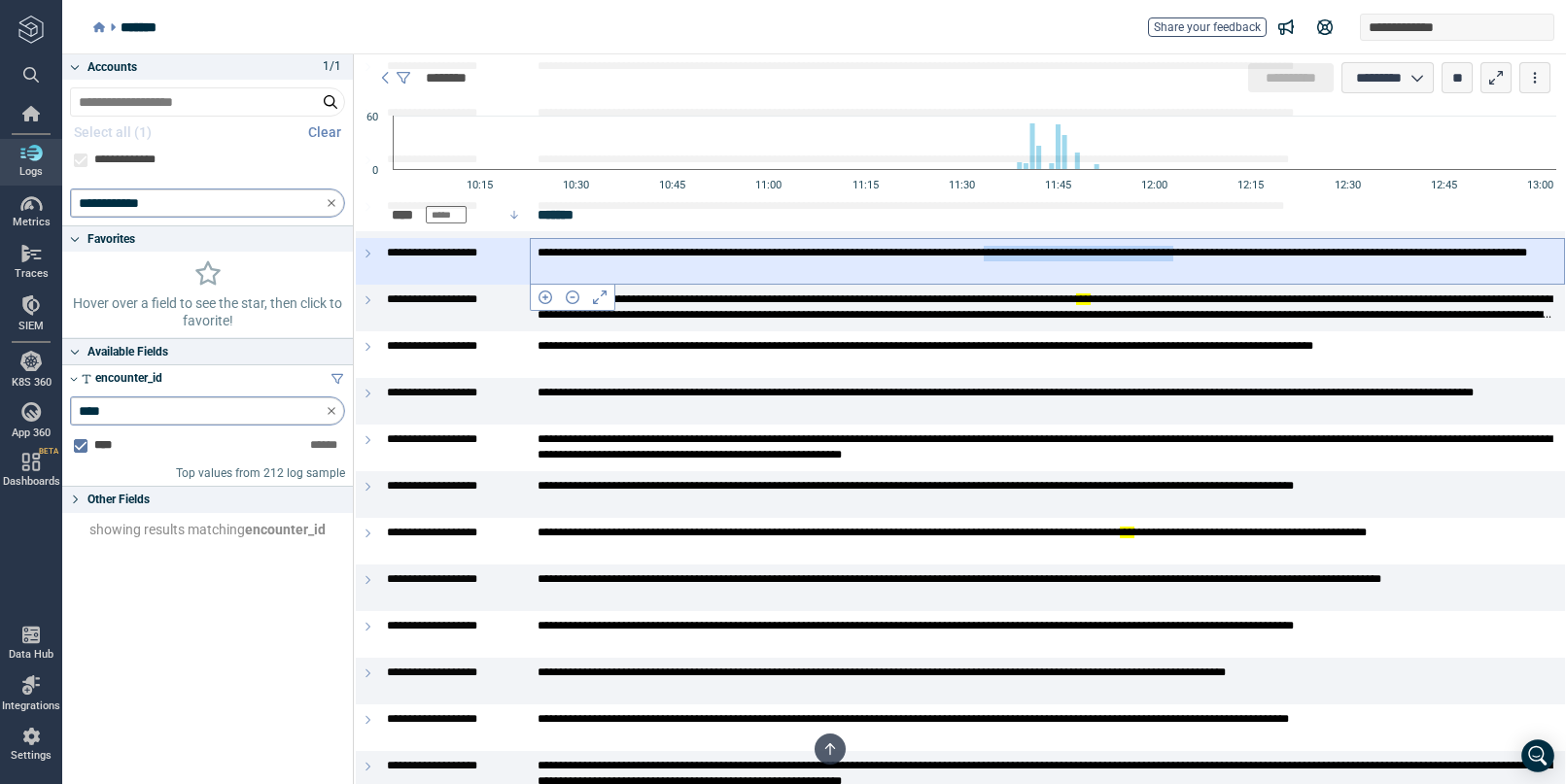 drag, startPoint x: 1178, startPoint y: 255, endPoint x: 1452, endPoint y: 256, distance: 274.00182 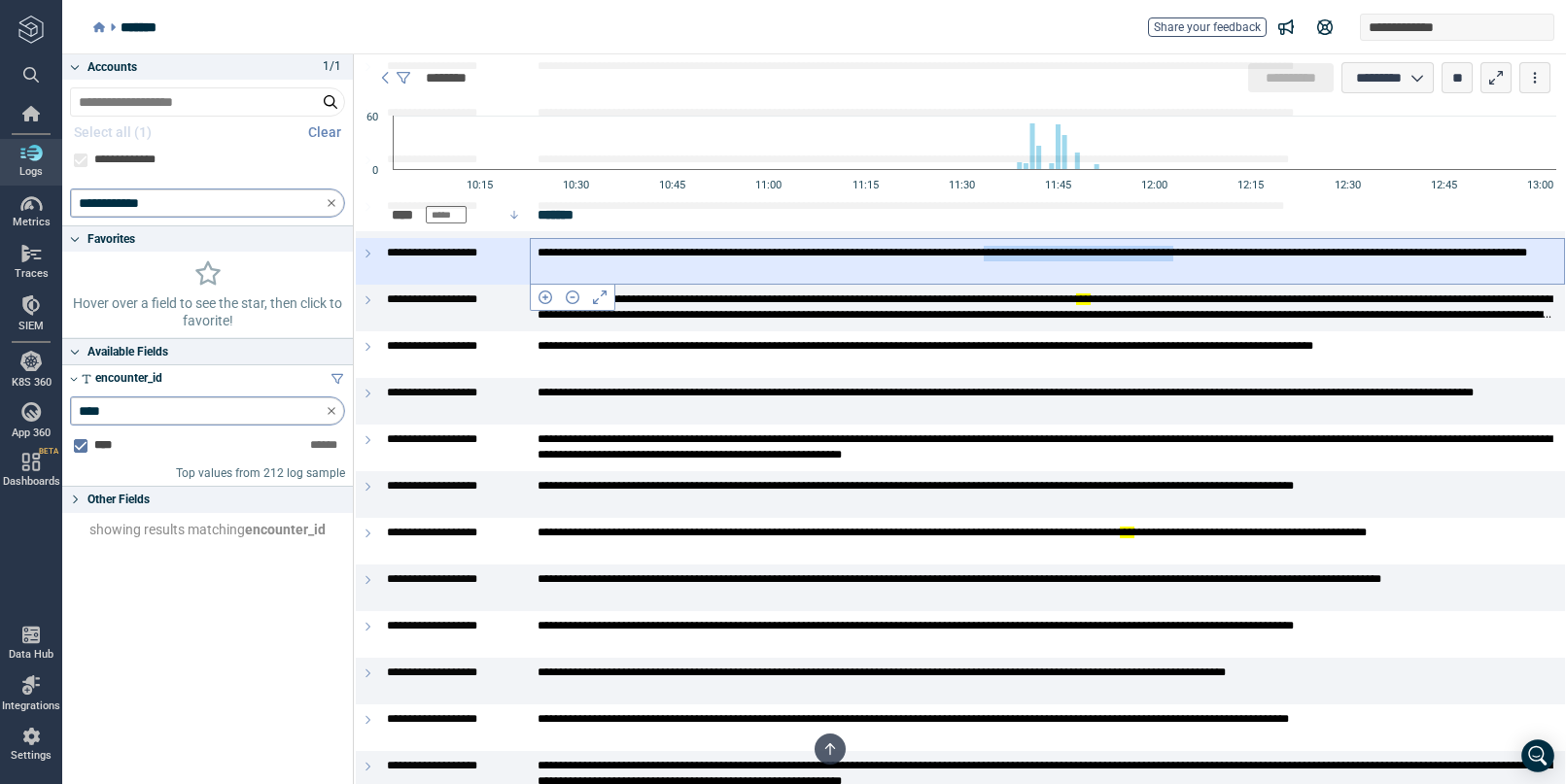 click on "**********" at bounding box center (1047, 260) 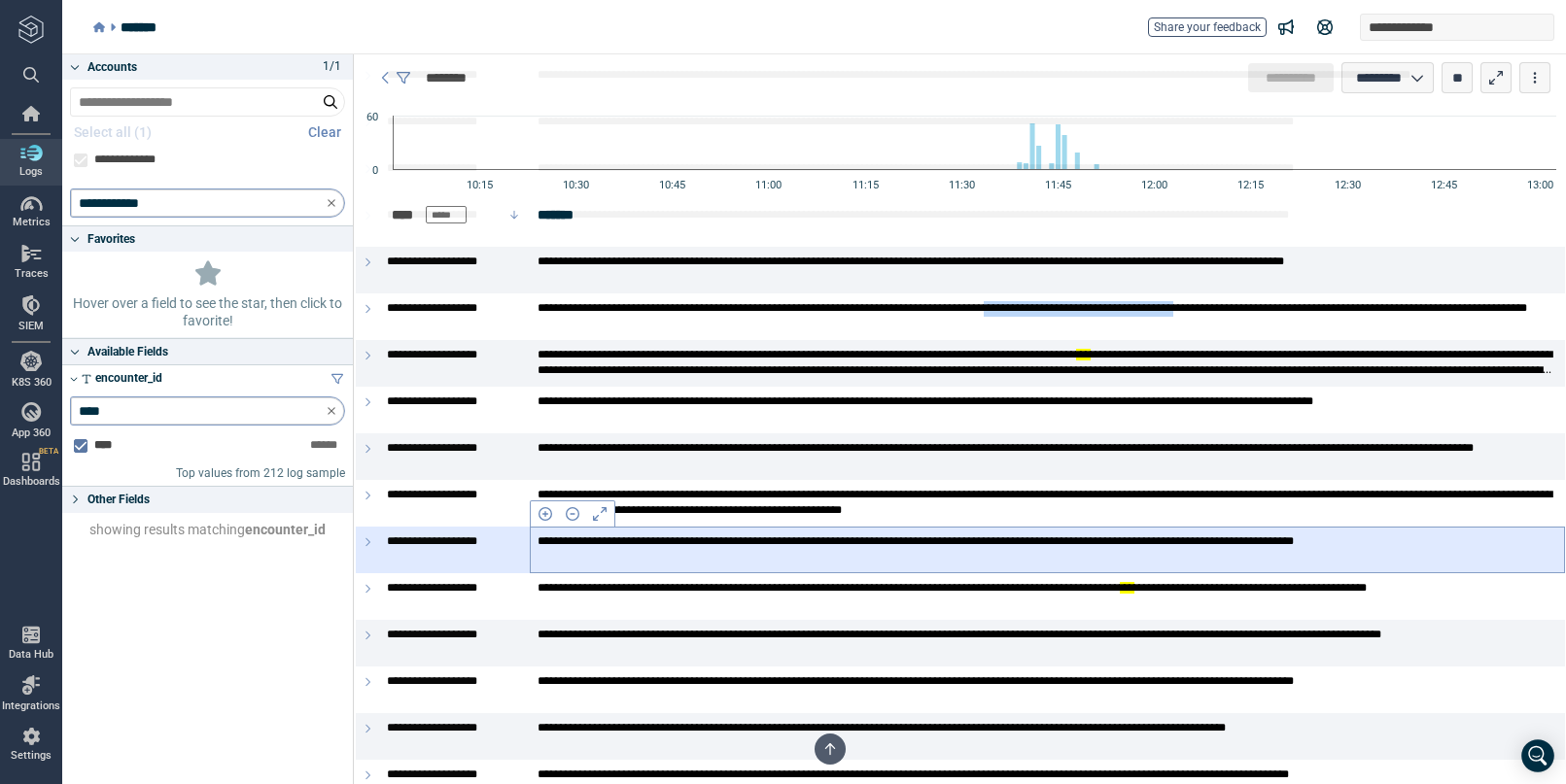 scroll, scrollTop: 883, scrollLeft: 0, axis: vertical 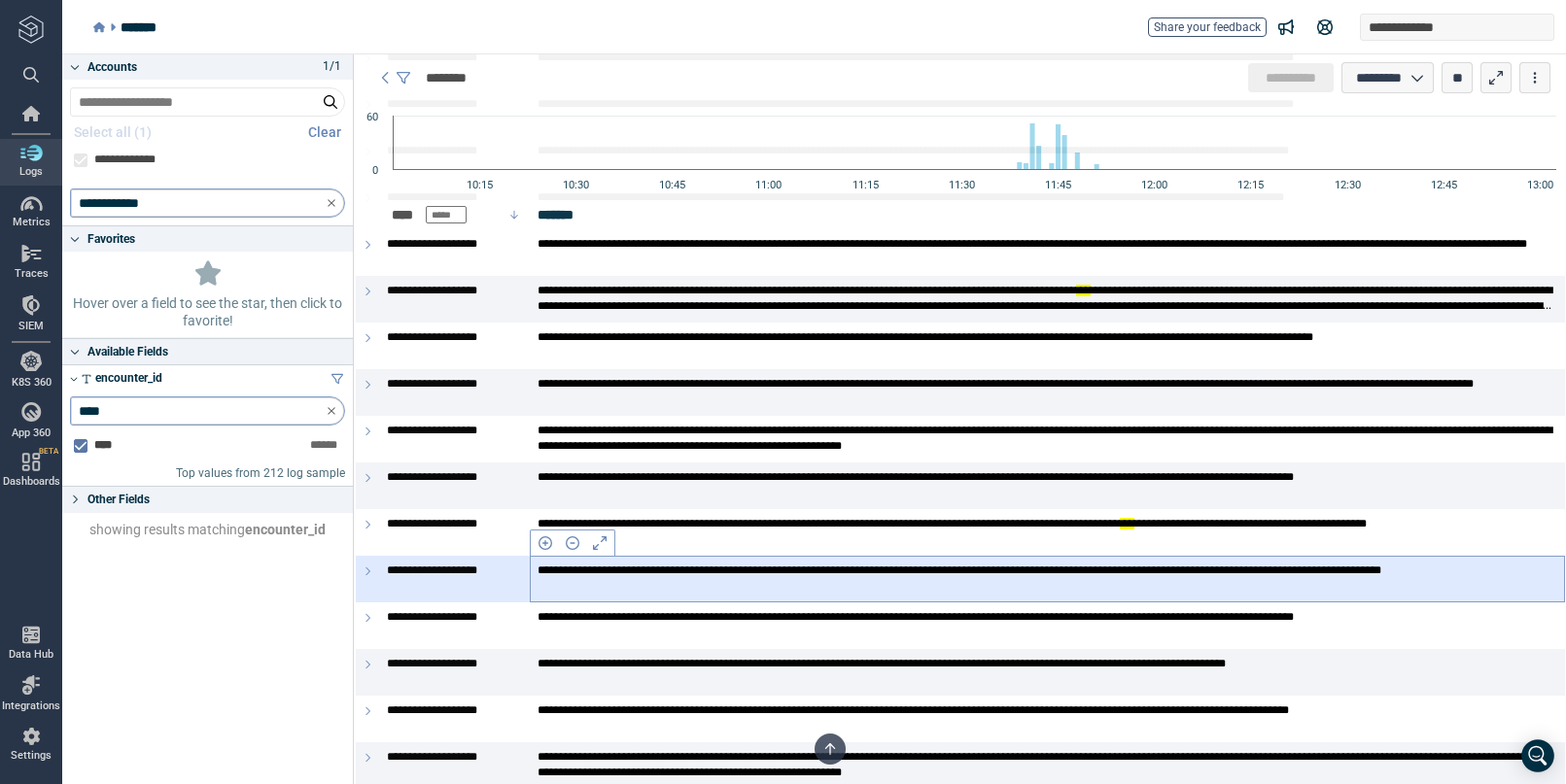 click on "**********" at bounding box center (1047, 578) 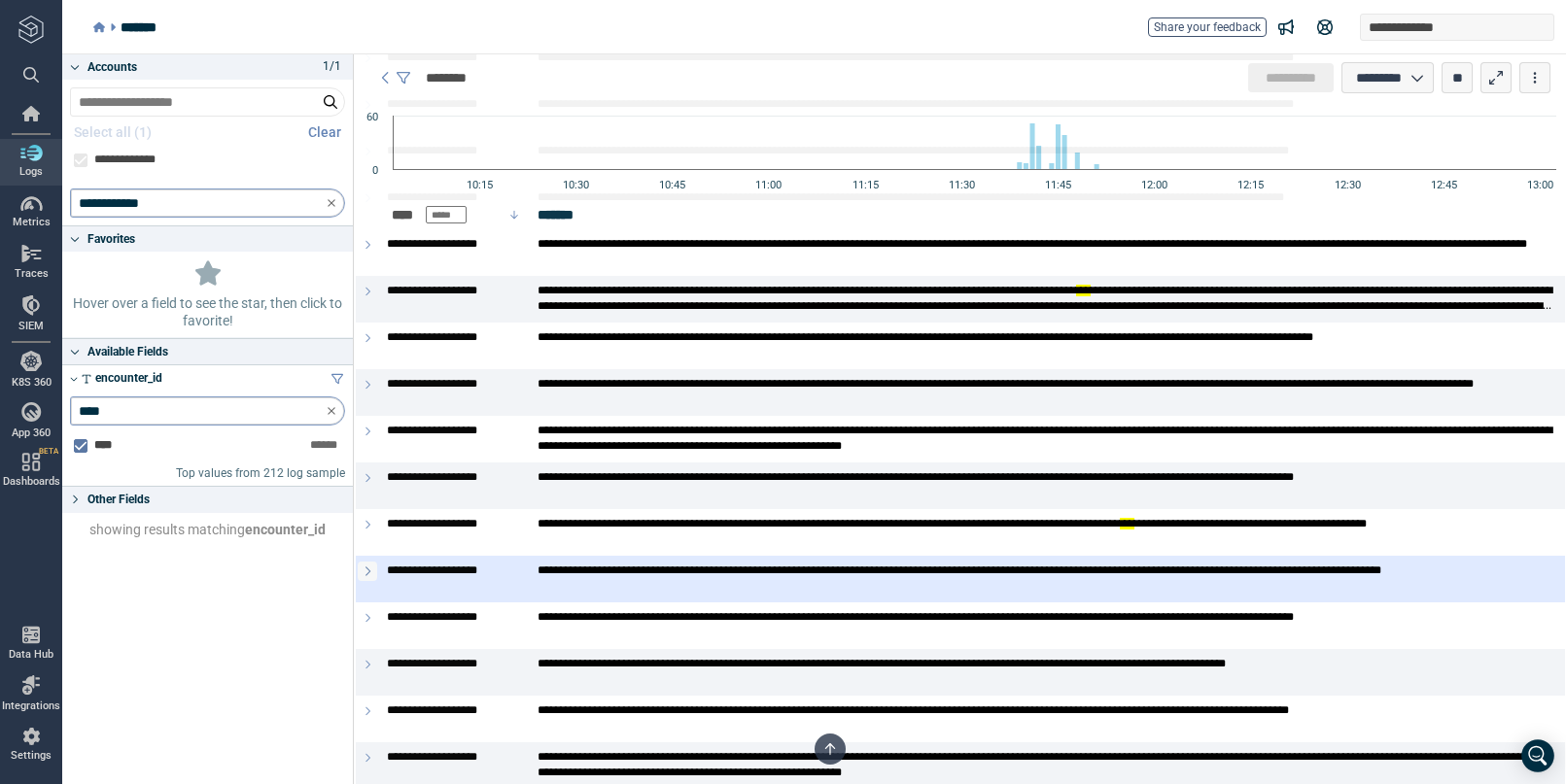 click 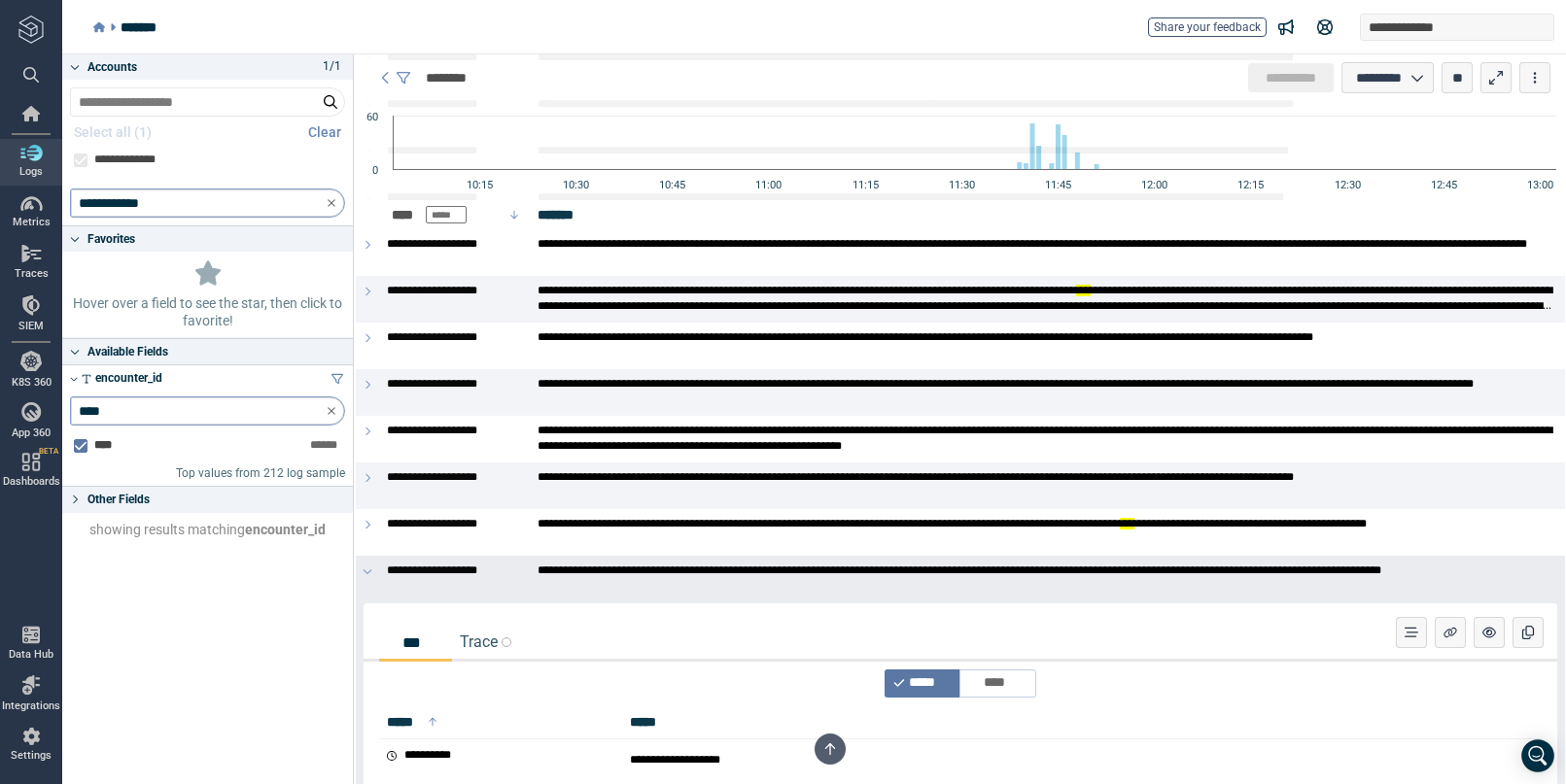 scroll, scrollTop: 1325, scrollLeft: 0, axis: vertical 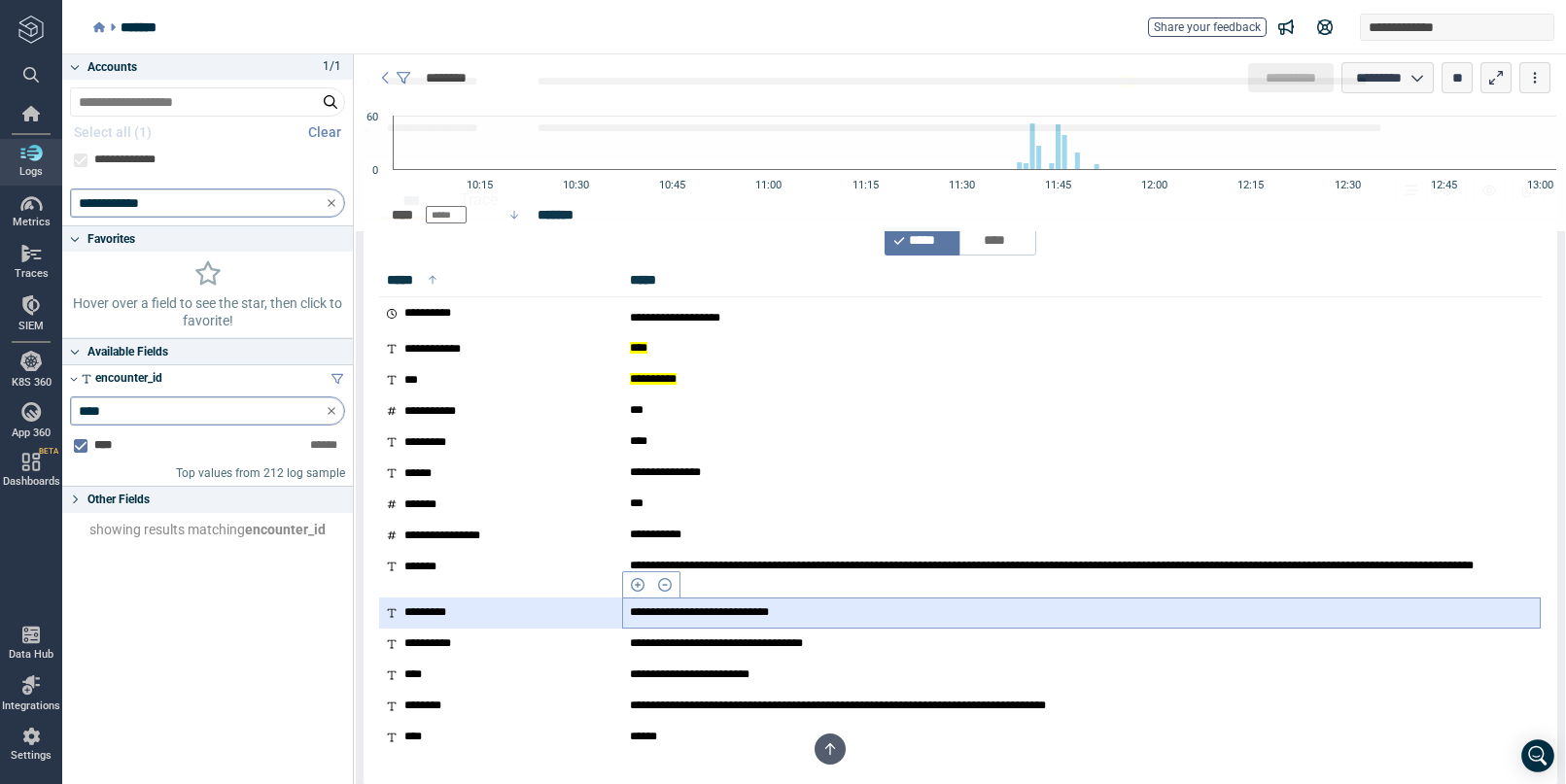 click on "**********" at bounding box center [731, 613] 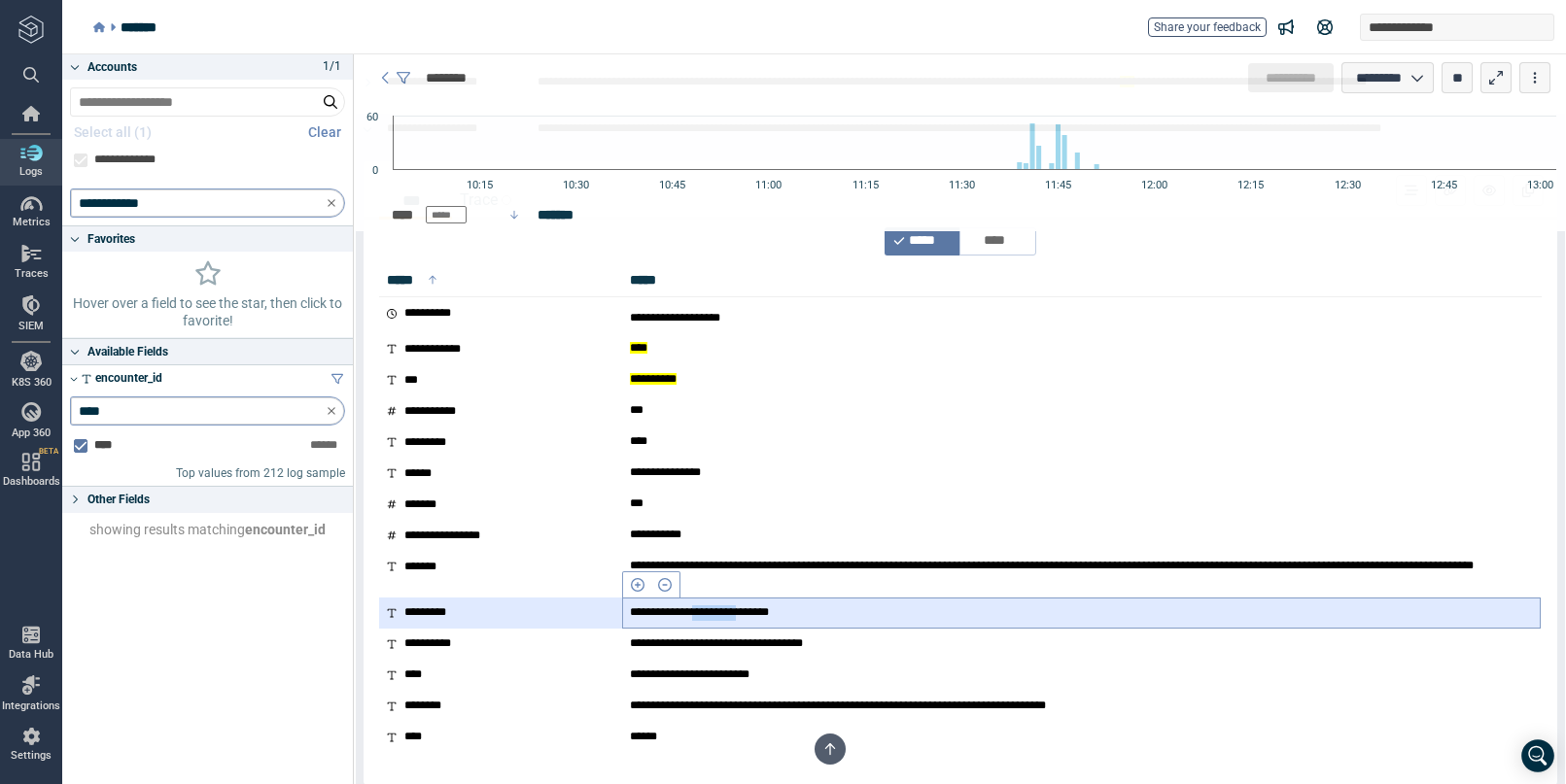 click on "**********" at bounding box center [731, 613] 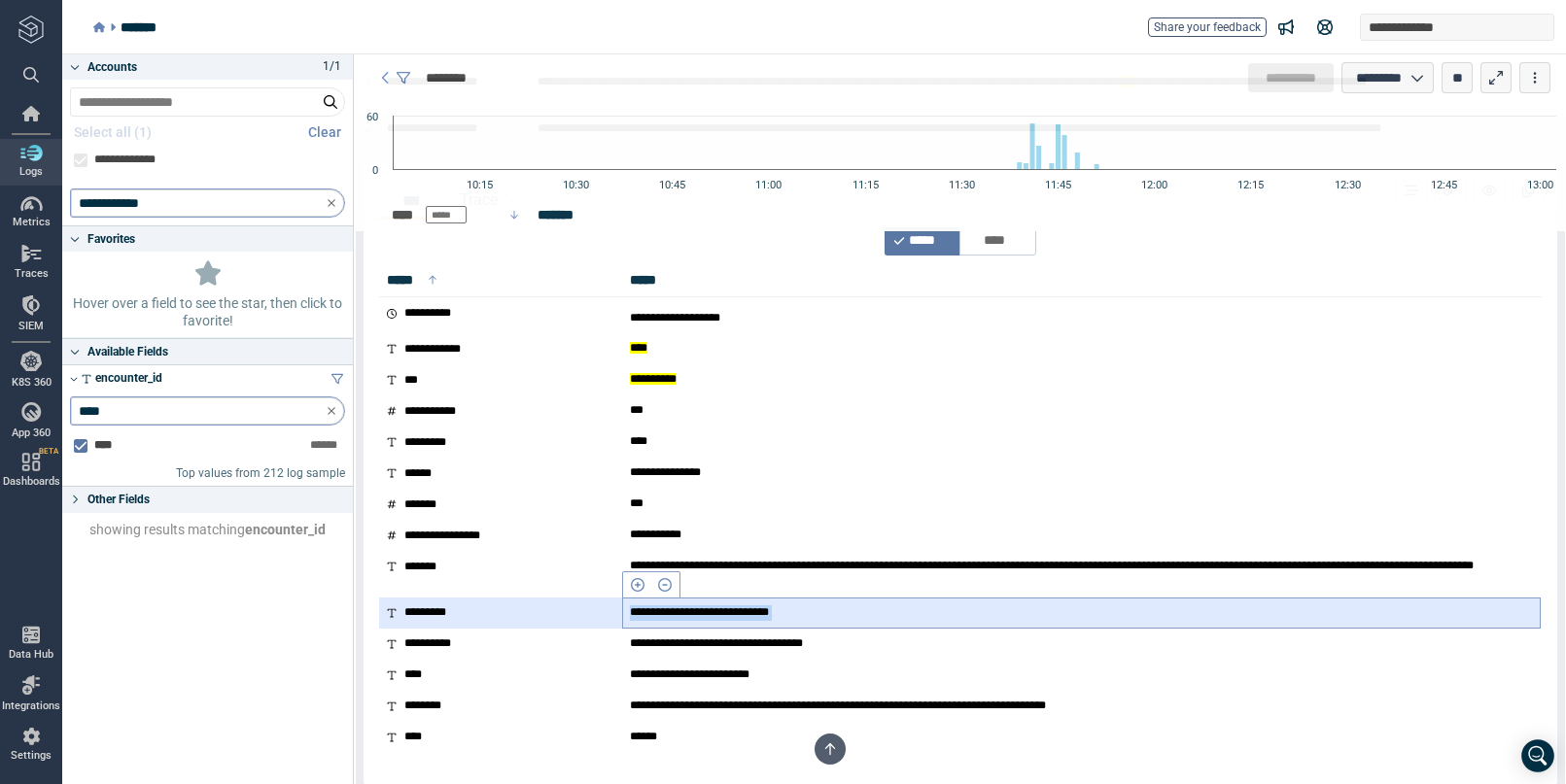 click on "**********" at bounding box center [731, 613] 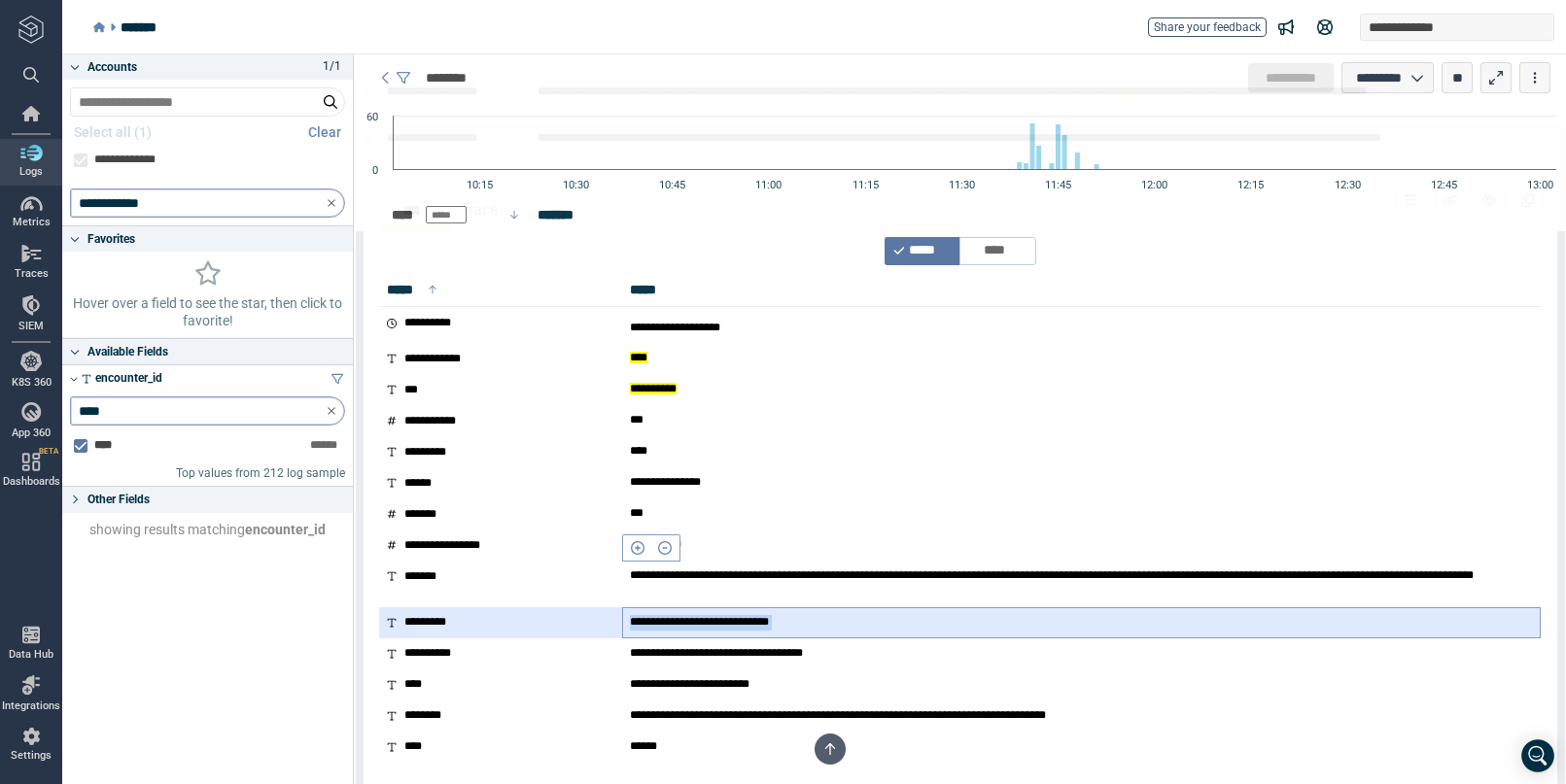 scroll, scrollTop: 1327, scrollLeft: 0, axis: vertical 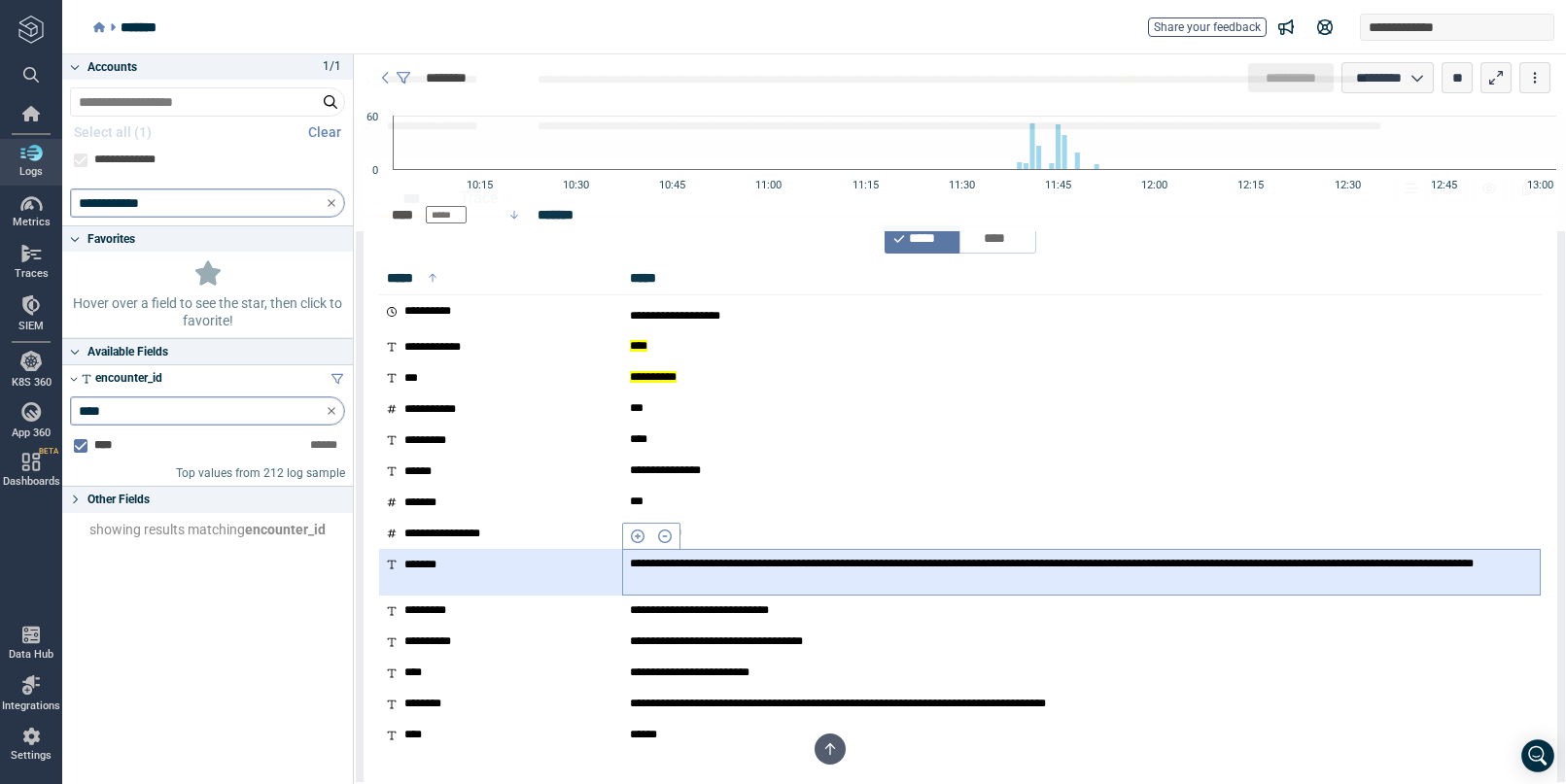 click on "**********" at bounding box center [1081, 571] 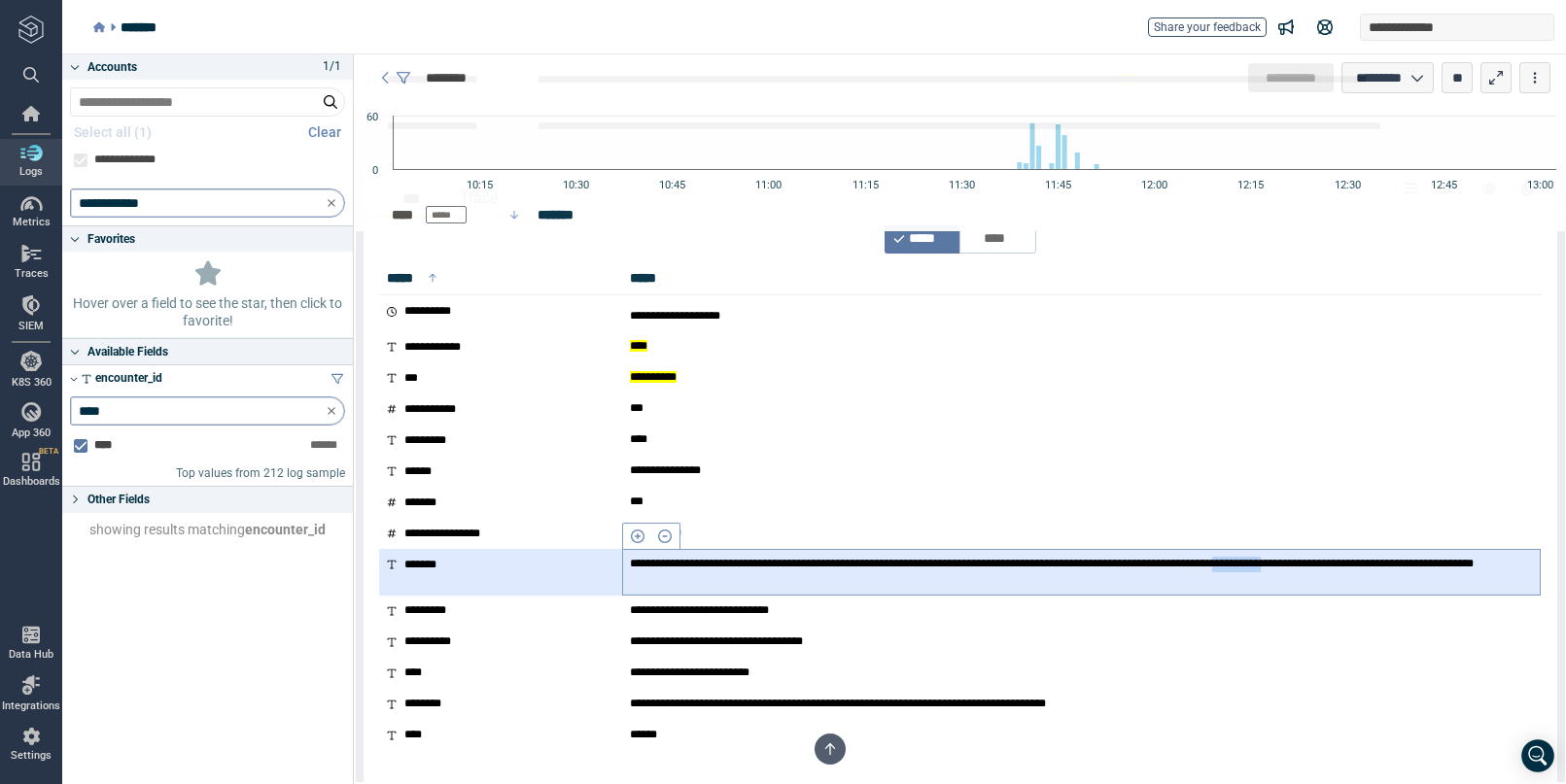 click on "**********" at bounding box center [1081, 571] 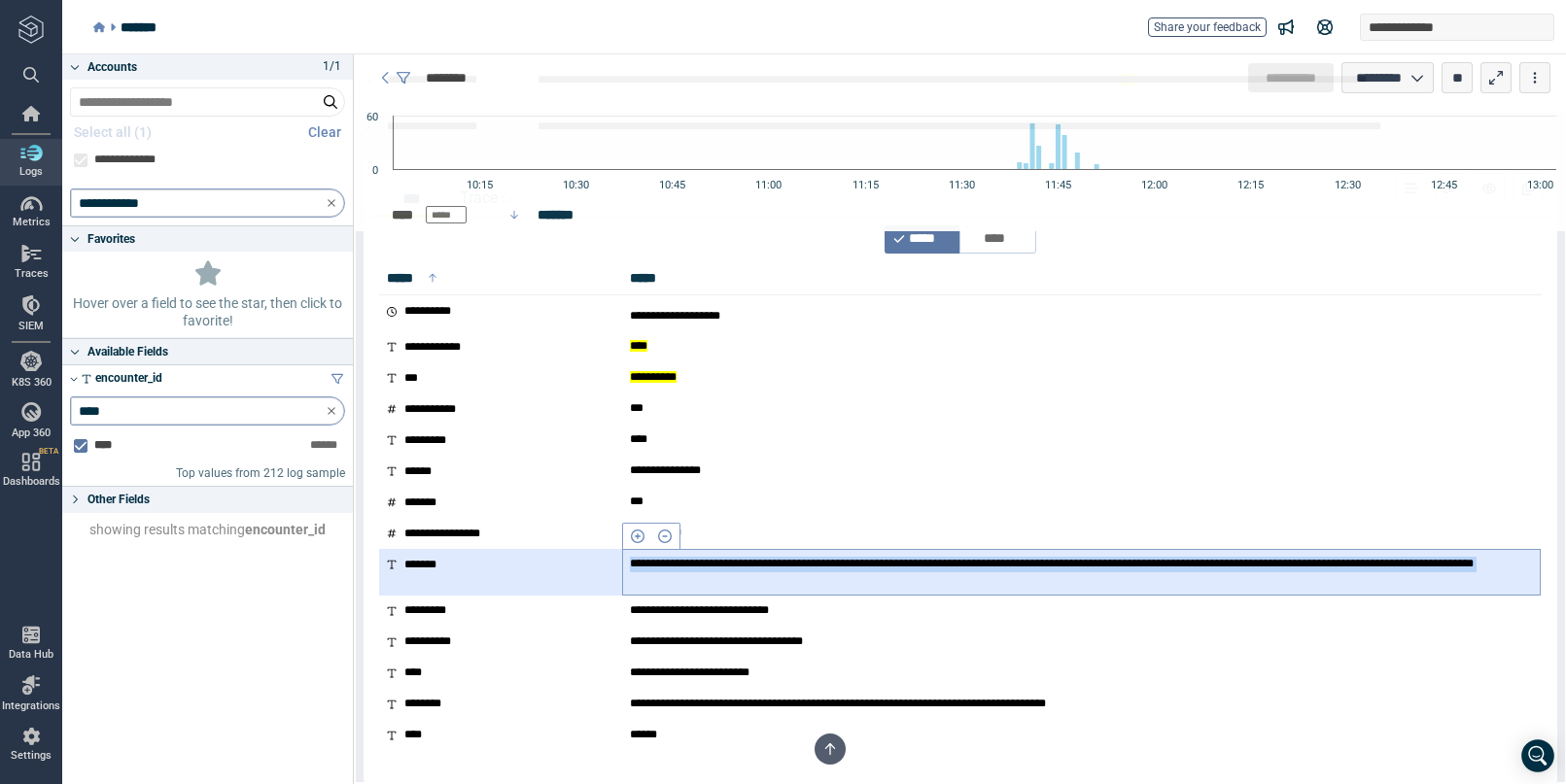 click on "**********" at bounding box center (1081, 571) 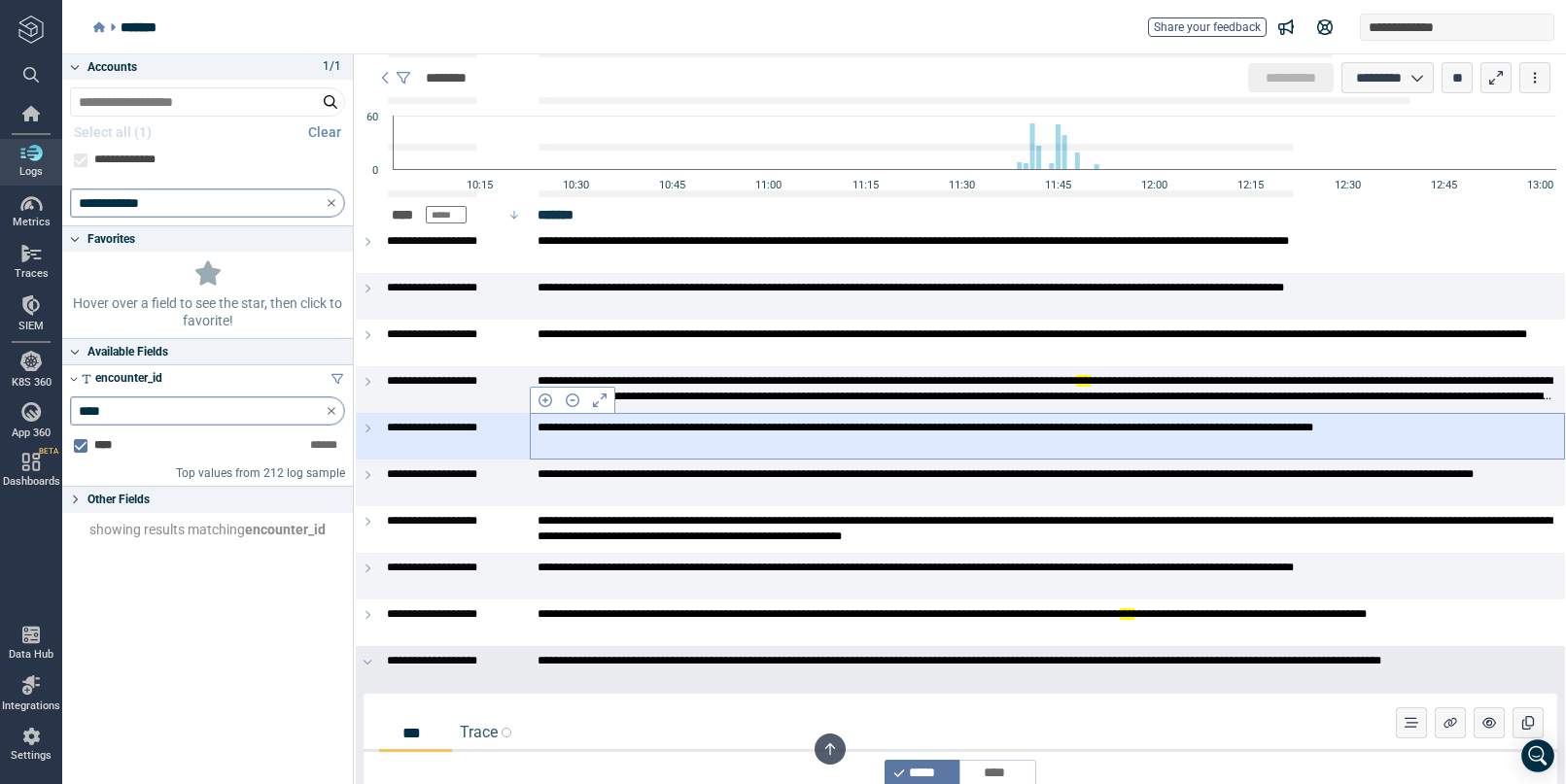 scroll, scrollTop: 0, scrollLeft: 0, axis: both 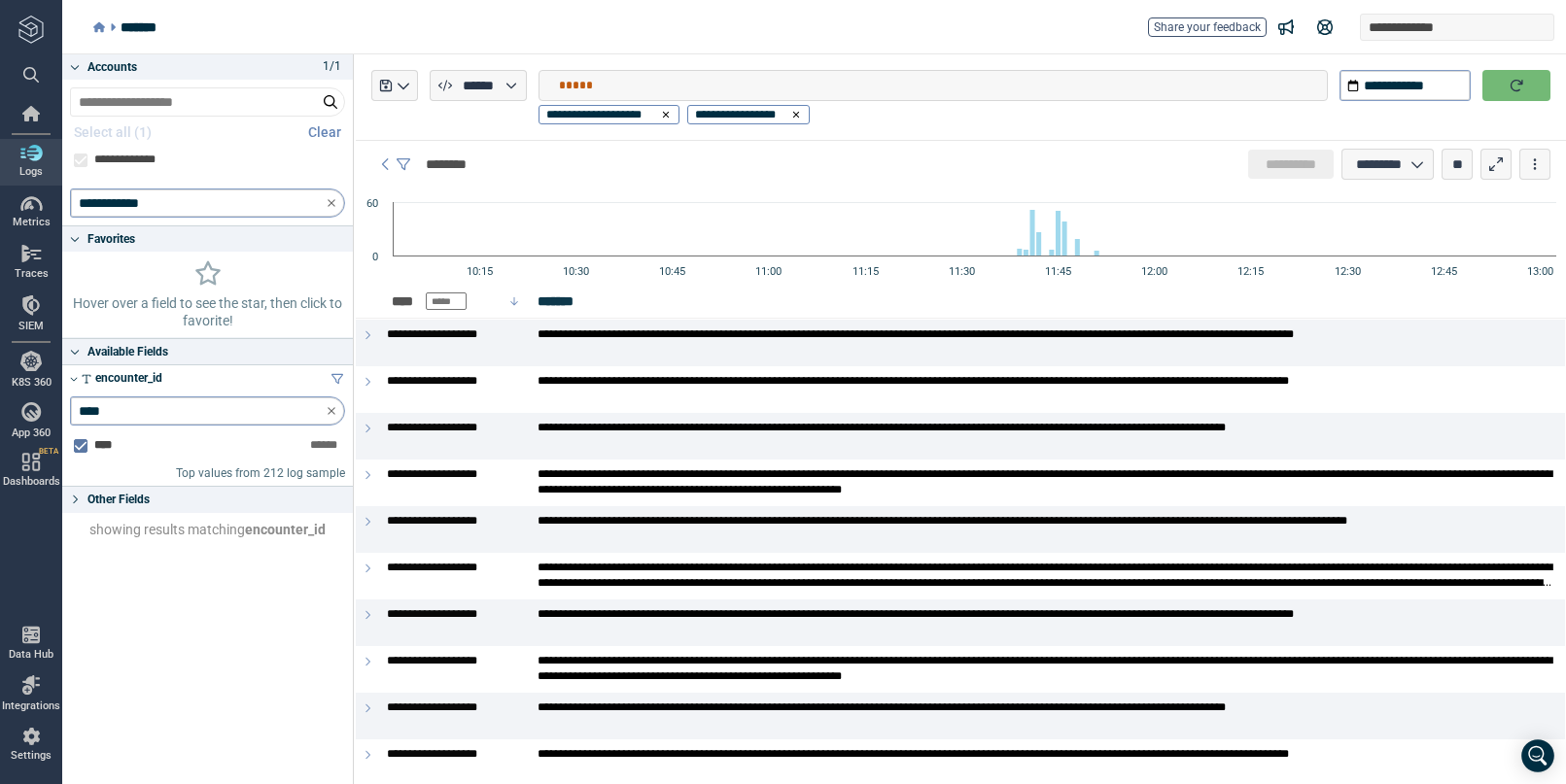 click on "*****" at bounding box center [943, 85] 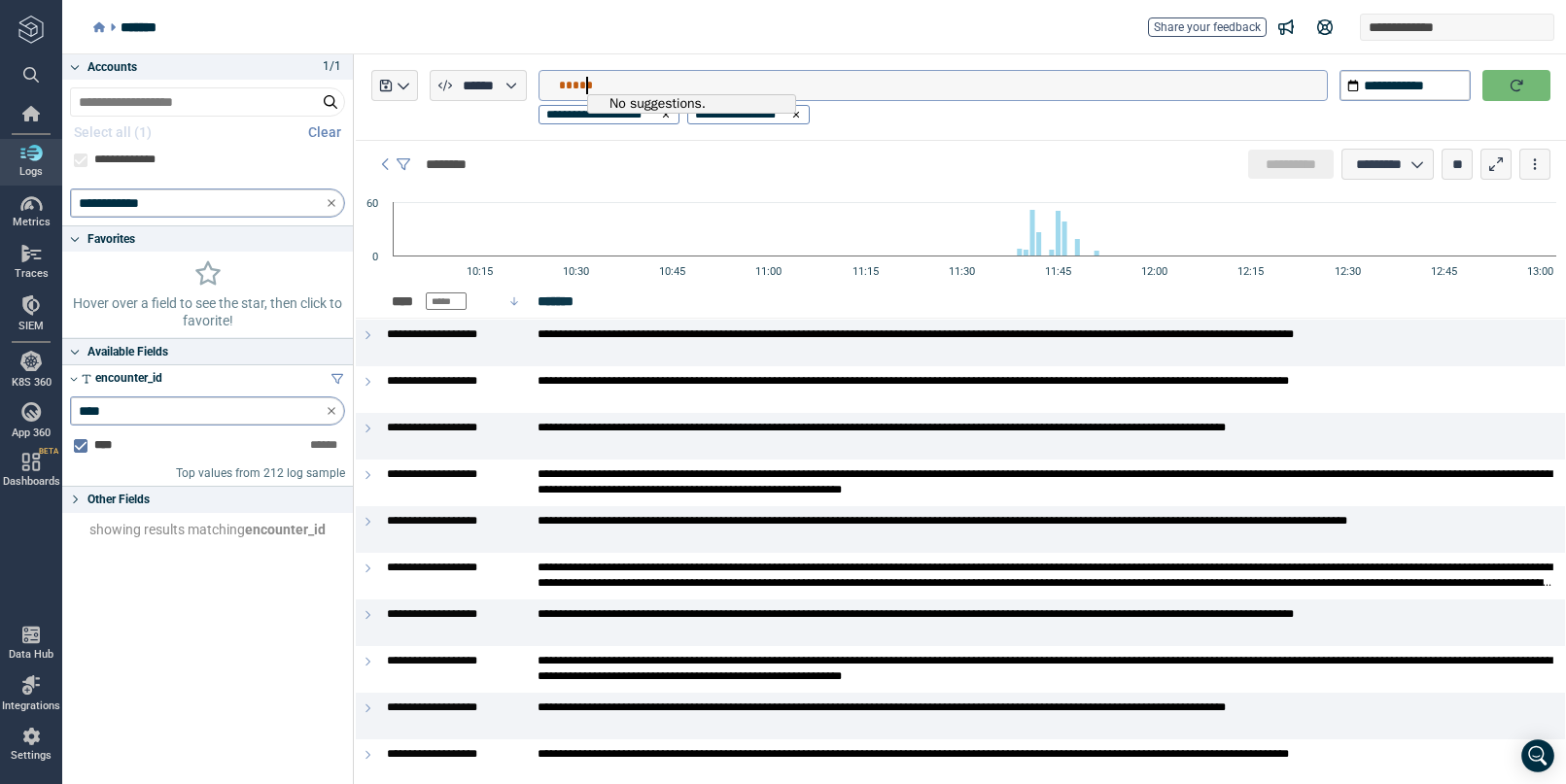 click on "*****" at bounding box center [943, 85] 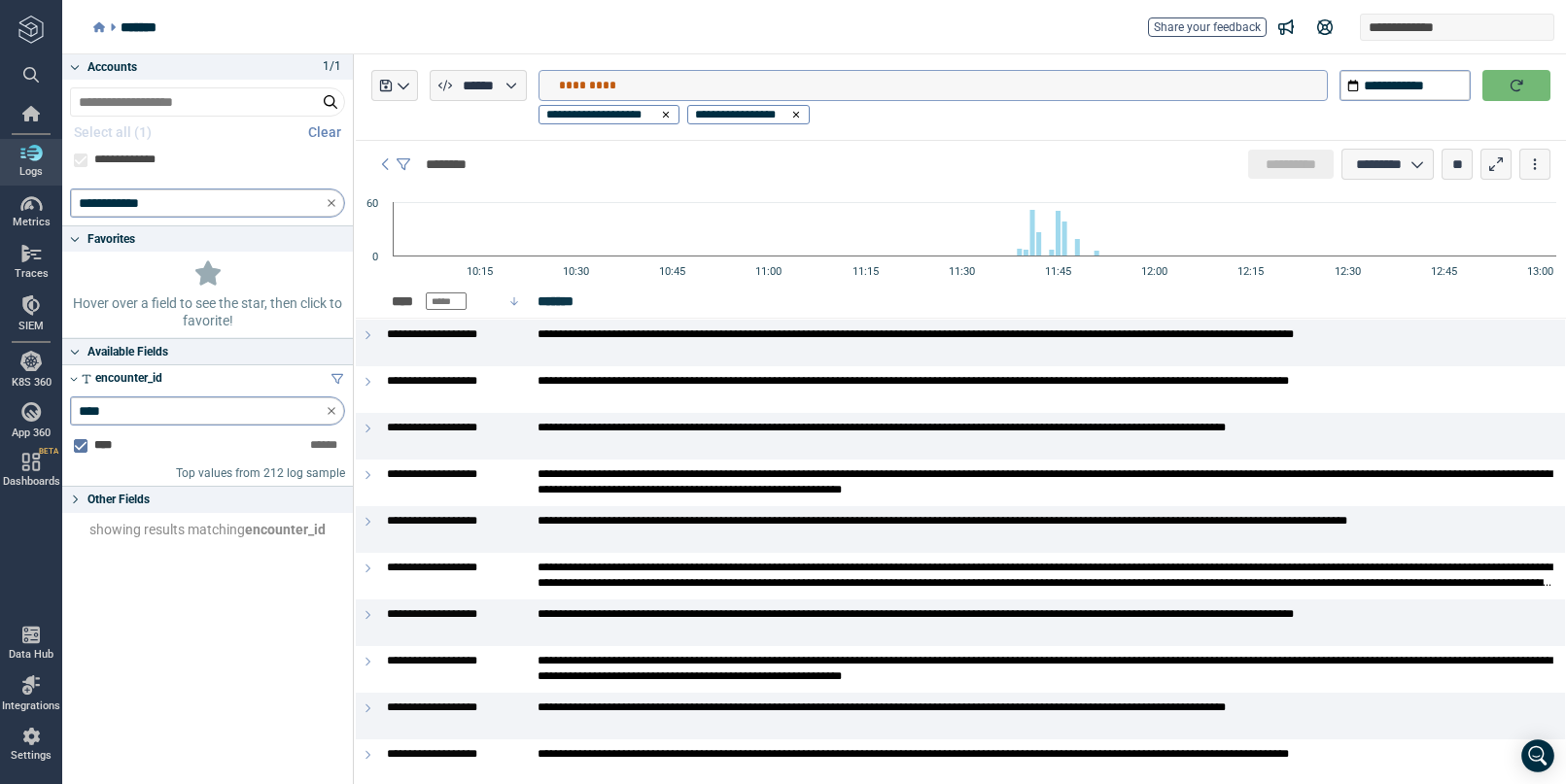 type on "*********" 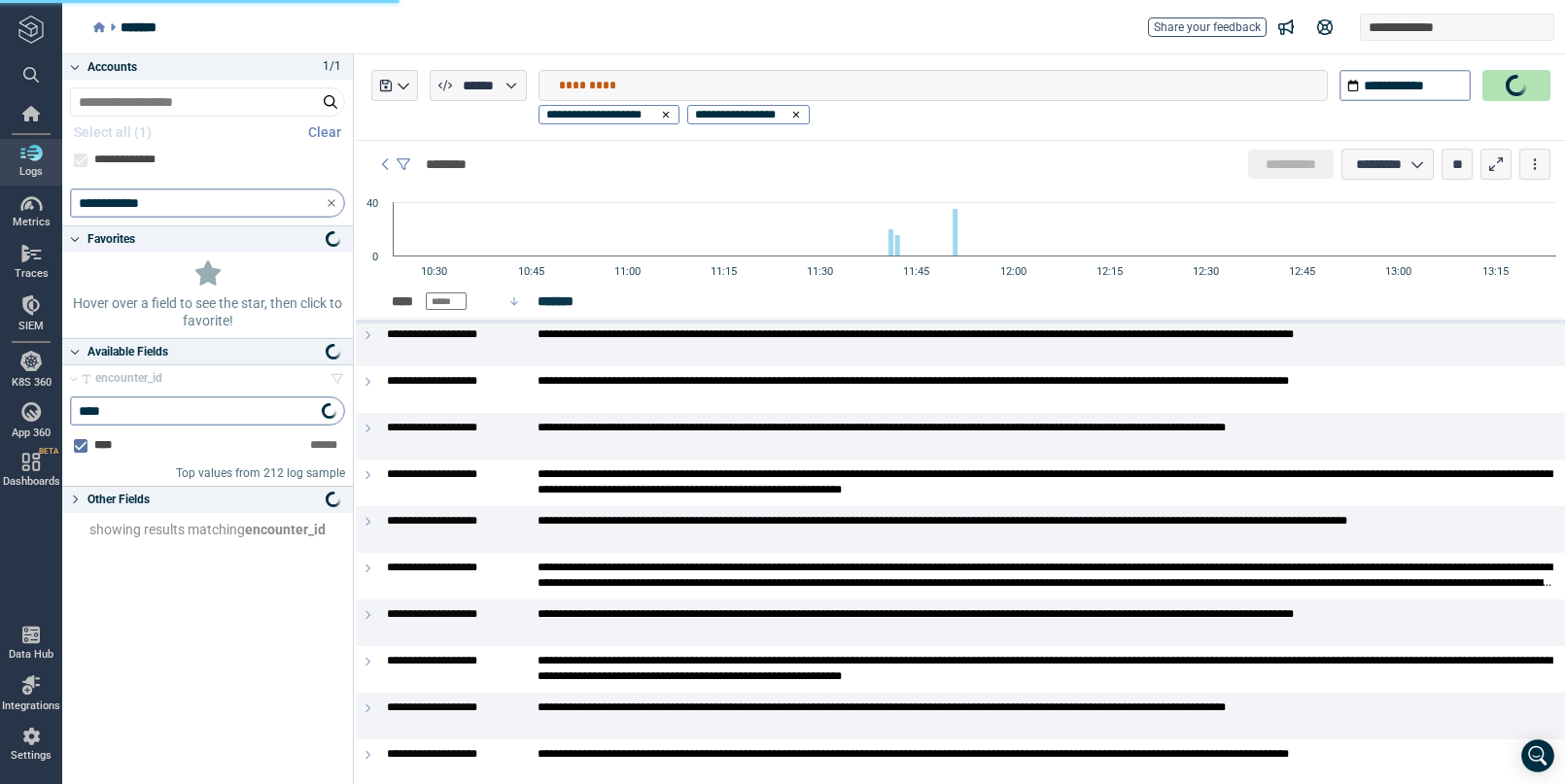 type on "*" 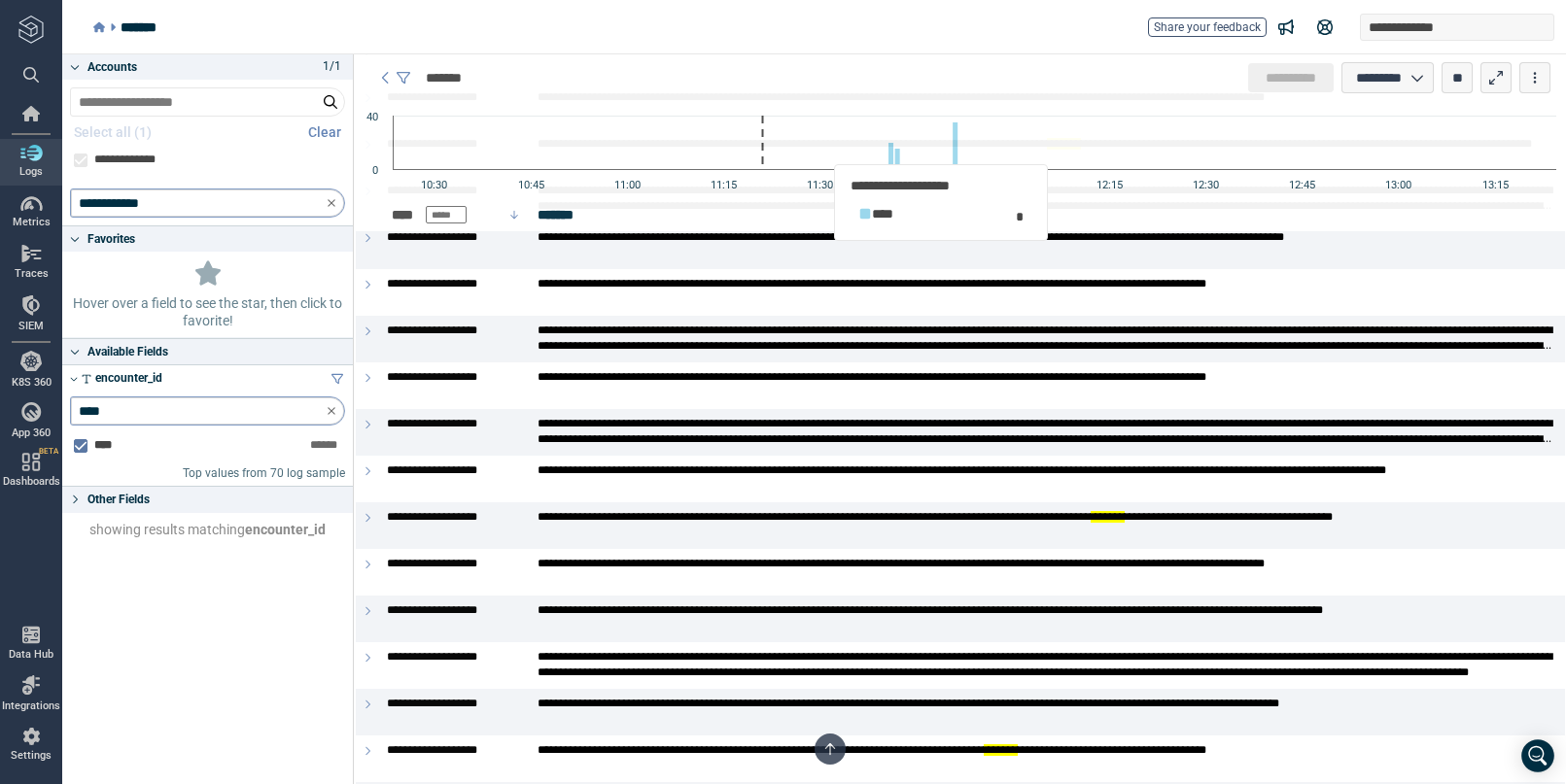 scroll, scrollTop: 0, scrollLeft: 0, axis: both 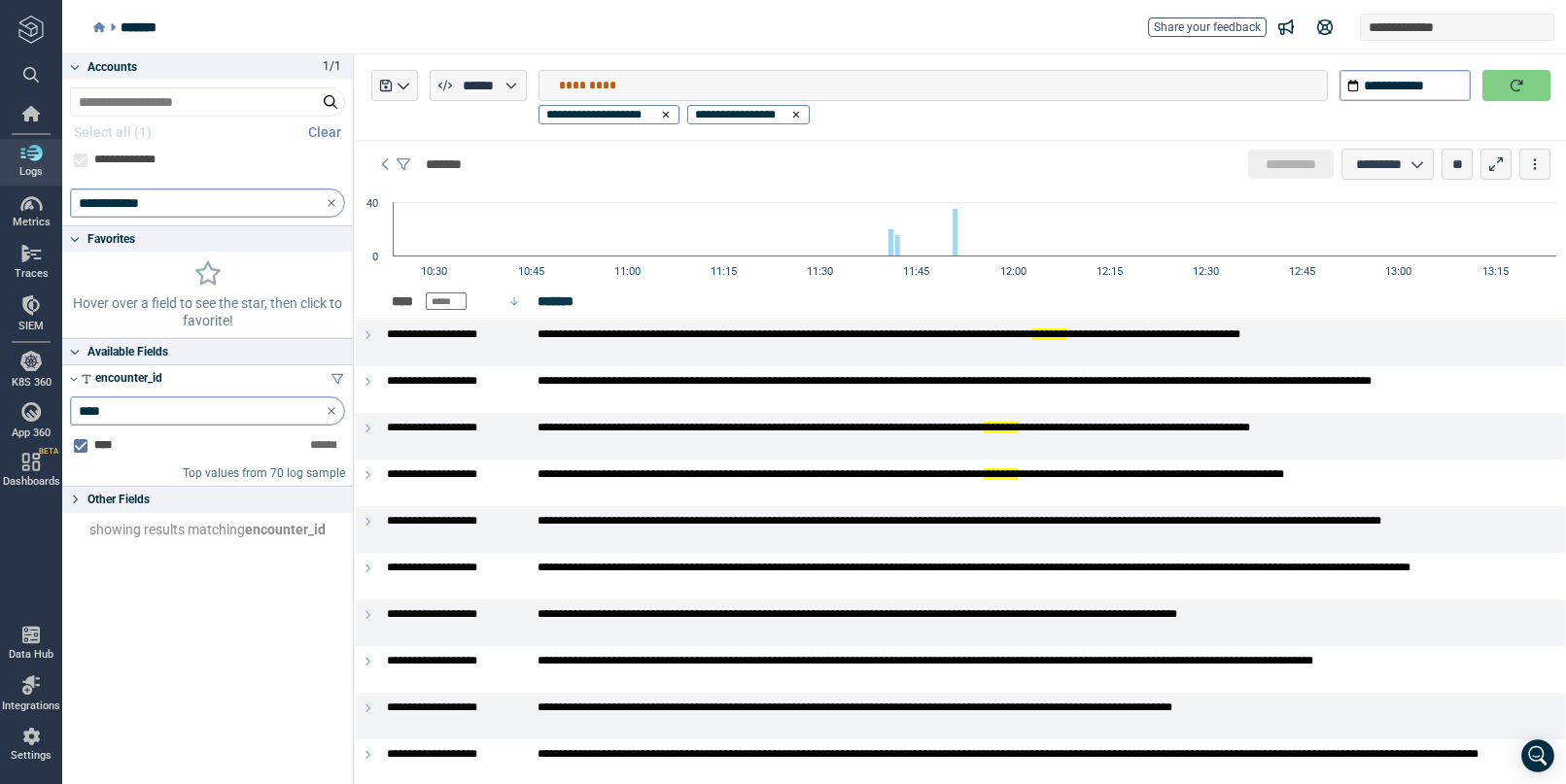 click on "*********" at bounding box center [943, 85] 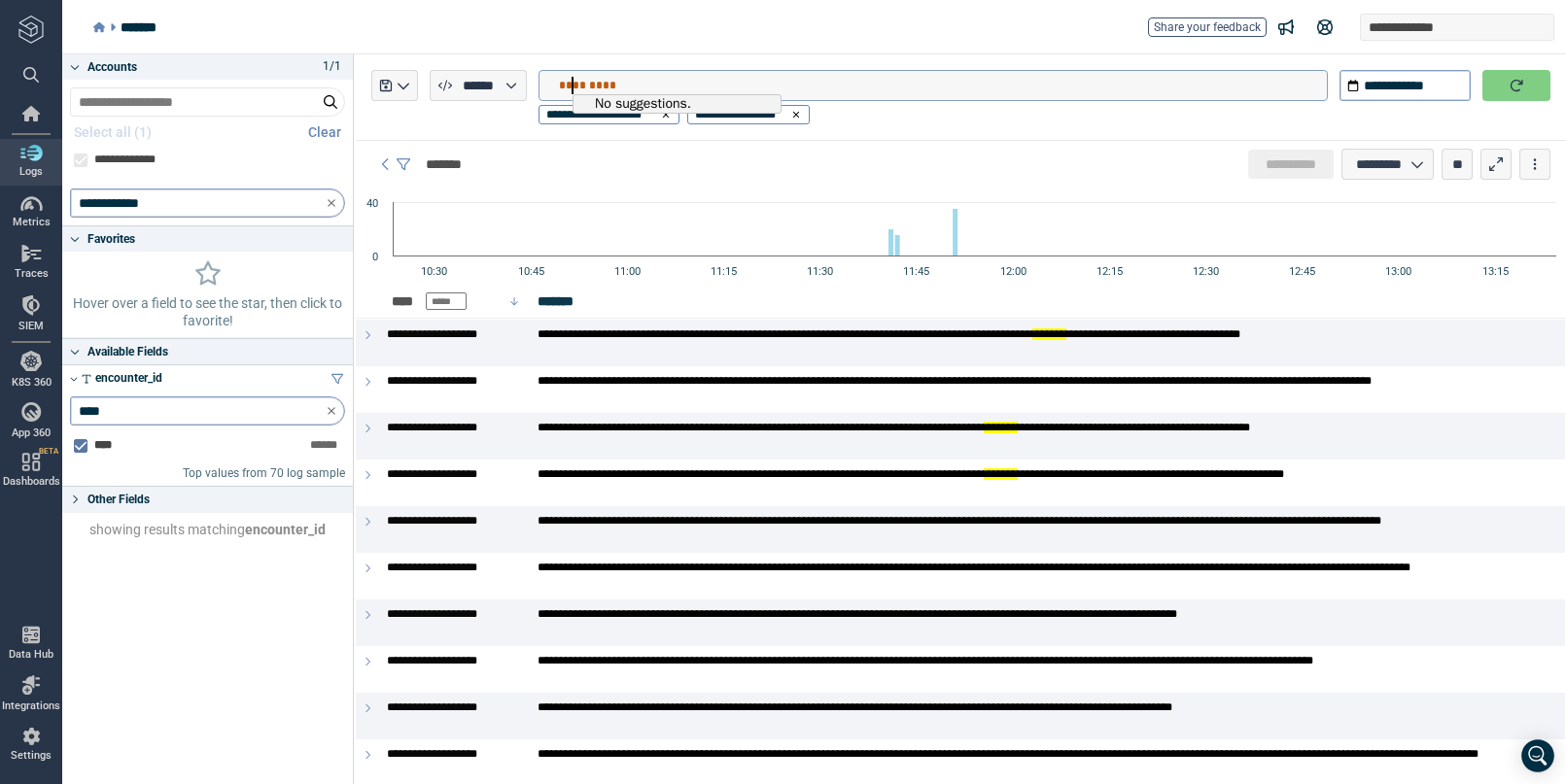 click on "*********" at bounding box center [943, 85] 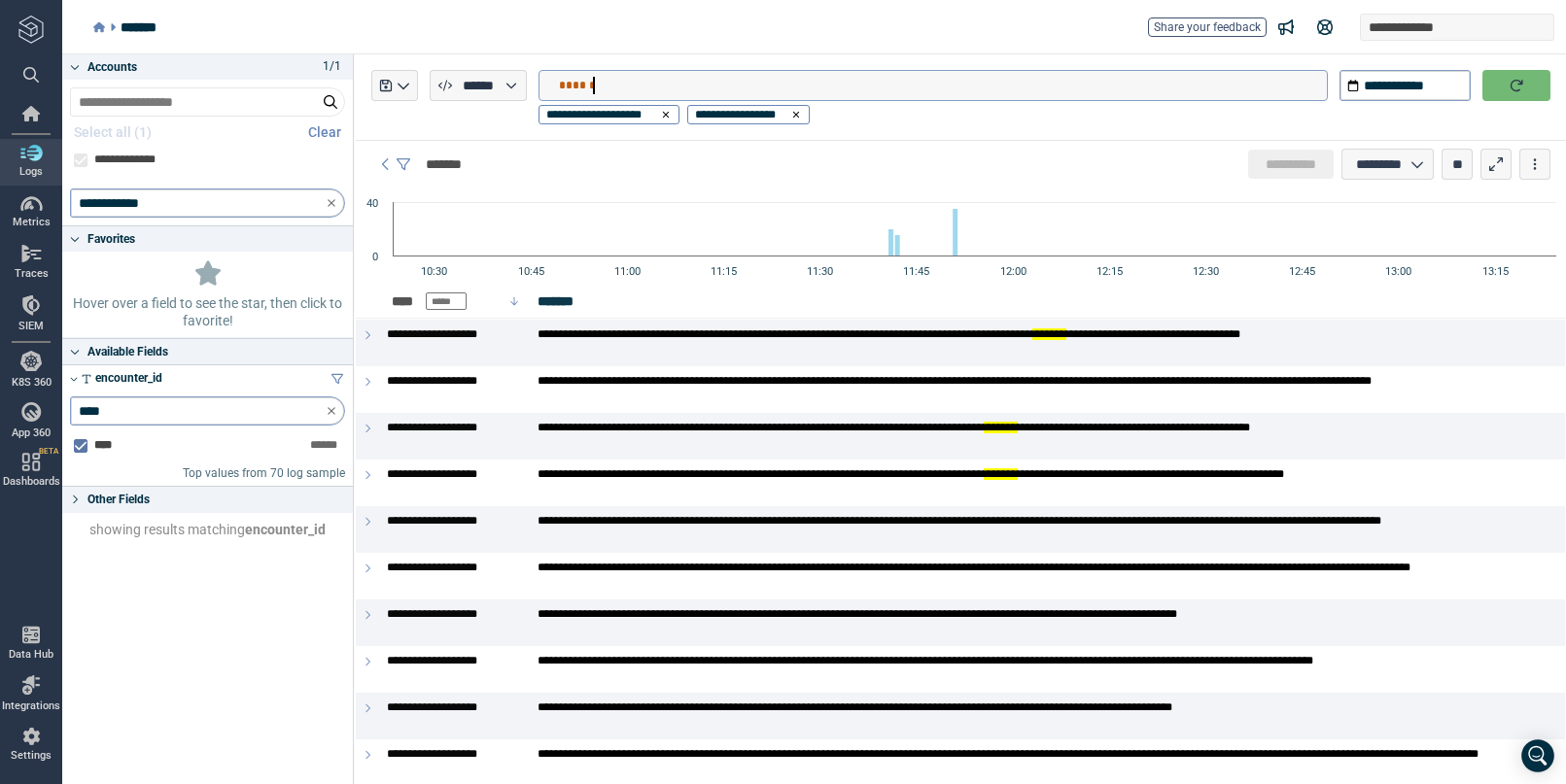 type on "******" 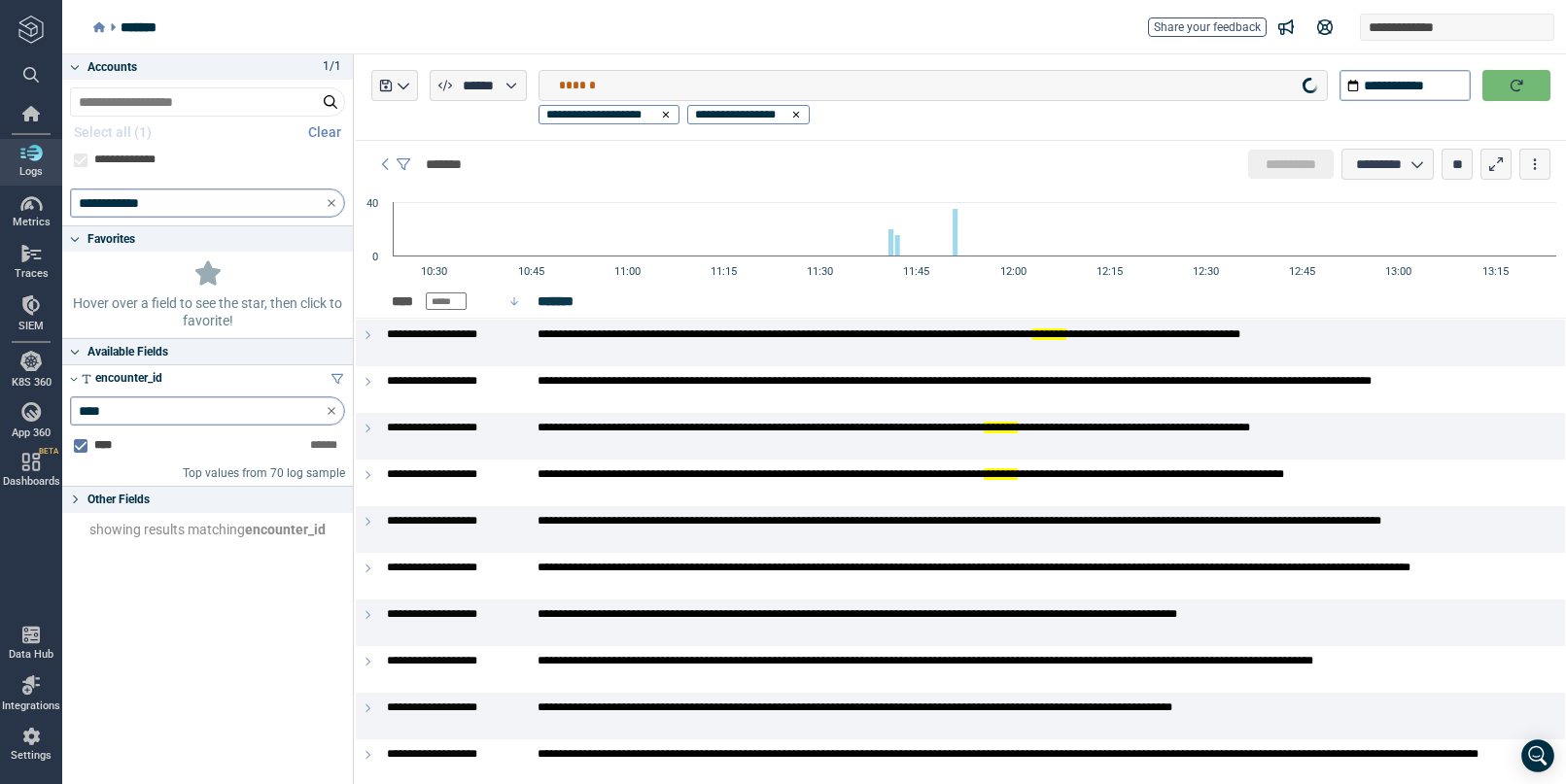 click at bounding box center (1516, 85) 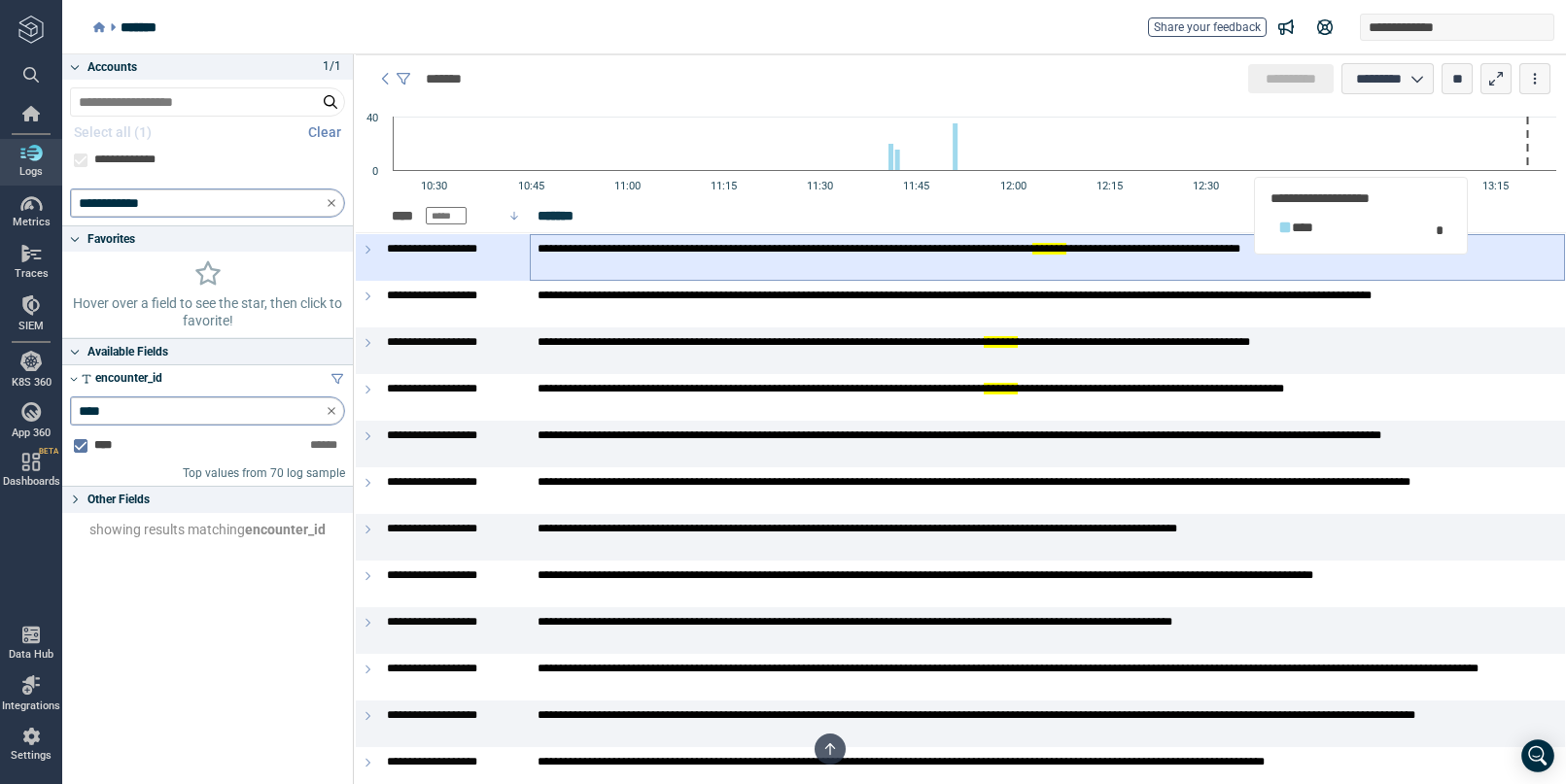 scroll, scrollTop: 0, scrollLeft: 0, axis: both 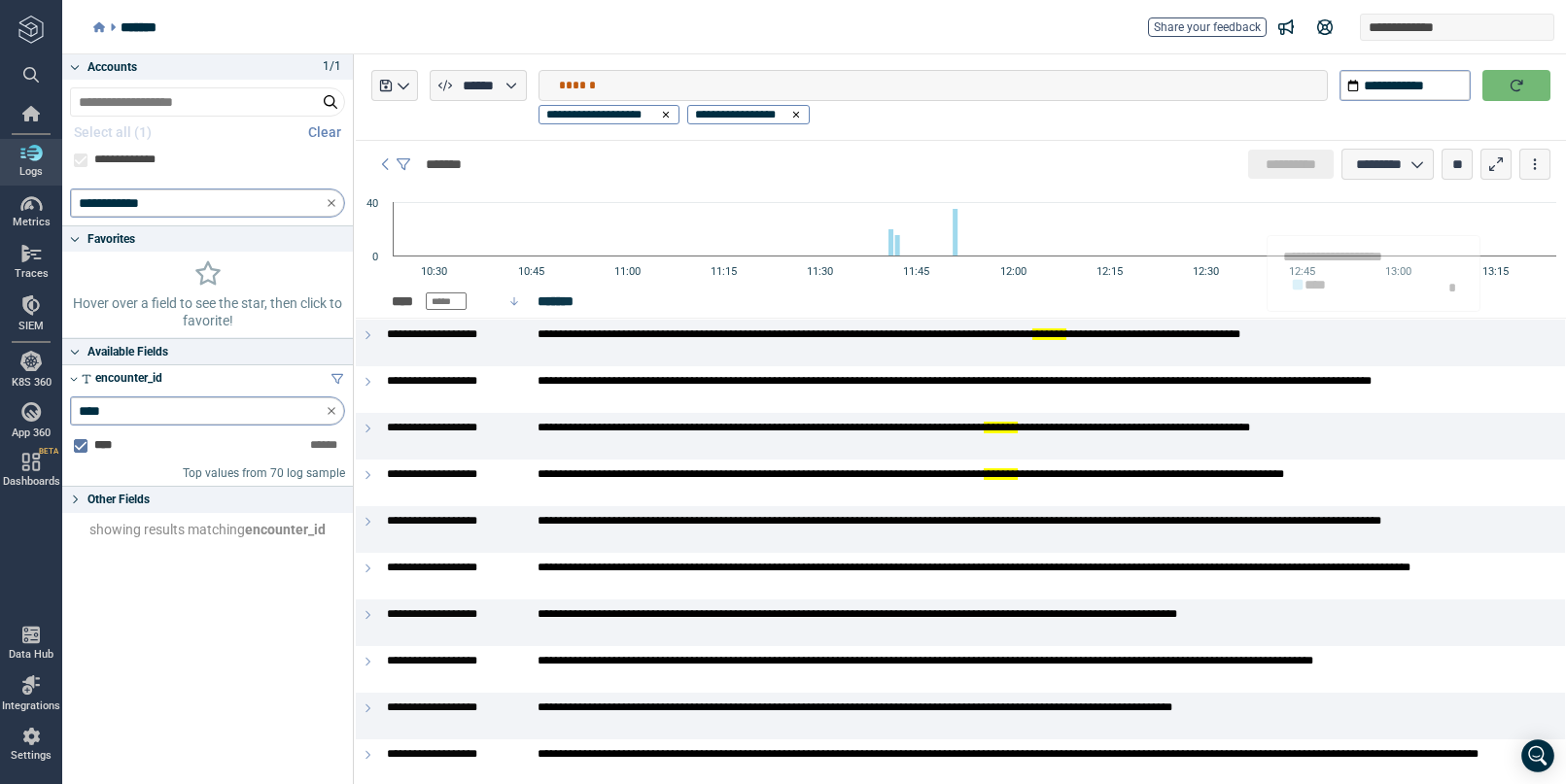 click at bounding box center [1516, 85] 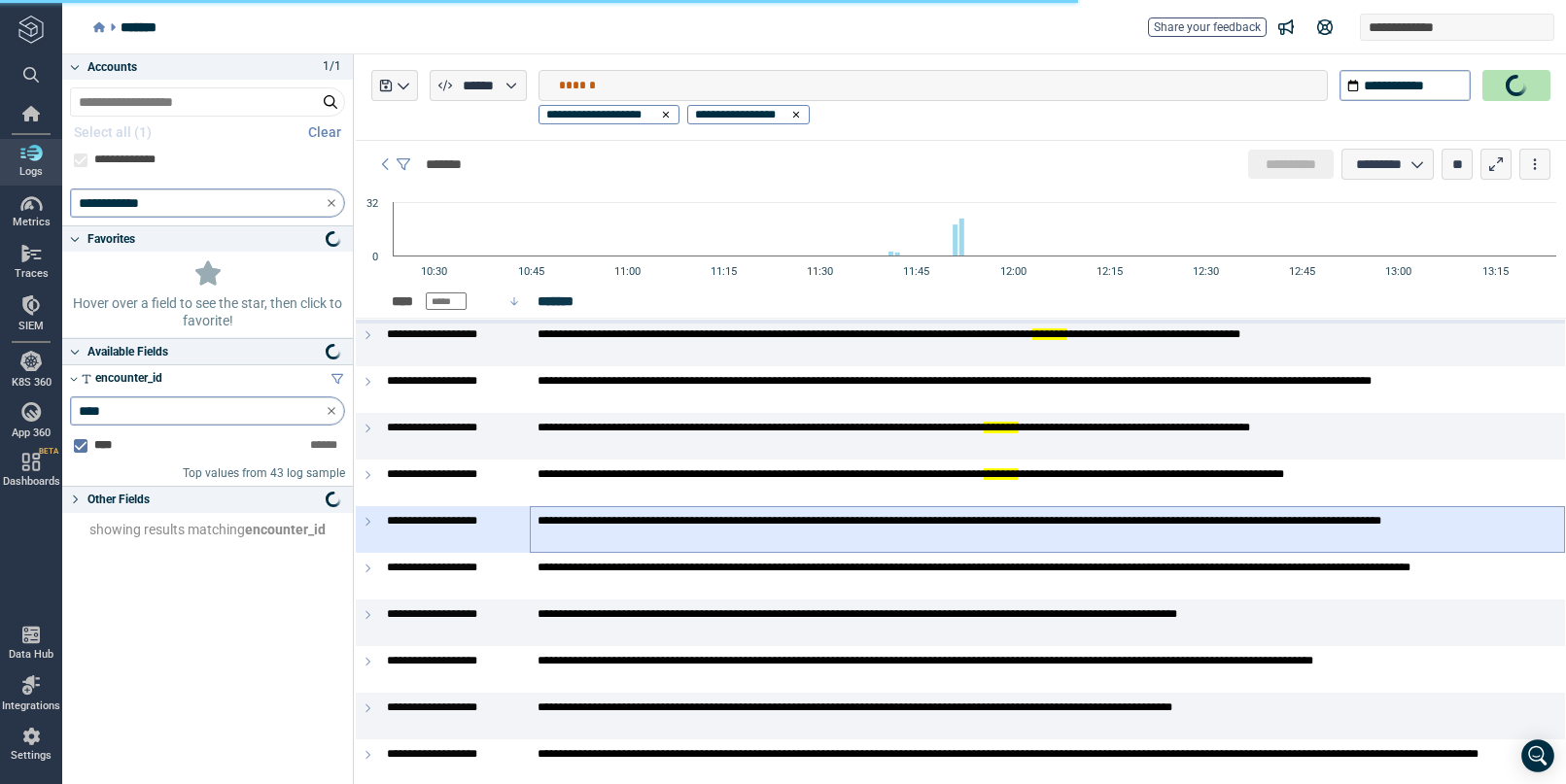 type on "*" 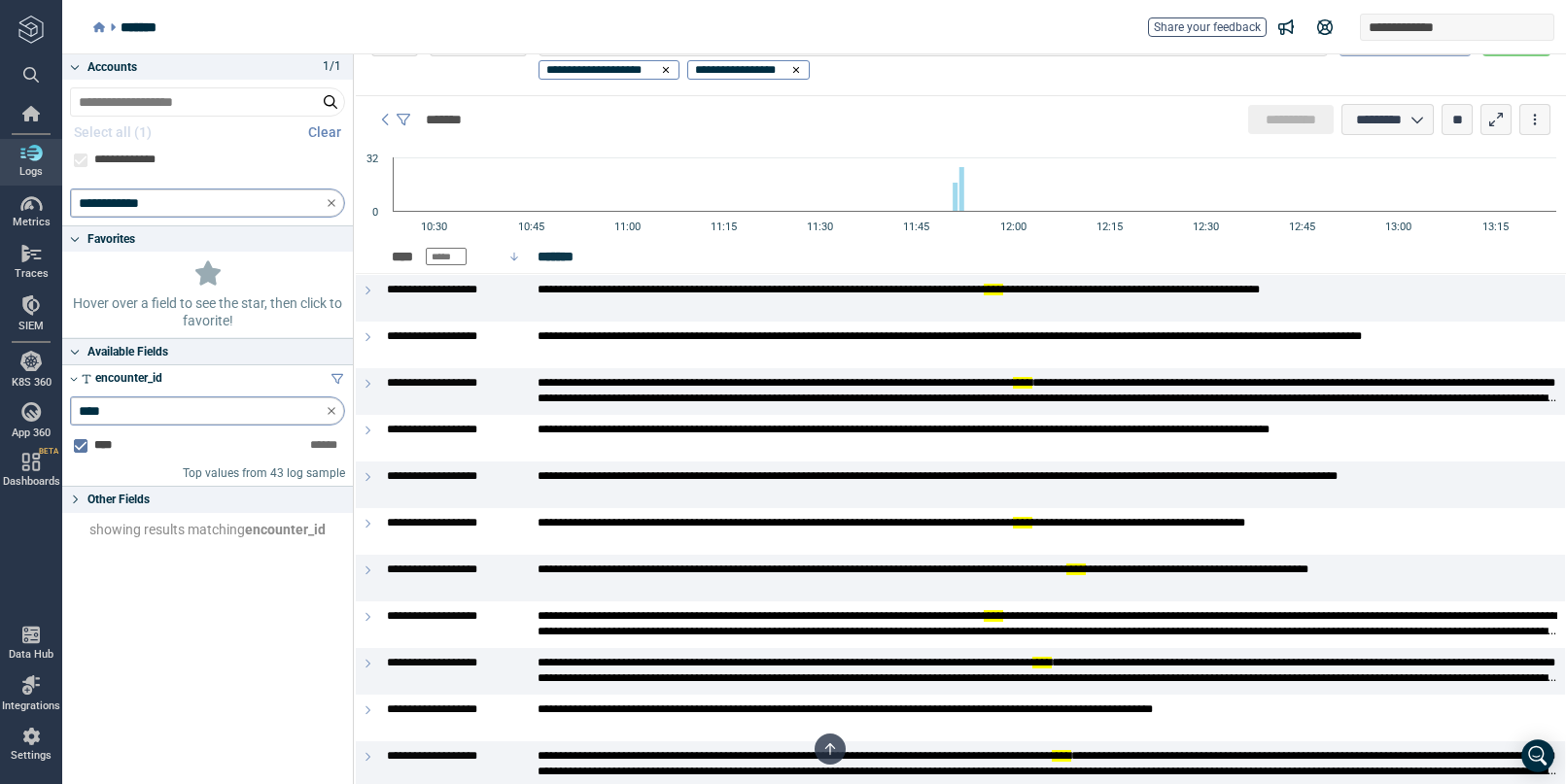 scroll, scrollTop: 0, scrollLeft: 0, axis: both 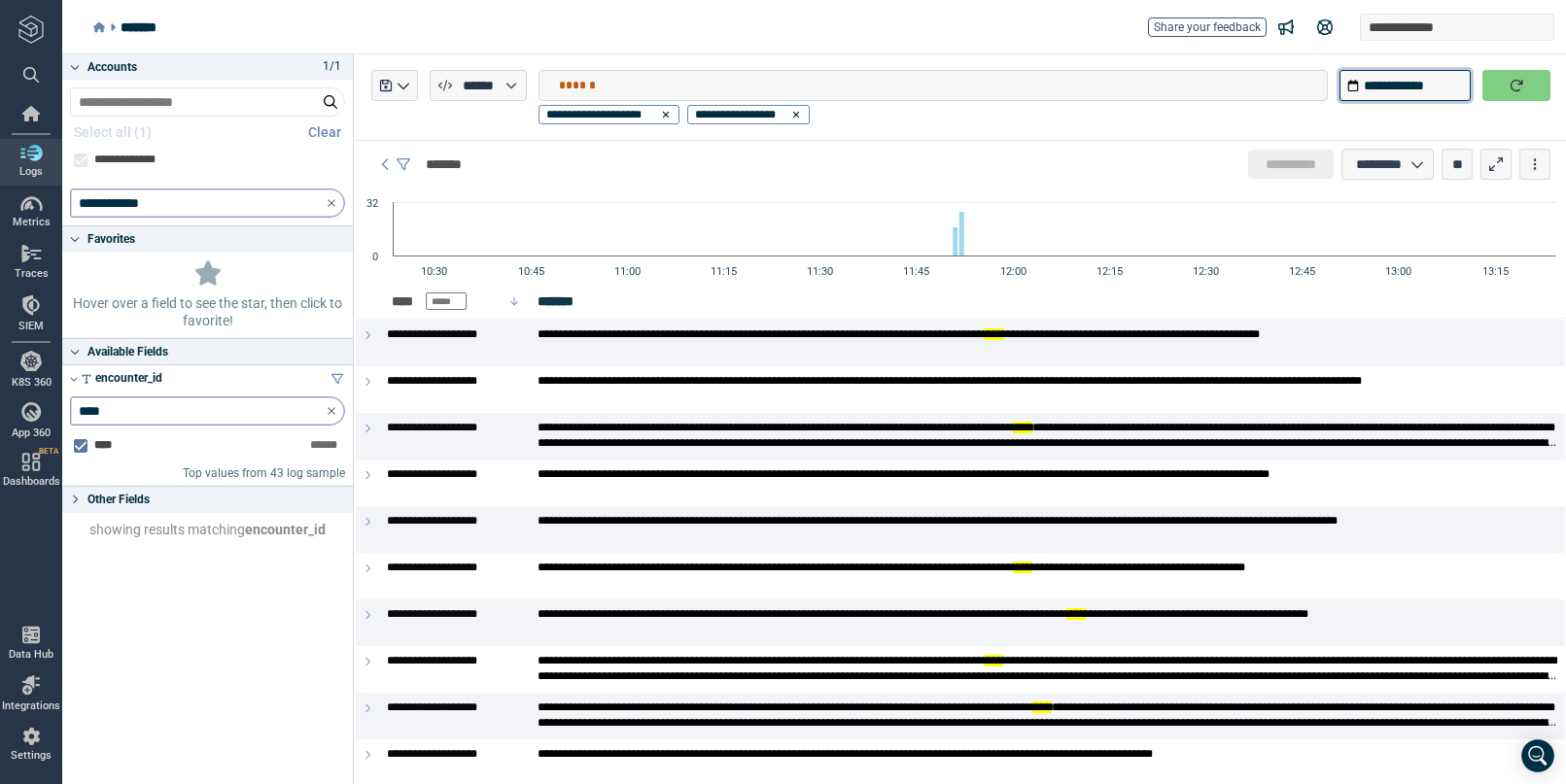 click on "**********" at bounding box center (1405, 85) 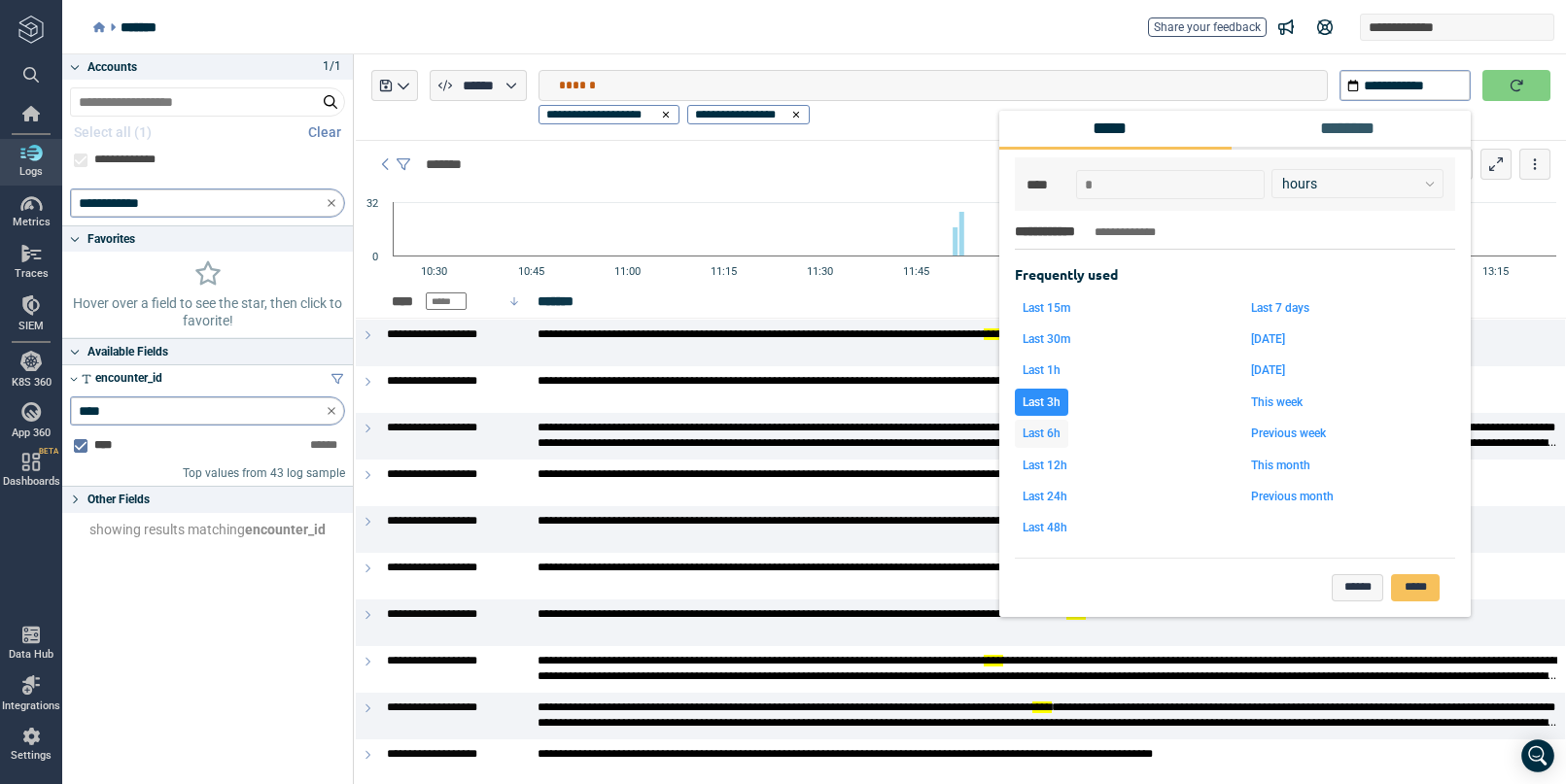 click on "Last 6h" at bounding box center (1041, 433) 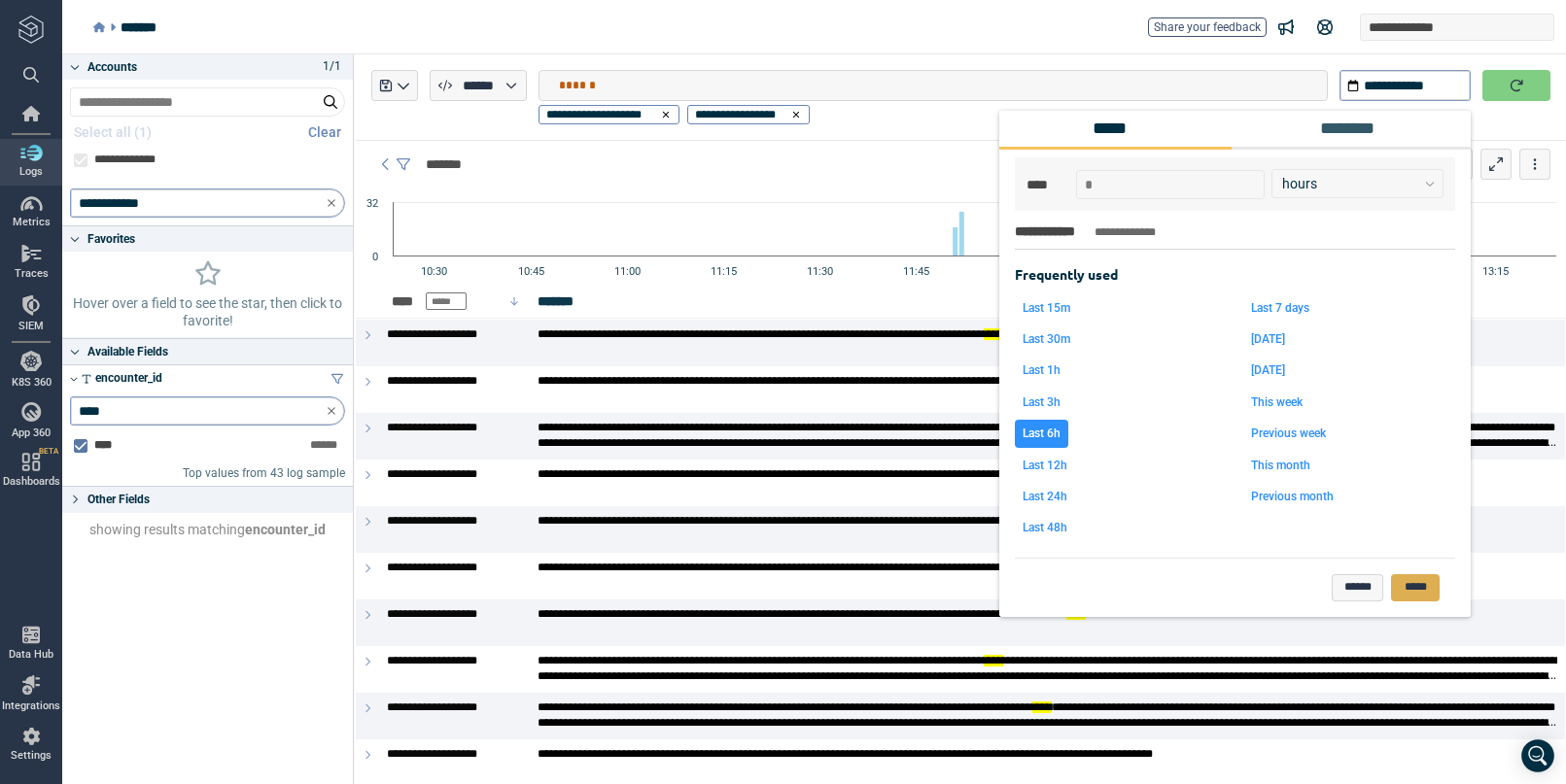 click on "*****" at bounding box center (1415, 588) 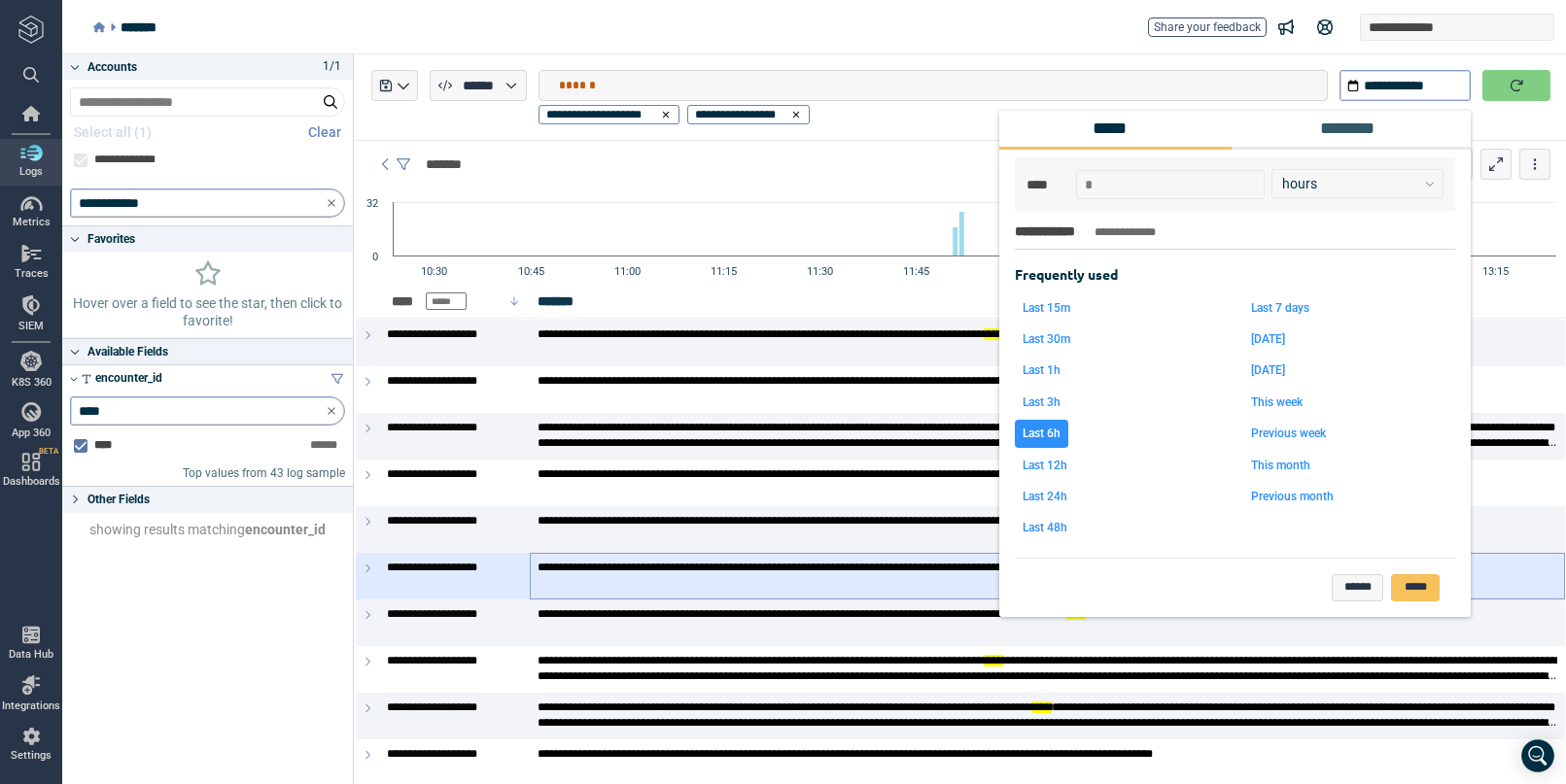 type on "*" 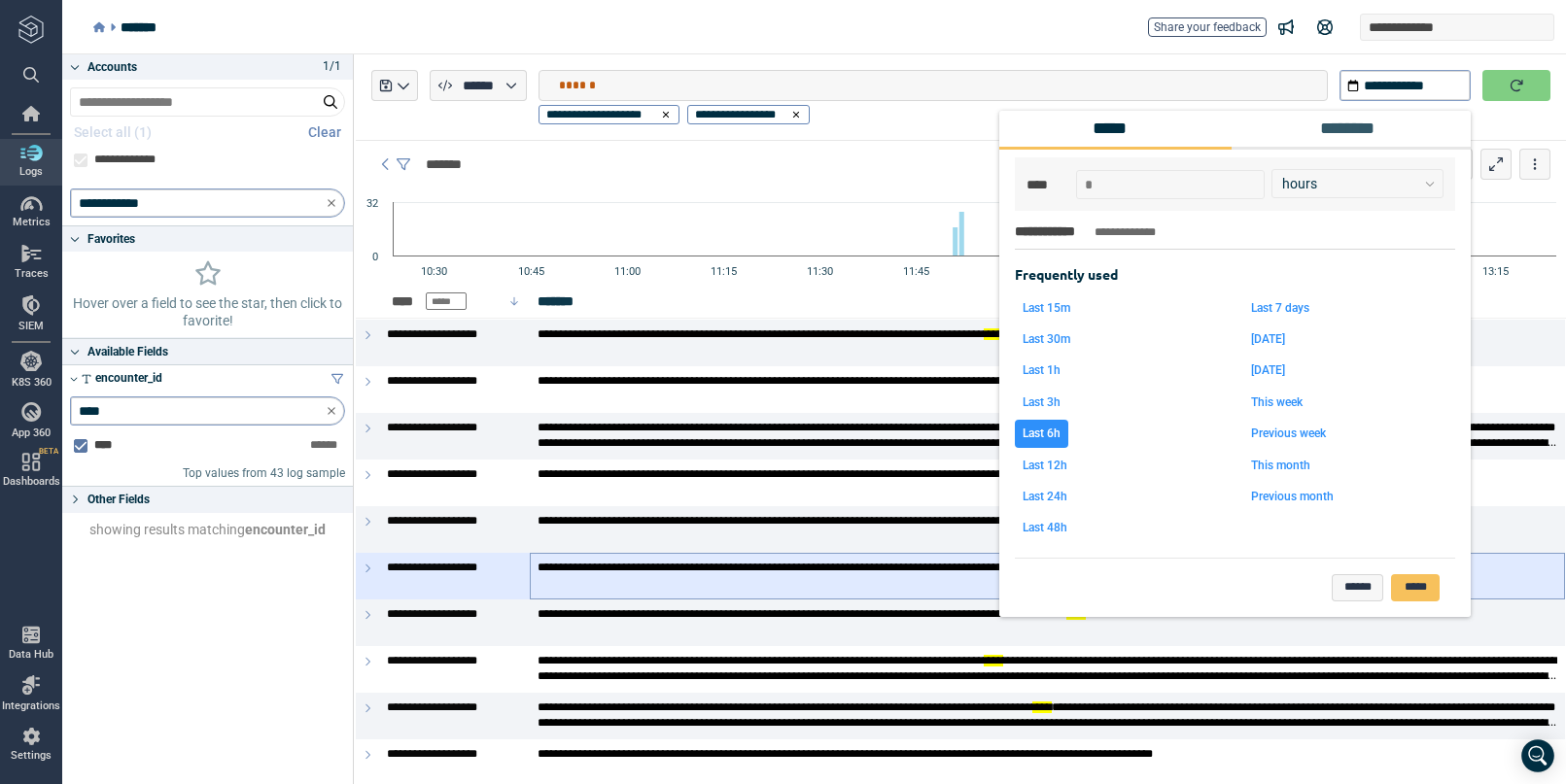 type on "**********" 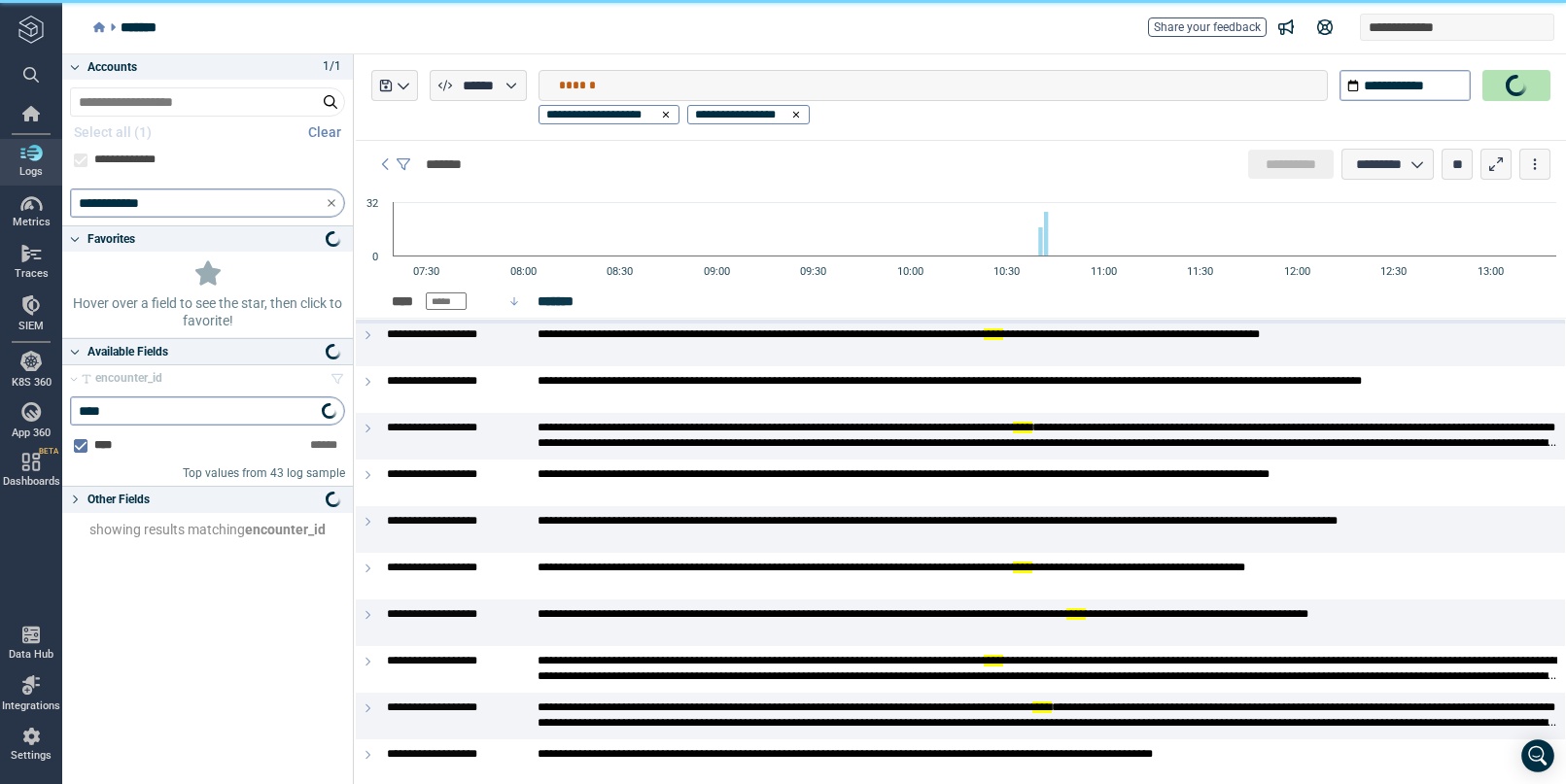 click at bounding box center (1516, 85) 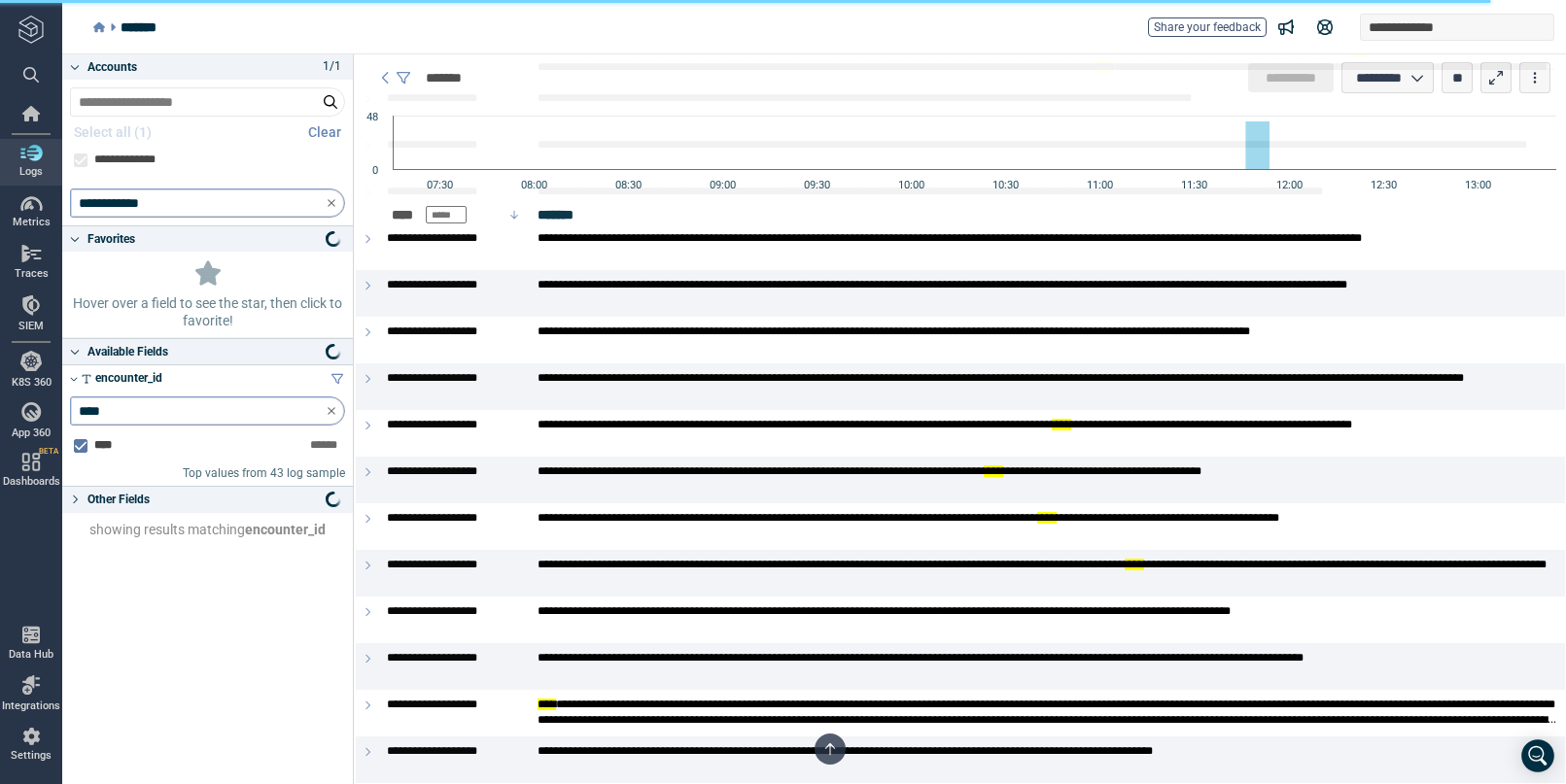 type on "*" 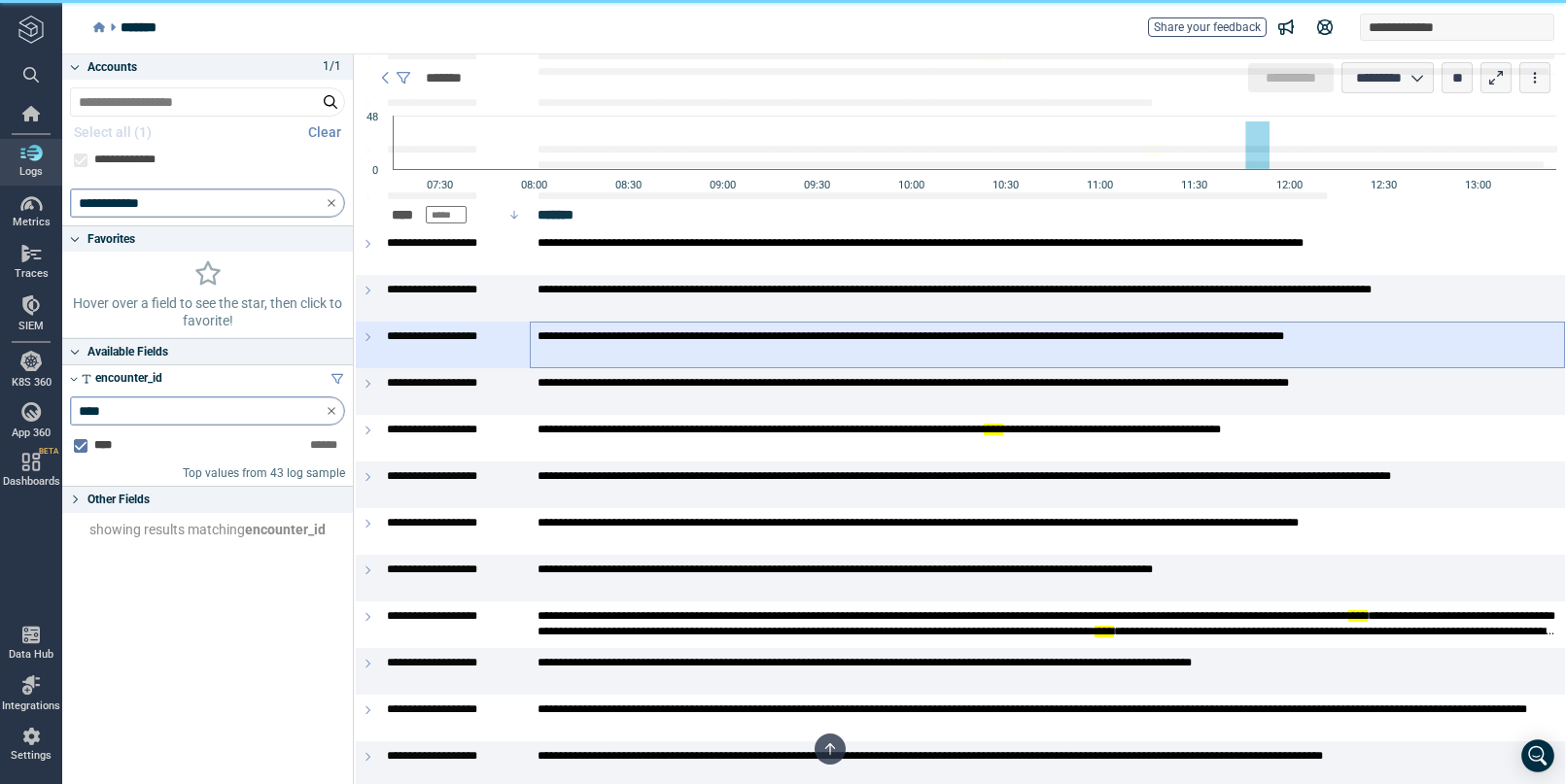scroll, scrollTop: 1543, scrollLeft: 0, axis: vertical 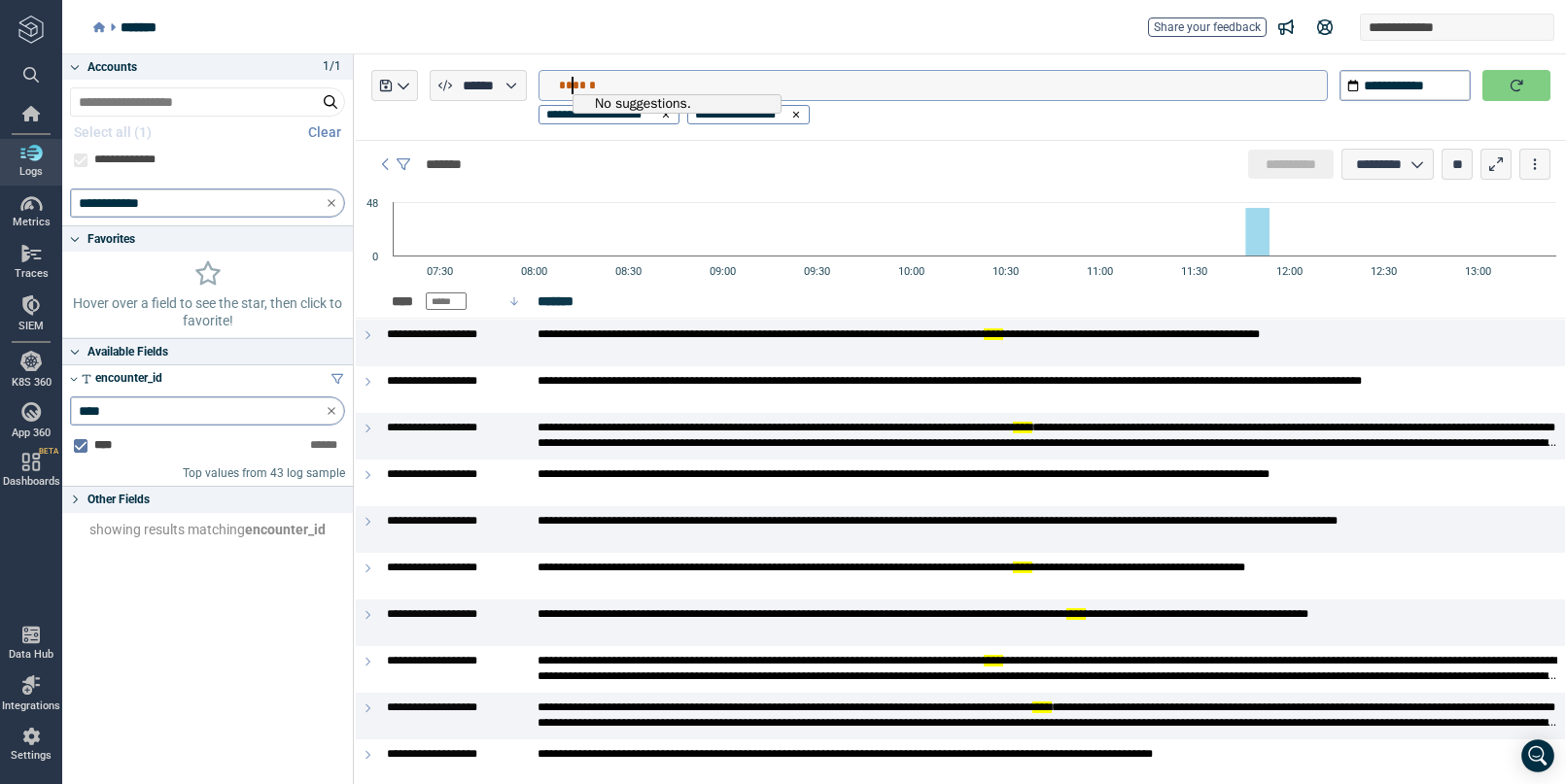 click on "******" at bounding box center (943, 85) 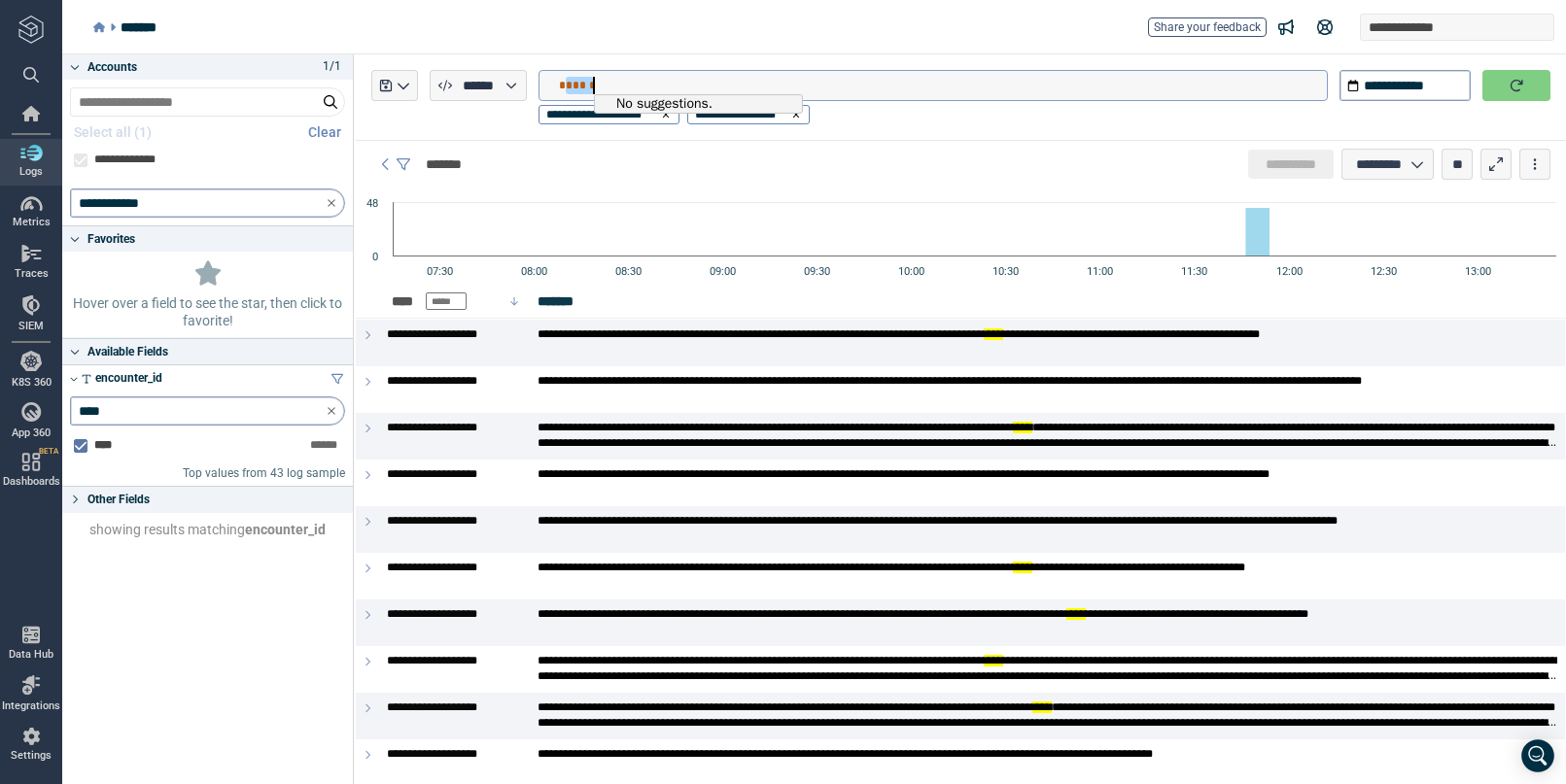 click on "******" at bounding box center [943, 85] 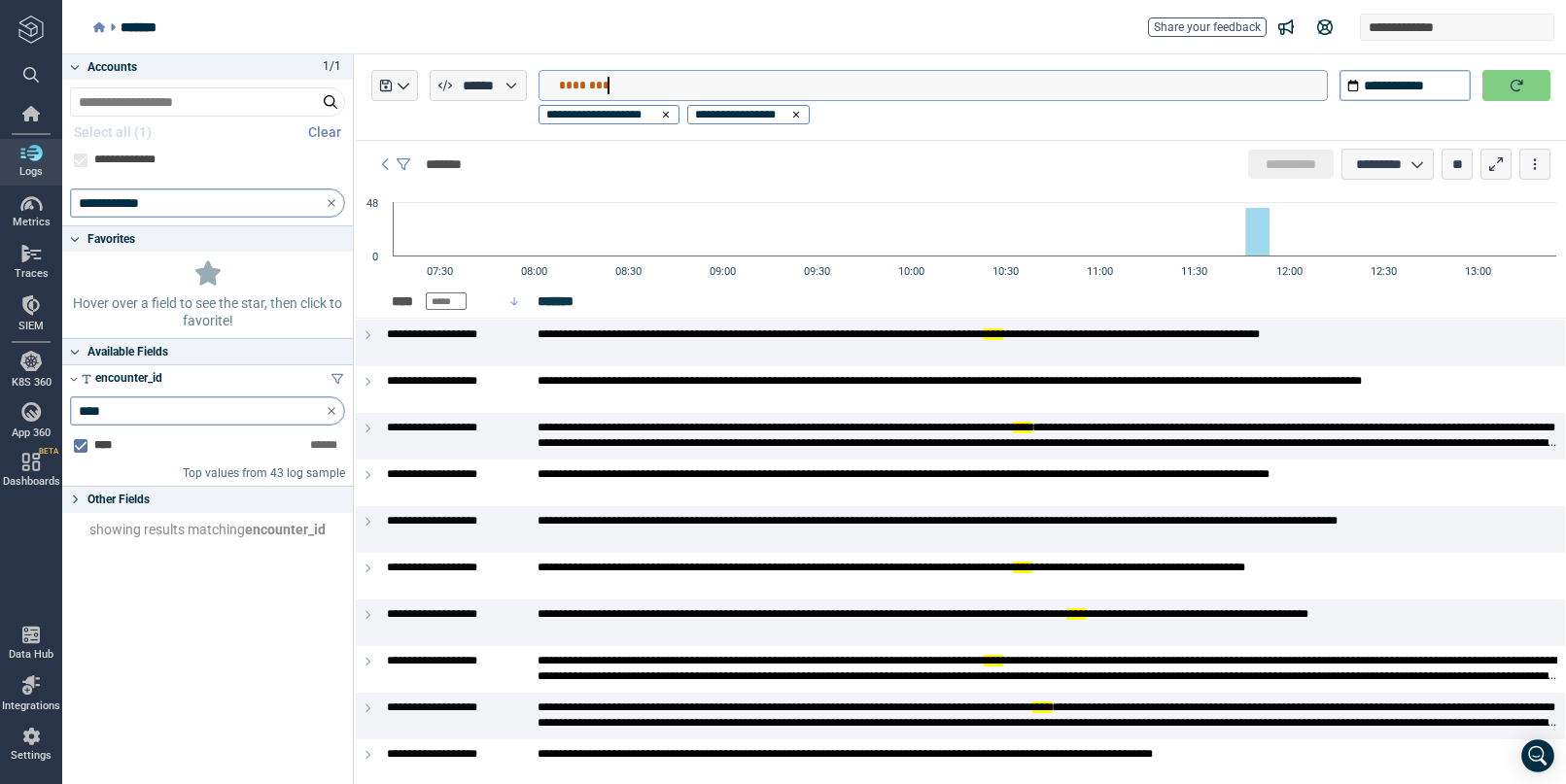 type on "*********" 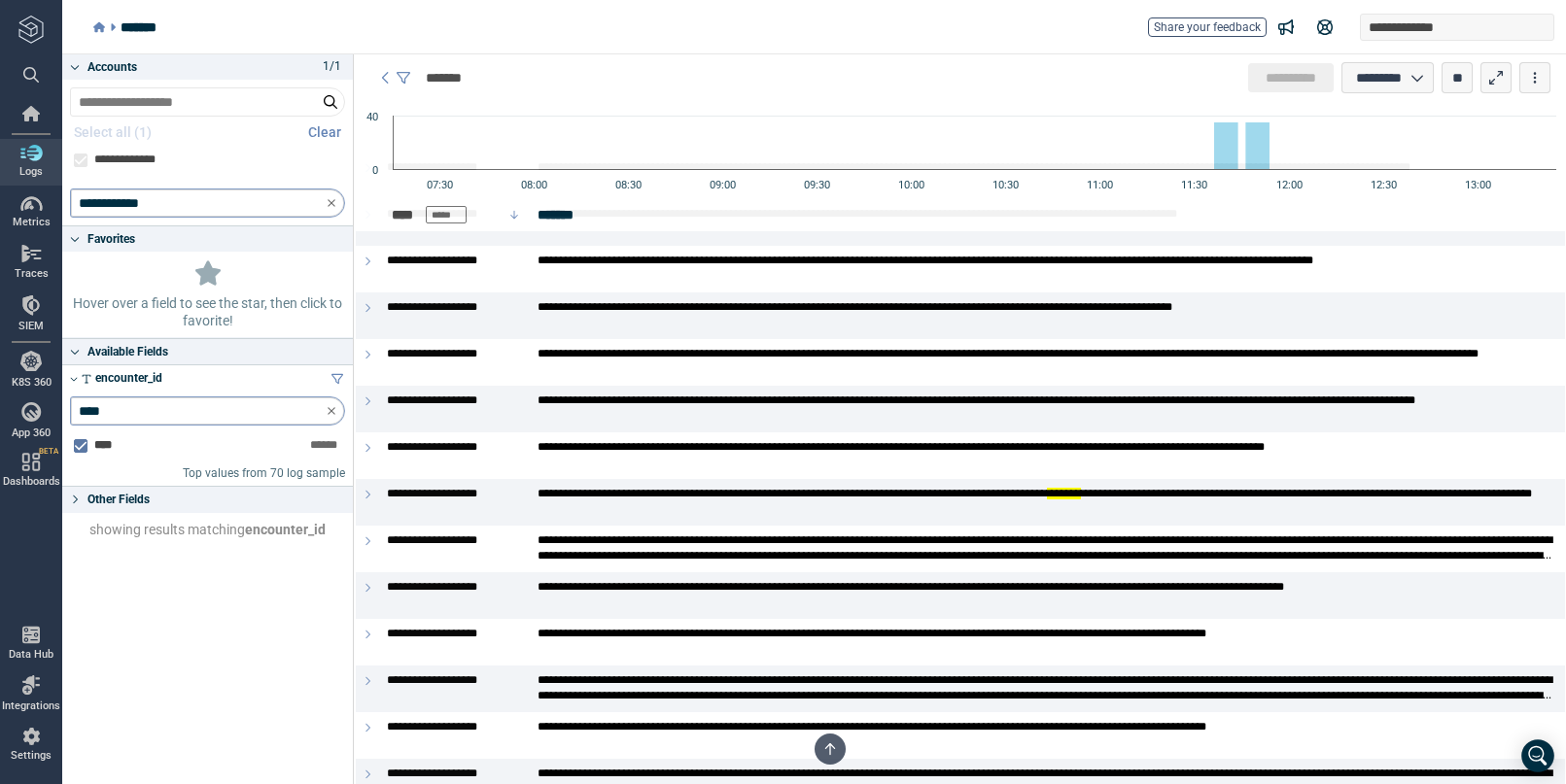scroll, scrollTop: 0, scrollLeft: 0, axis: both 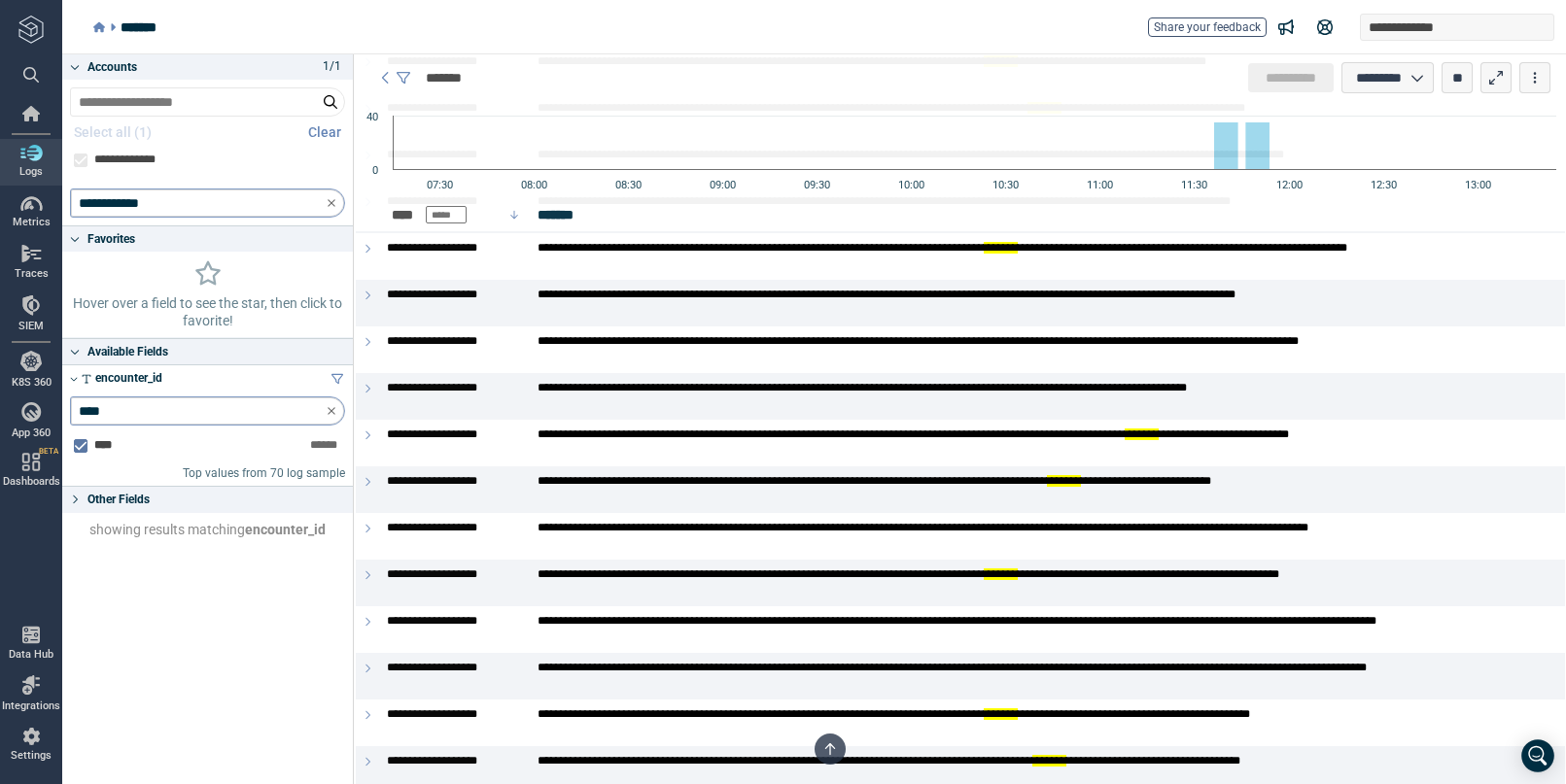 type on "*" 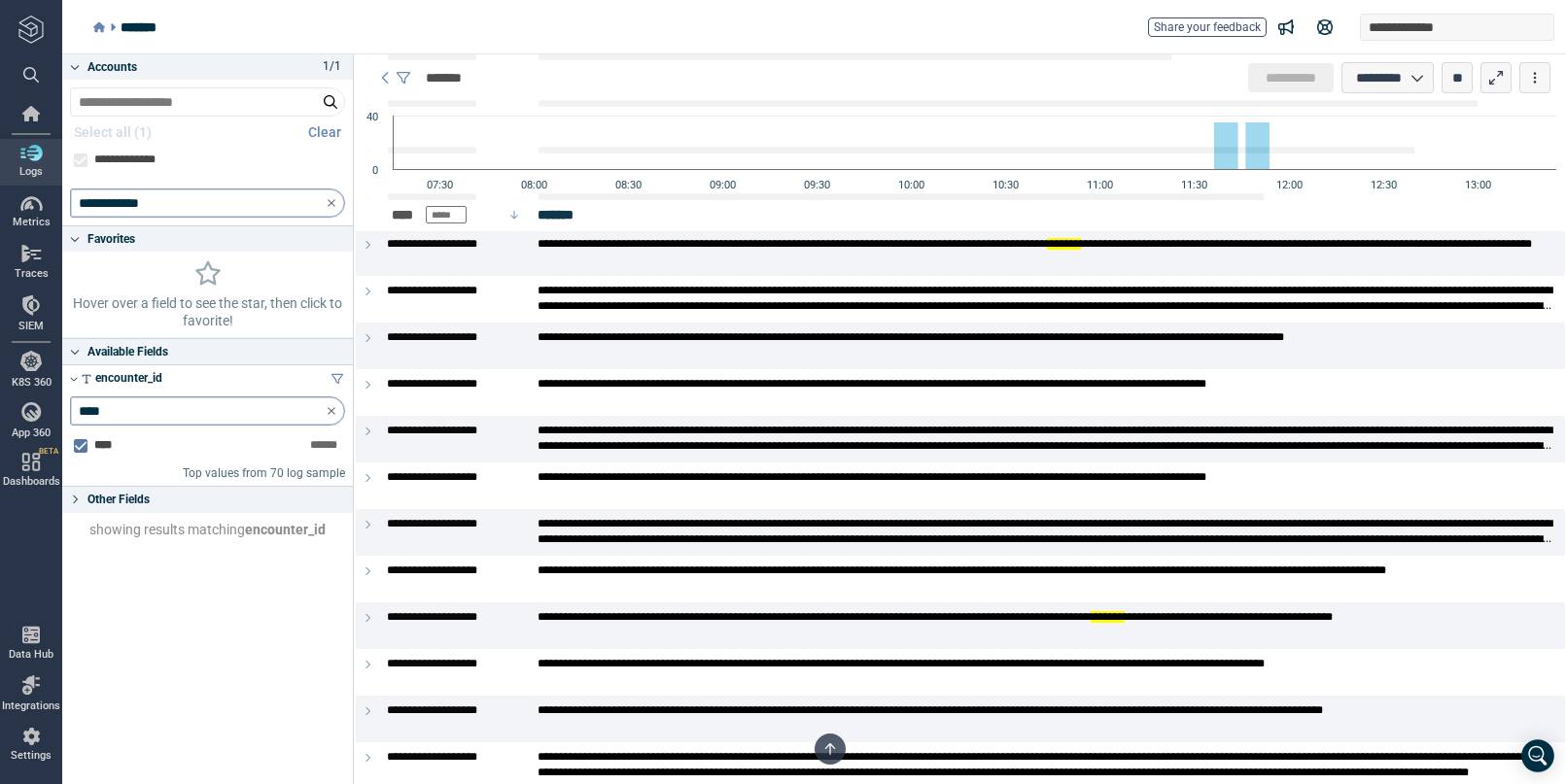 scroll, scrollTop: 0, scrollLeft: 0, axis: both 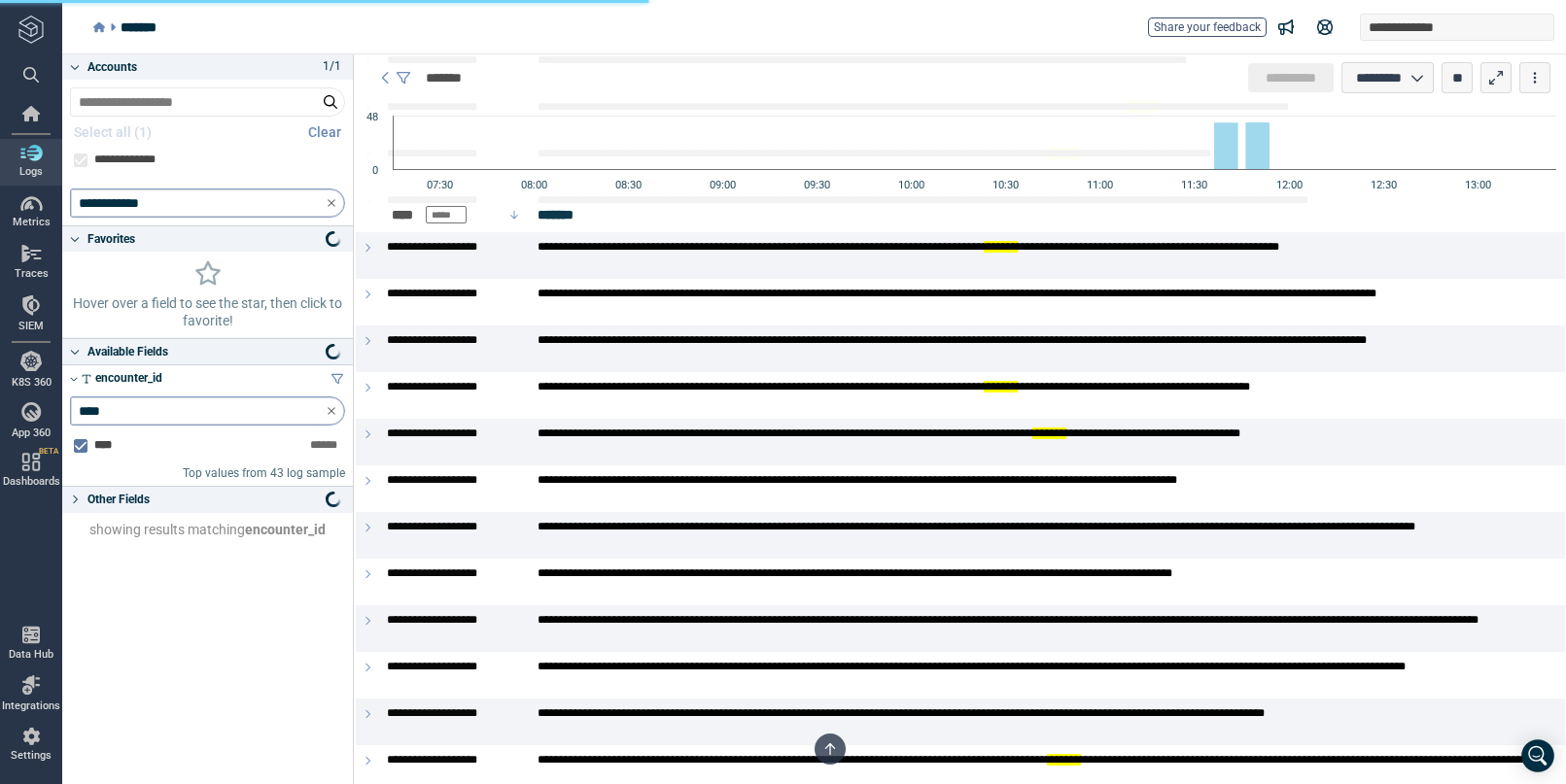 type on "*" 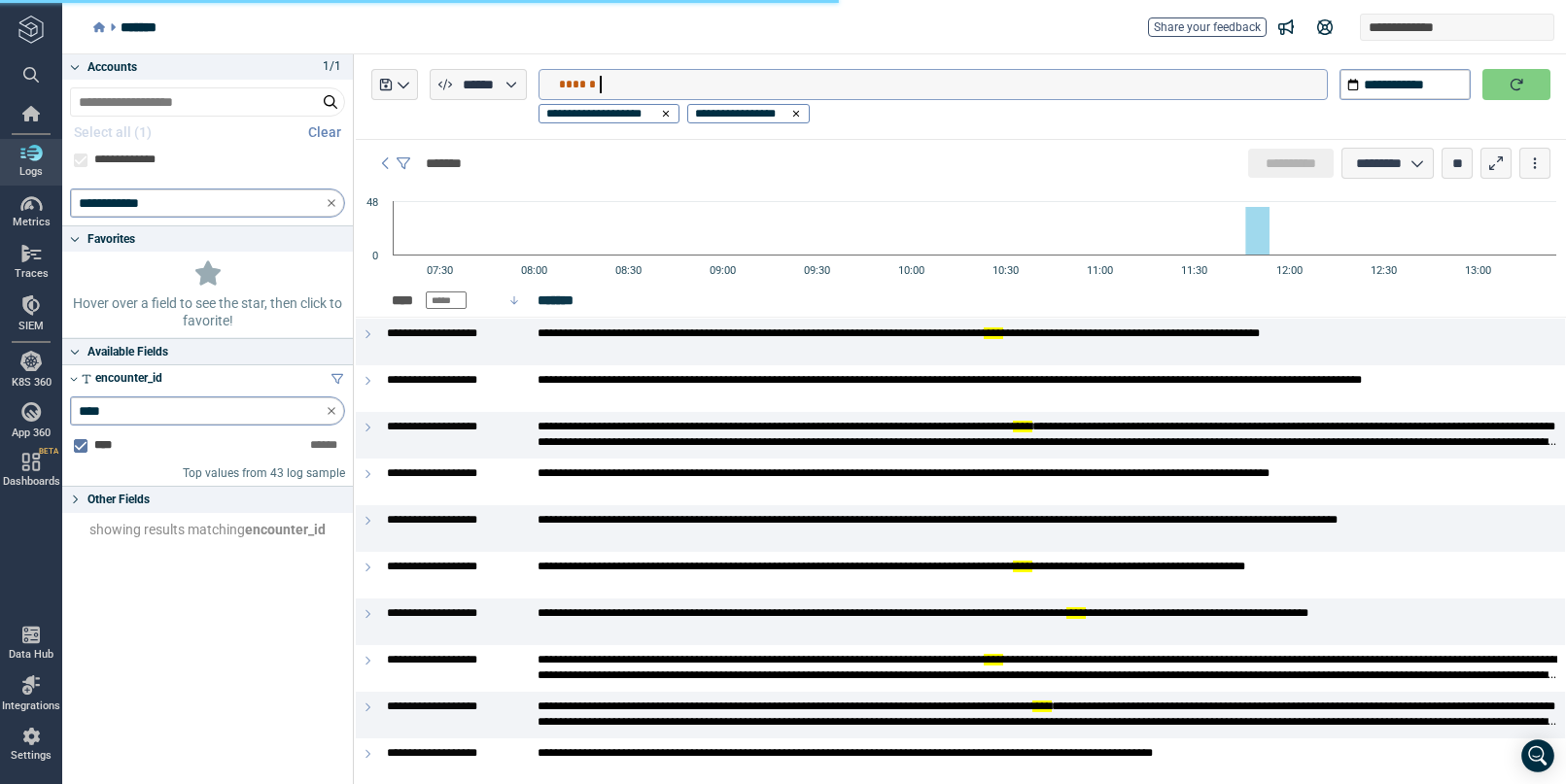 scroll, scrollTop: 0, scrollLeft: 0, axis: both 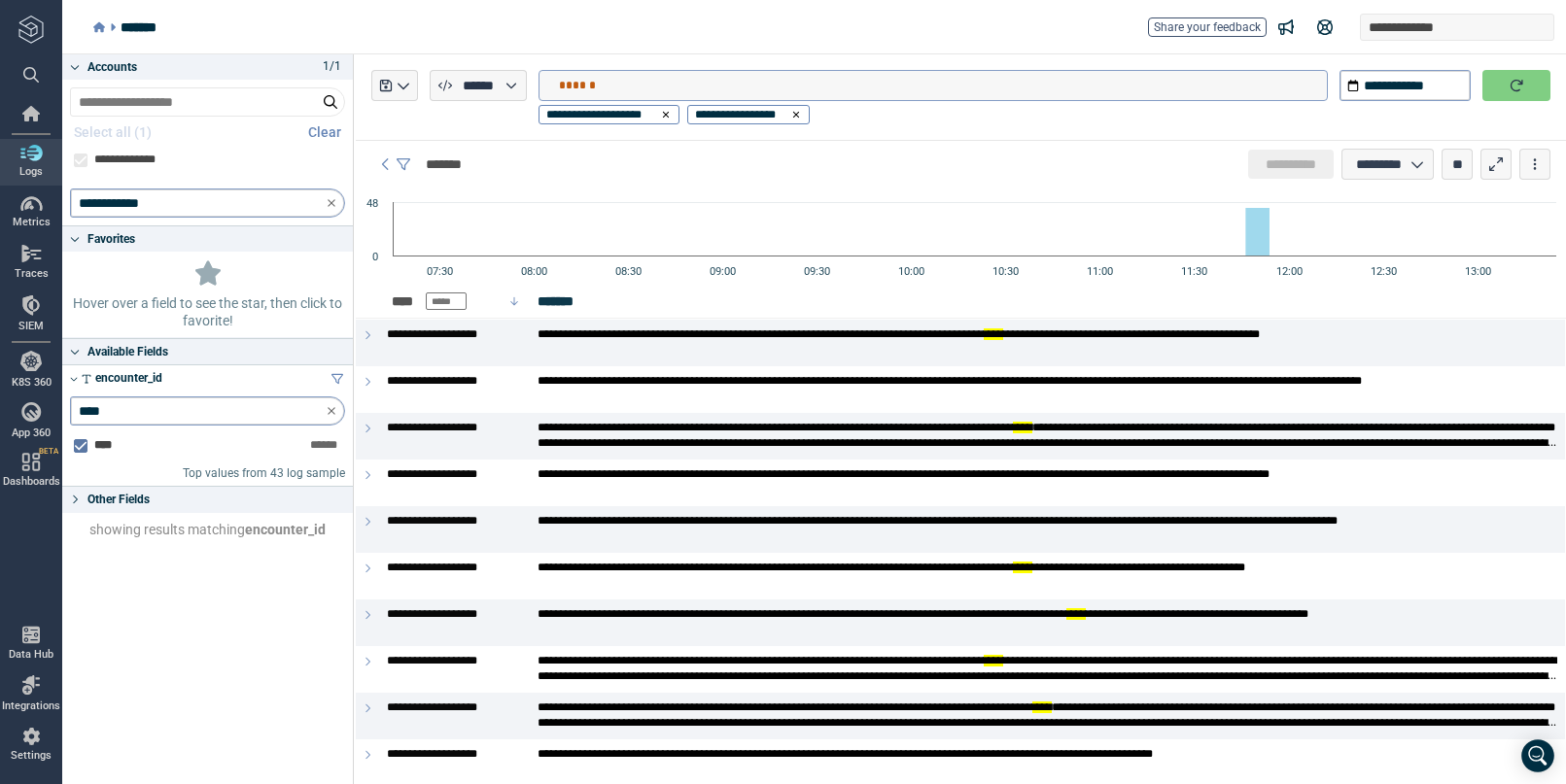 click on "******" at bounding box center [943, 85] 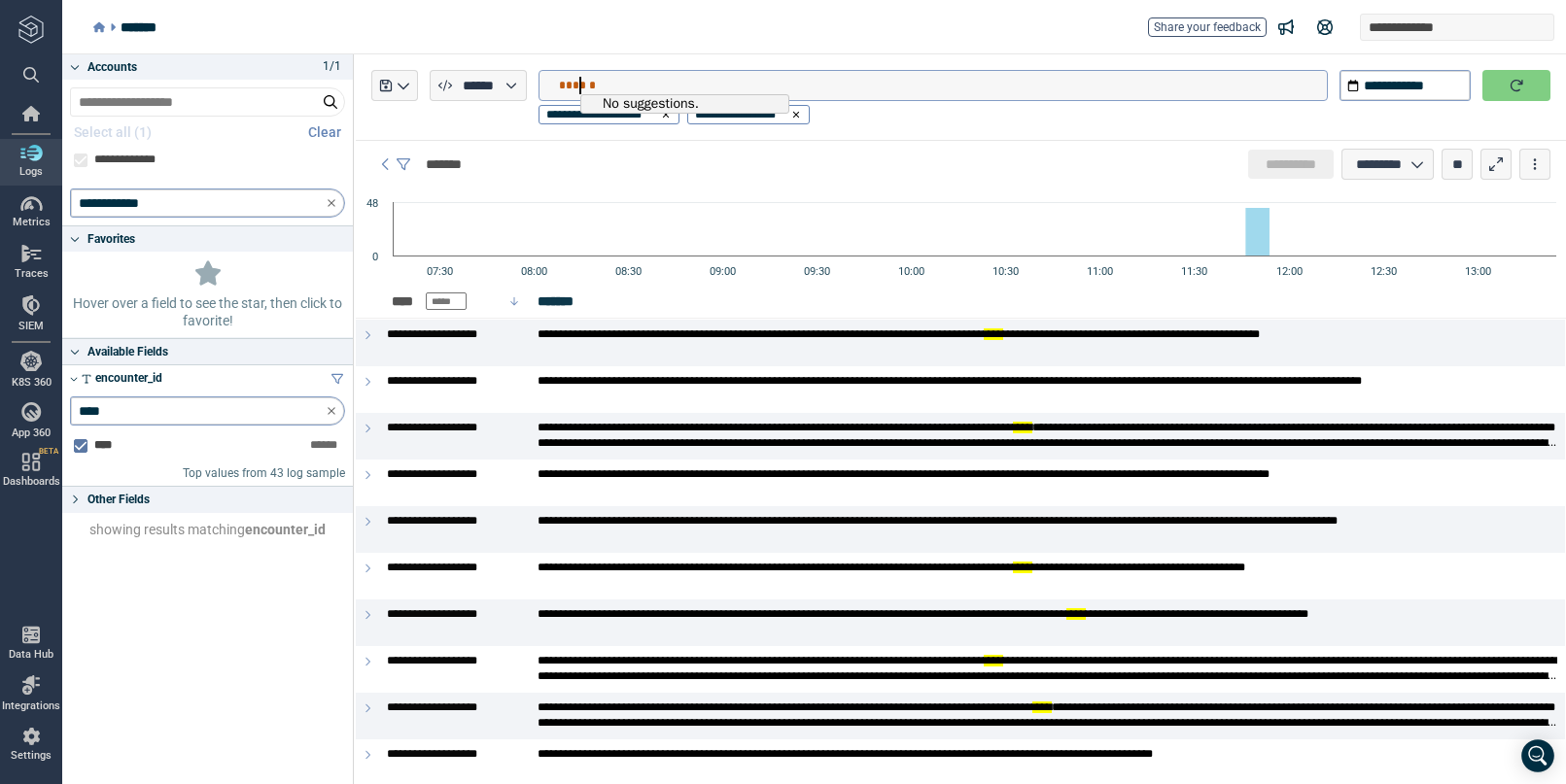 click on "******" at bounding box center (943, 85) 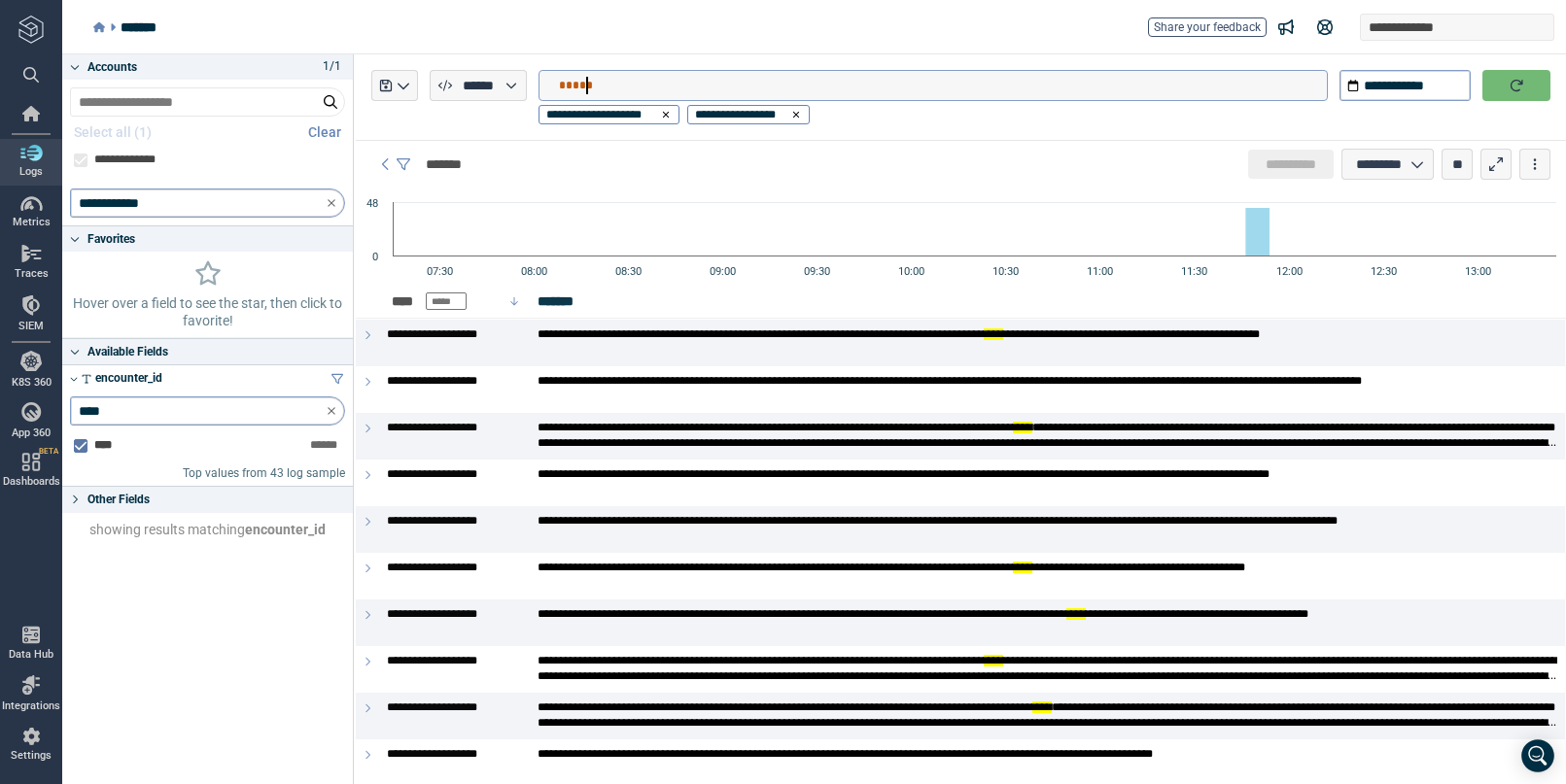 type on "*****" 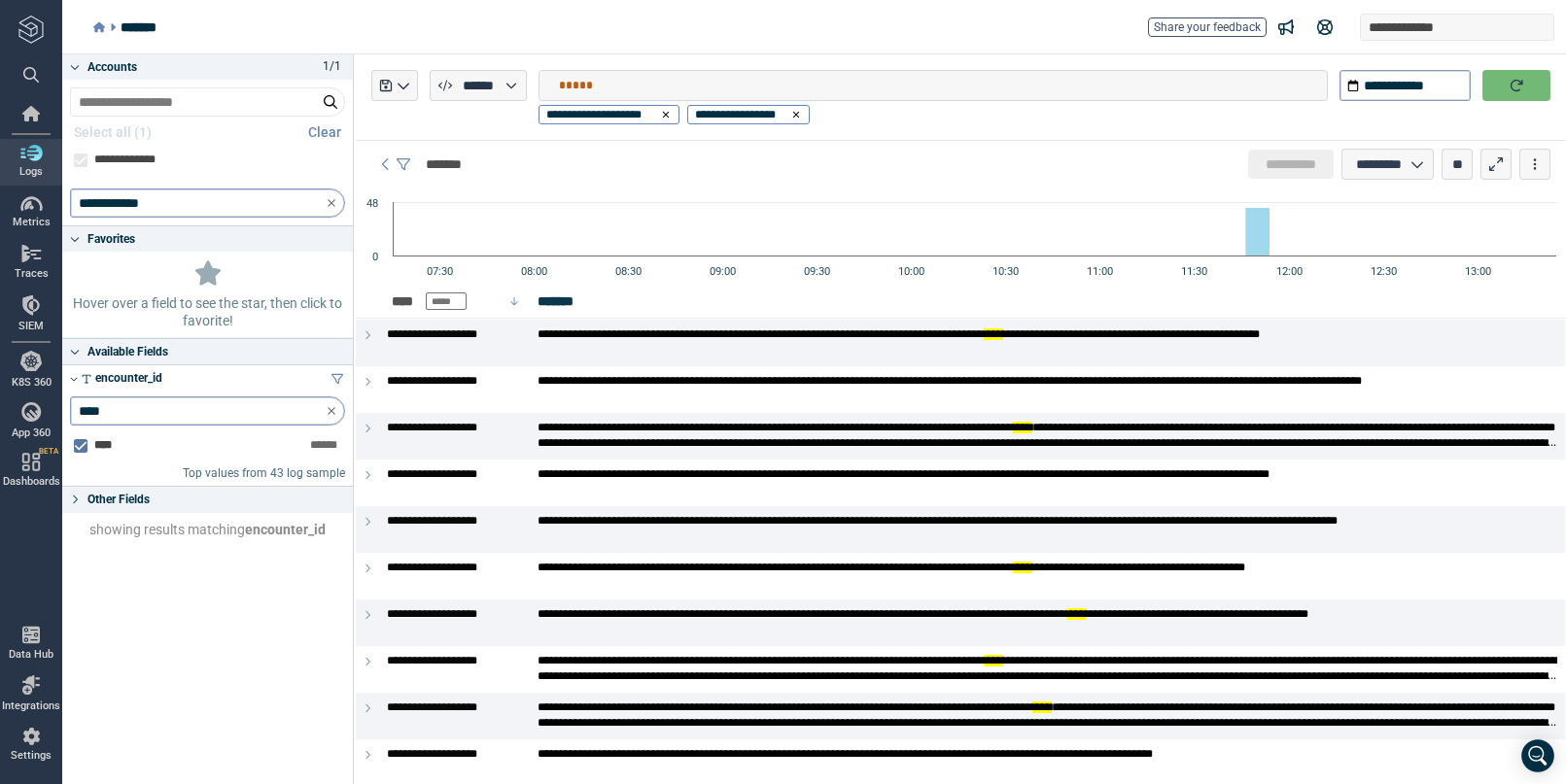 click 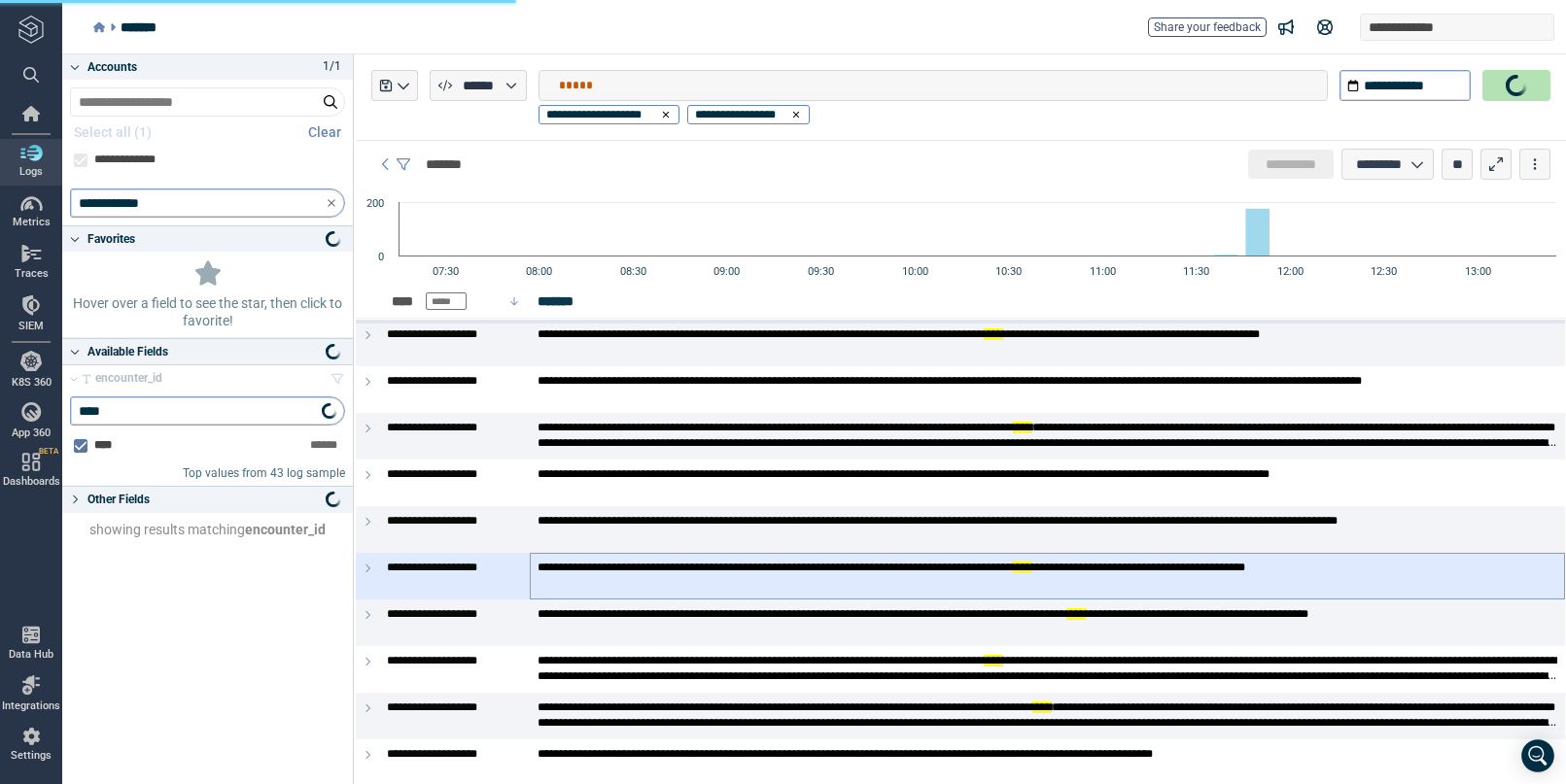 type on "*" 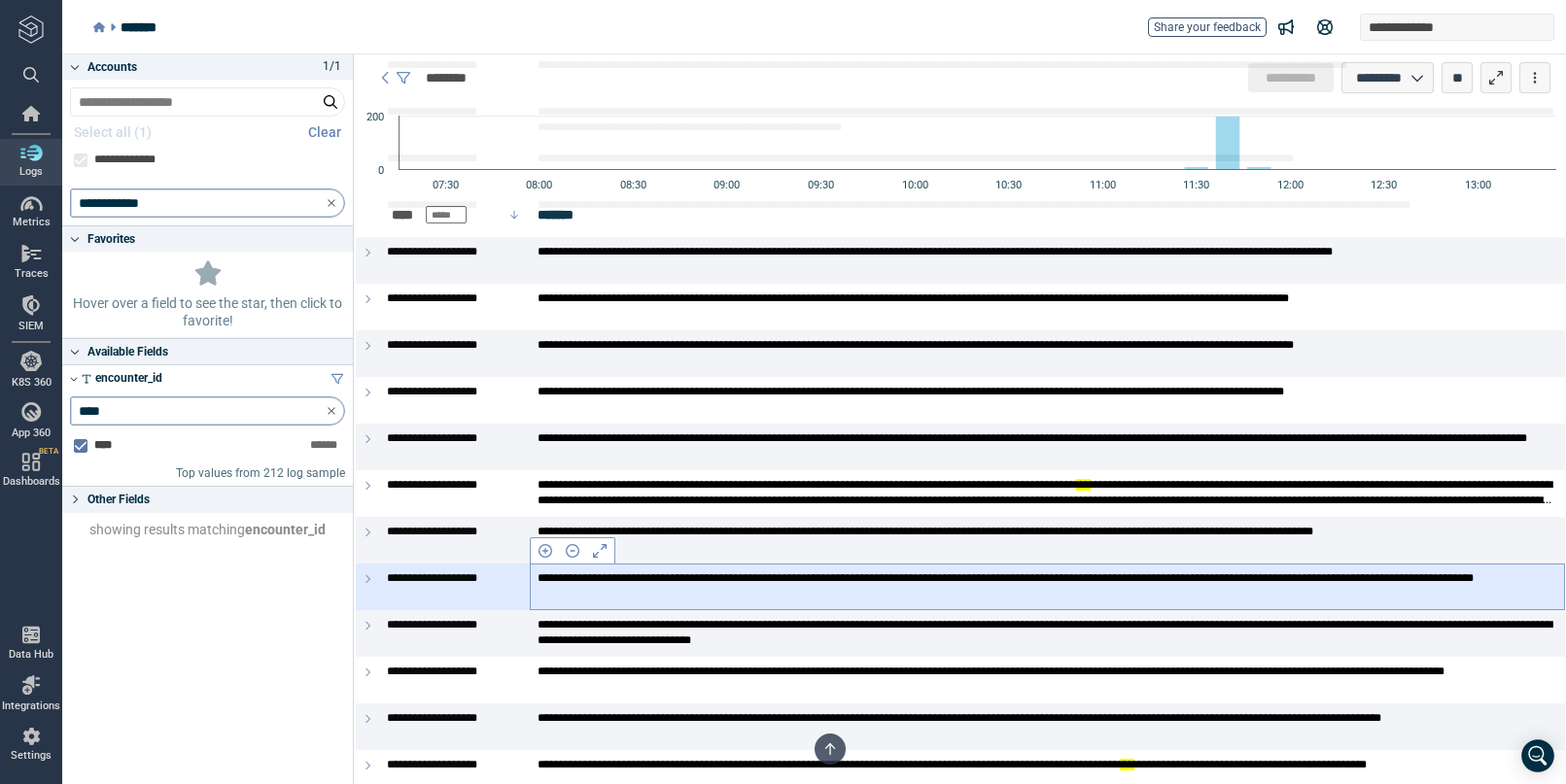 scroll, scrollTop: 5116, scrollLeft: 0, axis: vertical 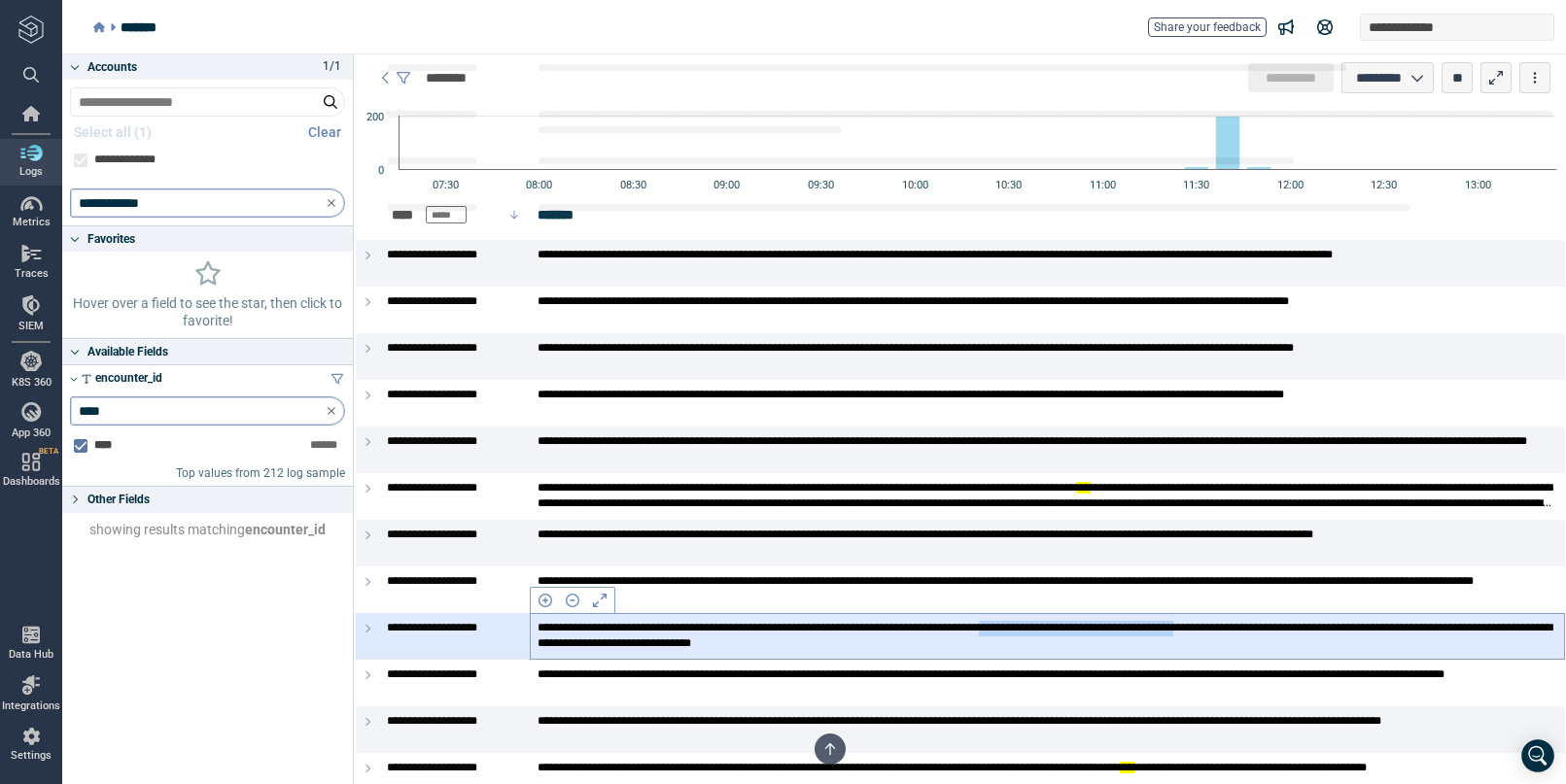 drag, startPoint x: 1176, startPoint y: 629, endPoint x: 1453, endPoint y: 632, distance: 277.01625 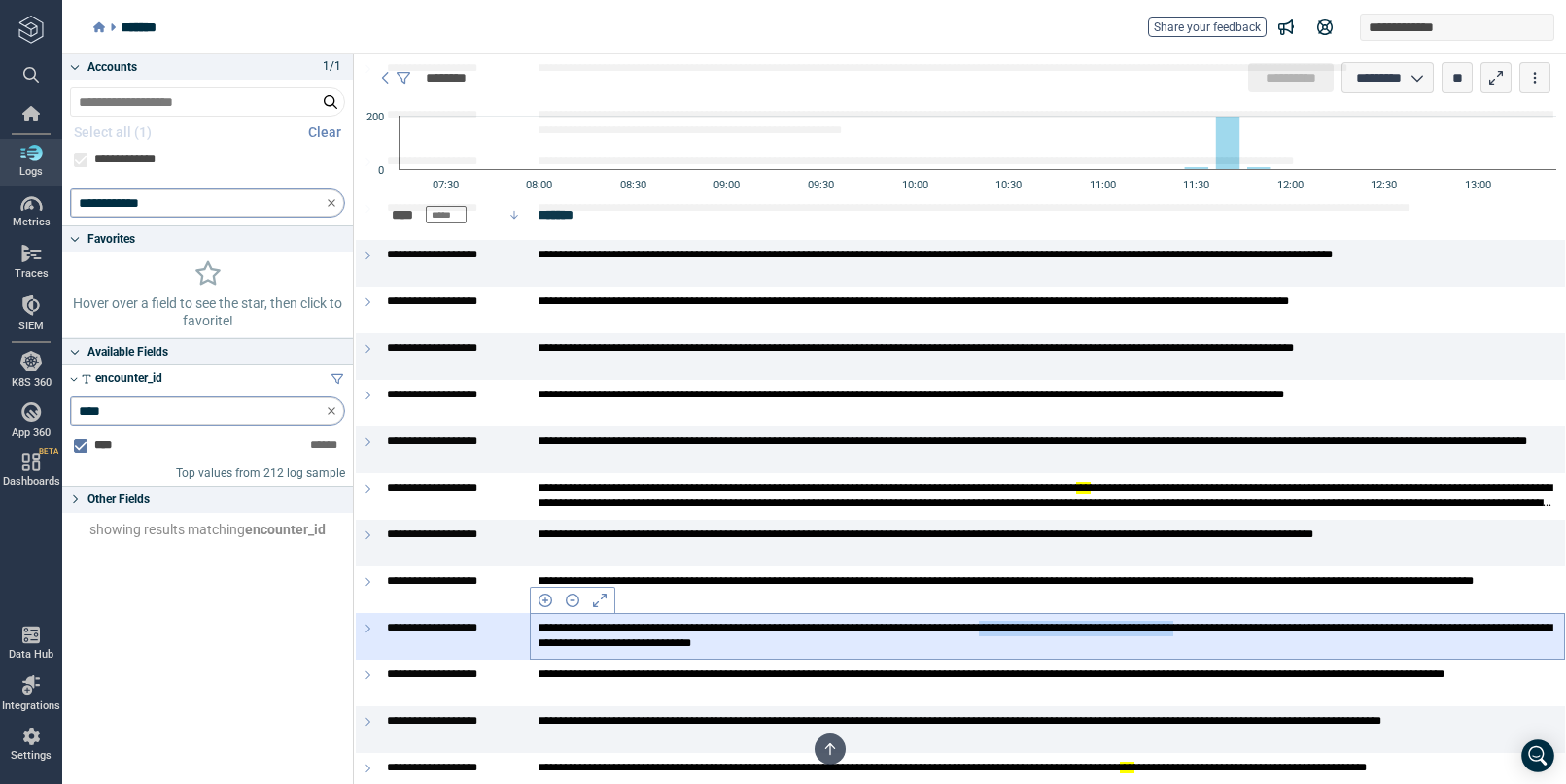 click on "**********" at bounding box center (1047, 635) 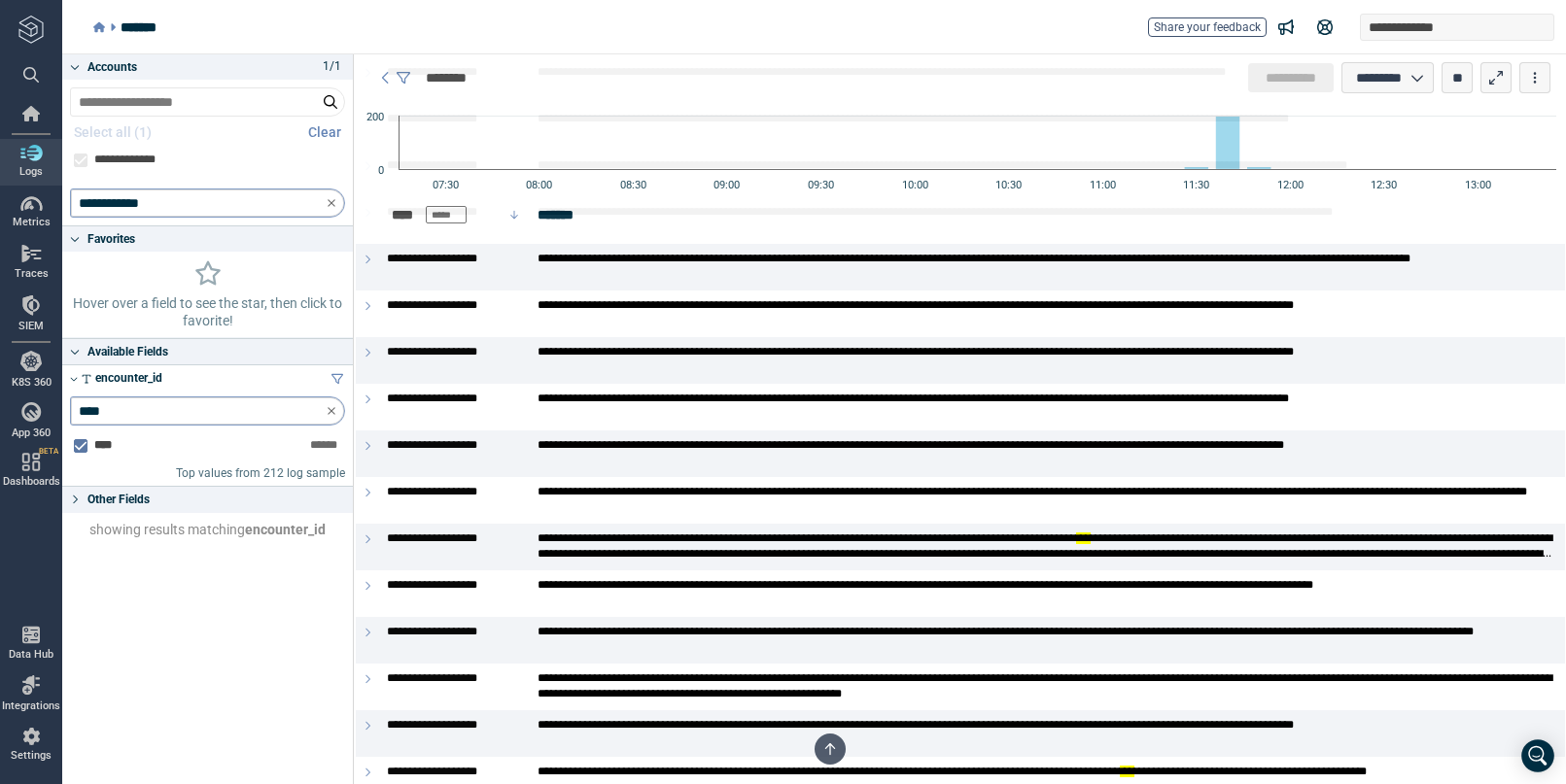 scroll, scrollTop: 0, scrollLeft: 0, axis: both 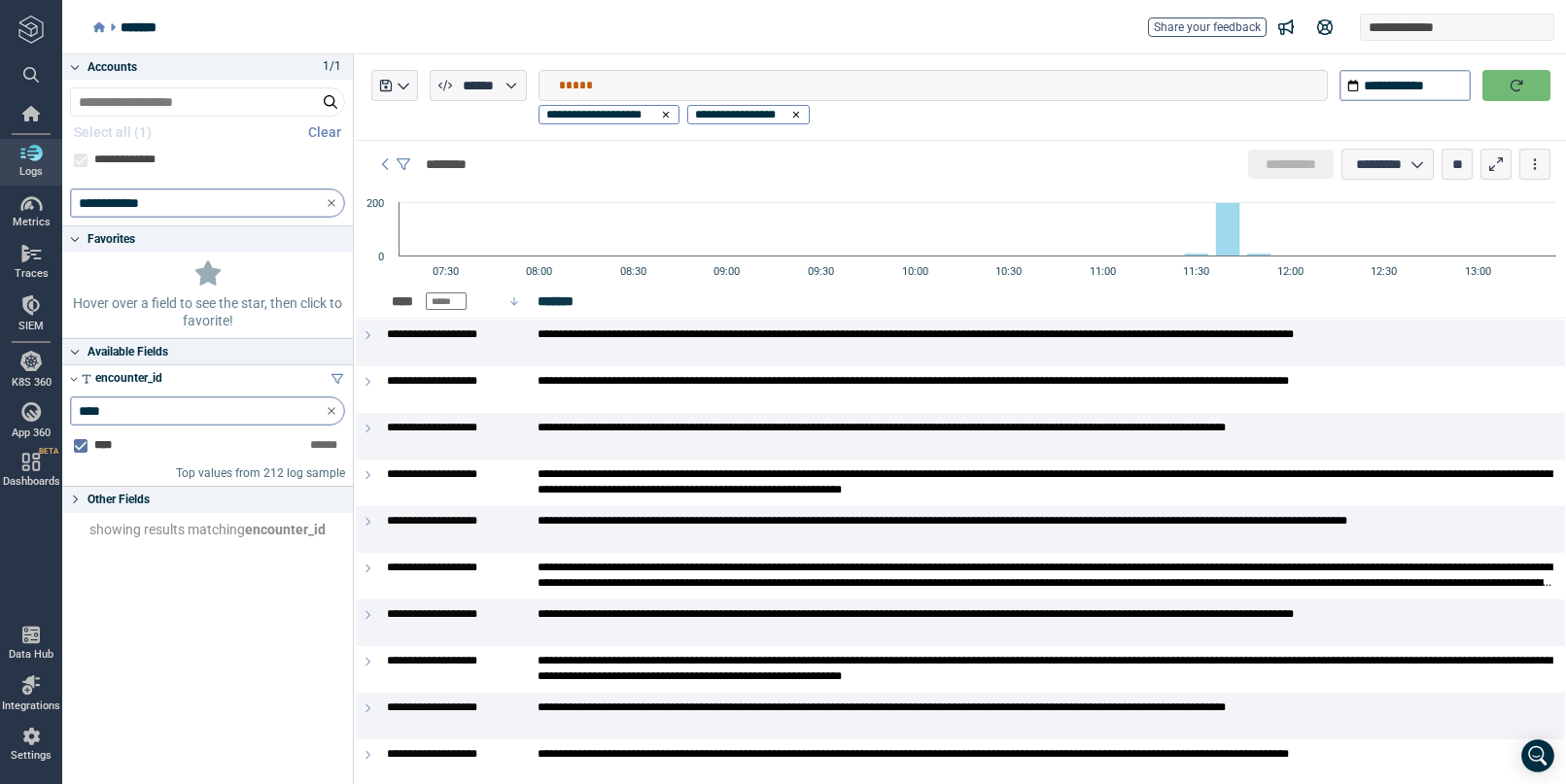 click on "*****" at bounding box center (943, 85) 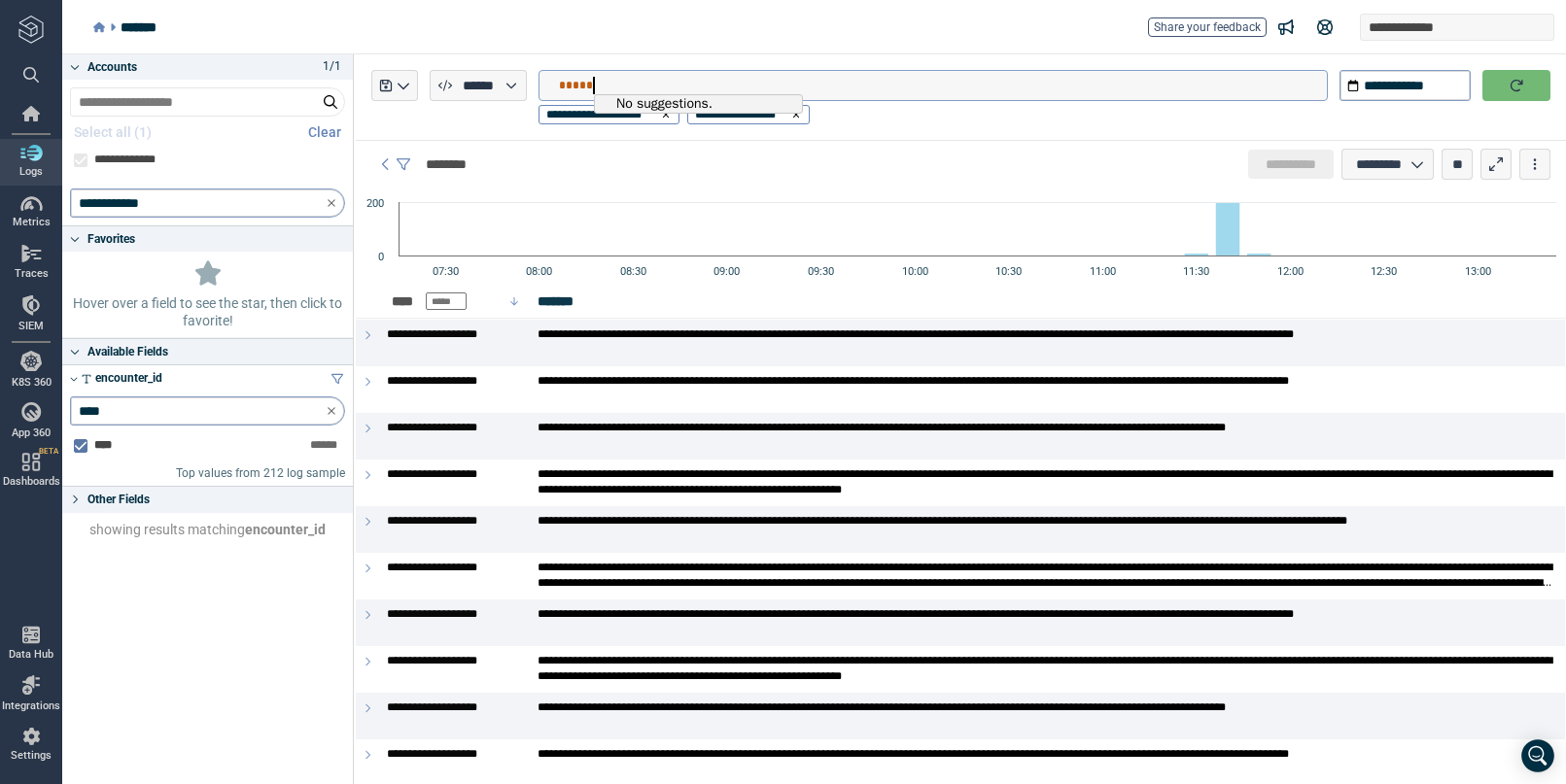 click on "*****" at bounding box center [943, 85] 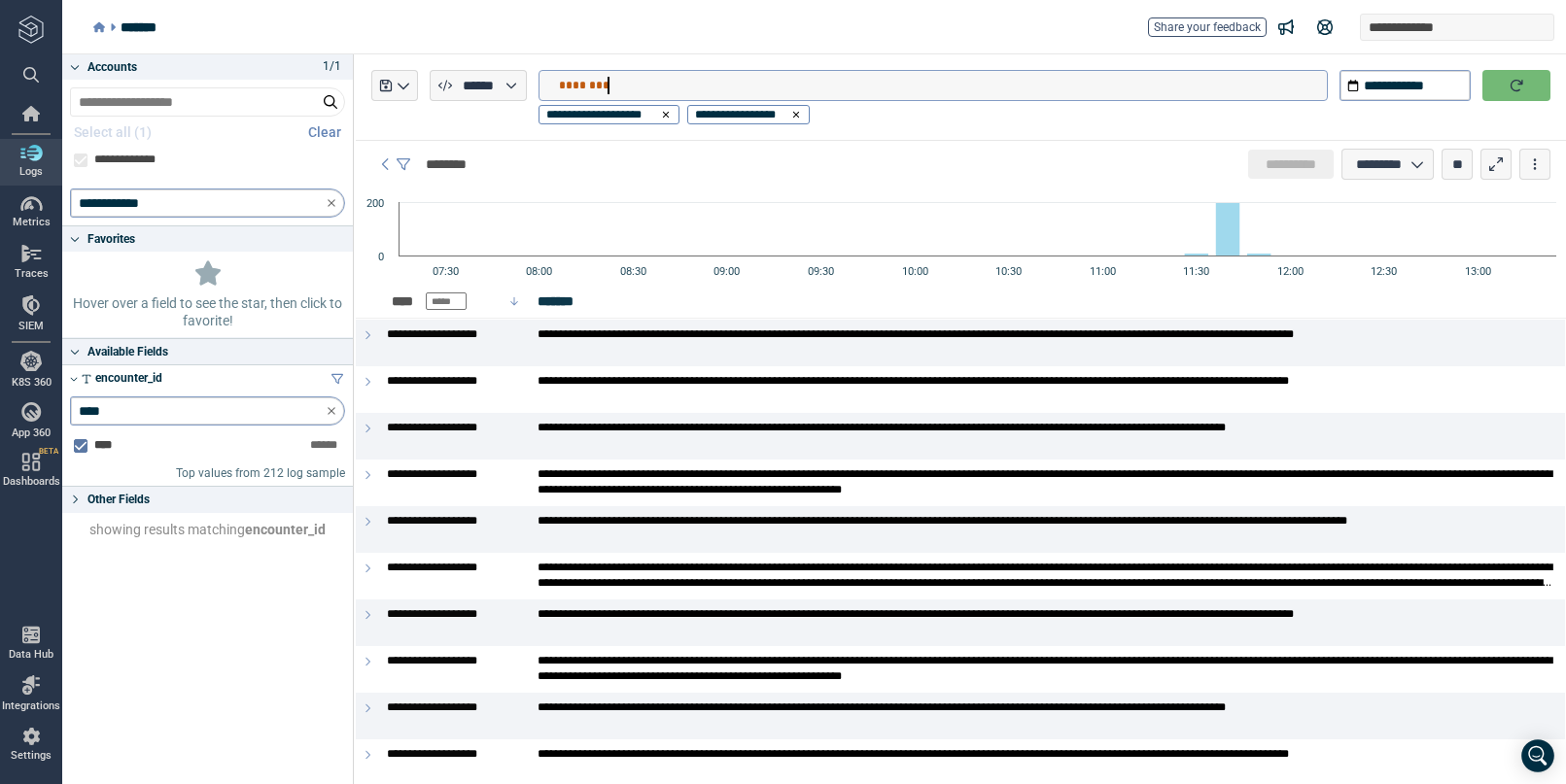 type on "**********" 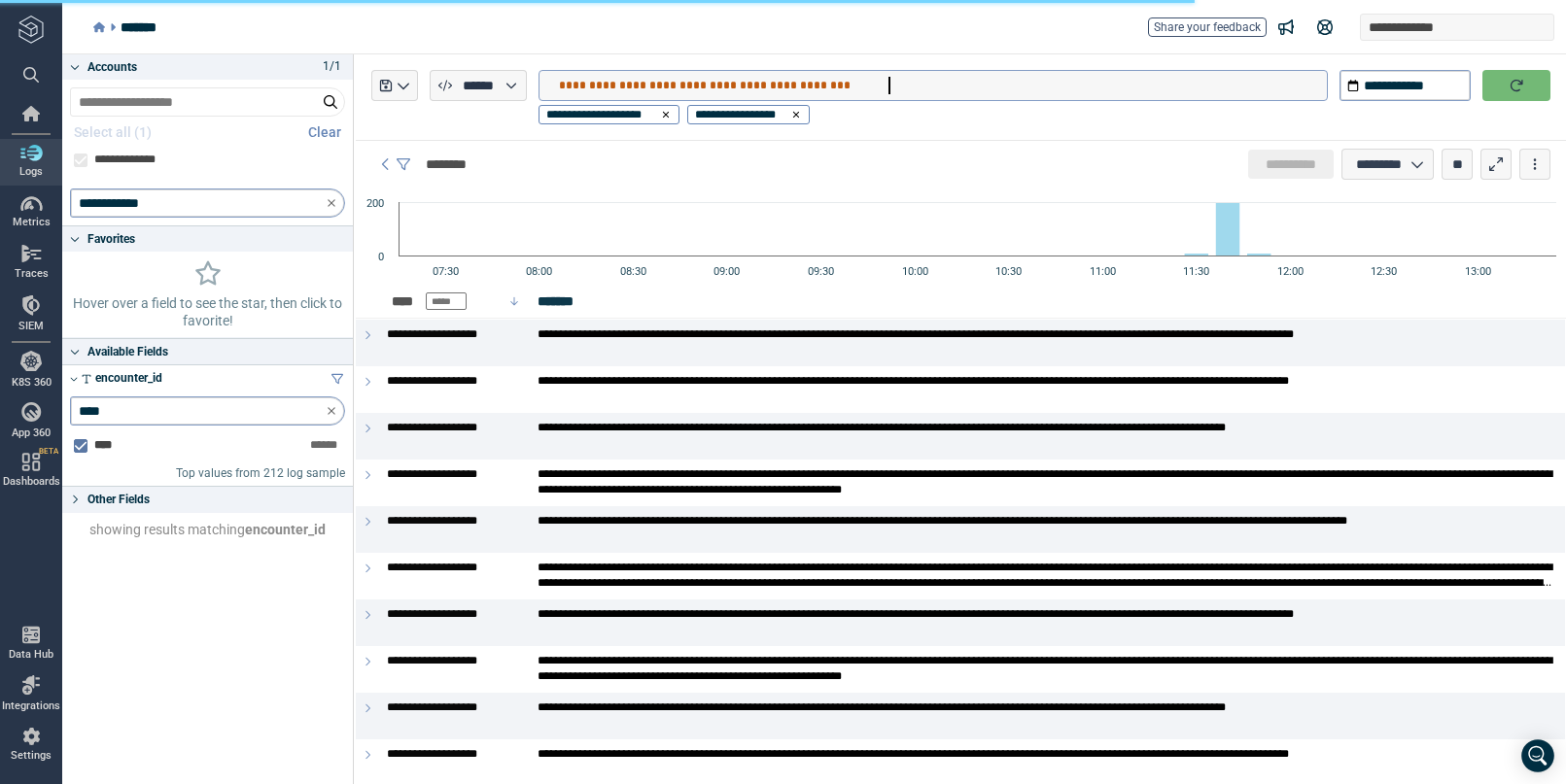 type on "*" 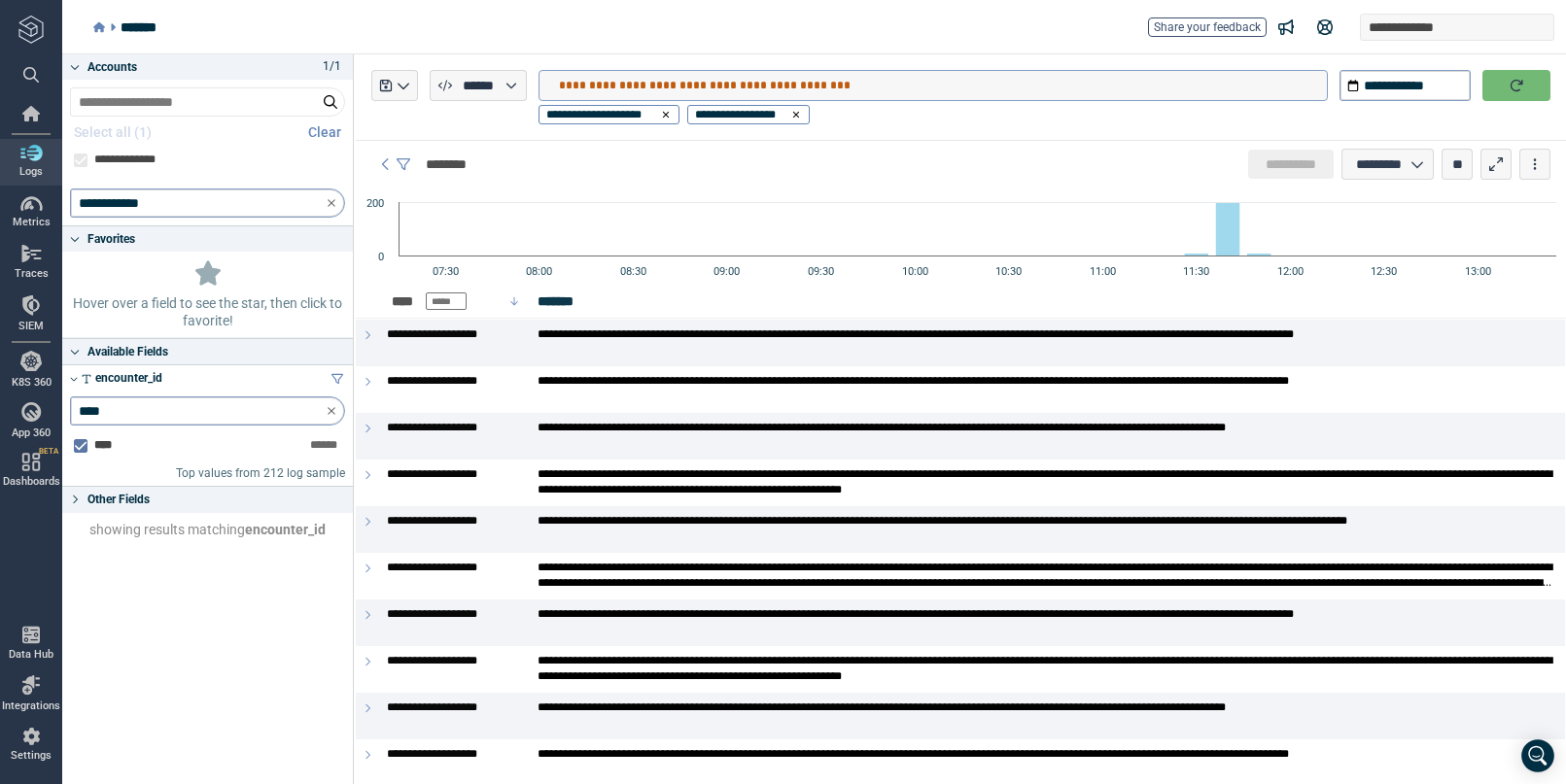 type on "**********" 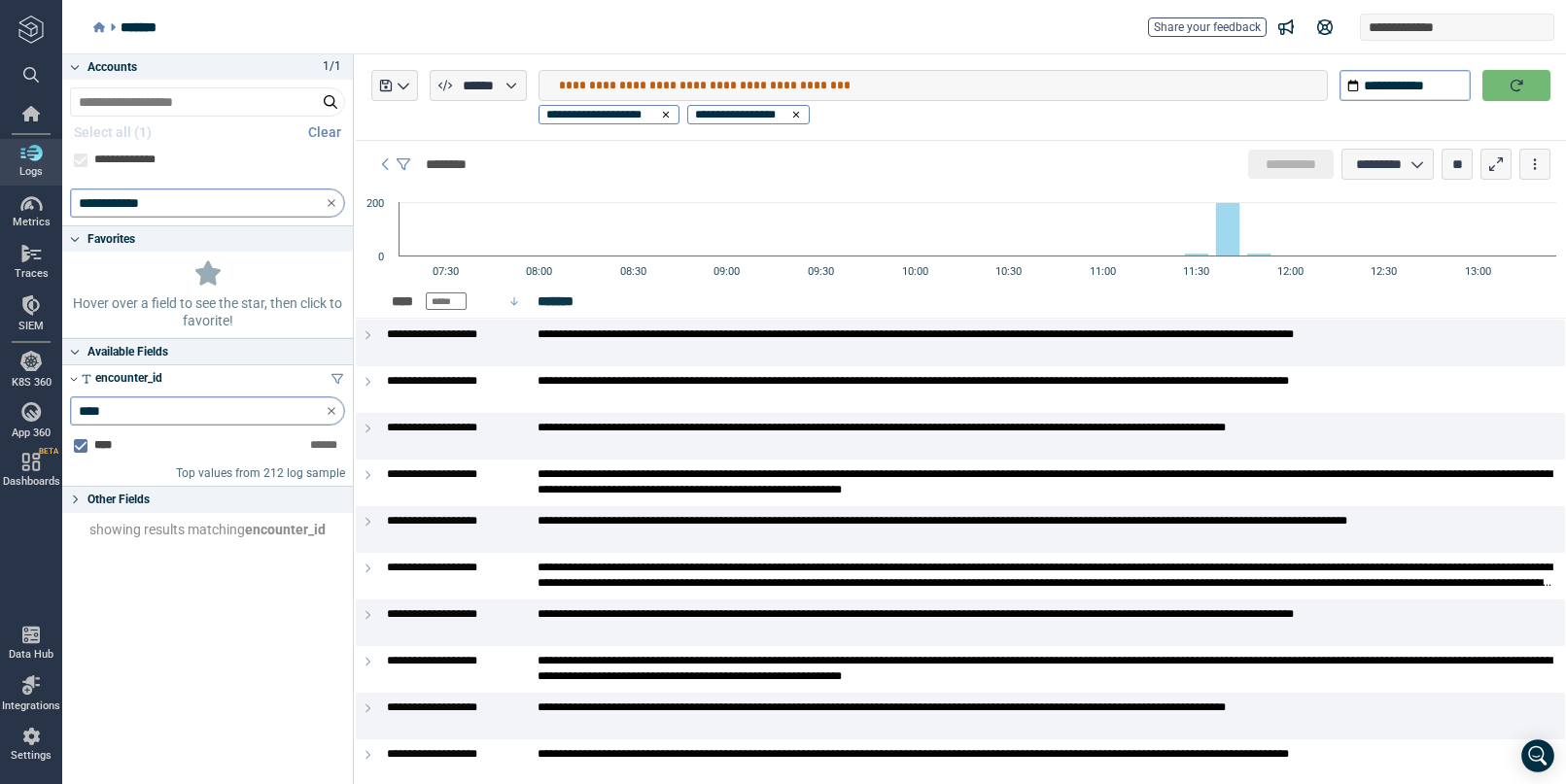 click at bounding box center [1516, 85] 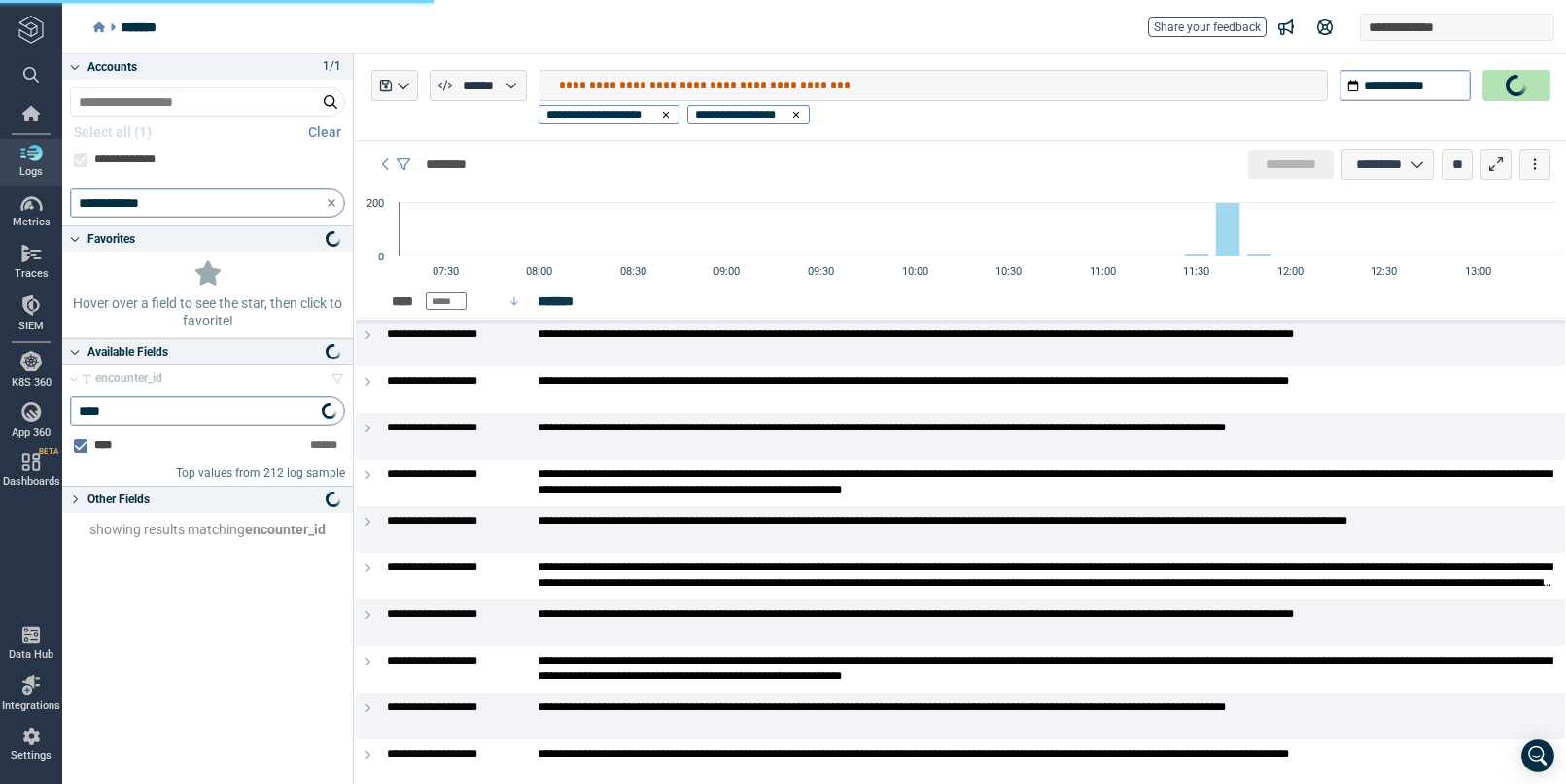 type on "*" 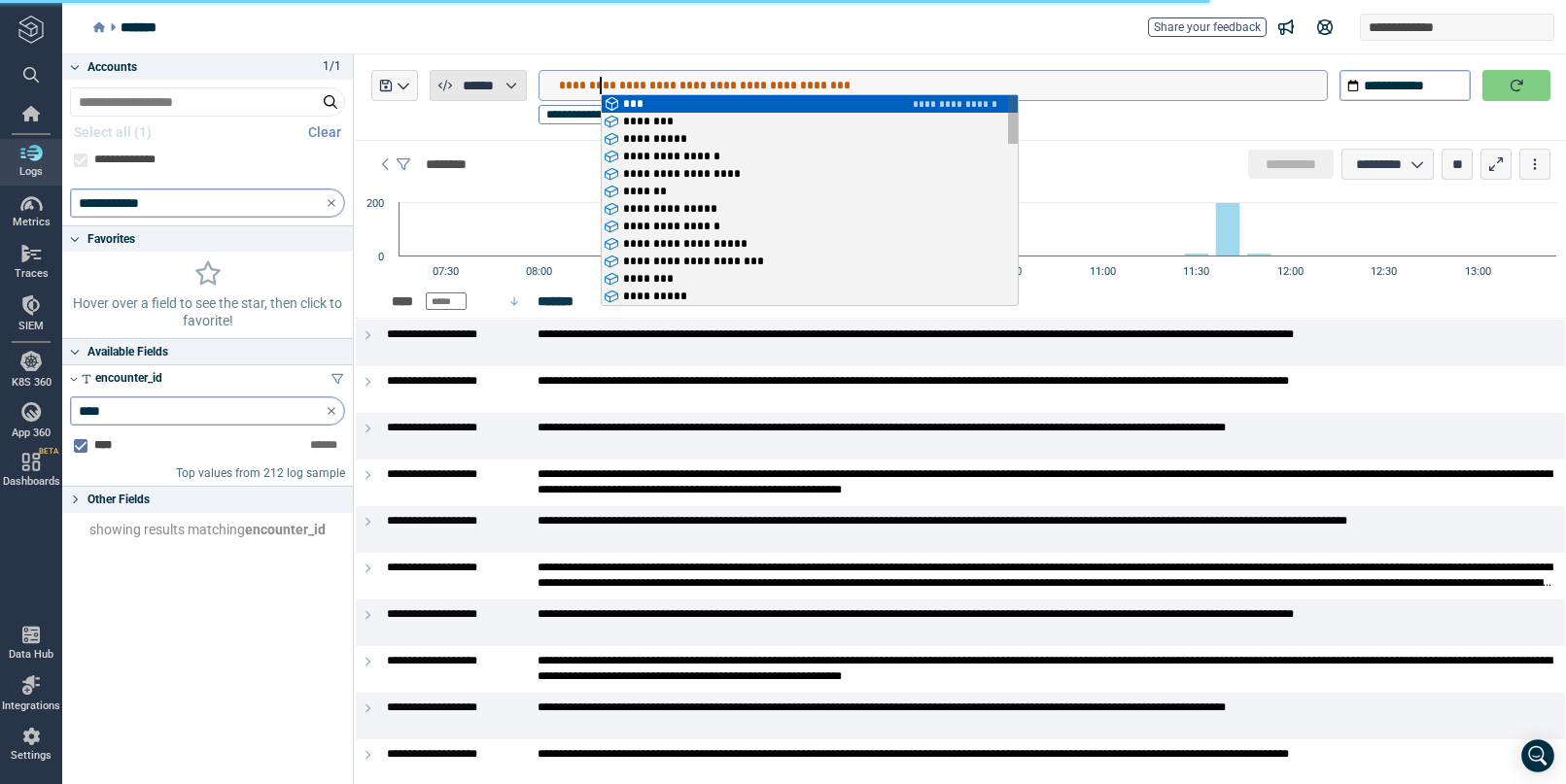 drag, startPoint x: 604, startPoint y: 87, endPoint x: 508, endPoint y: 79, distance: 96.3328 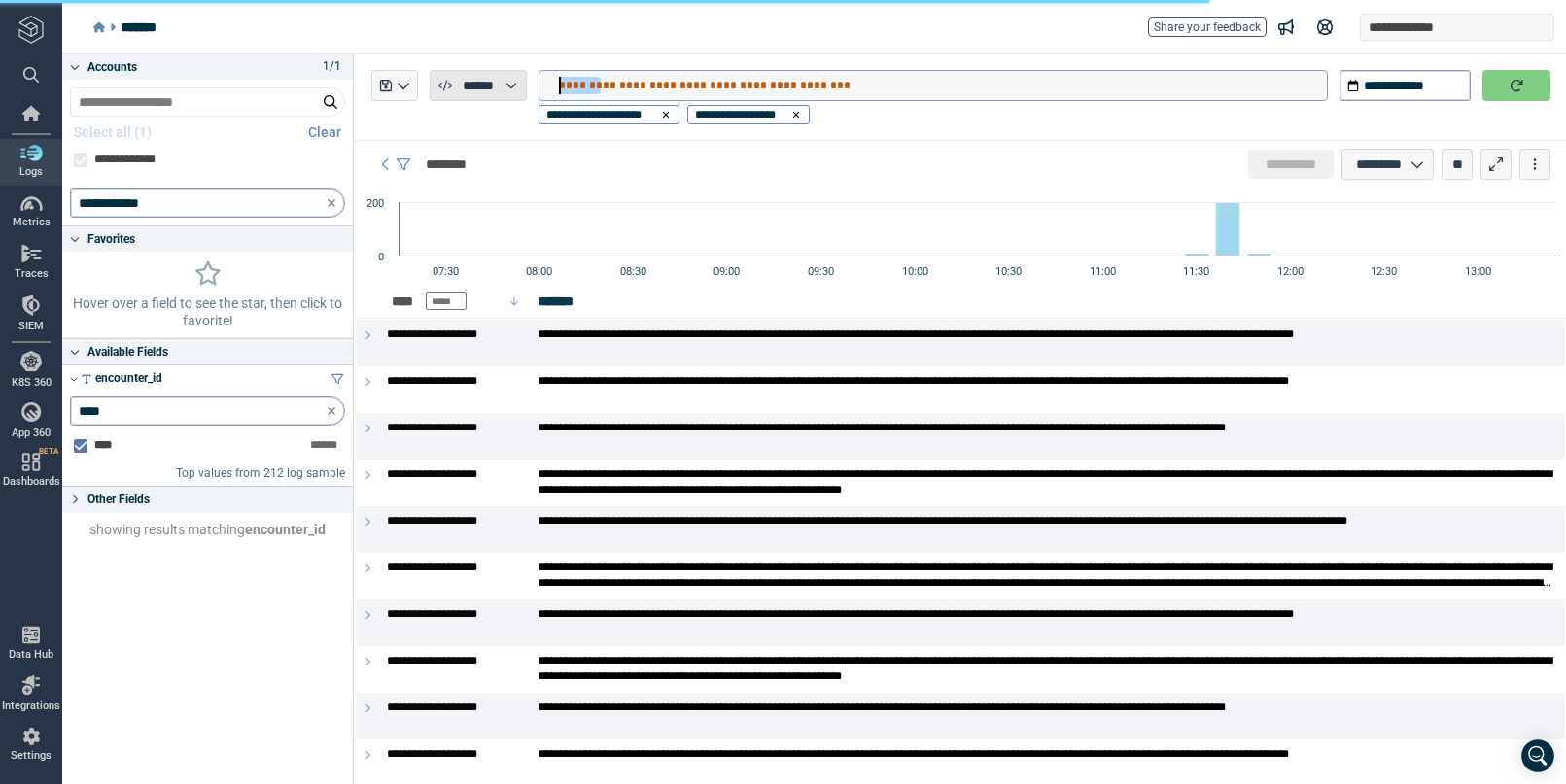 type on "**********" 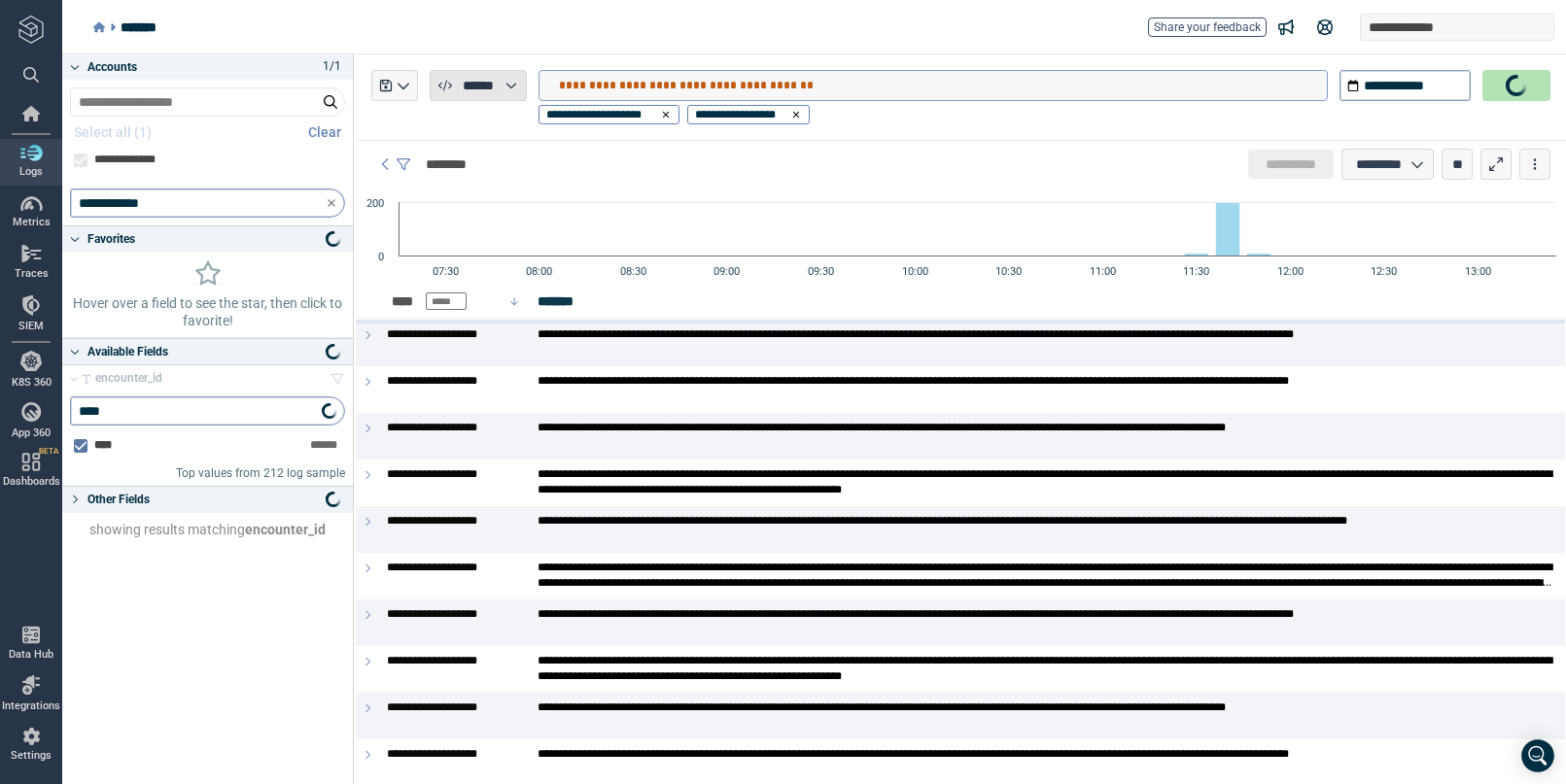 type on "*" 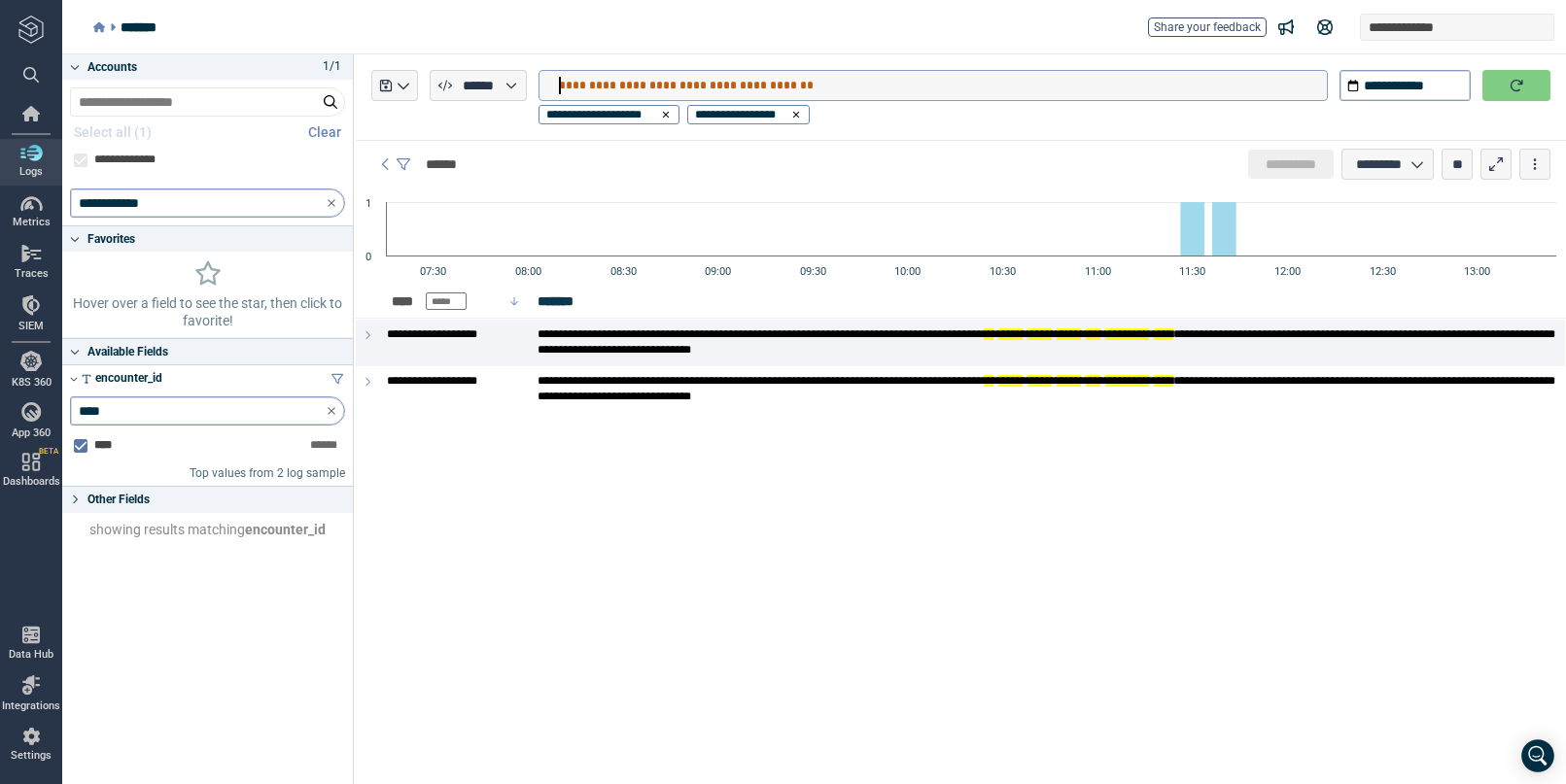 click on "**********" at bounding box center (943, 85) 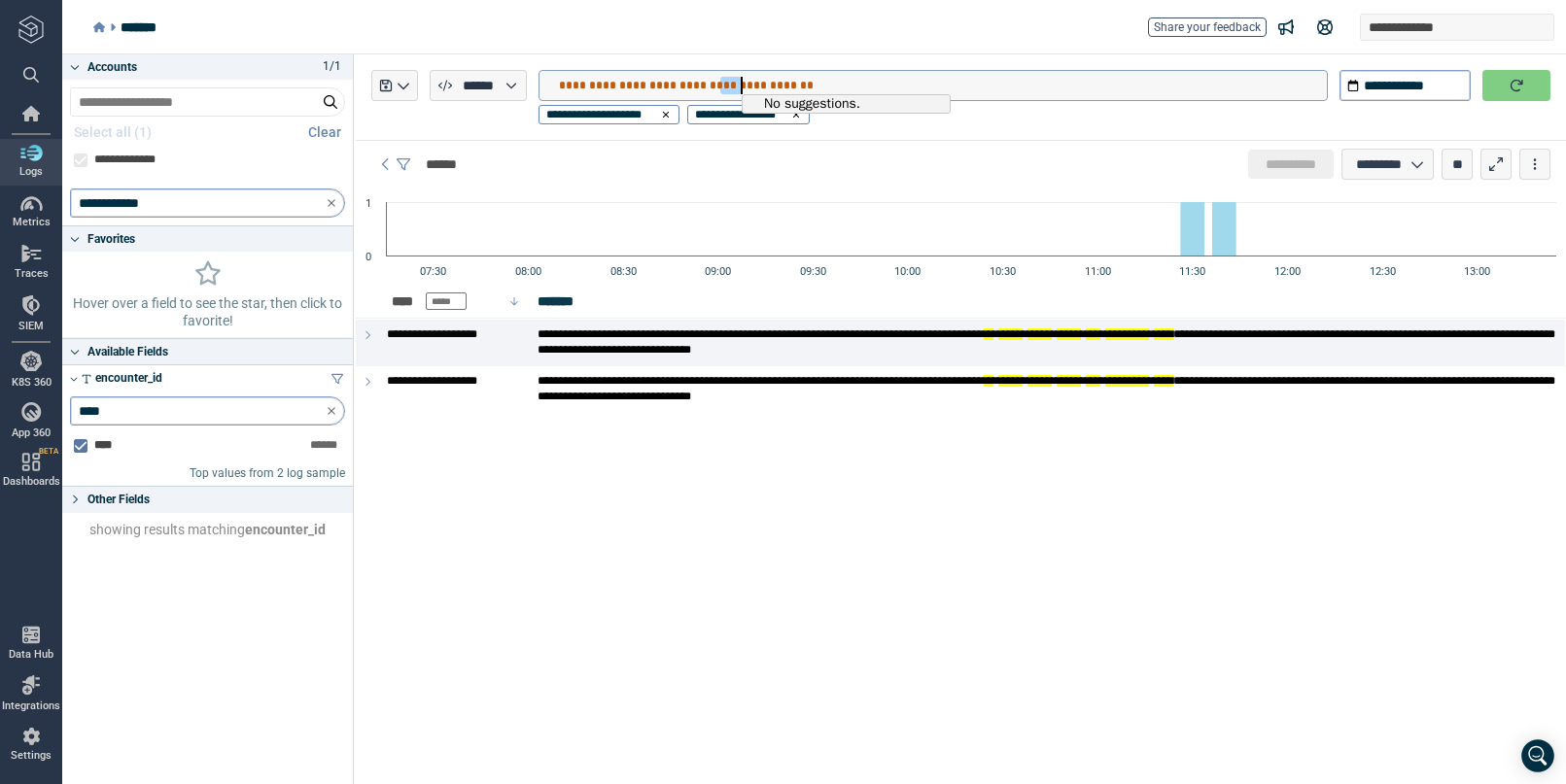click on "**********" at bounding box center (943, 85) 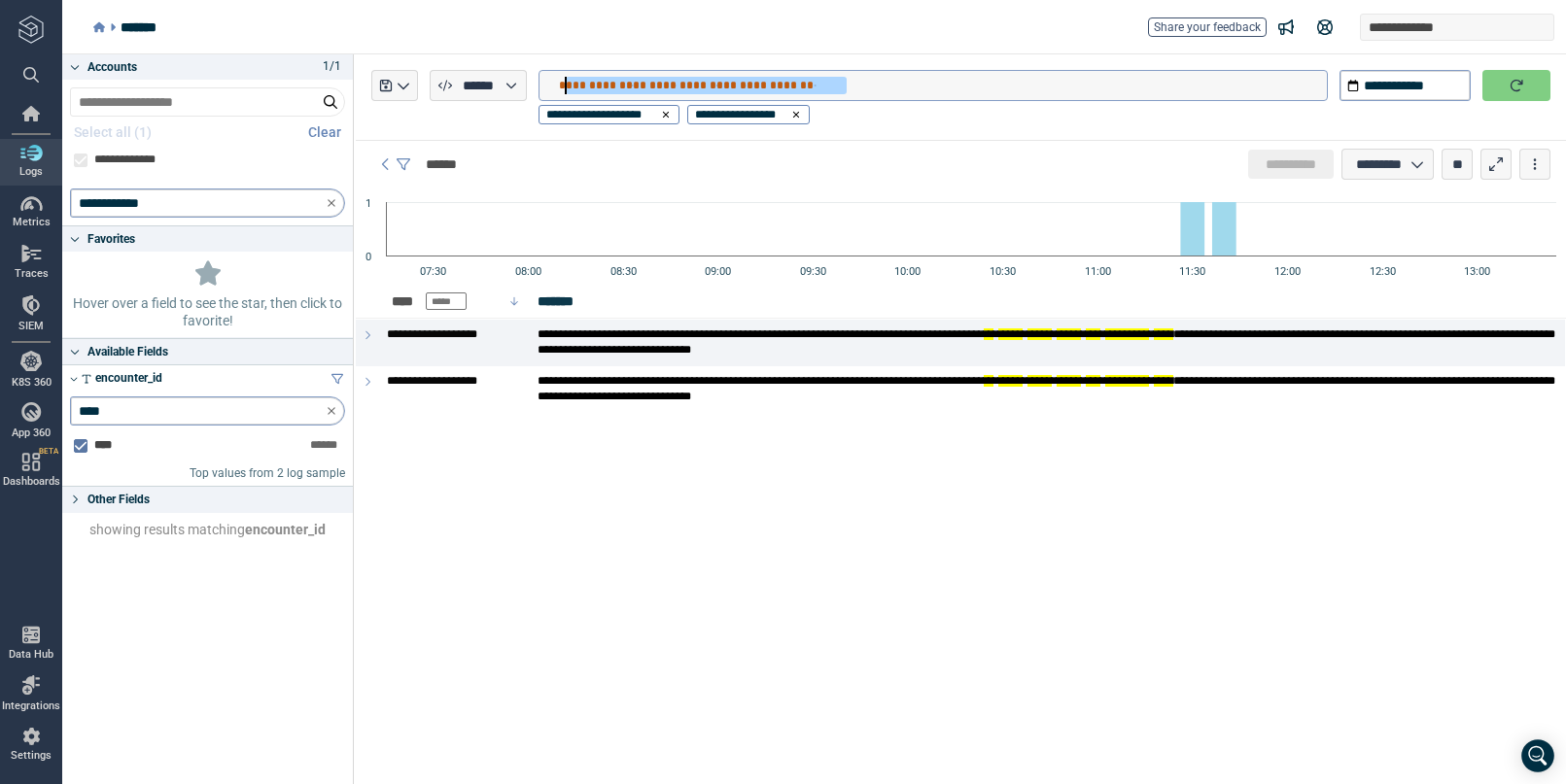 drag, startPoint x: 848, startPoint y: 84, endPoint x: 569, endPoint y: 77, distance: 279.0878 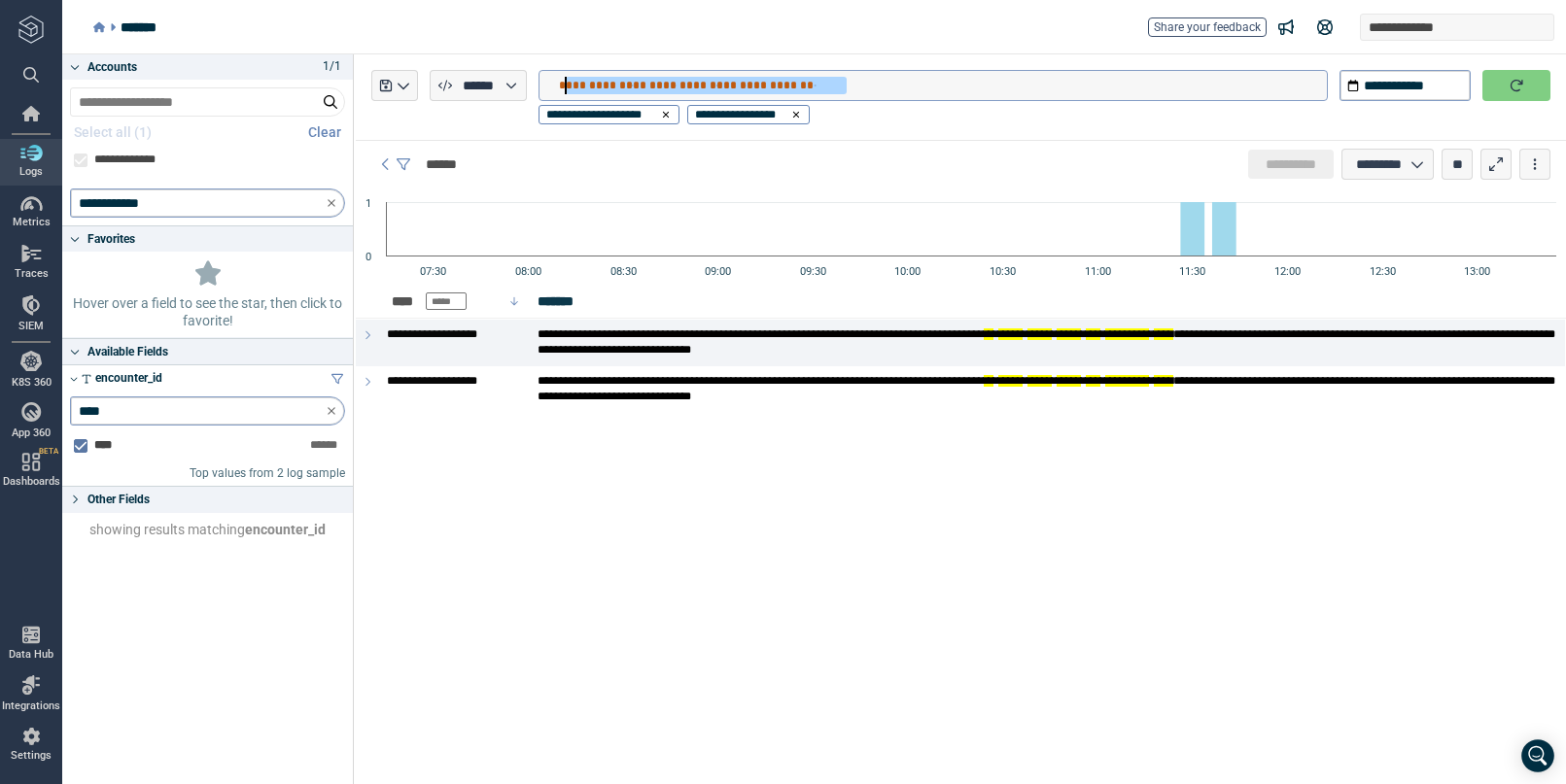 click on "**********" at bounding box center (943, 85) 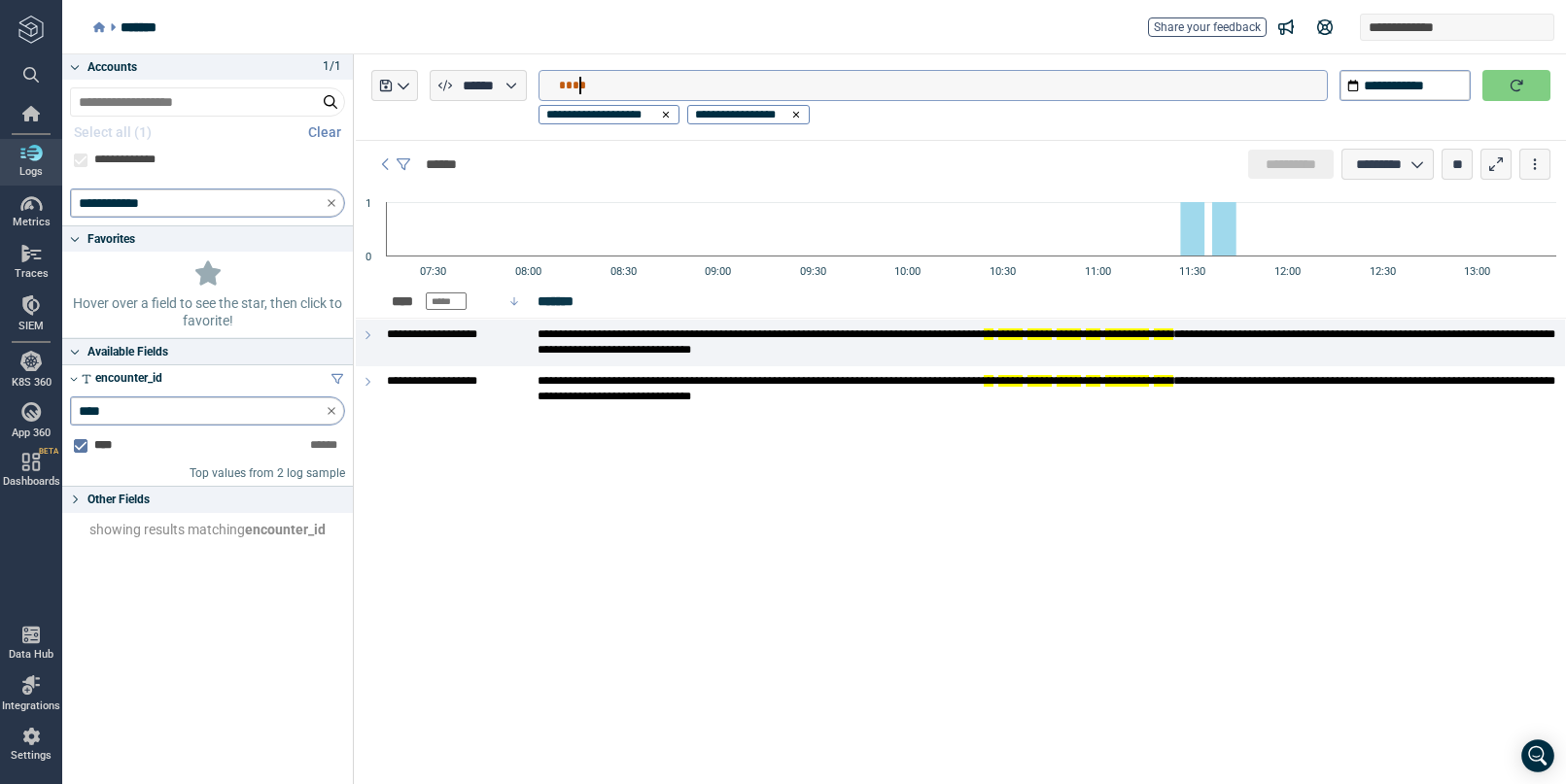 type on "*****" 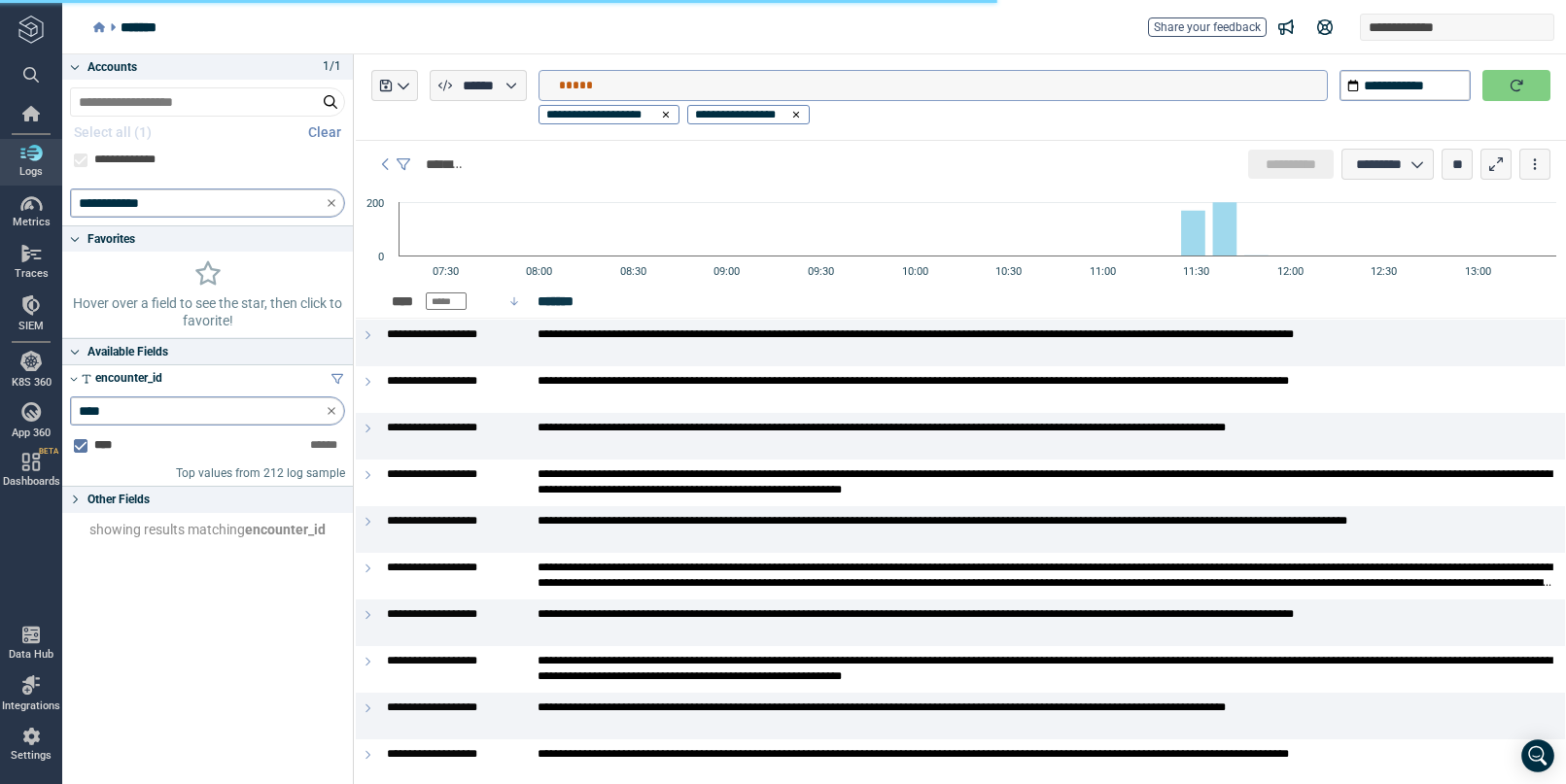 type on "*" 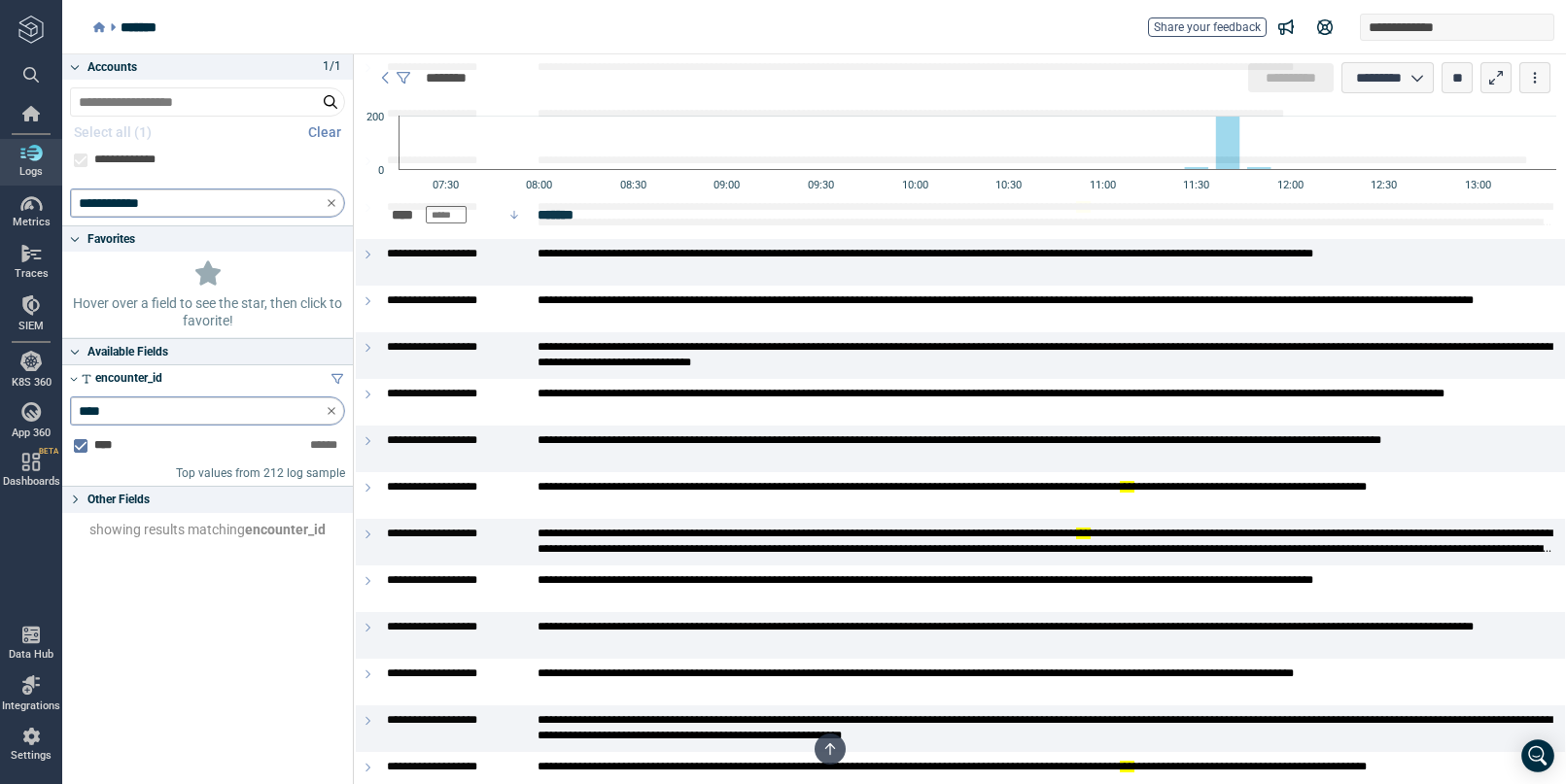 scroll, scrollTop: 5396, scrollLeft: 0, axis: vertical 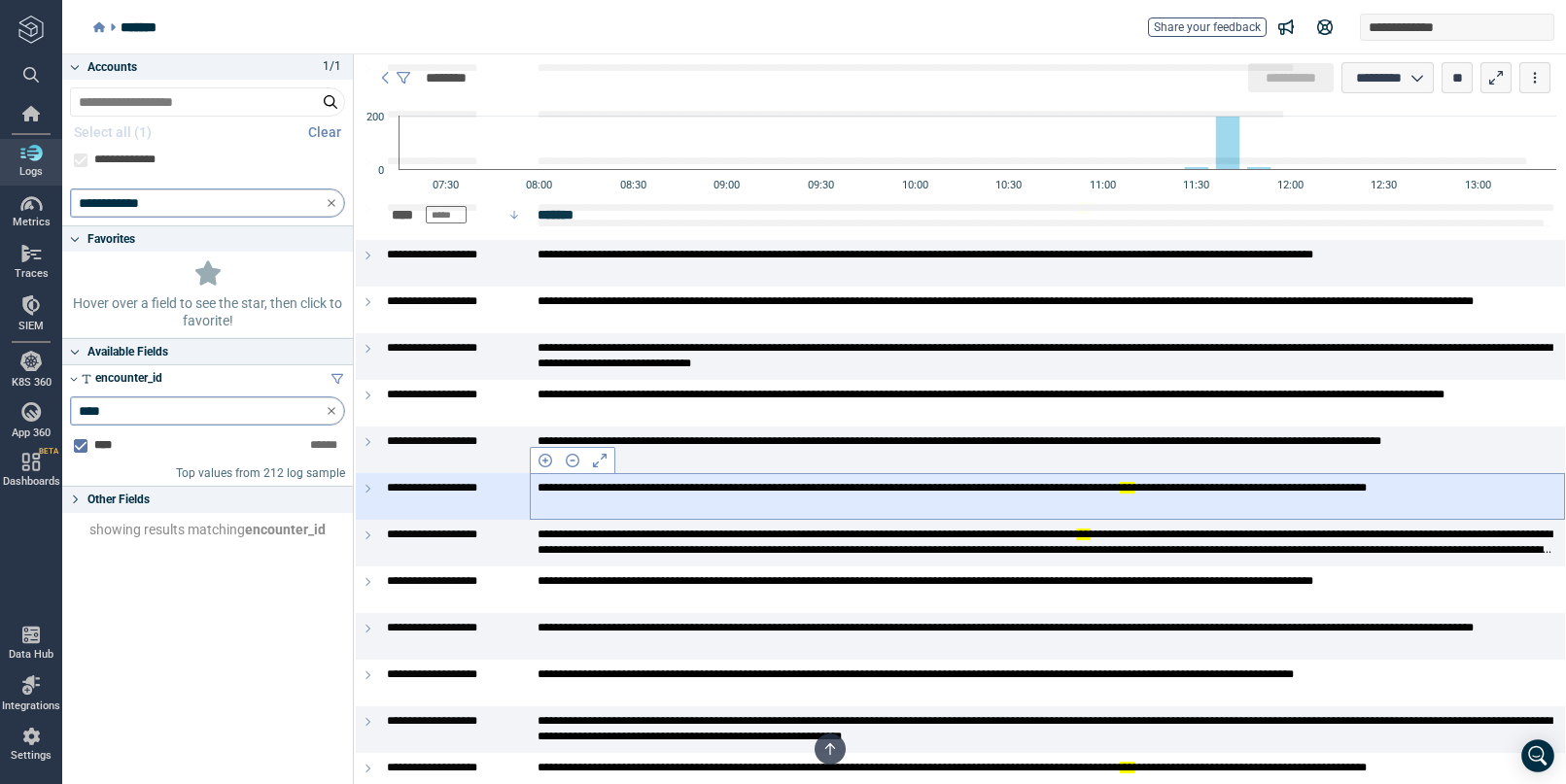 click on "**********" at bounding box center (1047, 495) 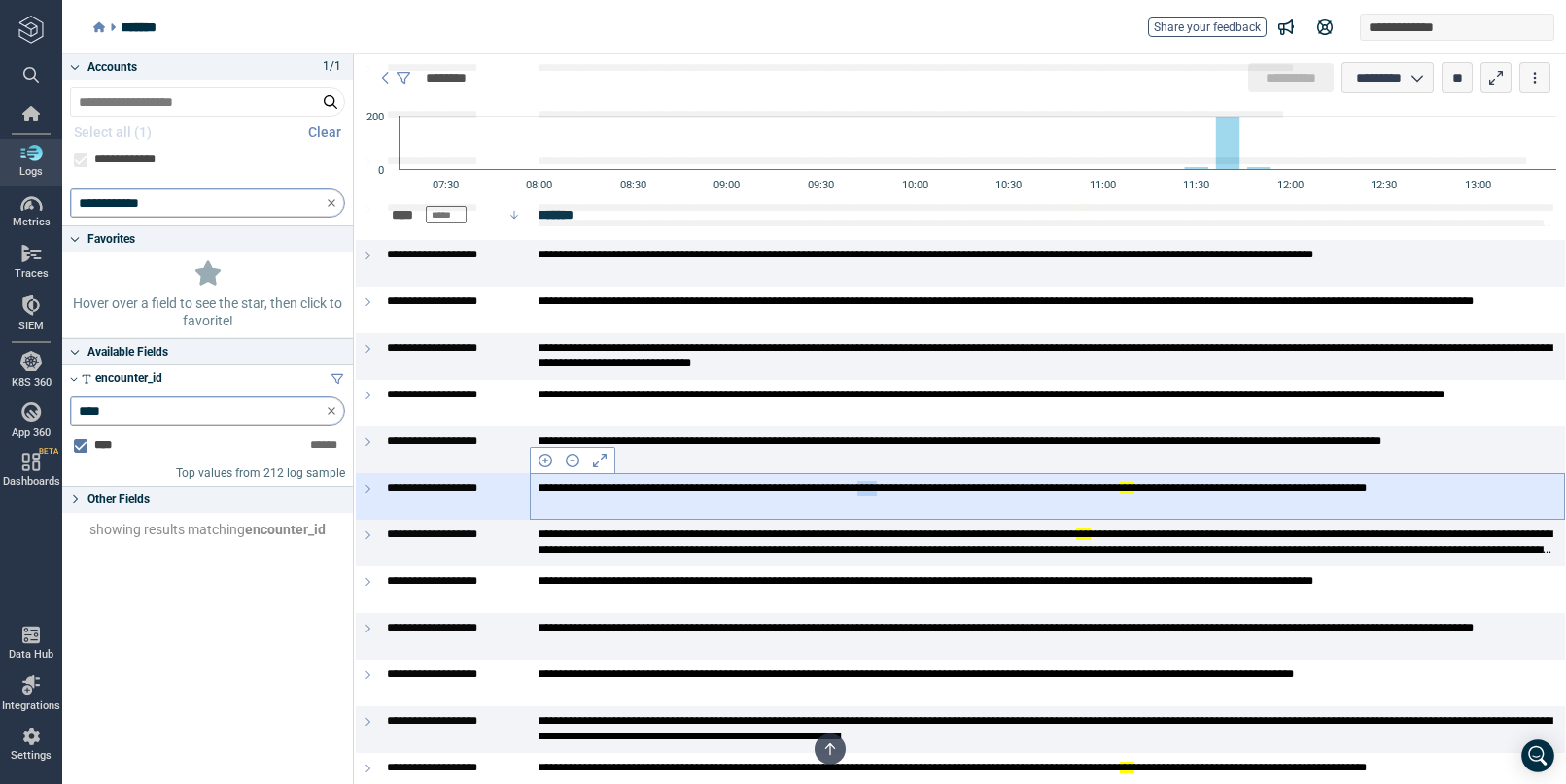 click on "**********" at bounding box center (1047, 495) 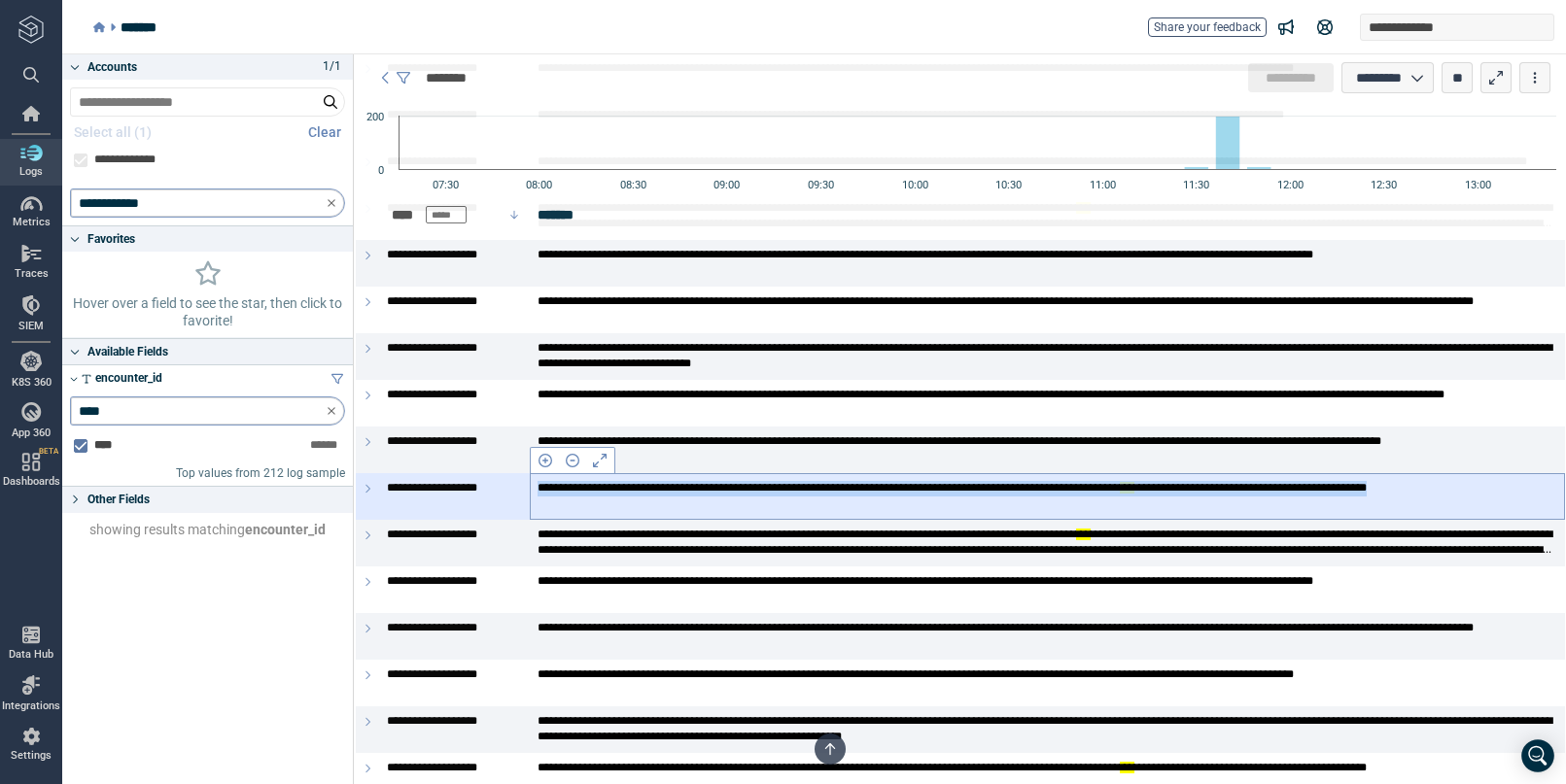 click on "**********" at bounding box center (1047, 495) 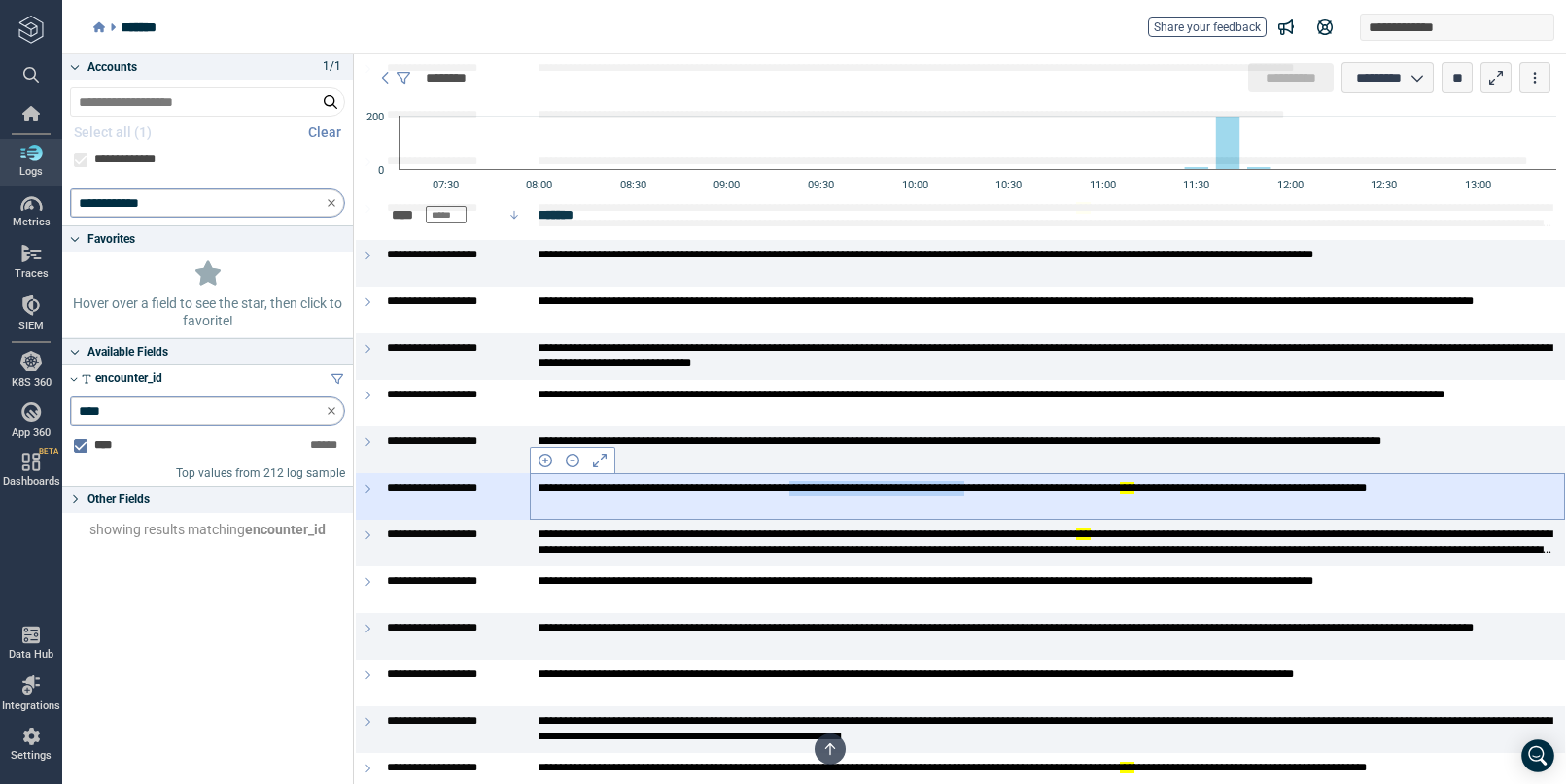 drag, startPoint x: 903, startPoint y: 488, endPoint x: 1152, endPoint y: 491, distance: 249.01807 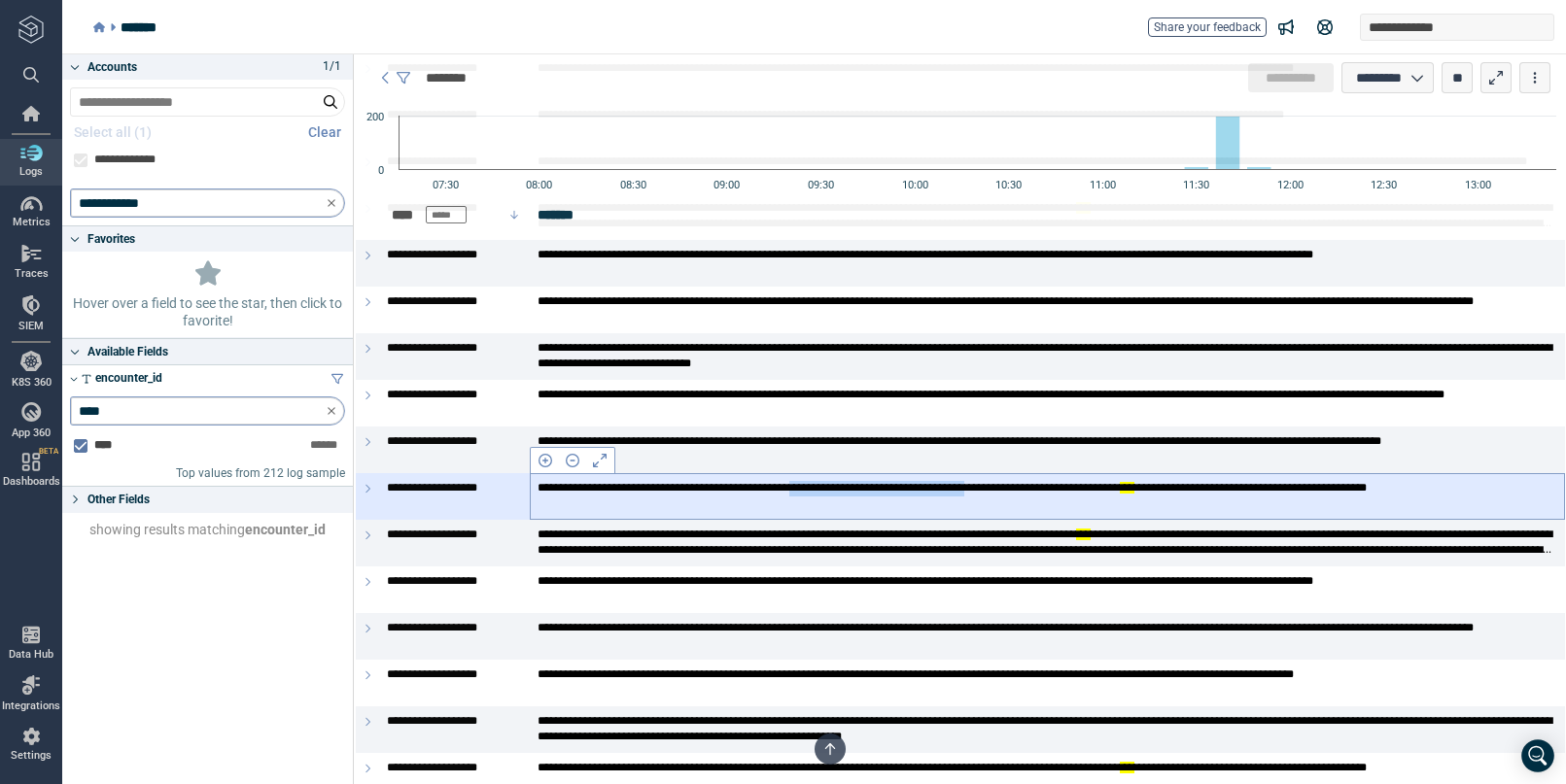 click on "**********" at bounding box center (1047, 495) 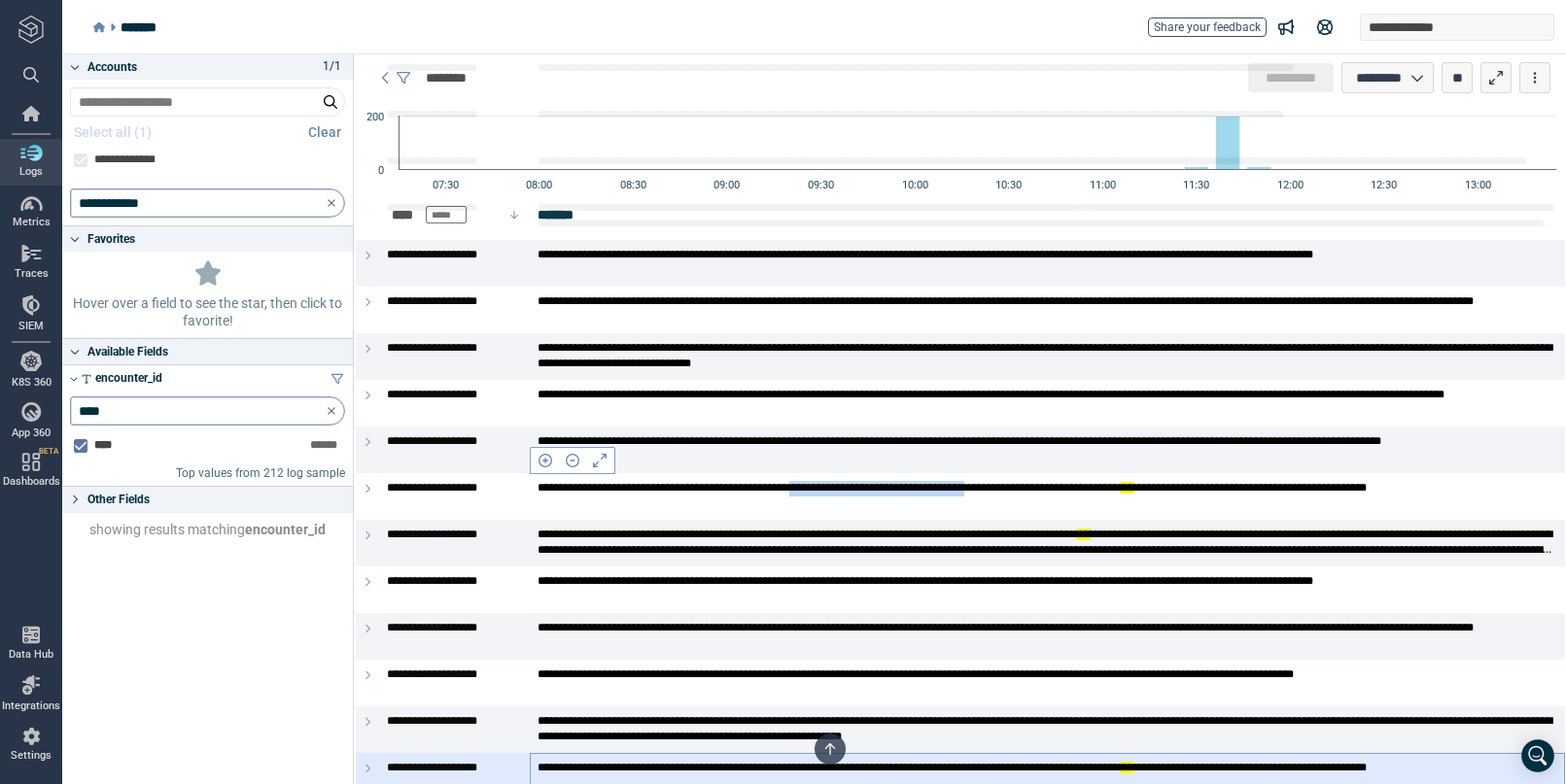 copy on "**********" 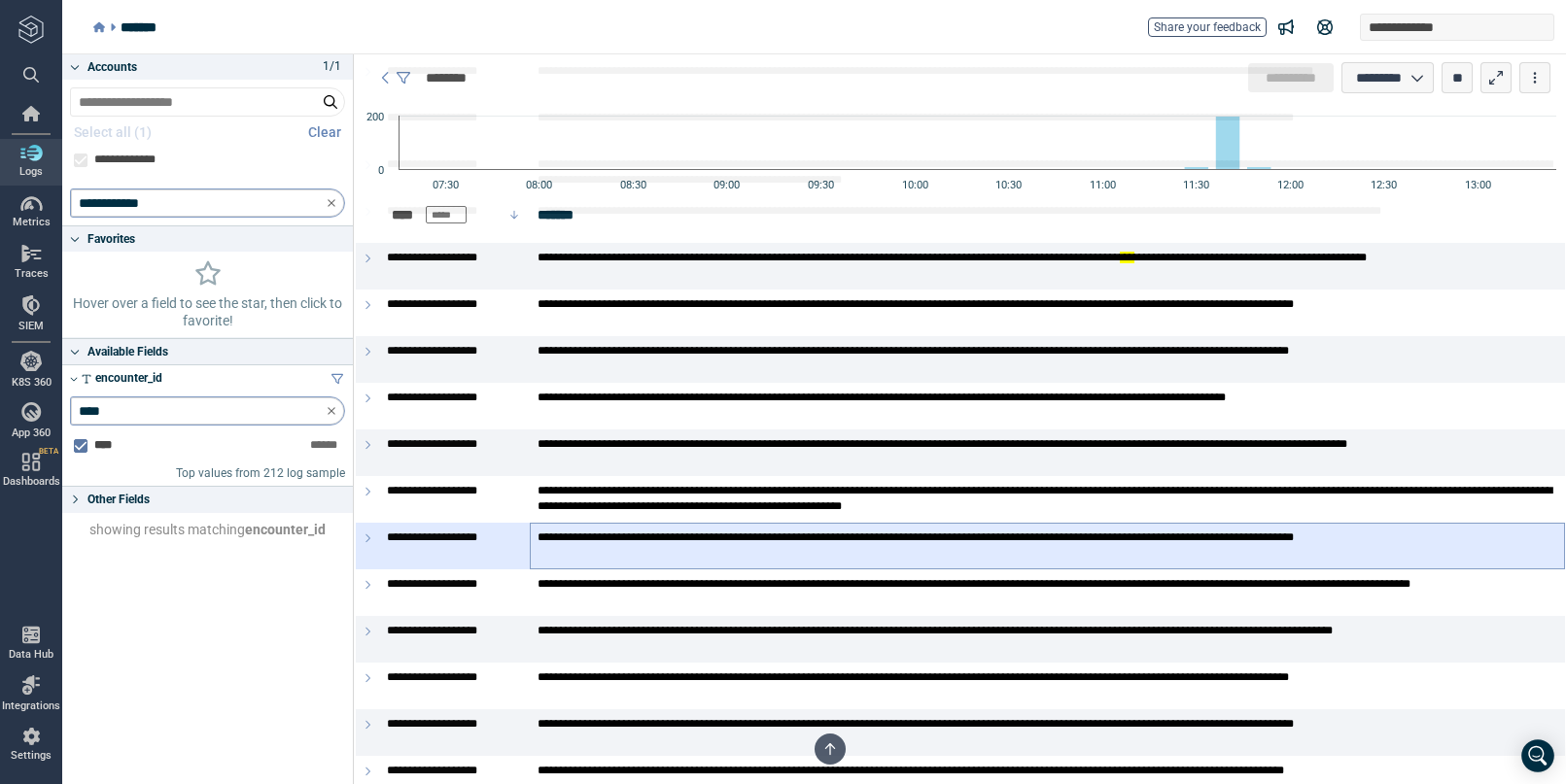 scroll, scrollTop: 4706, scrollLeft: 0, axis: vertical 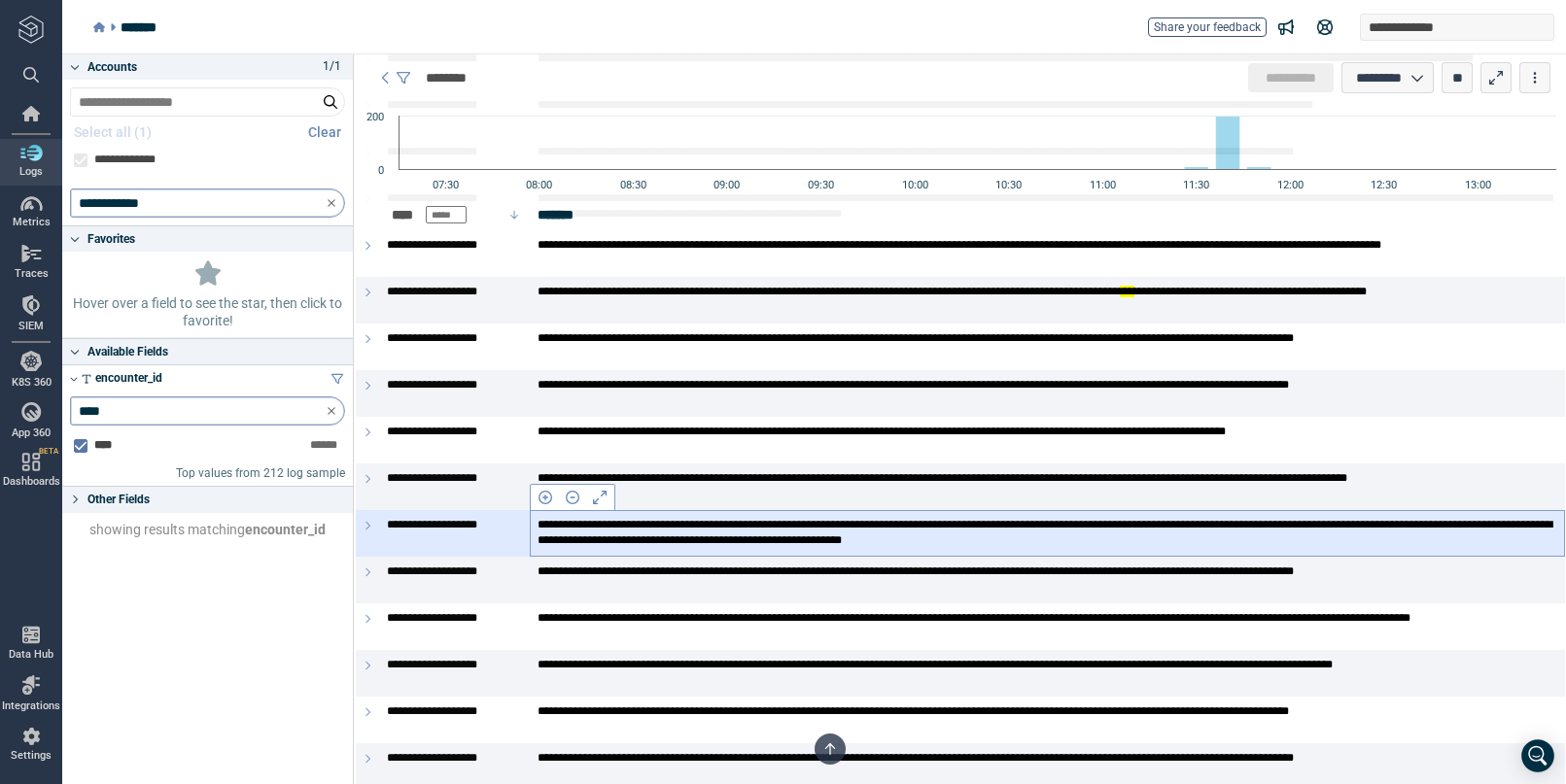 click on "**********" at bounding box center [1047, 532] 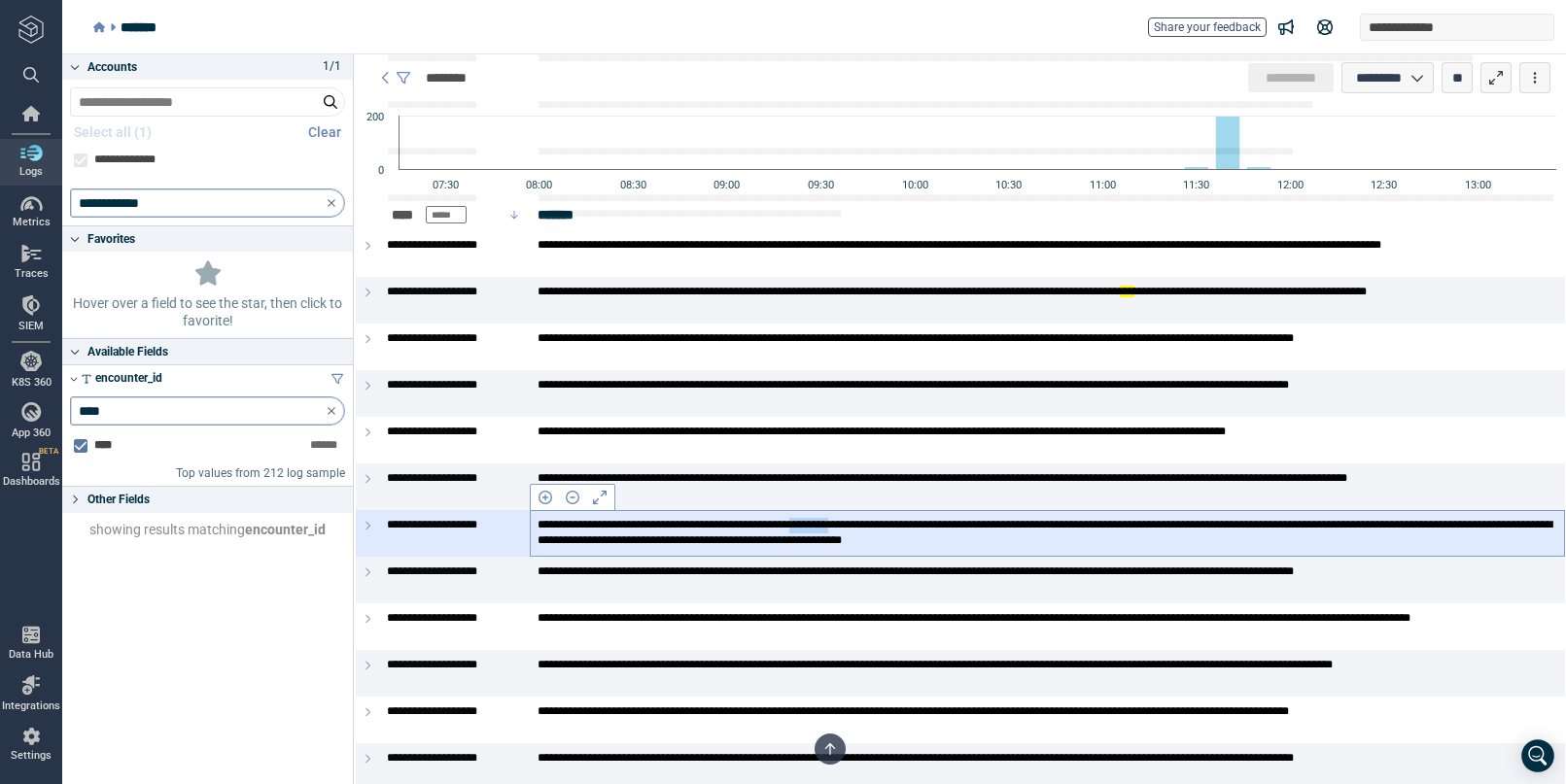click on "**********" at bounding box center (1047, 532) 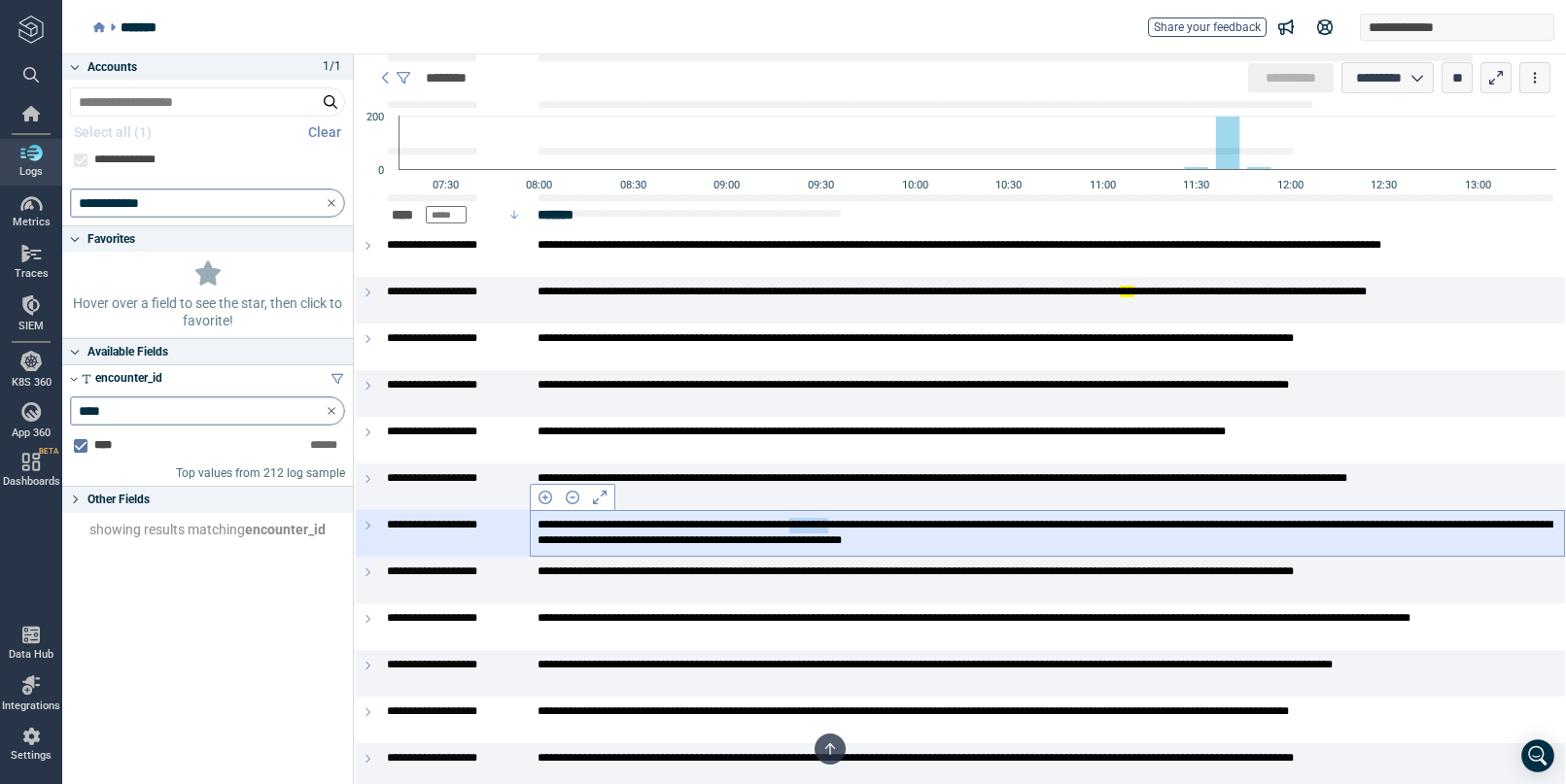 copy on "********" 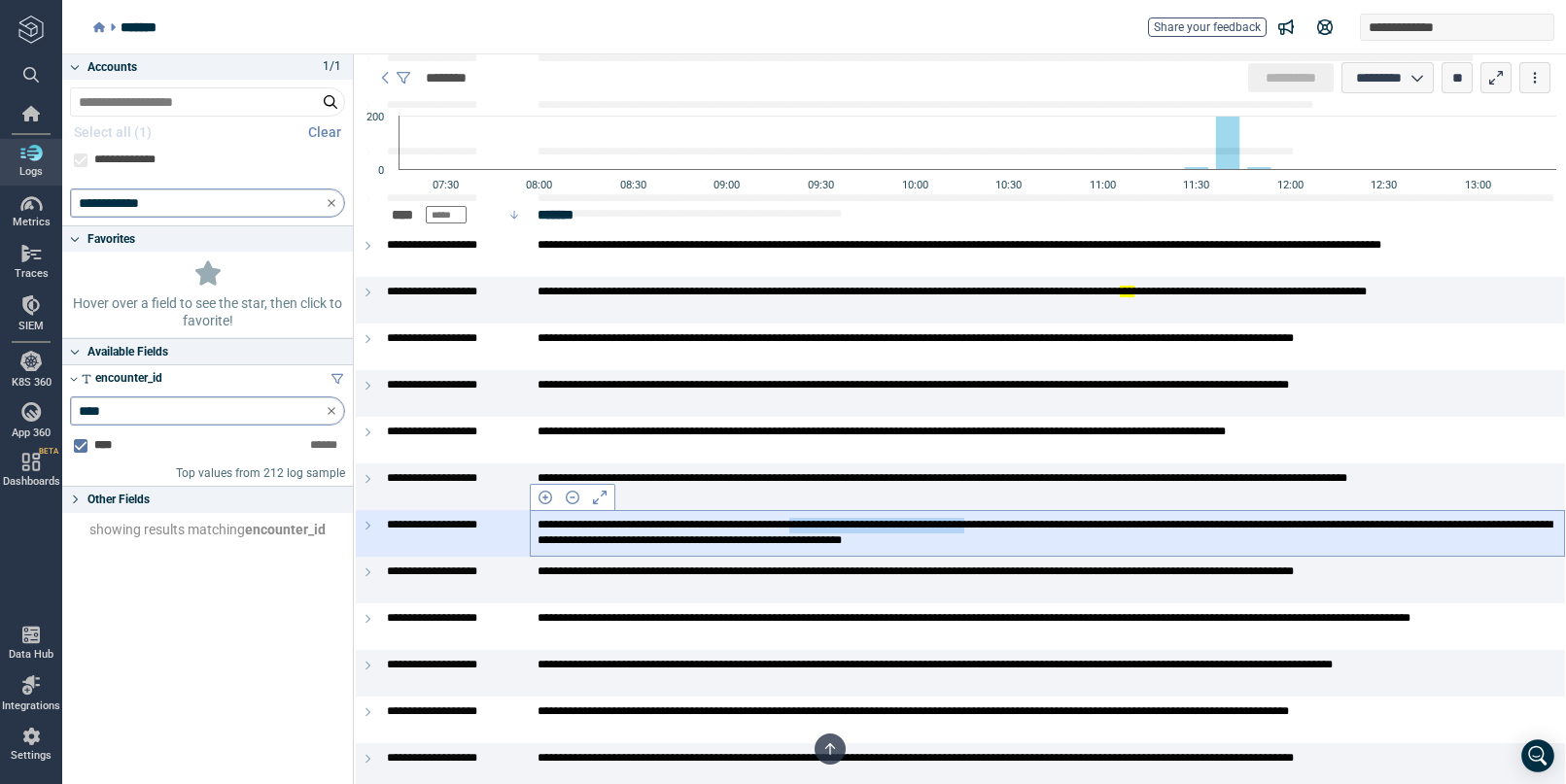 drag, startPoint x: 1156, startPoint y: 526, endPoint x: 902, endPoint y: 526, distance: 254 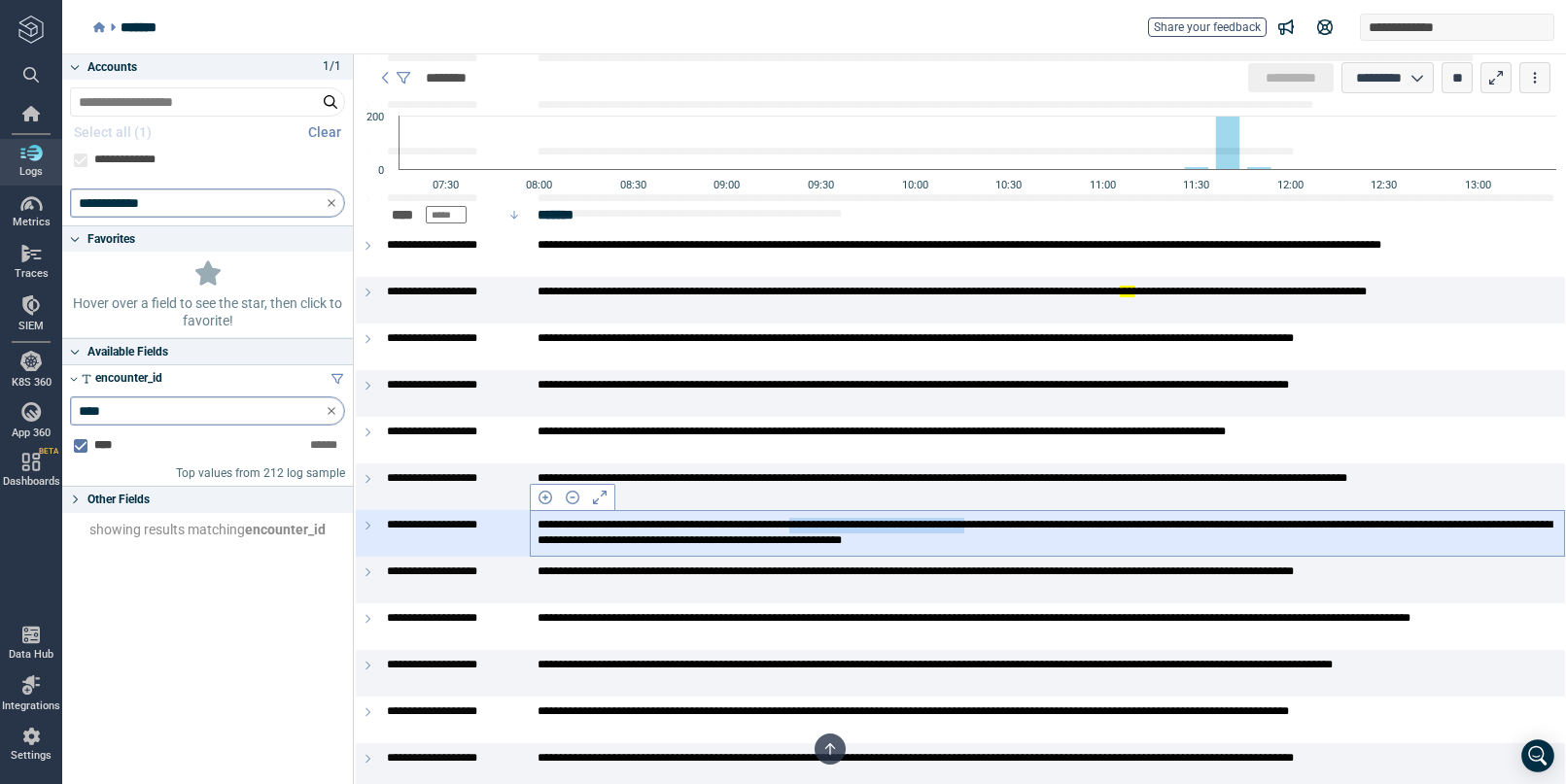 click on "**********" at bounding box center [1047, 532] 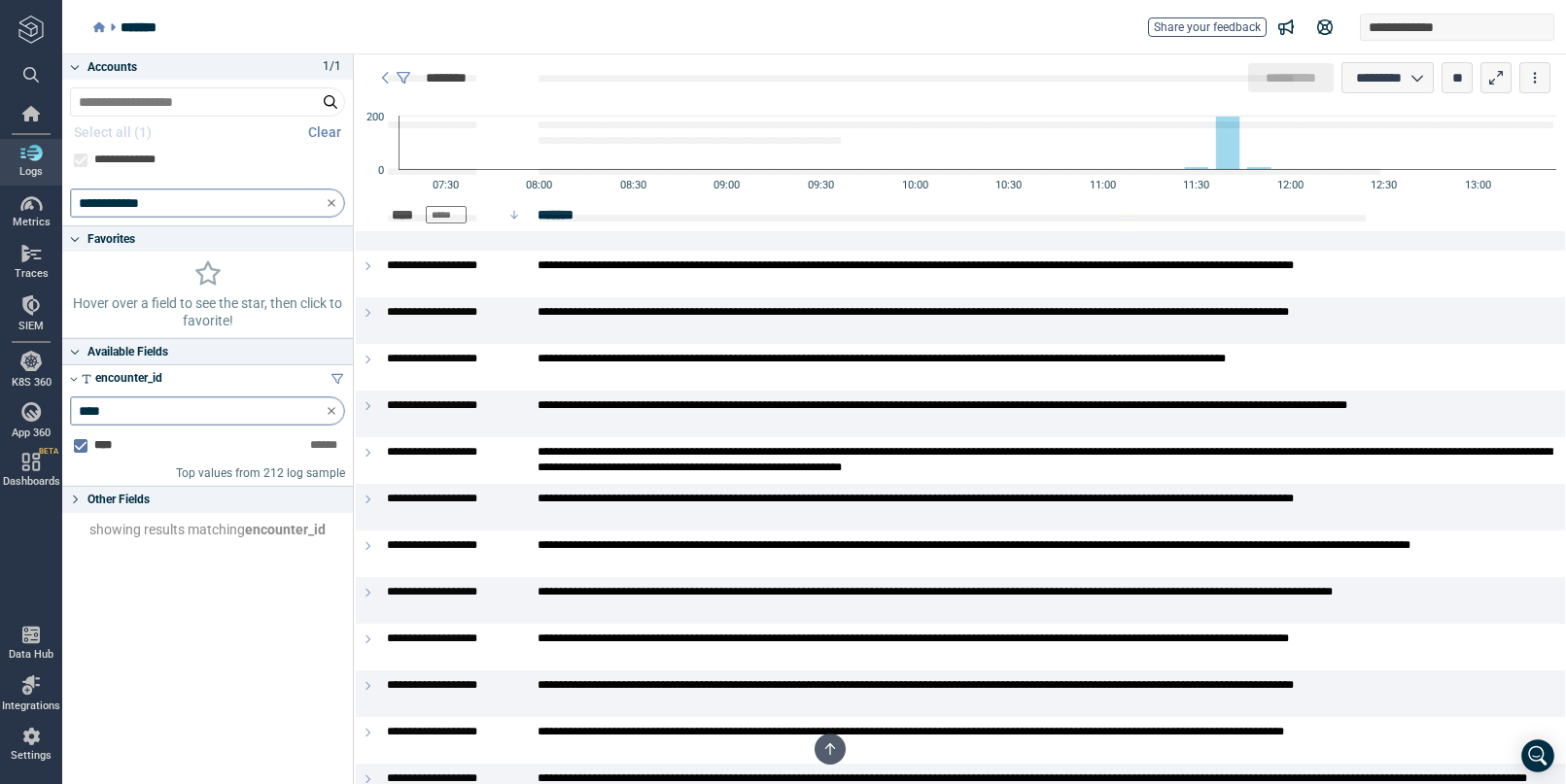 scroll, scrollTop: 4752, scrollLeft: 0, axis: vertical 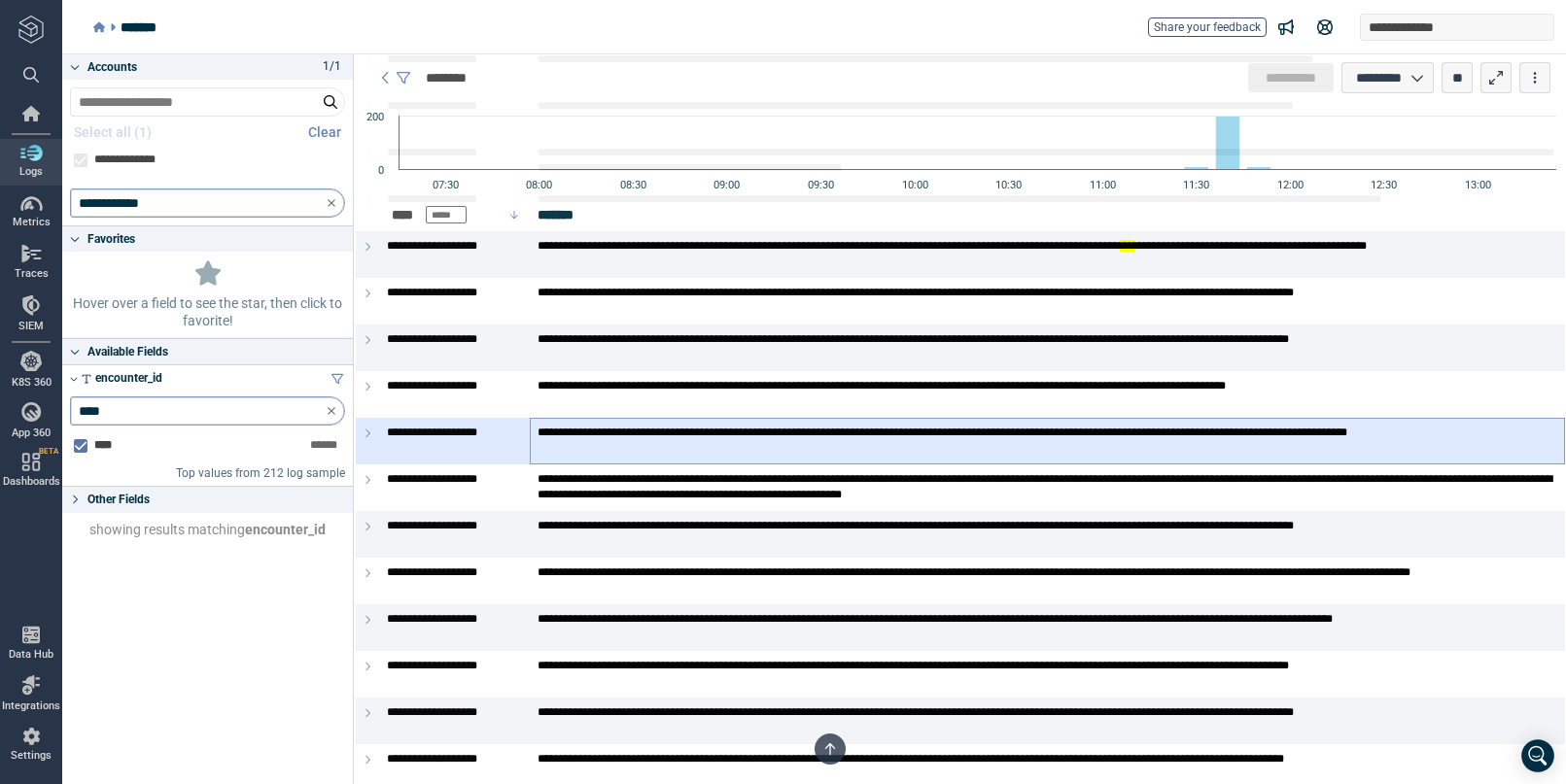 click on "**********" at bounding box center (1047, 440) 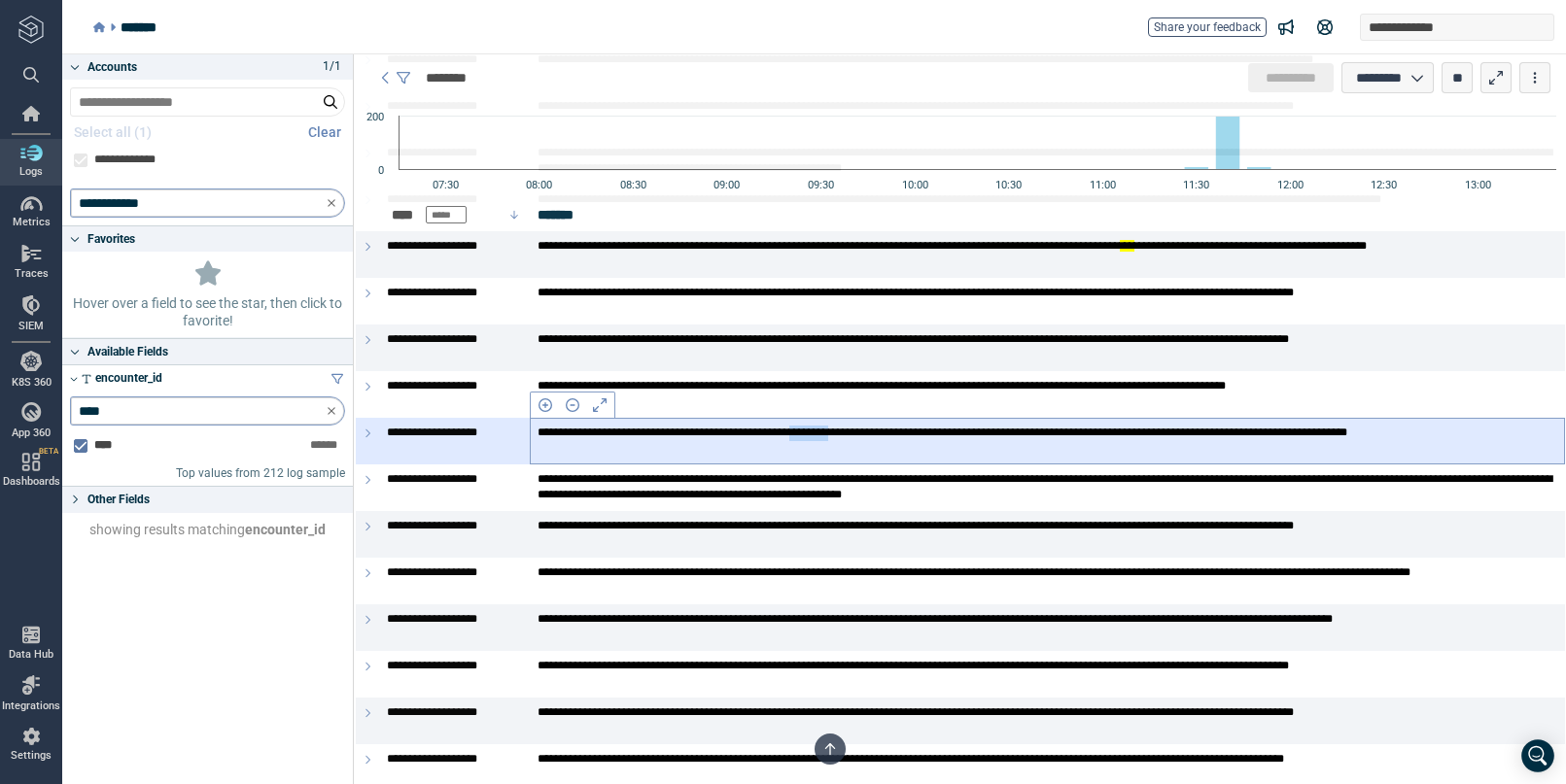 click on "**********" at bounding box center (1047, 440) 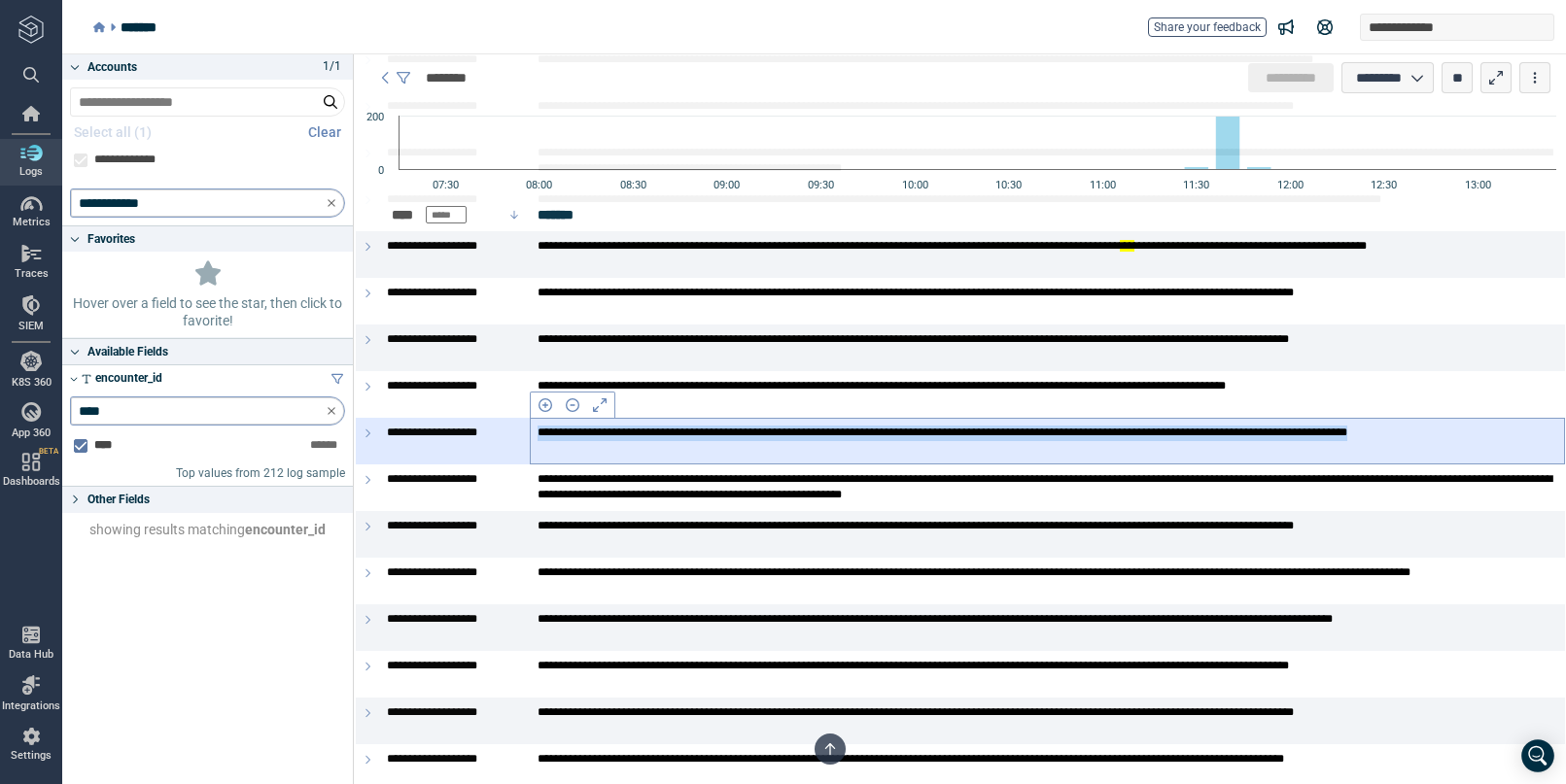 click on "**********" at bounding box center (1047, 440) 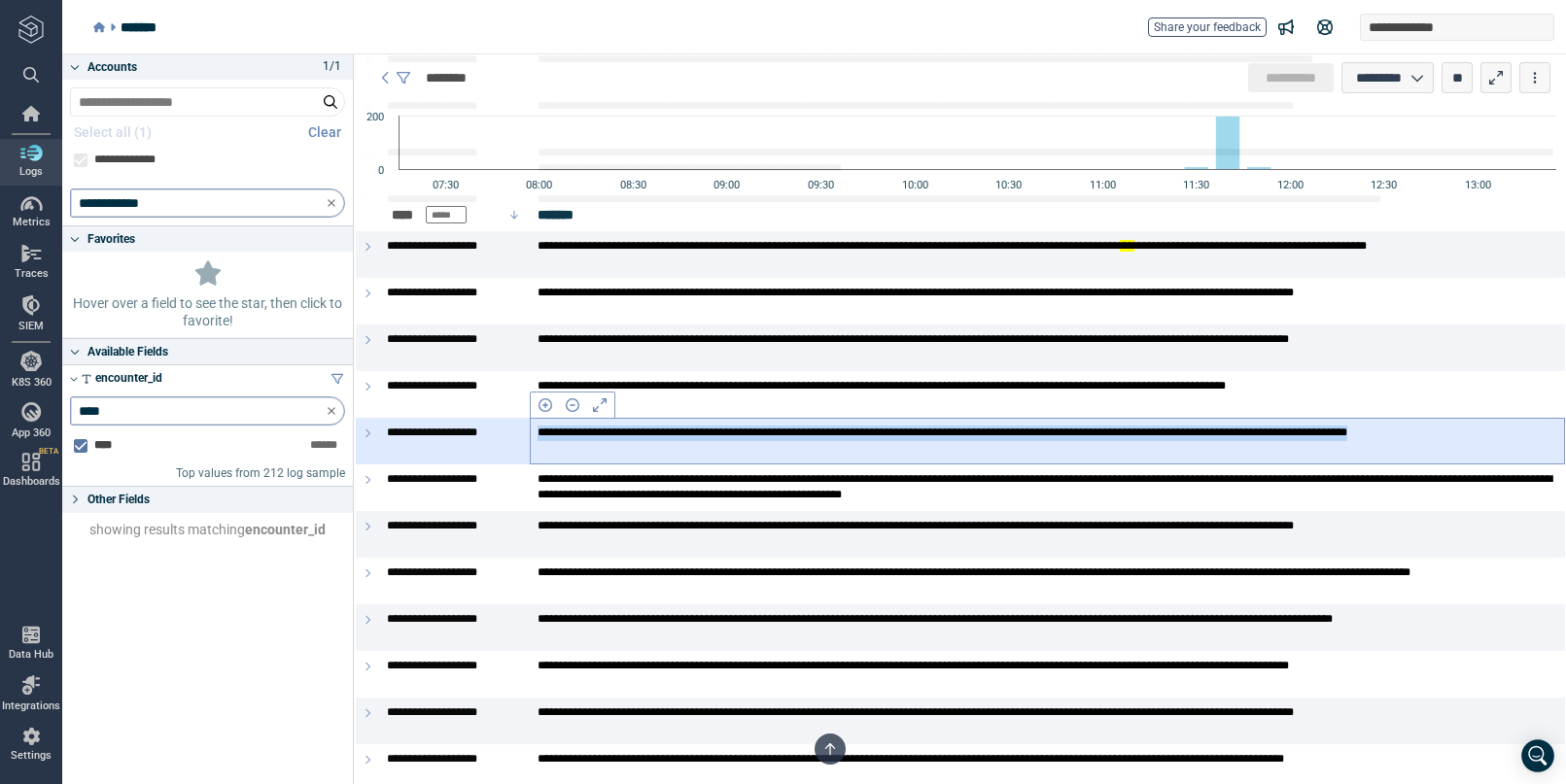 click on "**********" at bounding box center (1047, 440) 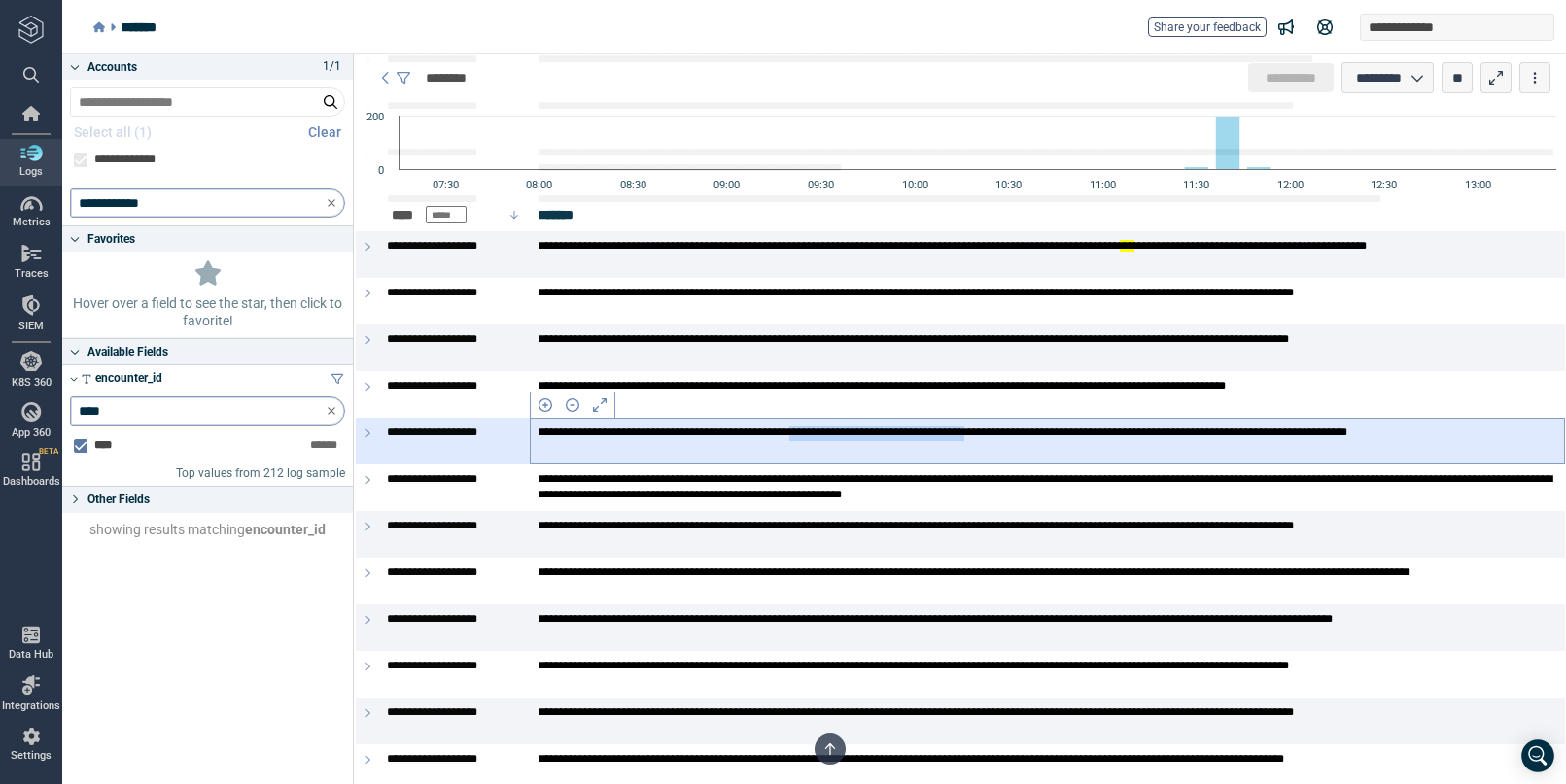 drag, startPoint x: 1155, startPoint y: 436, endPoint x: 901, endPoint y: 436, distance: 254 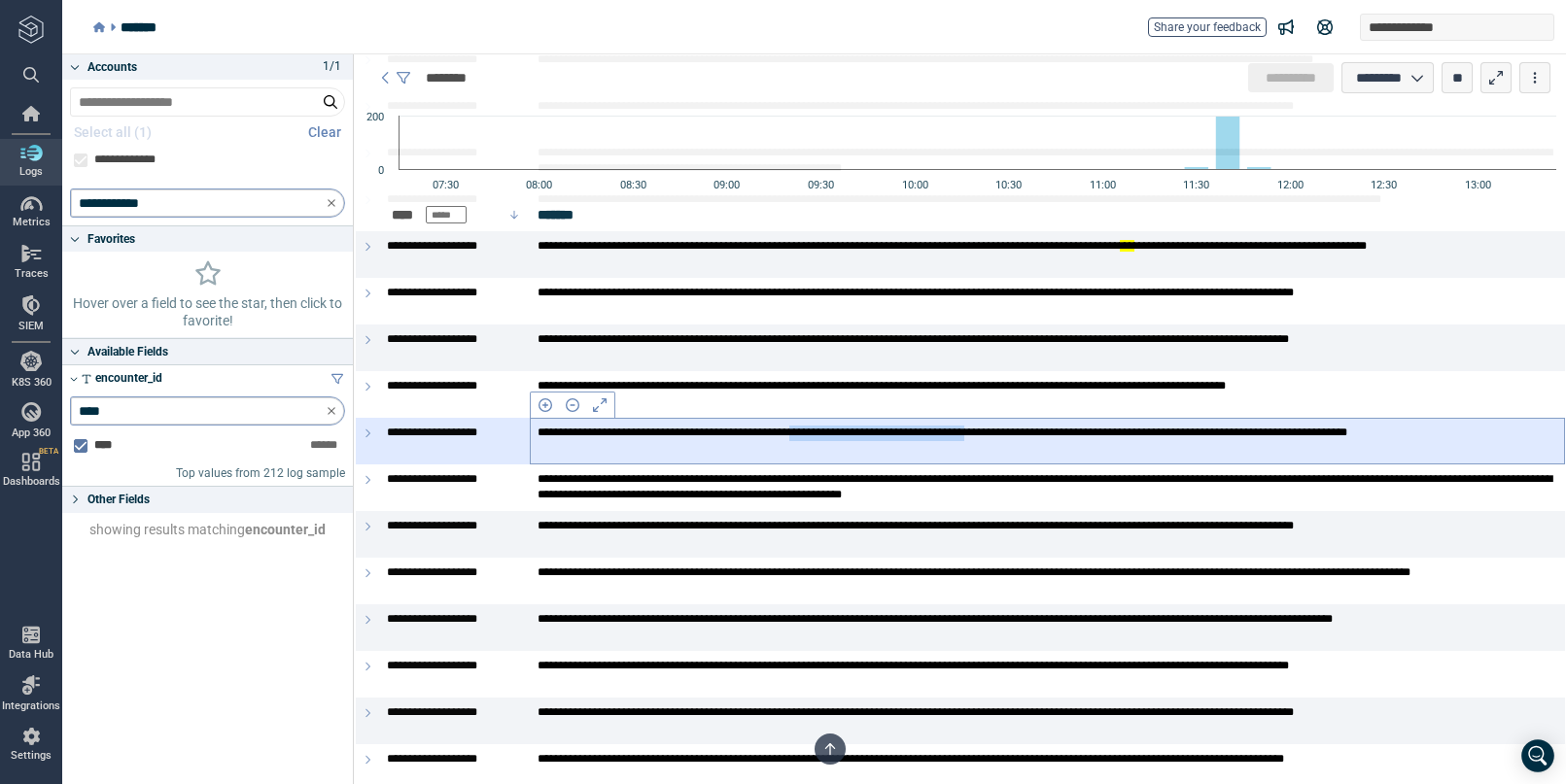 copy on "**********" 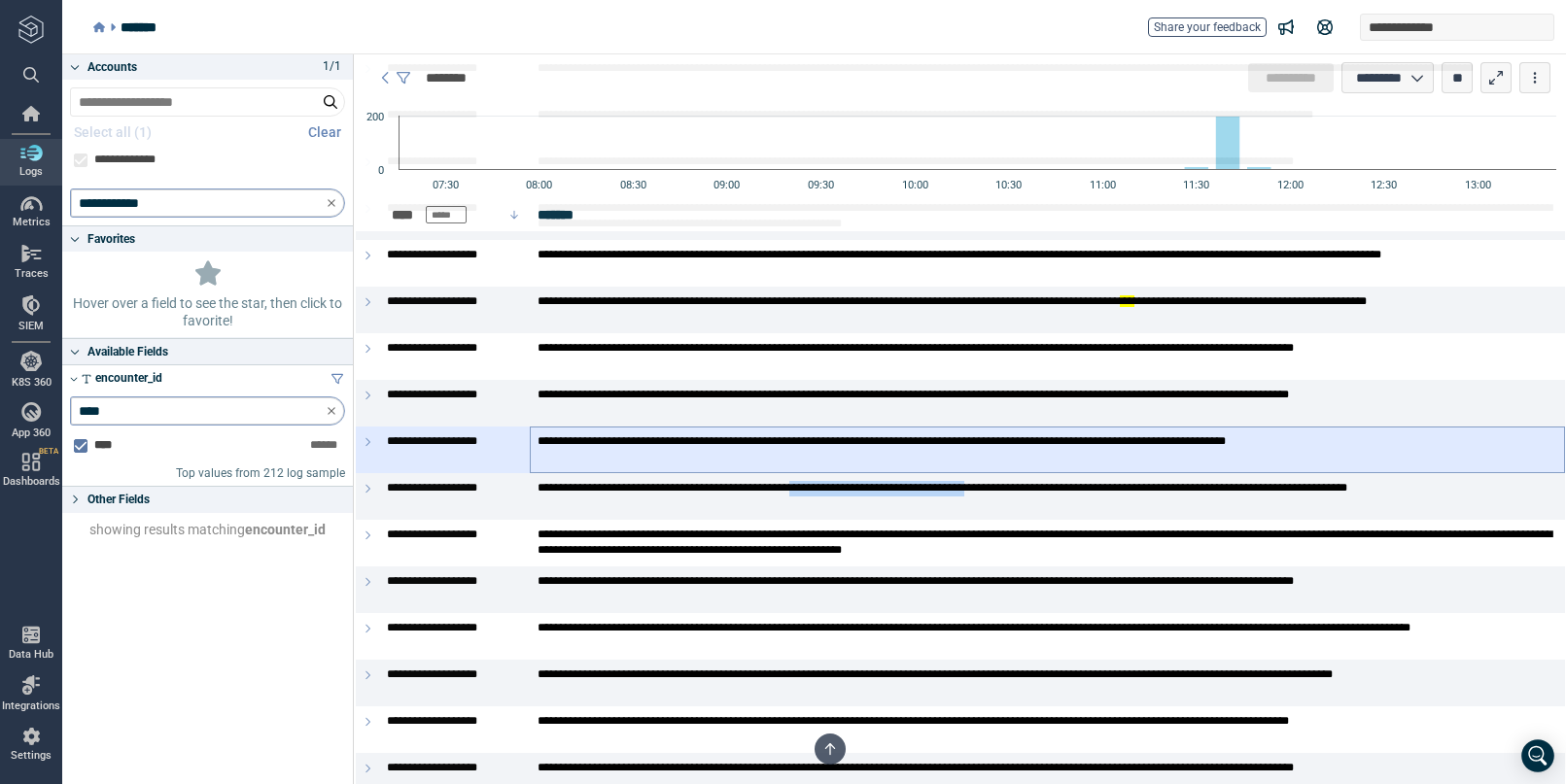 scroll, scrollTop: 4693, scrollLeft: 0, axis: vertical 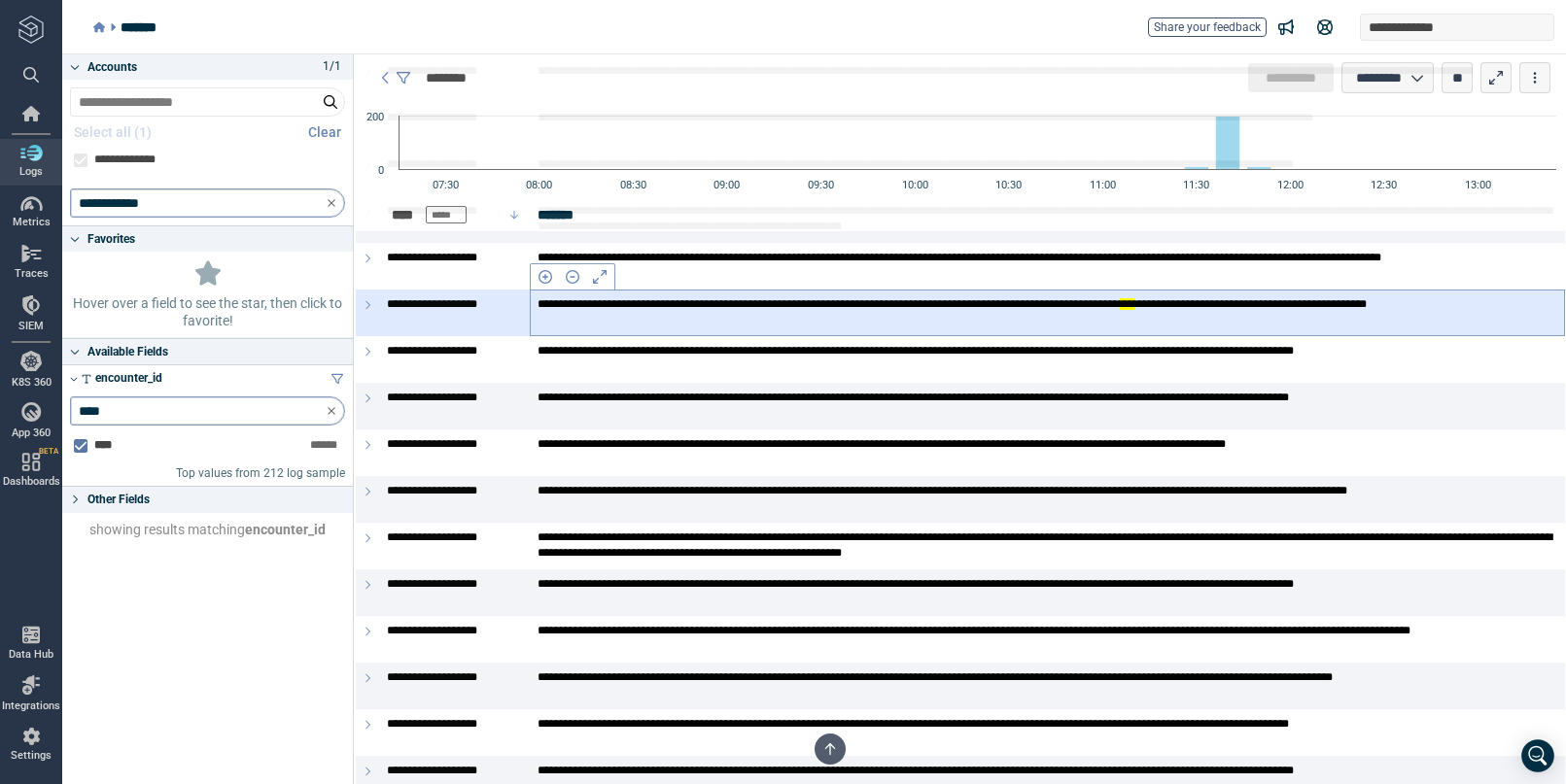 click on "**********" at bounding box center [1047, 312] 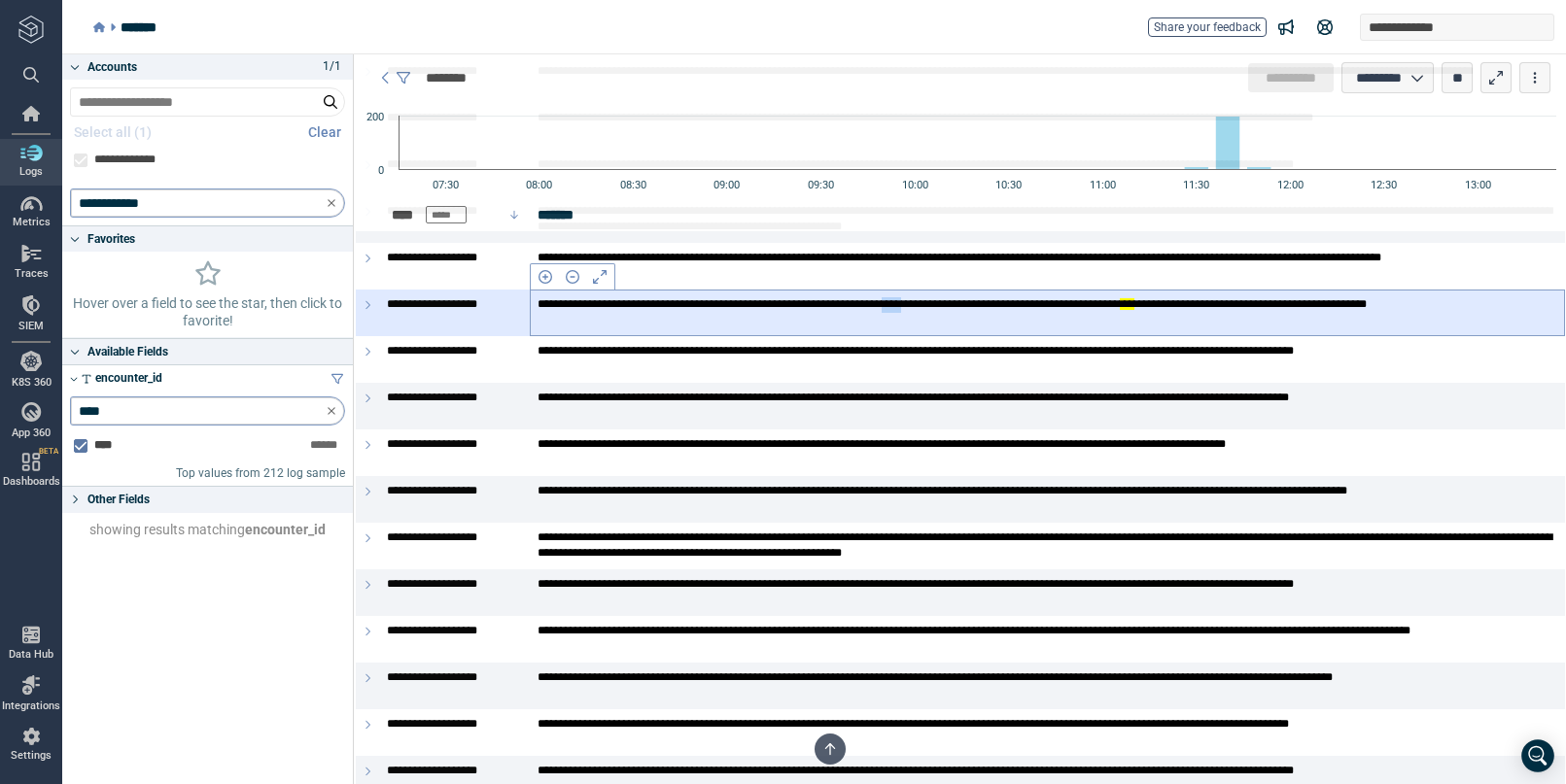 click on "**********" at bounding box center [1047, 312] 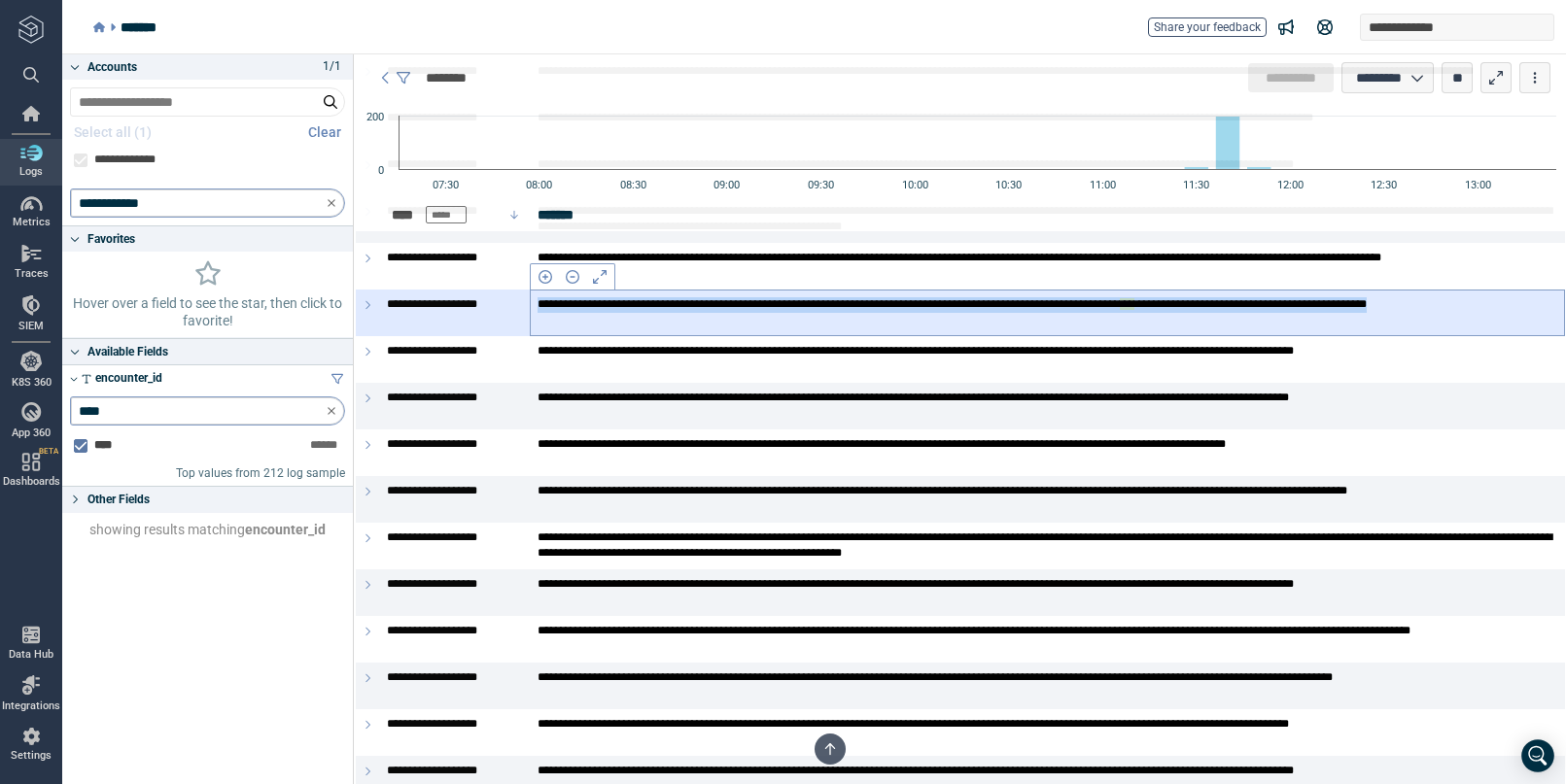 click on "**********" at bounding box center (1047, 312) 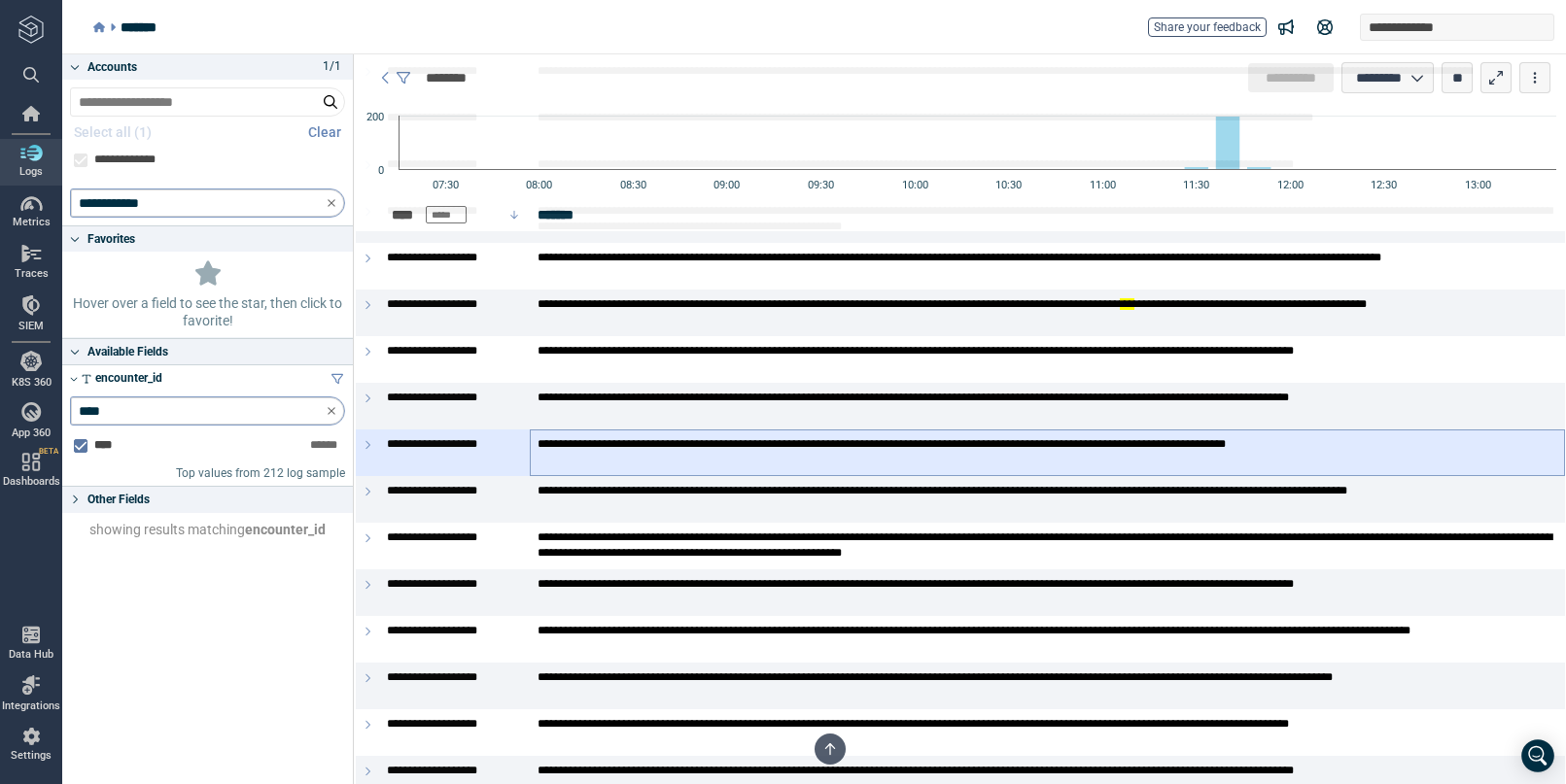 click on "**********" at bounding box center [1047, 453] 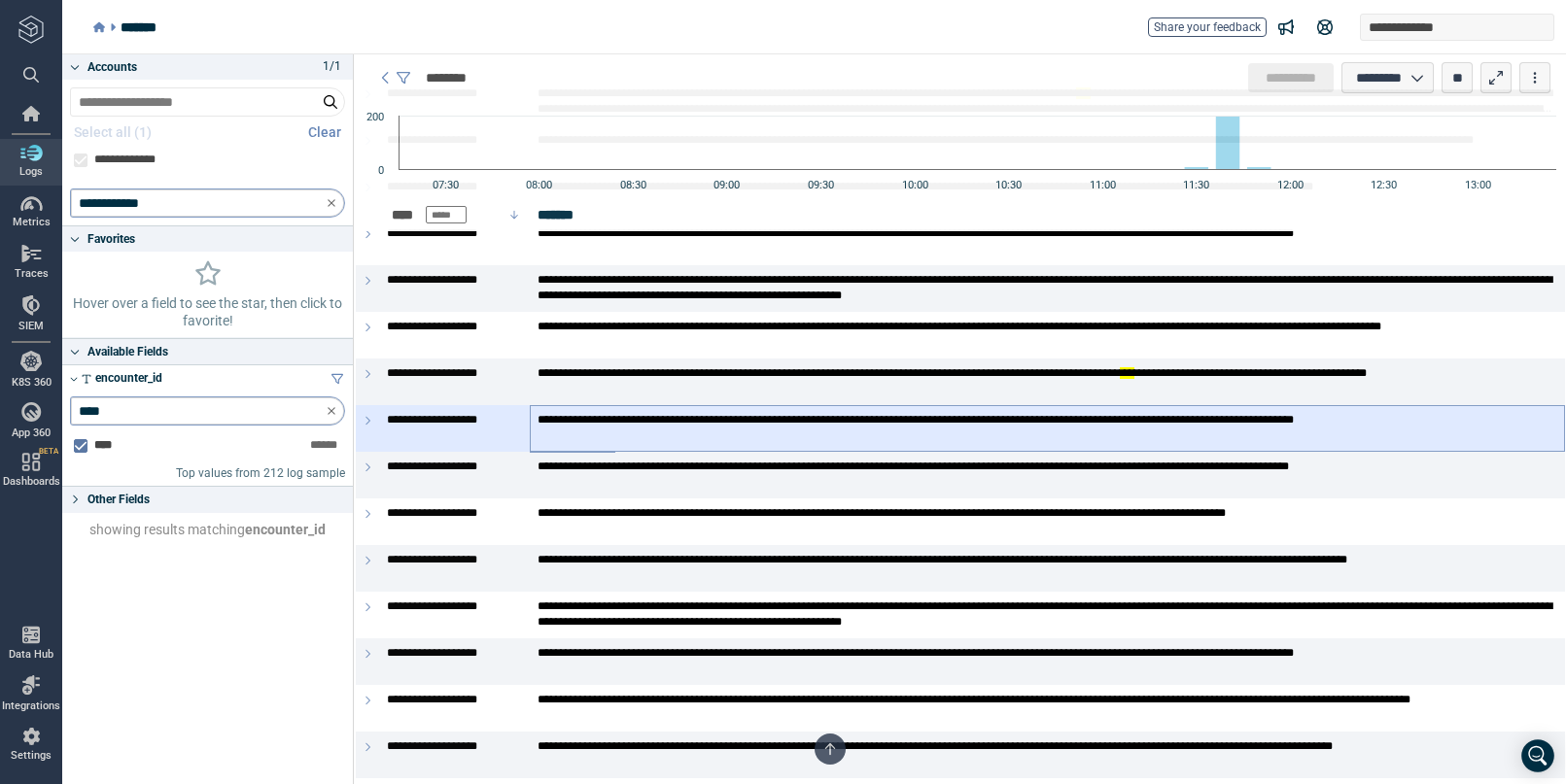 scroll, scrollTop: 4616, scrollLeft: 0, axis: vertical 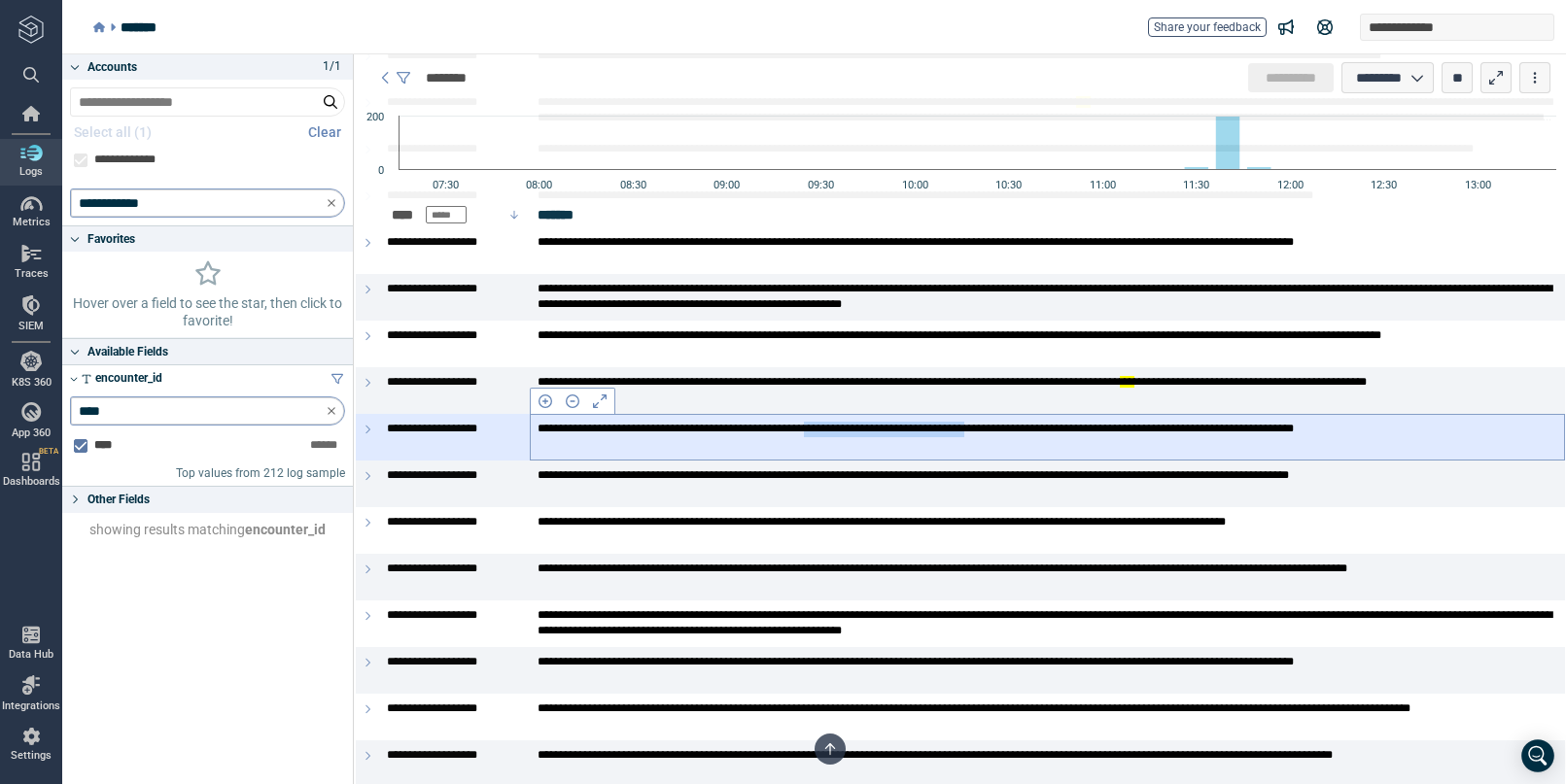 copy on "**********" 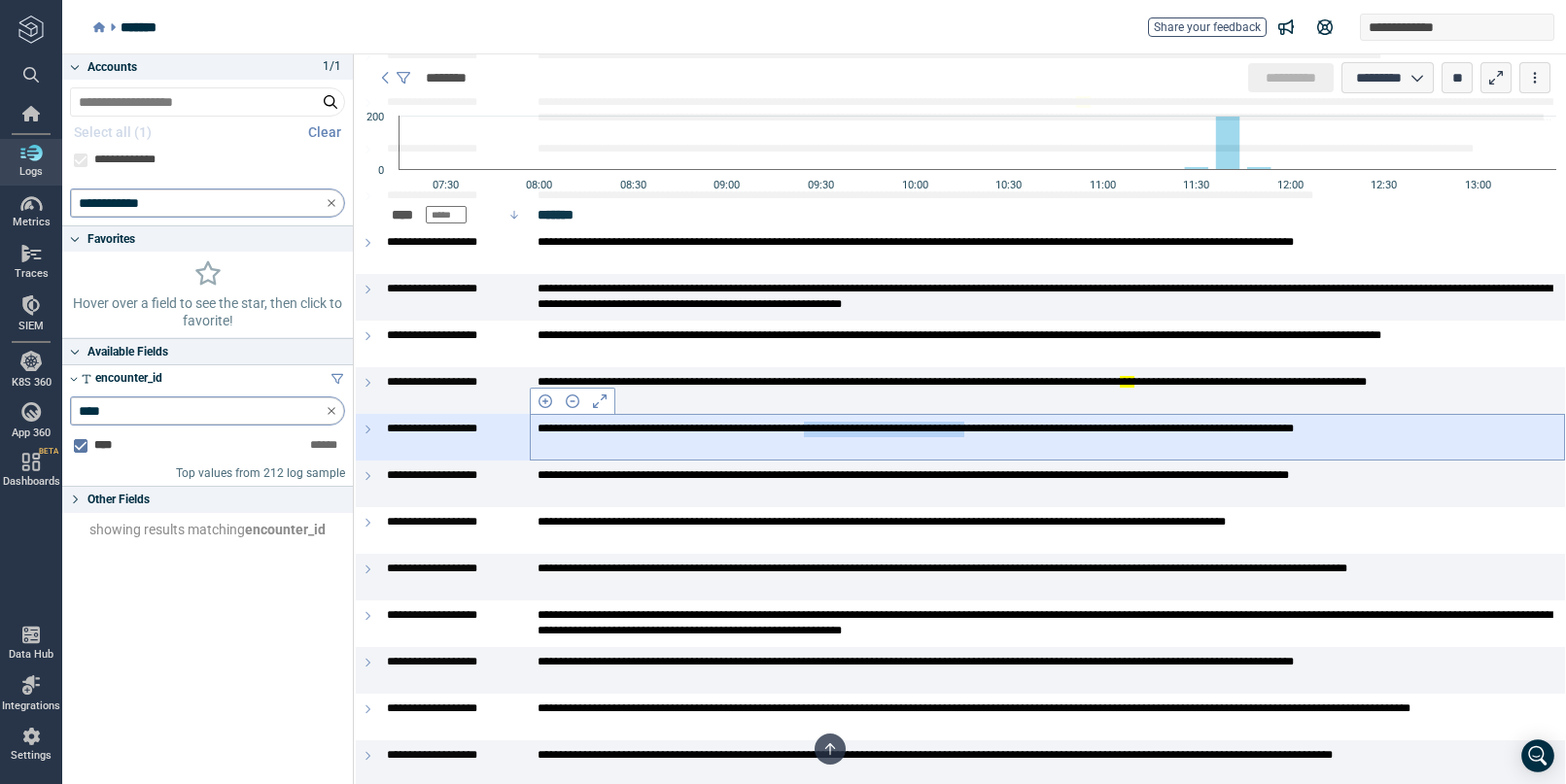 drag, startPoint x: 1153, startPoint y: 427, endPoint x: 923, endPoint y: 436, distance: 230.17602 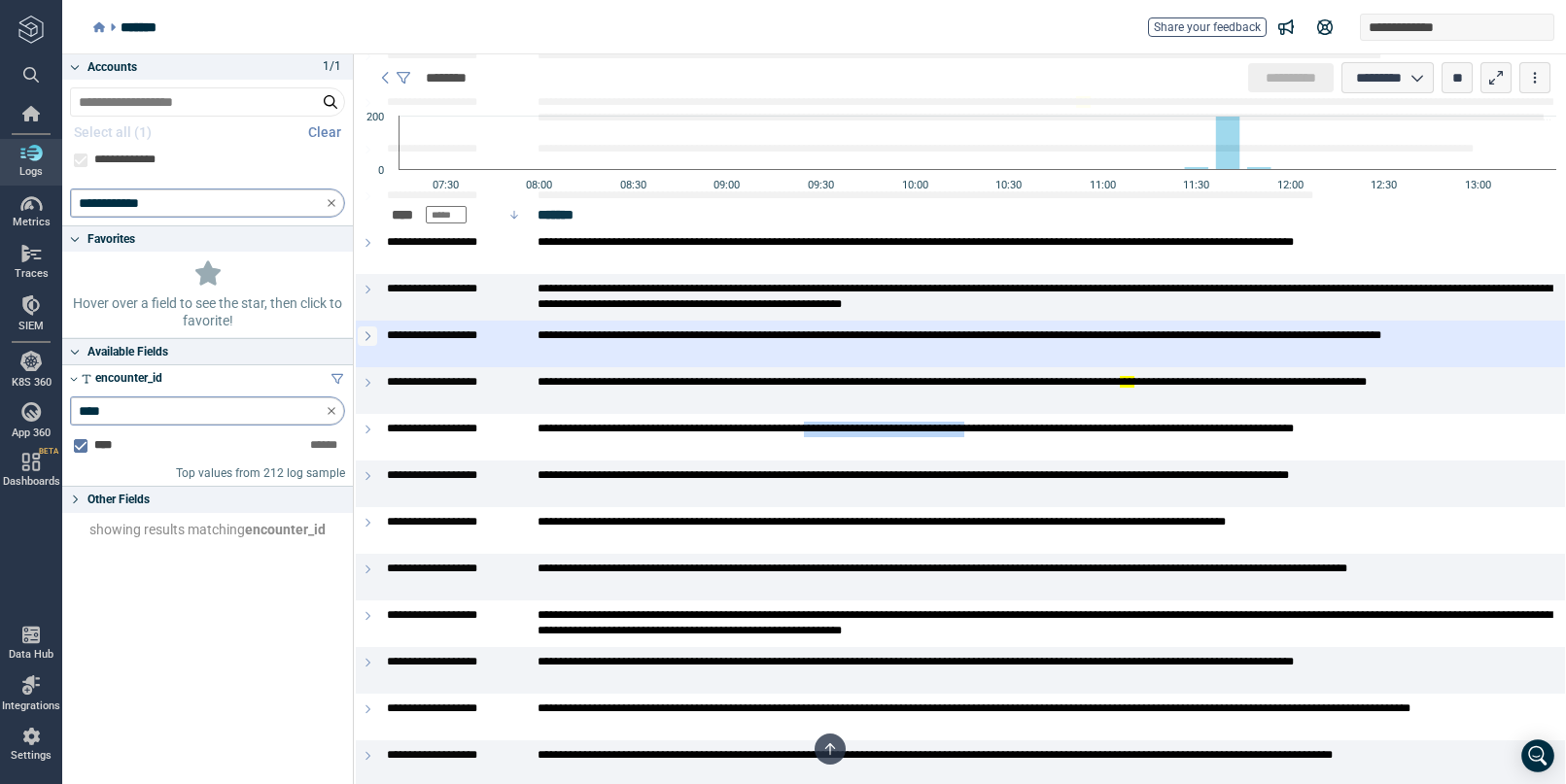 click 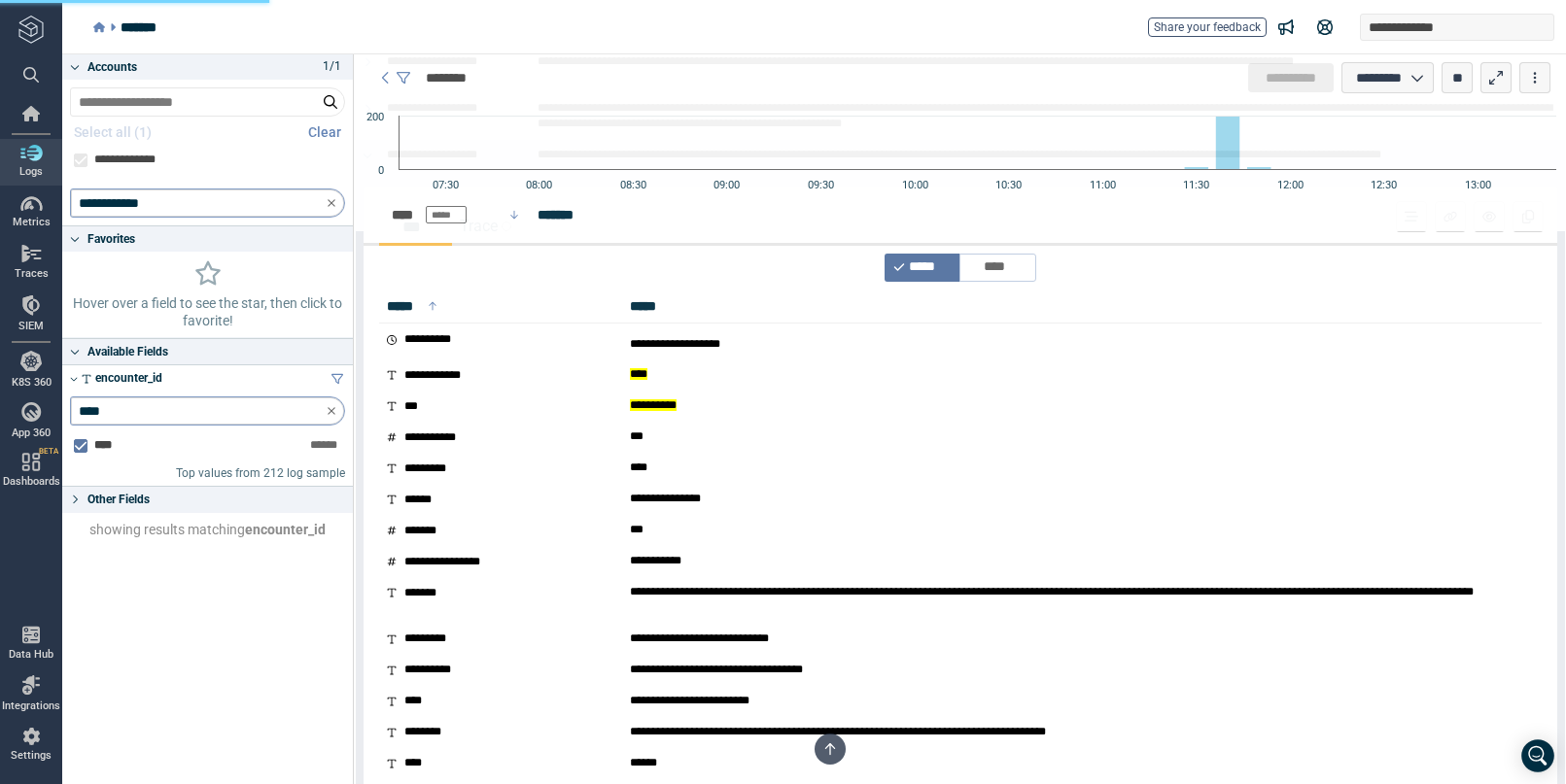 scroll, scrollTop: 4811, scrollLeft: 0, axis: vertical 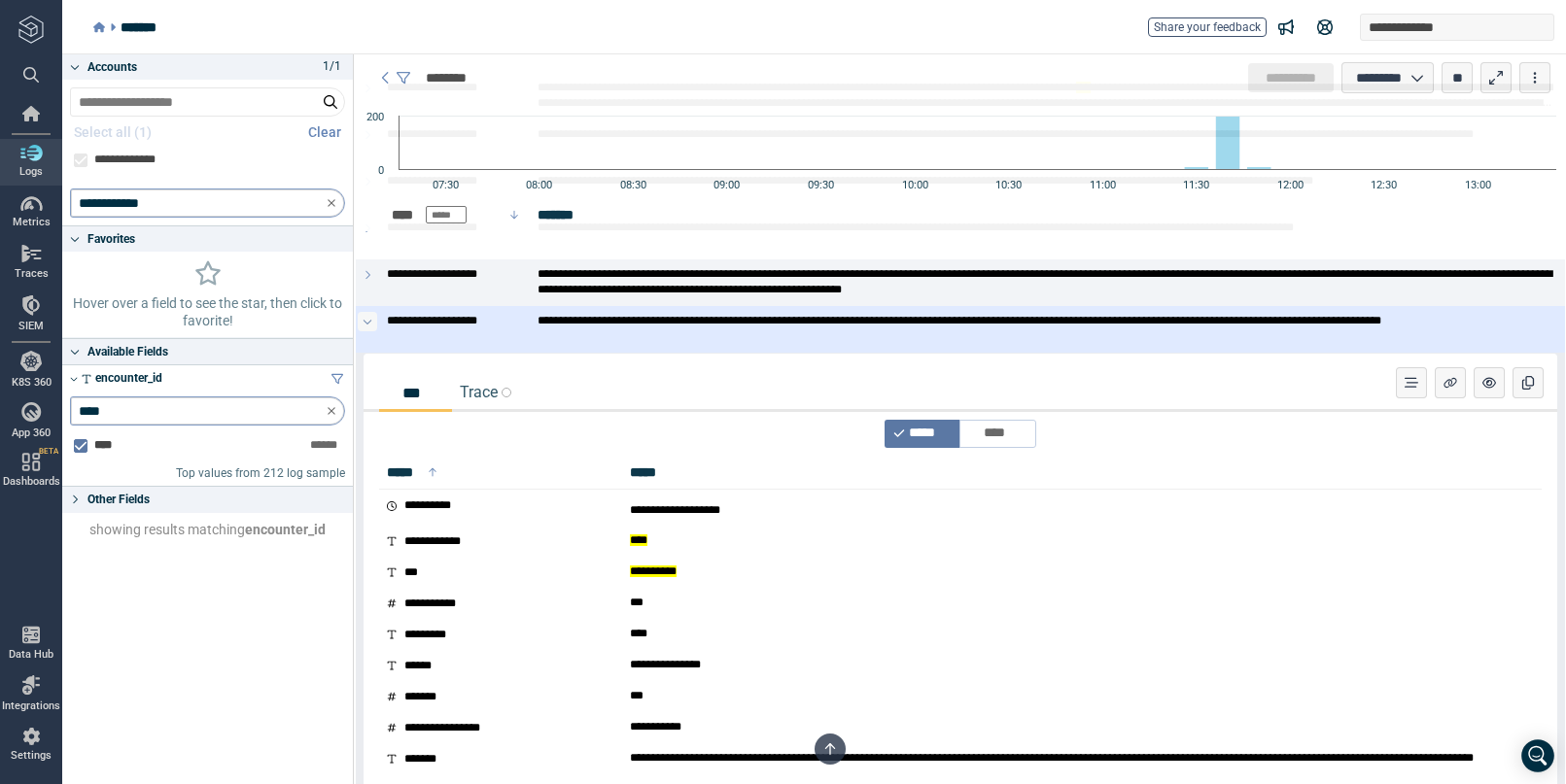 click at bounding box center (367, 322) 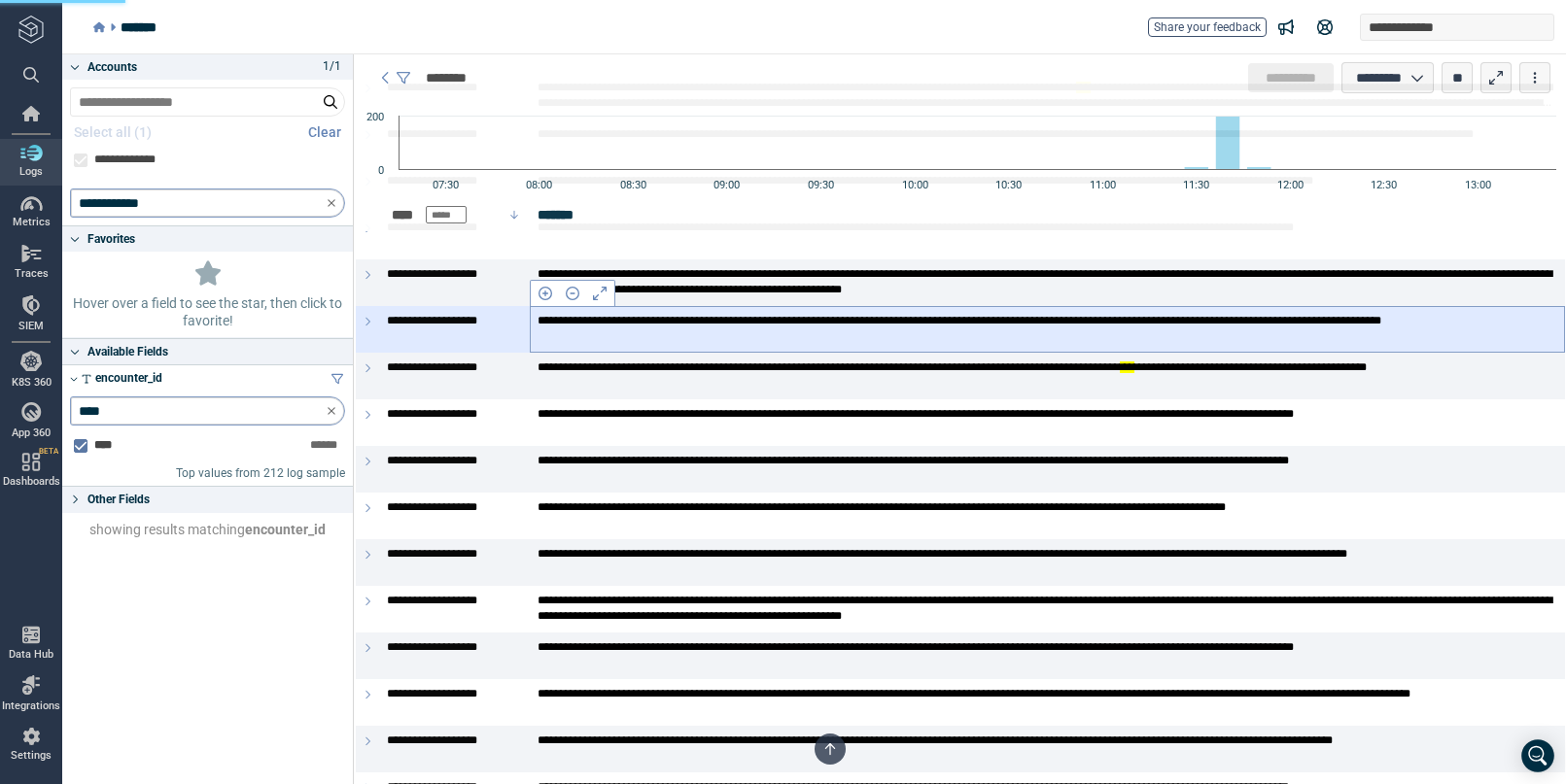 click on "**********" at bounding box center [1047, 328] 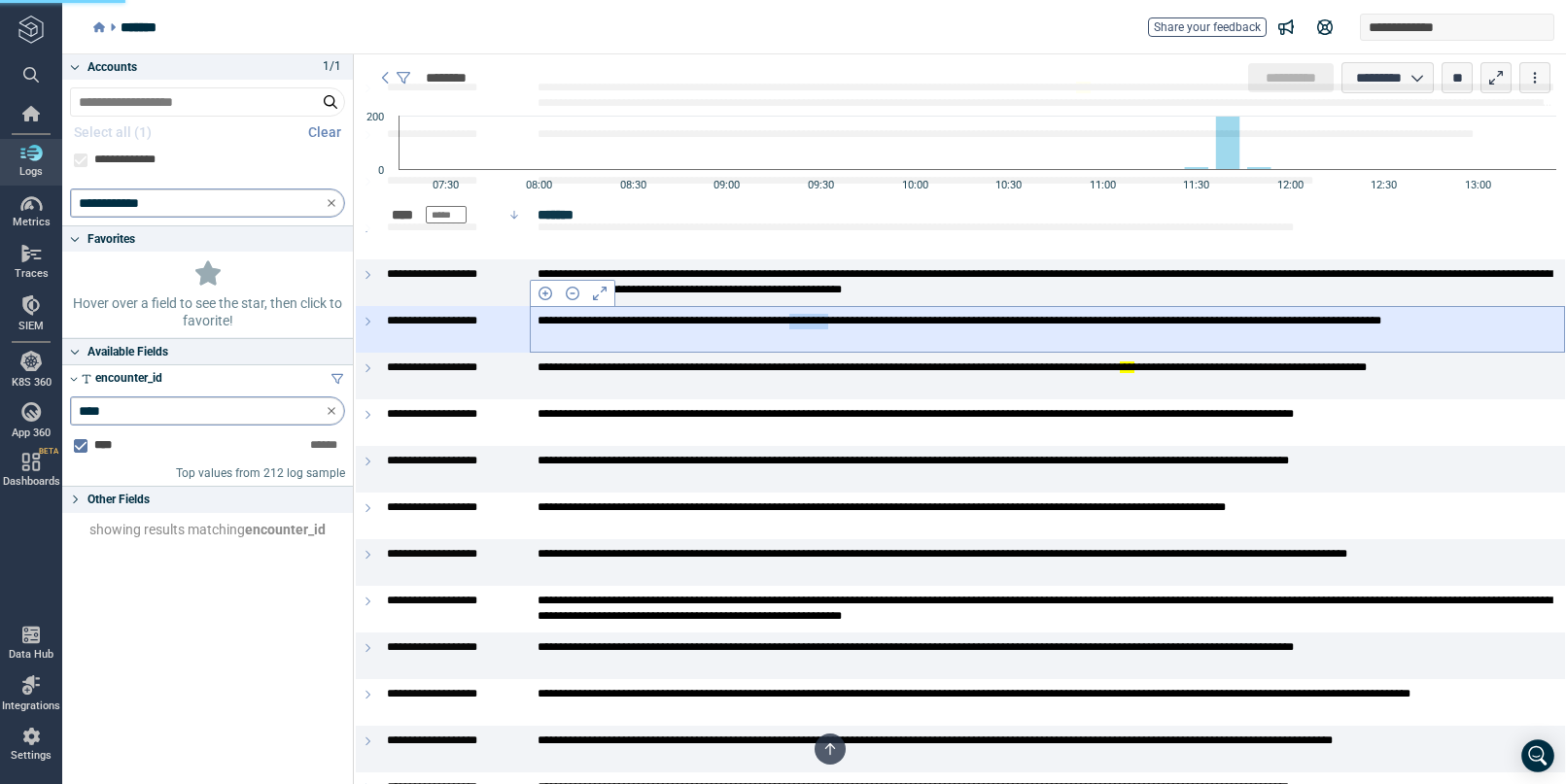 click on "**********" at bounding box center [1047, 328] 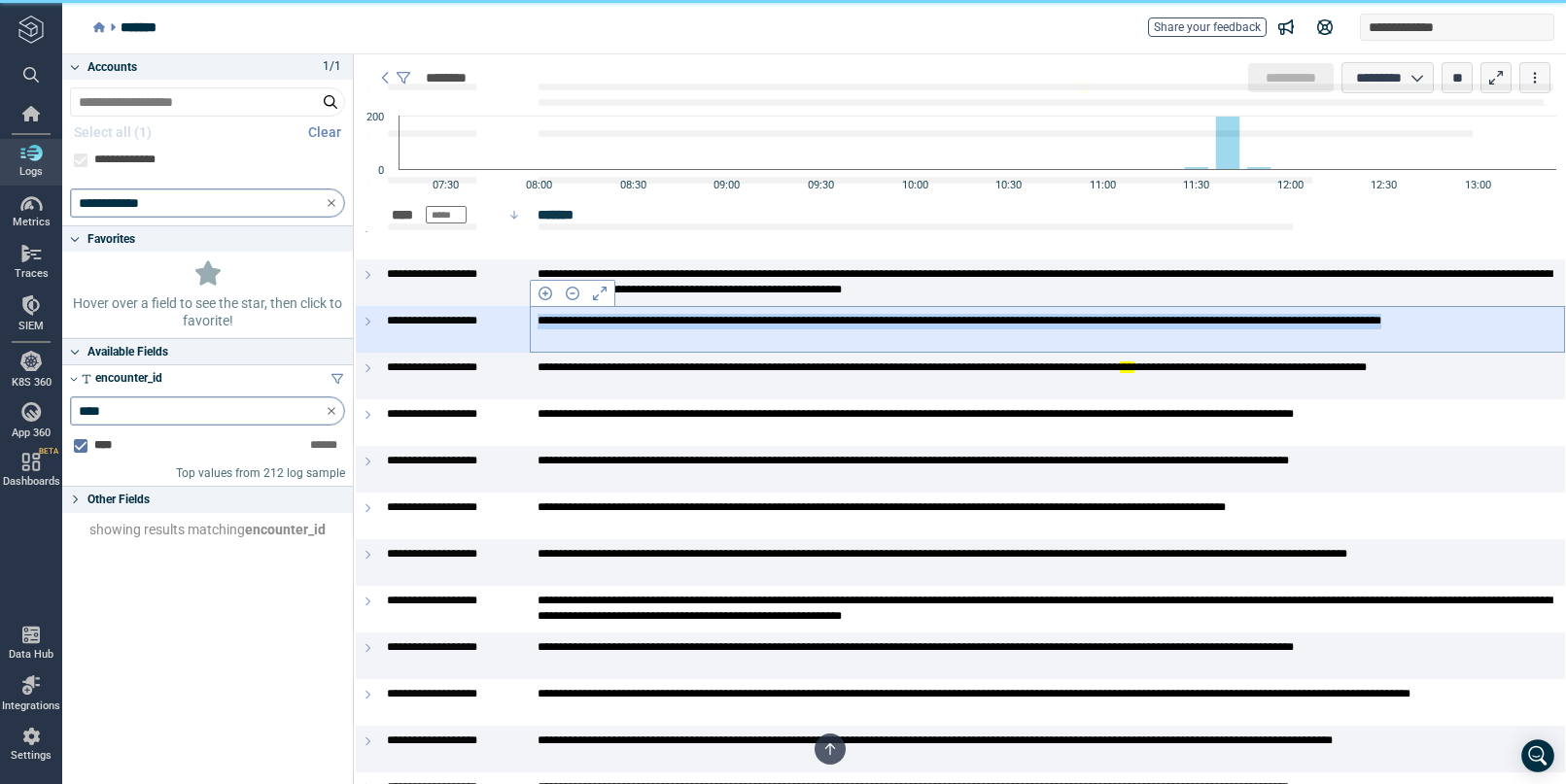 click on "**********" at bounding box center [1047, 328] 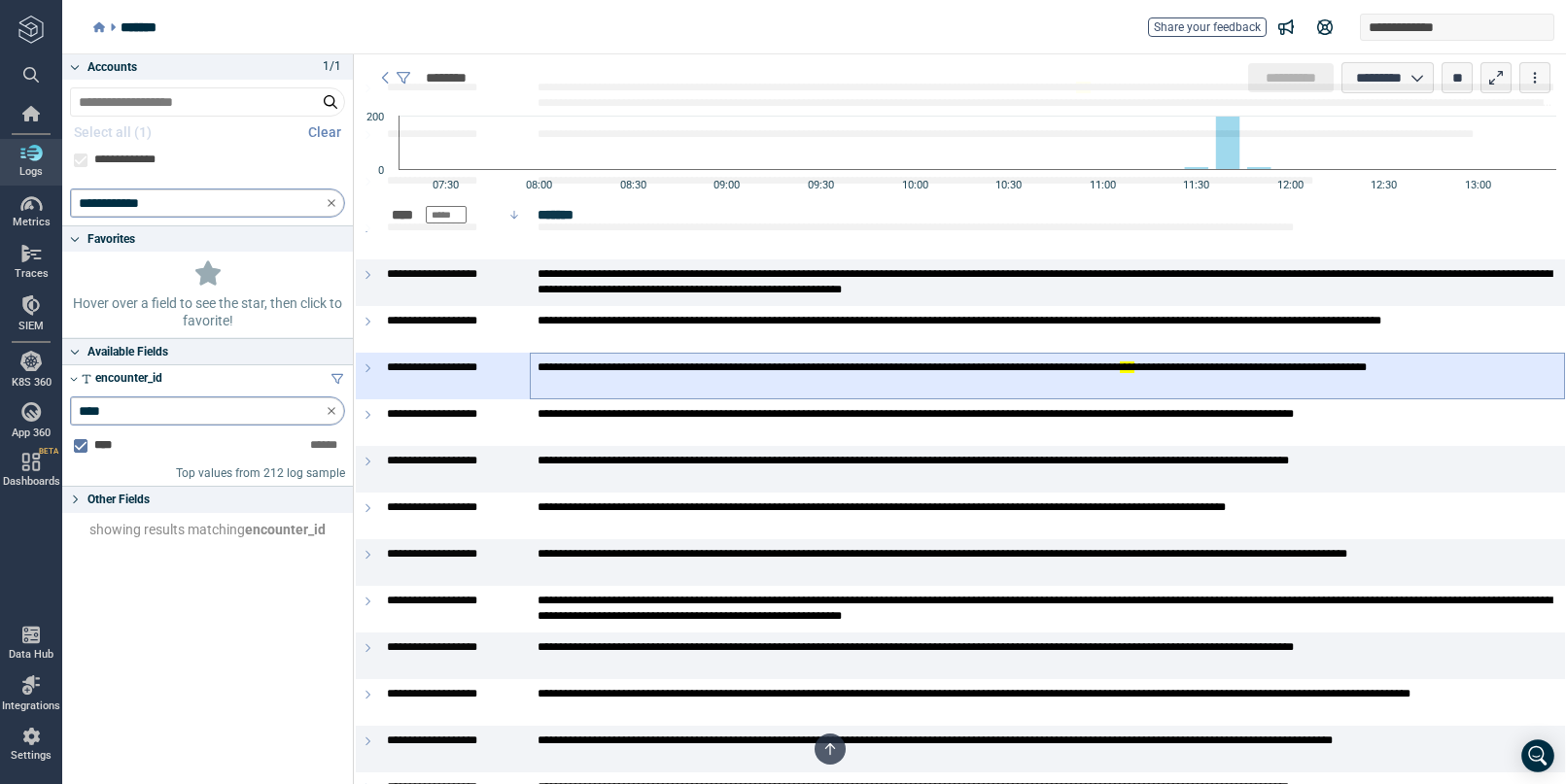 click on "**********" at bounding box center [1047, 375] 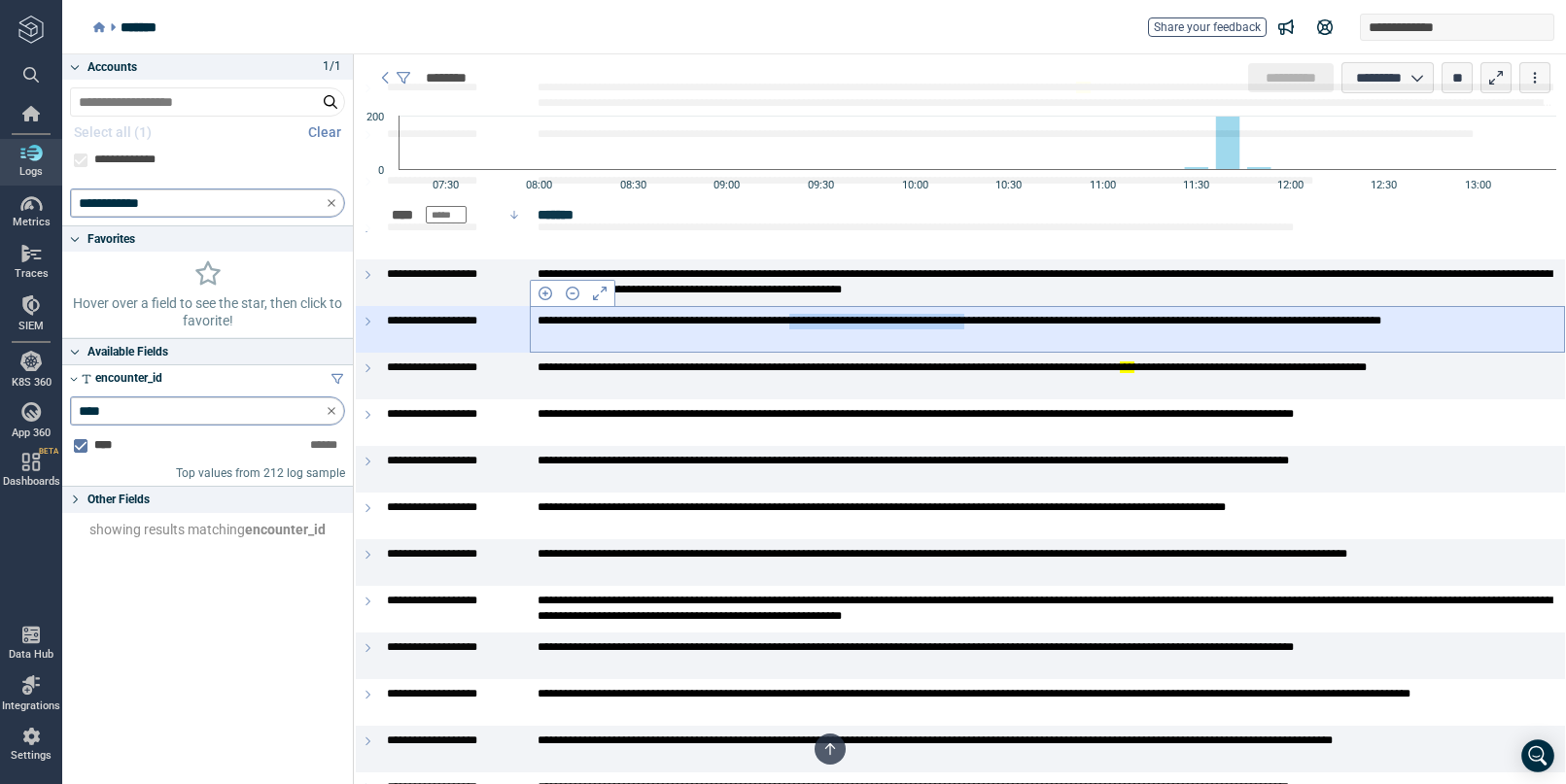 drag, startPoint x: 1156, startPoint y: 323, endPoint x: 901, endPoint y: 326, distance: 255.01765 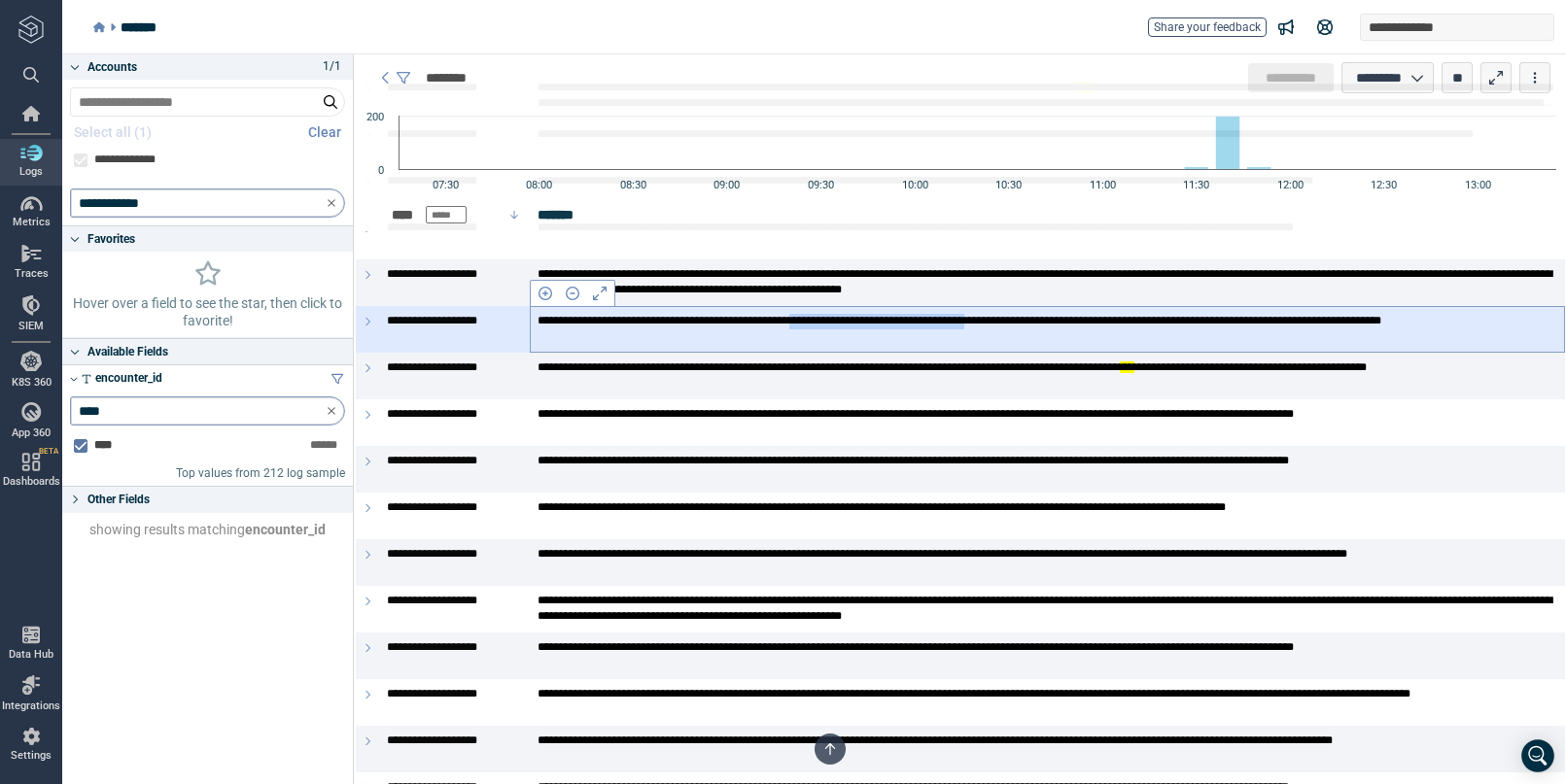 click on "**********" at bounding box center [1047, 328] 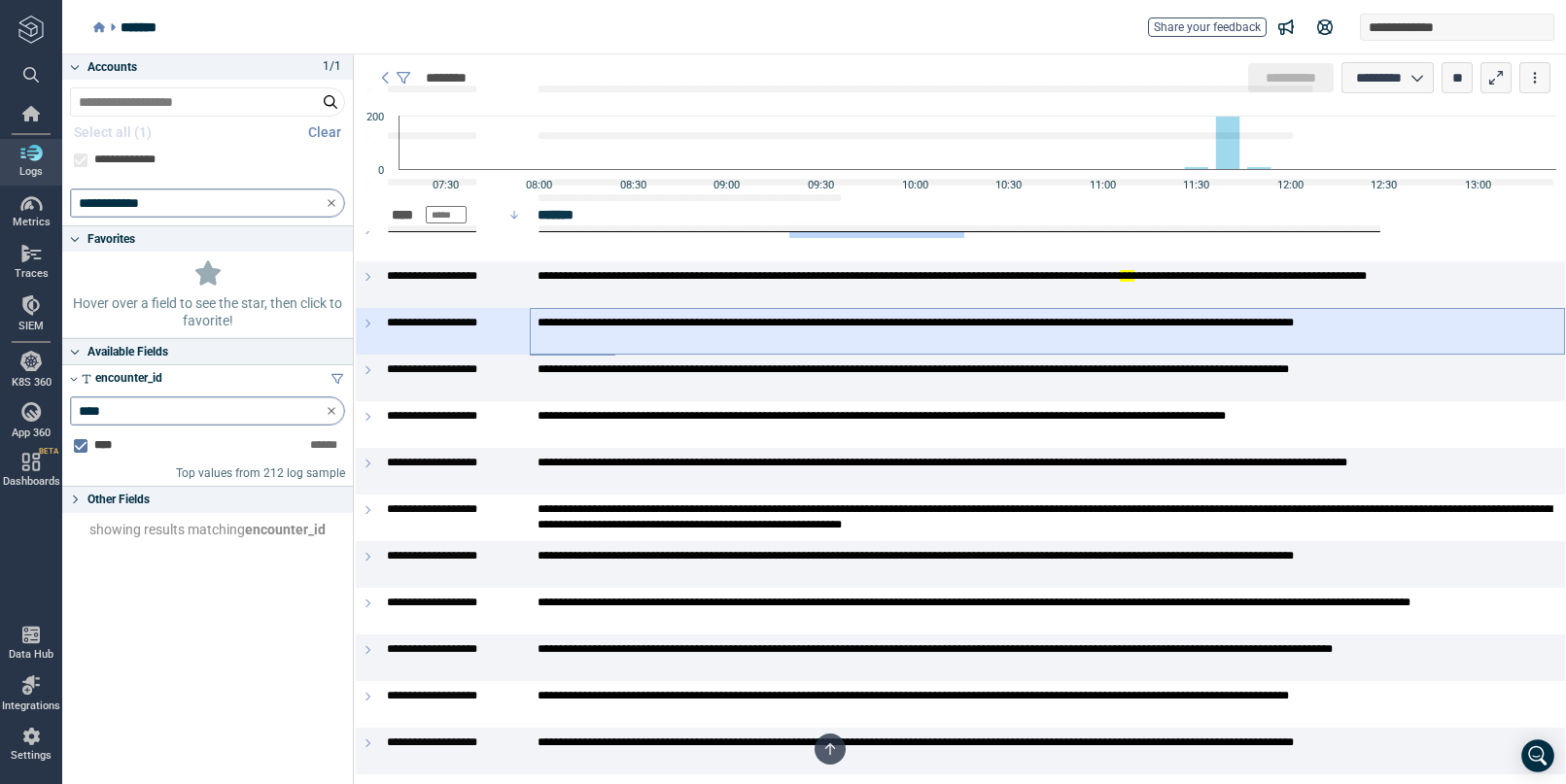 scroll, scrollTop: 4714, scrollLeft: 0, axis: vertical 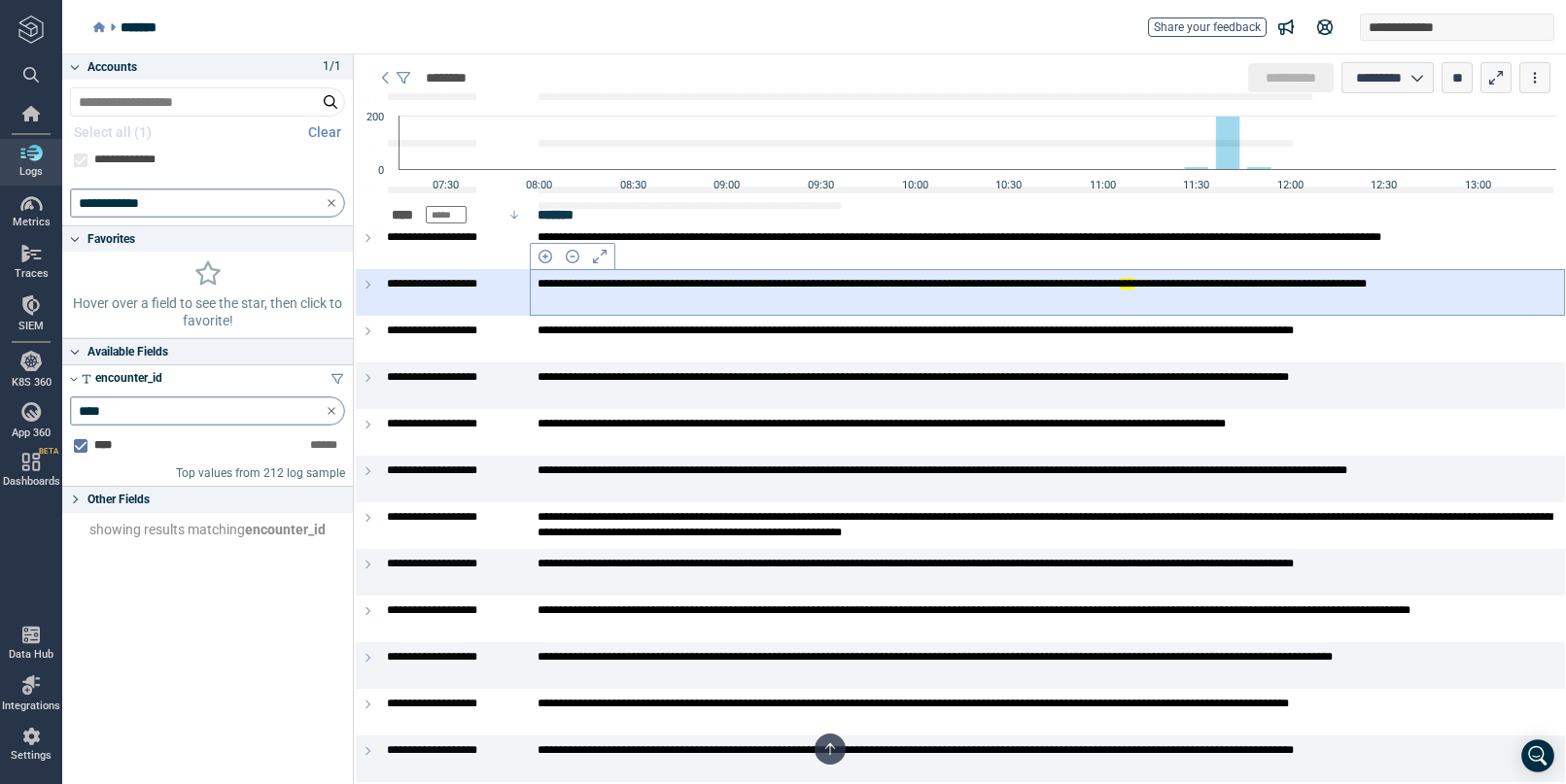 click on "**********" at bounding box center (1047, 291) 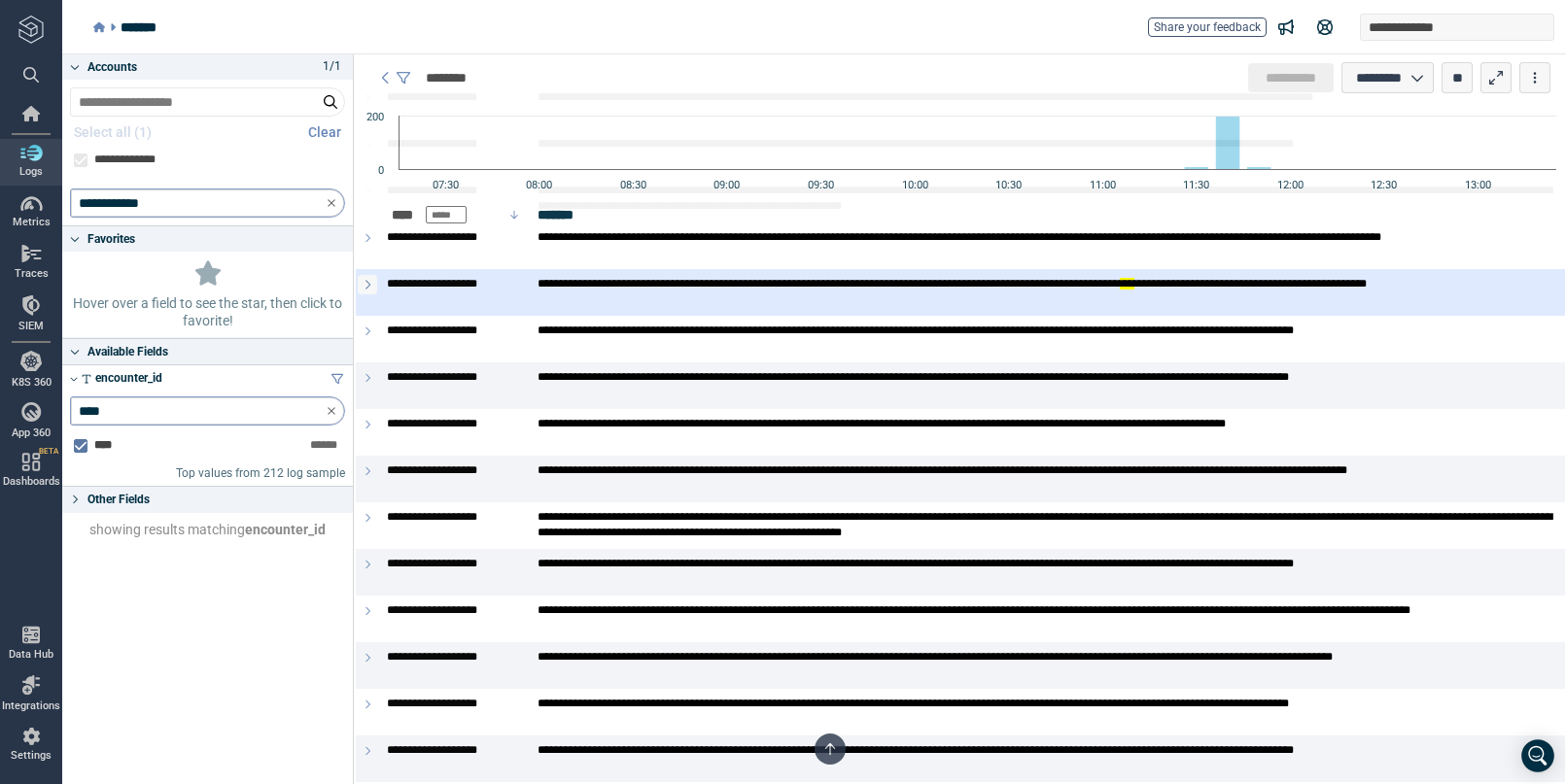 click 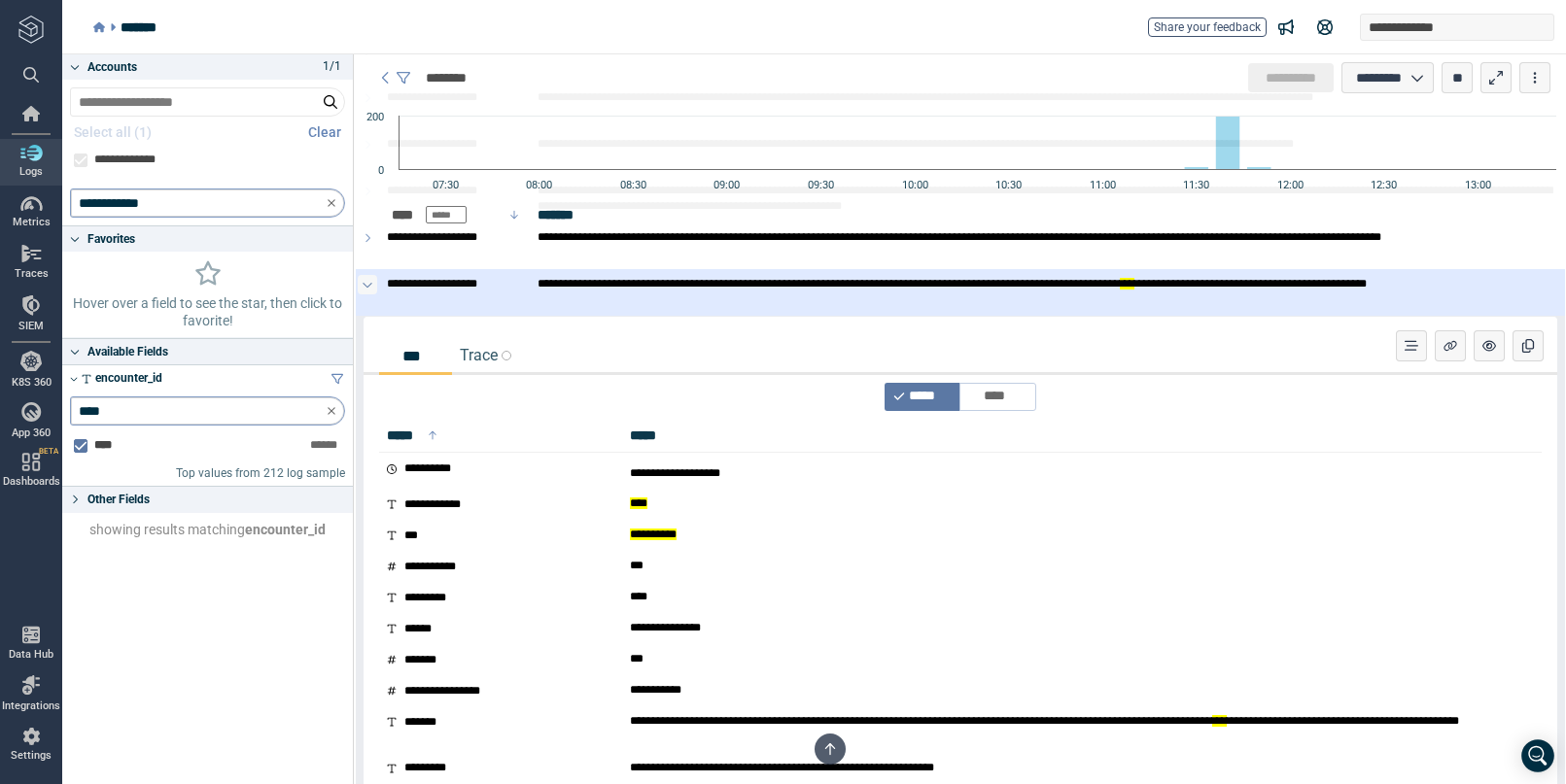 click 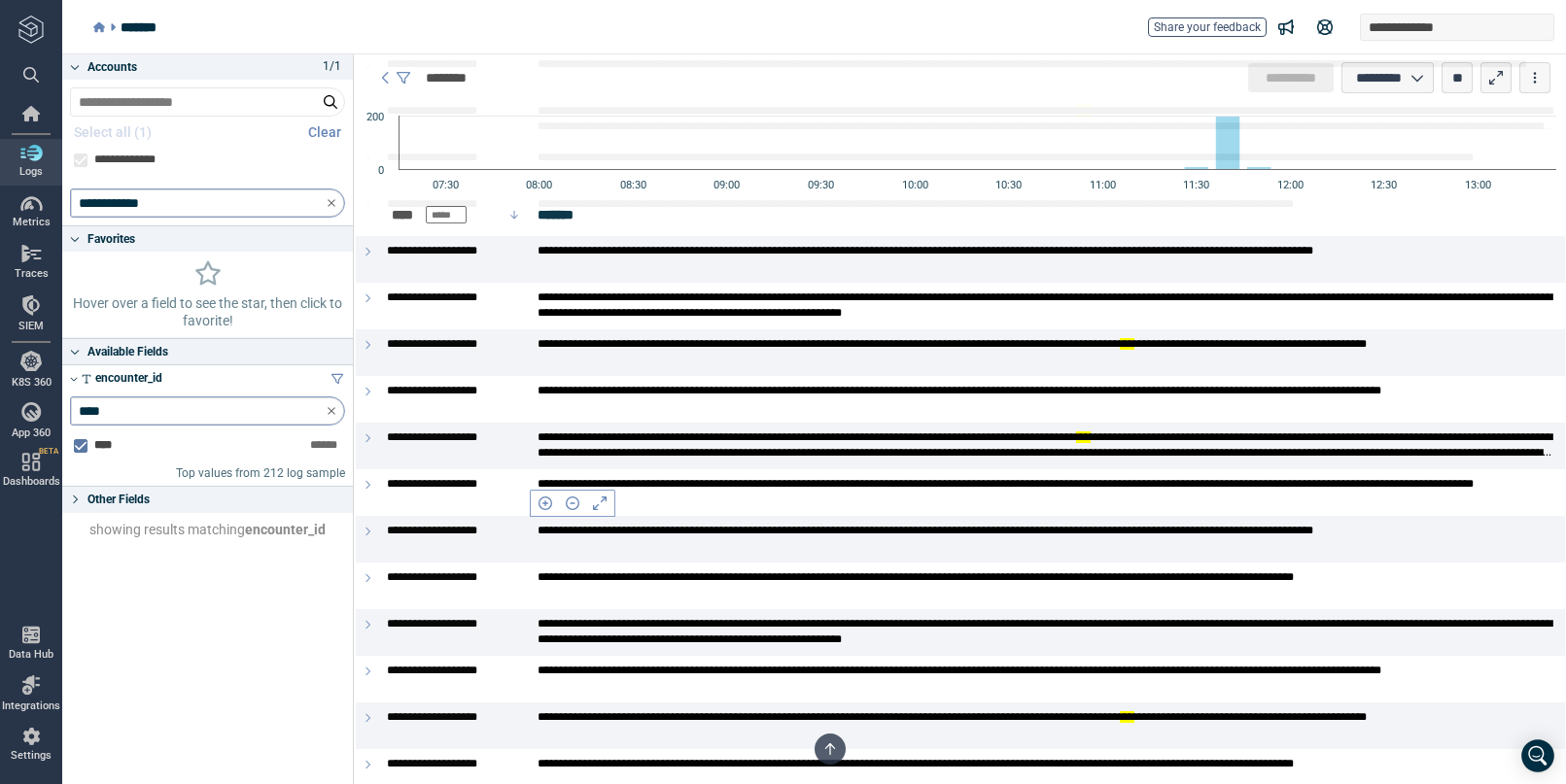 scroll, scrollTop: 4269, scrollLeft: 0, axis: vertical 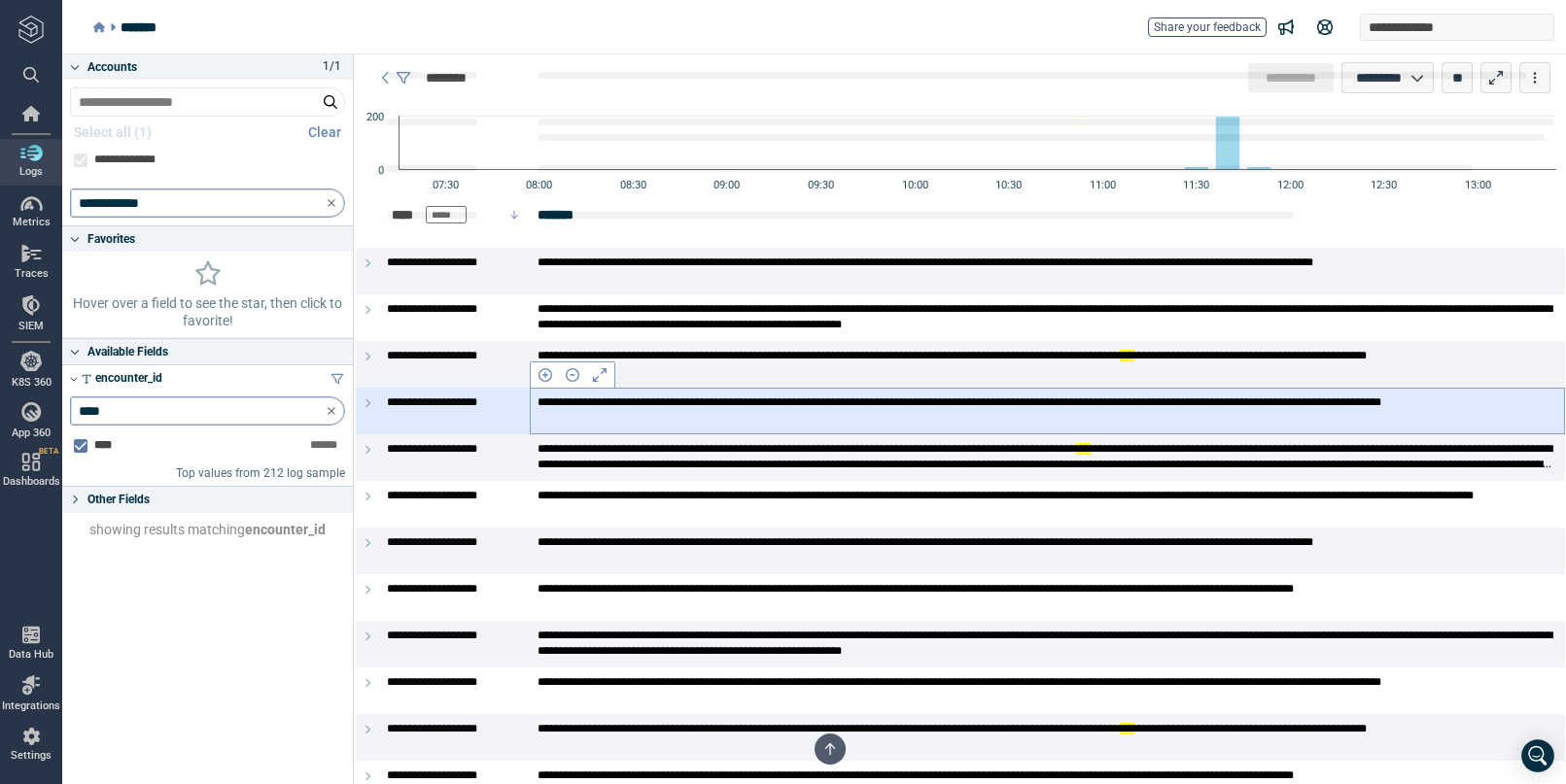 click on "**********" at bounding box center [1047, 410] 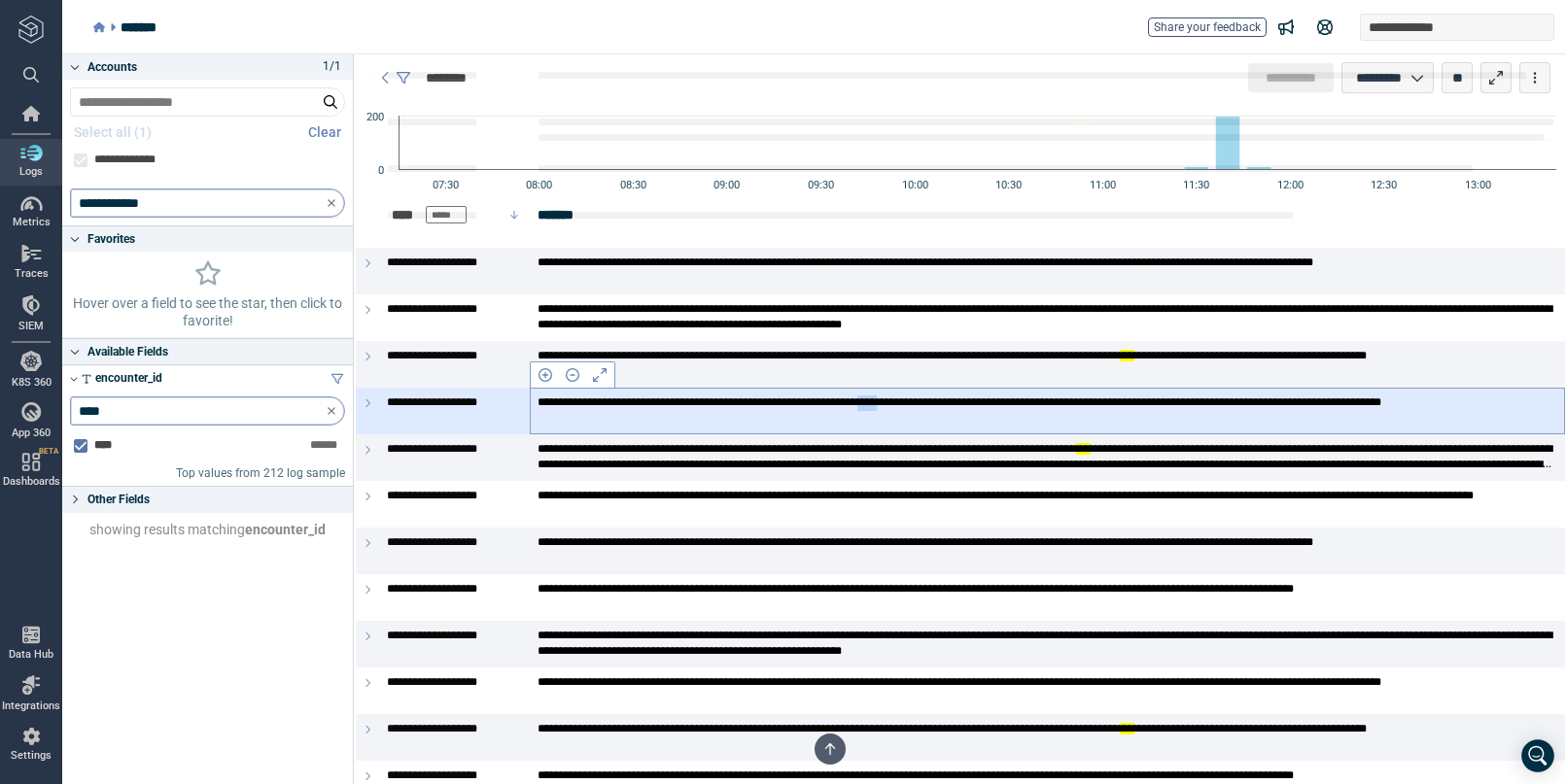 click on "**********" at bounding box center (1047, 410) 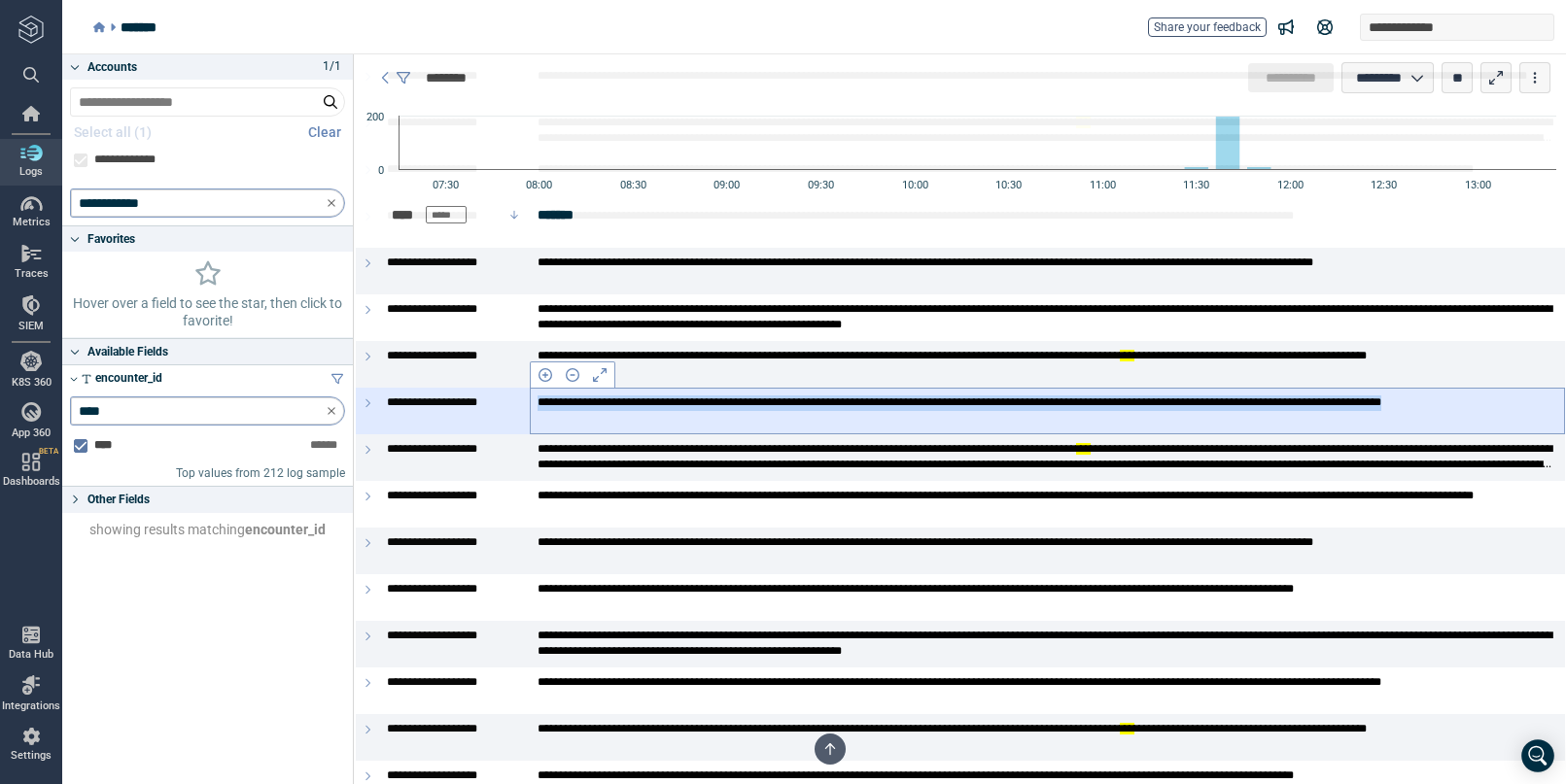 click on "**********" at bounding box center [1047, 410] 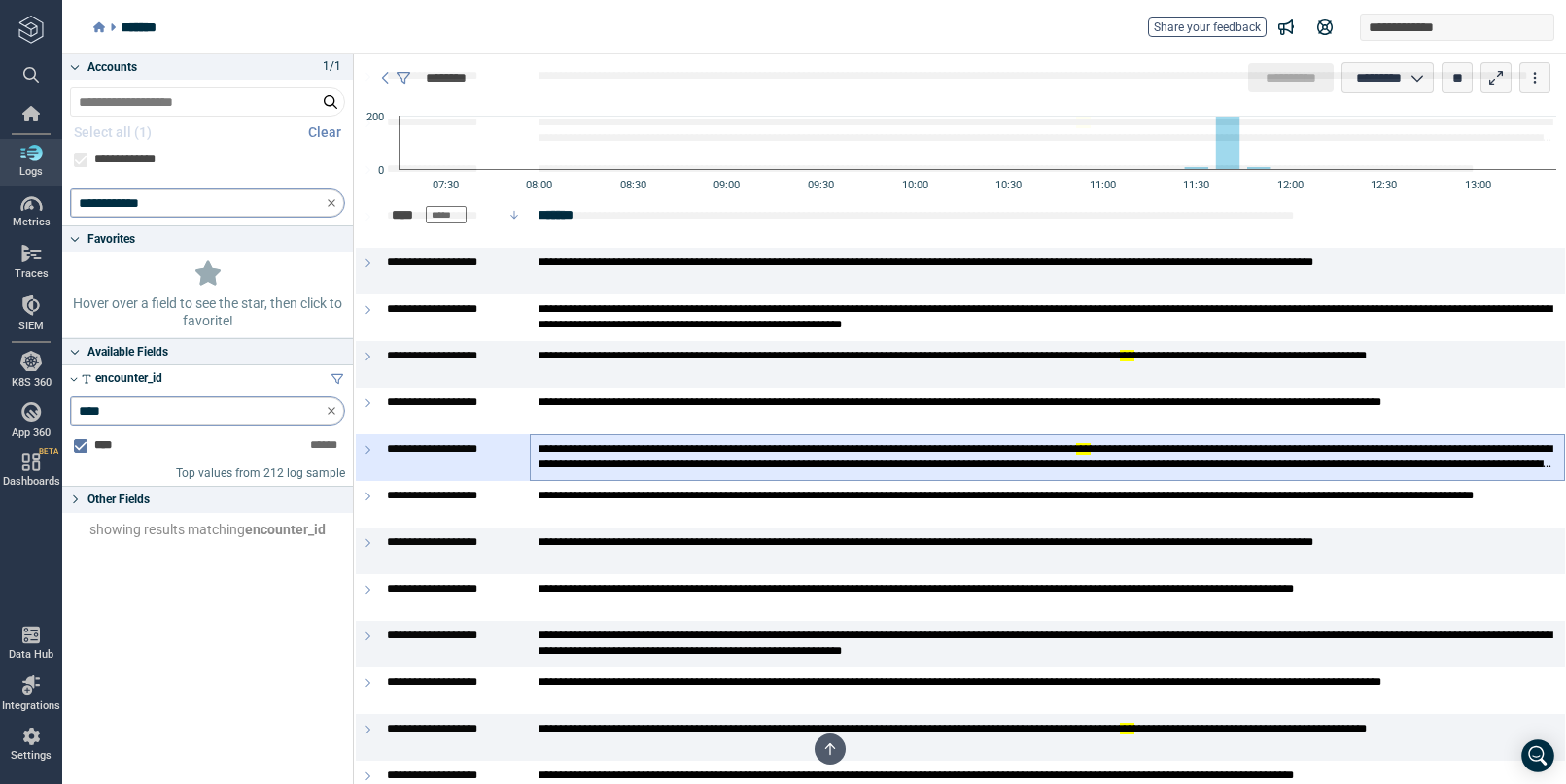 click on "**********" at bounding box center (1047, 458) 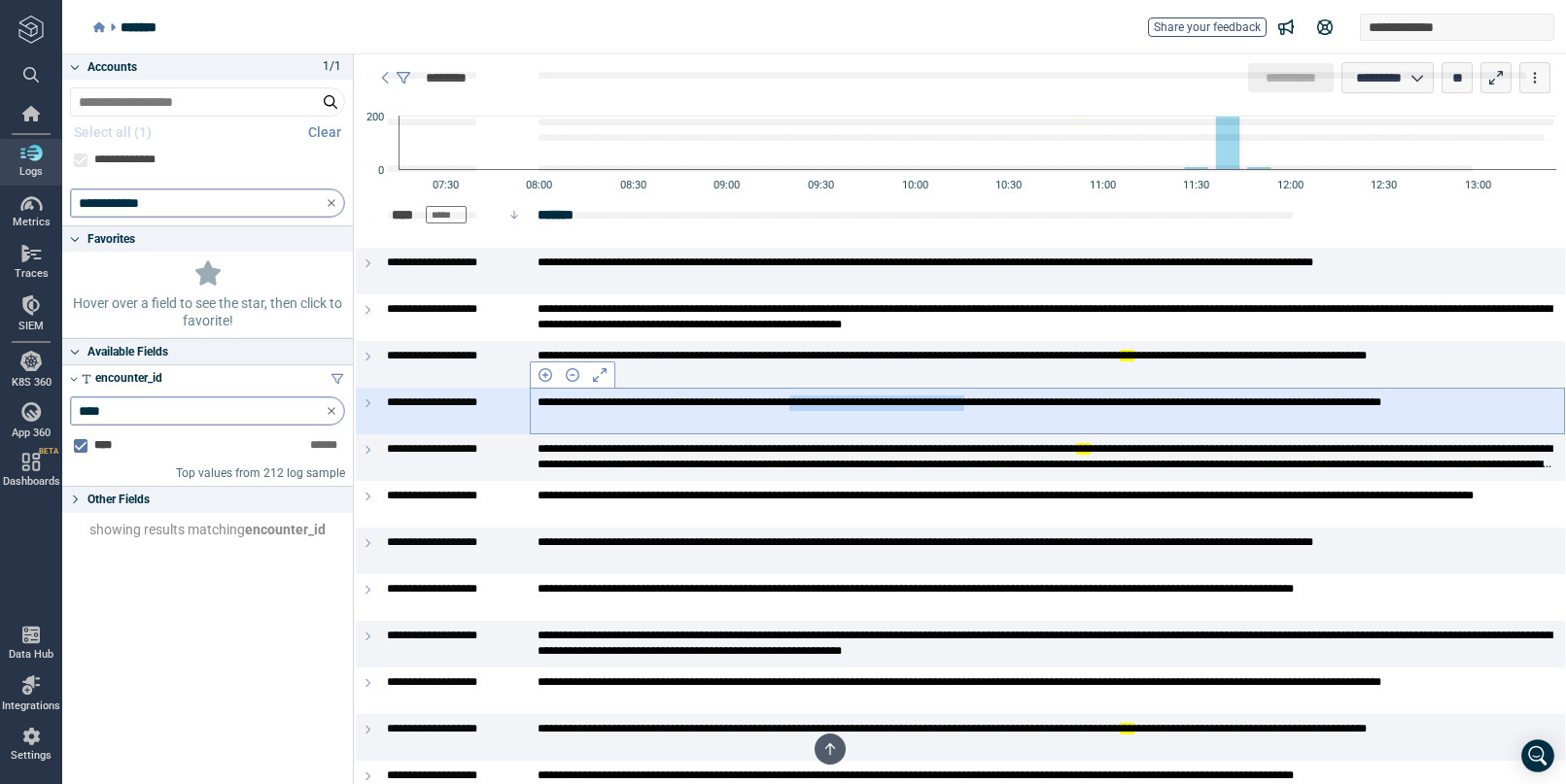 drag, startPoint x: 1153, startPoint y: 403, endPoint x: 900, endPoint y: 406, distance: 253.0178 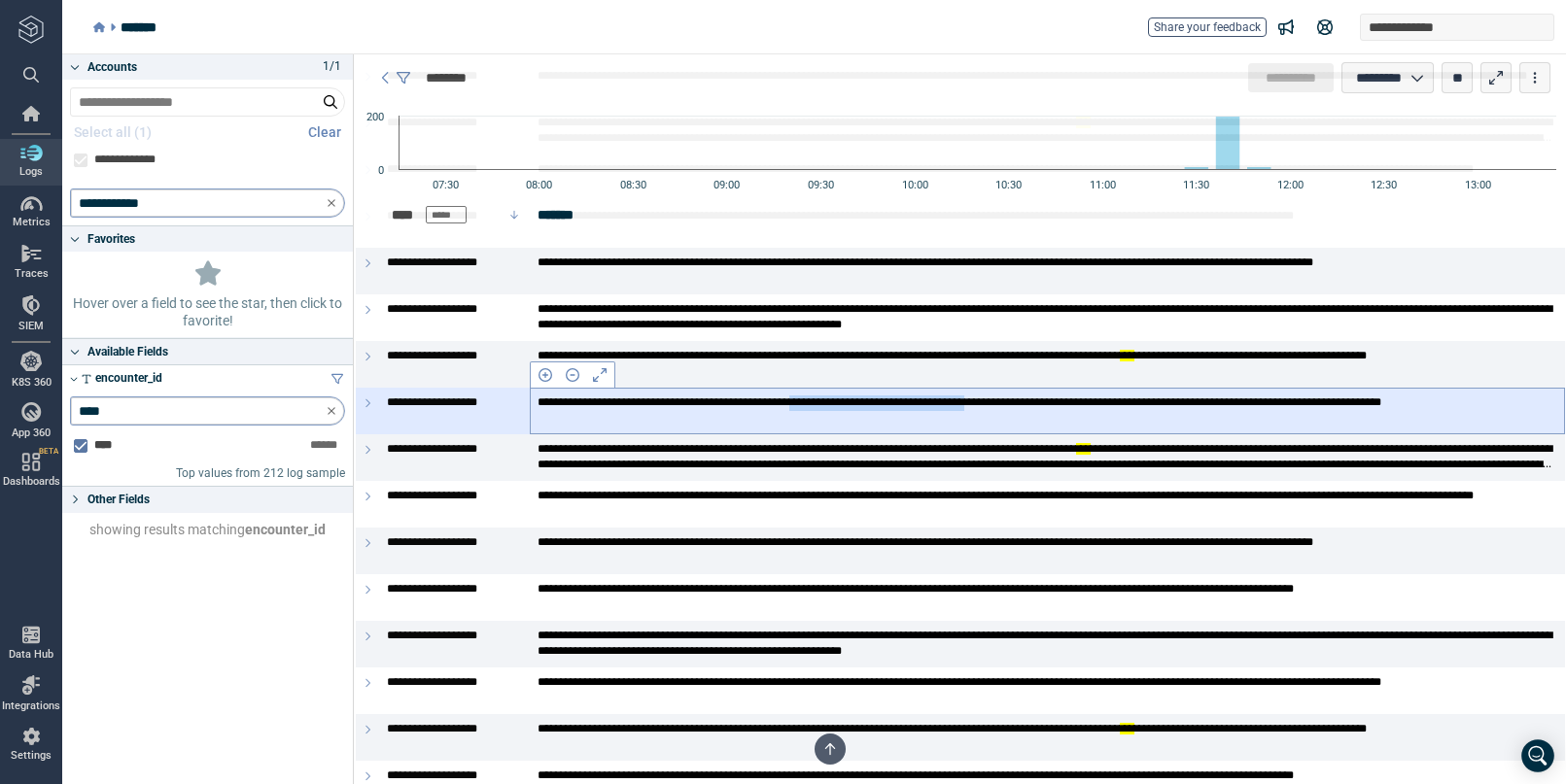 click on "**********" at bounding box center (1047, 410) 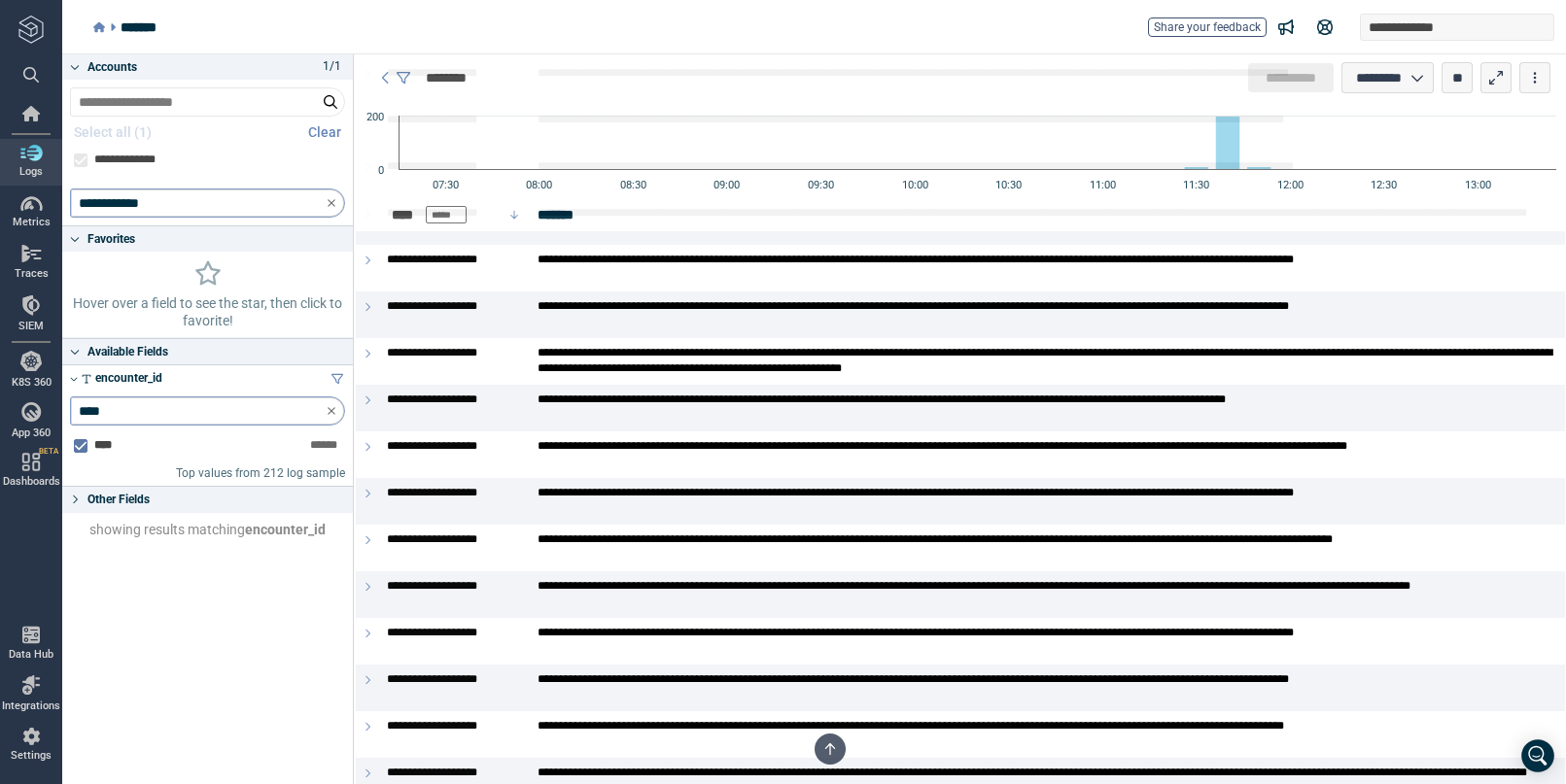 scroll, scrollTop: 3564, scrollLeft: 0, axis: vertical 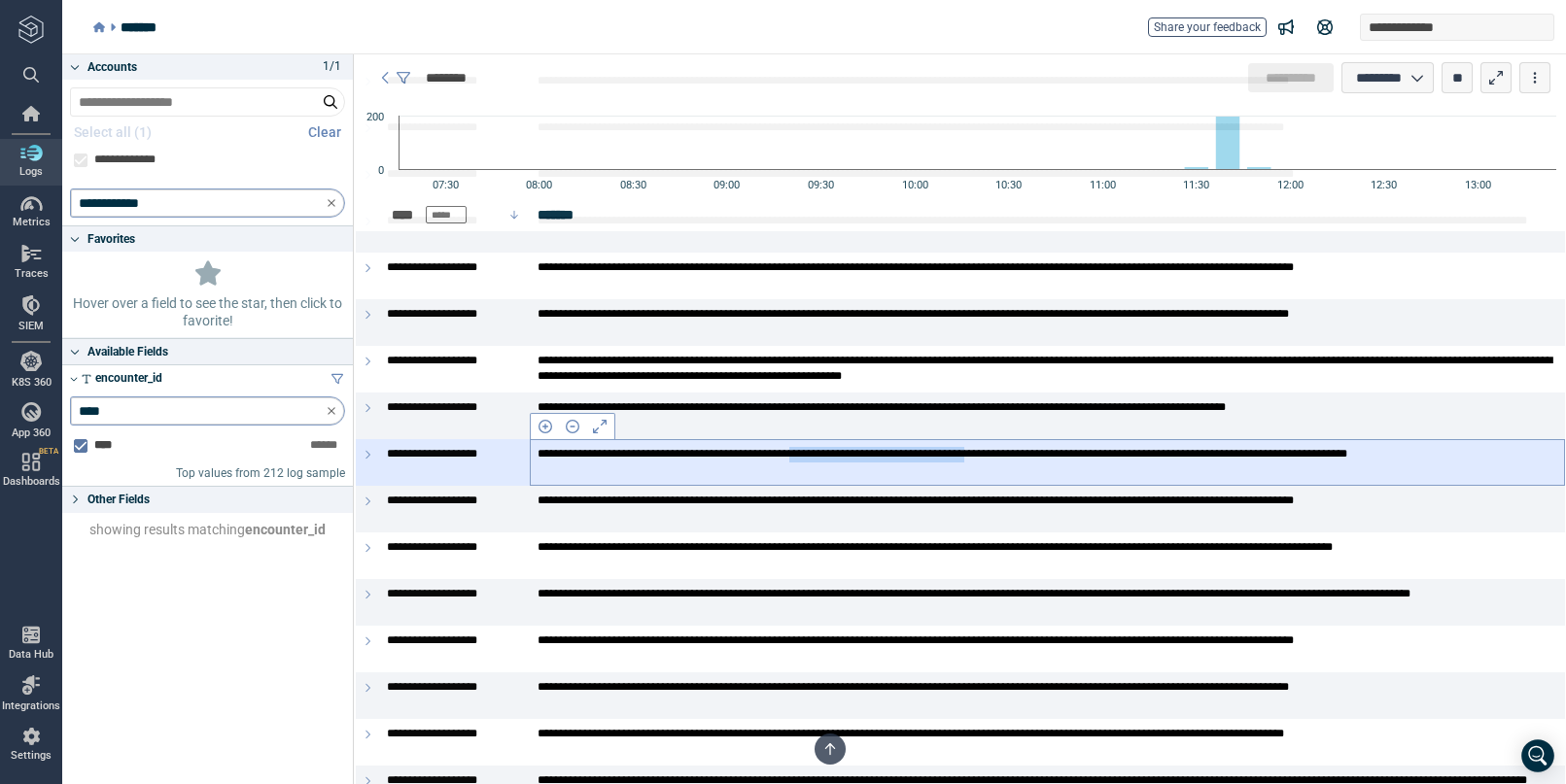 drag, startPoint x: 1153, startPoint y: 457, endPoint x: 900, endPoint y: 455, distance: 253.0079 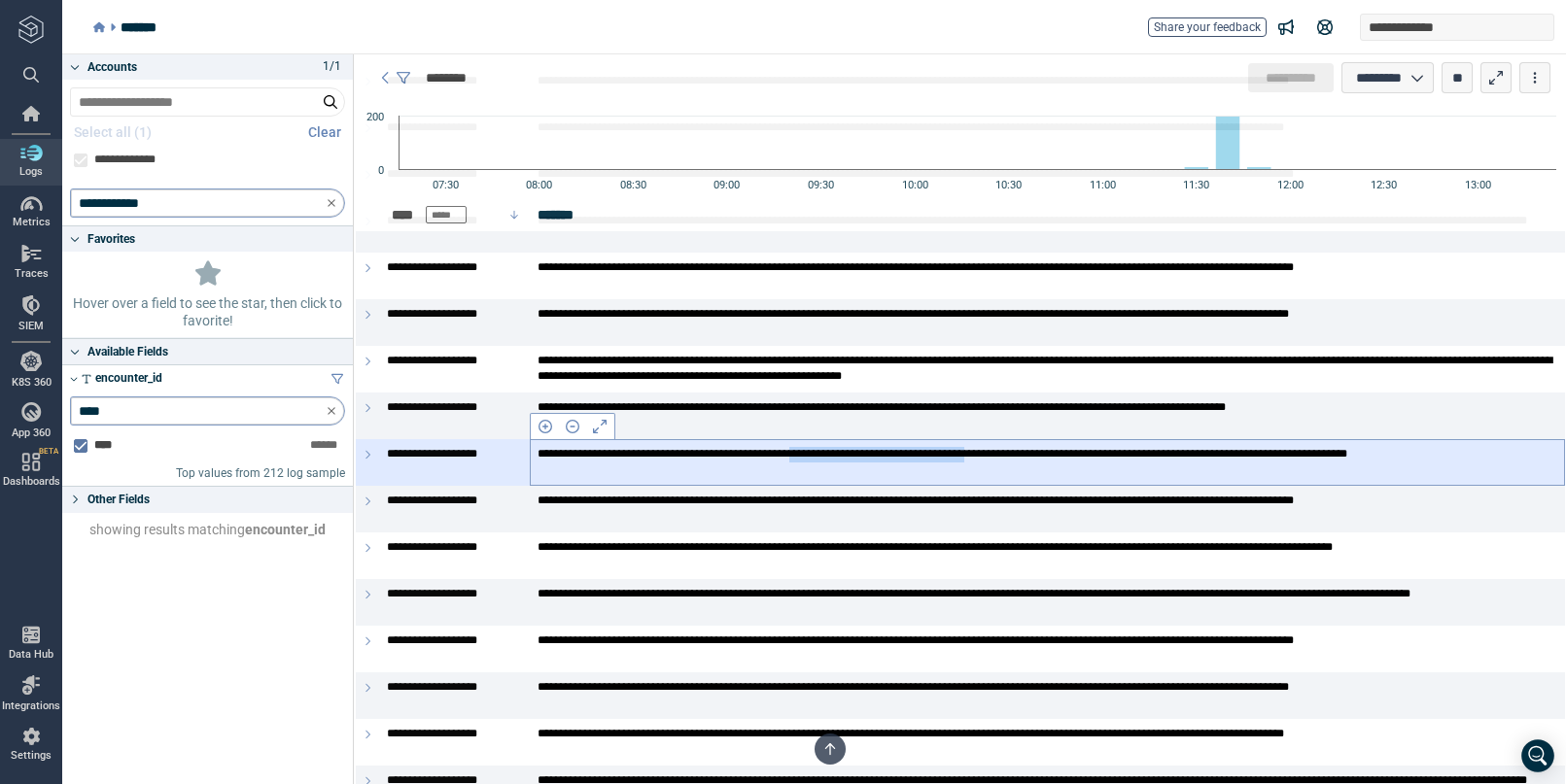 click on "**********" at bounding box center (1047, 461) 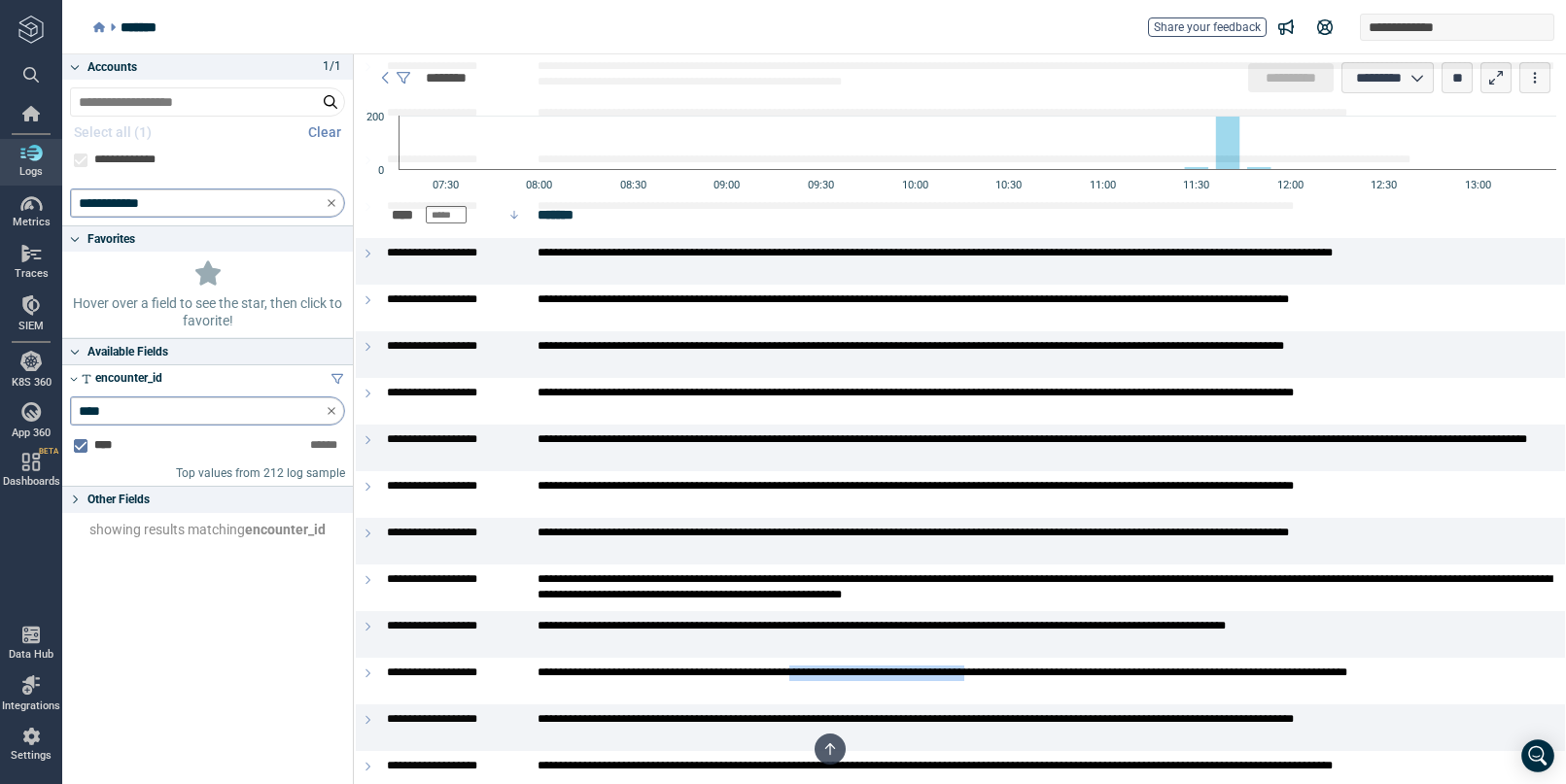 scroll, scrollTop: 3328, scrollLeft: 0, axis: vertical 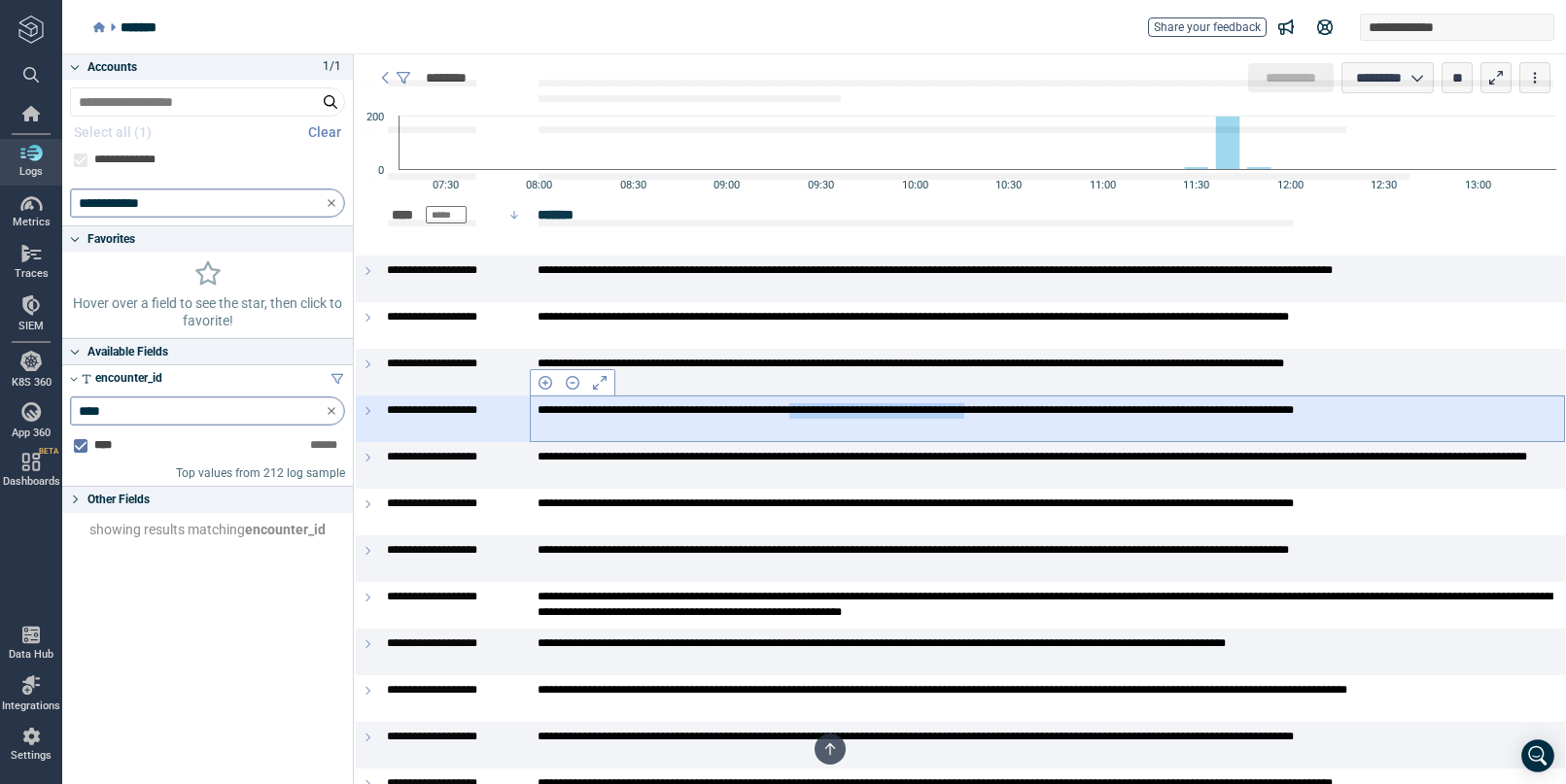 drag, startPoint x: 1152, startPoint y: 412, endPoint x: 902, endPoint y: 417, distance: 250.05 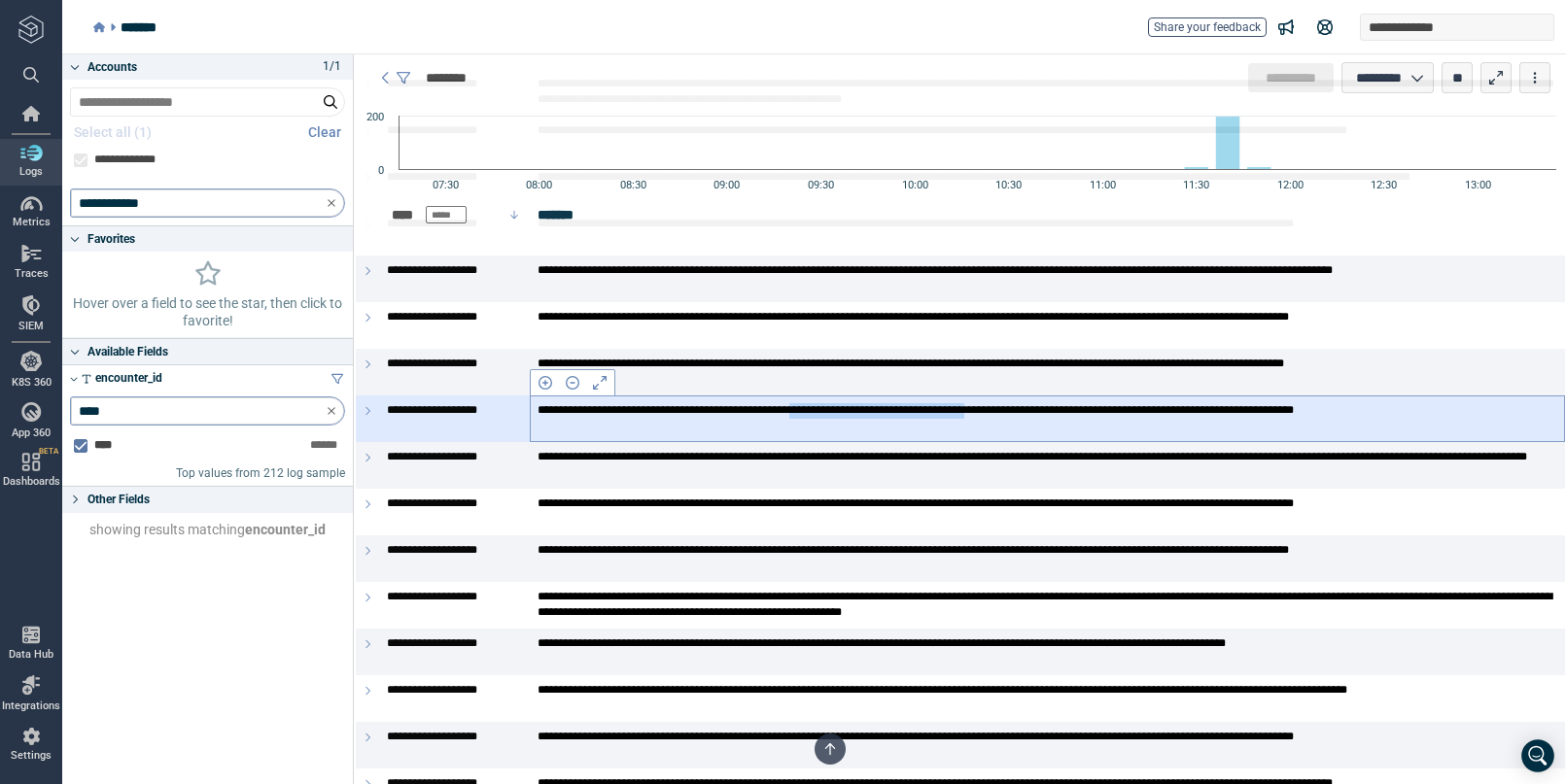 click on "**********" at bounding box center [1047, 418] 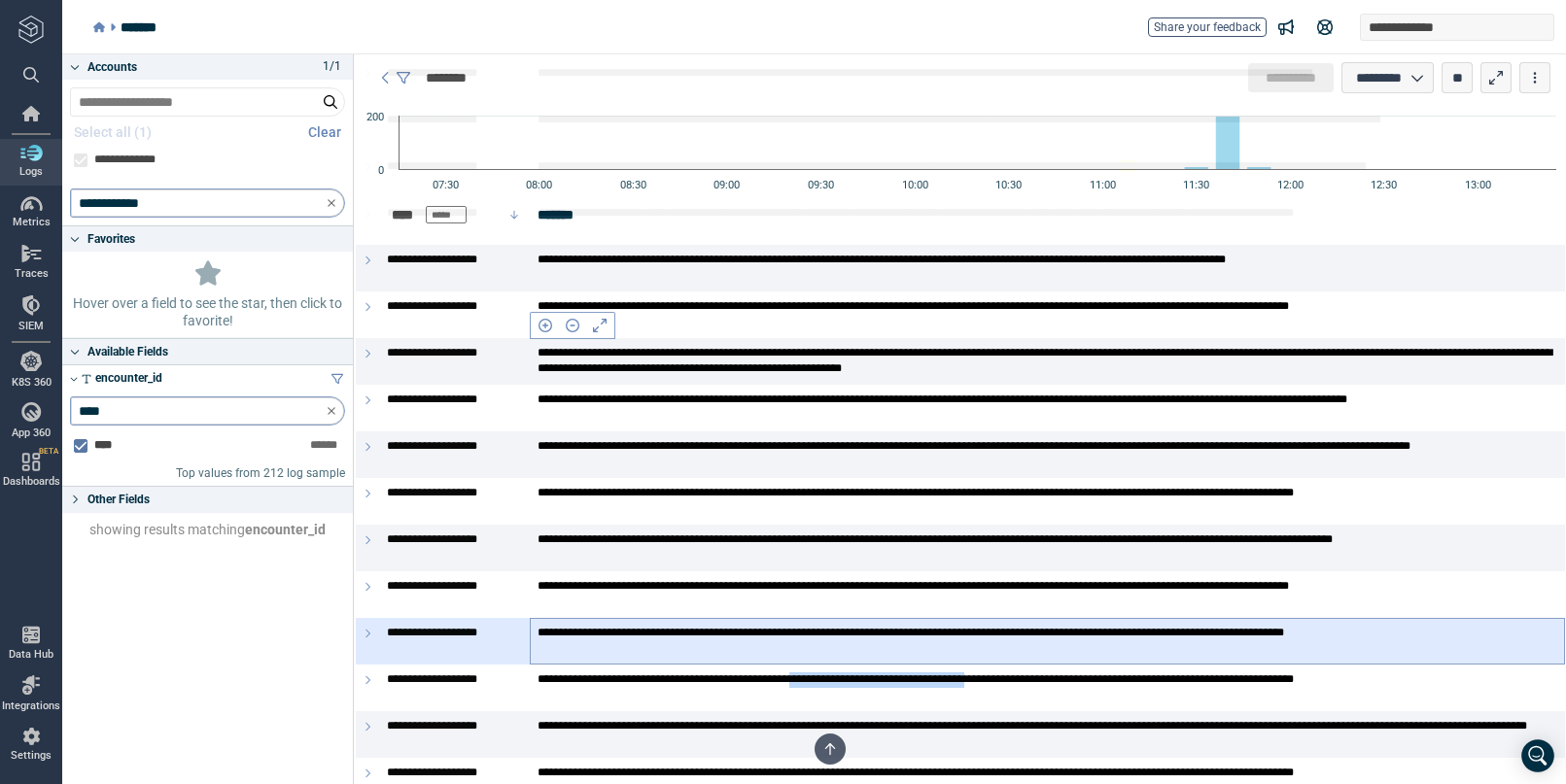 scroll, scrollTop: 3039, scrollLeft: 0, axis: vertical 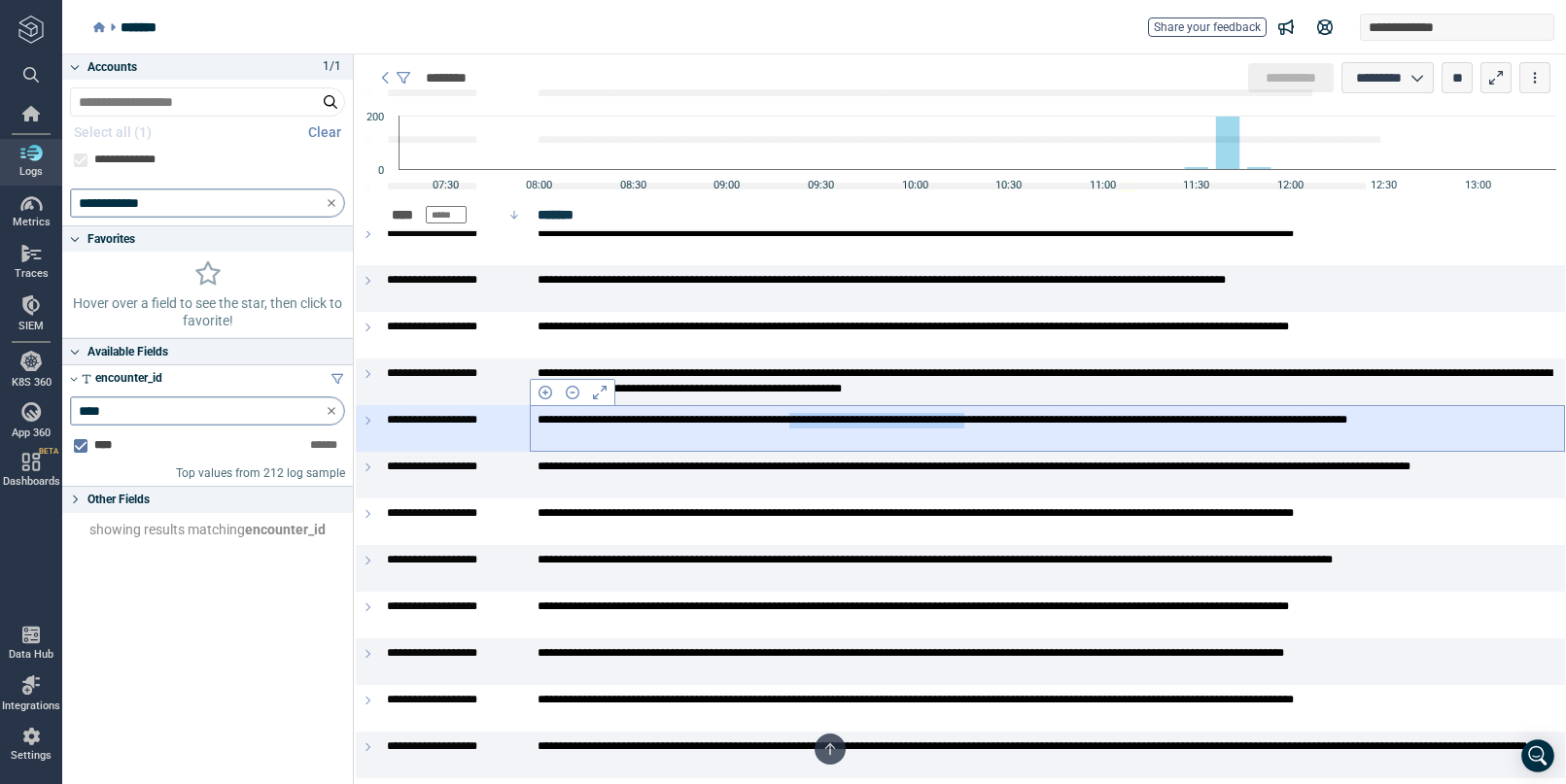 drag, startPoint x: 1151, startPoint y: 422, endPoint x: 901, endPoint y: 428, distance: 250.072 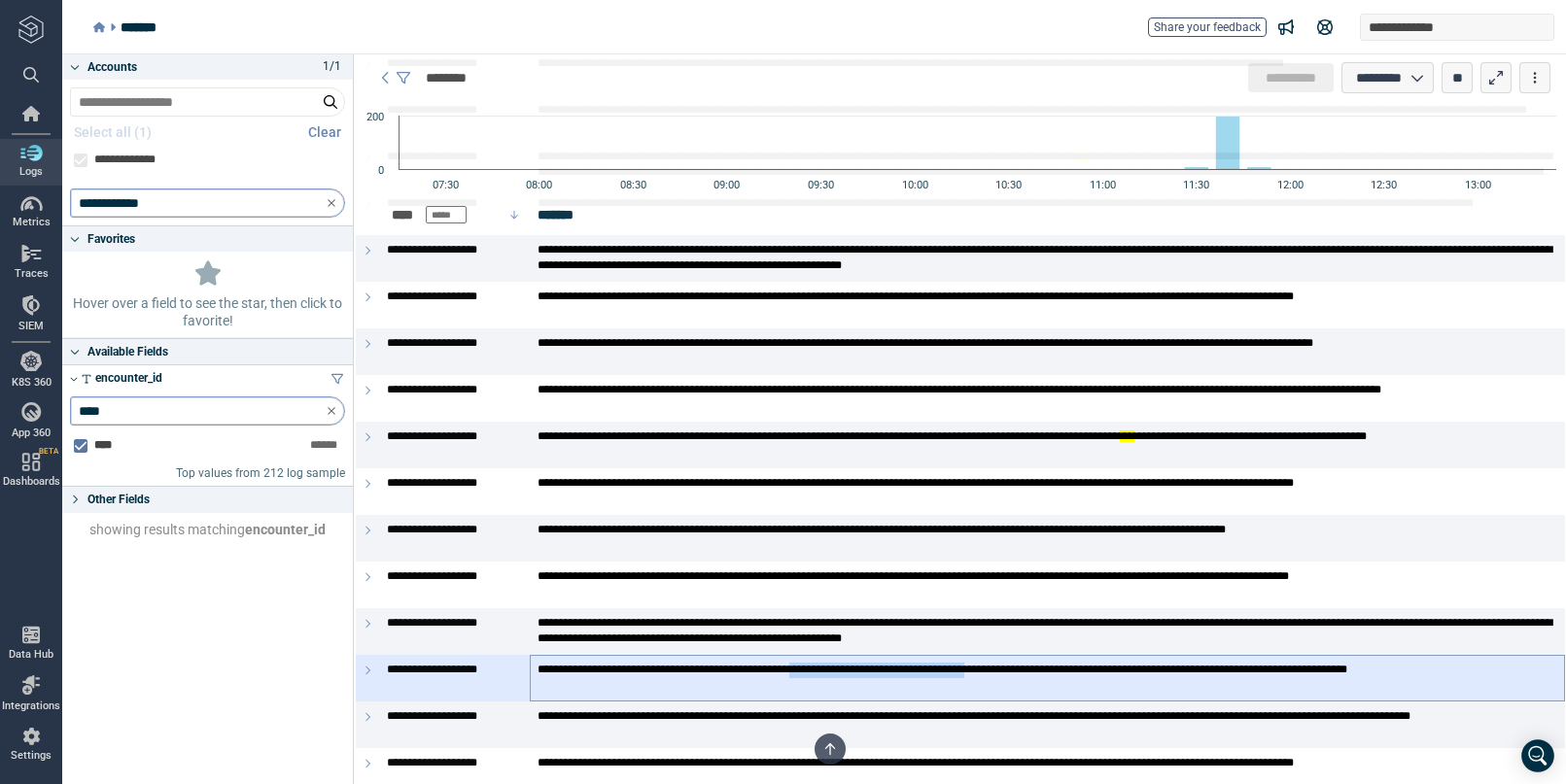 scroll, scrollTop: 2778, scrollLeft: 0, axis: vertical 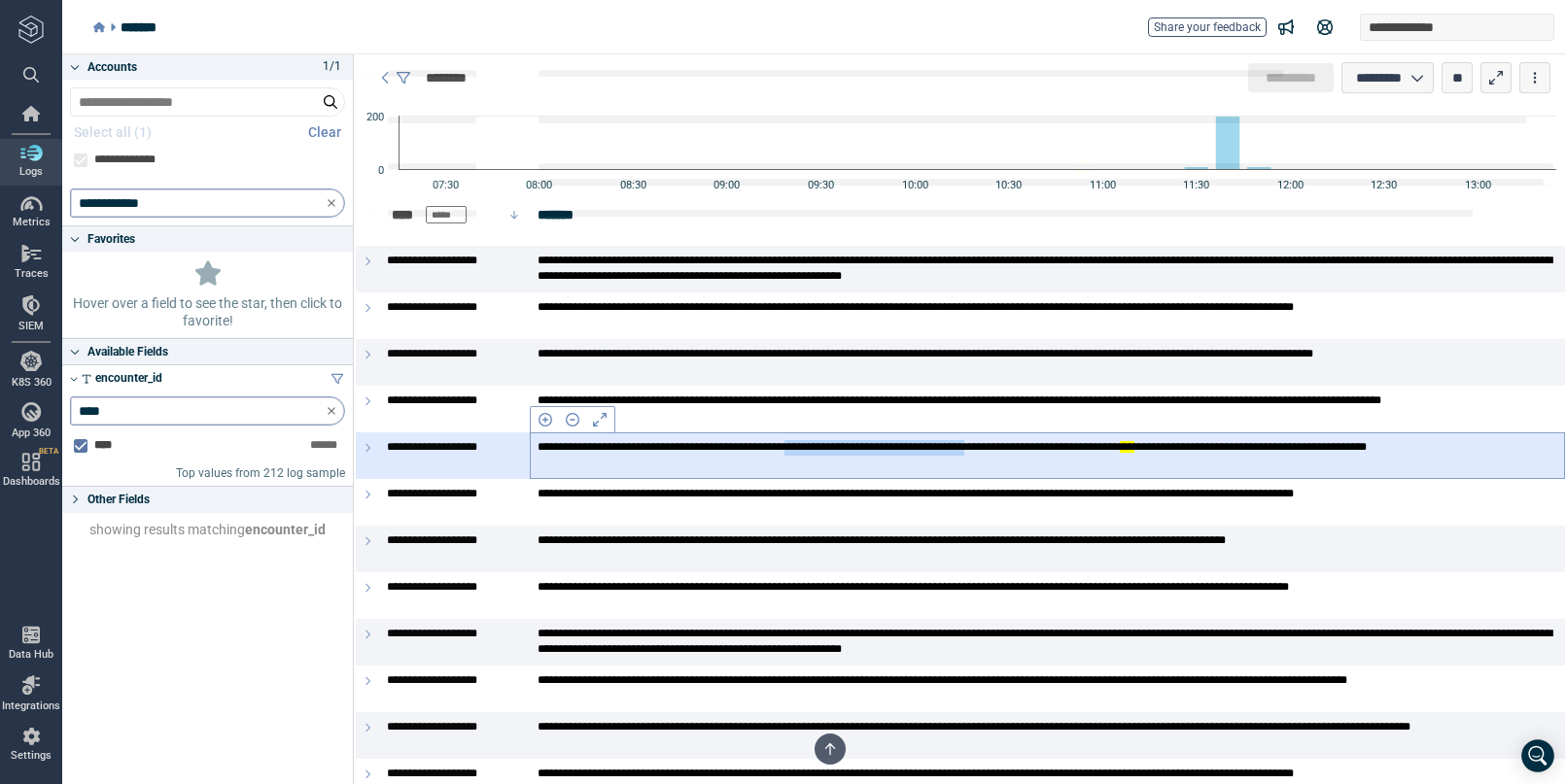 drag, startPoint x: 1152, startPoint y: 451, endPoint x: 897, endPoint y: 445, distance: 255.0706 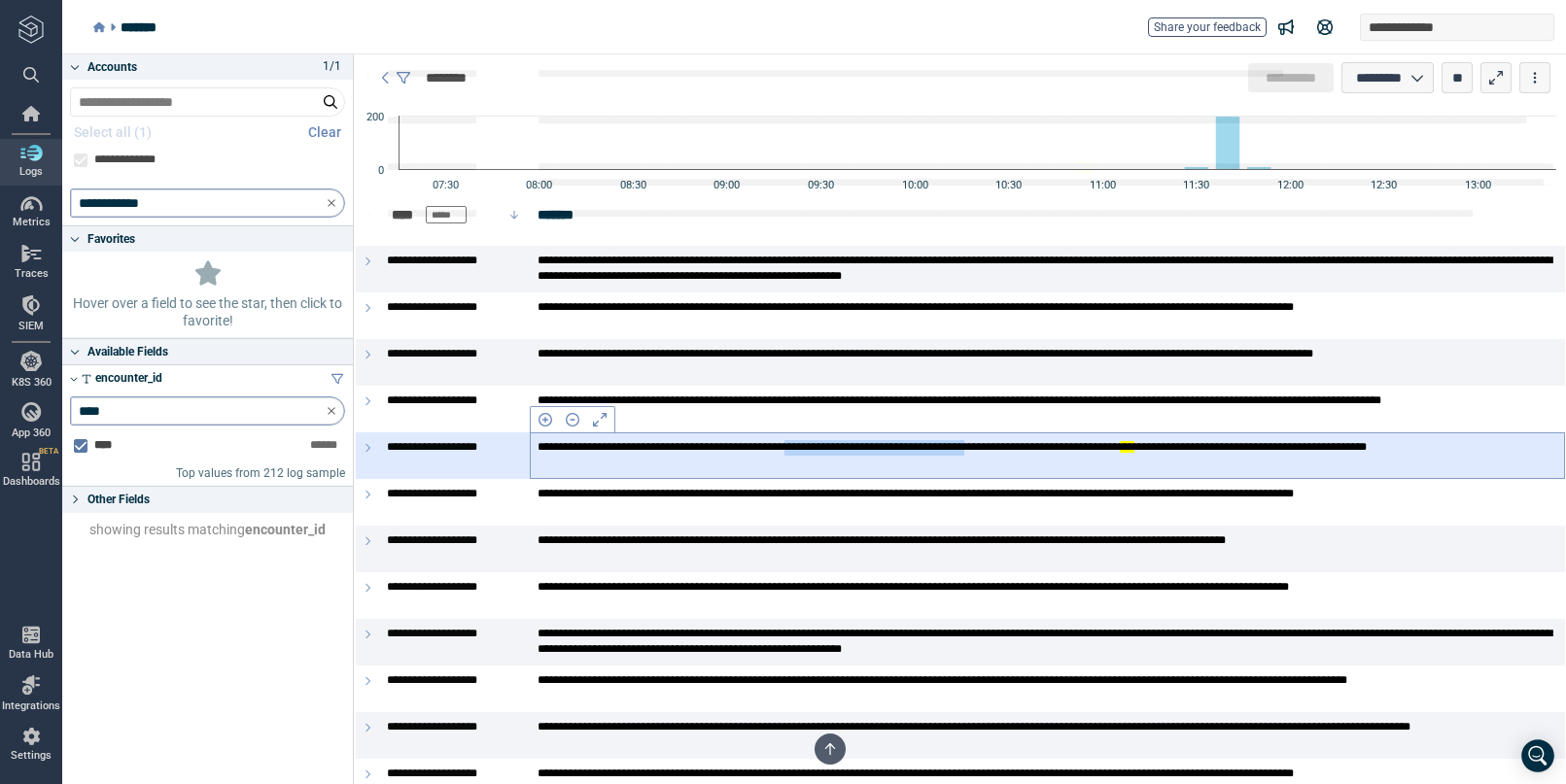 click on "**********" at bounding box center (1047, 455) 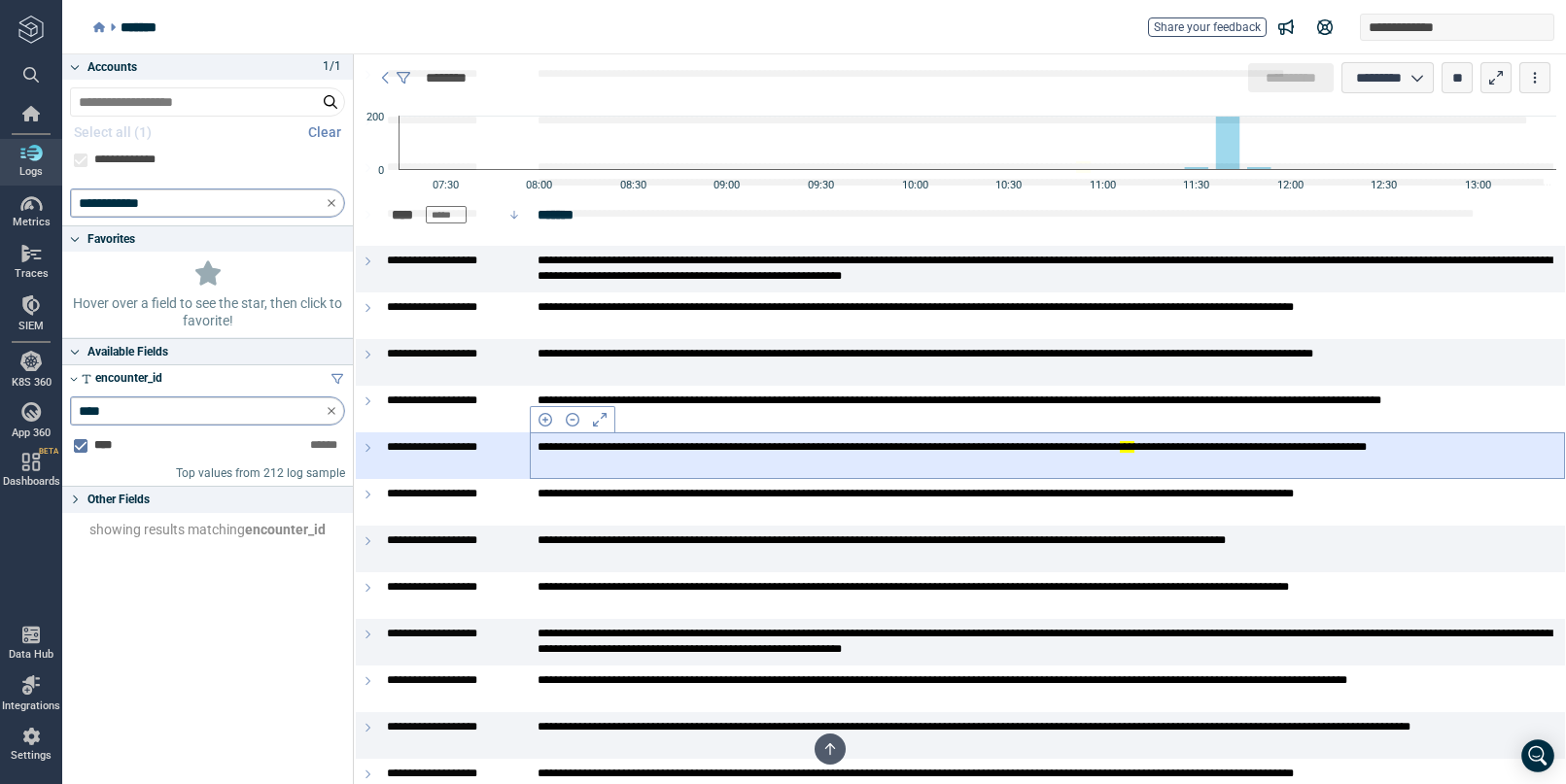 click on "**********" at bounding box center (1047, 455) 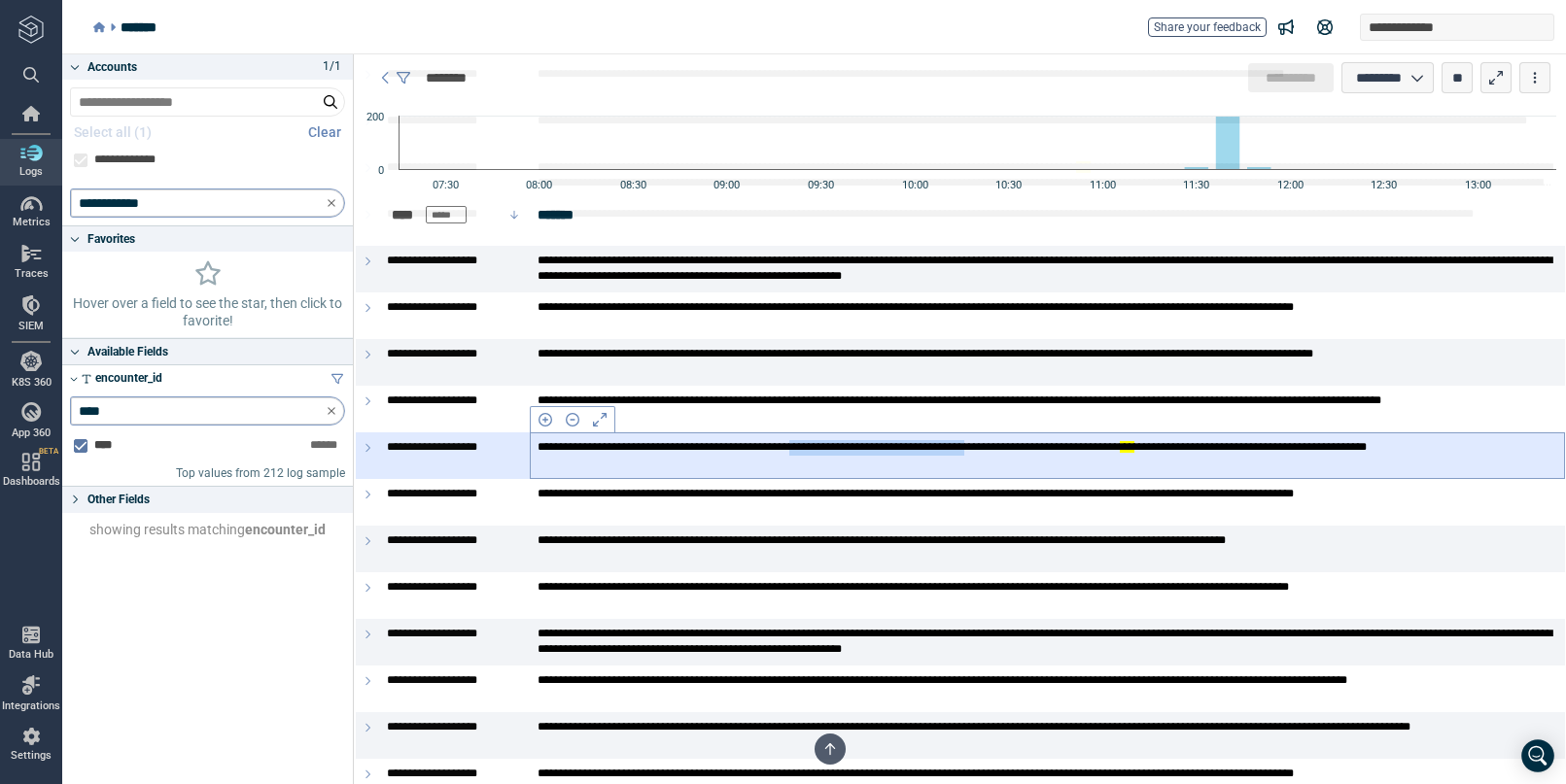 drag, startPoint x: 900, startPoint y: 448, endPoint x: 1153, endPoint y: 445, distance: 253.0178 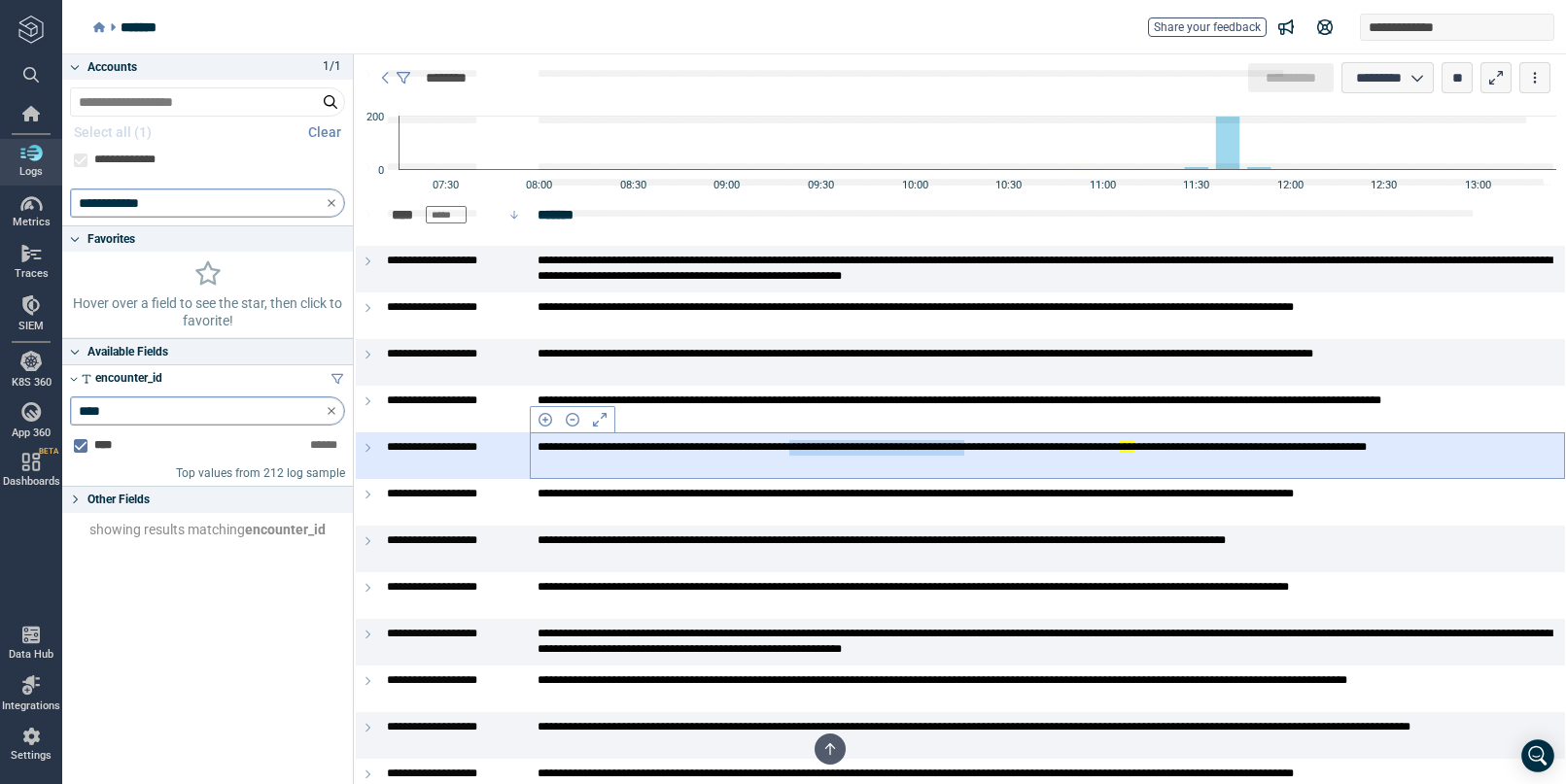 click on "**********" at bounding box center (1047, 455) 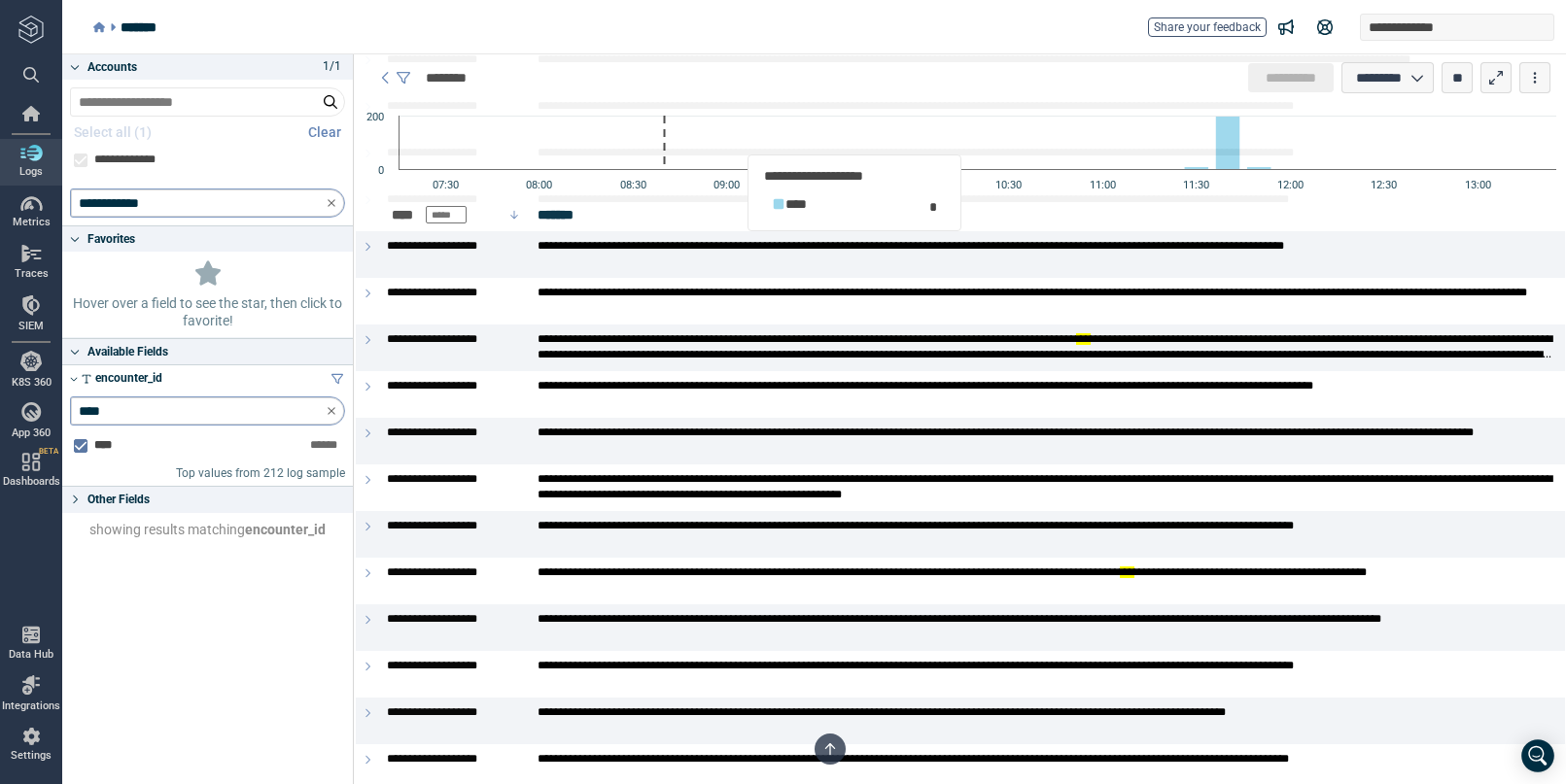 scroll, scrollTop: 0, scrollLeft: 0, axis: both 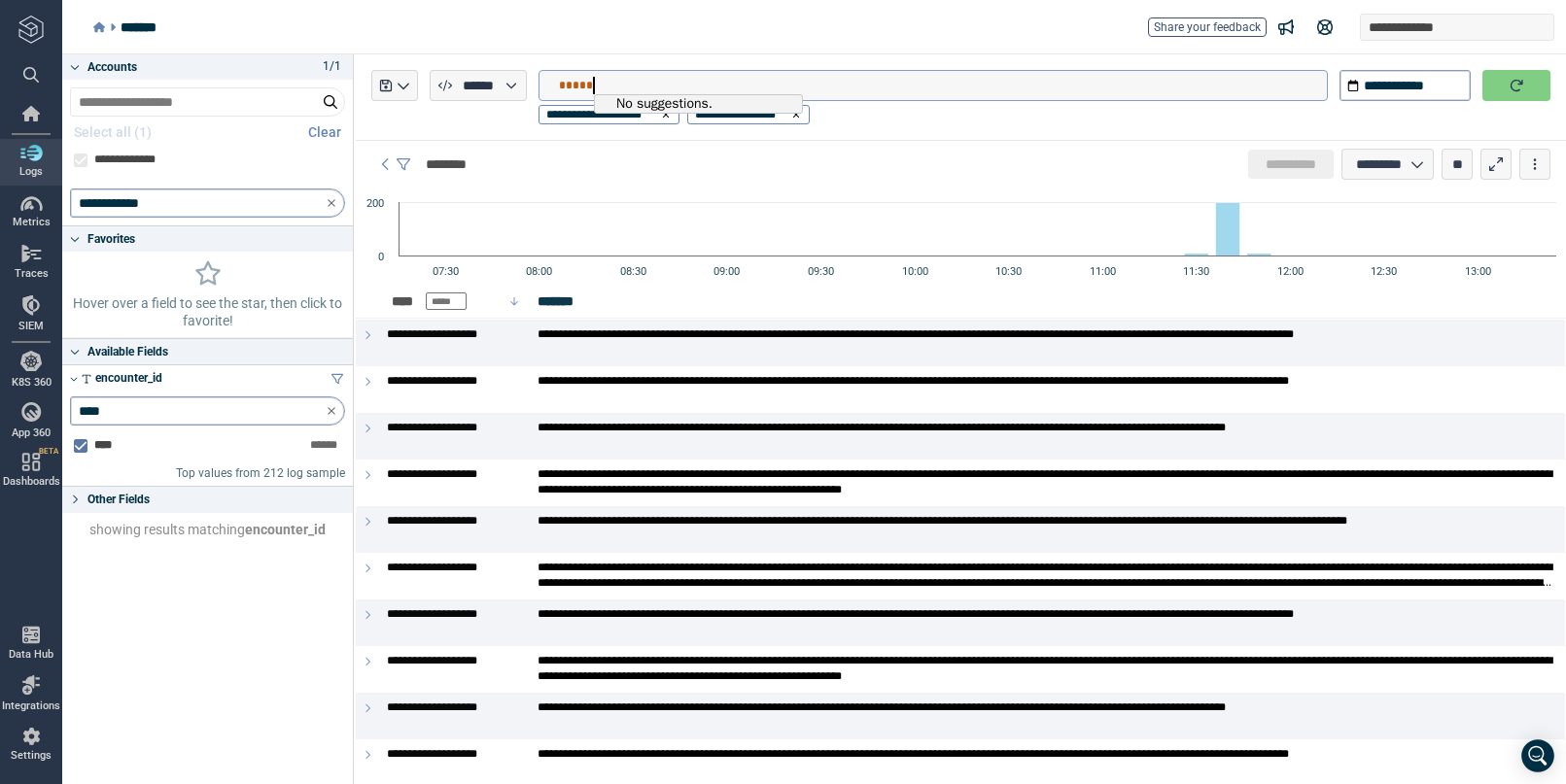 click on "*****" at bounding box center [943, 85] 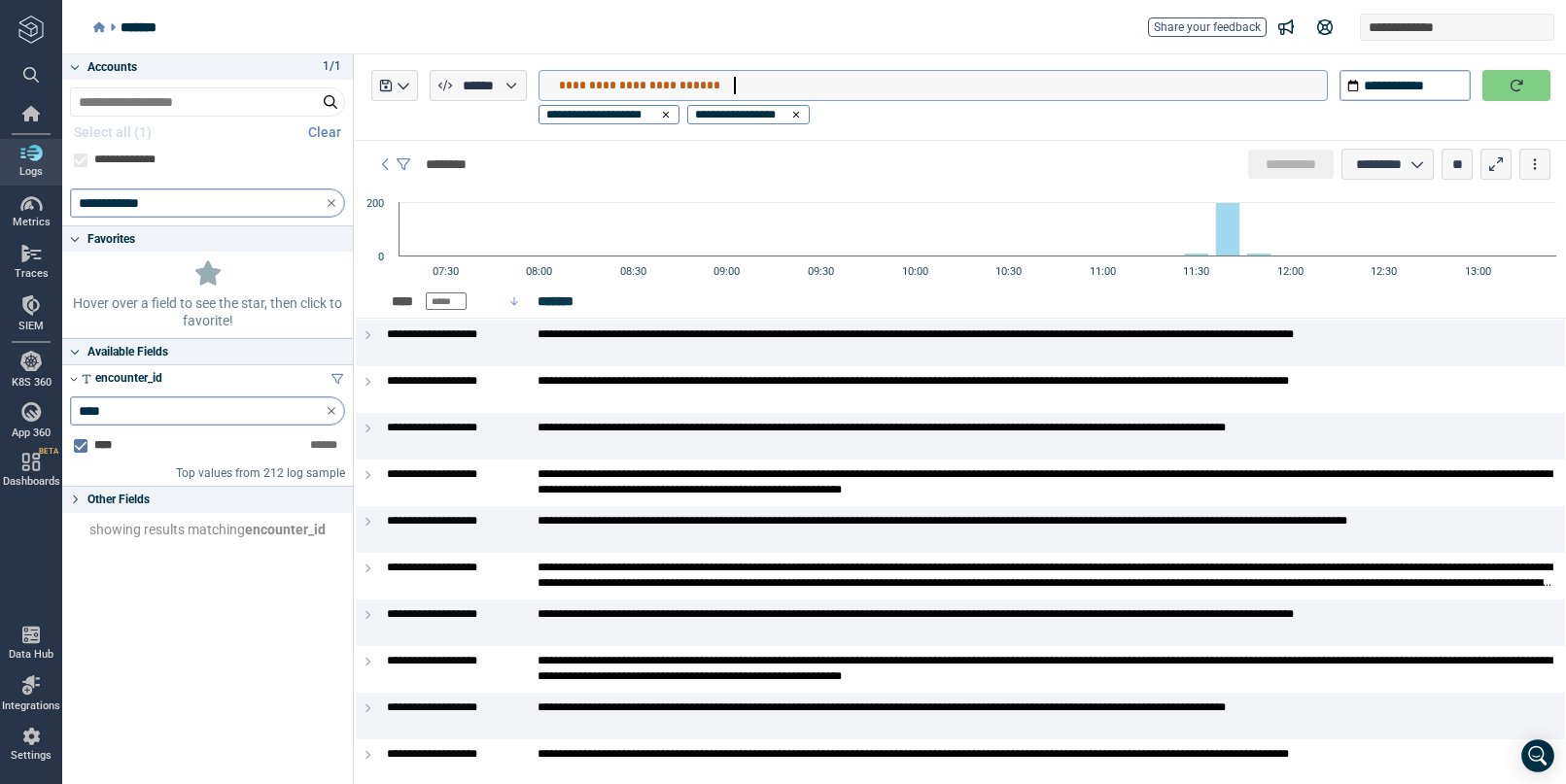 type on "**********" 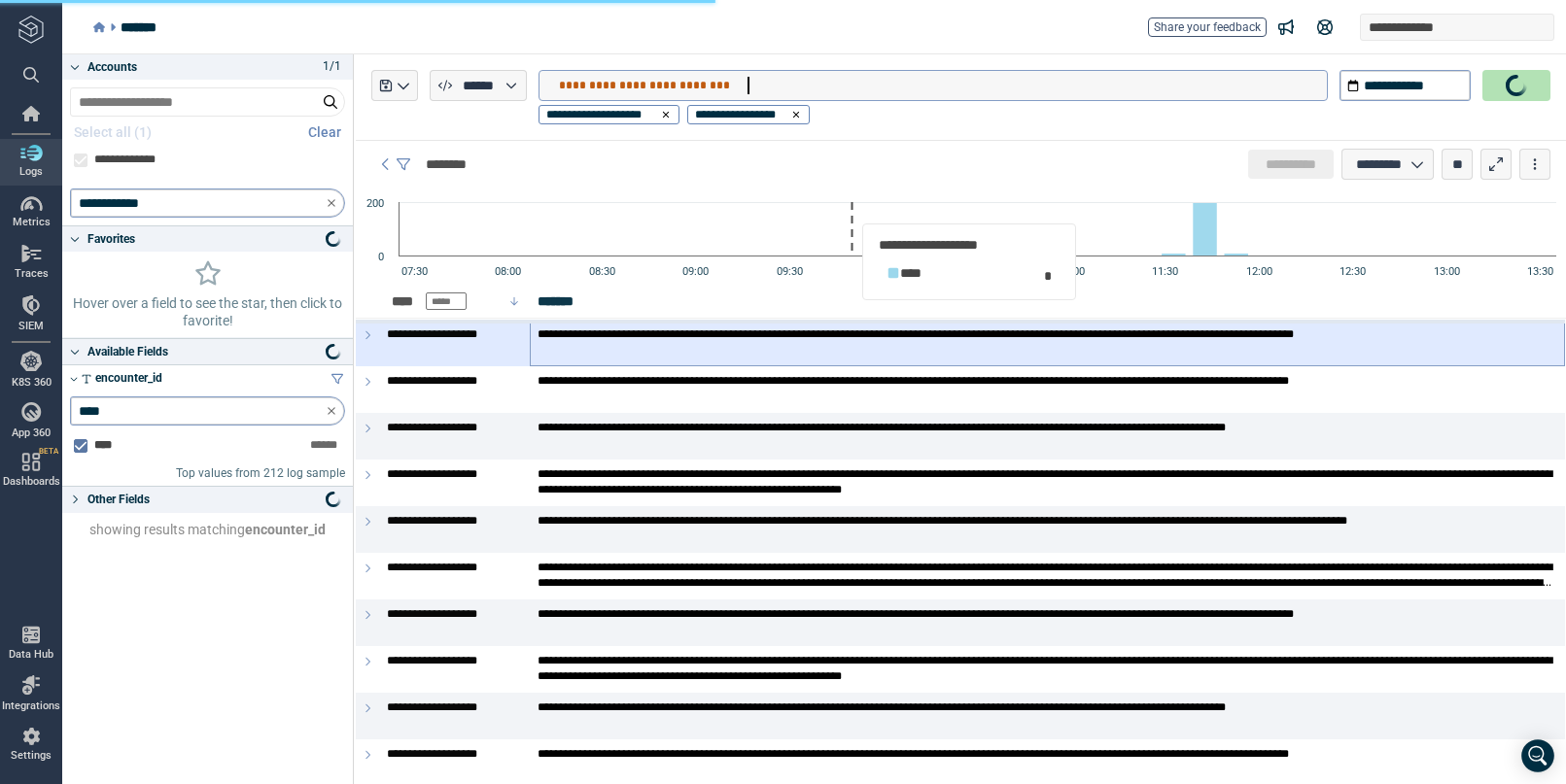 type on "*" 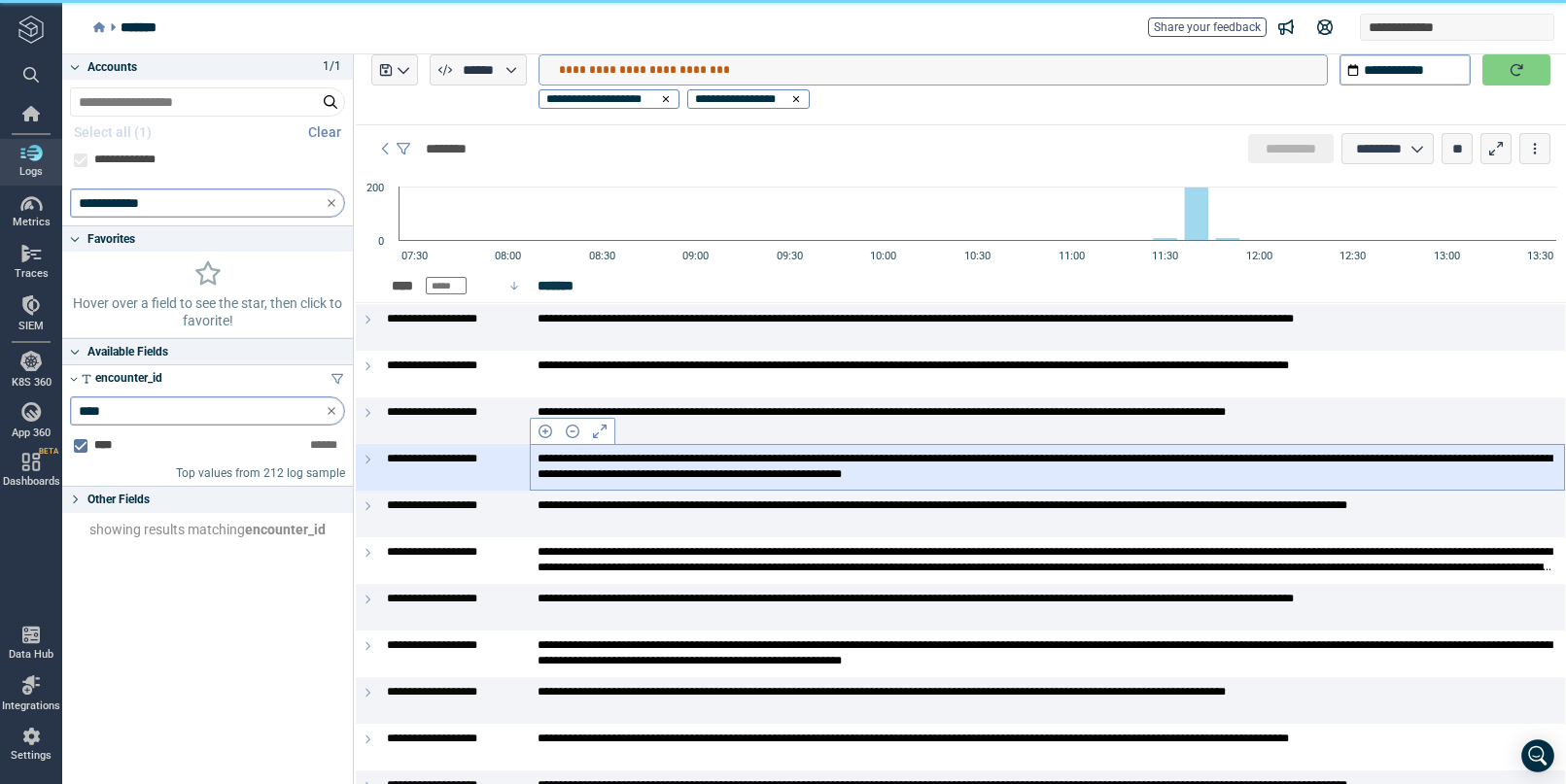 scroll, scrollTop: 17, scrollLeft: 0, axis: vertical 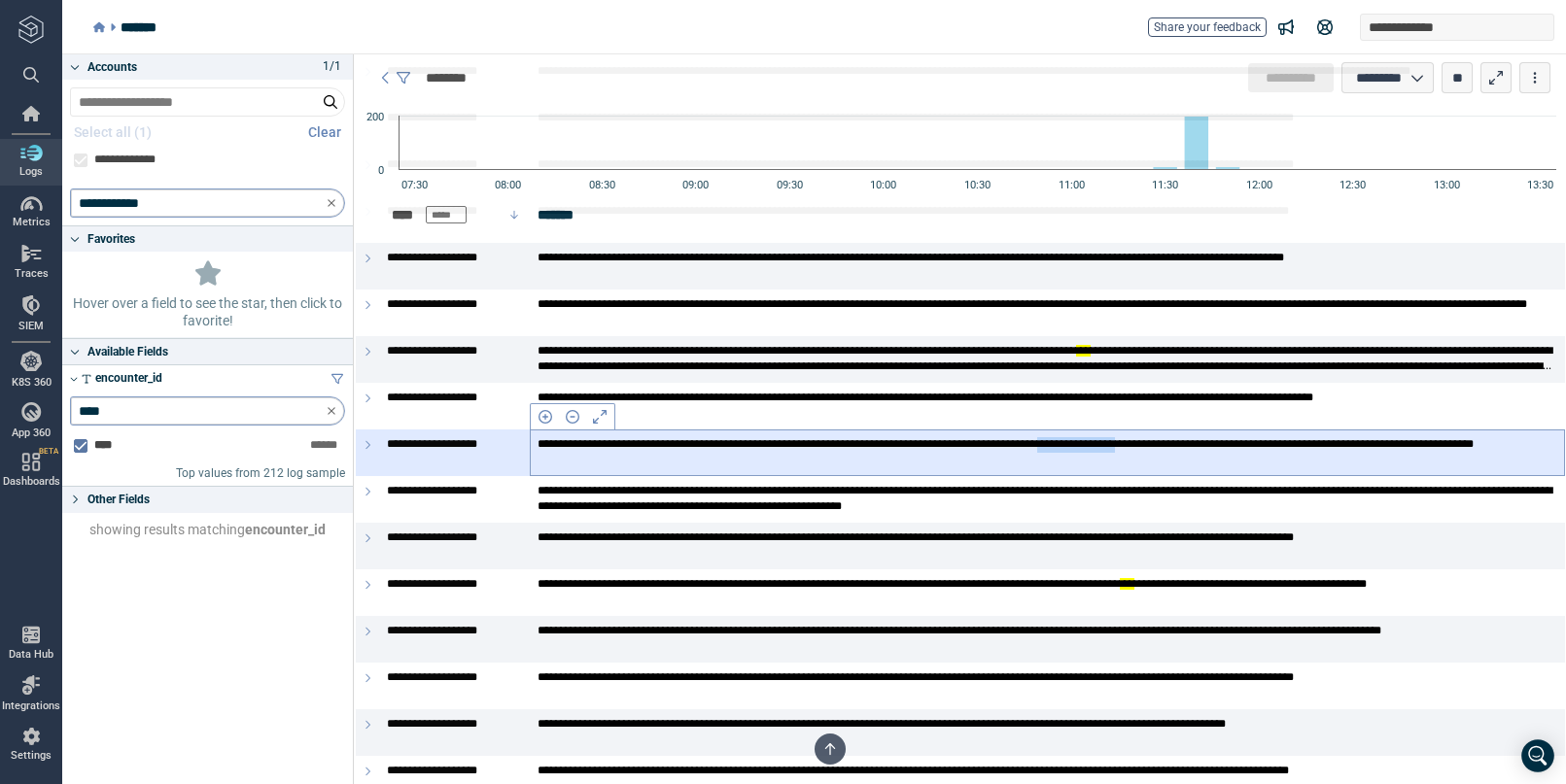 drag, startPoint x: 1256, startPoint y: 448, endPoint x: 1370, endPoint y: 441, distance: 114.21471 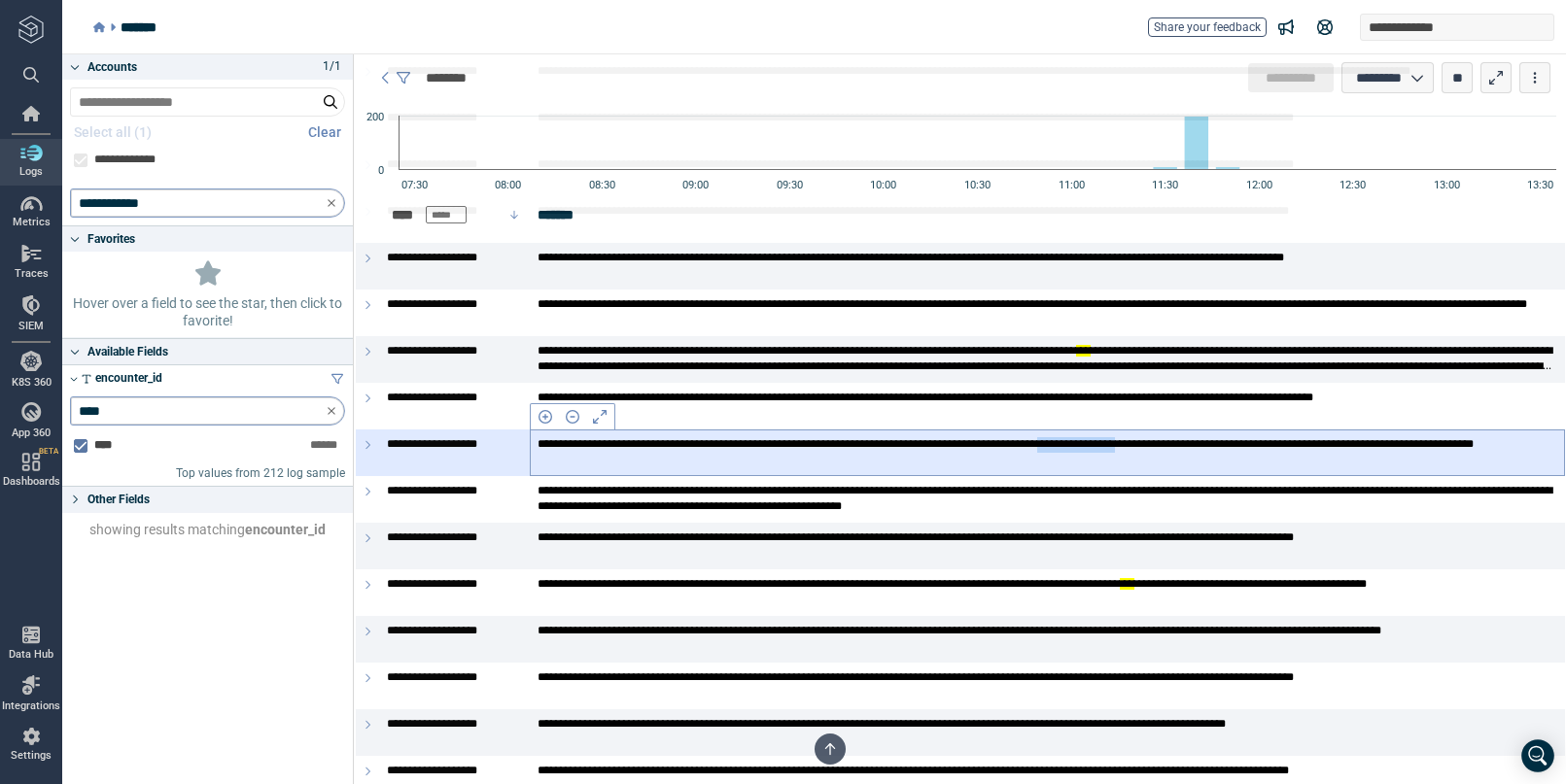 click on "**********" at bounding box center [1047, 452] 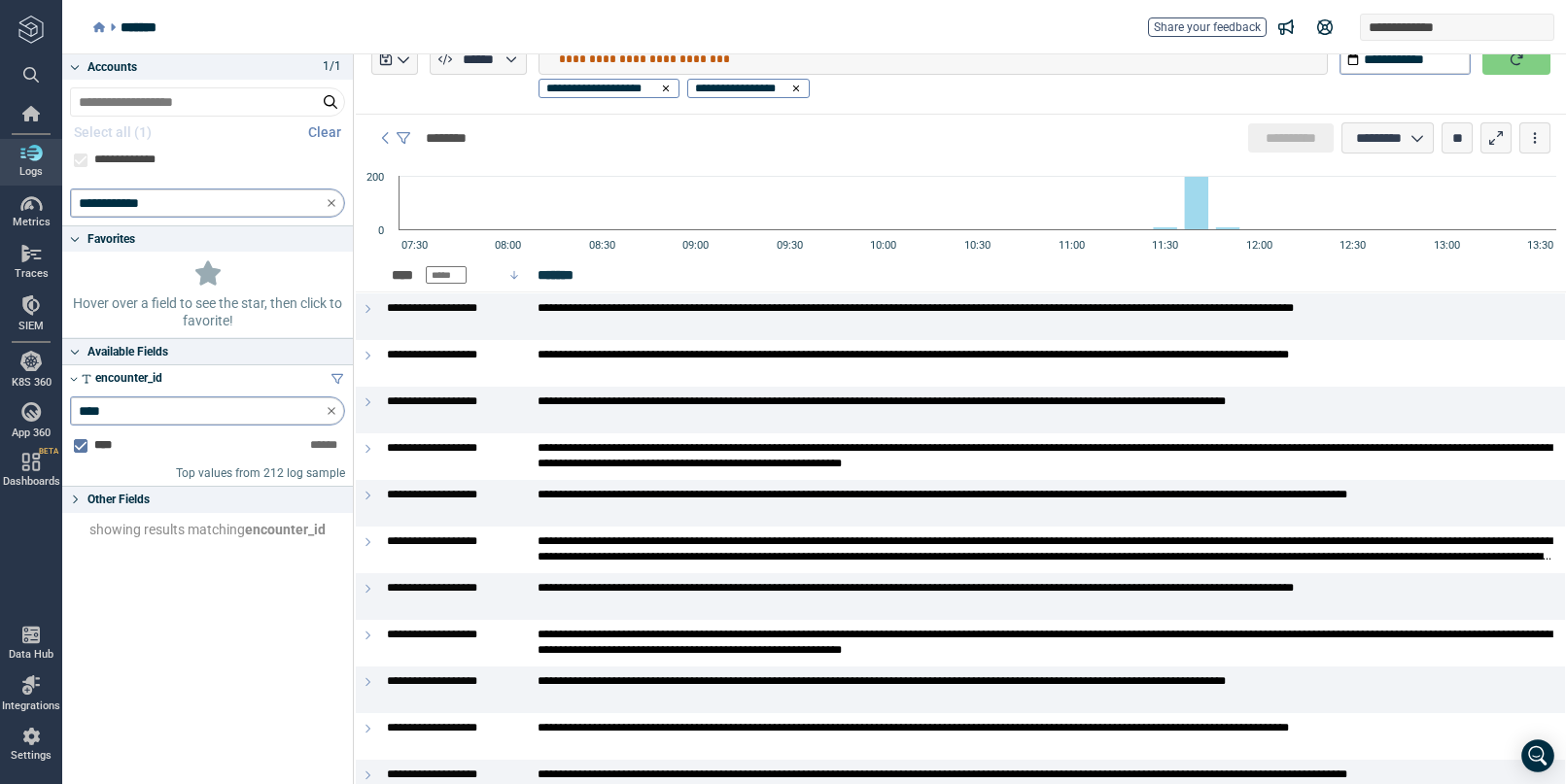 scroll, scrollTop: 0, scrollLeft: 0, axis: both 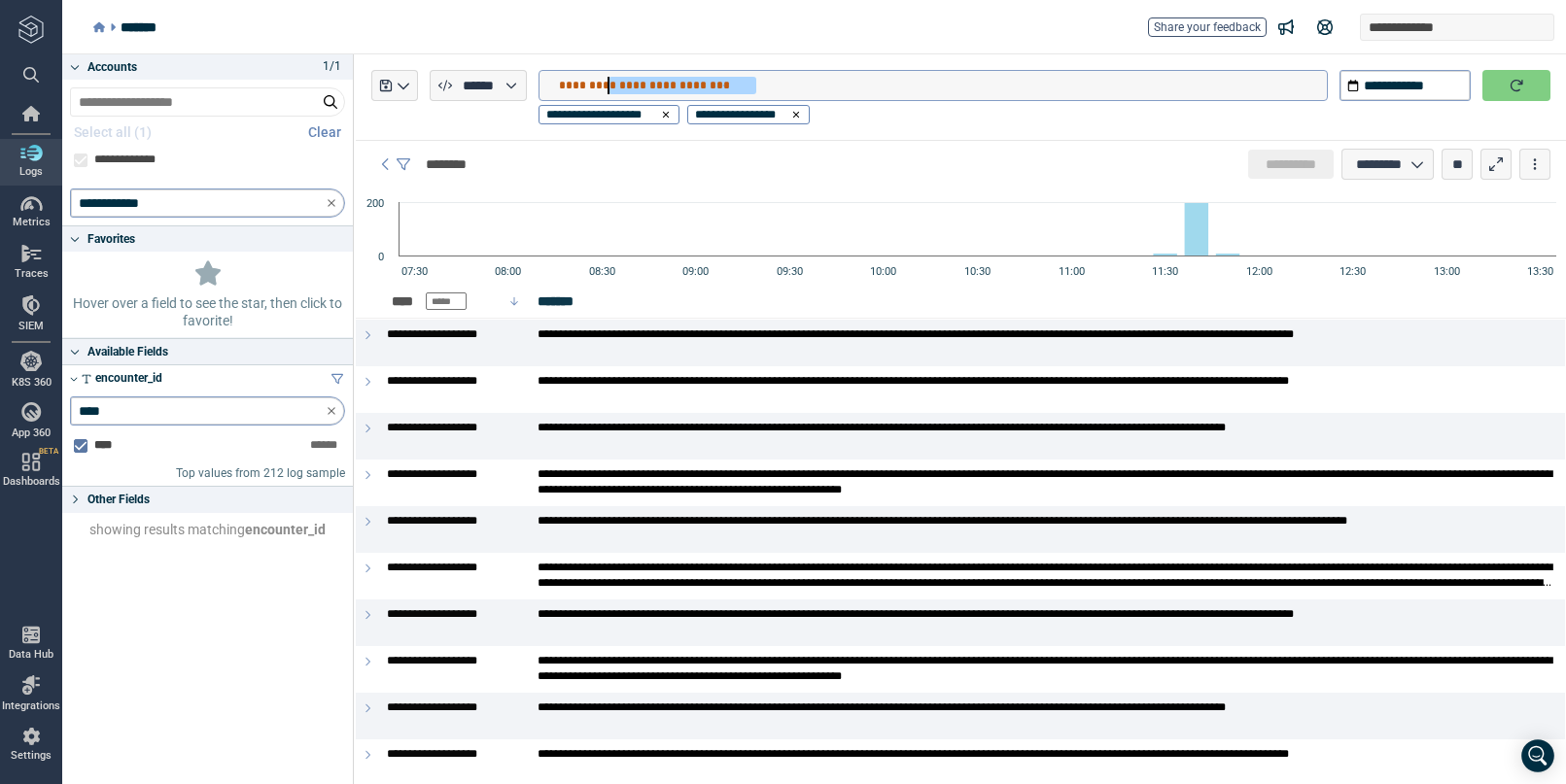 drag, startPoint x: 773, startPoint y: 86, endPoint x: 602, endPoint y: 85, distance: 171.00292 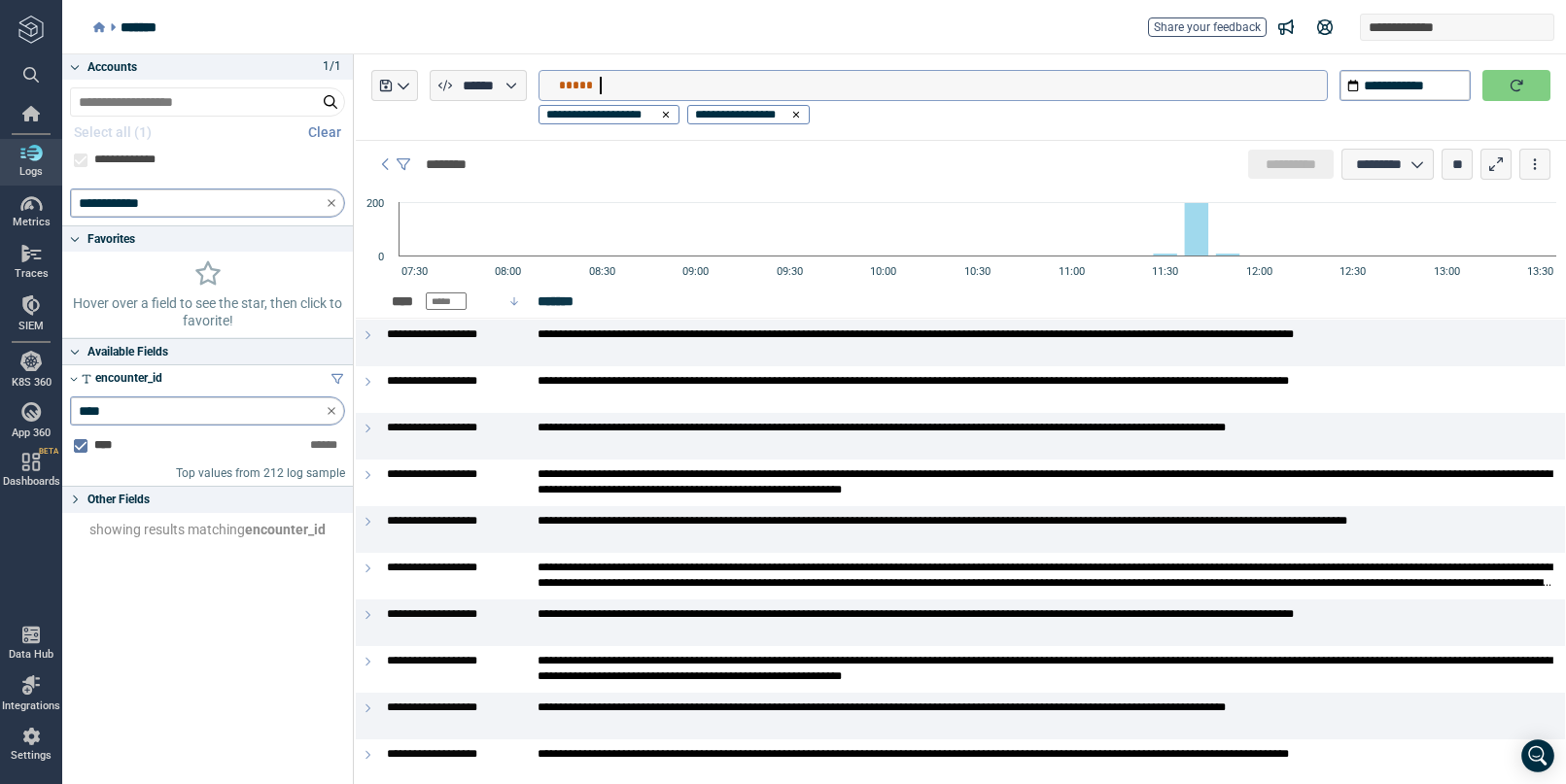 type on "*****" 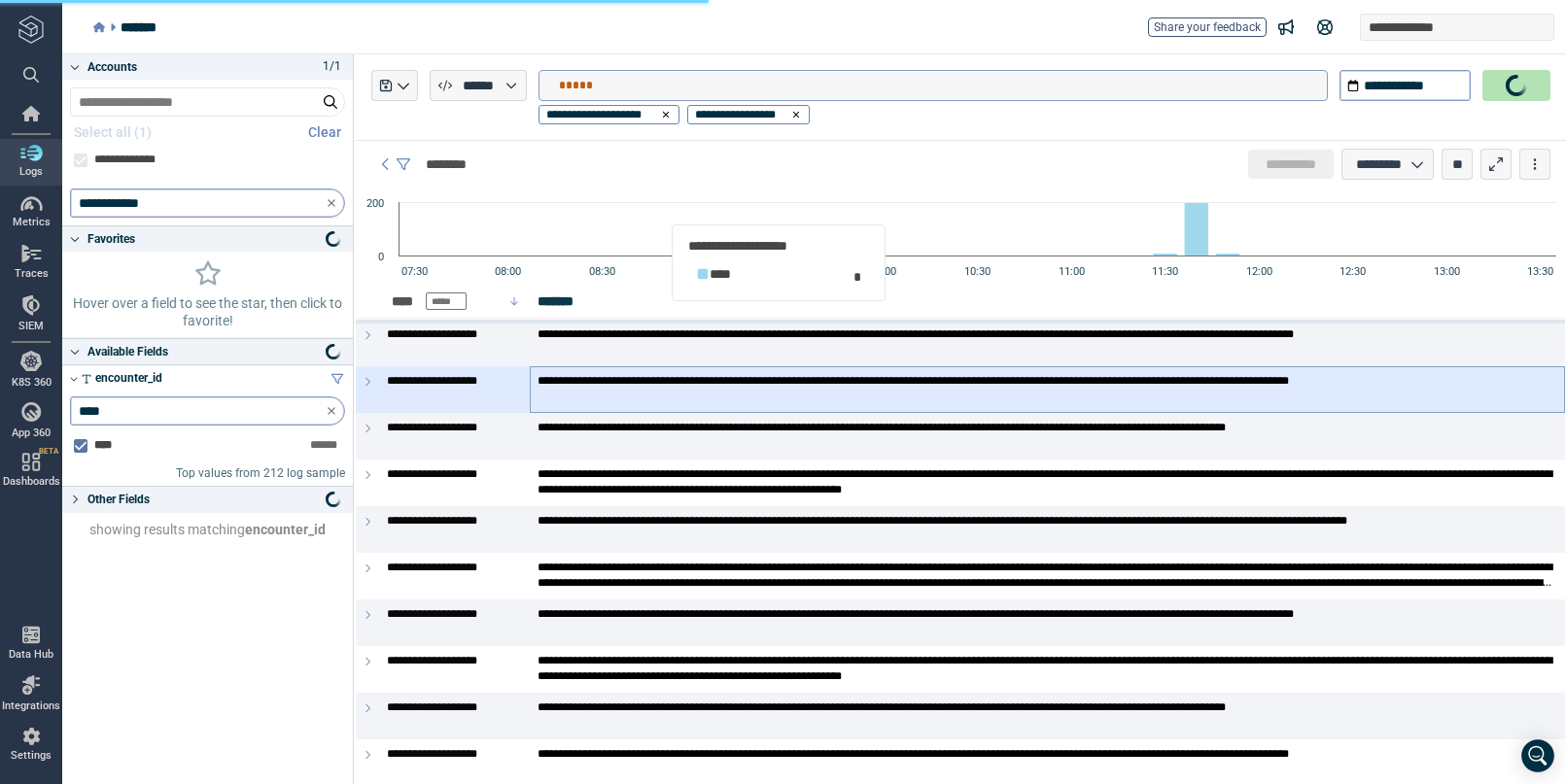 type on "*" 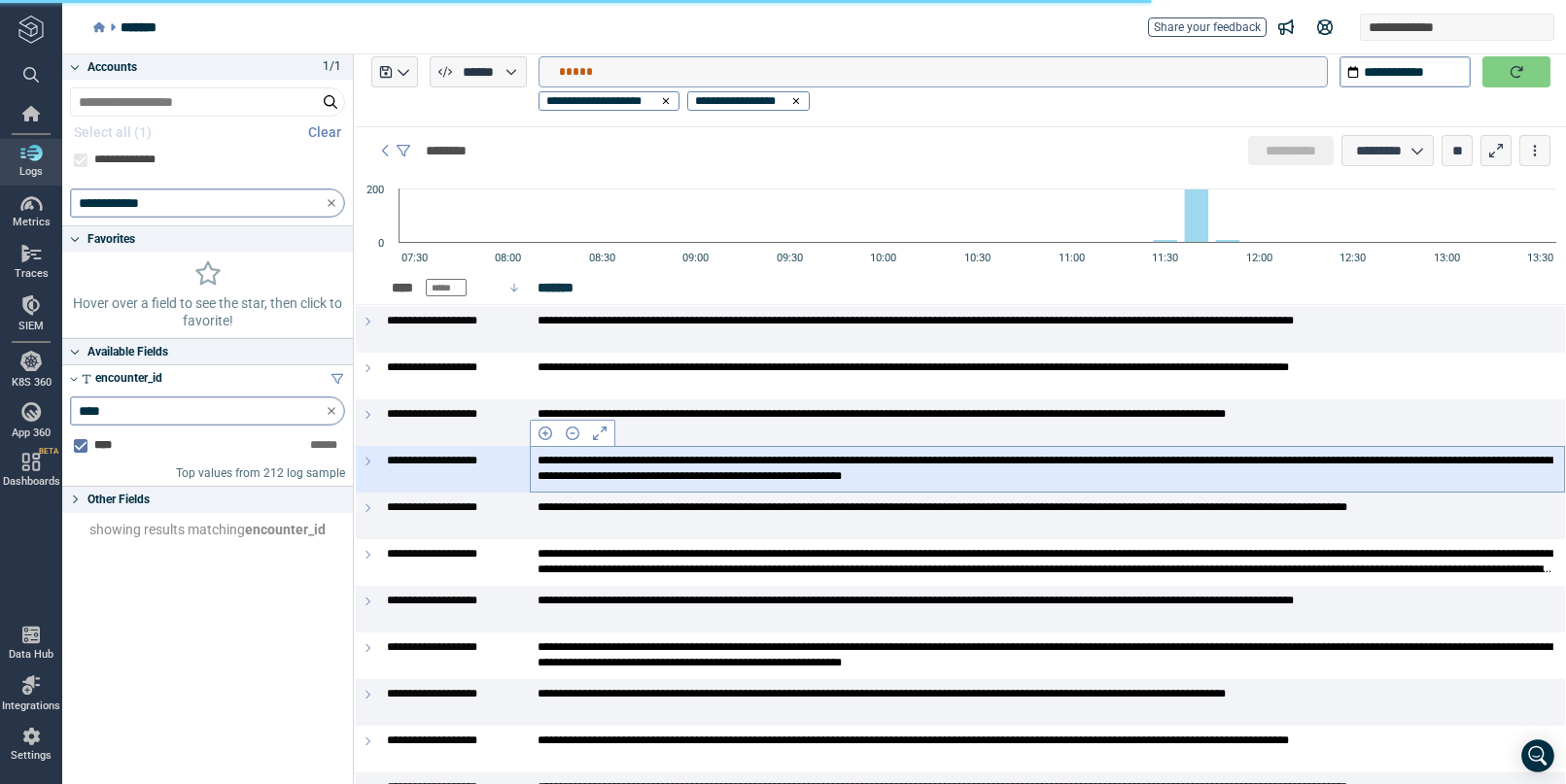 scroll, scrollTop: 16, scrollLeft: 0, axis: vertical 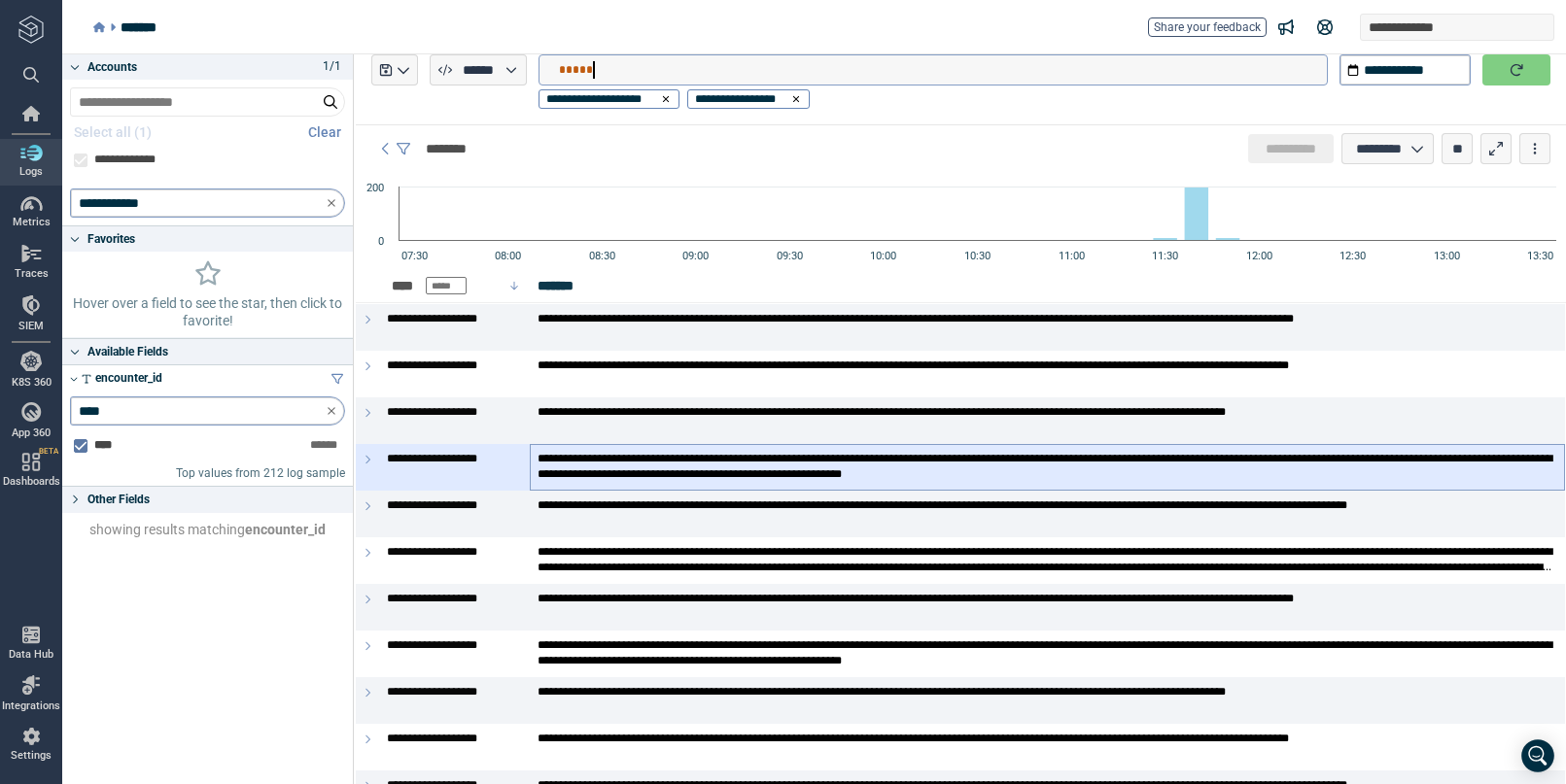 type on "*****" 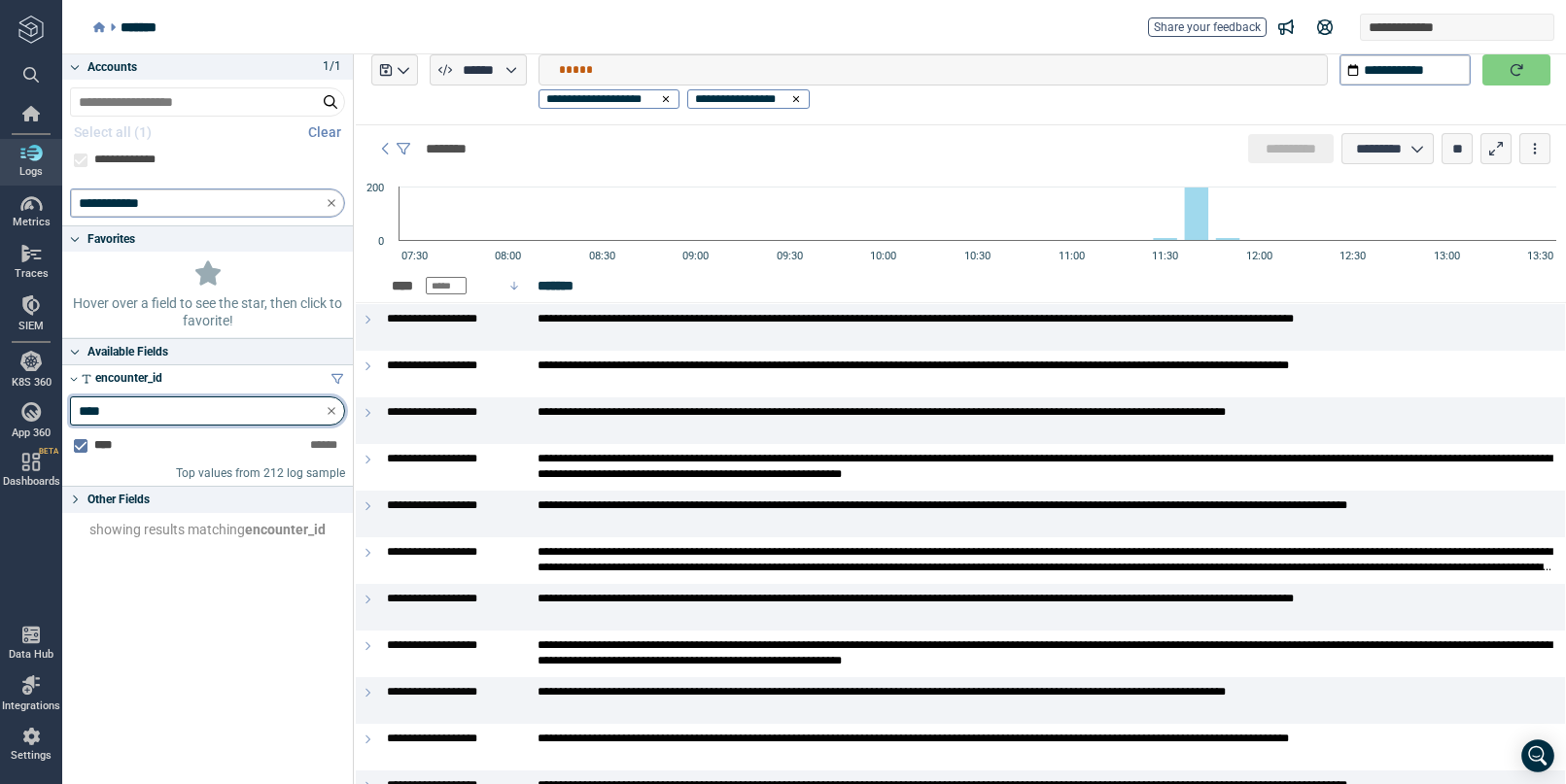 click on "****" at bounding box center [207, 411] 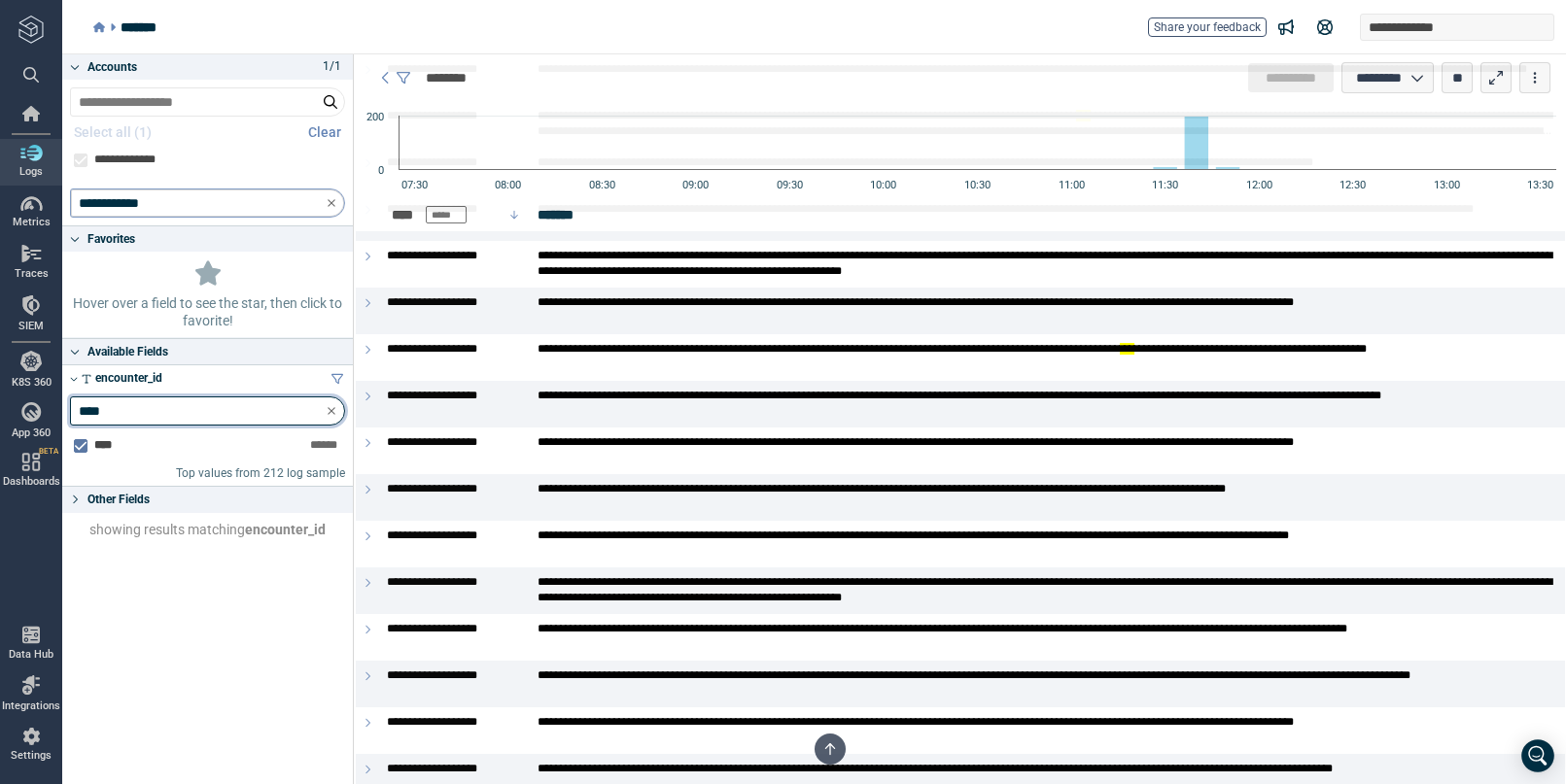 scroll, scrollTop: 0, scrollLeft: 0, axis: both 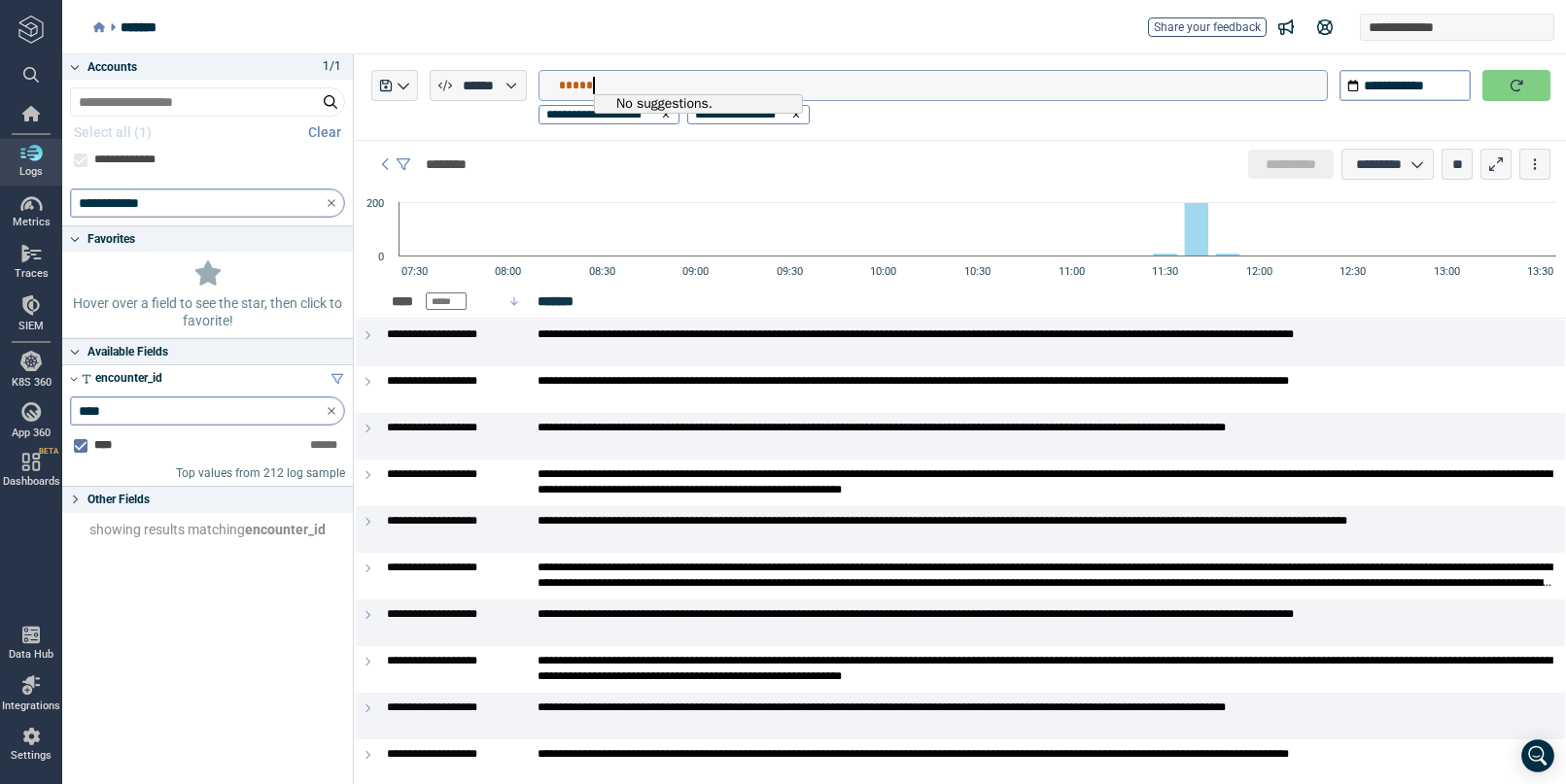 click on "*****" at bounding box center [943, 85] 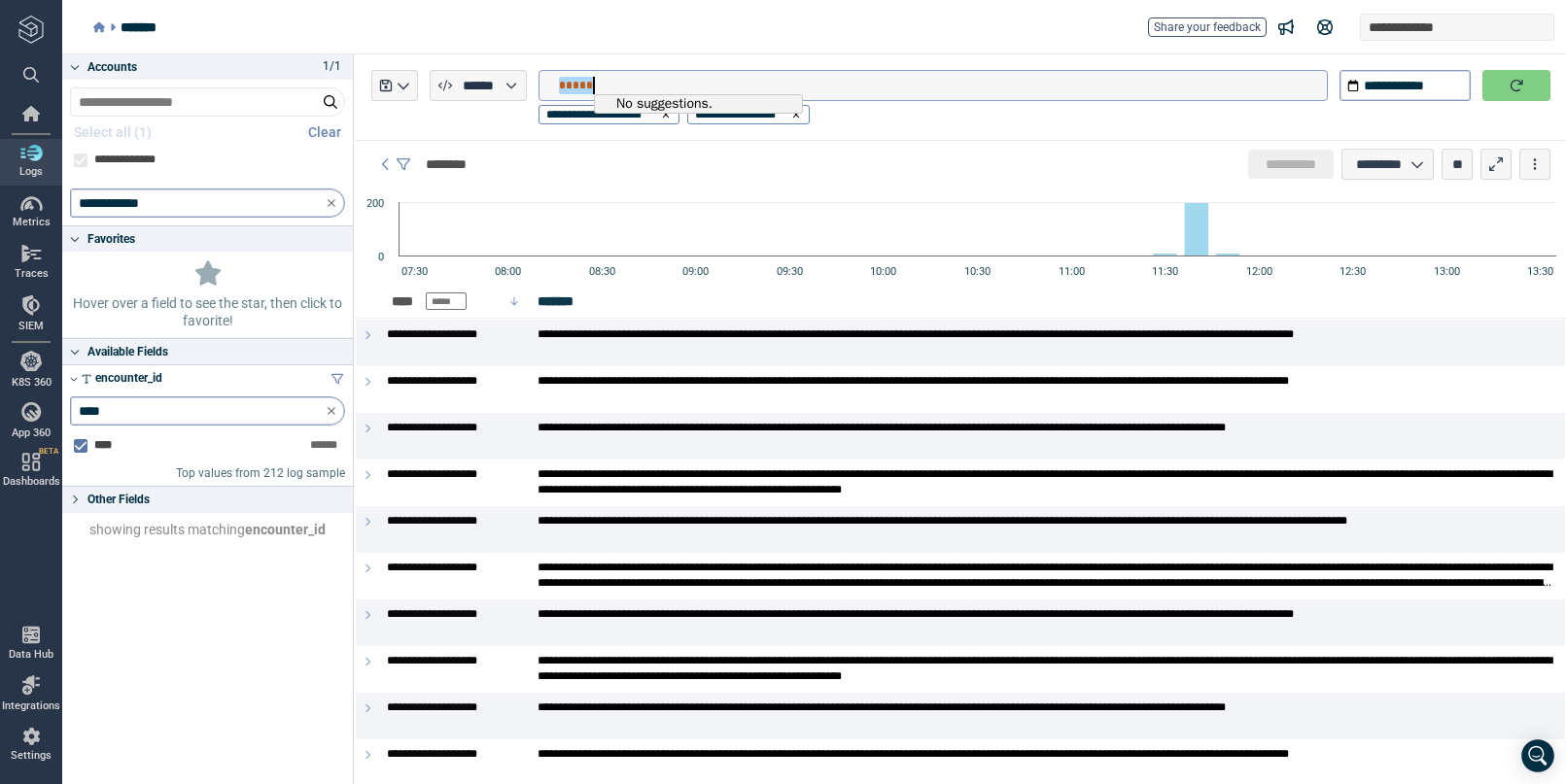 type 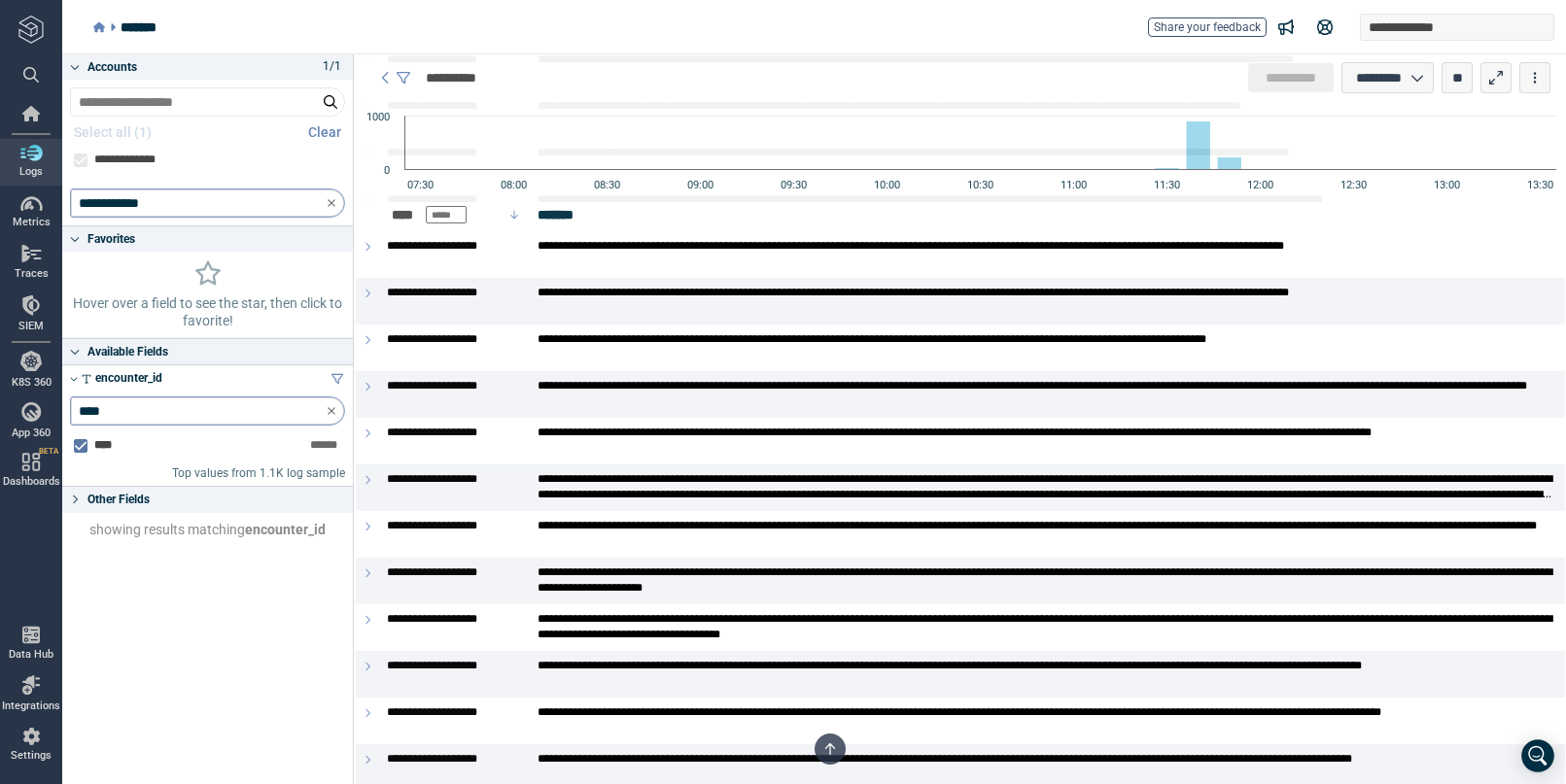 scroll, scrollTop: 10980, scrollLeft: 0, axis: vertical 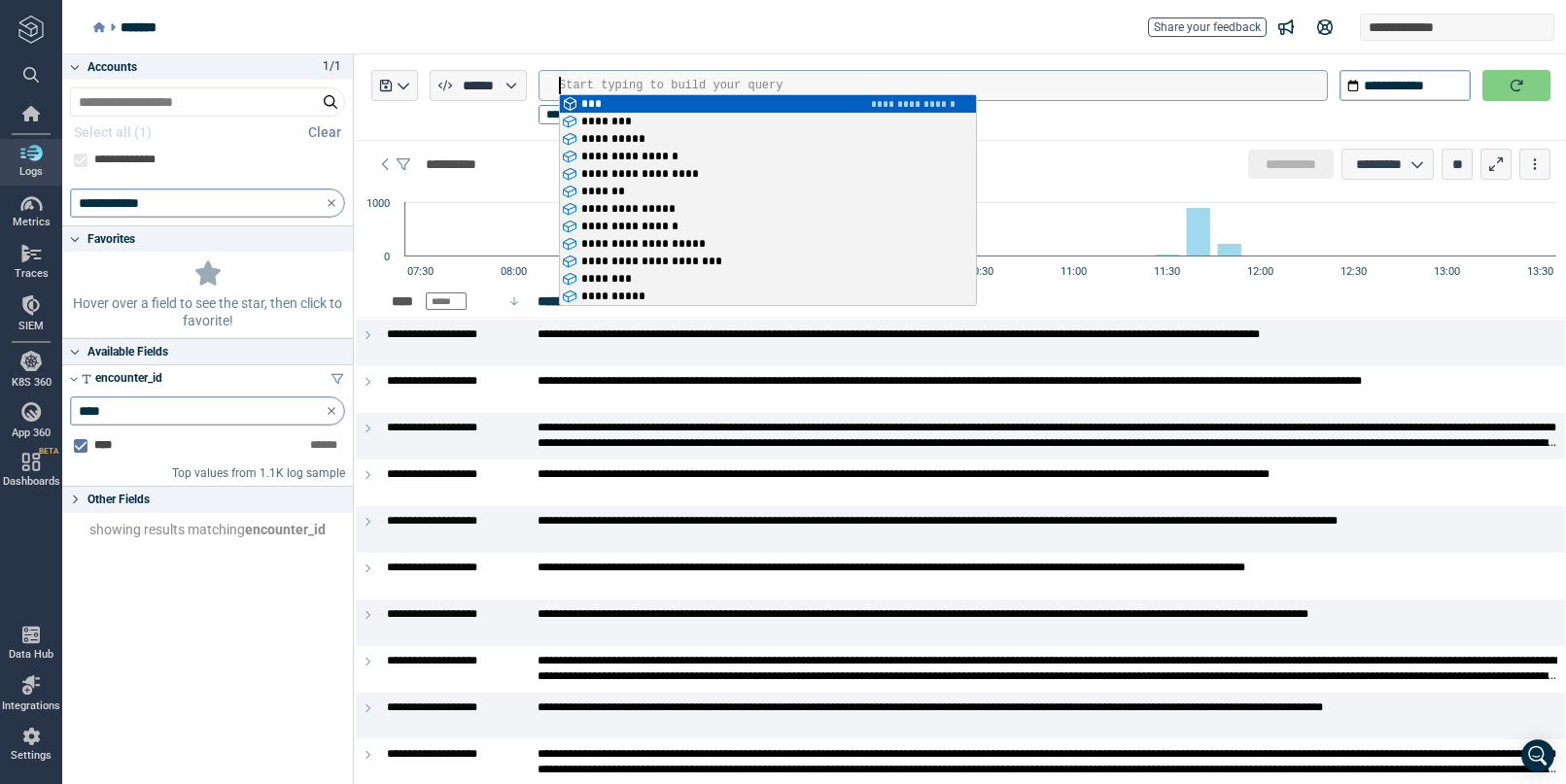 click at bounding box center (943, 85) 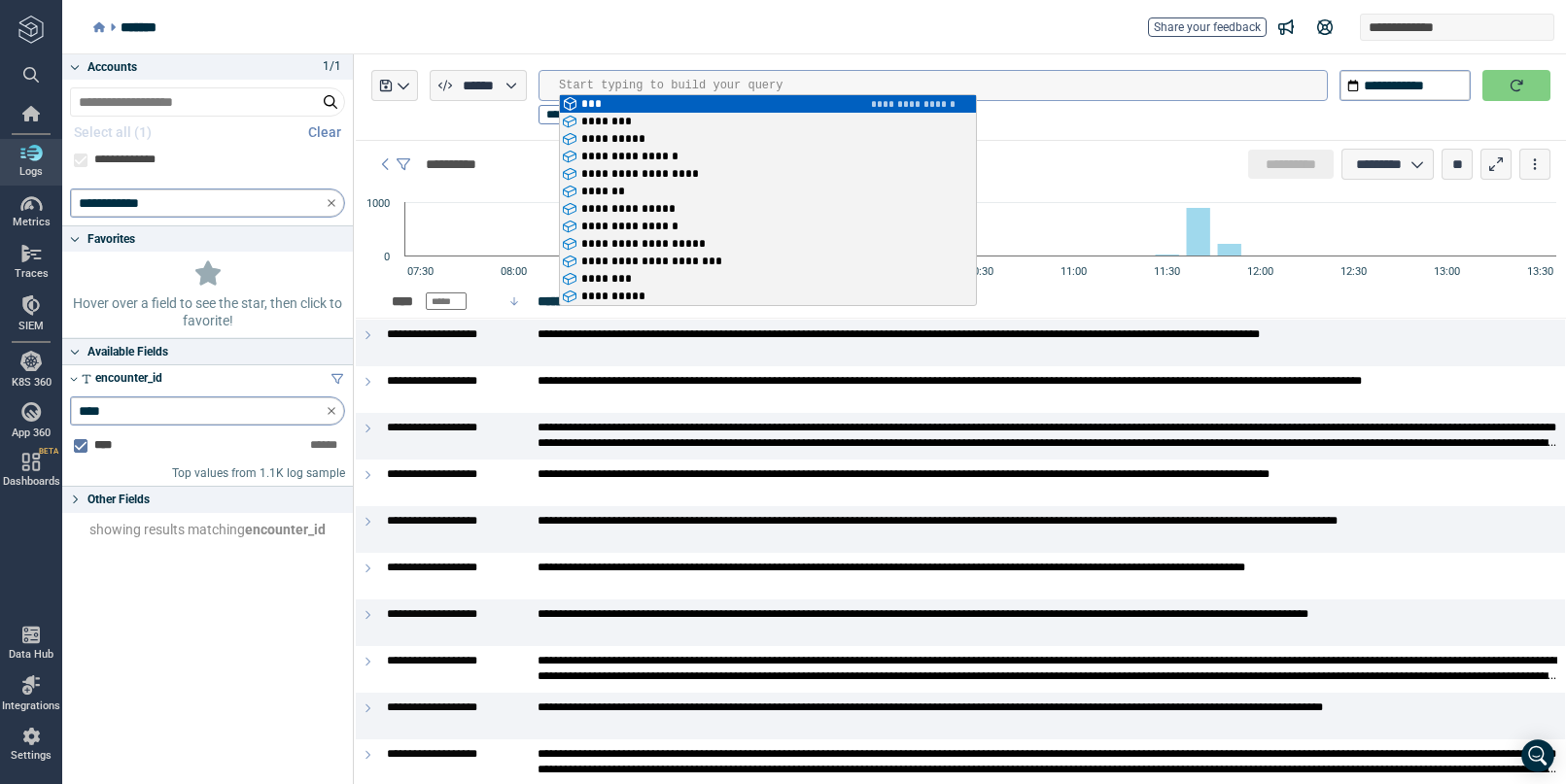 click at bounding box center [943, 85] 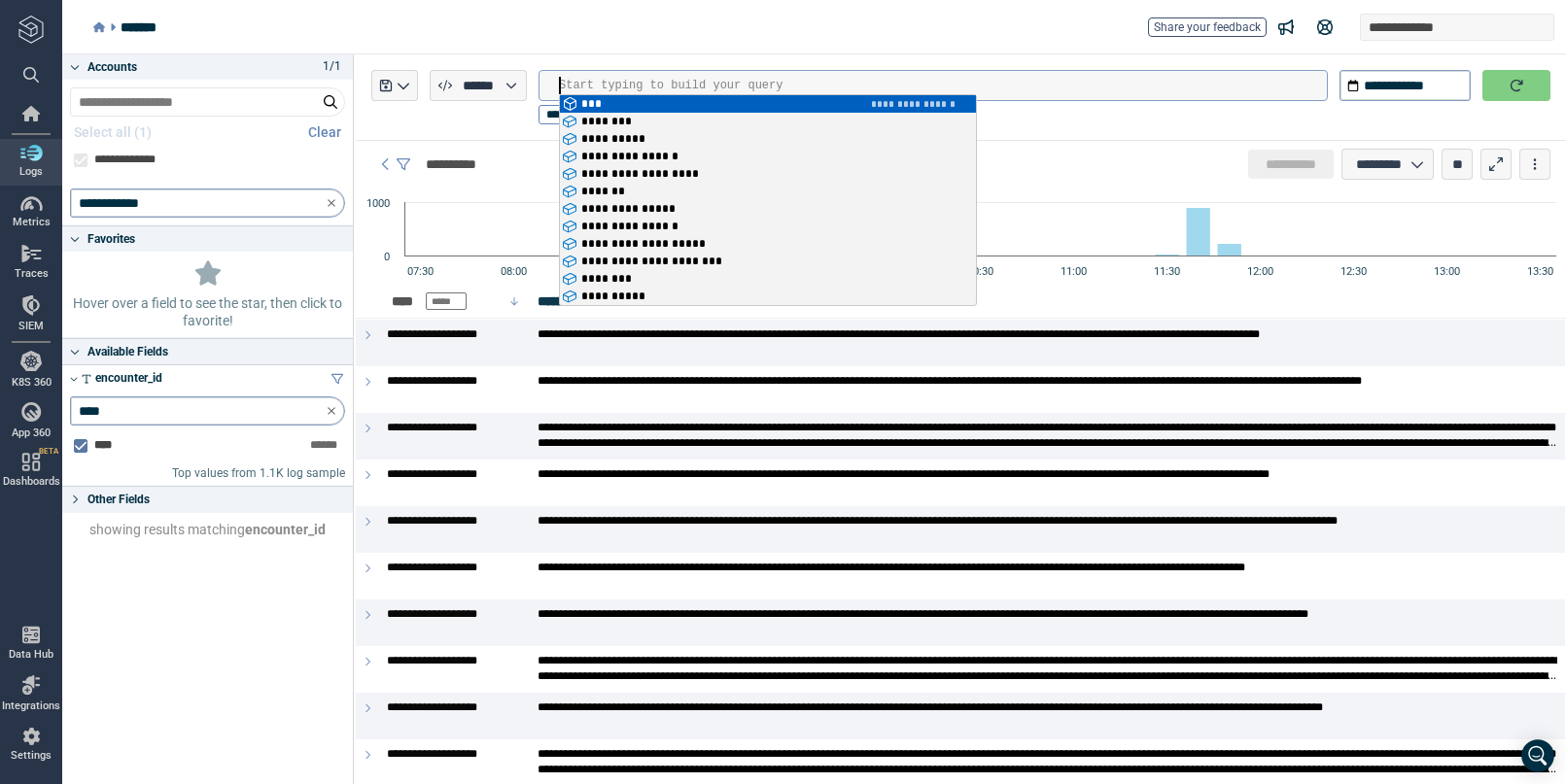 click 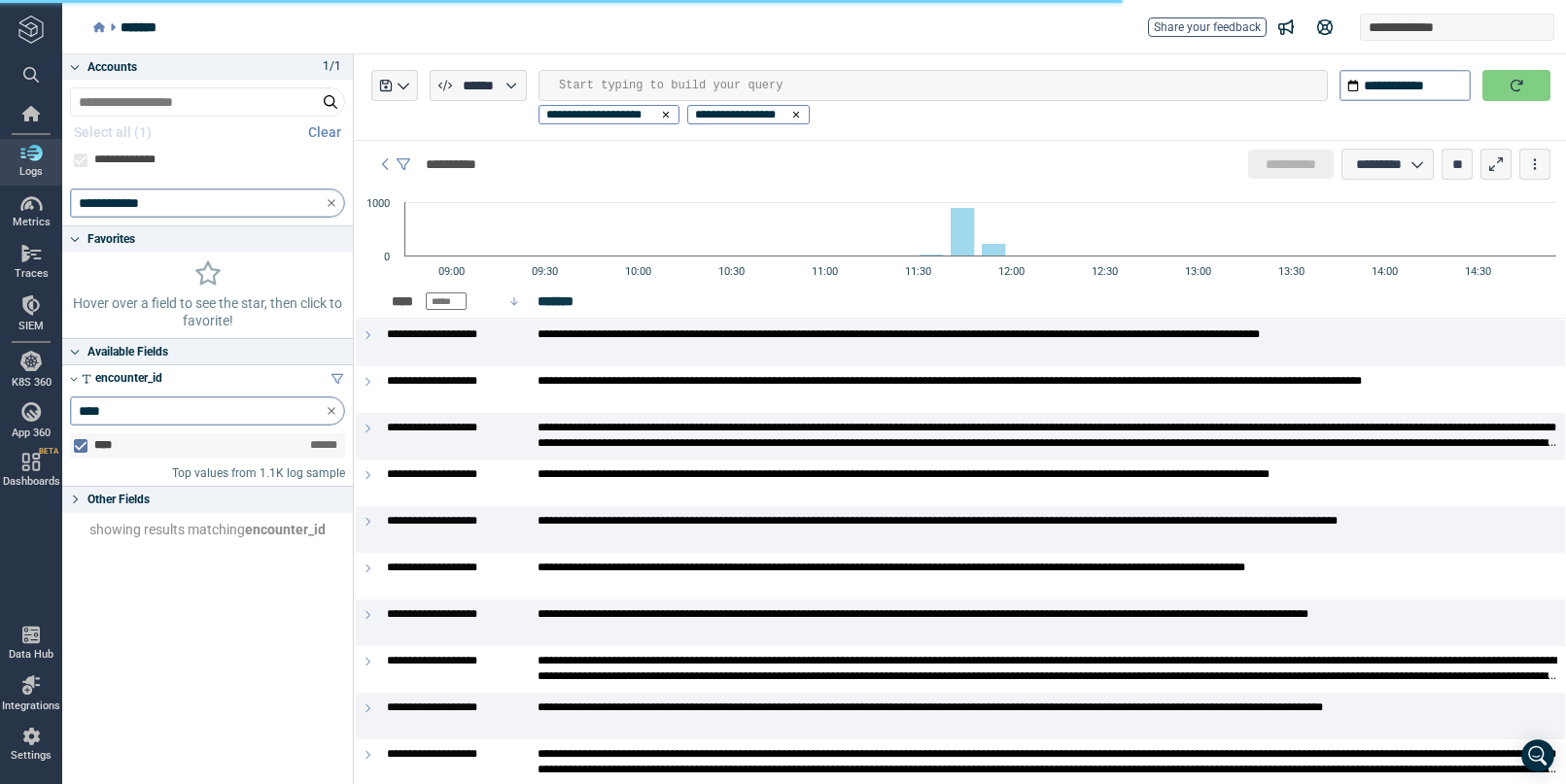 click 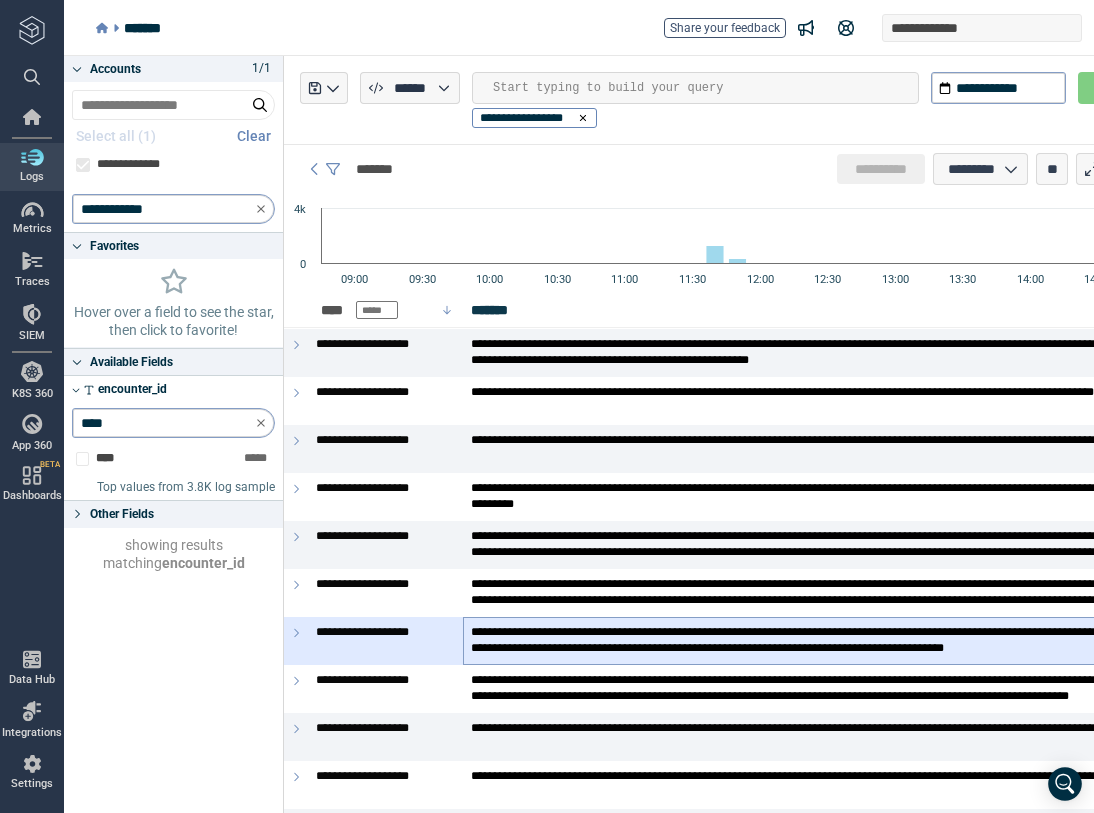 type on "*" 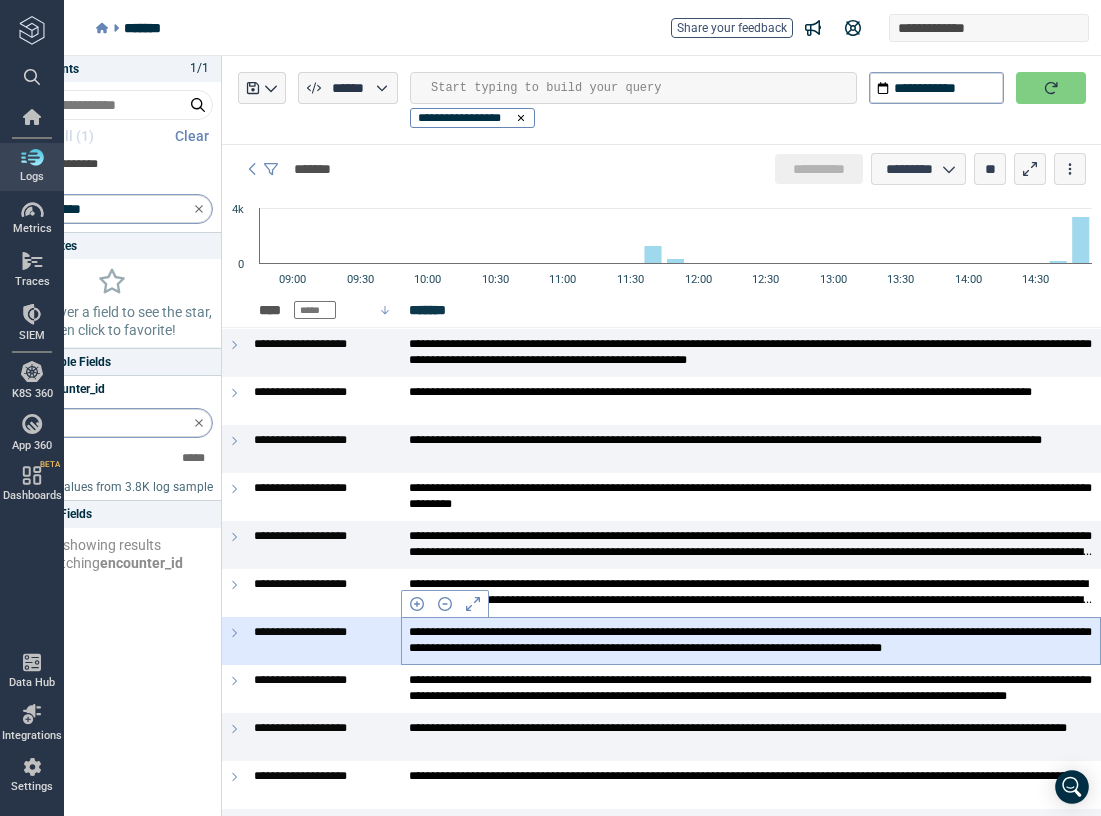 scroll, scrollTop: 0, scrollLeft: 63, axis: horizontal 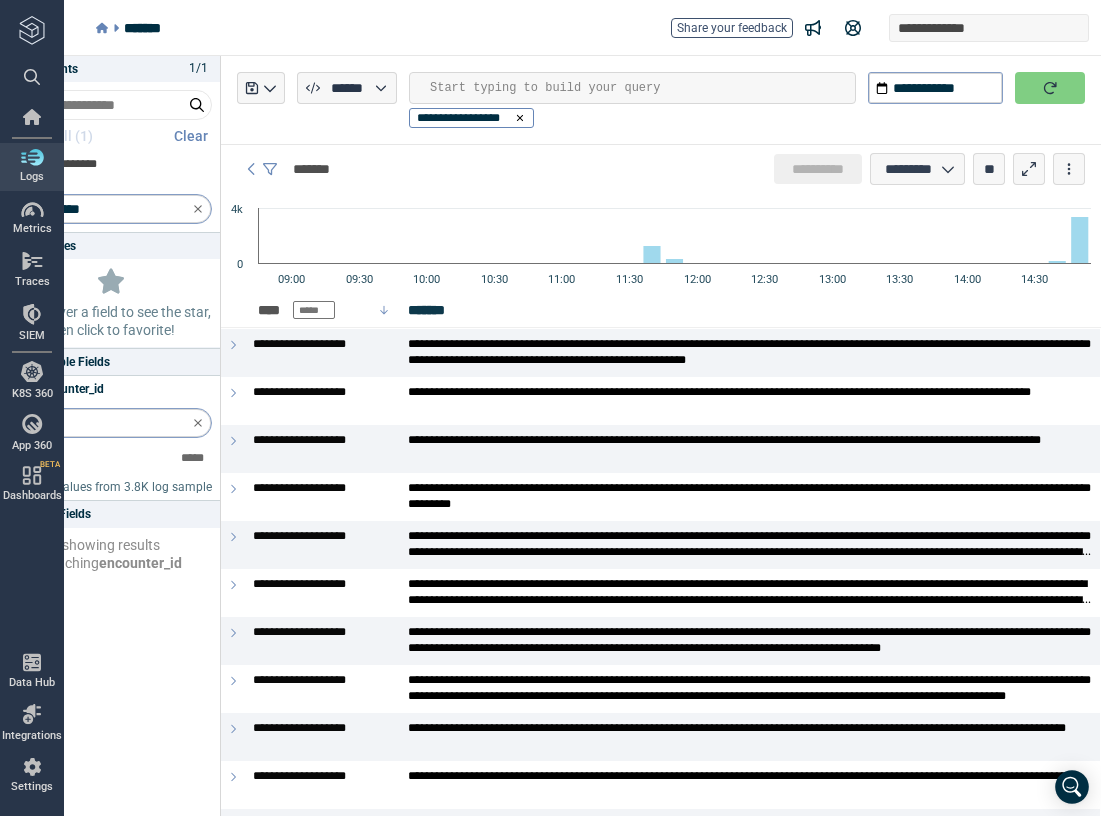 click at bounding box center (642, 88) 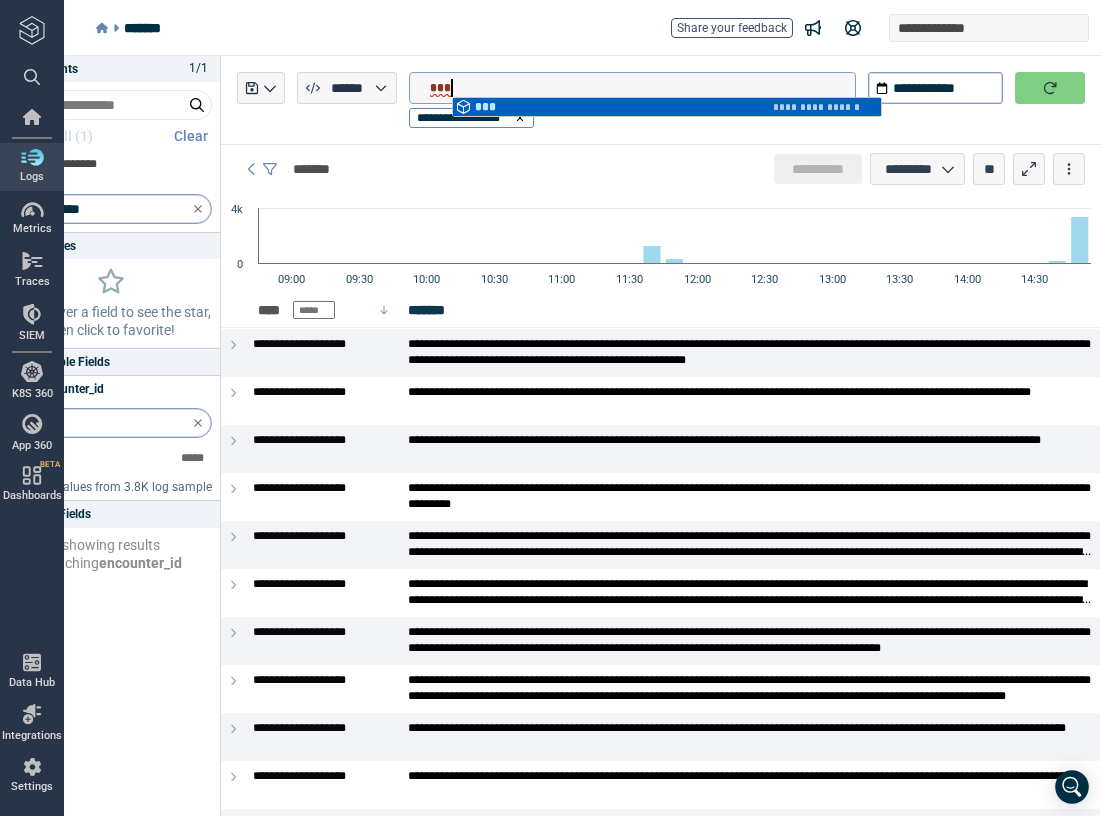 type on "*" 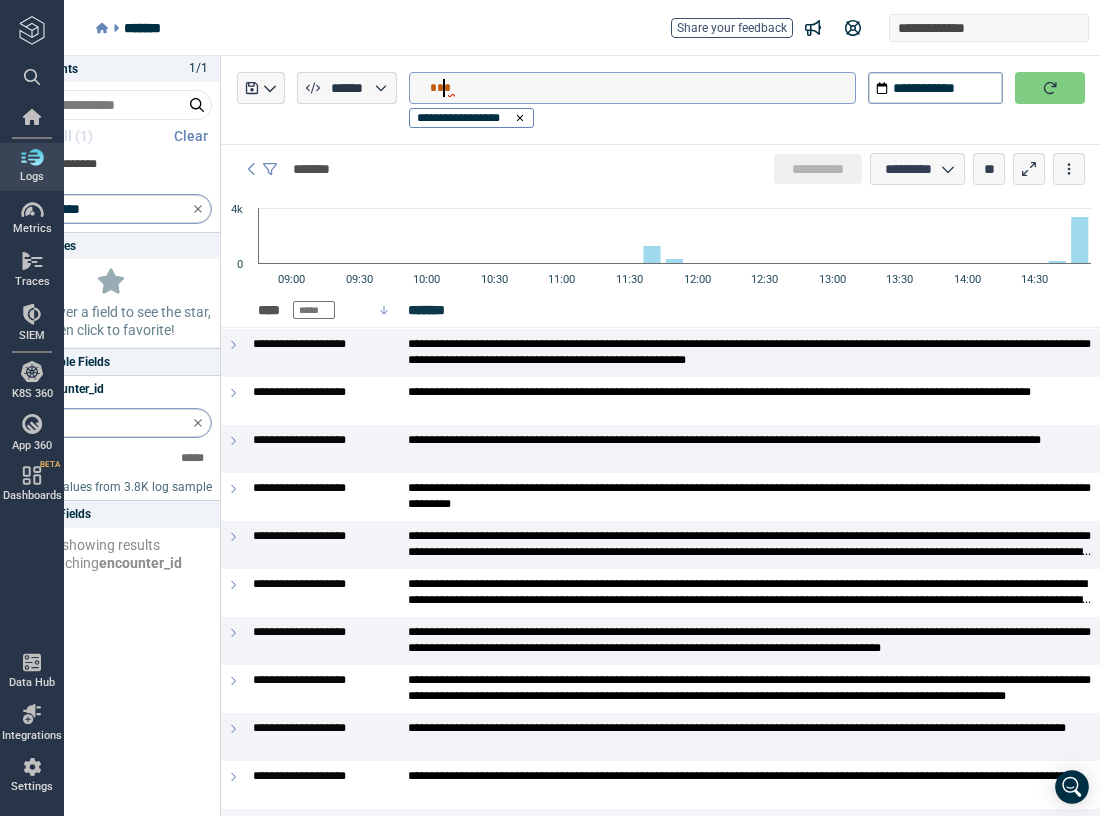 type on "******" 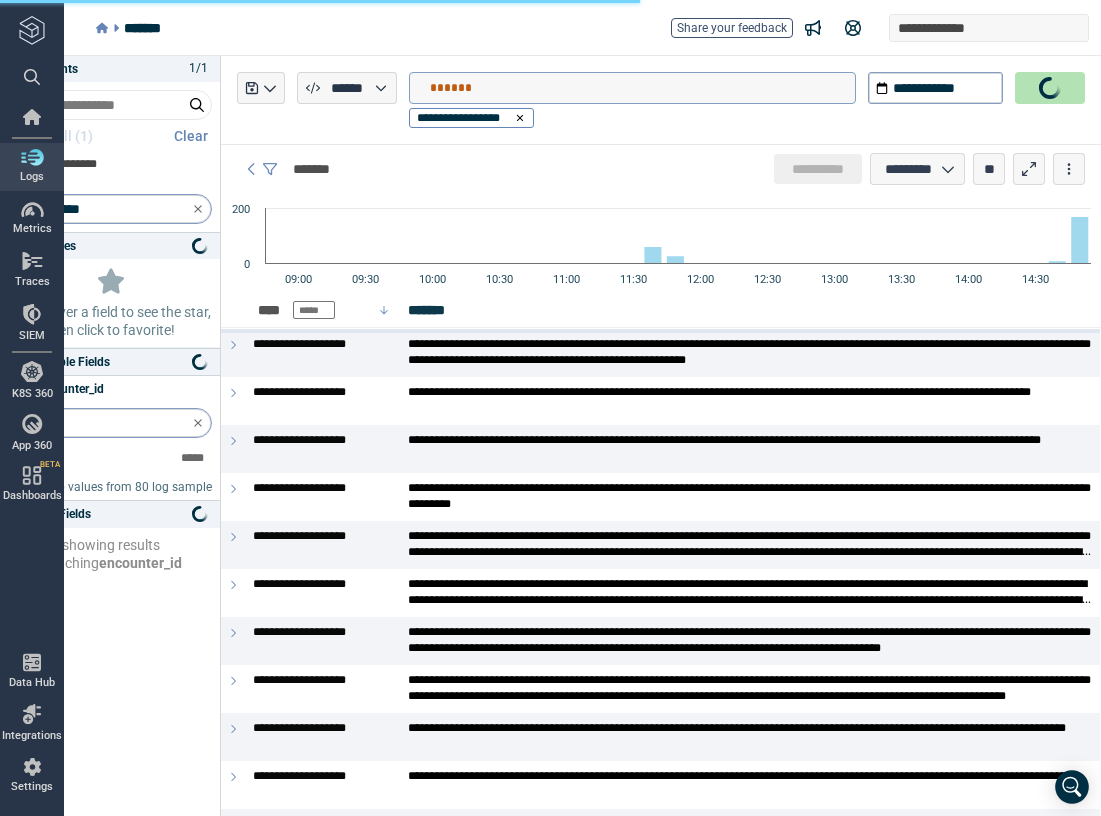 type on "*" 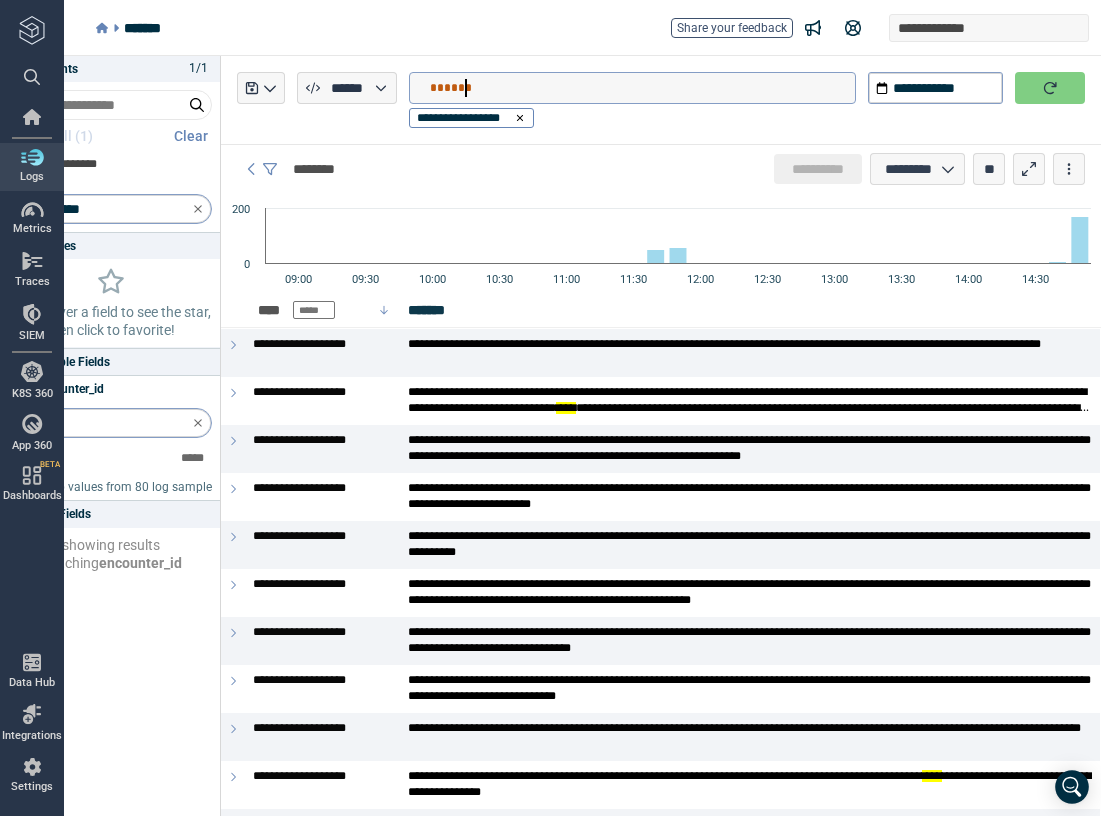 type on "******" 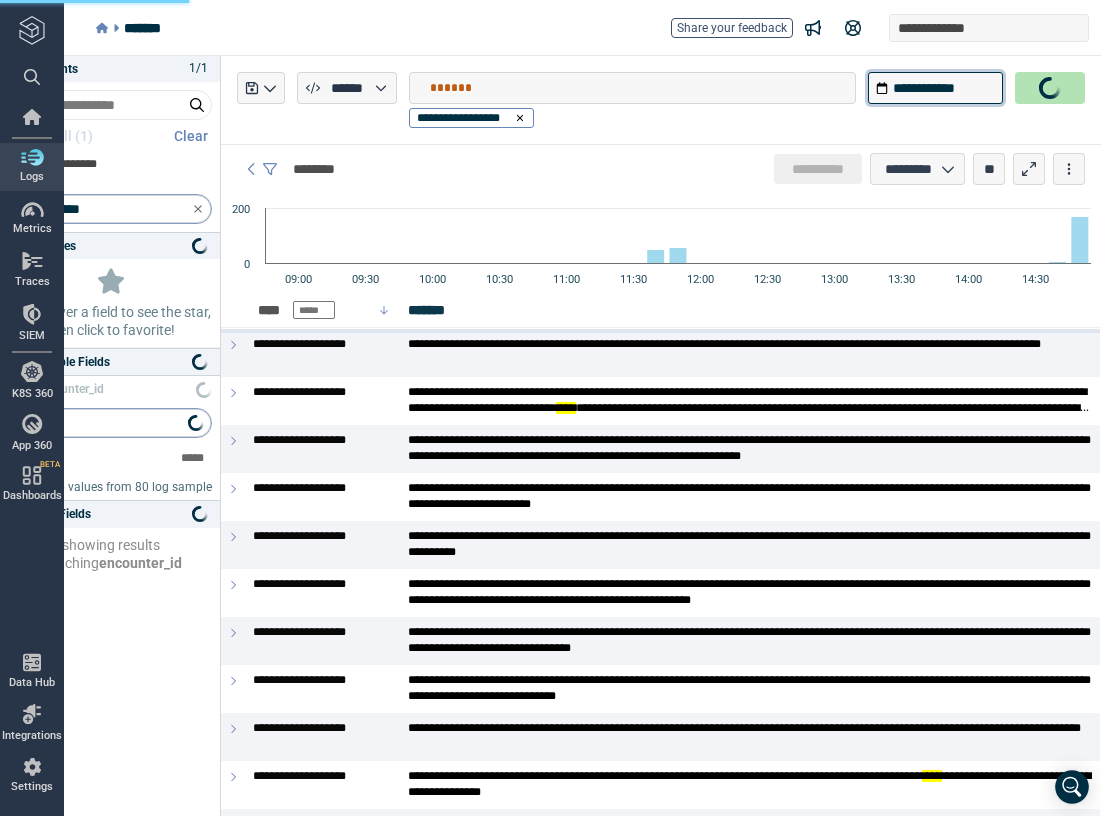 click on "**********" at bounding box center (935, 88) 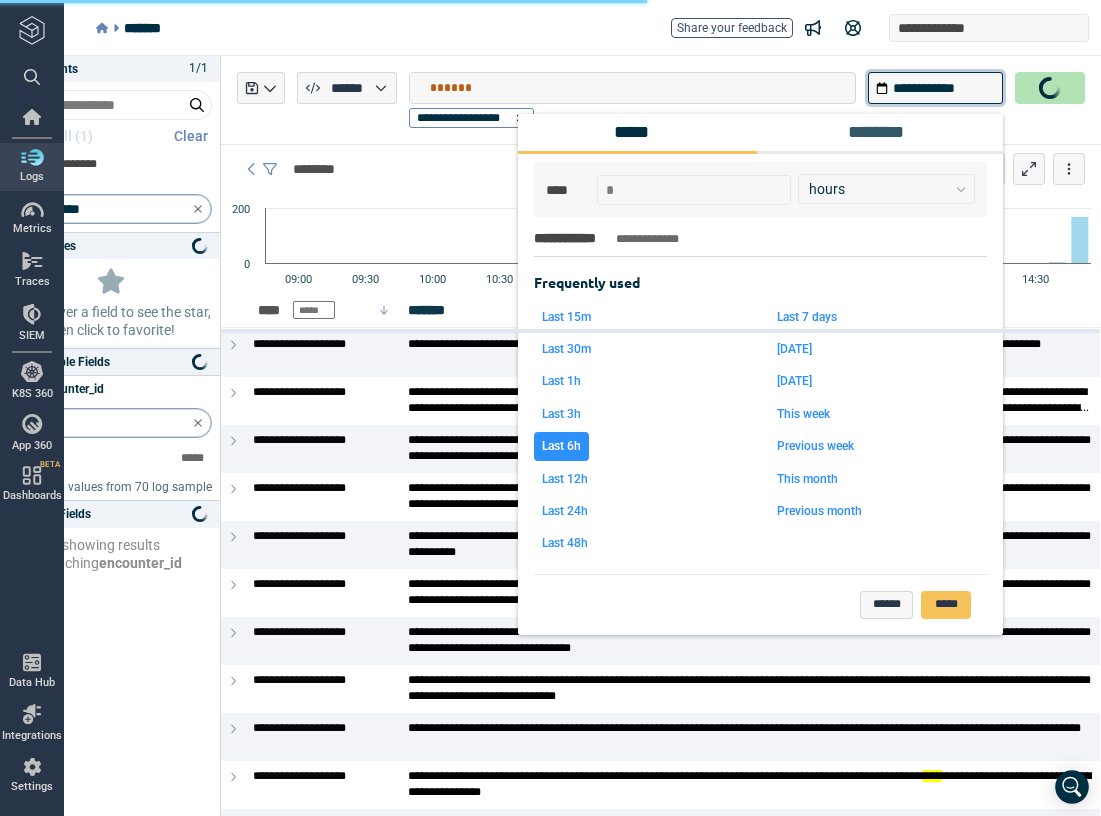 type on "*" 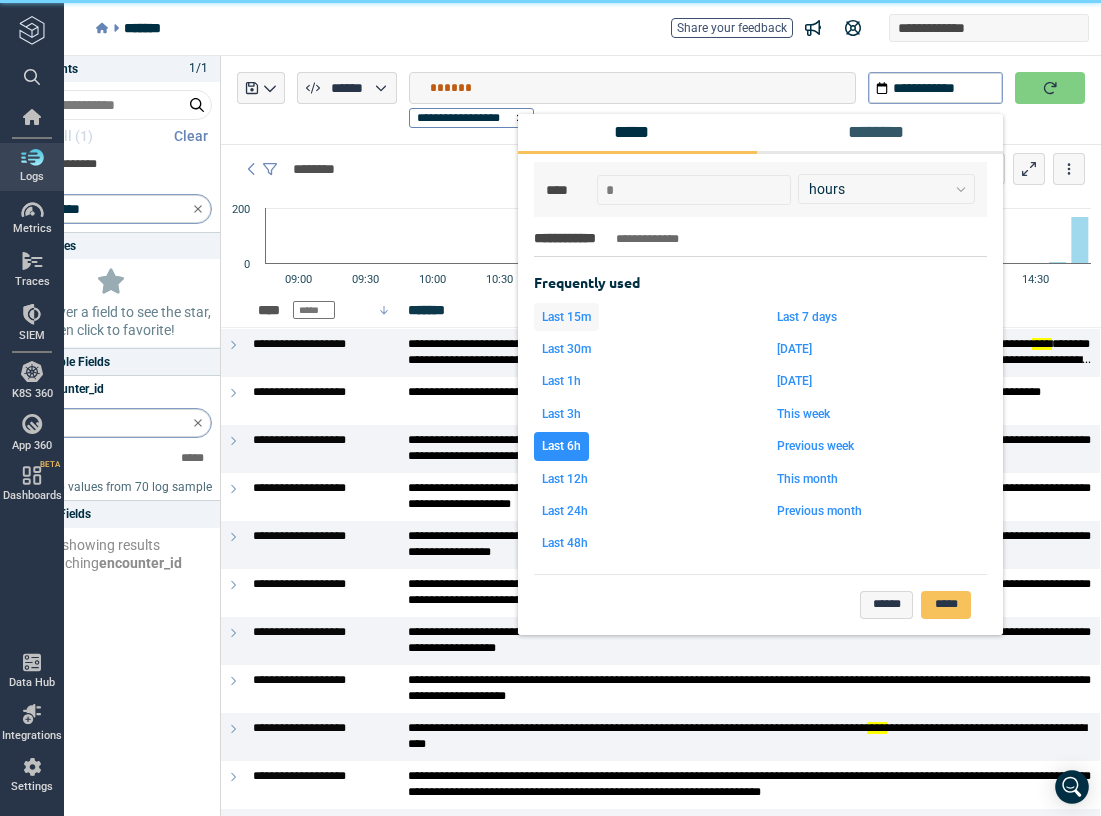 click on "Last 15m" at bounding box center [566, 317] 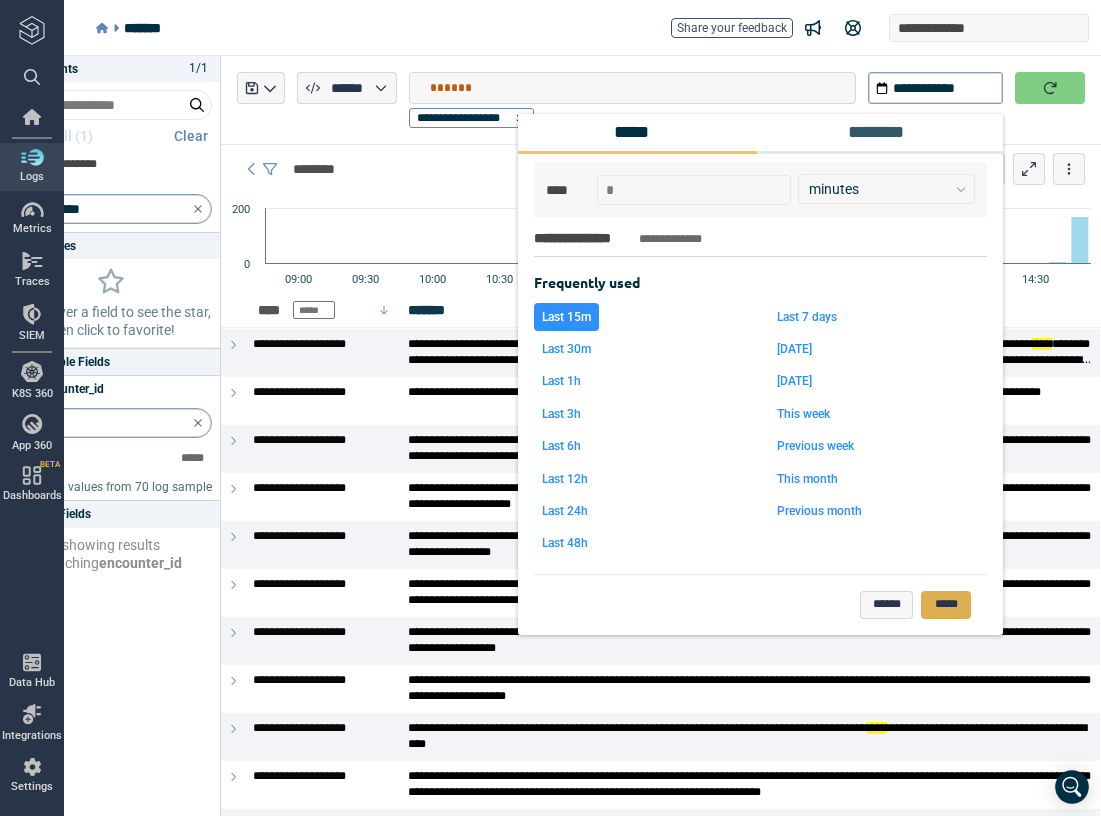 click on "*****" at bounding box center [946, 605] 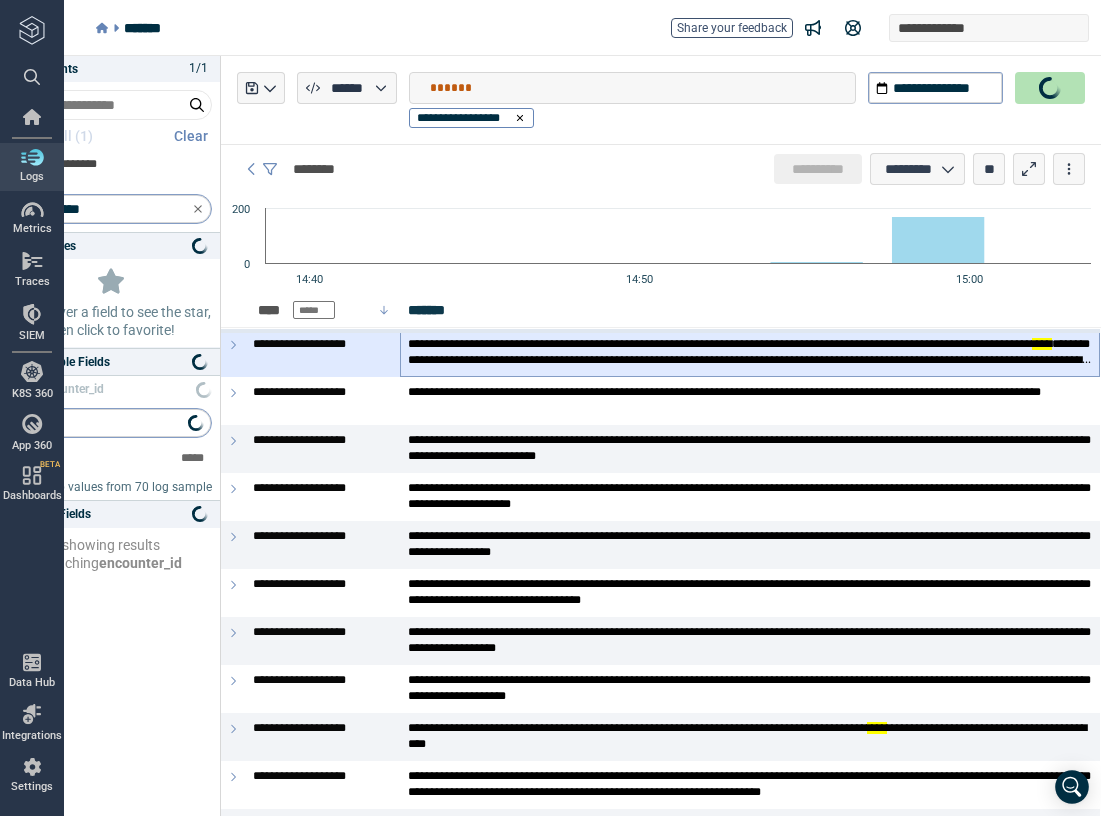 type on "*" 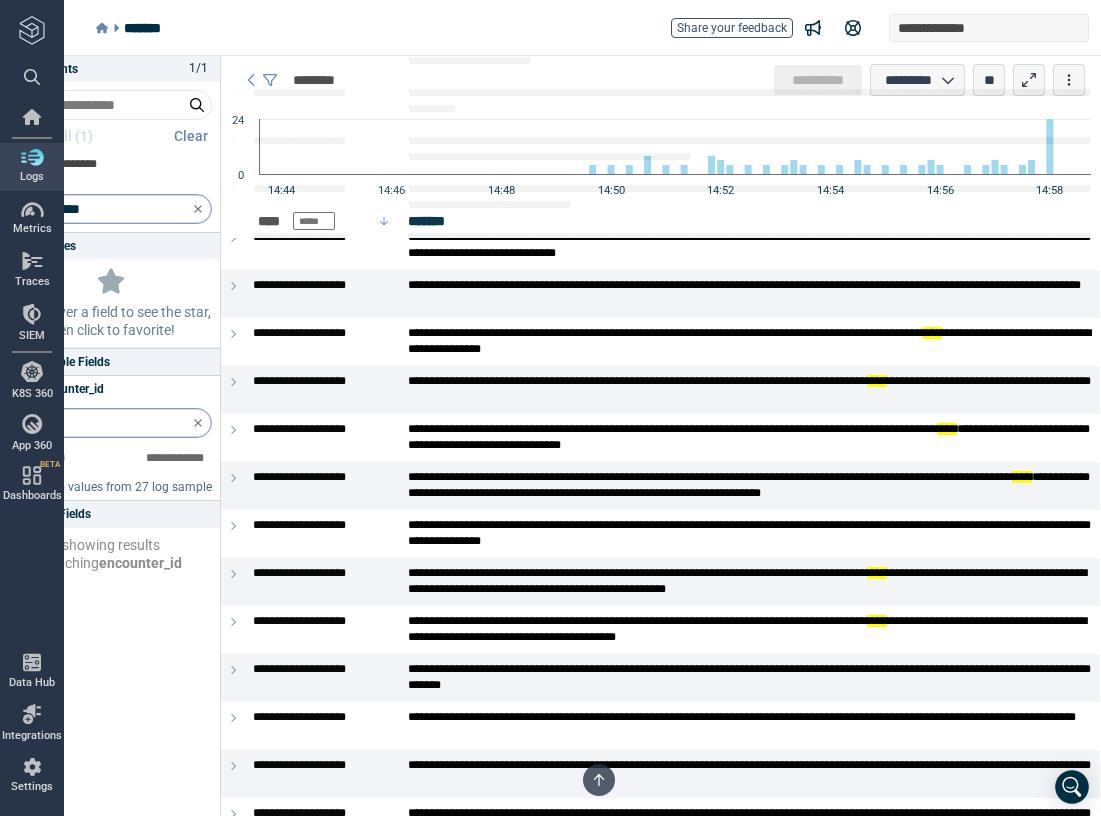 scroll, scrollTop: 116, scrollLeft: 0, axis: vertical 